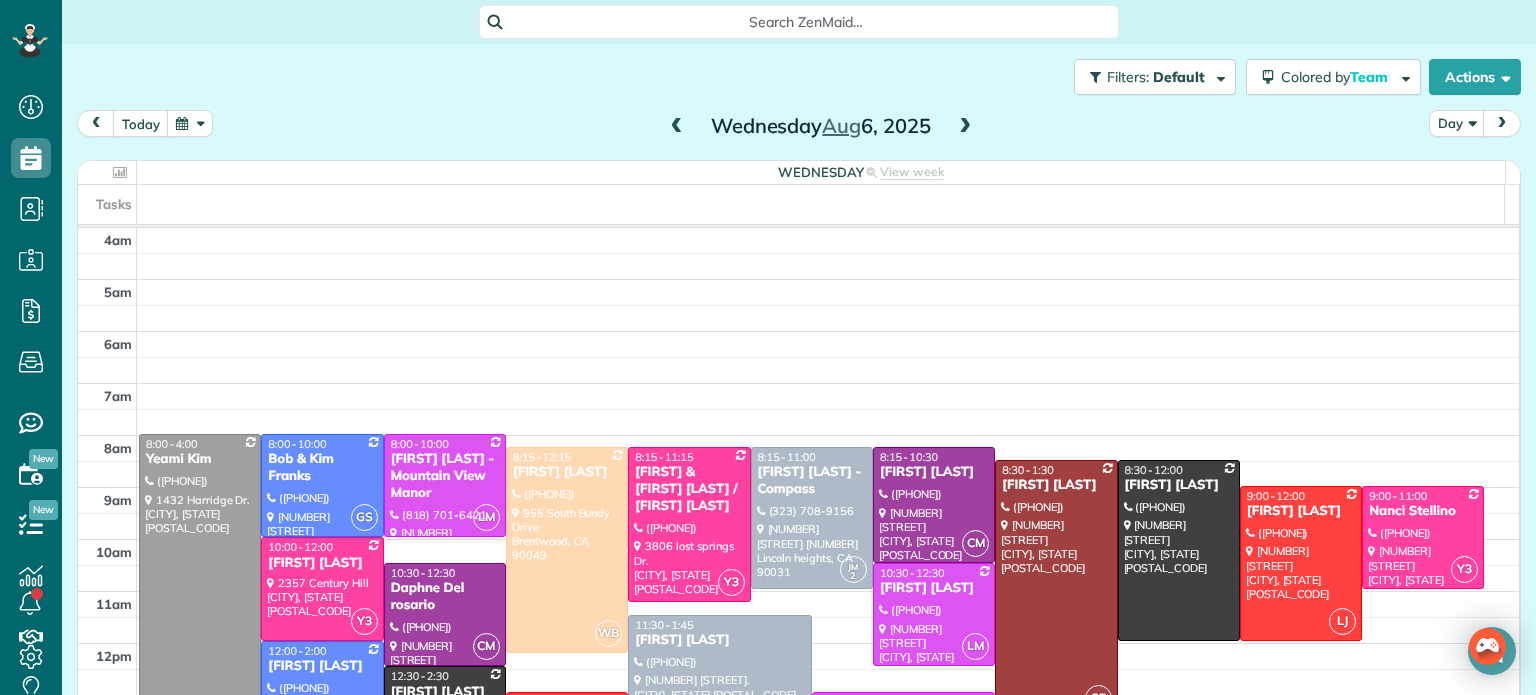 scroll, scrollTop: 0, scrollLeft: 0, axis: both 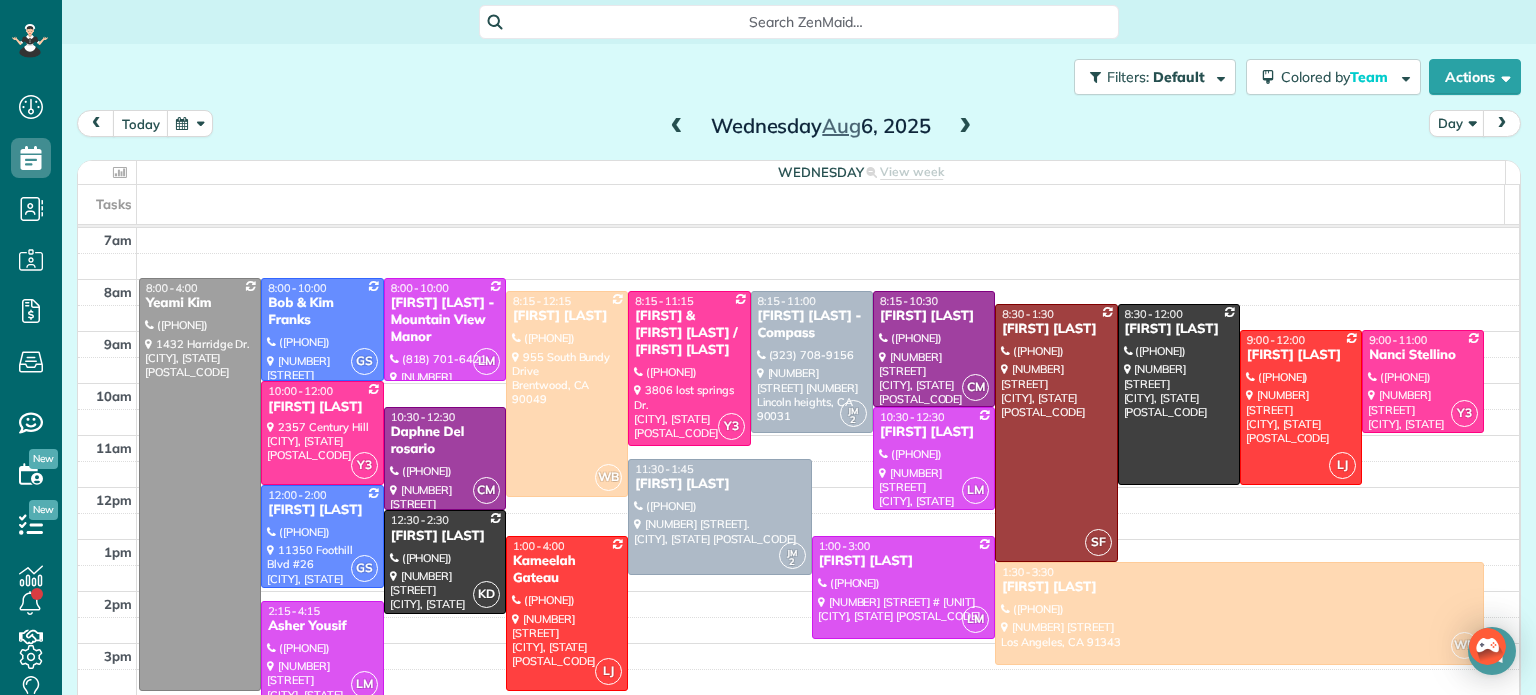 click at bounding box center (965, 127) 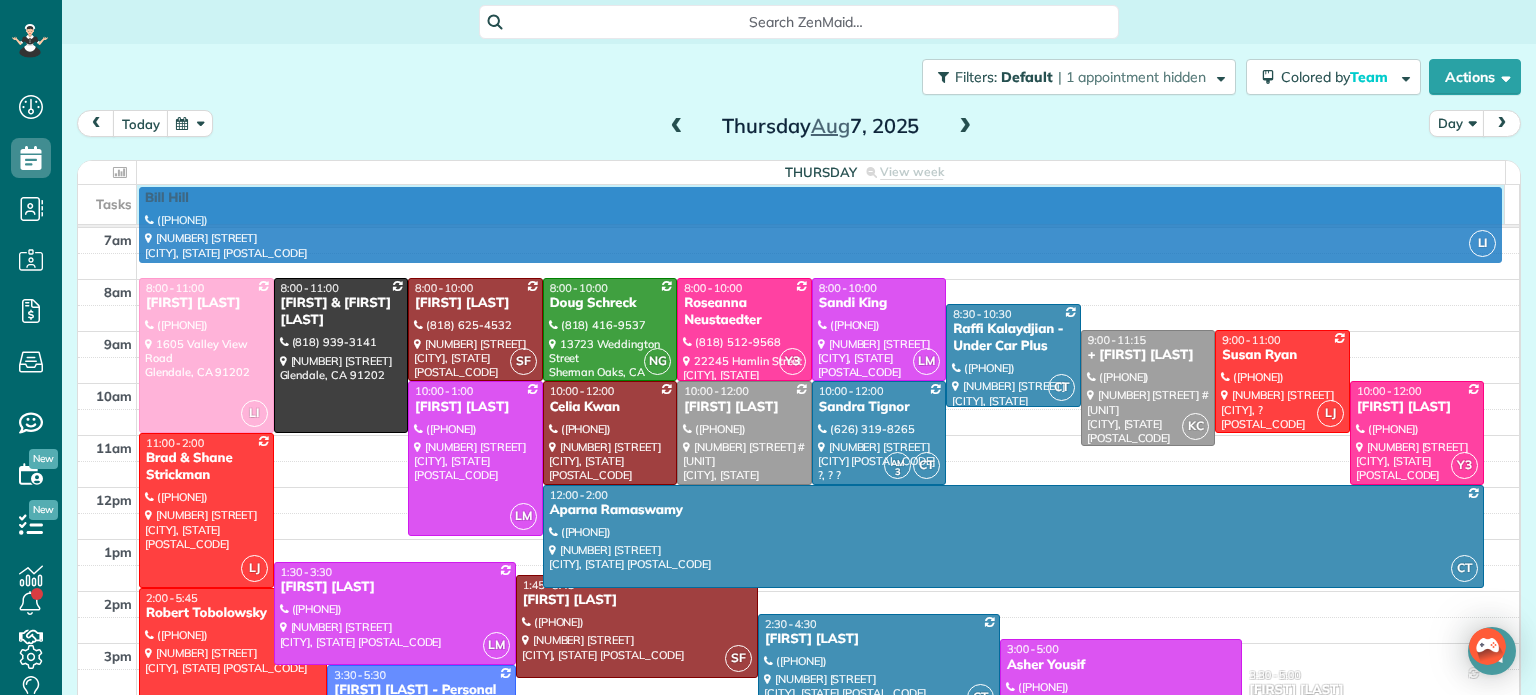 scroll, scrollTop: 153, scrollLeft: 0, axis: vertical 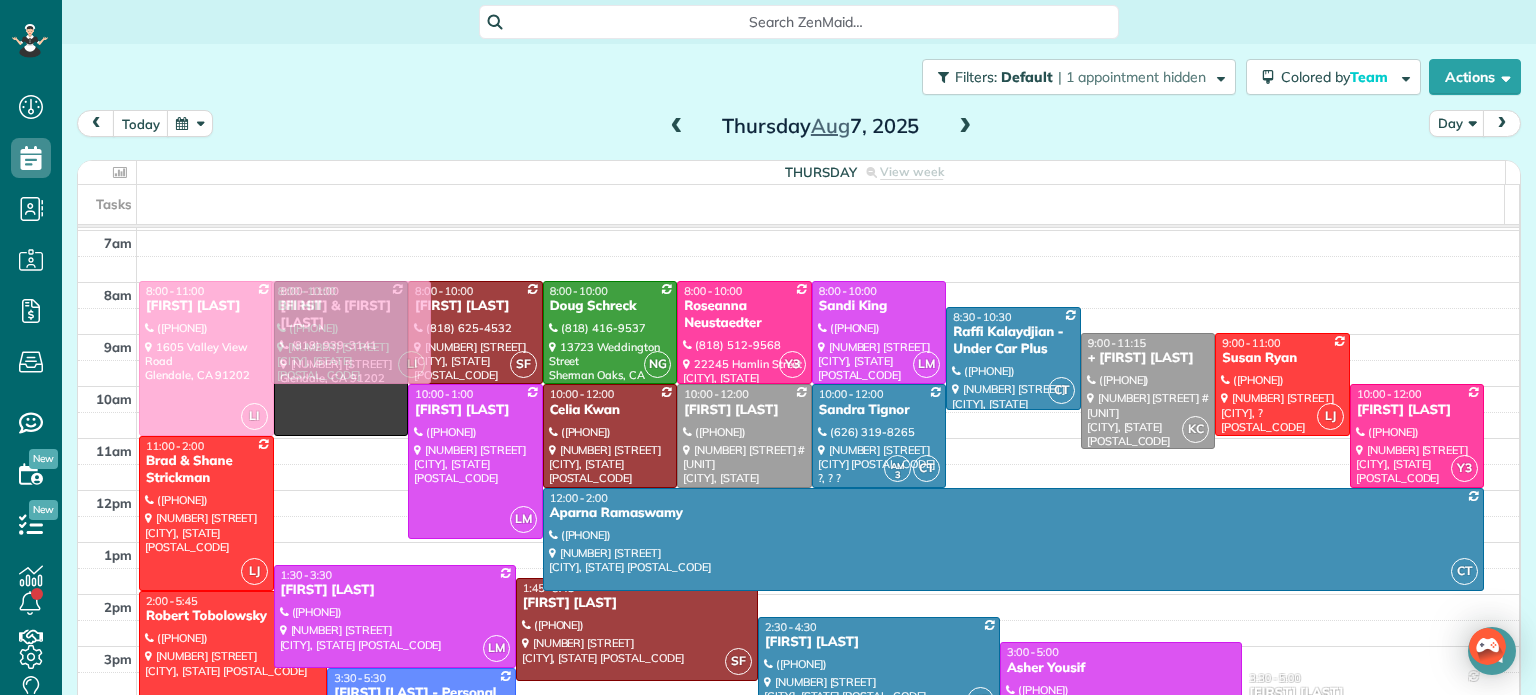 drag, startPoint x: 308, startPoint y: 463, endPoint x: 298, endPoint y: 311, distance: 152.3286 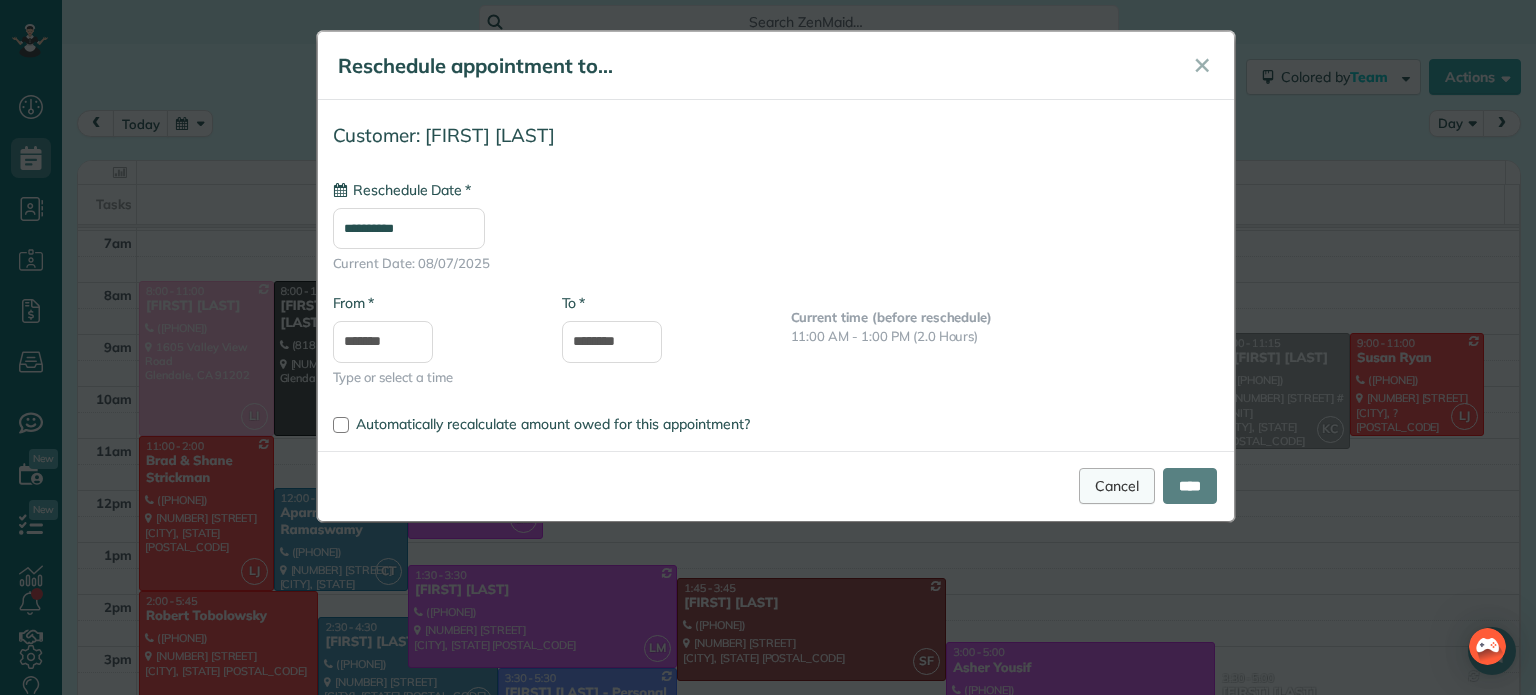 type on "**********" 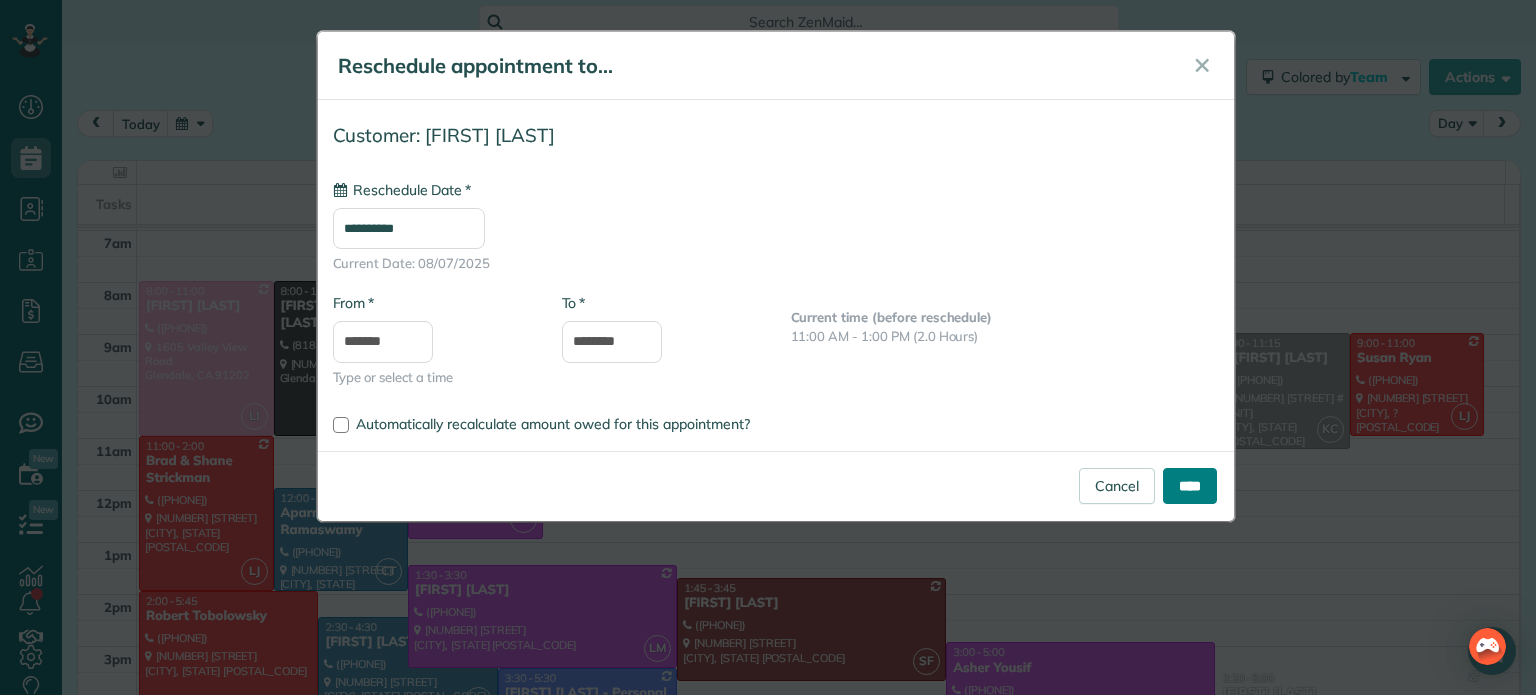 click on "****" at bounding box center [1190, 486] 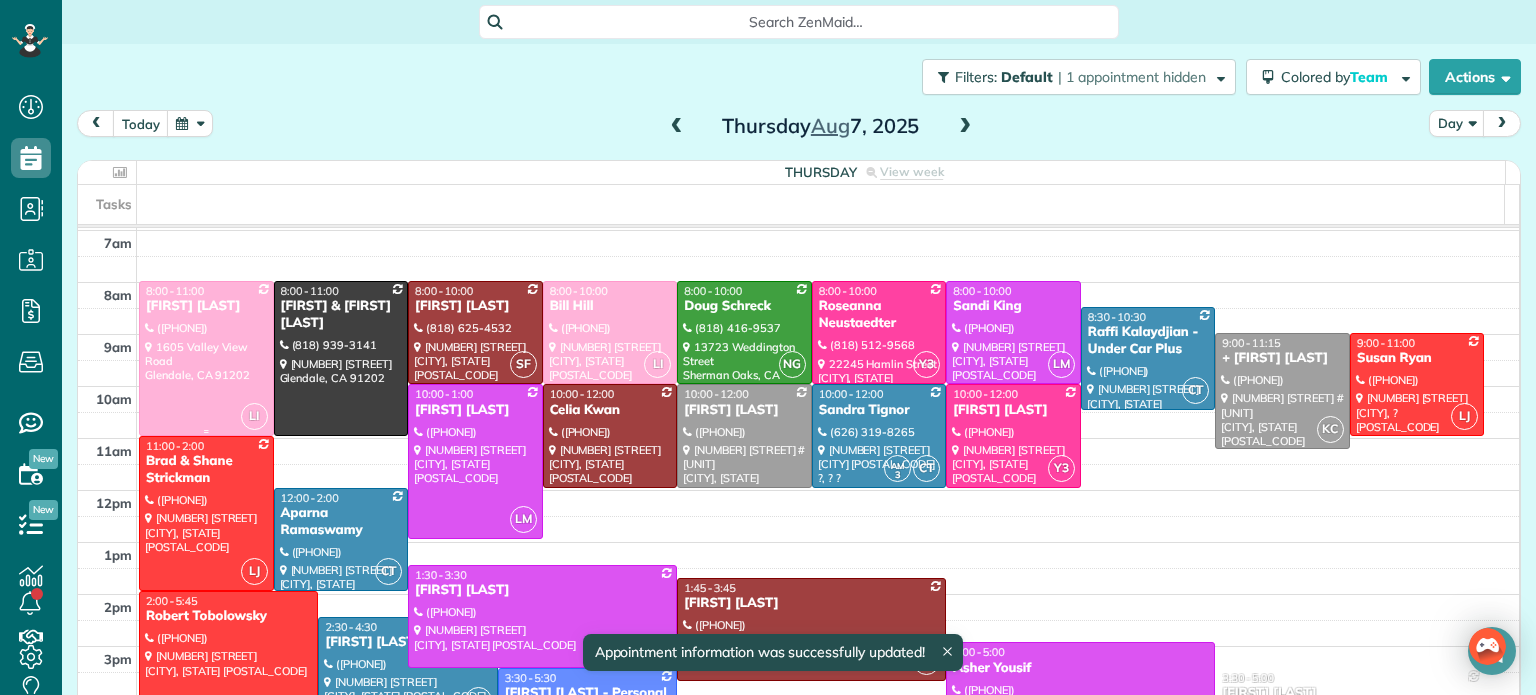 click at bounding box center (206, 358) 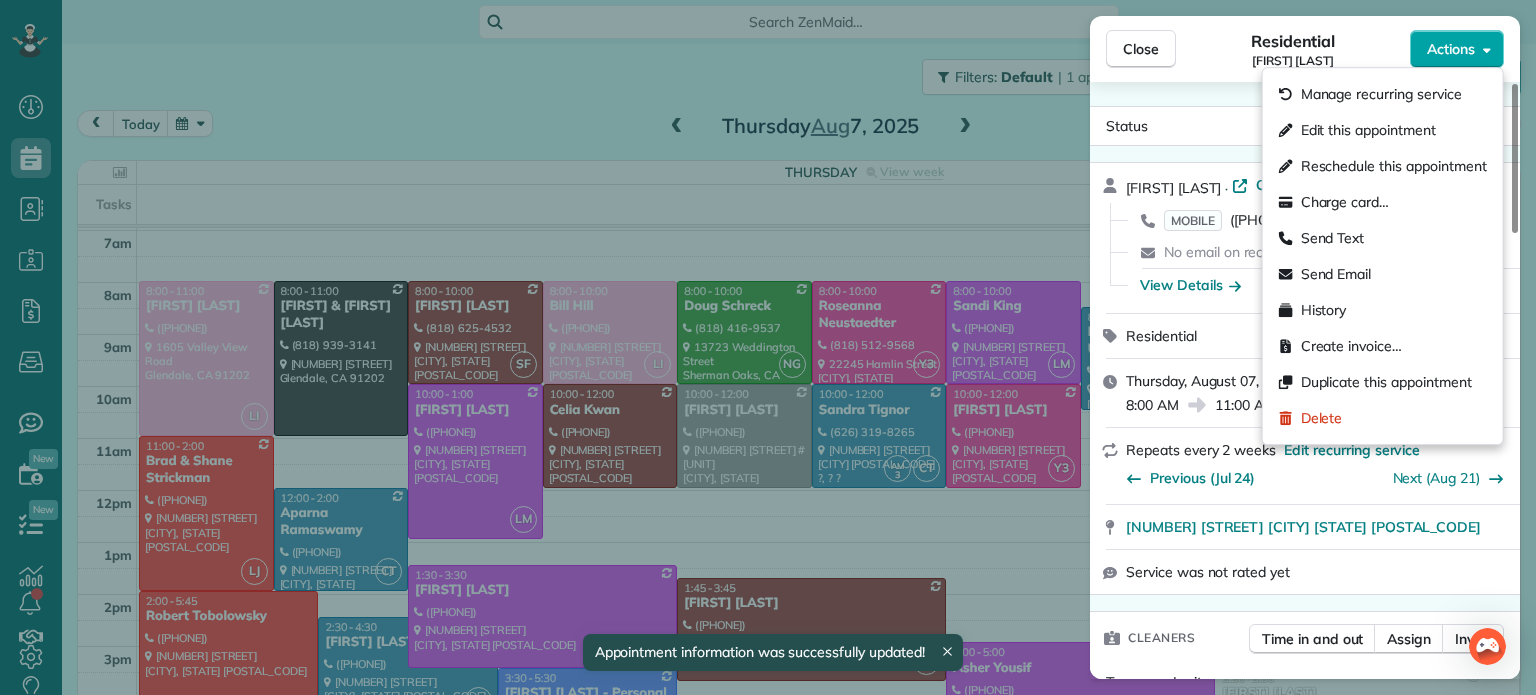 click on "Actions" at bounding box center [1451, 49] 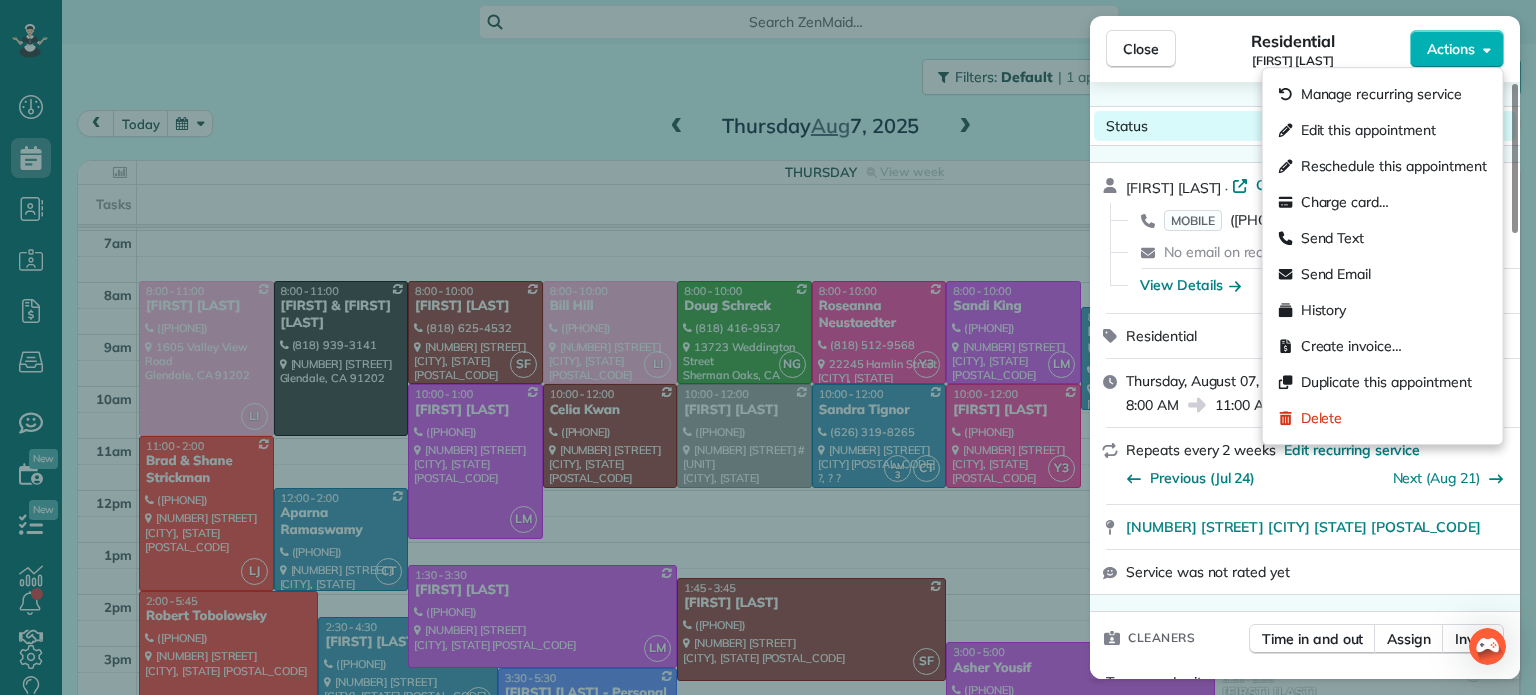 click on "Status Confirmed" at bounding box center (1305, 126) 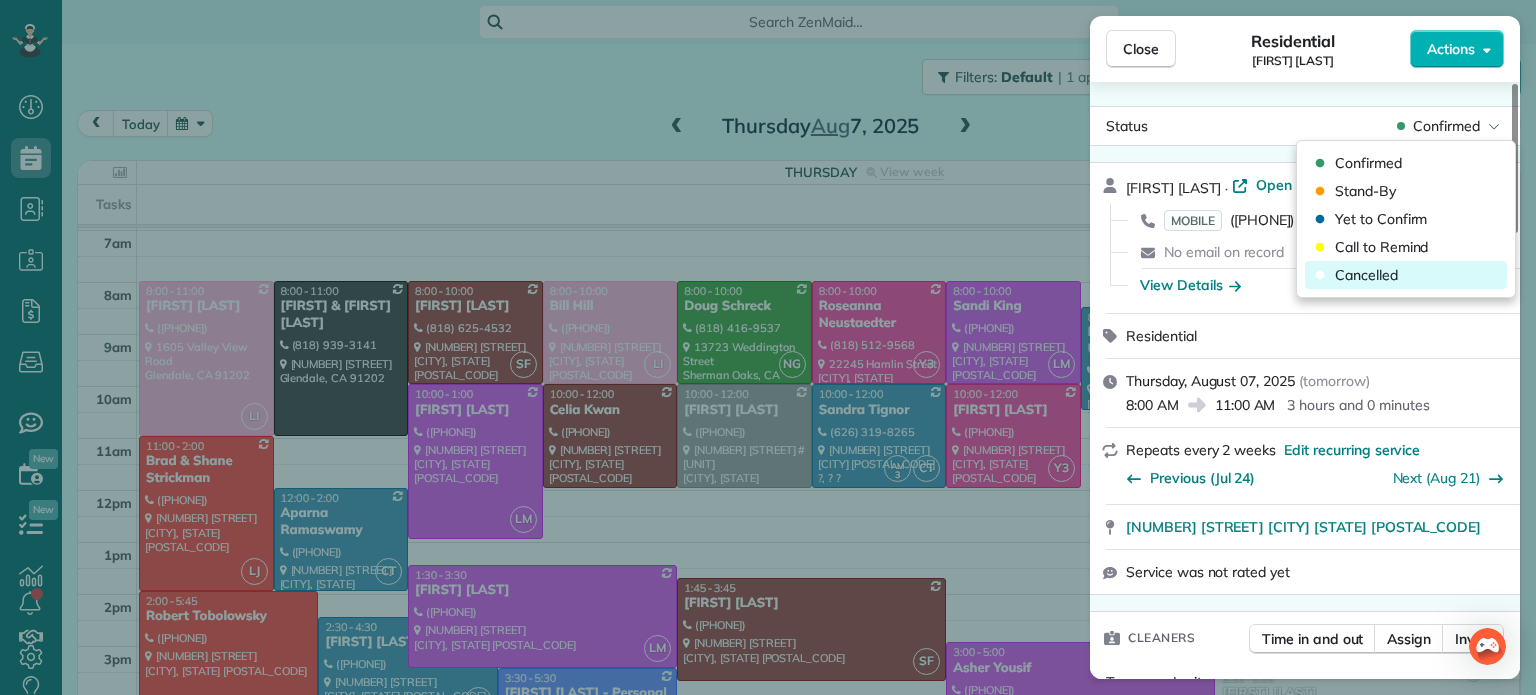 click on "Cancelled" at bounding box center [1366, 275] 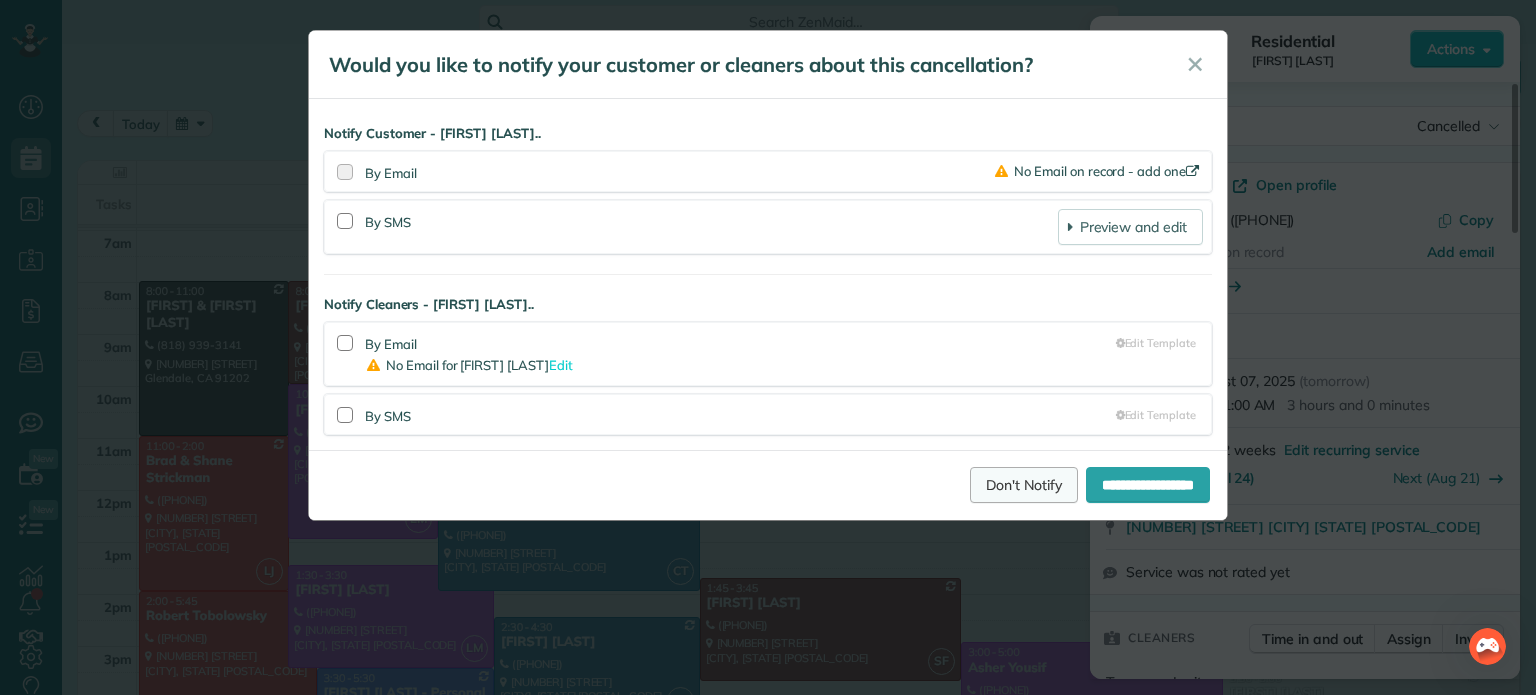 click on "Don't Notify" at bounding box center (1024, 485) 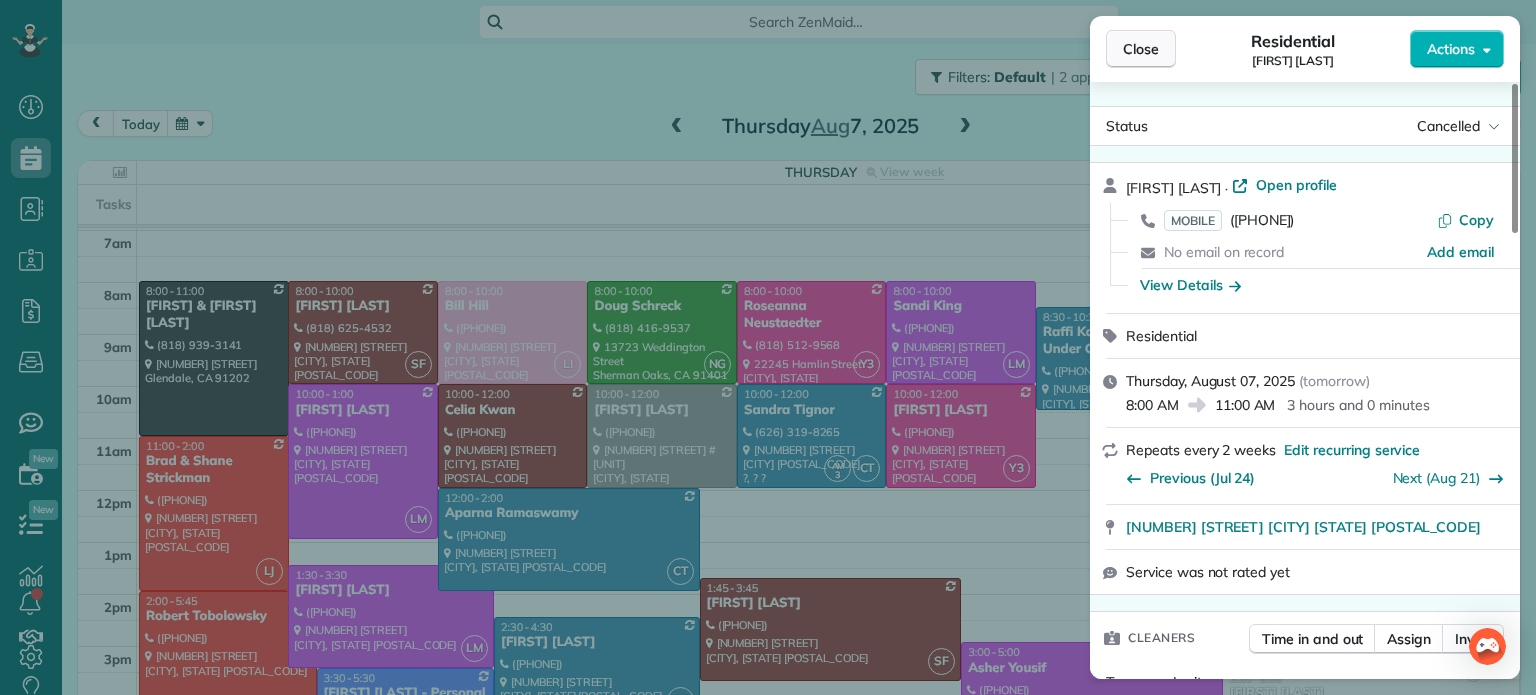 click on "Close" at bounding box center [1141, 49] 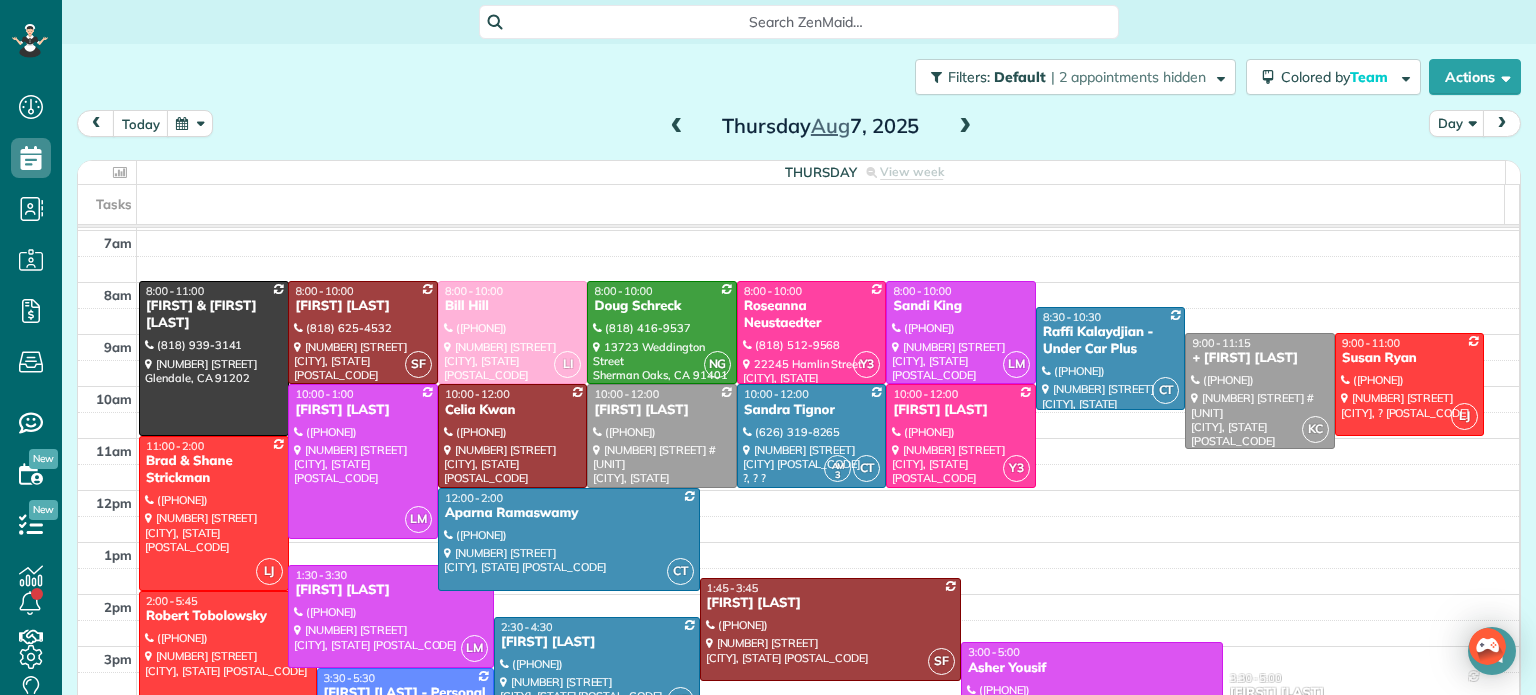 click on "Filters:   Default
|  2 appointments hidden
Colored by  Team
Color by Cleaner
Color by Team
Color by Status
Color by Recurrence
Color by Paid/Unpaid
Filters  Default
Schedule Changes
Actions
Create Appointment
Create Task
Clock In/Out
Send Work Orders
Print Route Sheets
Today's Emails/Texts
View Metrics" at bounding box center [799, 77] 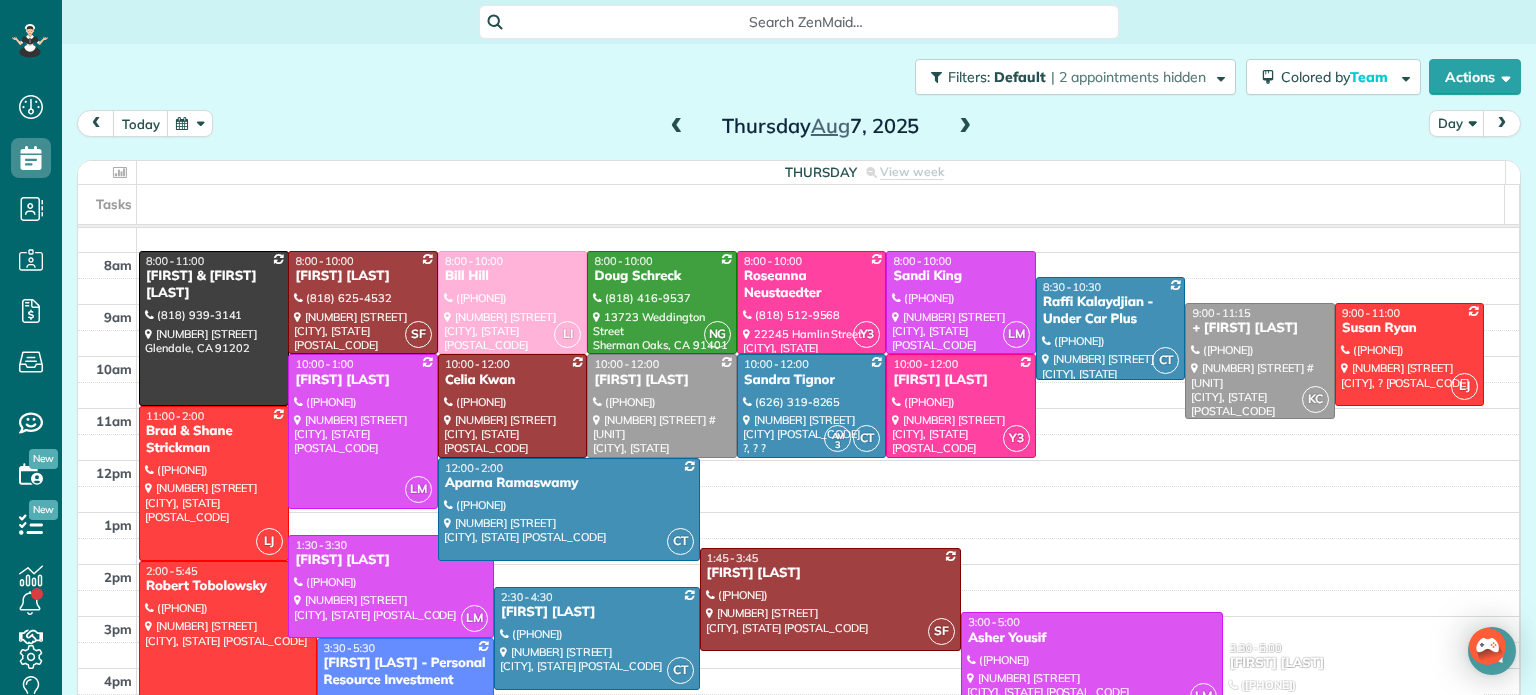scroll, scrollTop: 156, scrollLeft: 0, axis: vertical 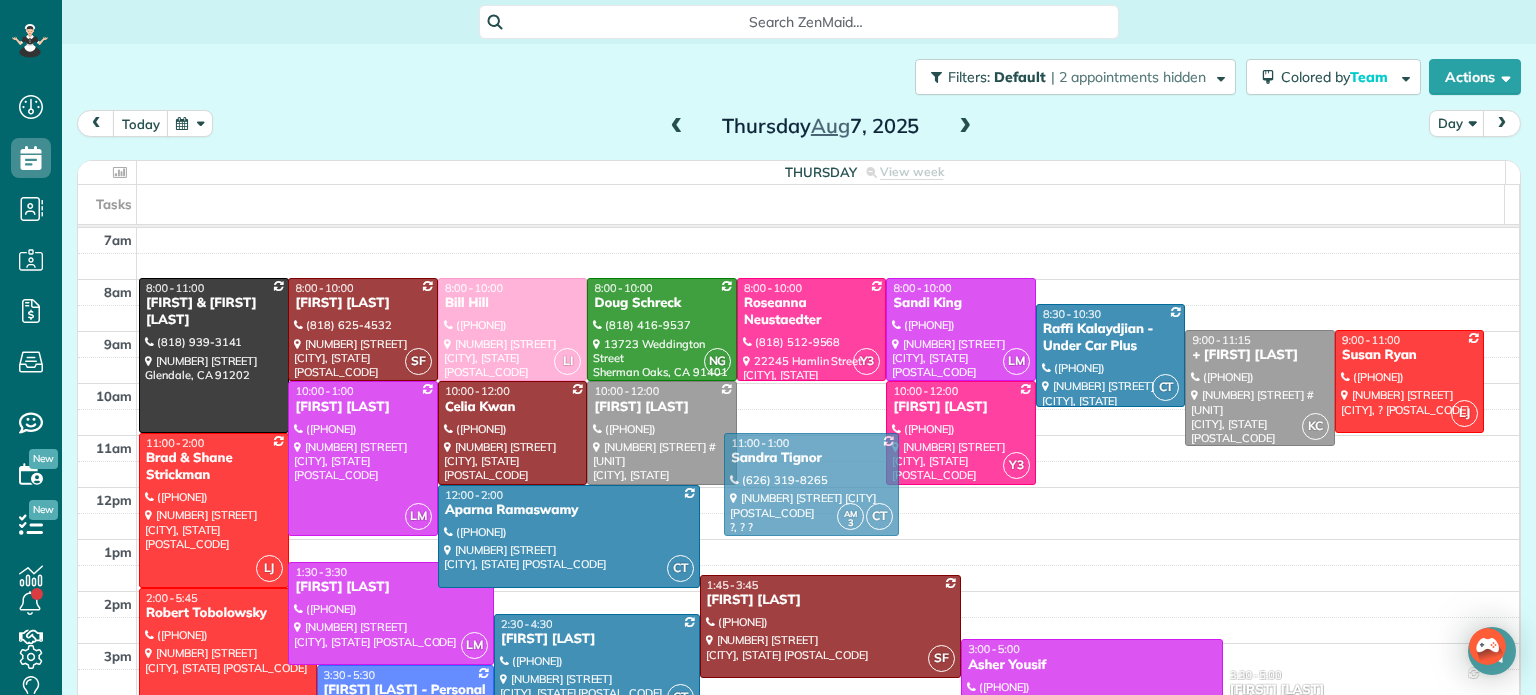 drag, startPoint x: 793, startPoint y: 424, endPoint x: 786, endPoint y: 477, distance: 53.460266 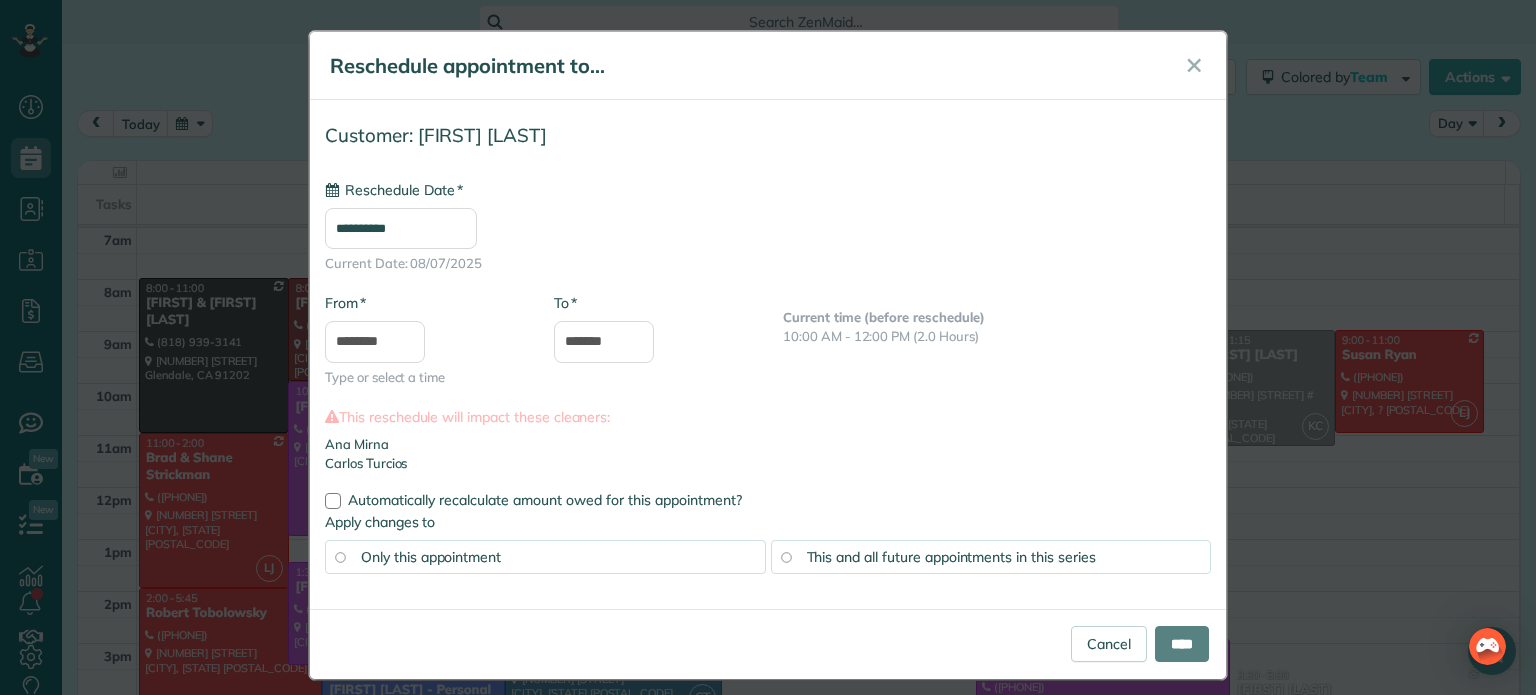 type on "**********" 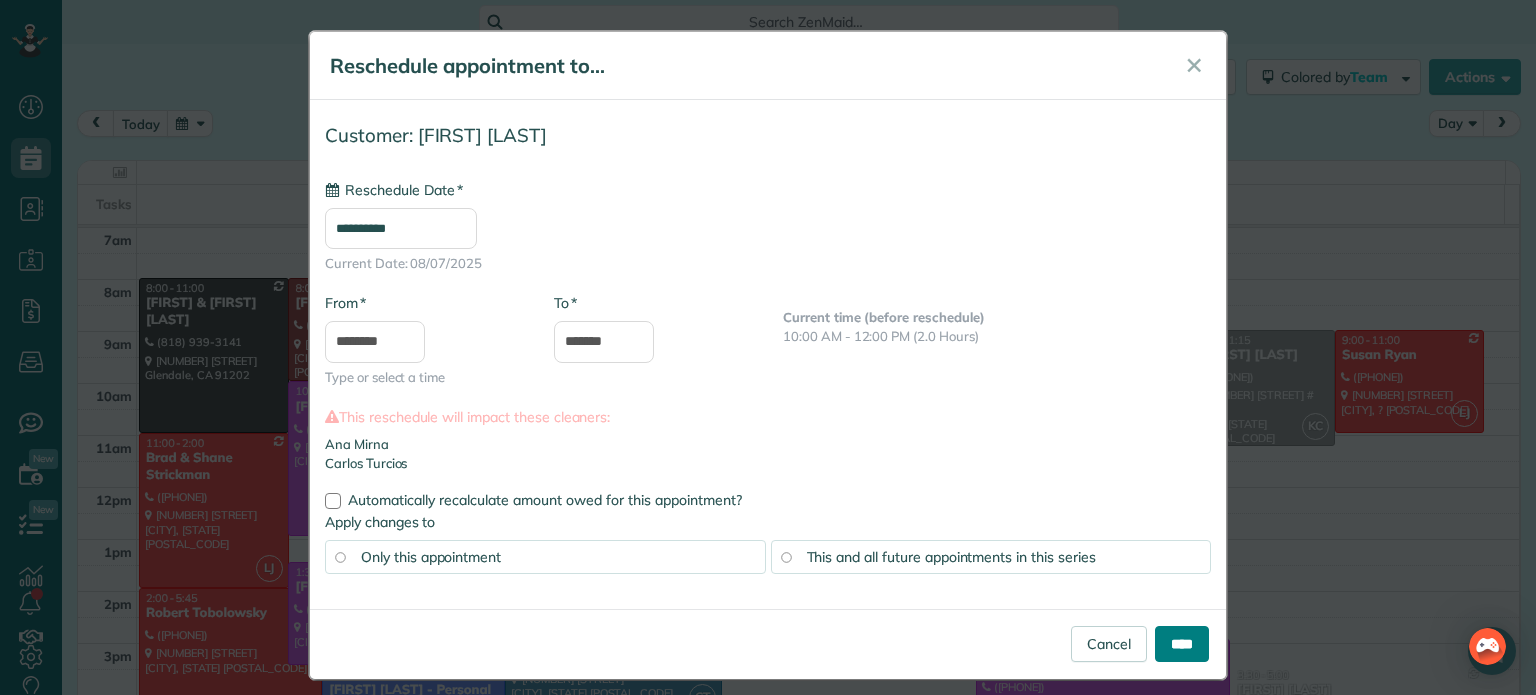 click on "****" at bounding box center [1182, 644] 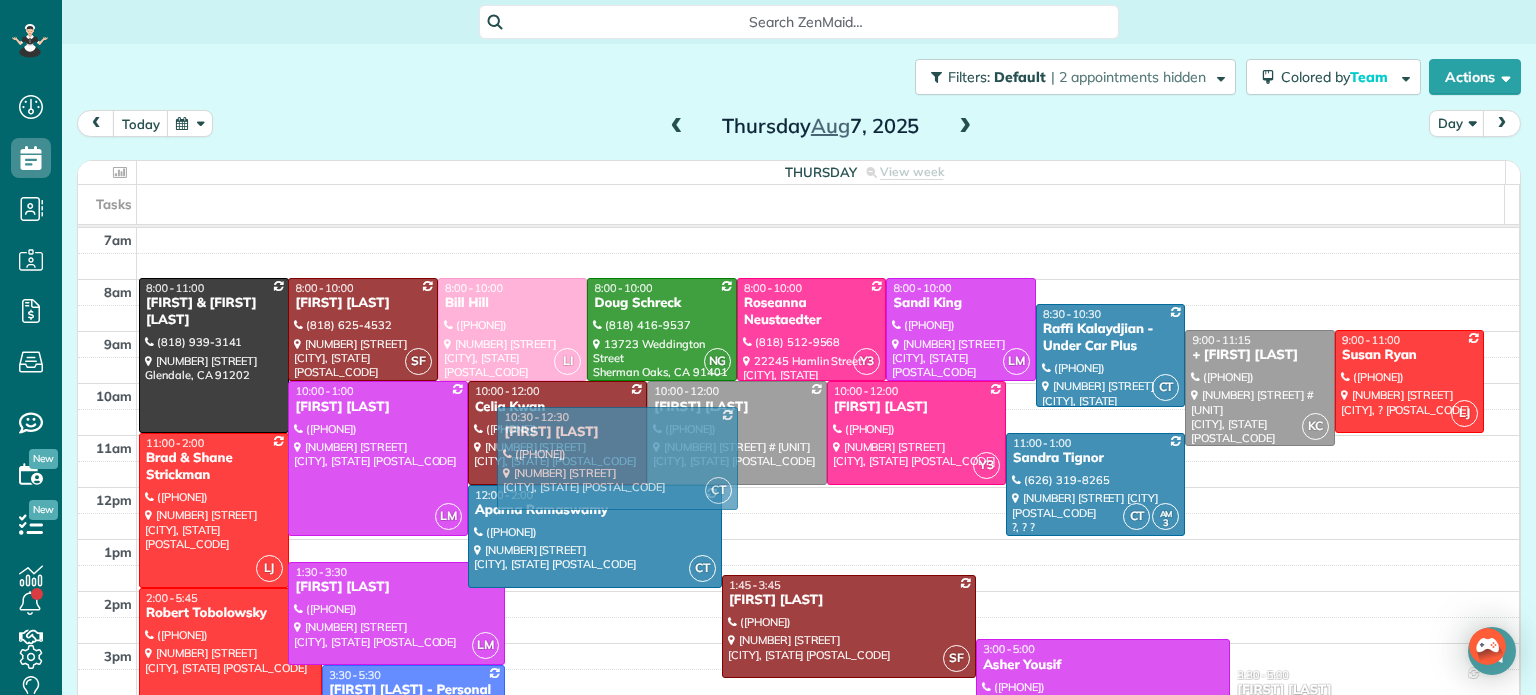 drag, startPoint x: 565, startPoint y: 636, endPoint x: 621, endPoint y: 432, distance: 211.54669 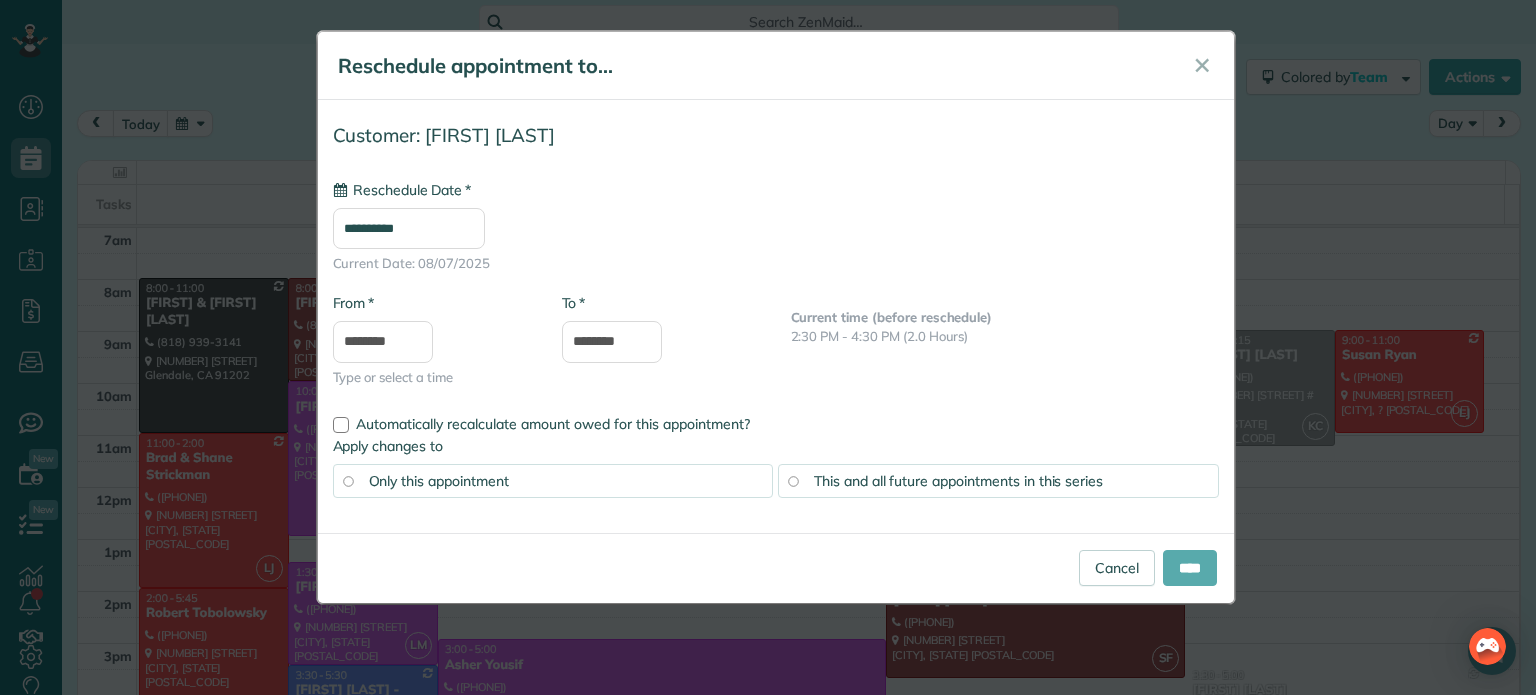 type on "**********" 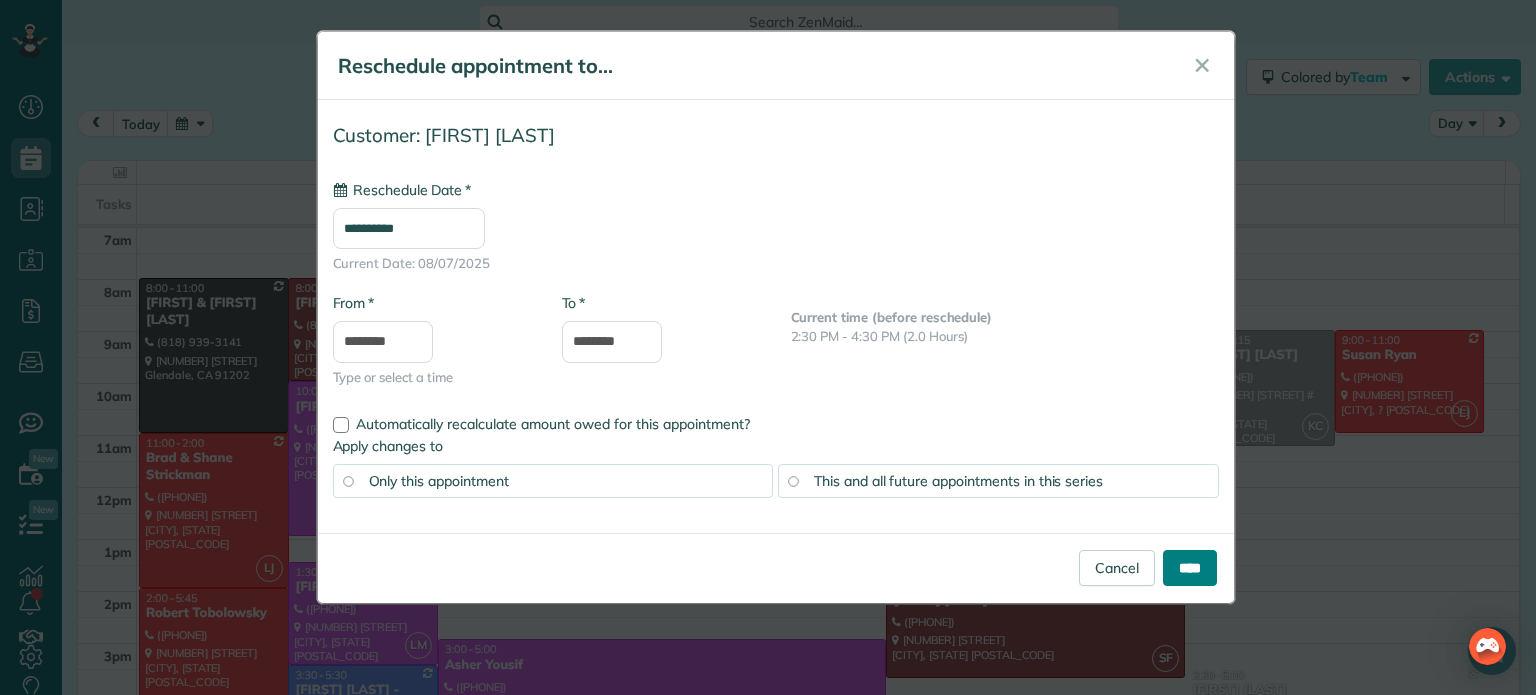 click on "****" at bounding box center (1190, 568) 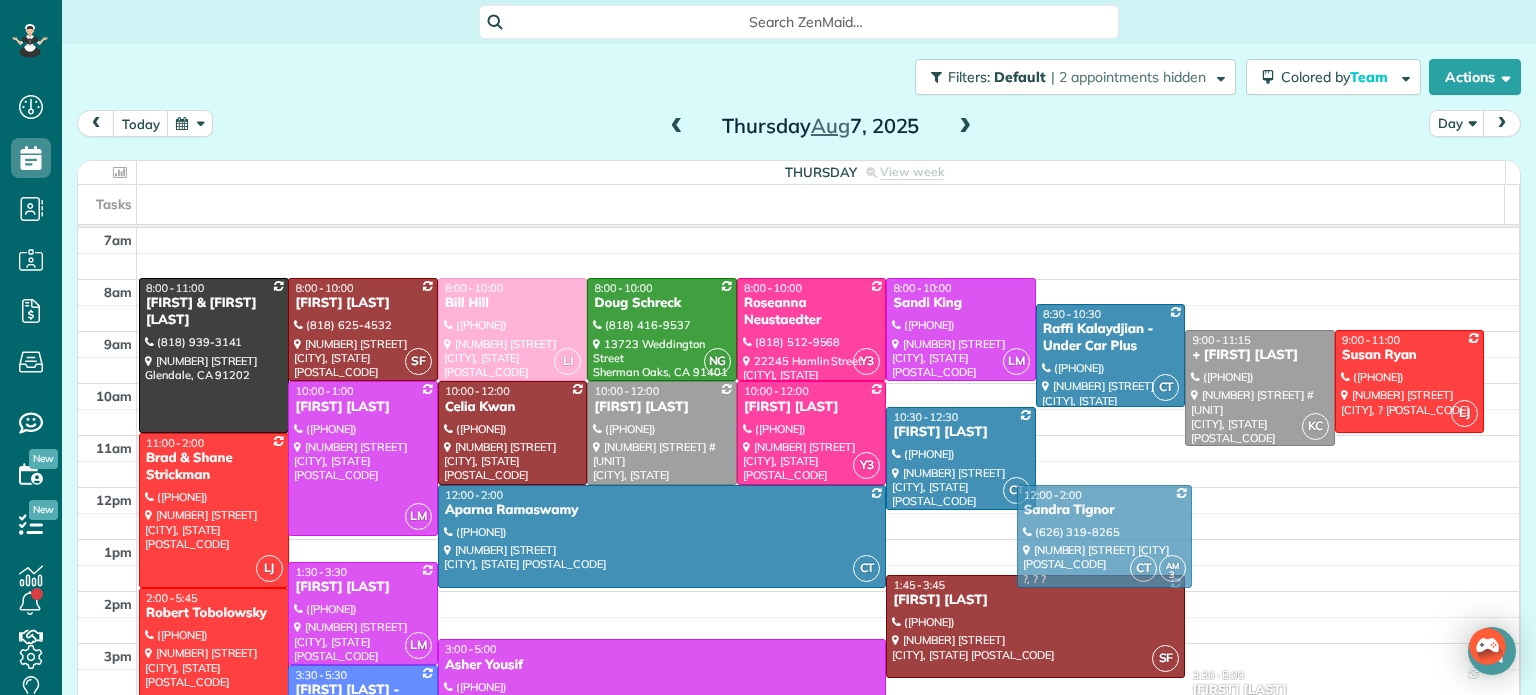 drag, startPoint x: 1069, startPoint y: 465, endPoint x: 1068, endPoint y: 520, distance: 55.00909 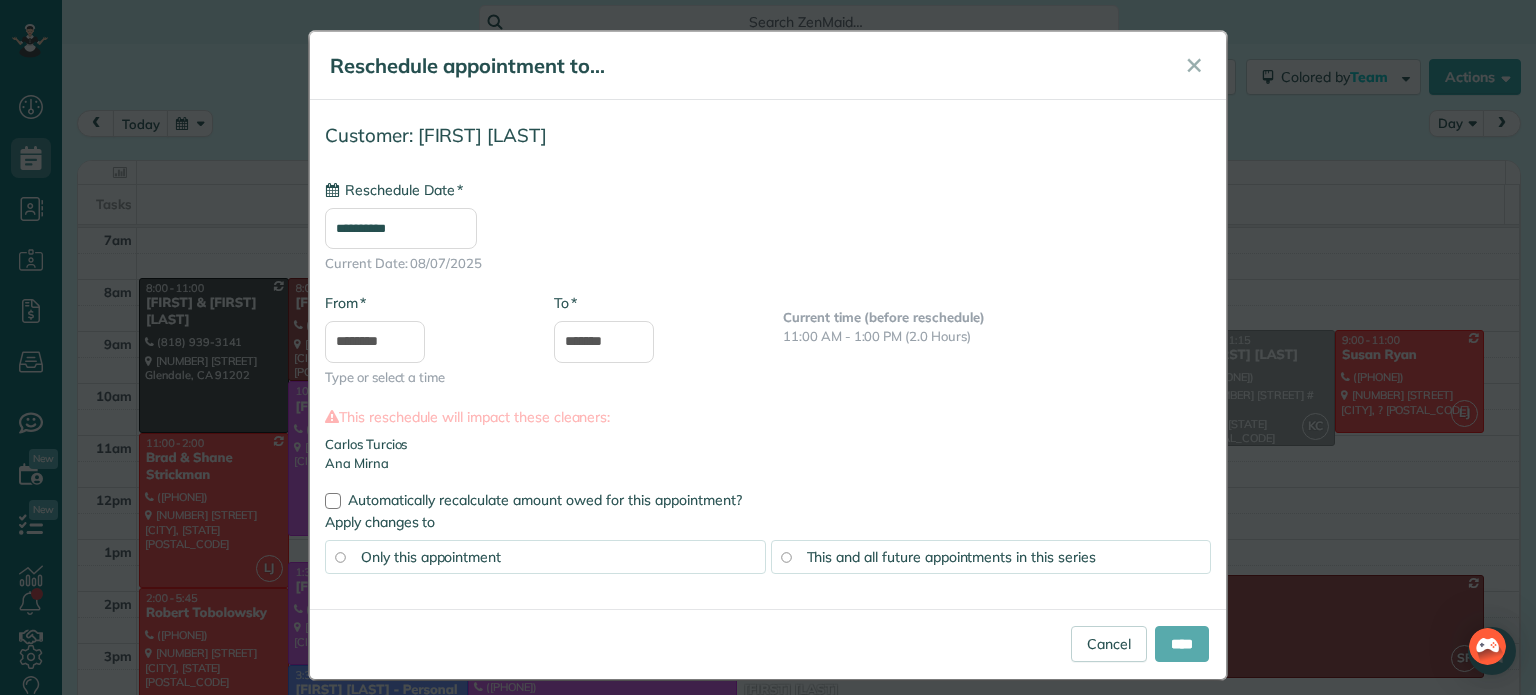 type on "**********" 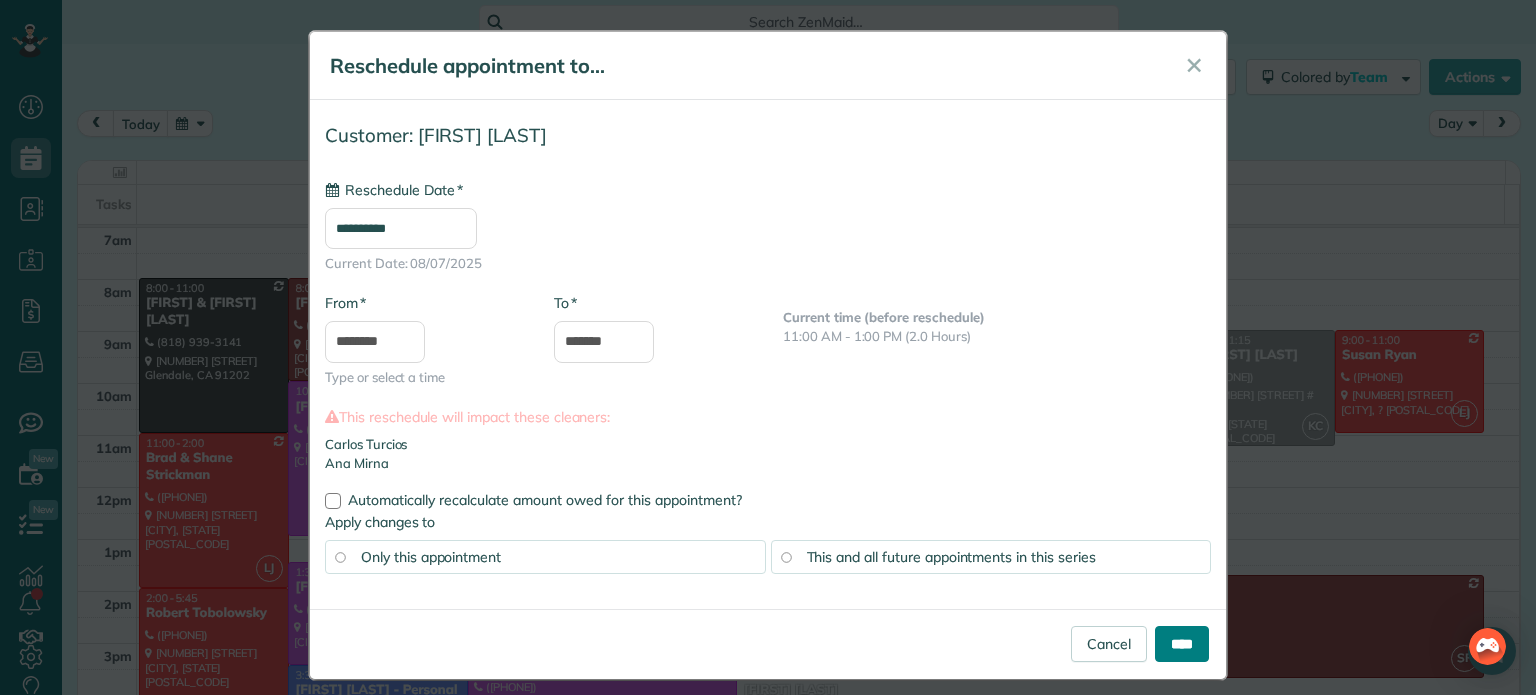 click on "****" at bounding box center (1182, 644) 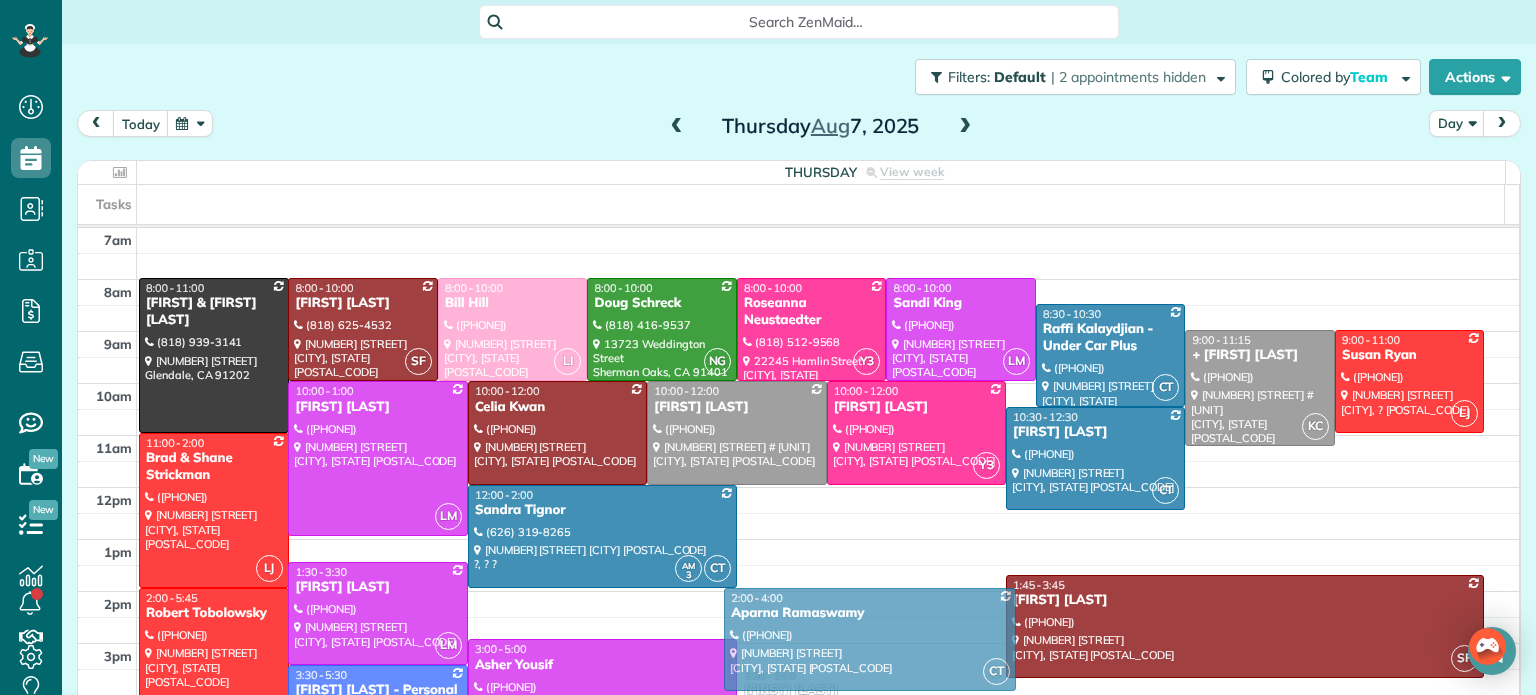 drag, startPoint x: 794, startPoint y: 537, endPoint x: 789, endPoint y: 641, distance: 104.120125 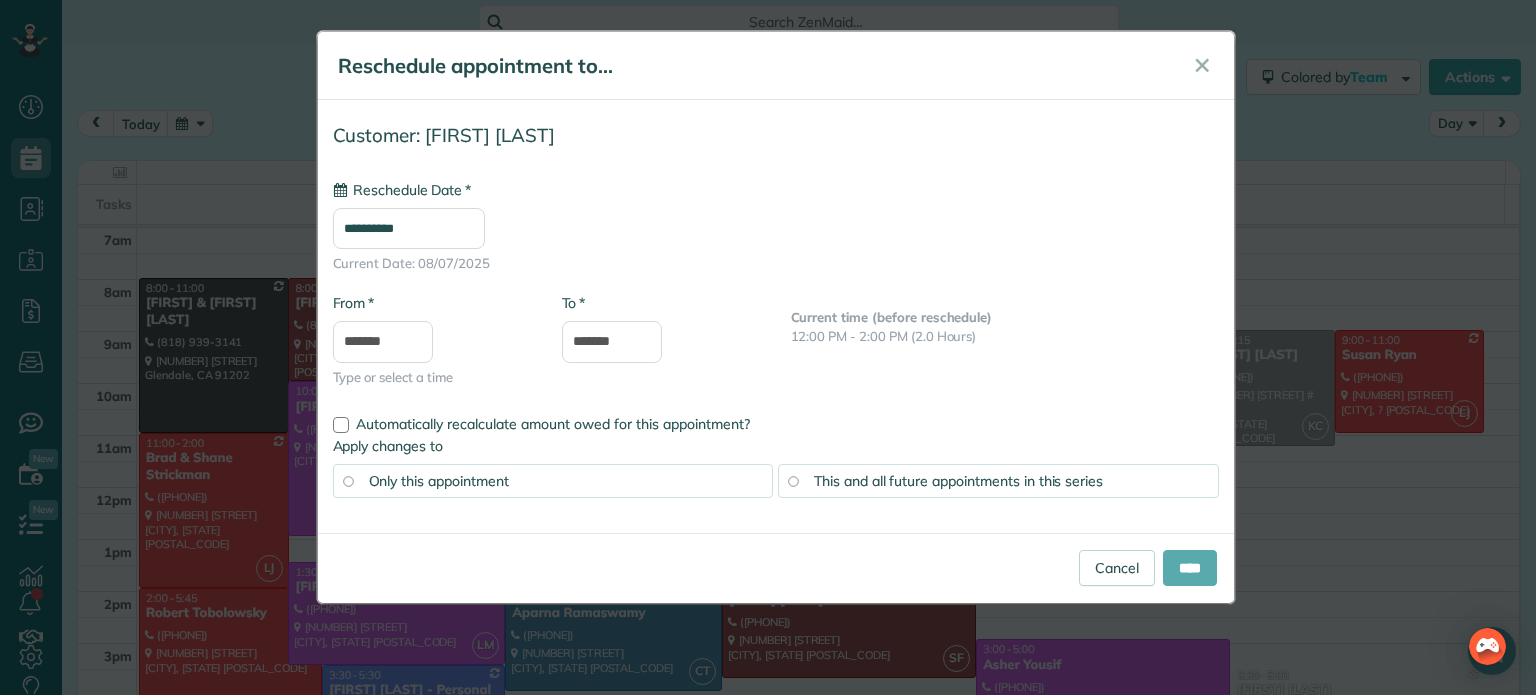 type on "**********" 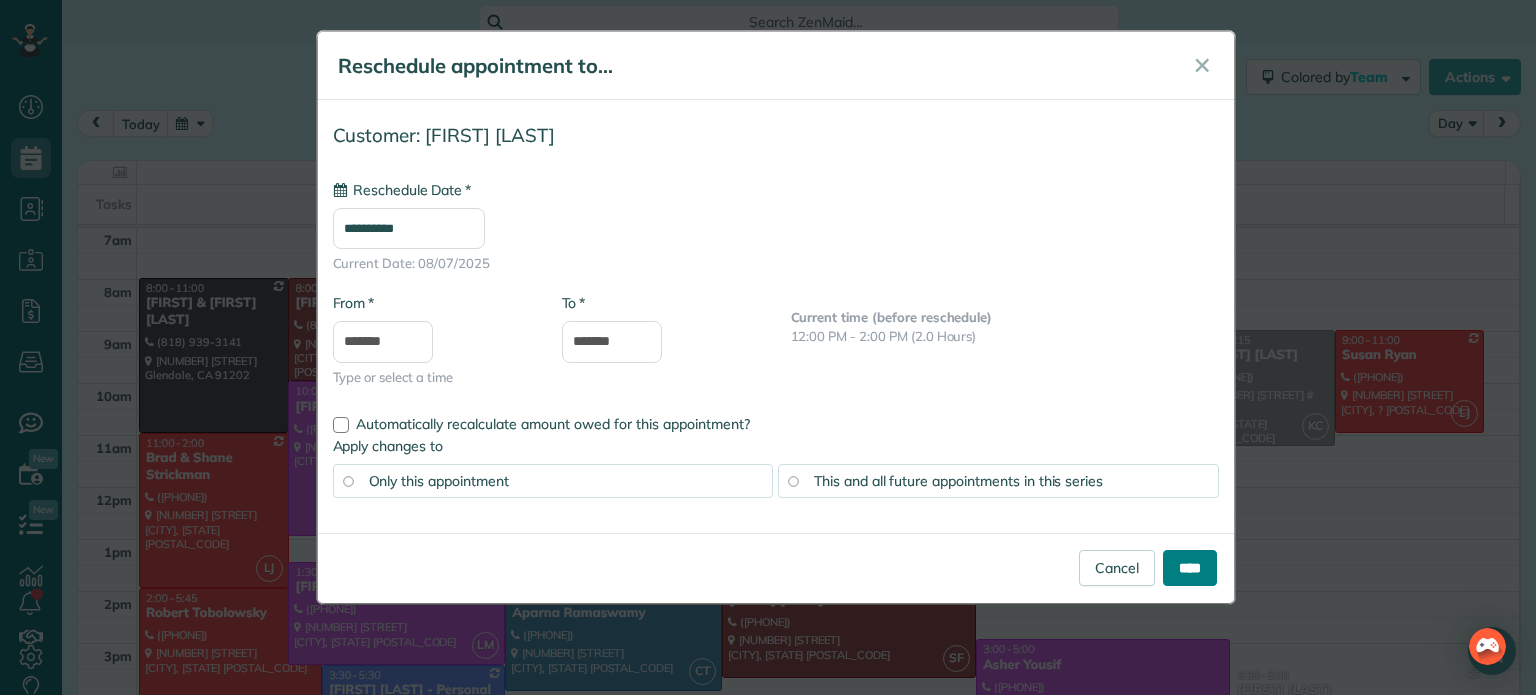 click on "****" at bounding box center [1190, 568] 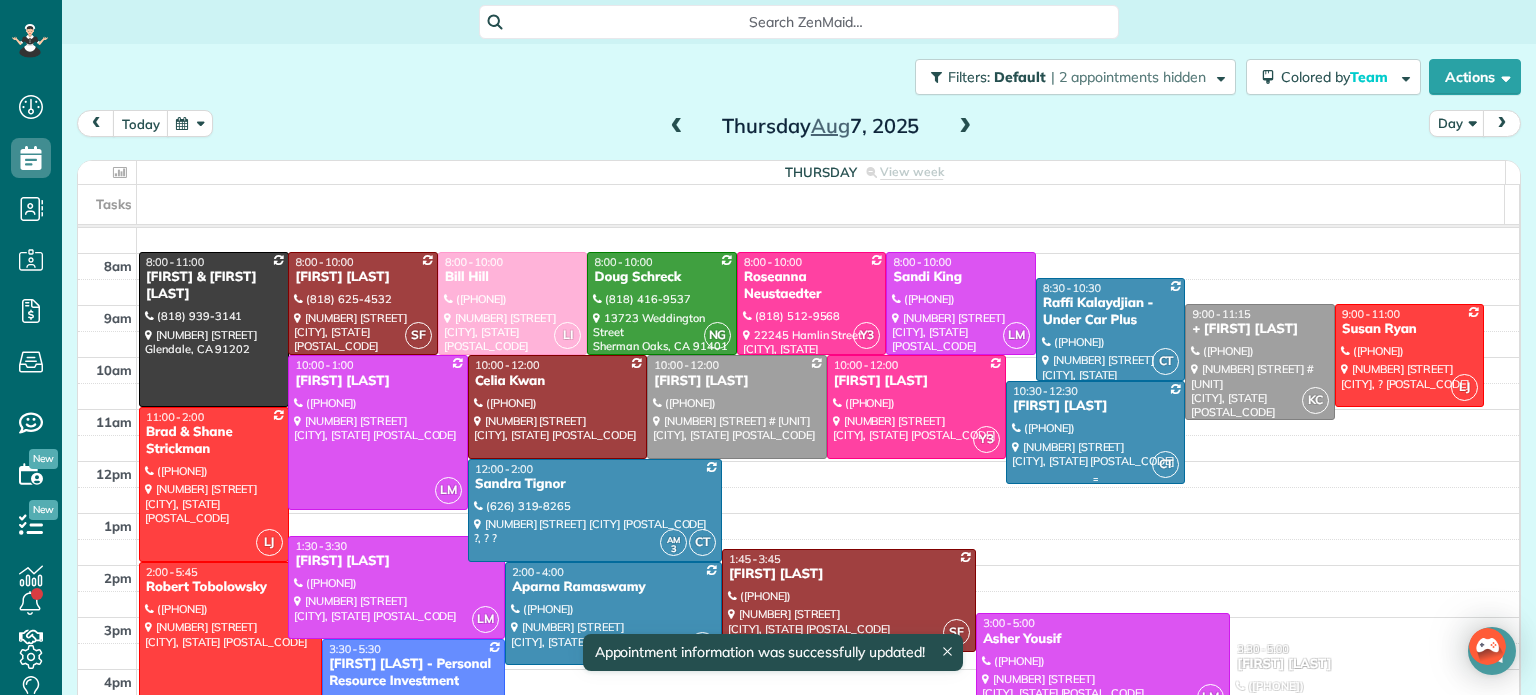 scroll, scrollTop: 156, scrollLeft: 0, axis: vertical 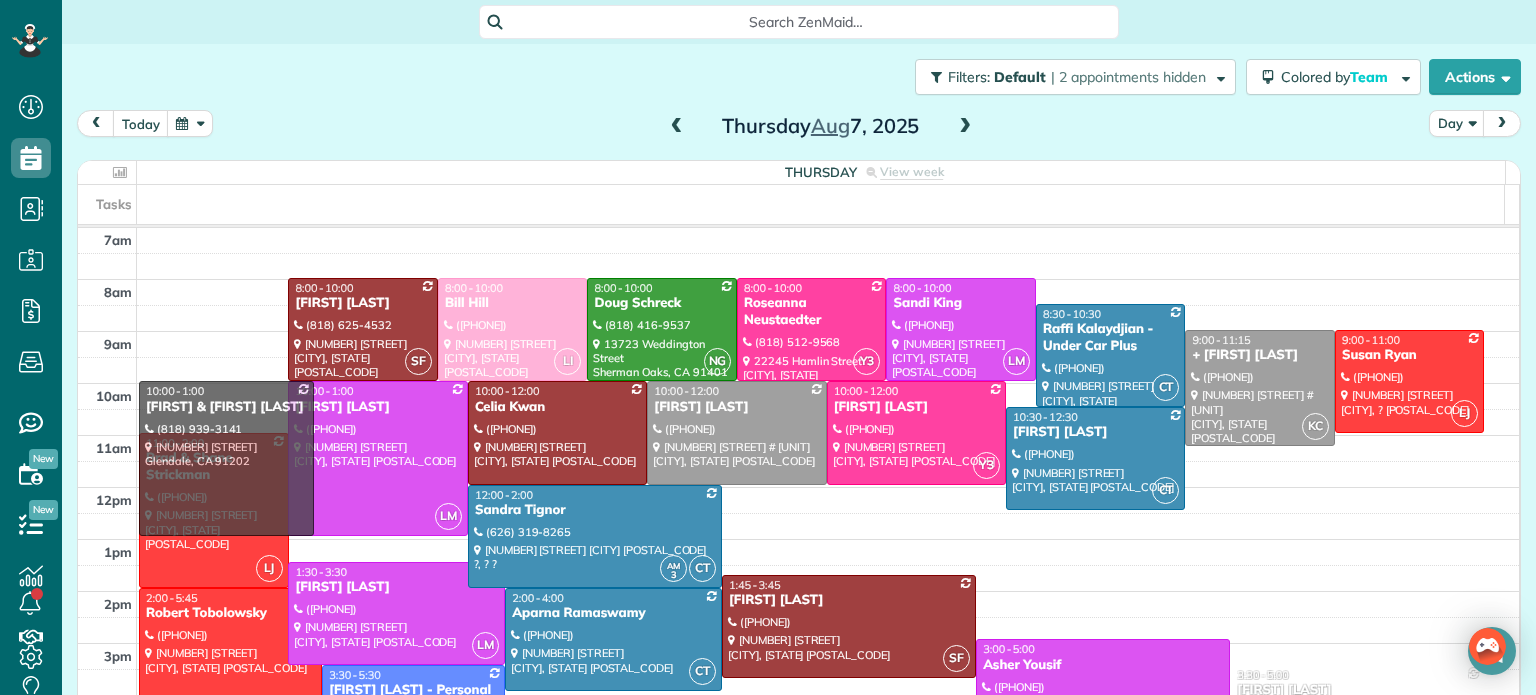 drag, startPoint x: 192, startPoint y: 359, endPoint x: 186, endPoint y: 463, distance: 104.172935 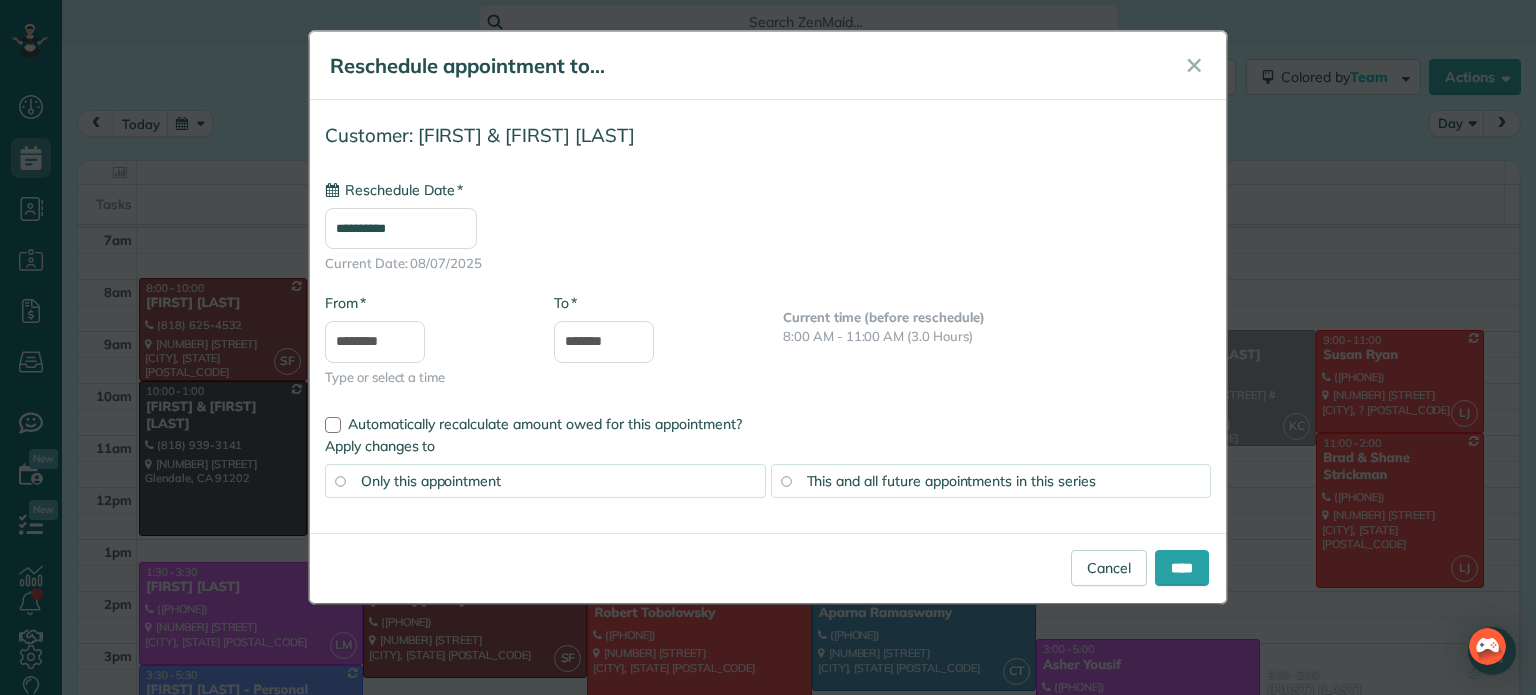 type on "**********" 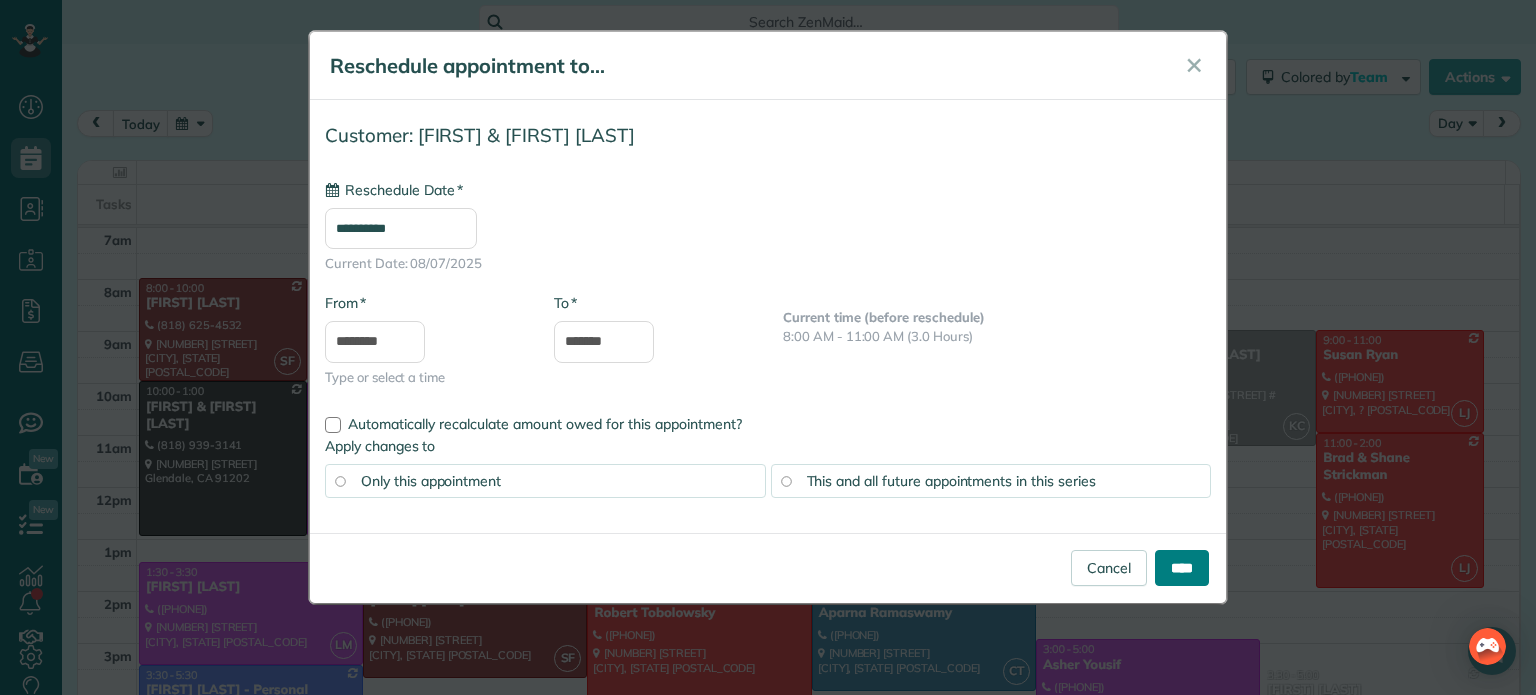 click on "****" at bounding box center [1182, 568] 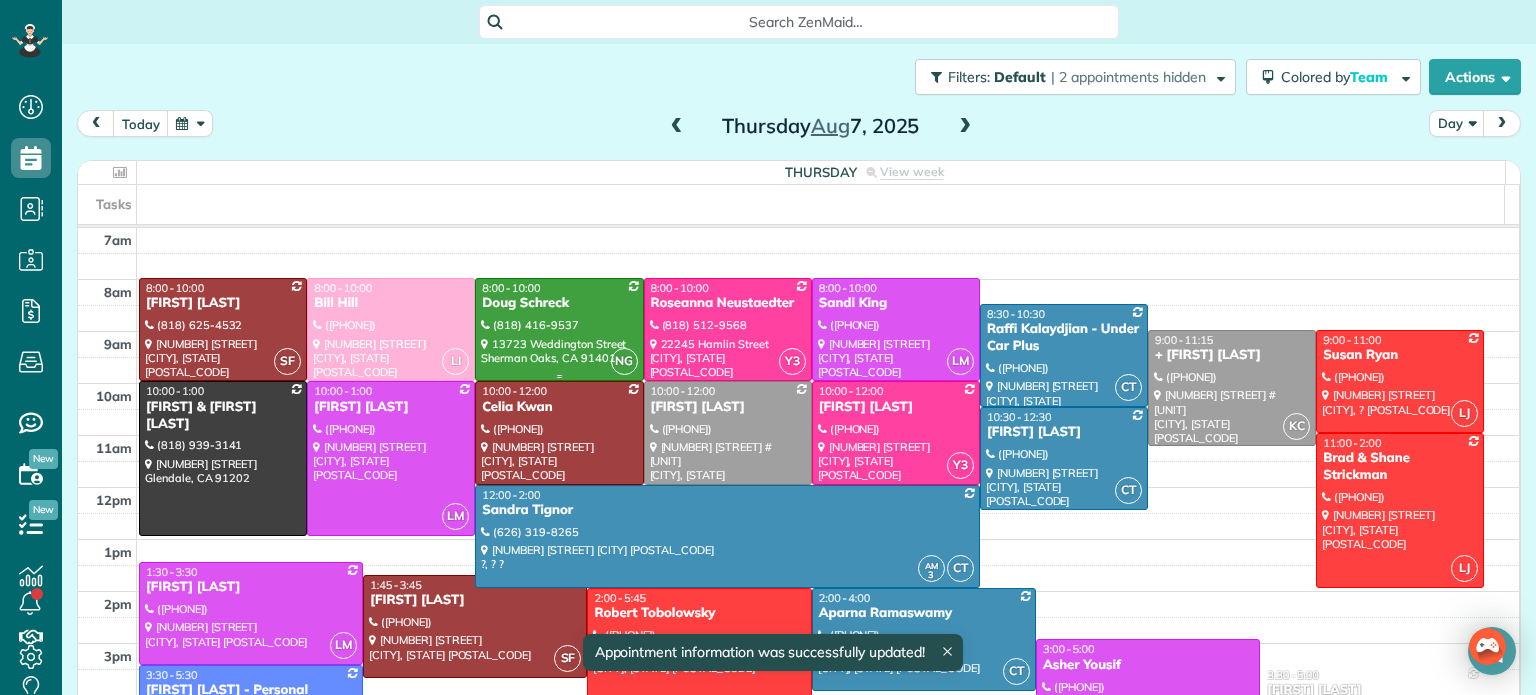 click on "Doug Schreck" at bounding box center [559, 303] 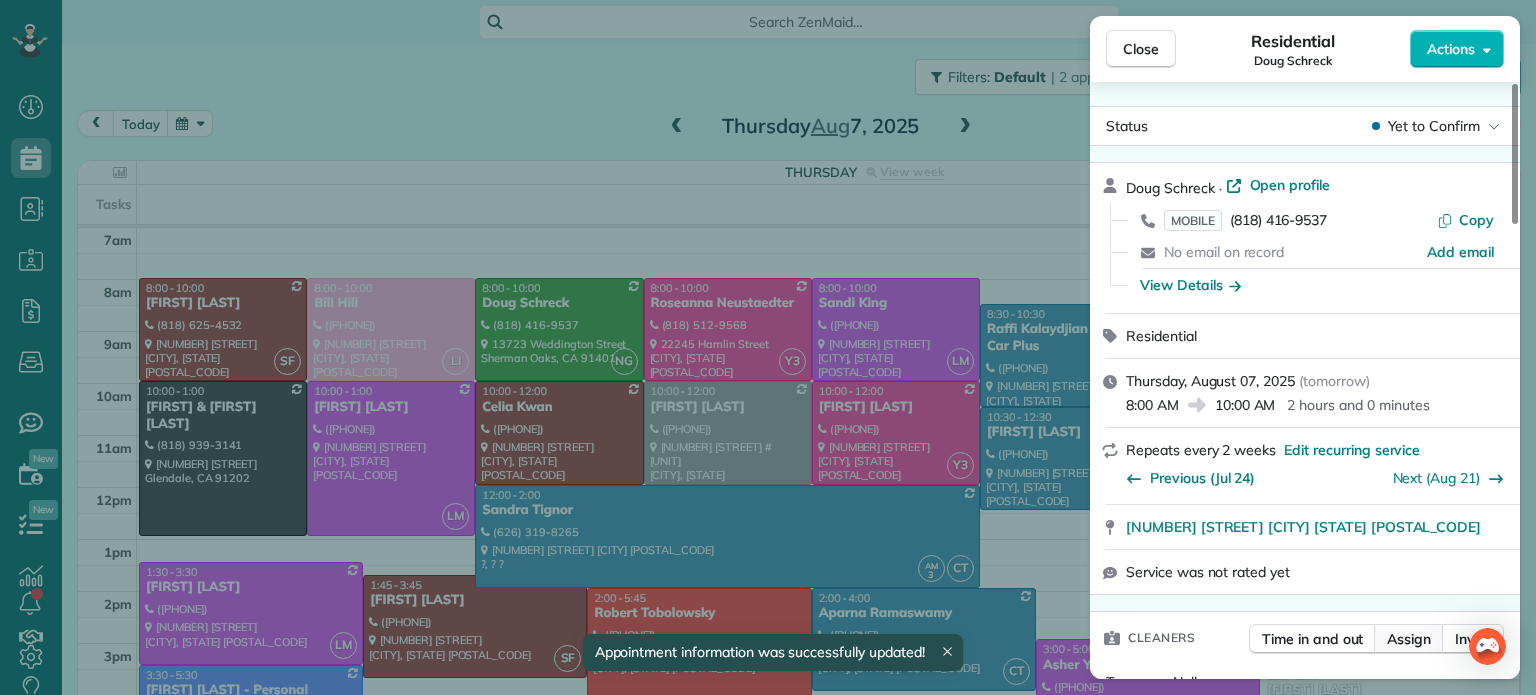 click on "Assign" at bounding box center (1409, 639) 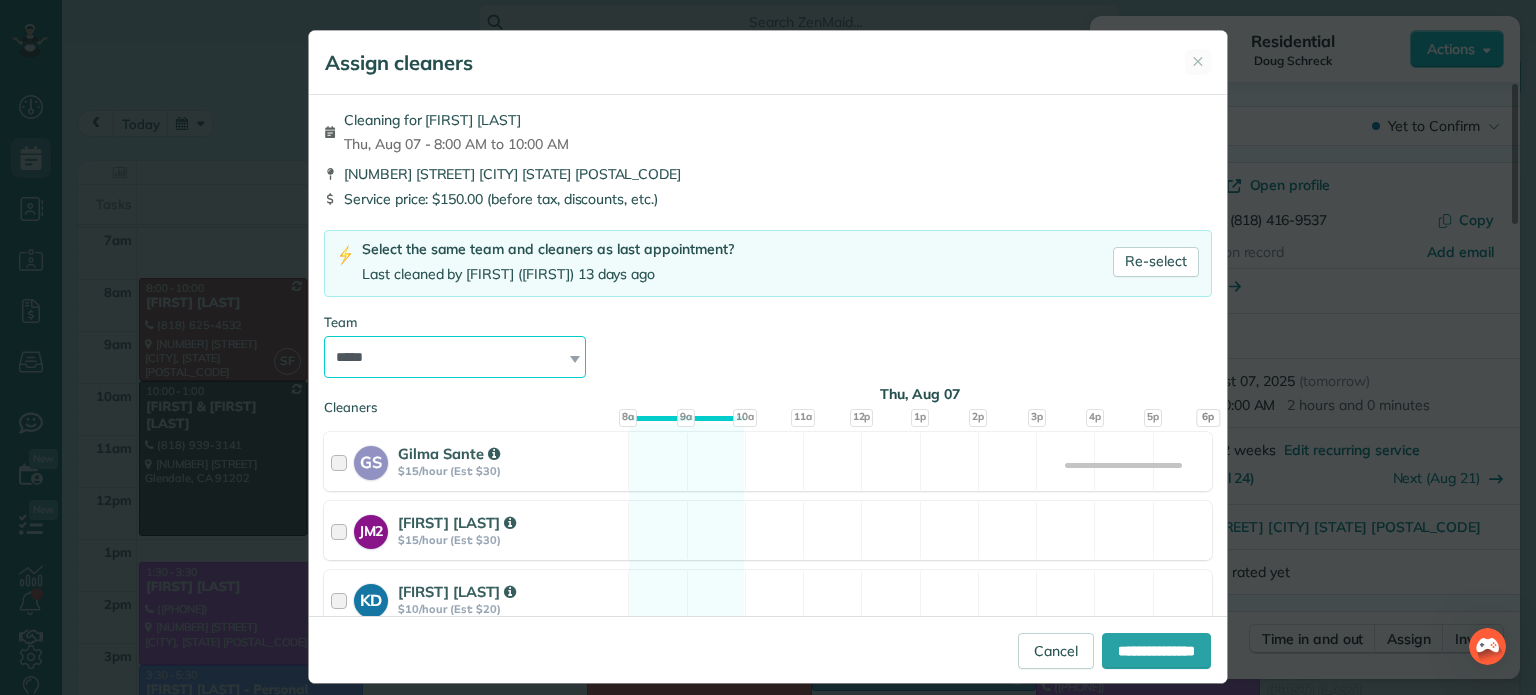 click on "**********" at bounding box center (455, 357) 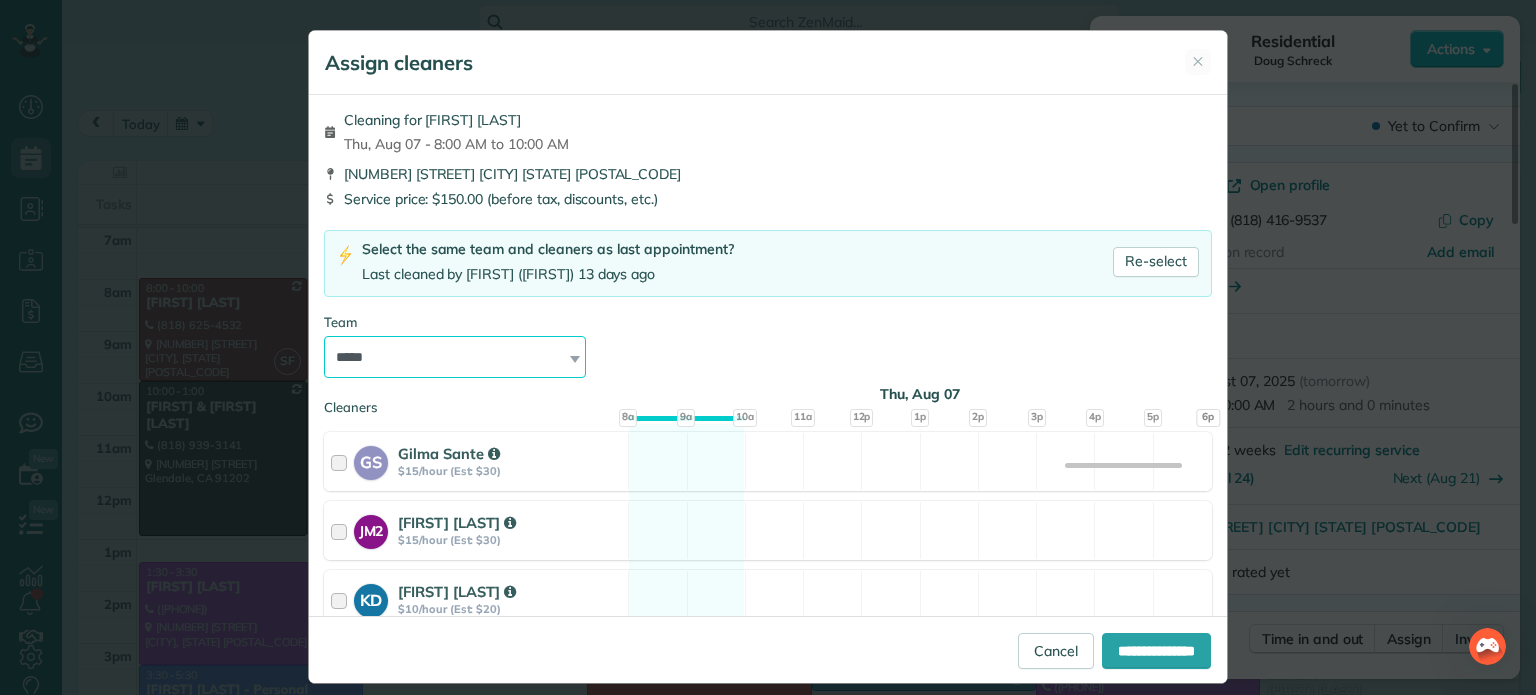 select on "***" 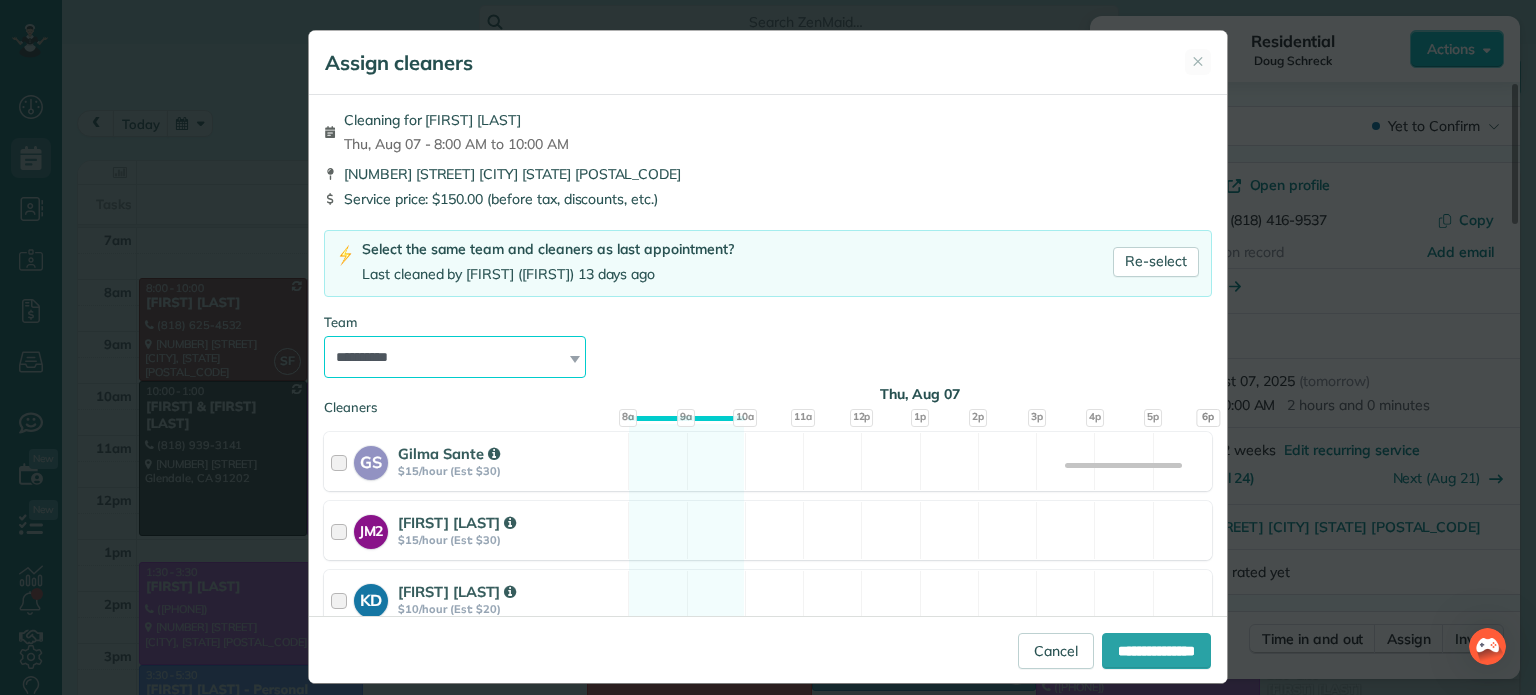 click on "**********" at bounding box center (455, 357) 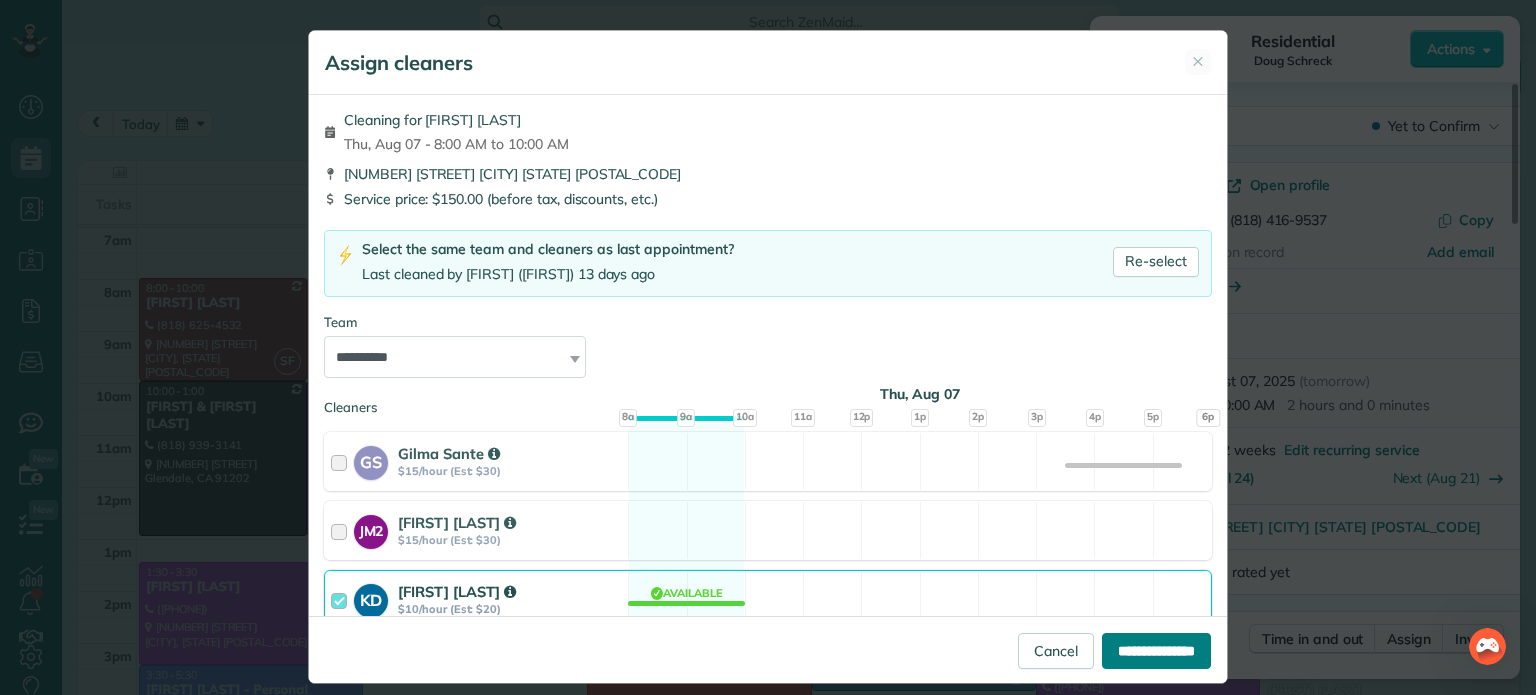 click on "**********" at bounding box center (1156, 651) 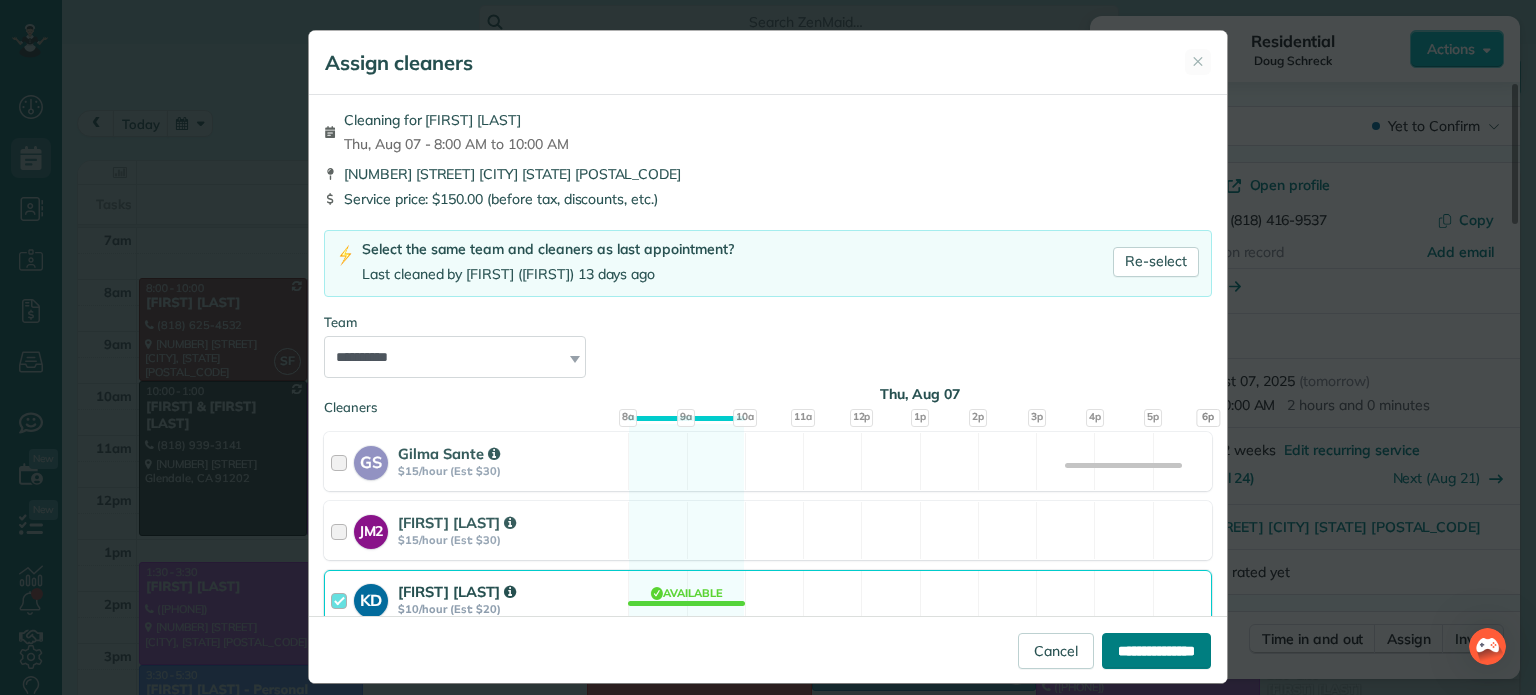 type on "**********" 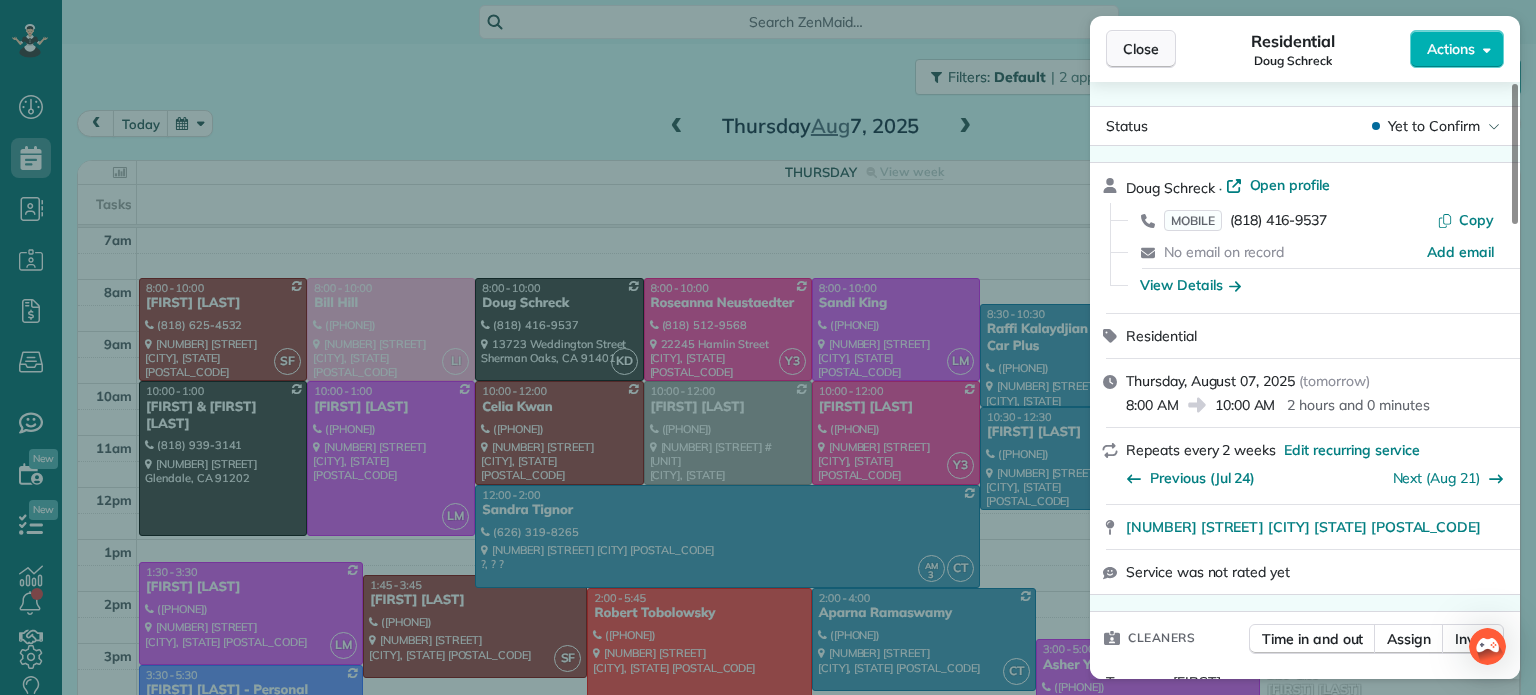 click on "Close" at bounding box center [1141, 49] 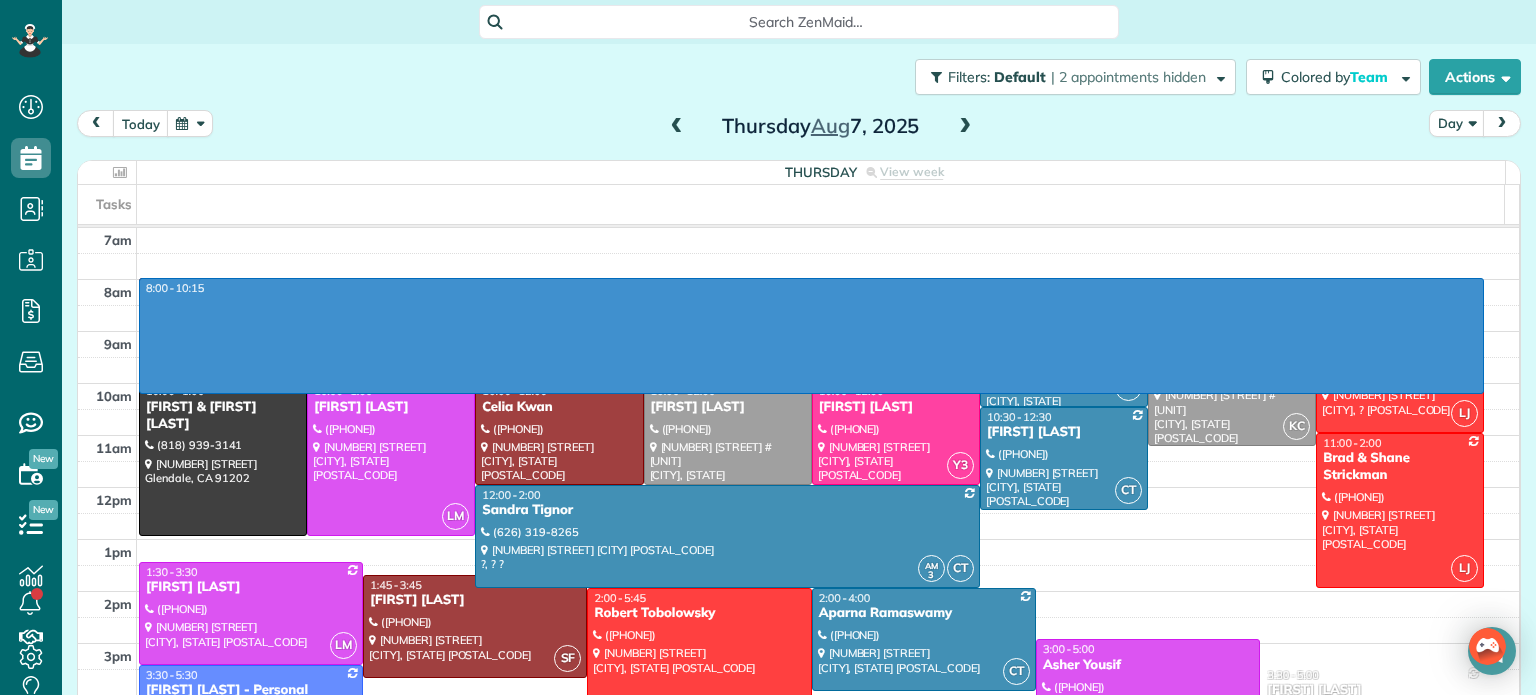 drag, startPoint x: 1177, startPoint y: 279, endPoint x: 1152, endPoint y: 389, distance: 112.805145 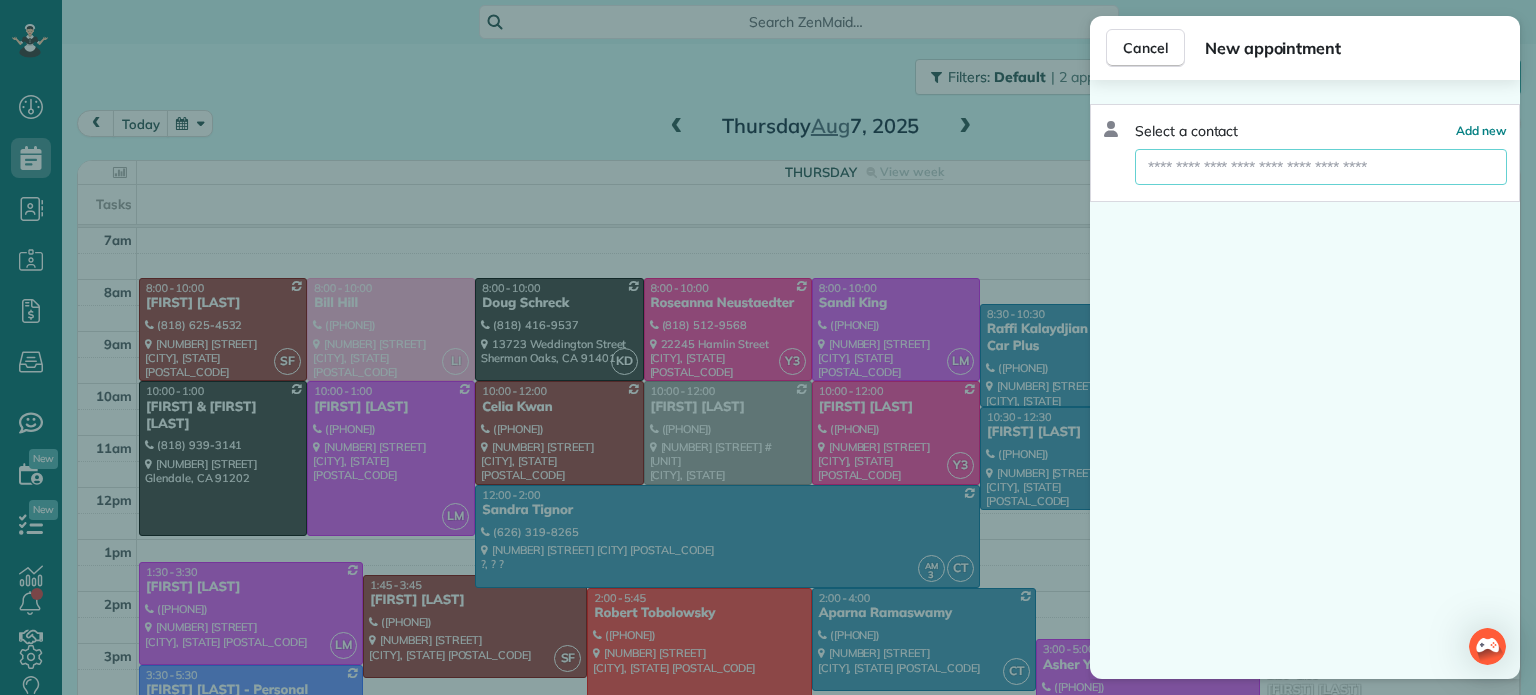 click at bounding box center [1321, 167] 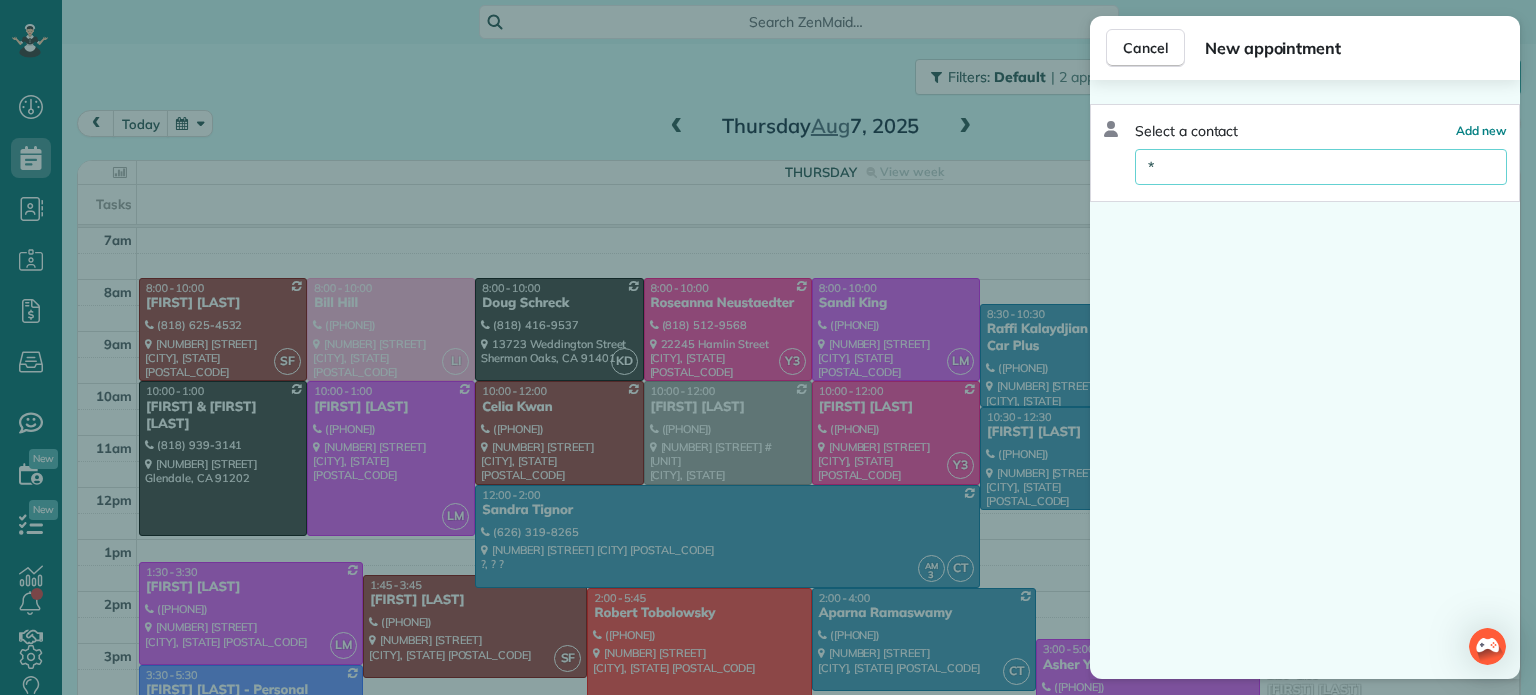 click on "*" at bounding box center (1321, 167) 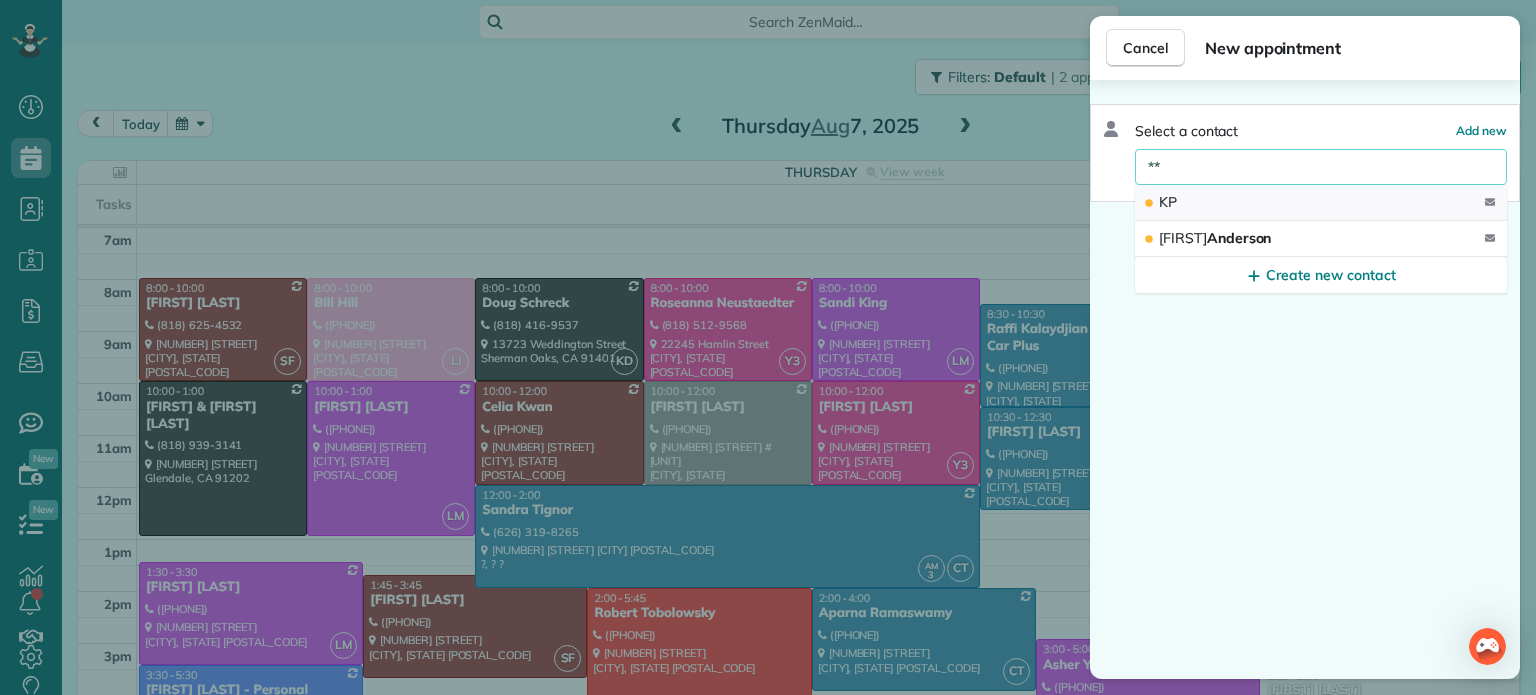 type on "**" 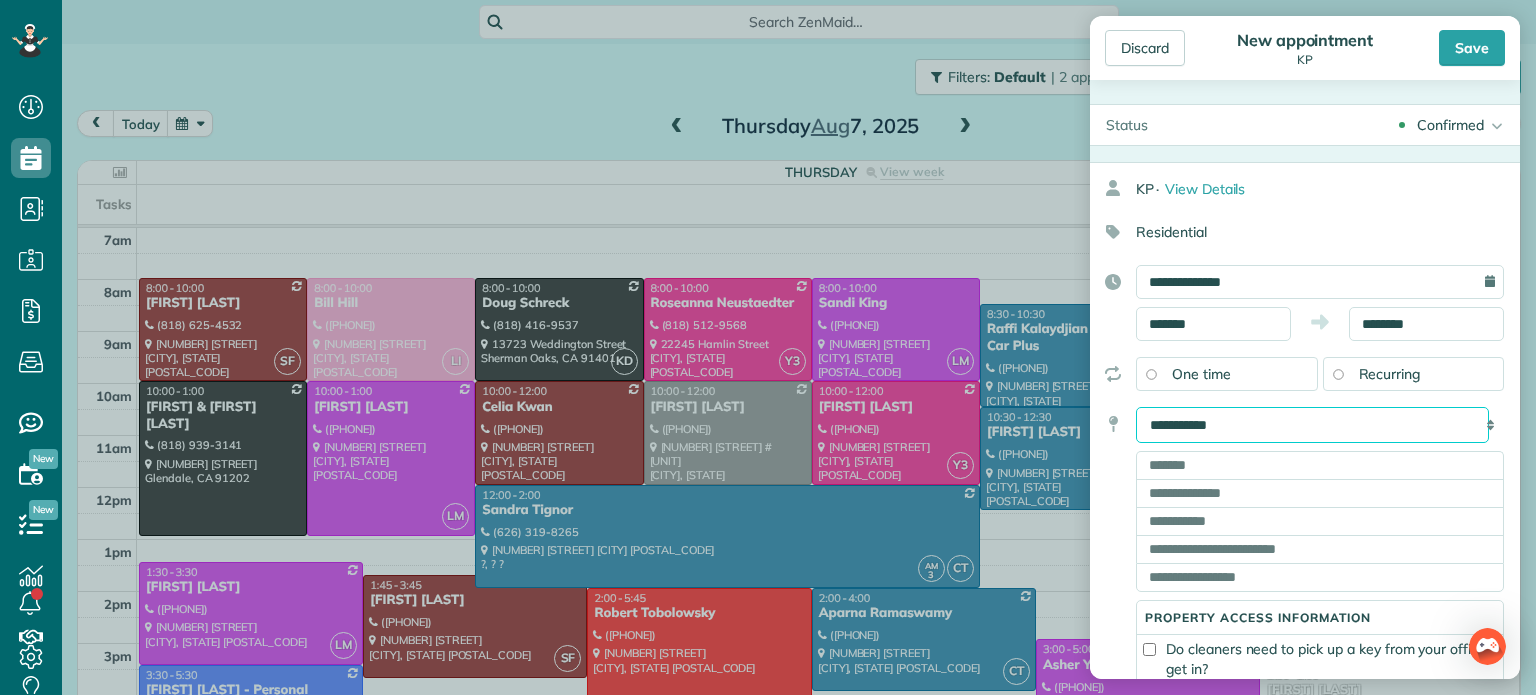 click on "**********" at bounding box center (1312, 425) 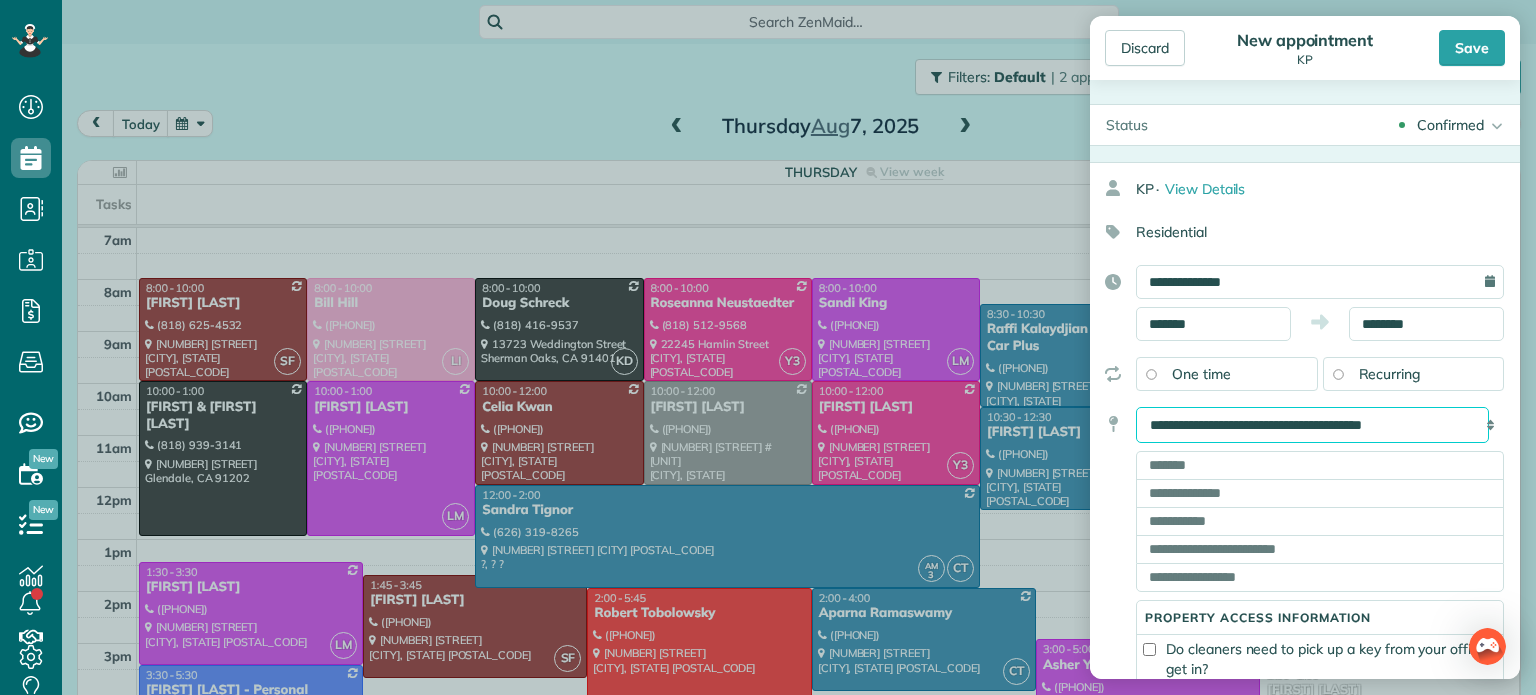 click on "**********" at bounding box center (1312, 425) 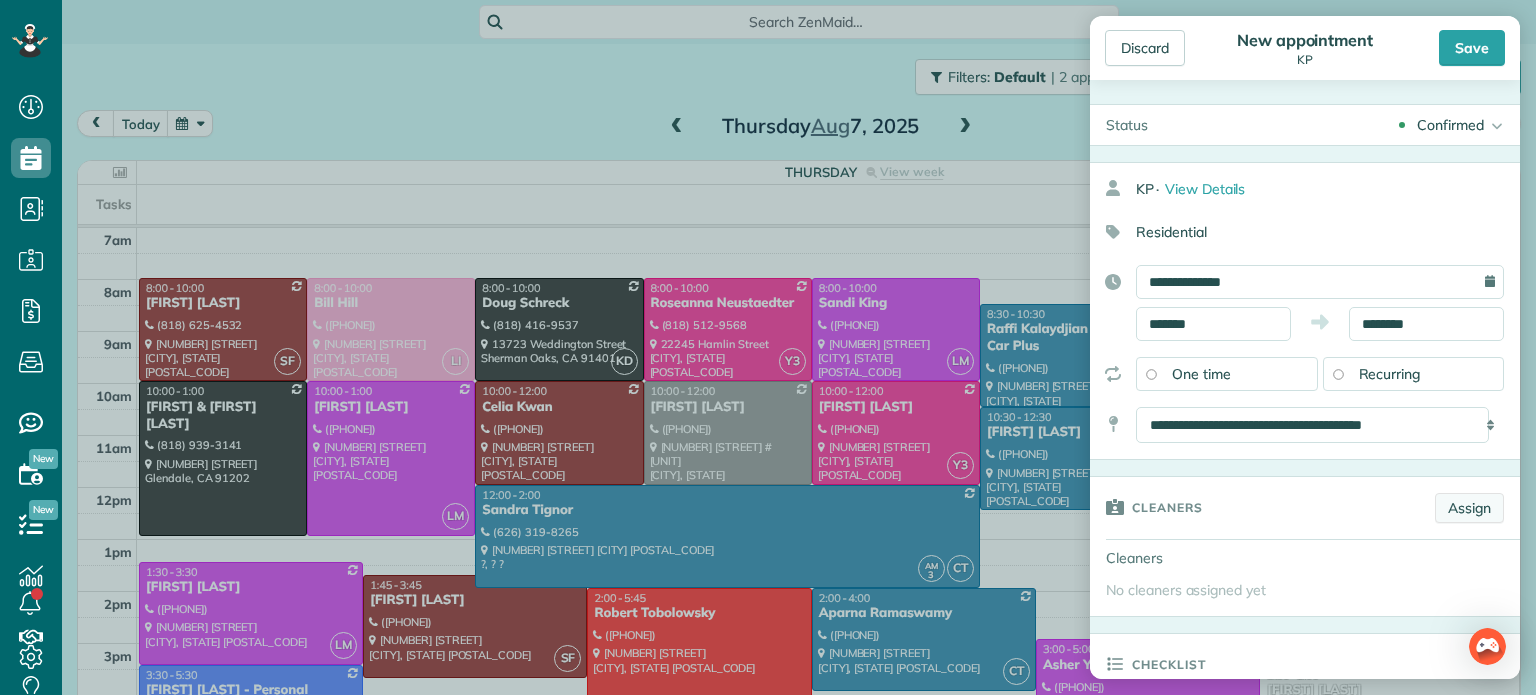click on "Assign" at bounding box center [1469, 508] 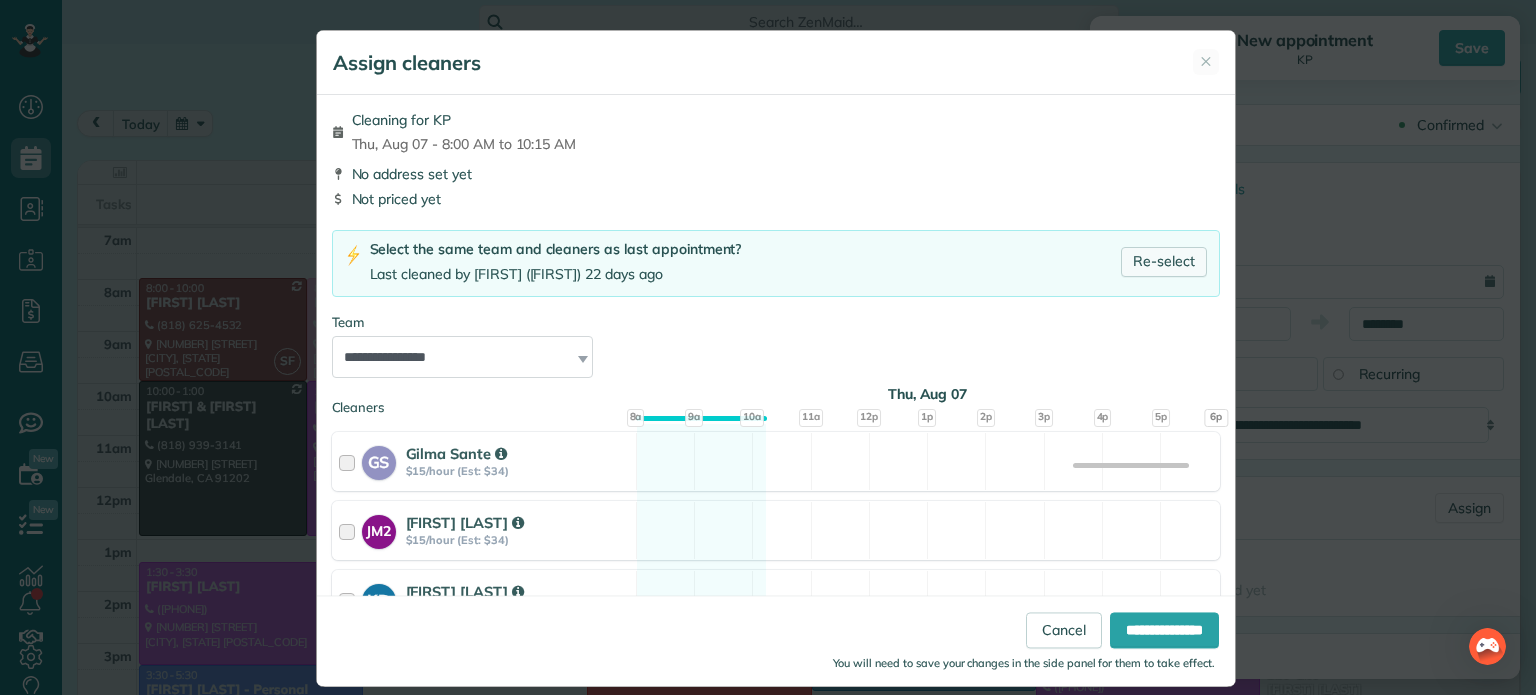 click on "Re-select" at bounding box center [1164, 262] 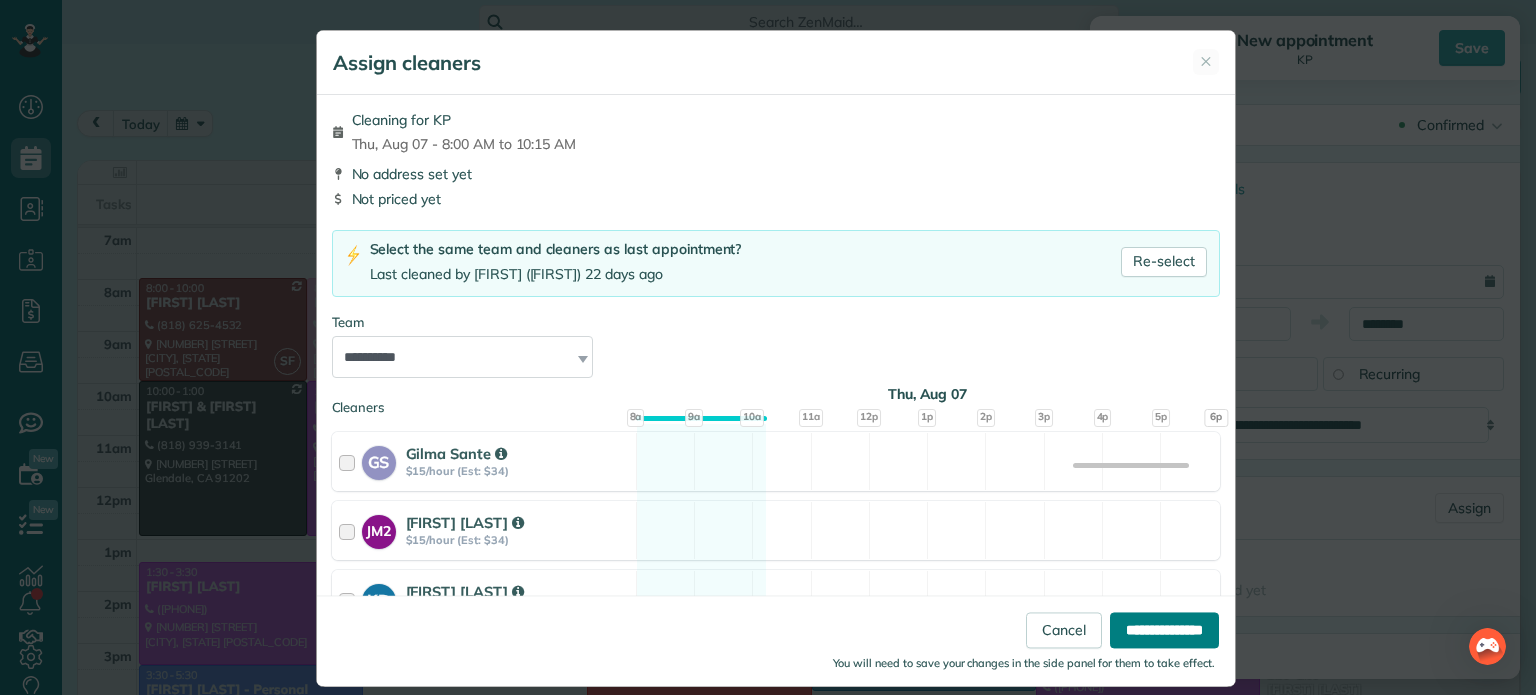 click on "**********" at bounding box center (1164, 631) 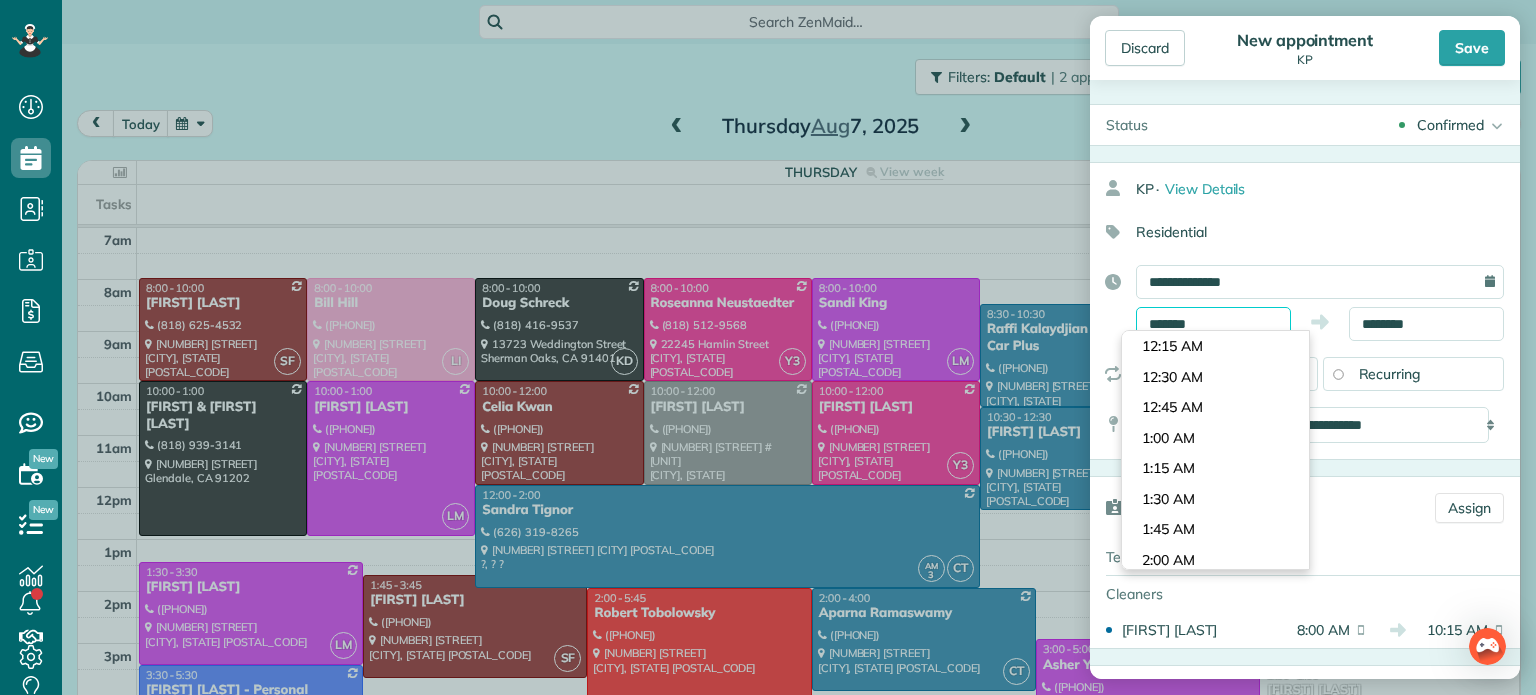 click on "*******" at bounding box center [1213, 324] 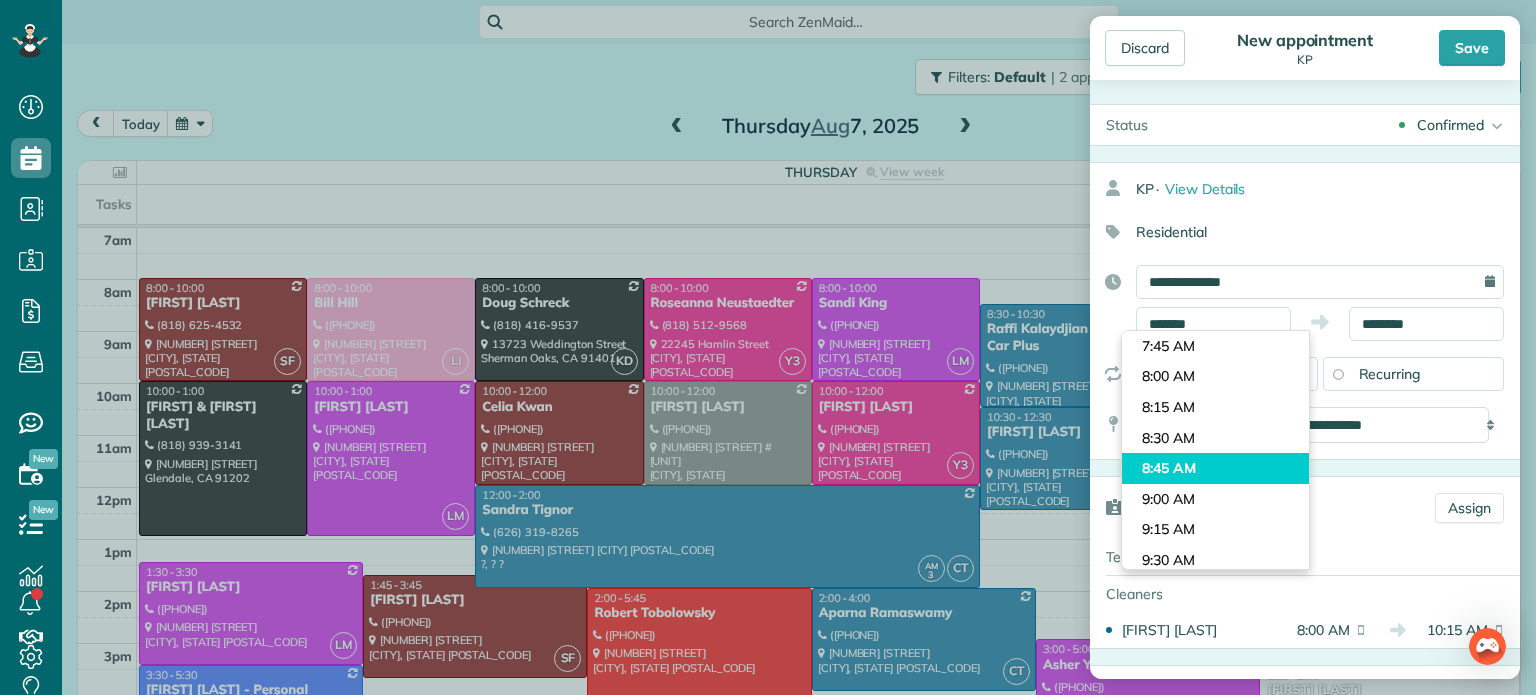 type on "*******" 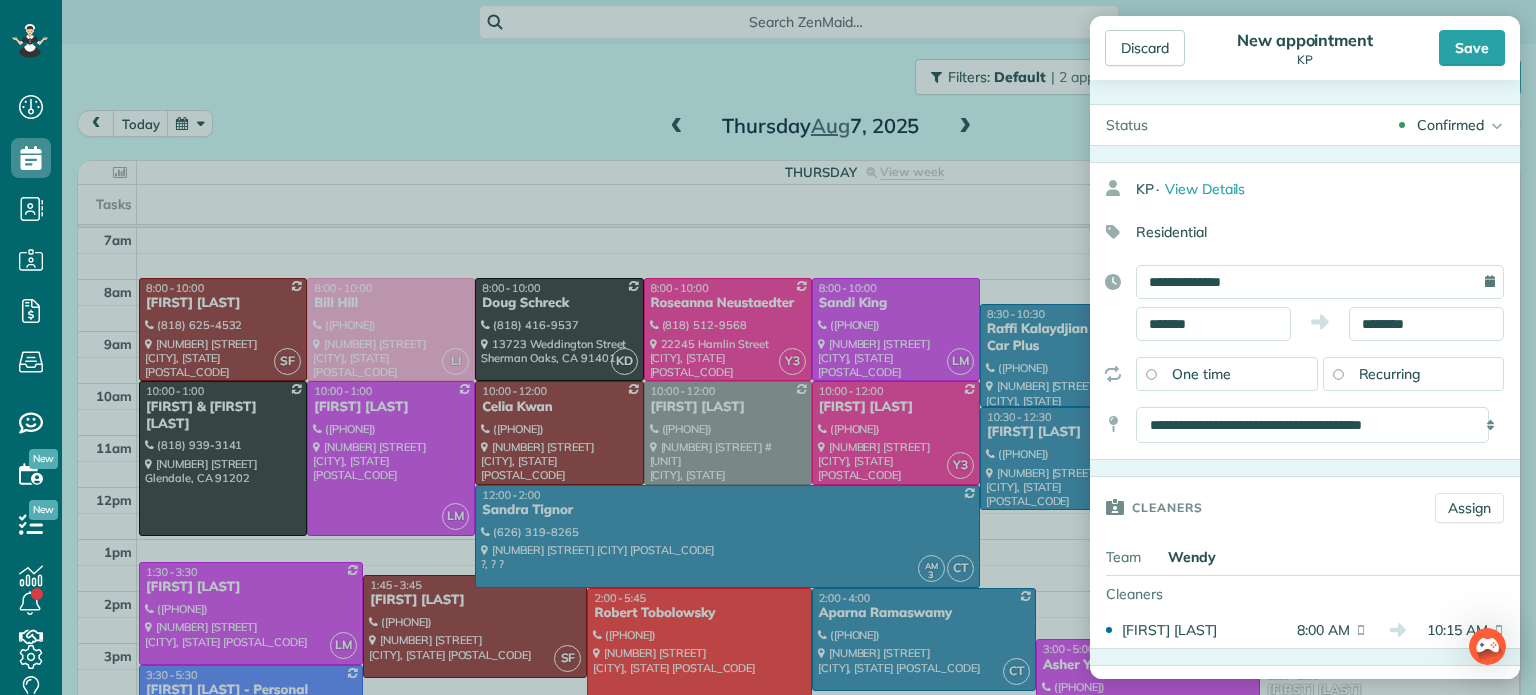 click on "Dashboard
Scheduling
Calendar View
List View
Dispatch View - Weekly scheduling (Beta)" at bounding box center (768, 347) 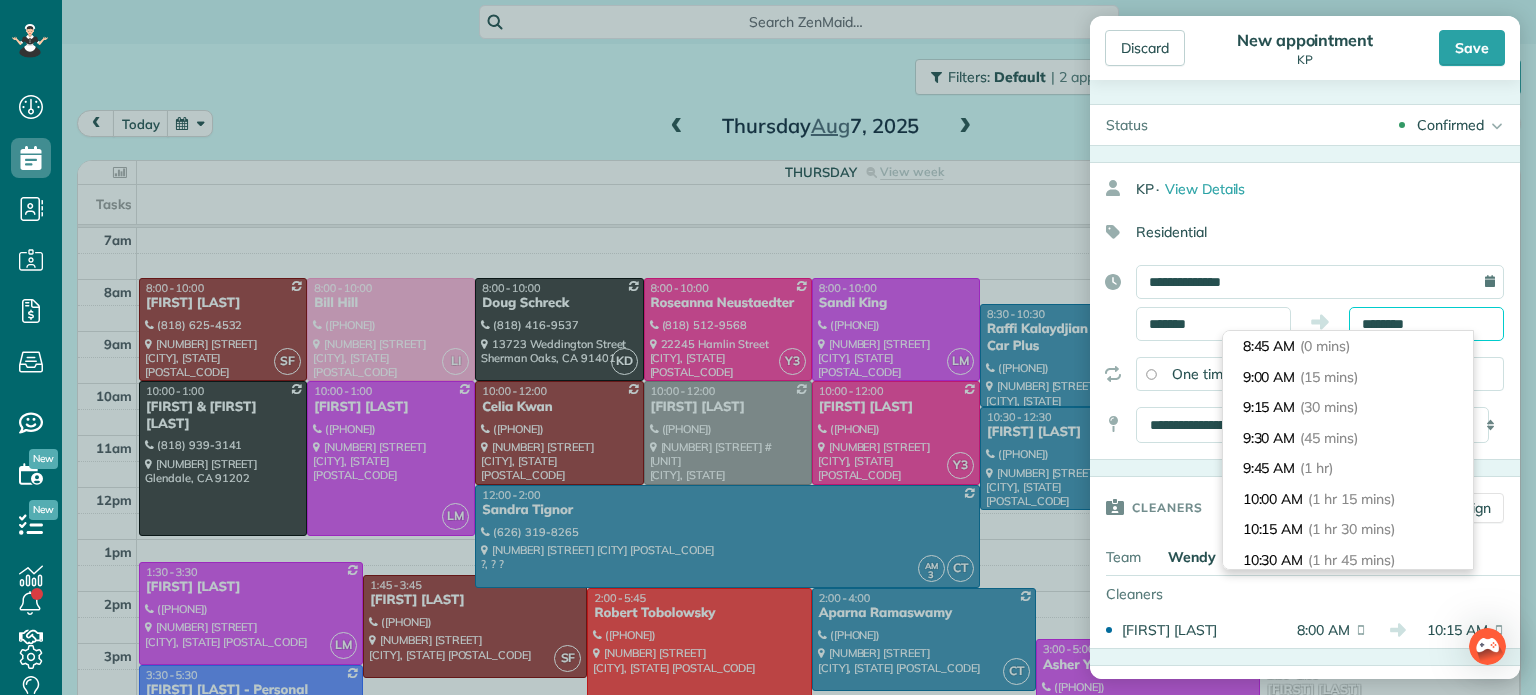 scroll, scrollTop: 152, scrollLeft: 0, axis: vertical 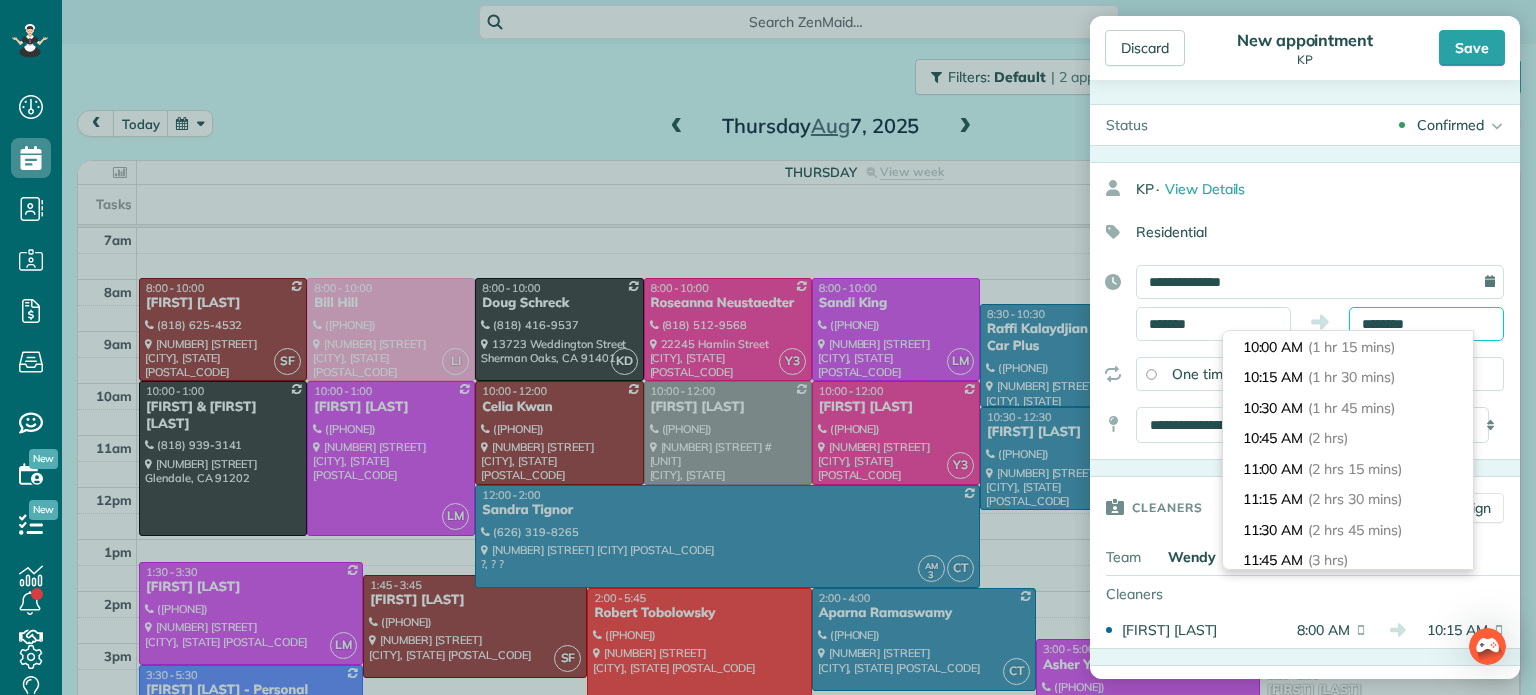 click on "********" at bounding box center [1426, 324] 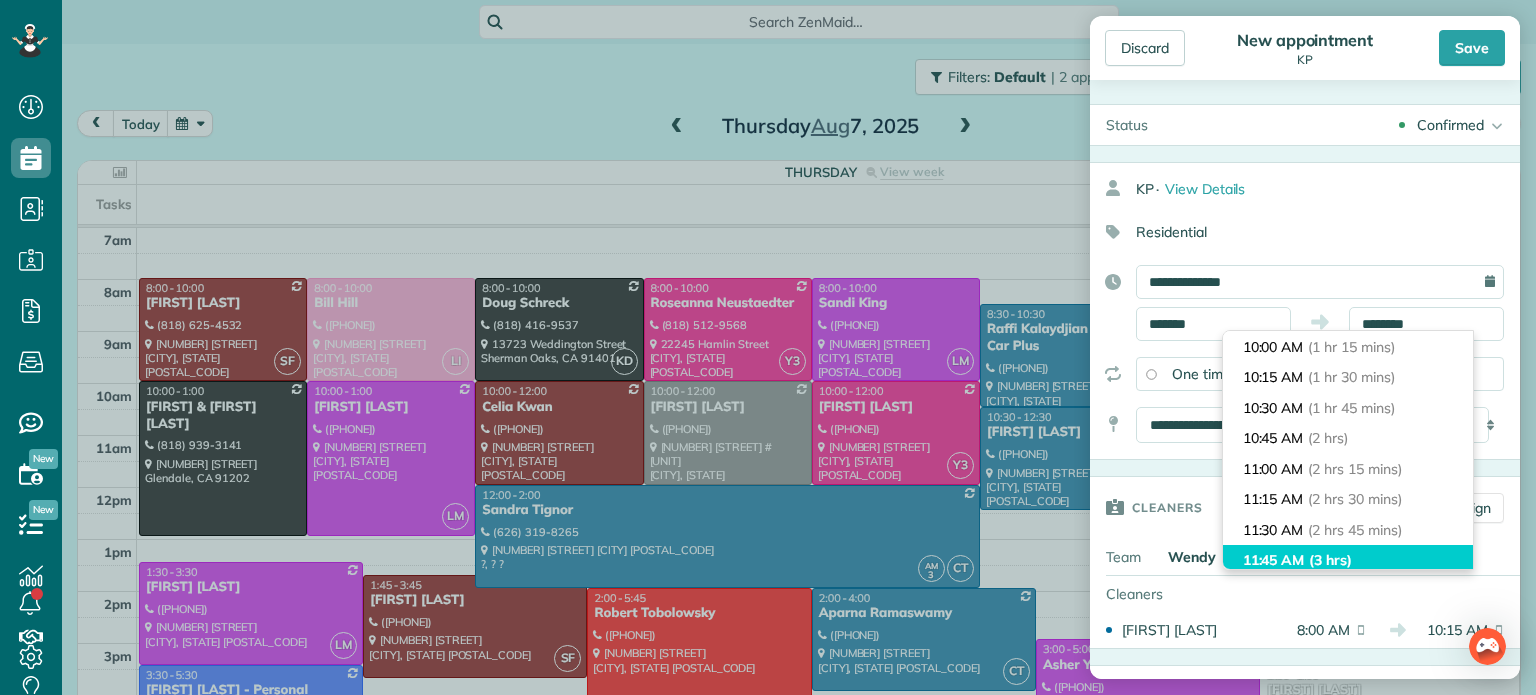 type on "********" 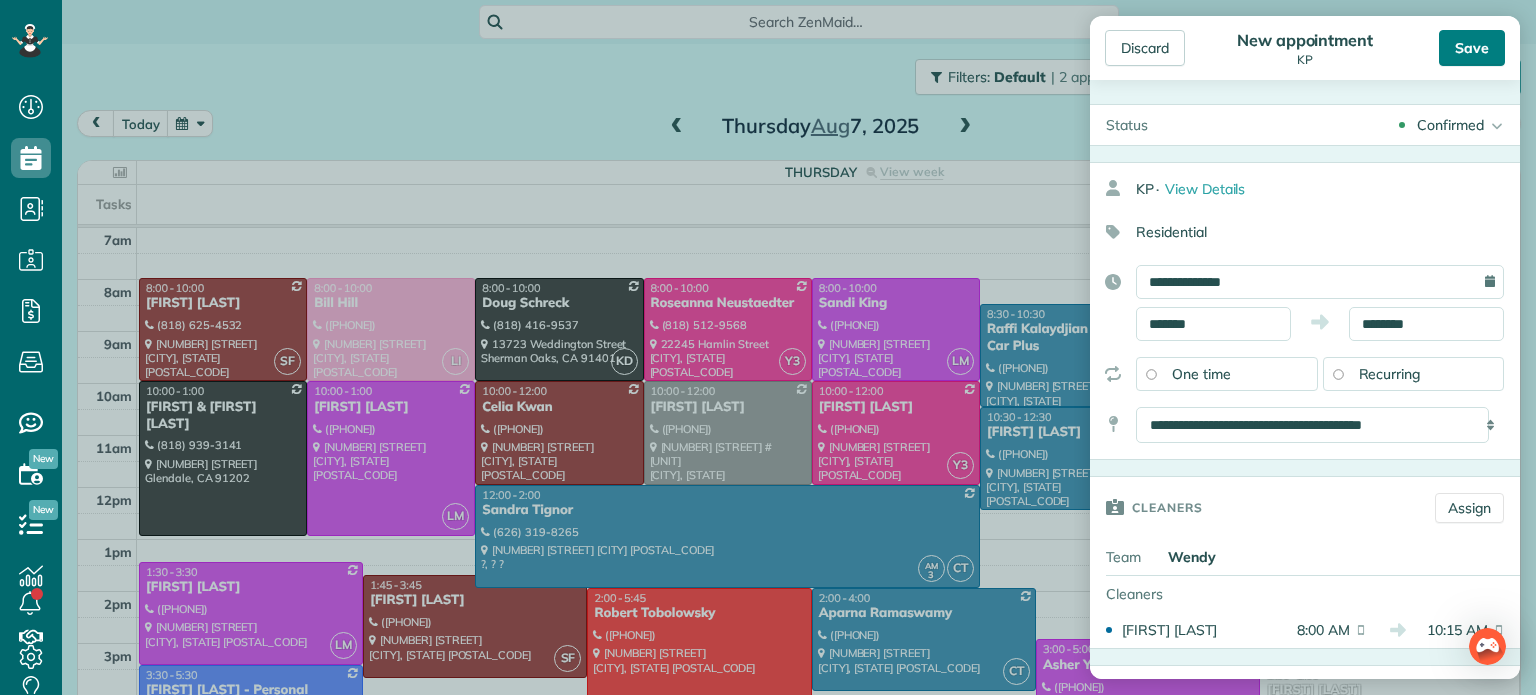click on "Save" at bounding box center [1472, 48] 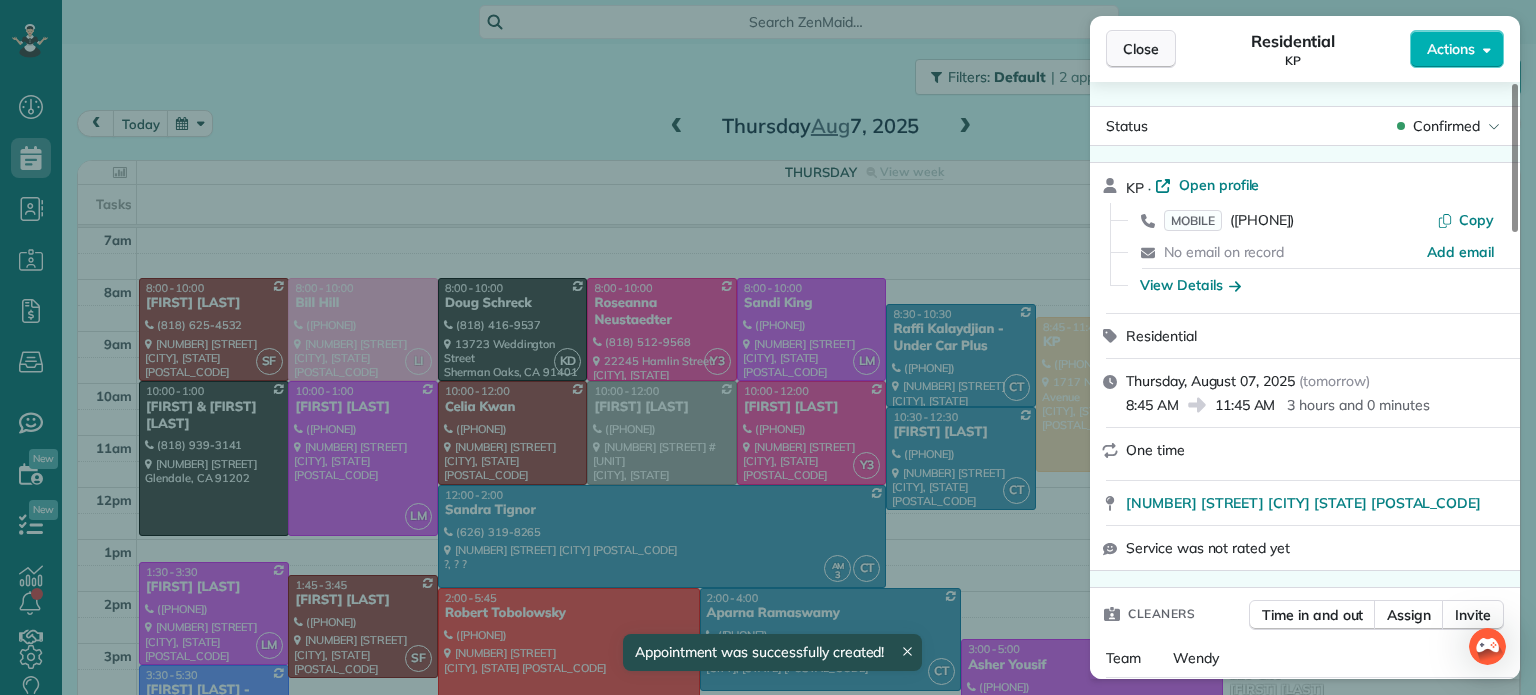 click on "Close" at bounding box center [1141, 49] 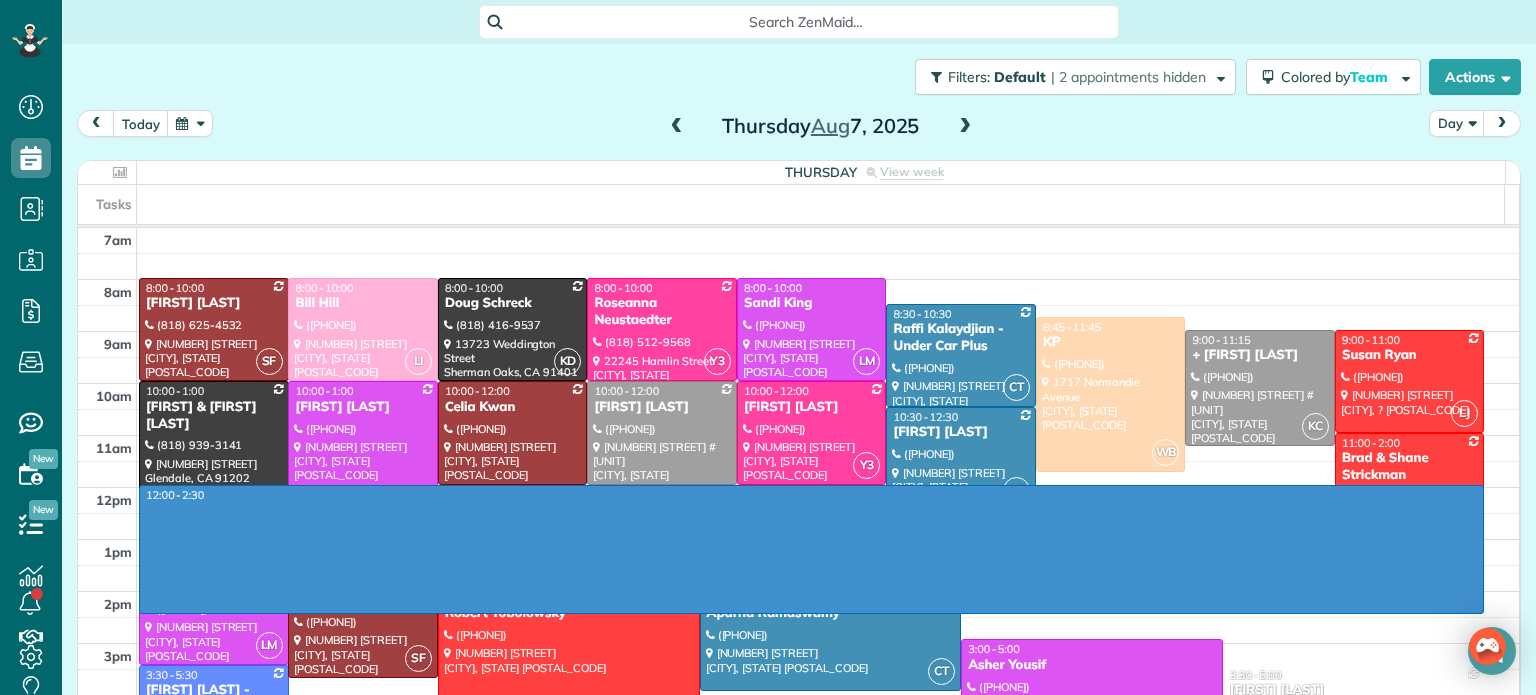 drag, startPoint x: 1063, startPoint y: 487, endPoint x: 1041, endPoint y: 605, distance: 120.033325 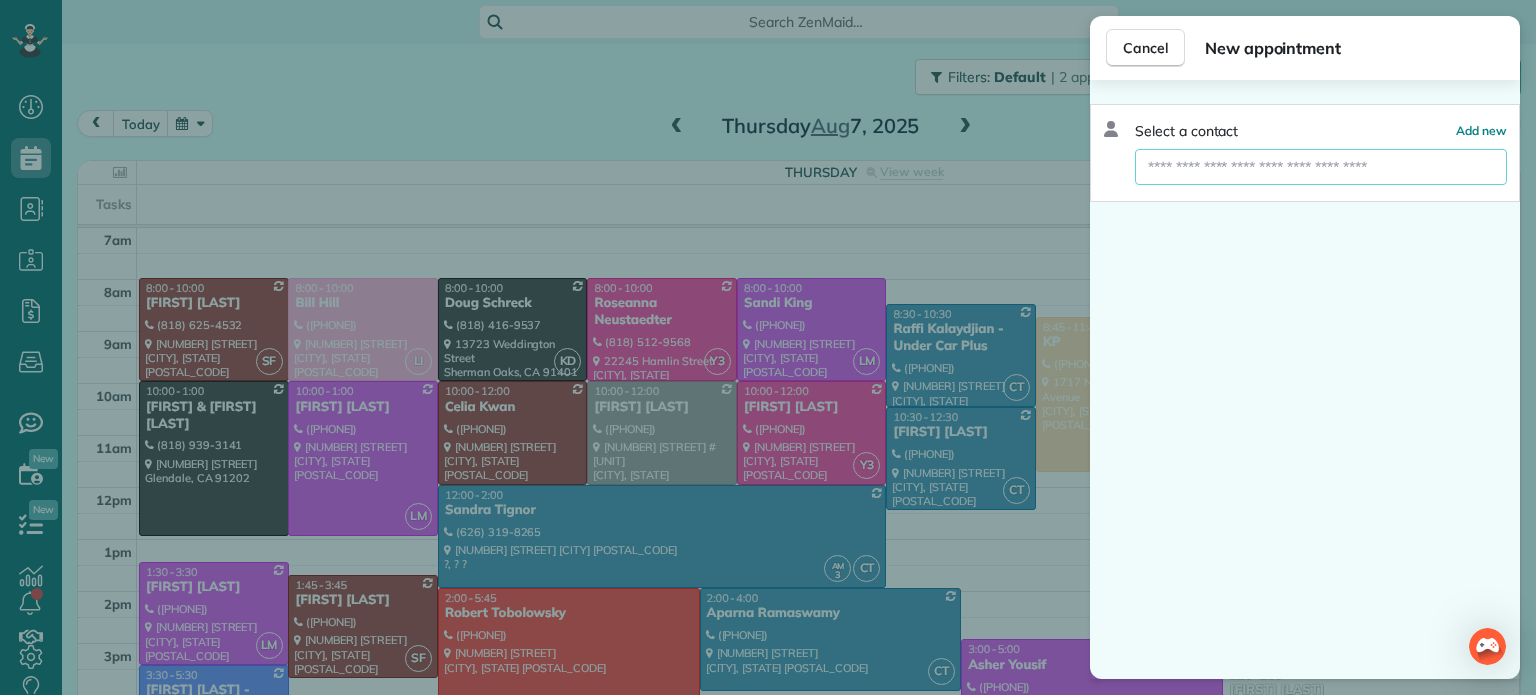 click at bounding box center [1321, 167] 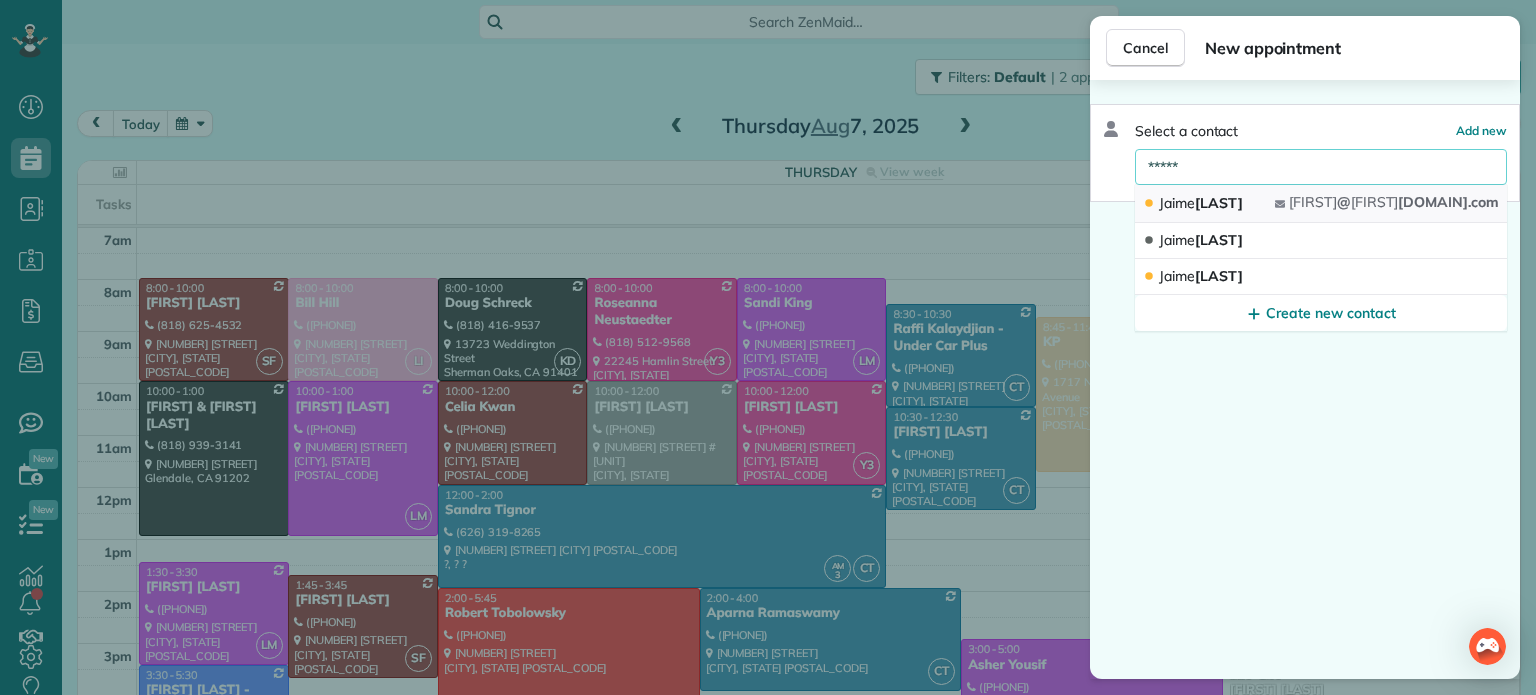 type on "*****" 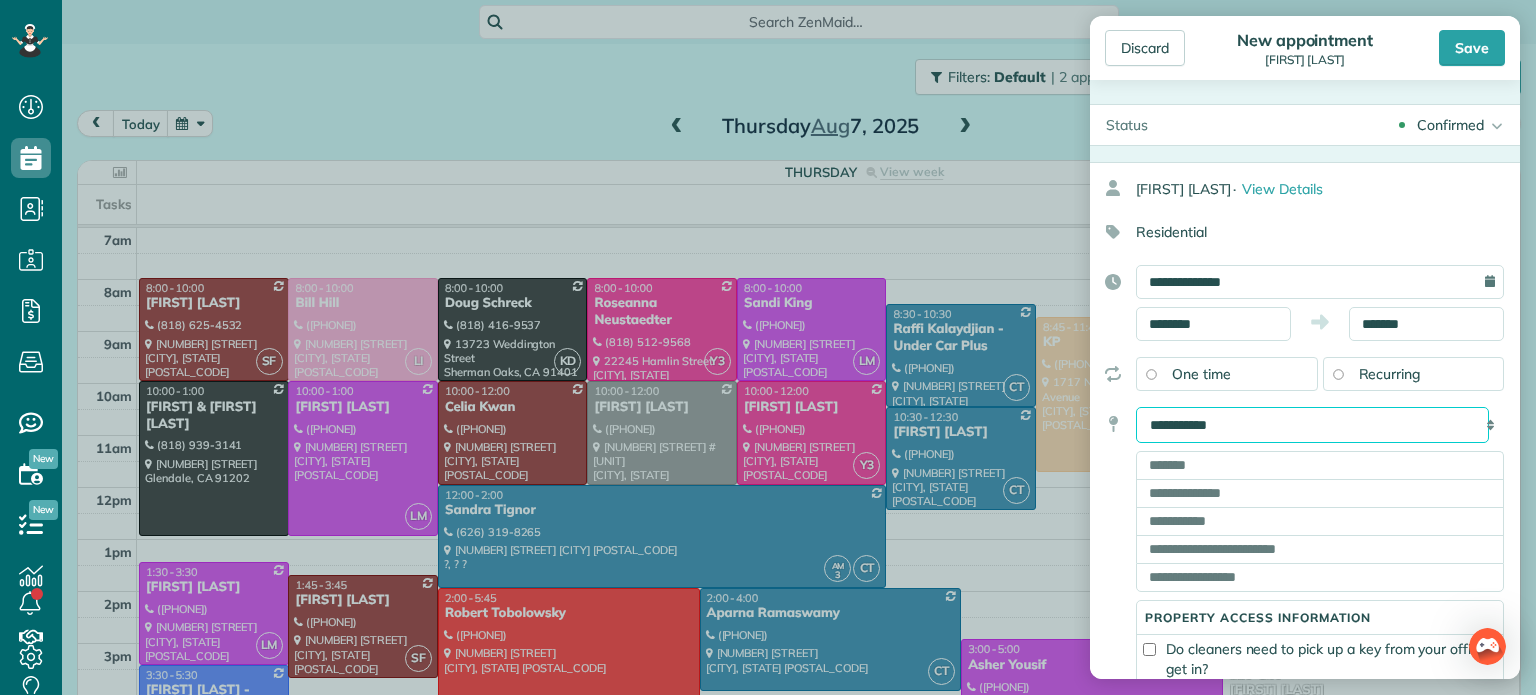 click on "**********" at bounding box center [1312, 425] 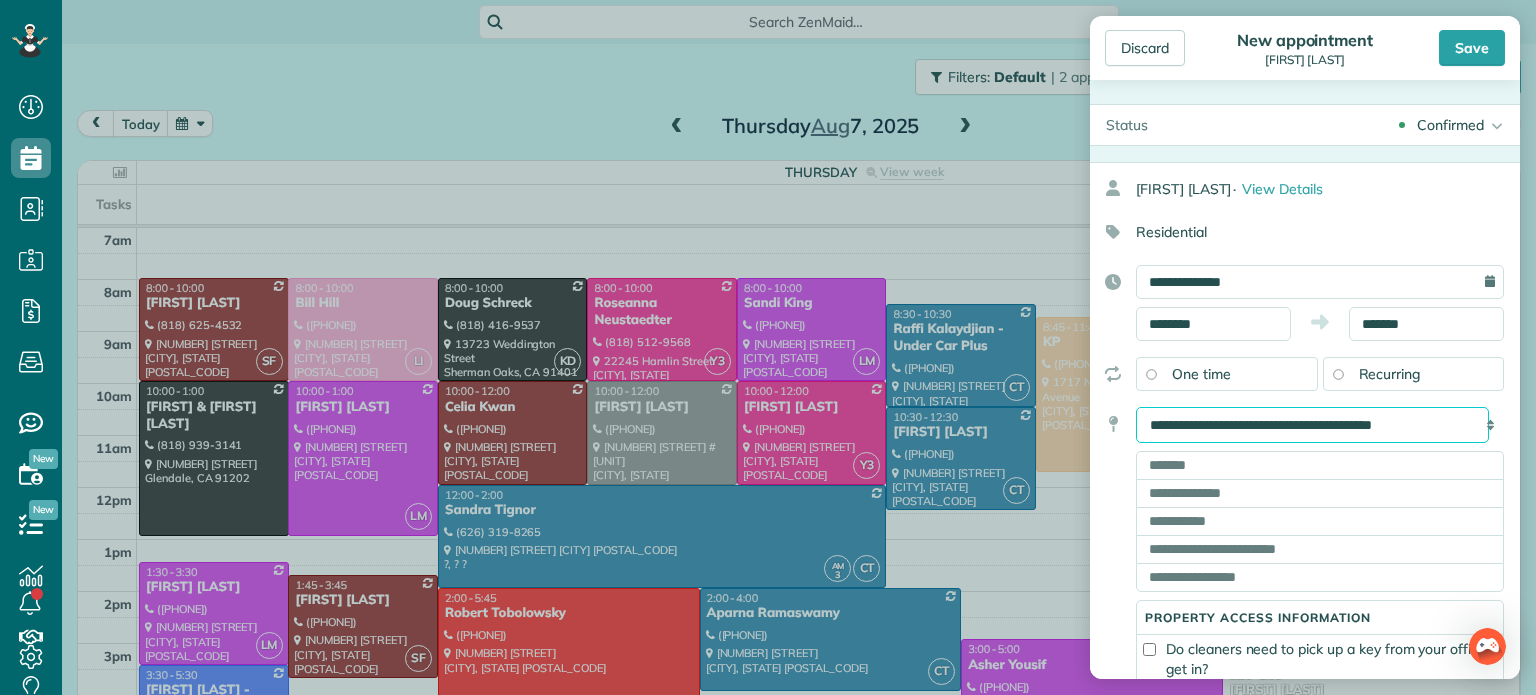 click on "**********" at bounding box center (1312, 425) 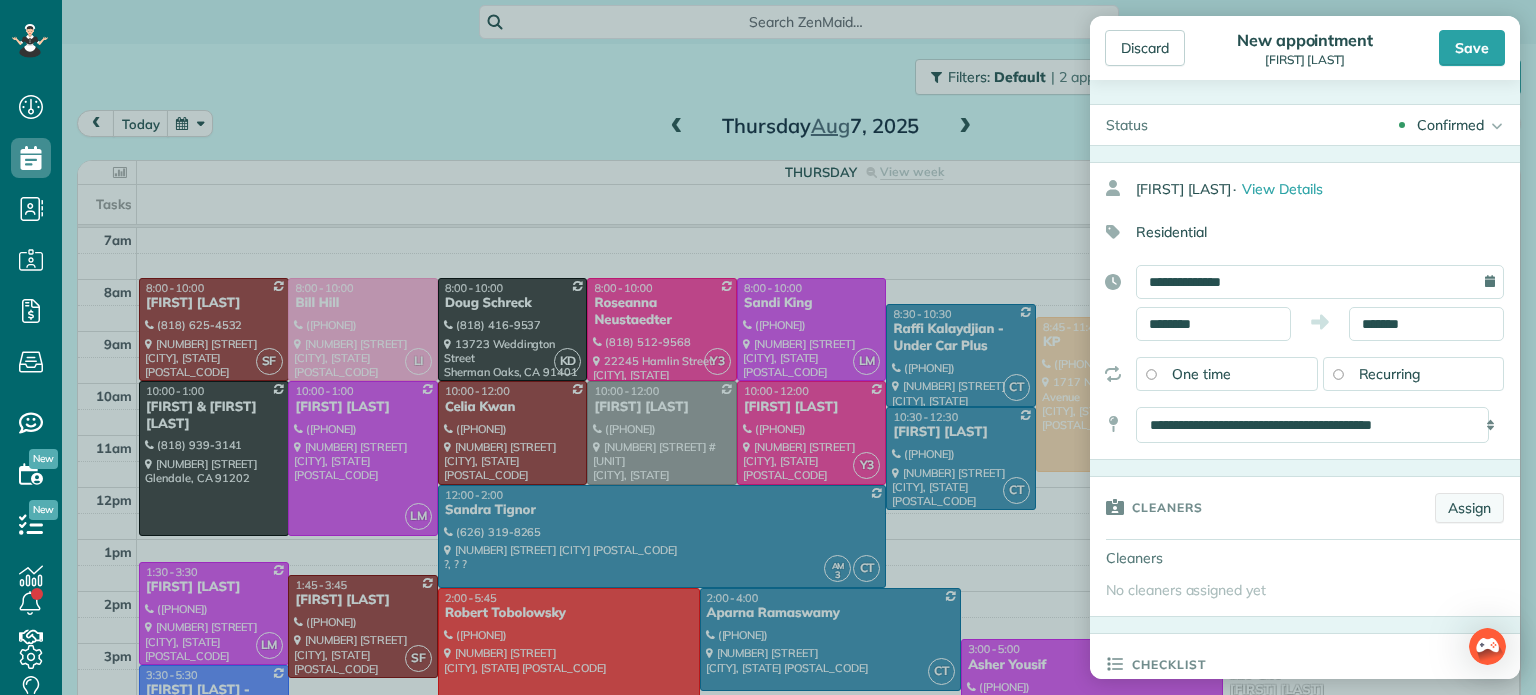 click on "Assign" at bounding box center (1469, 508) 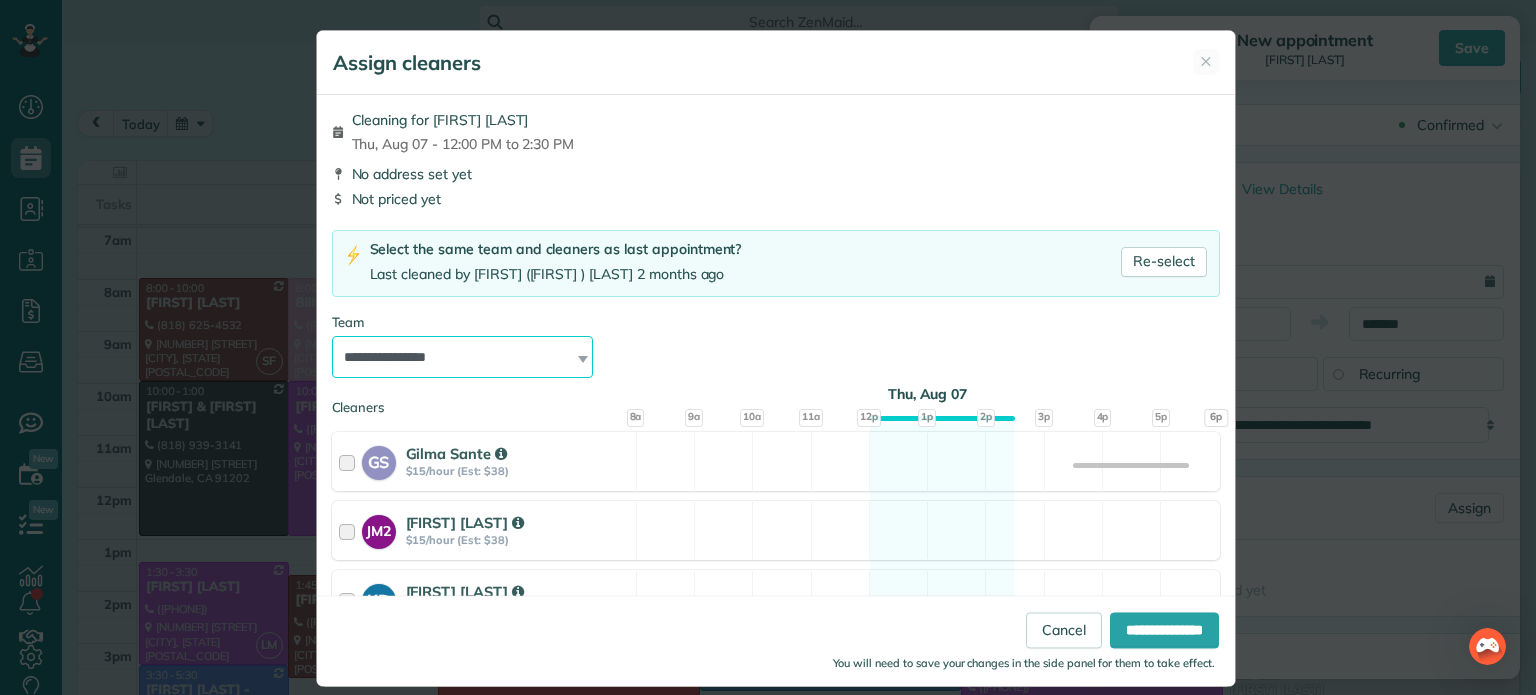 click on "**********" at bounding box center [463, 357] 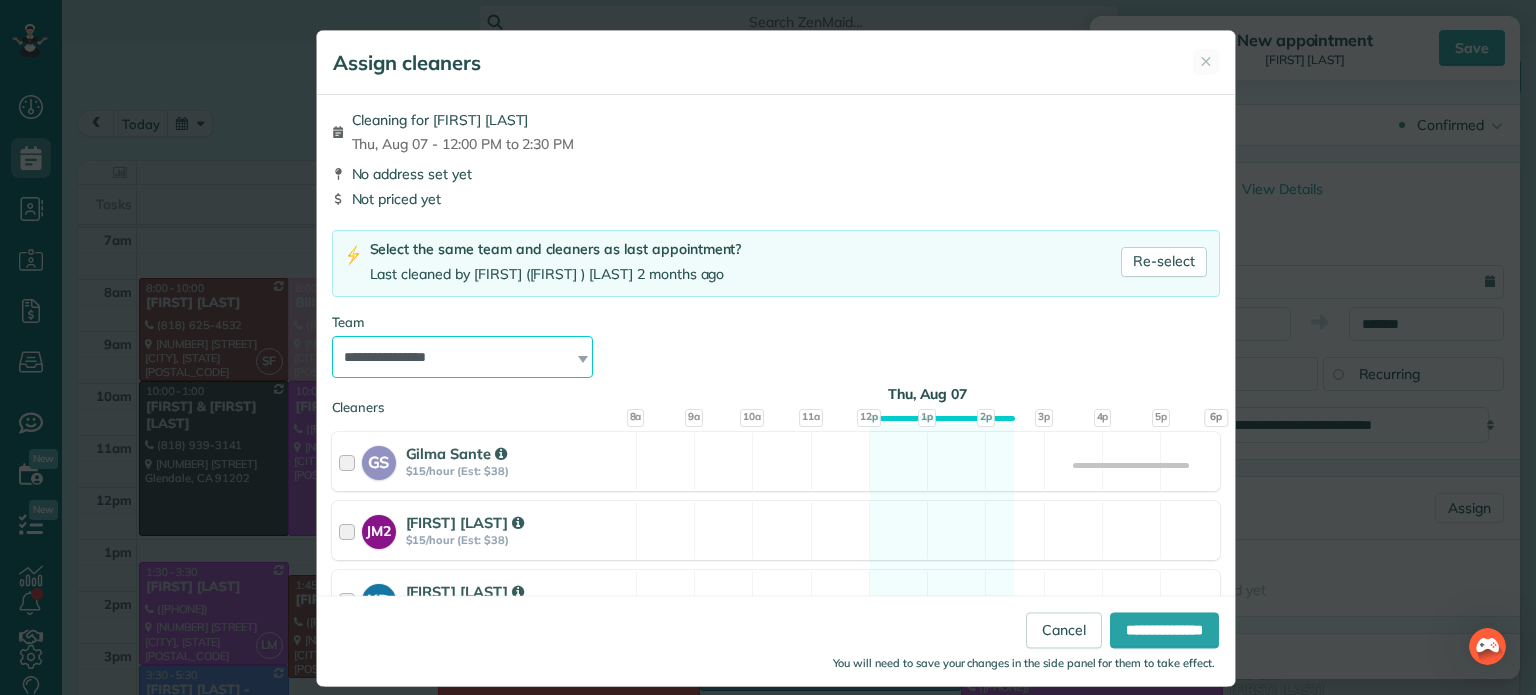select on "***" 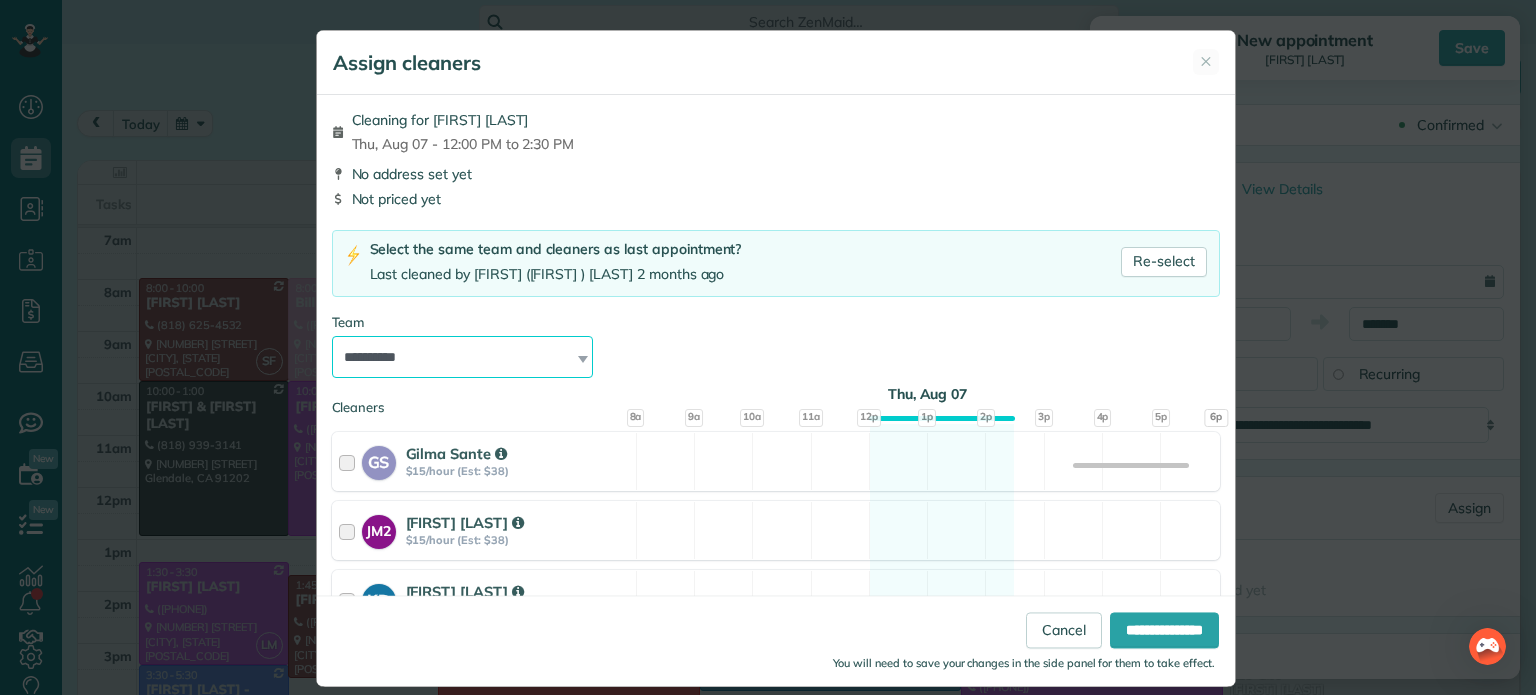 click on "**********" at bounding box center (463, 357) 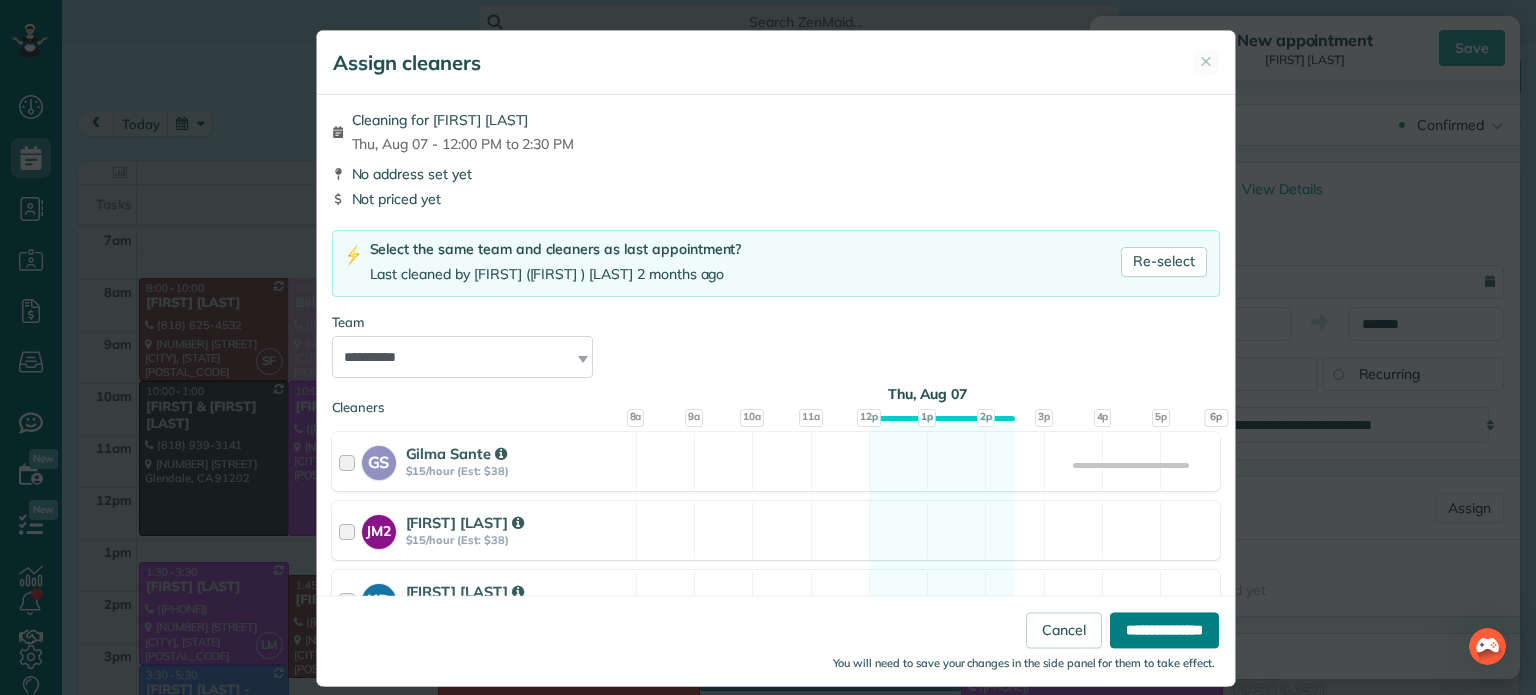 click on "**********" at bounding box center (1164, 631) 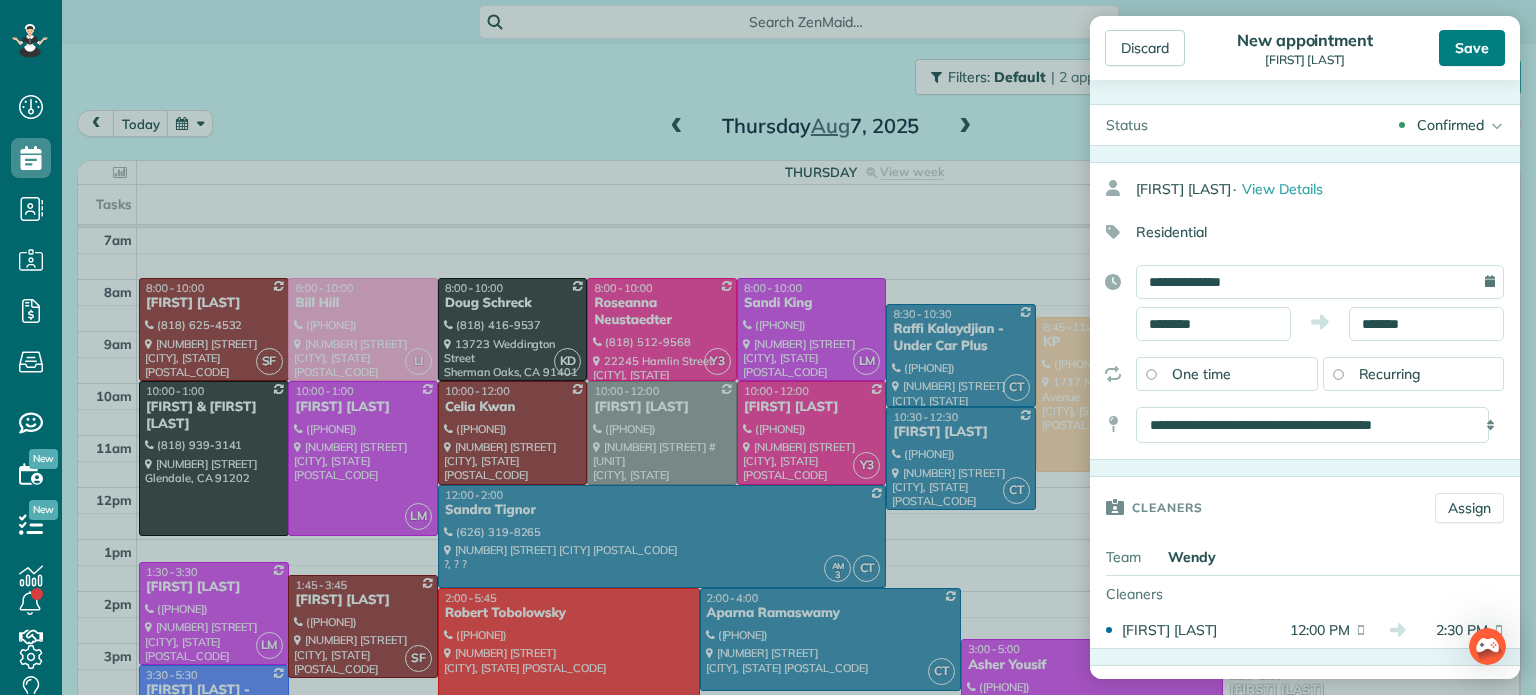 click on "Save" at bounding box center [1472, 48] 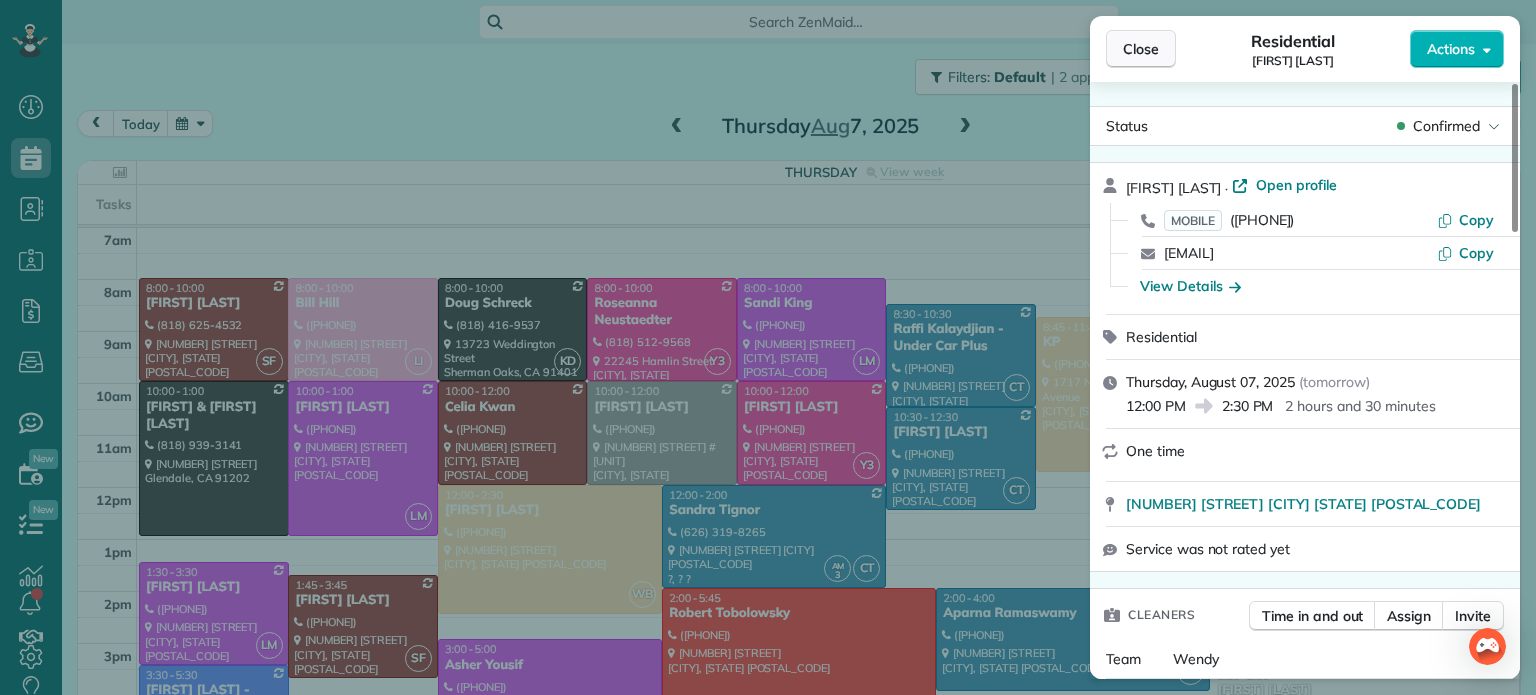 click on "Close" at bounding box center (1141, 49) 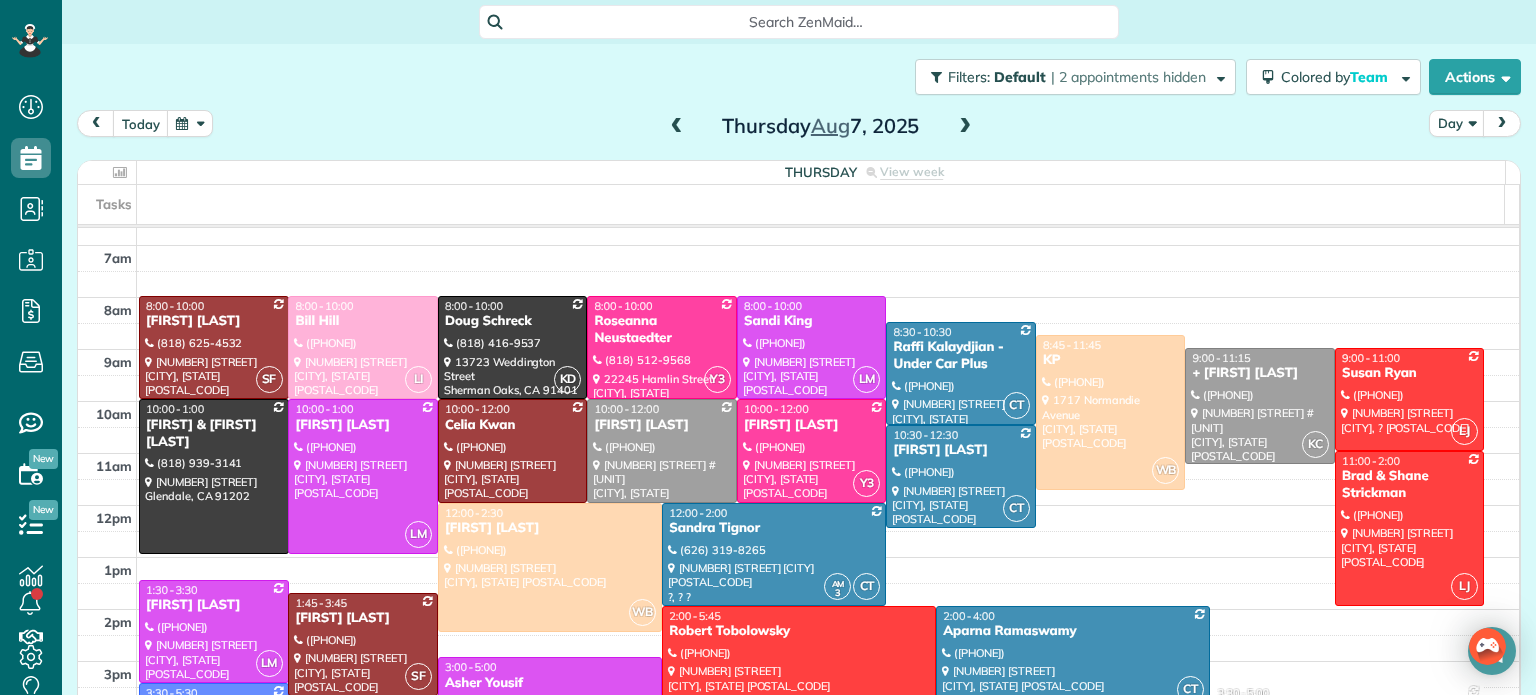 scroll, scrollTop: 136, scrollLeft: 0, axis: vertical 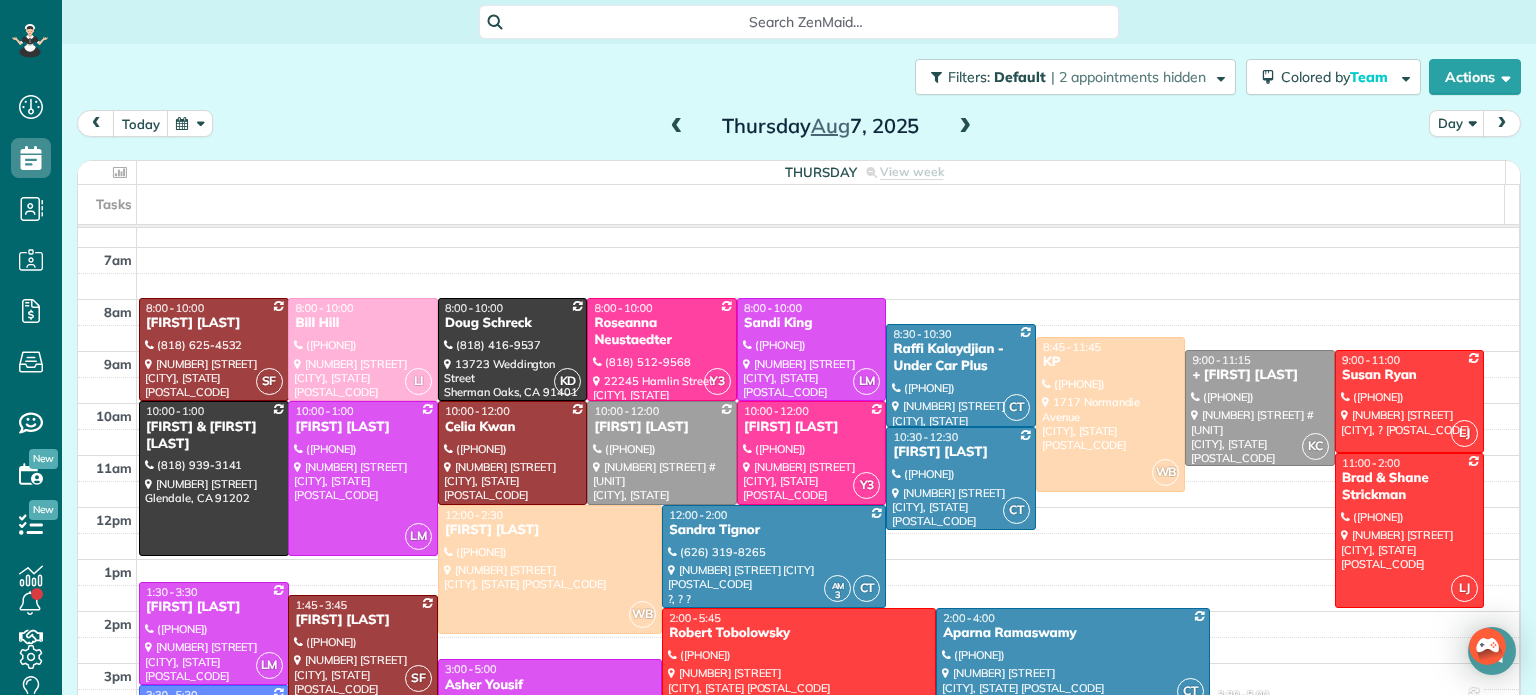 click on "Filters:   Default
|  2 appointments hidden
Colored by  Team
Color by Cleaner
Color by Team
Color by Status
Color by Recurrence
Color by Paid/Unpaid
Filters  Default
Schedule Changes
Actions
Create Appointment
Create Task
Clock In/Out
Send Work Orders
Print Route Sheets
Today's Emails/Texts
View Metrics" at bounding box center [799, 77] 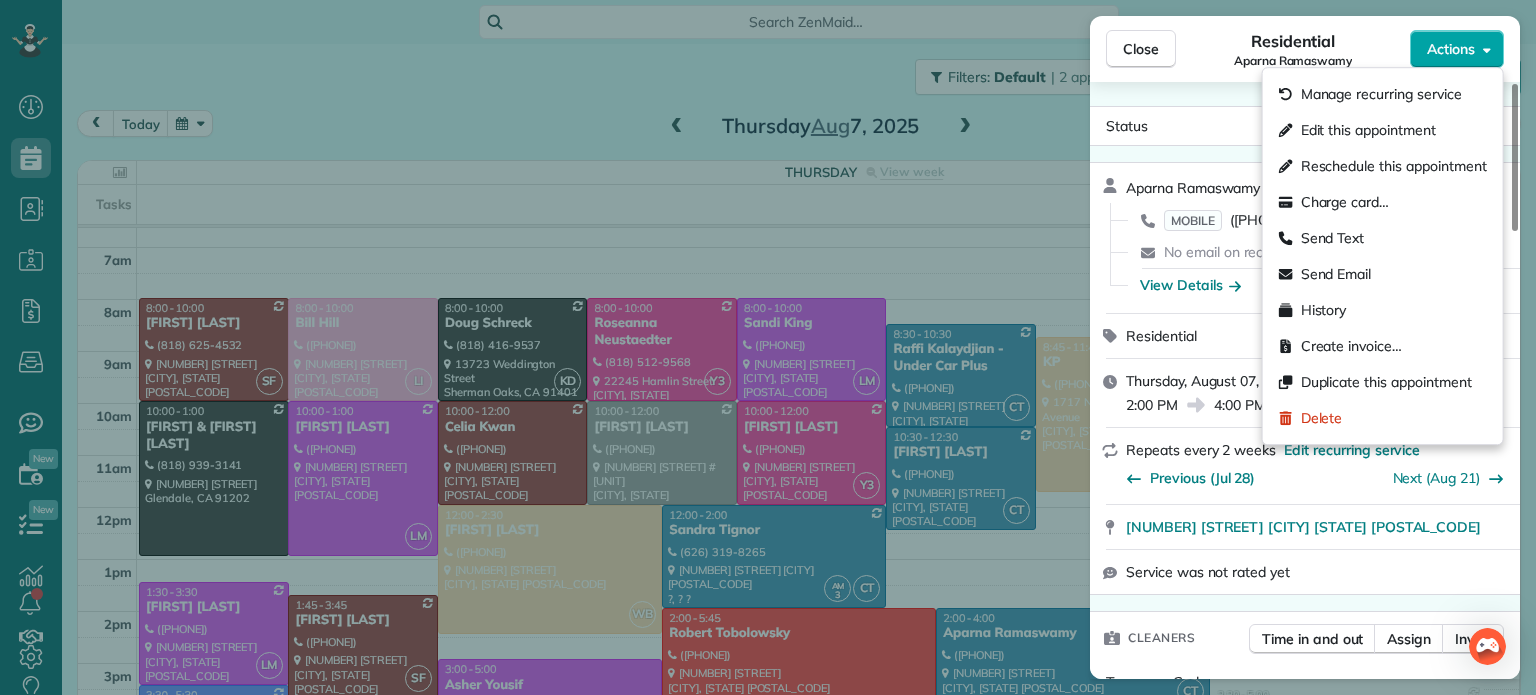 click on "Actions" at bounding box center (1451, 49) 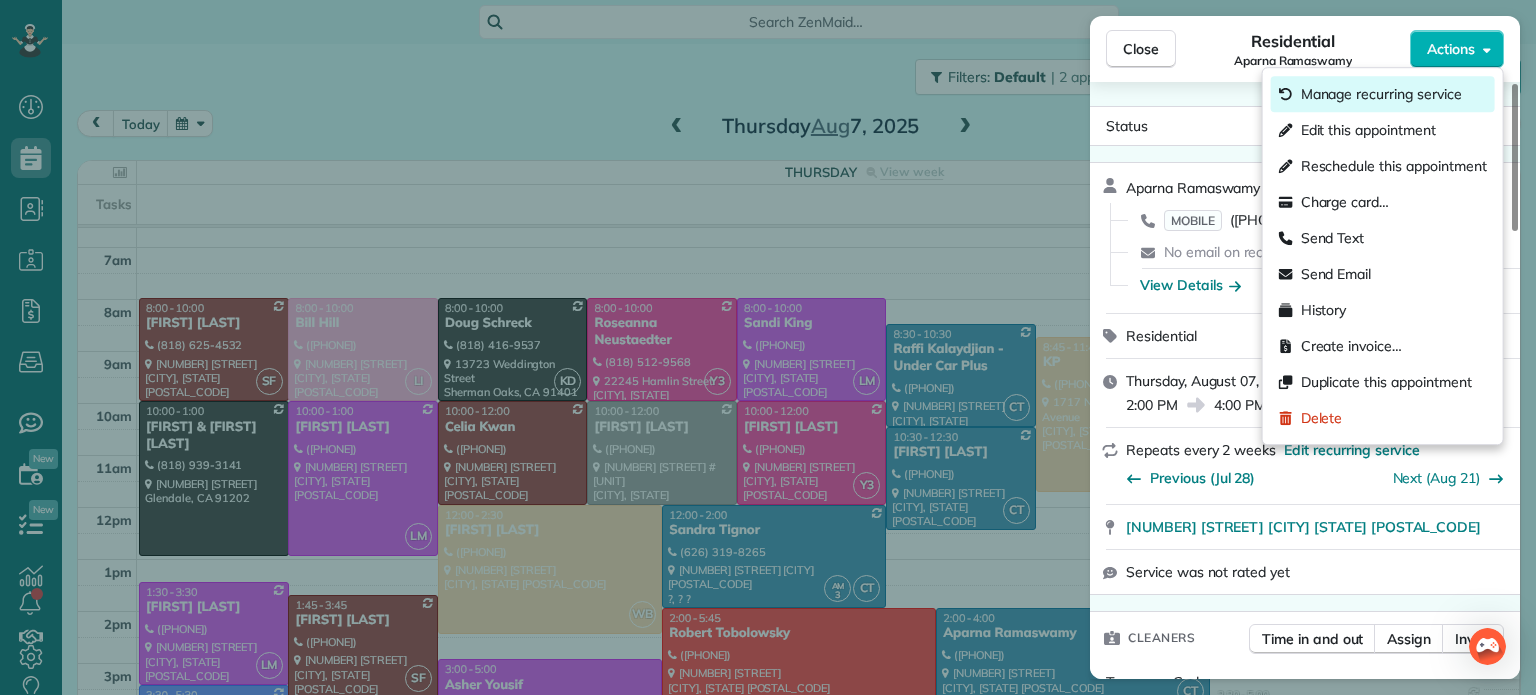 click on "Manage recurring service" at bounding box center (1381, 94) 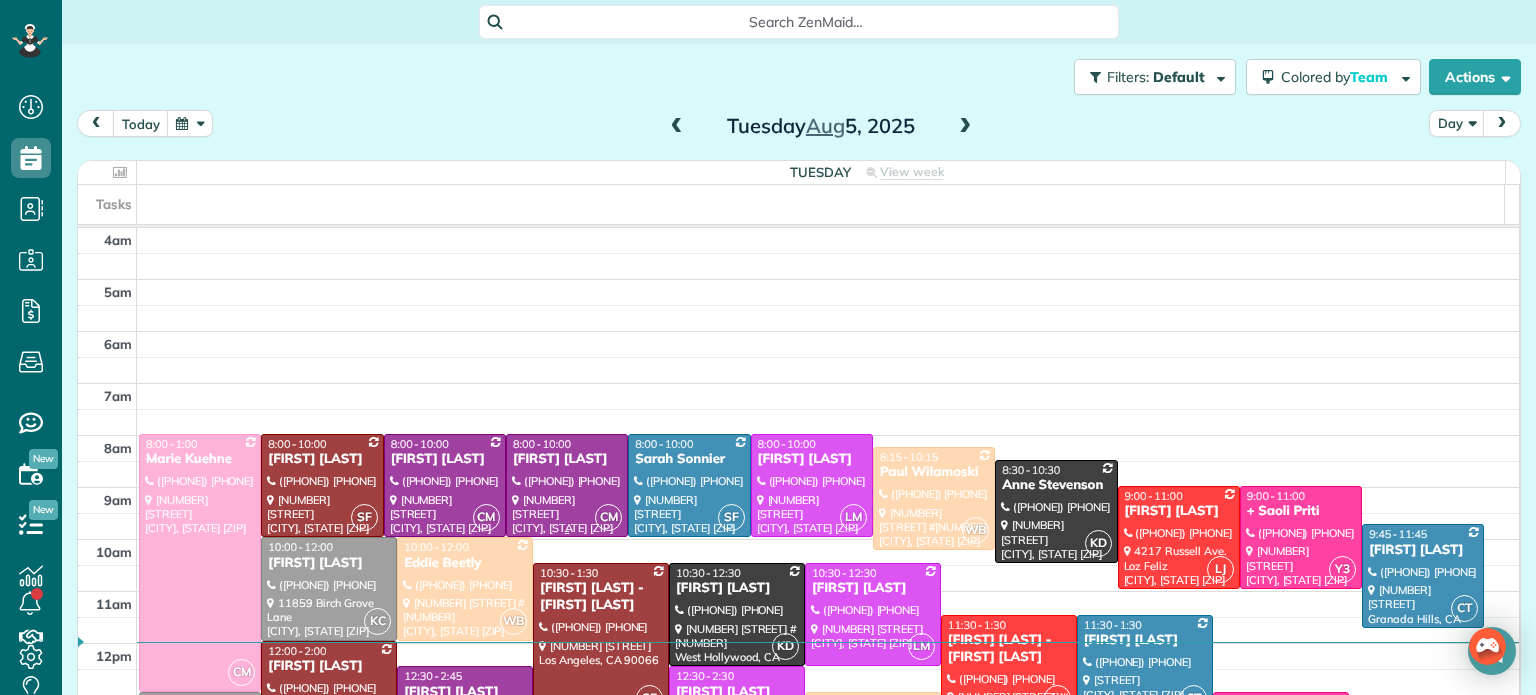 scroll, scrollTop: 0, scrollLeft: 0, axis: both 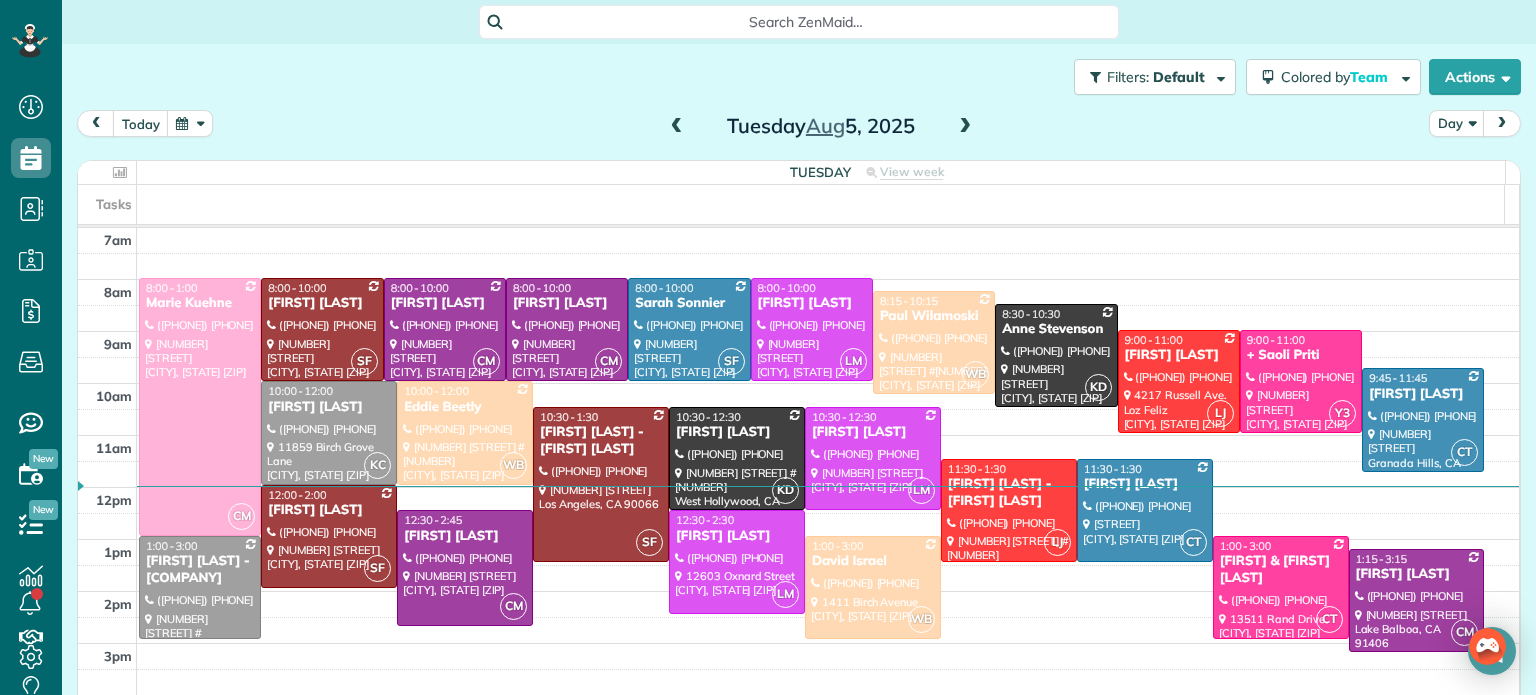 click at bounding box center [965, 127] 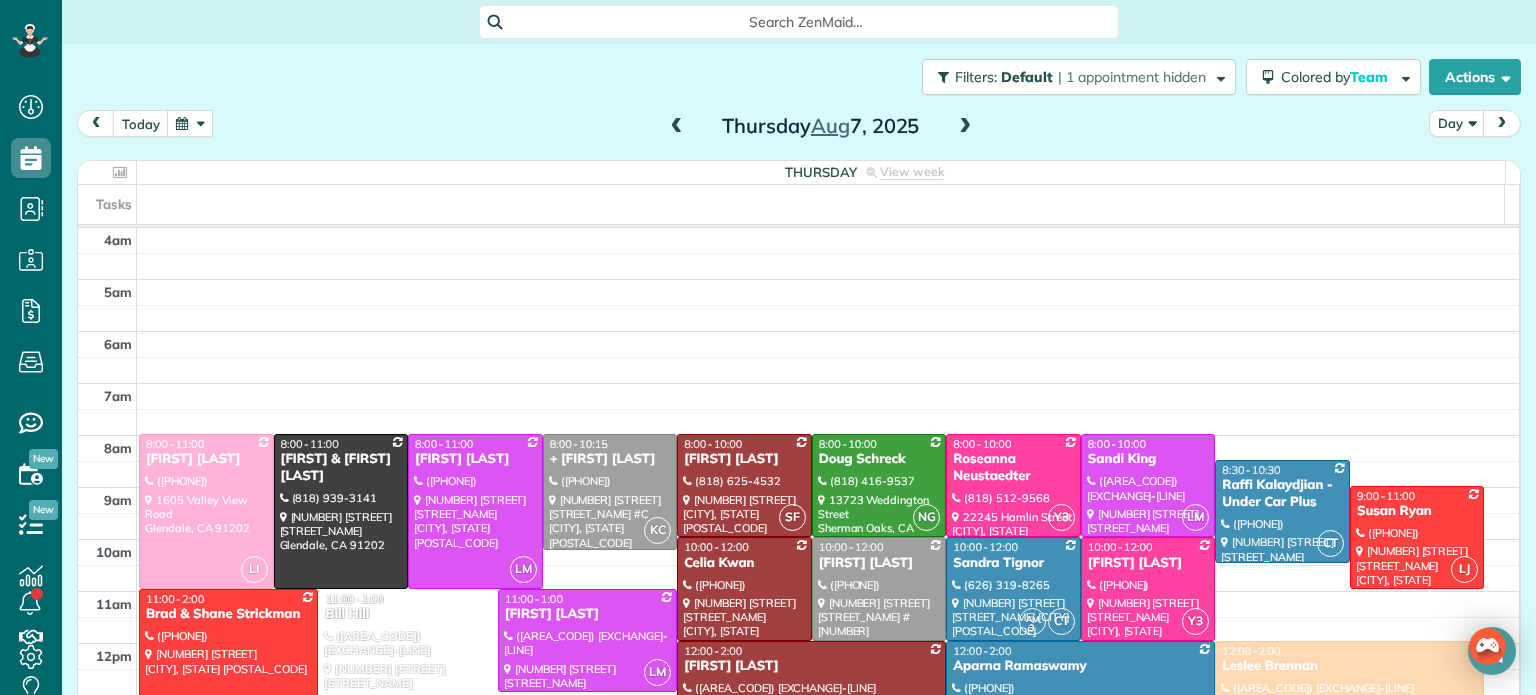 scroll, scrollTop: 0, scrollLeft: 0, axis: both 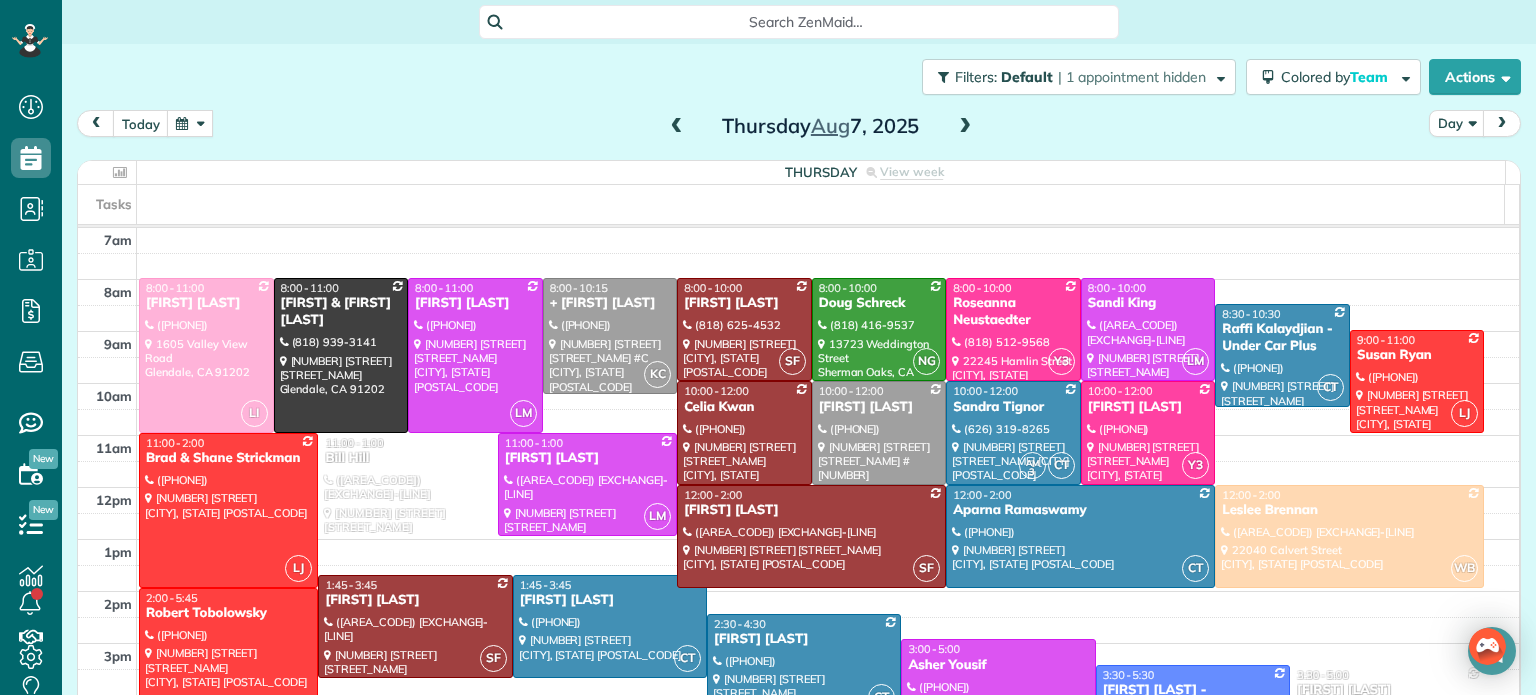 click at bounding box center [965, 127] 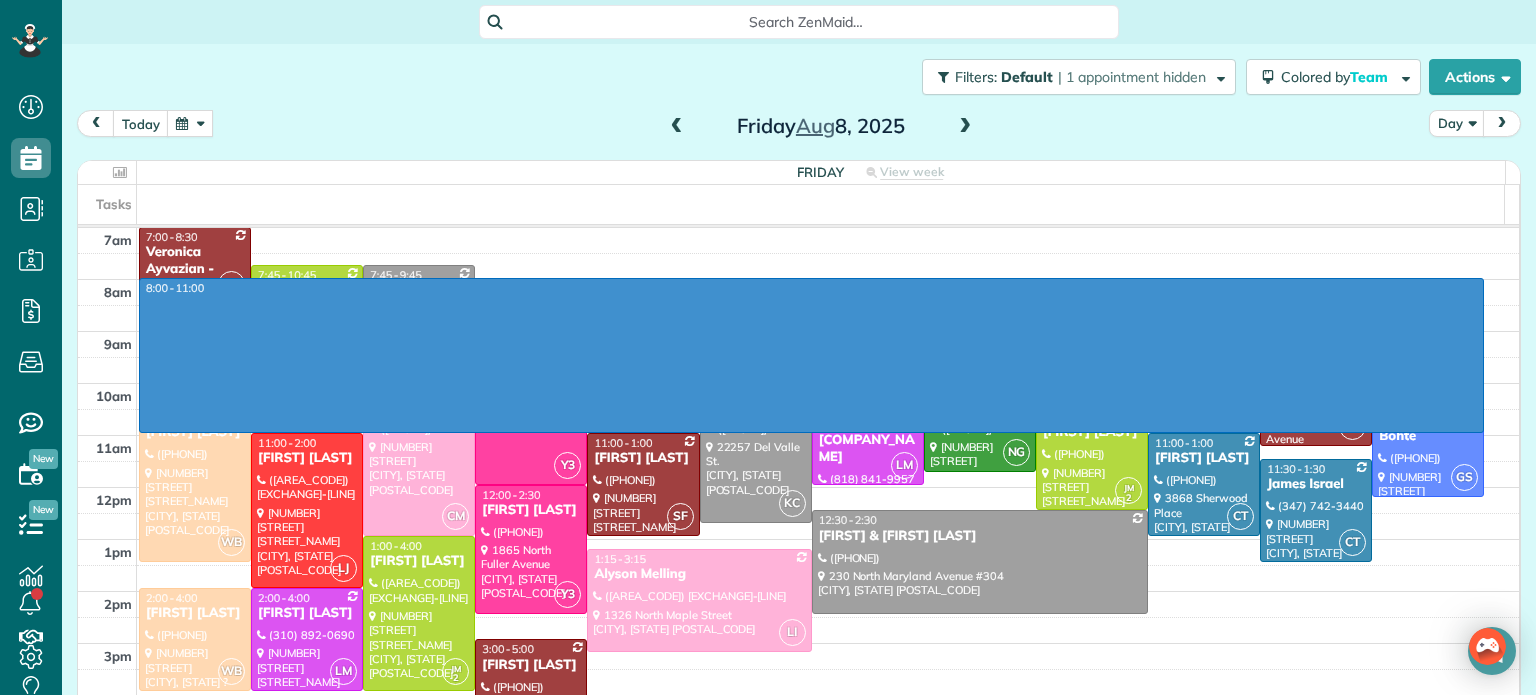 drag, startPoint x: 1048, startPoint y: 284, endPoint x: 1052, endPoint y: 430, distance: 146.05478 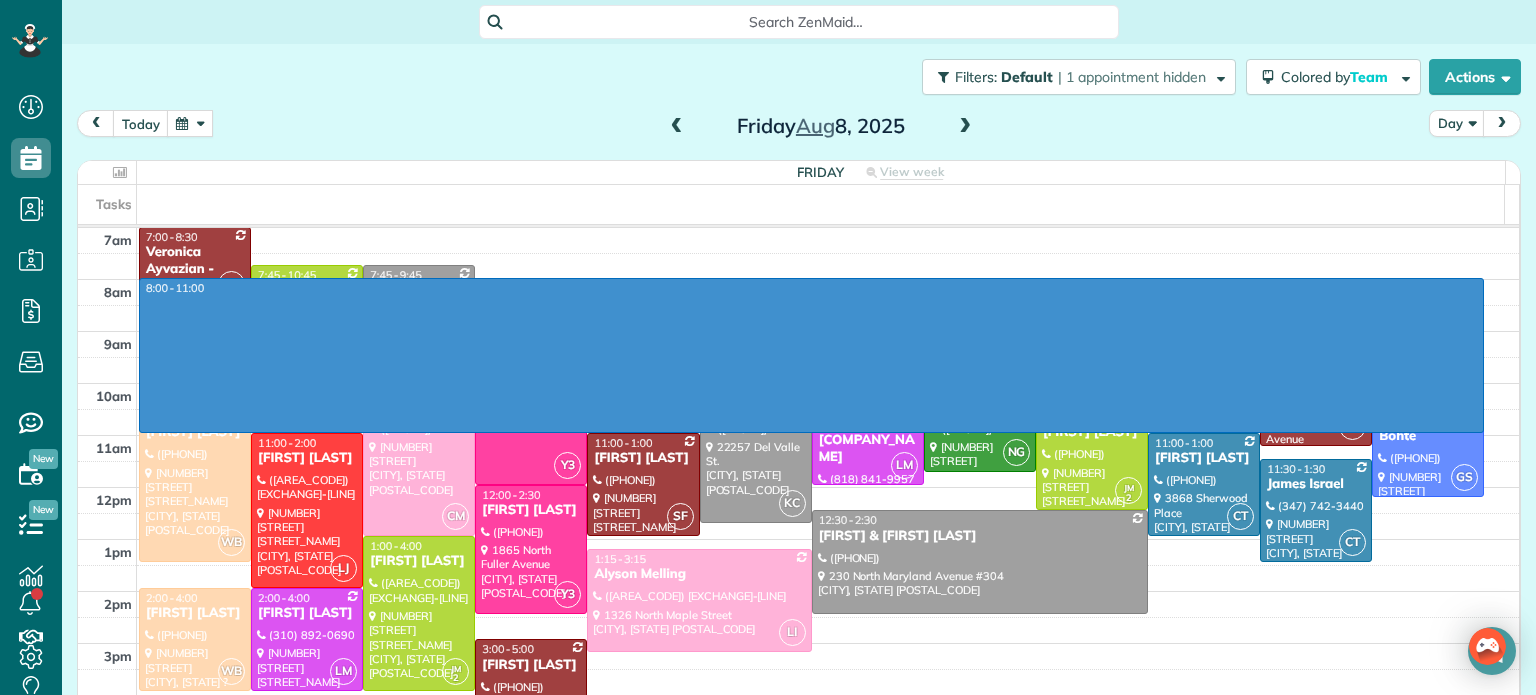 click on "4am 5am 6am 7am 8am 9am 10am 11am 12pm 1pm 2pm 3pm 4pm 5pm 6pm 7pm 8pm 8:00 - 11:00 SF 7:00 - 8:30 Veronica Ayvazian - Under Car (818) 468-7225 4100 Goodwin Avenue Los Angeles, CA 90039 JM 2 7:45 - 10:45 Shakira Wardally & Jett Howard (713) 492-8469 23949 Nomar Street Woodland Hills, CA 91367 7:45 - 9:45 Varsha Uthappa (747) 333-7253 4745 Farmdale Avenue North Hollywood, CA 91602 Y3 8:00 - 12:00 Tisha Nguyen (626) 325-4078 3498 Yorkshire Road Pasadena, CA 91107 CT 8:00 - 11:00 Debra Emmons (310) 418-7892 3656 Stoner Avenue Los Angeles, CA 90066 GS 8:00 - 10:00 Sue Speas (818) 429-9111 7245 chetwood dr. tujunga, CA 91042 CM 8:00 - 10:00 Anne Stevenson (314) 629-5811 14718 Tustin Street Sherman Oaks, CA 91403 WB 8:00 - 10:00 Renee Russin (818) 335-0009 17040 Community Street Northridge, CA 91325 SF 8:30 - 10:30 Robin Smalley (323) 704-6195 1622 North Curson Avenue Los Angeles, CA 90046 LM 8:30 - 10:30 Evelyn Dierna - Mountain View Manor (818) 701-6421 21700 Septo Street Chatsworth, CA 91311 LJ 9:00 - 11:00 SF 2" at bounding box center (798, 513) 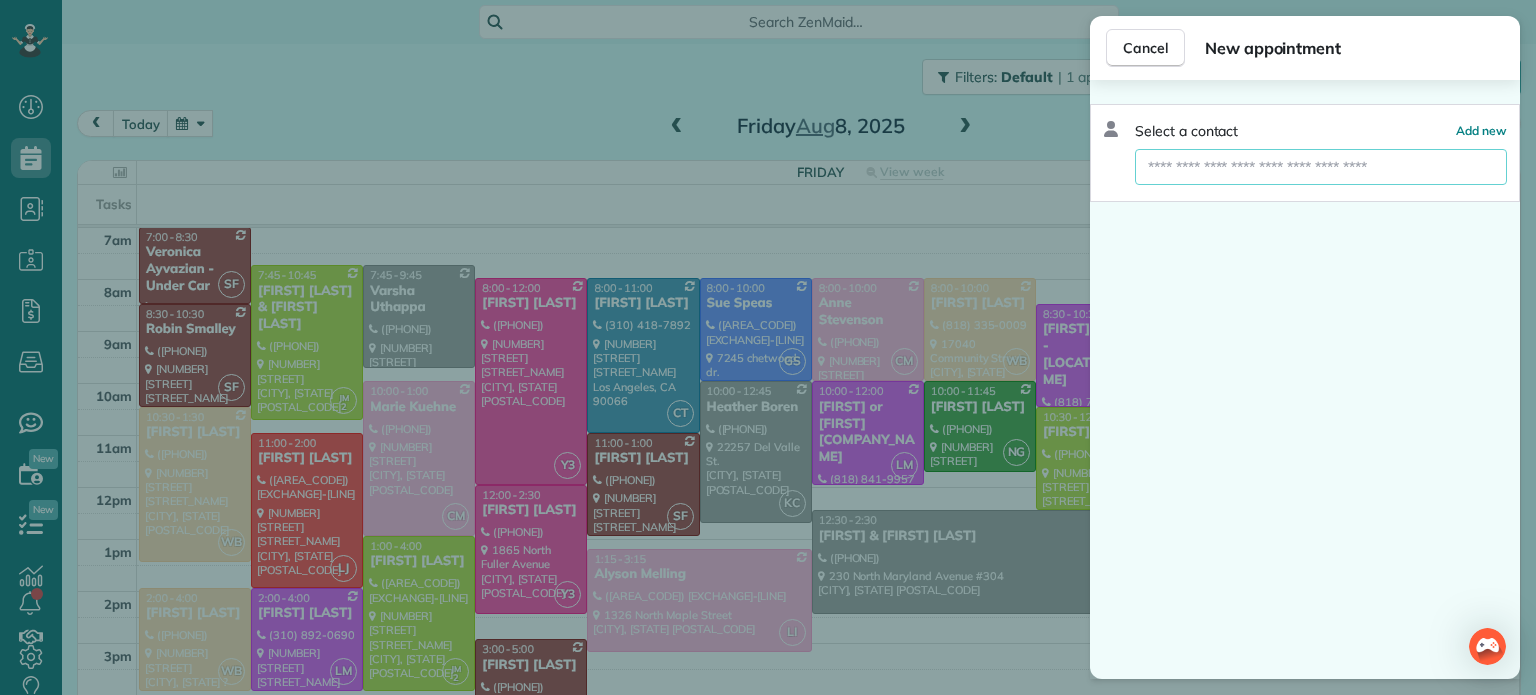 click at bounding box center [1321, 167] 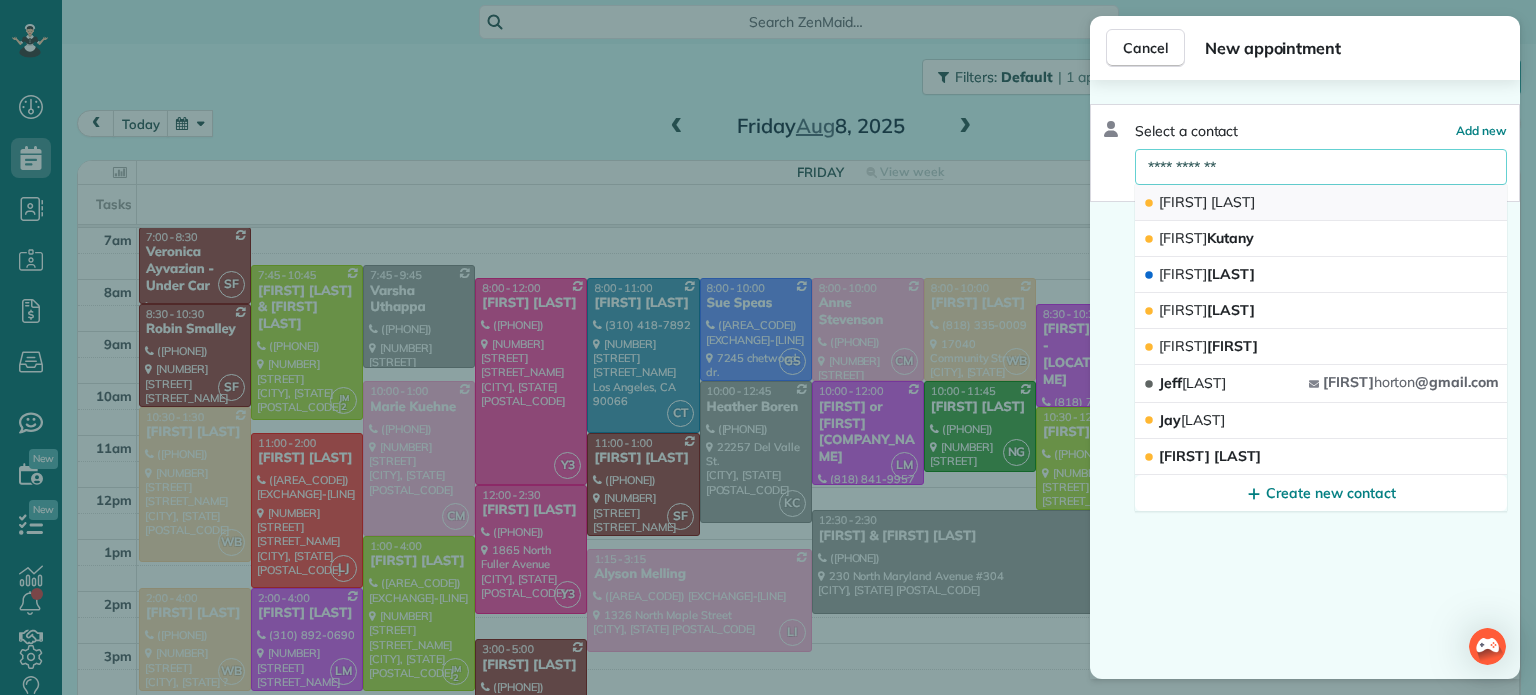 type on "**********" 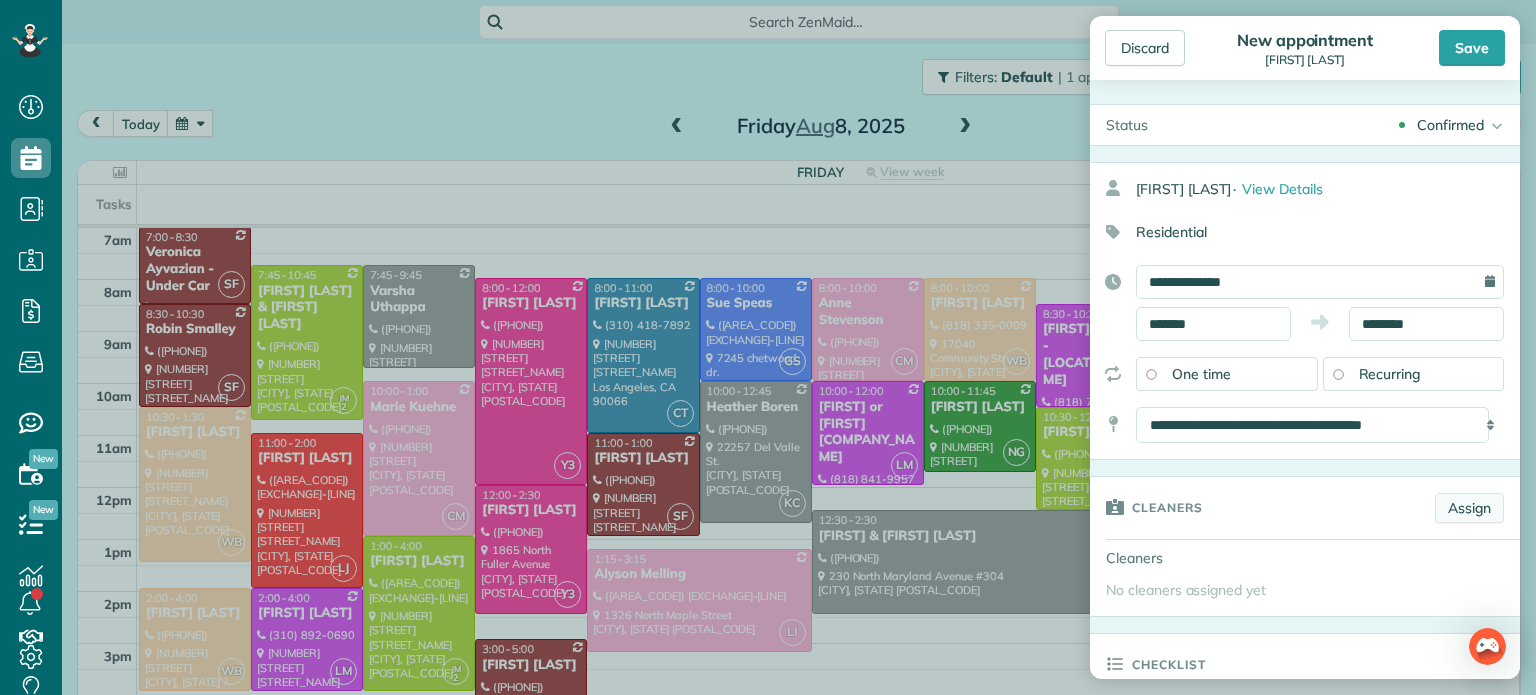 click on "Assign" at bounding box center [1469, 508] 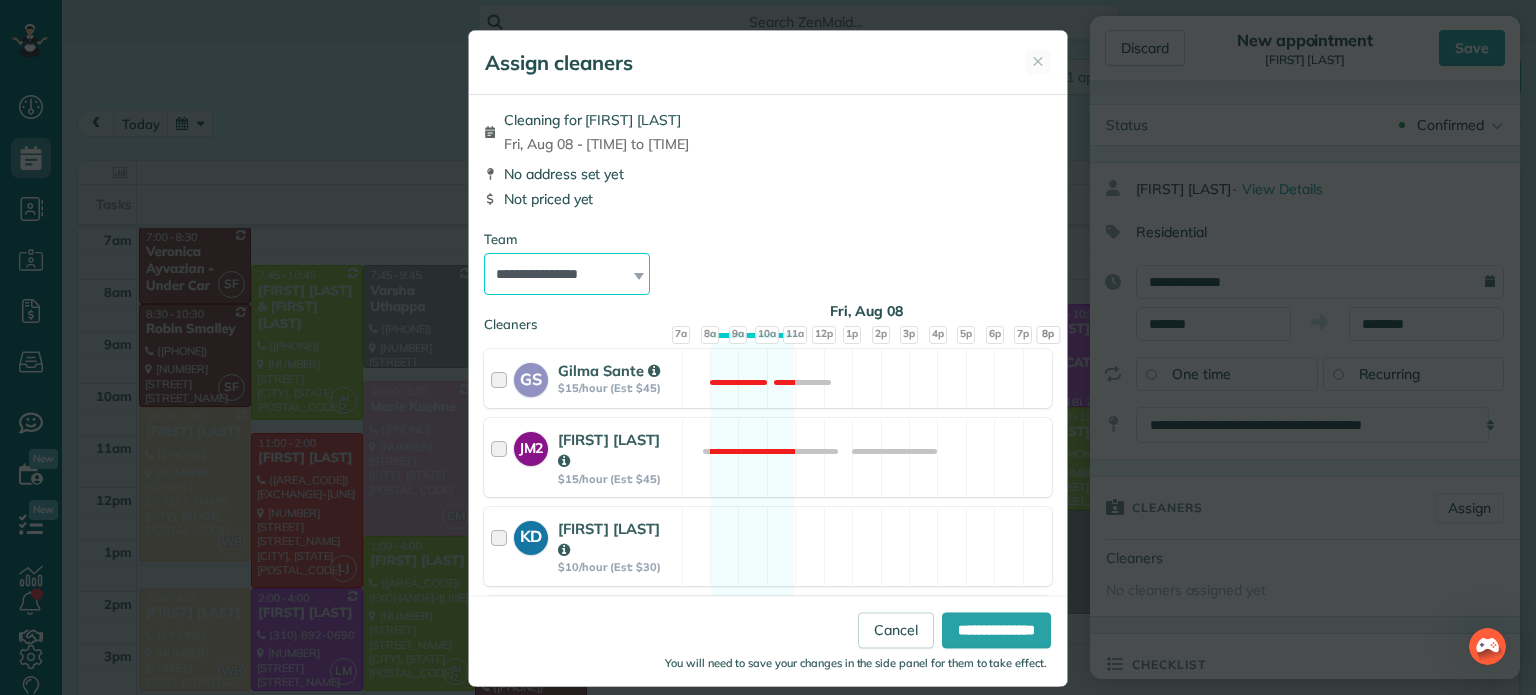 click on "**********" at bounding box center [567, 274] 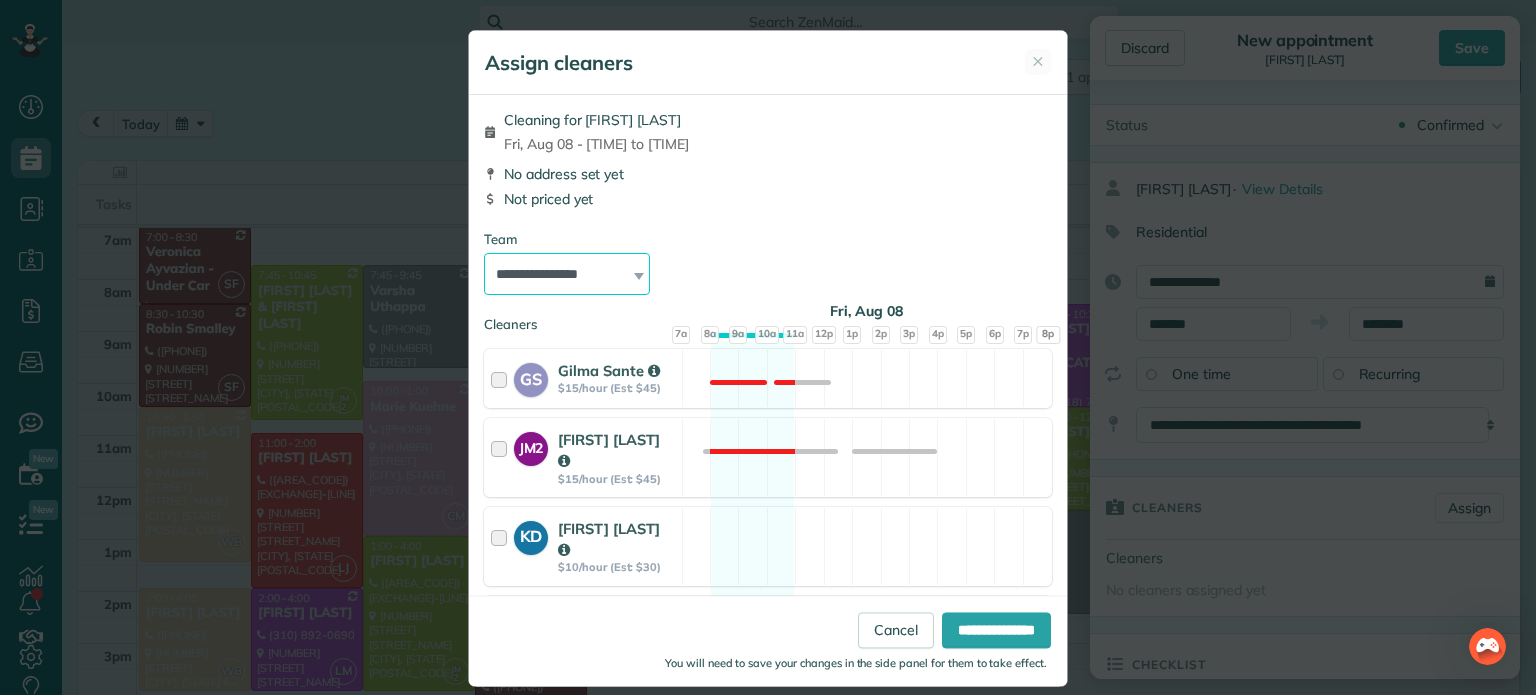 select on "***" 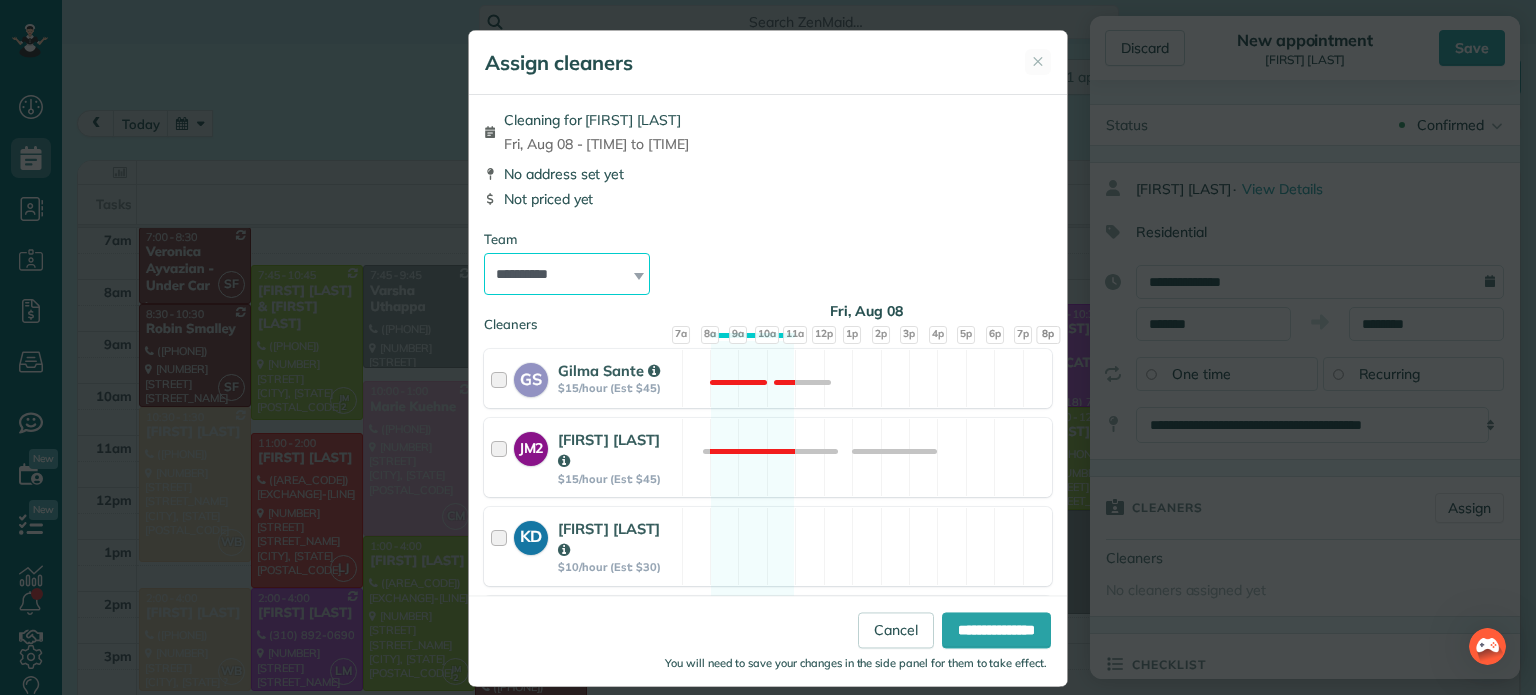 click on "**********" at bounding box center (567, 274) 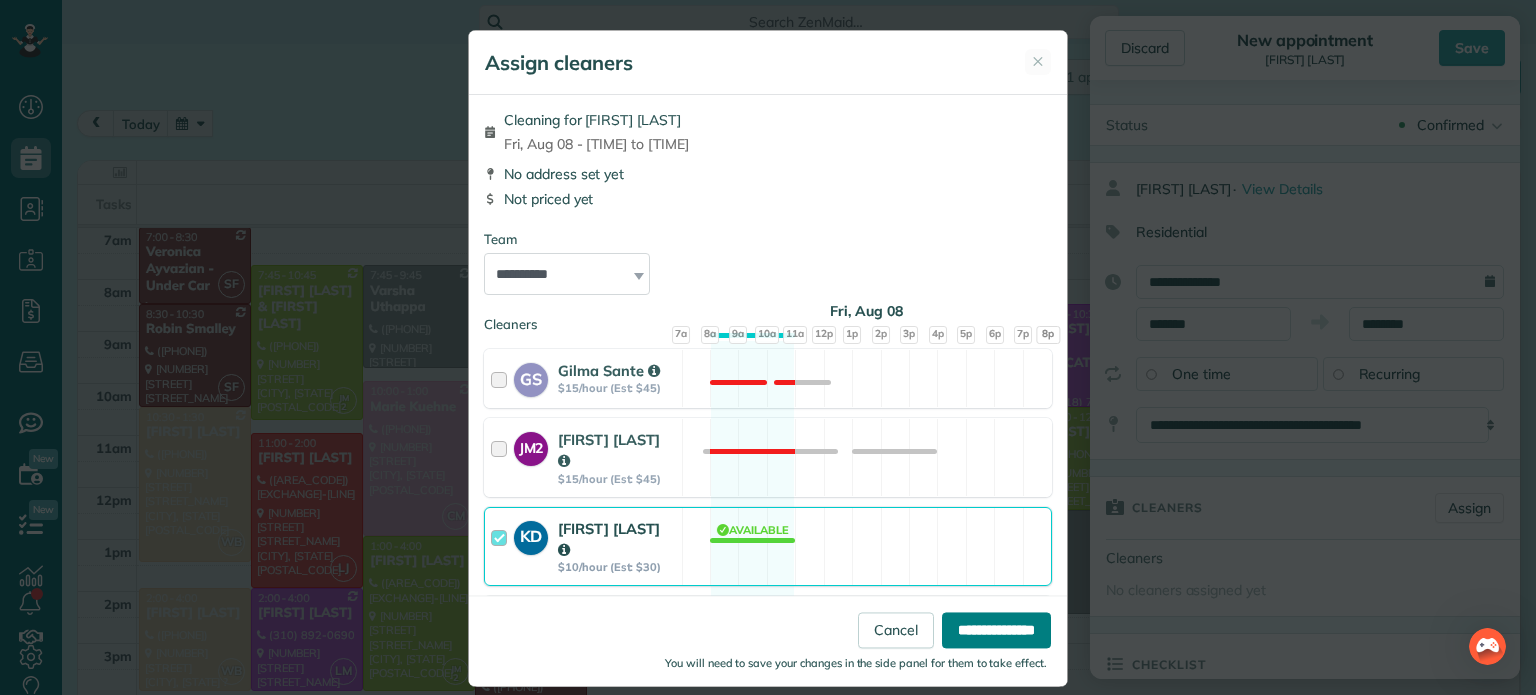 click on "**********" at bounding box center [996, 631] 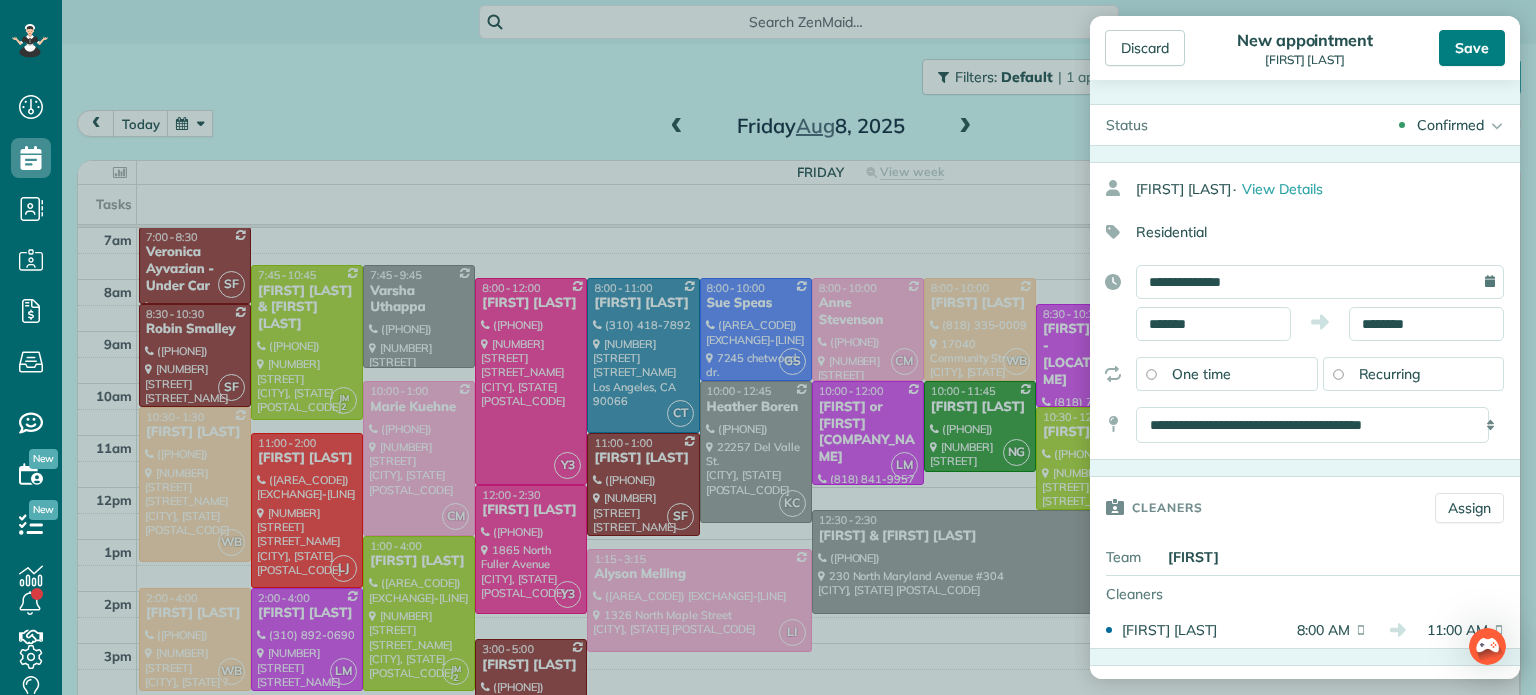 click on "Save" at bounding box center [1472, 48] 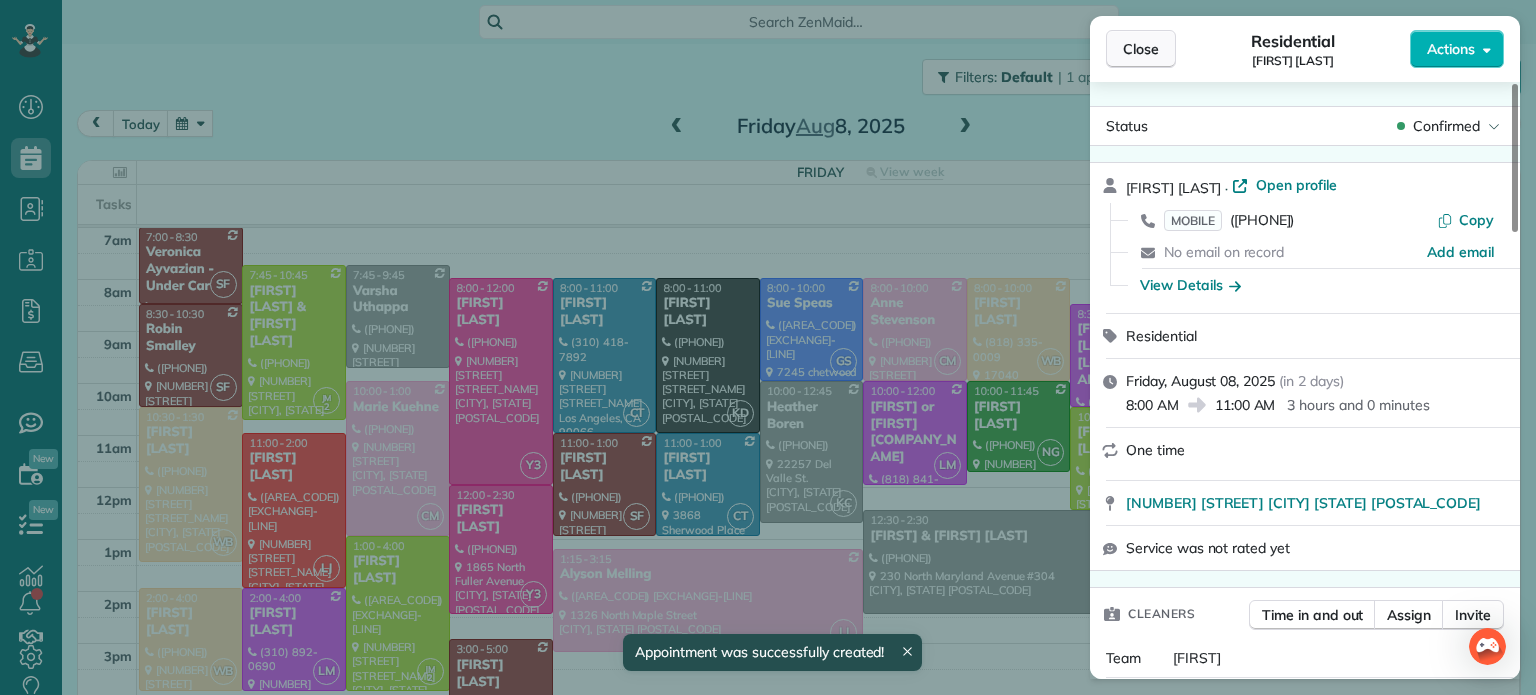 click on "Close" at bounding box center [1141, 49] 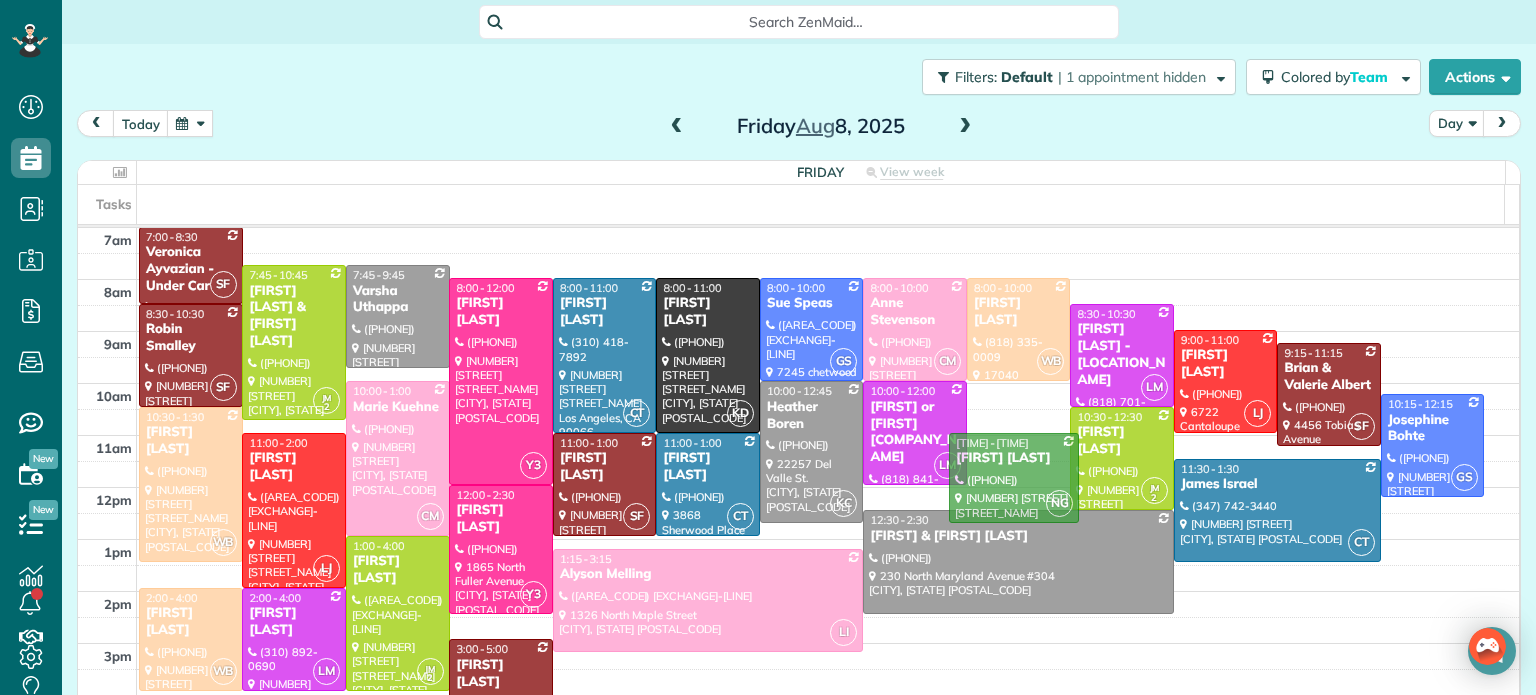 drag, startPoint x: 984, startPoint y: 410, endPoint x: 988, endPoint y: 459, distance: 49.162994 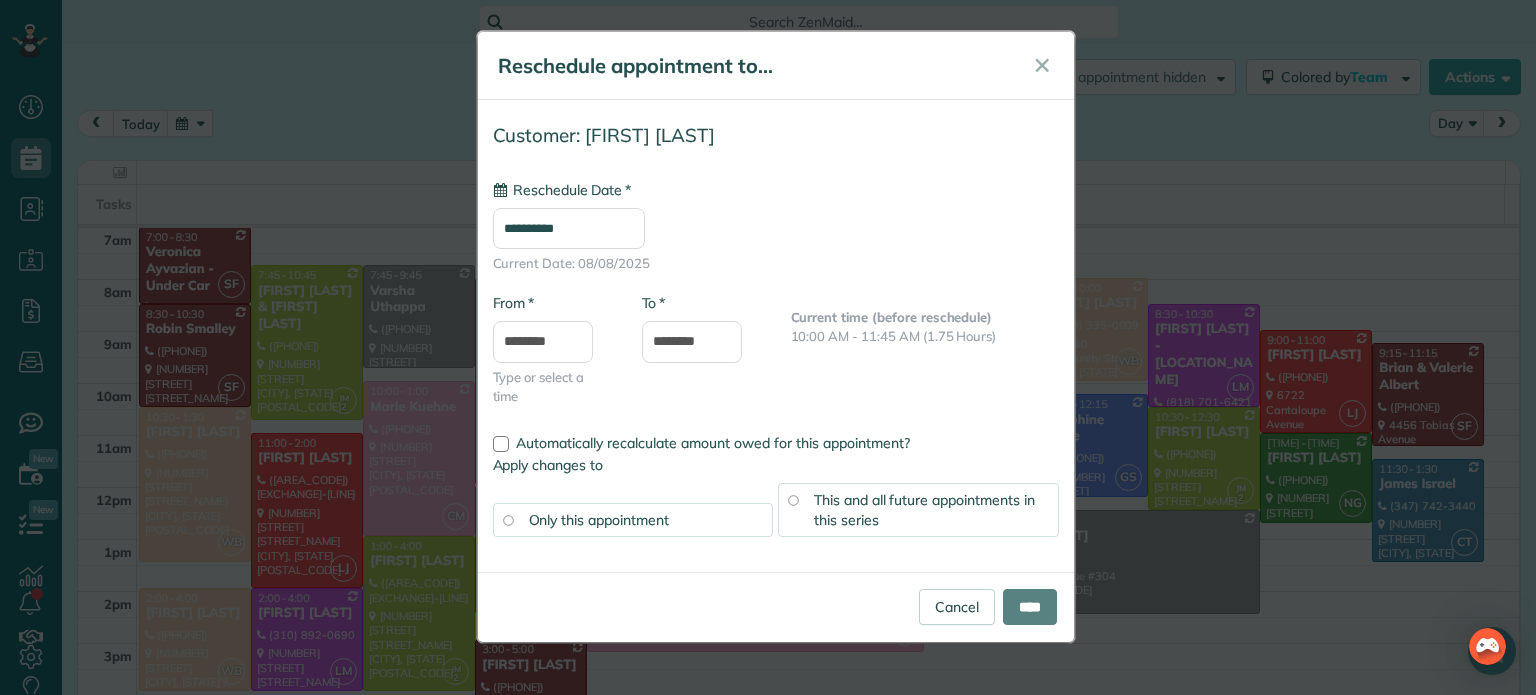 type on "**********" 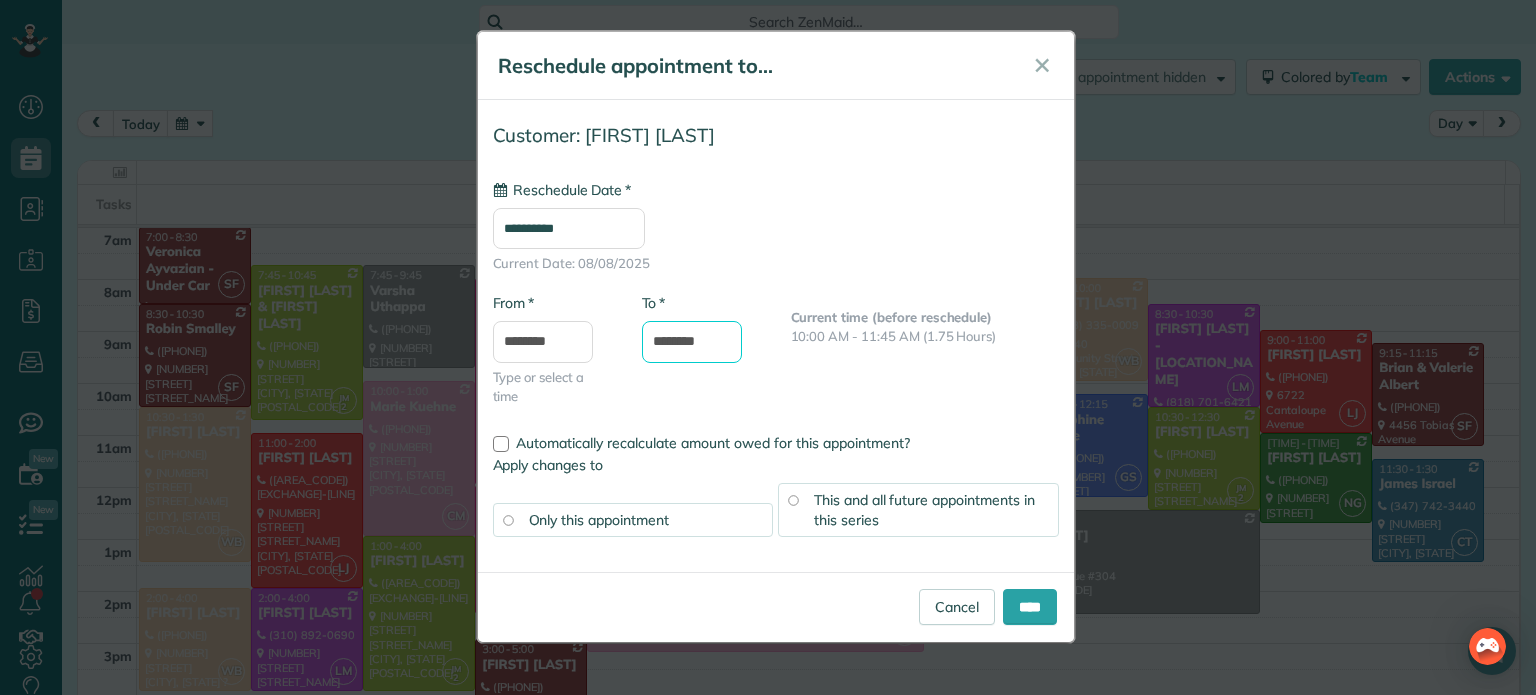 click on "********" at bounding box center (692, 342) 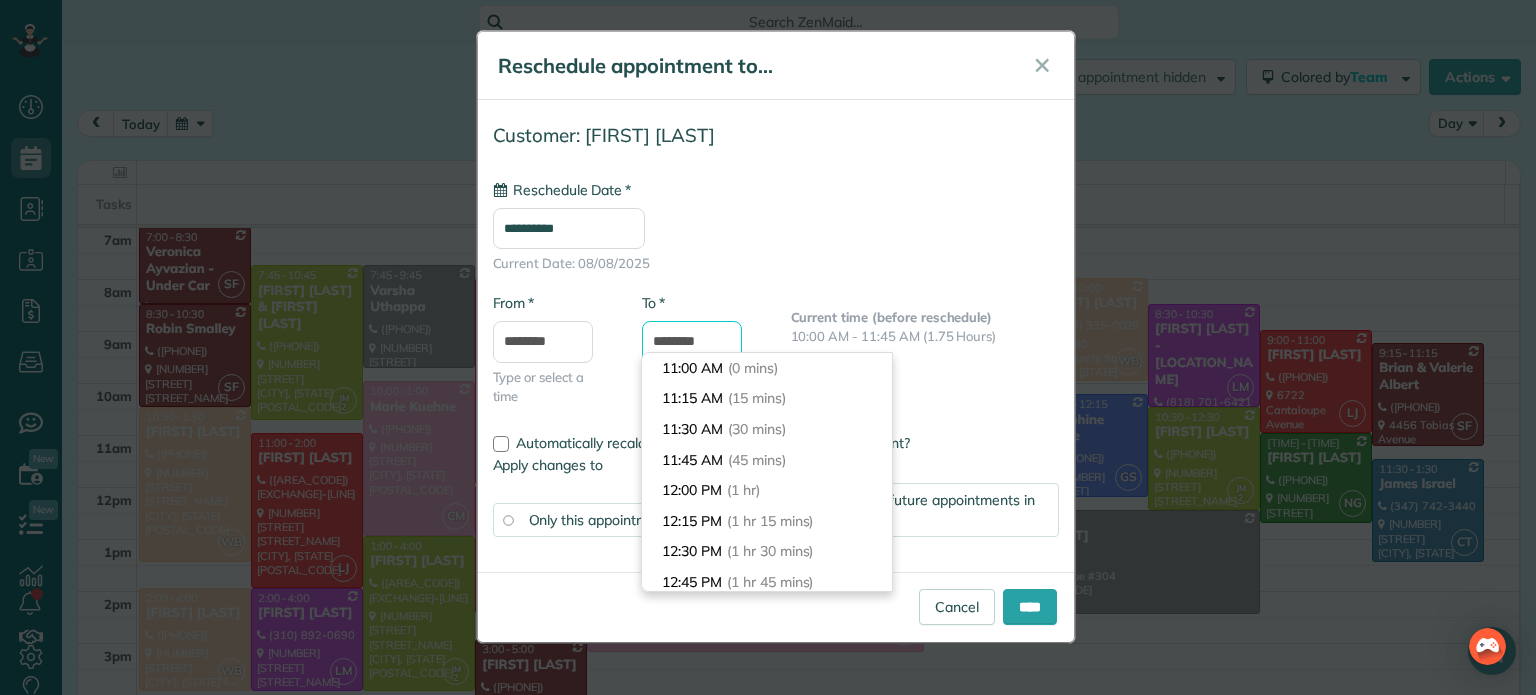 scroll, scrollTop: 183, scrollLeft: 0, axis: vertical 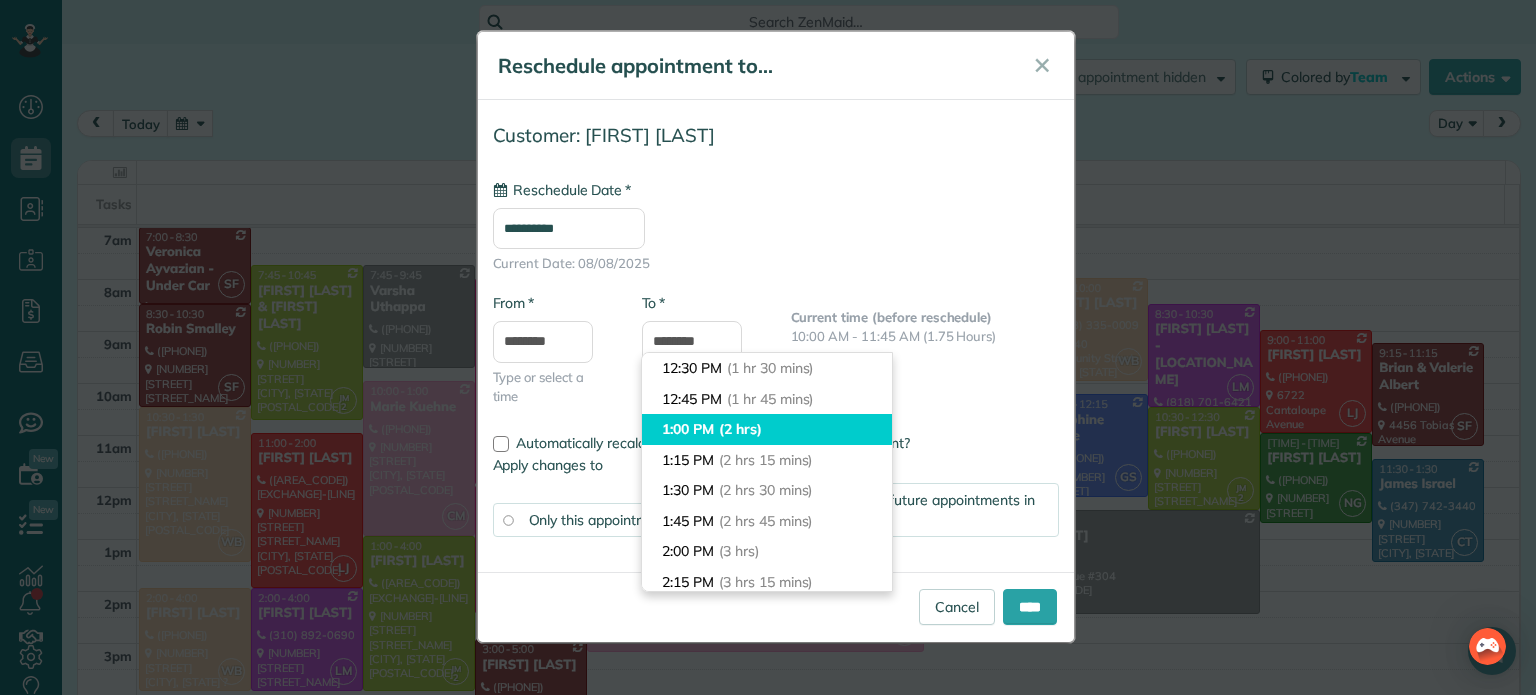 type on "*******" 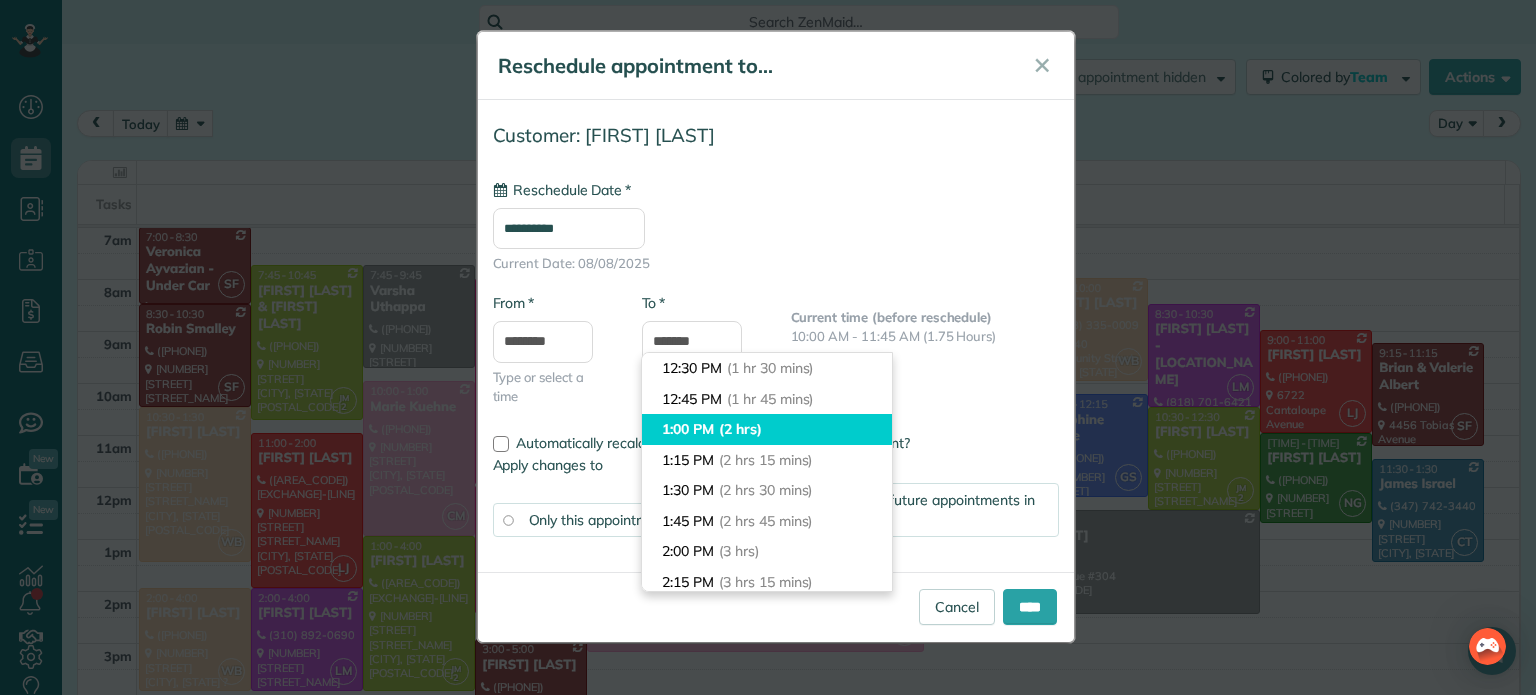 click on "(2 hrs)" at bounding box center [740, 429] 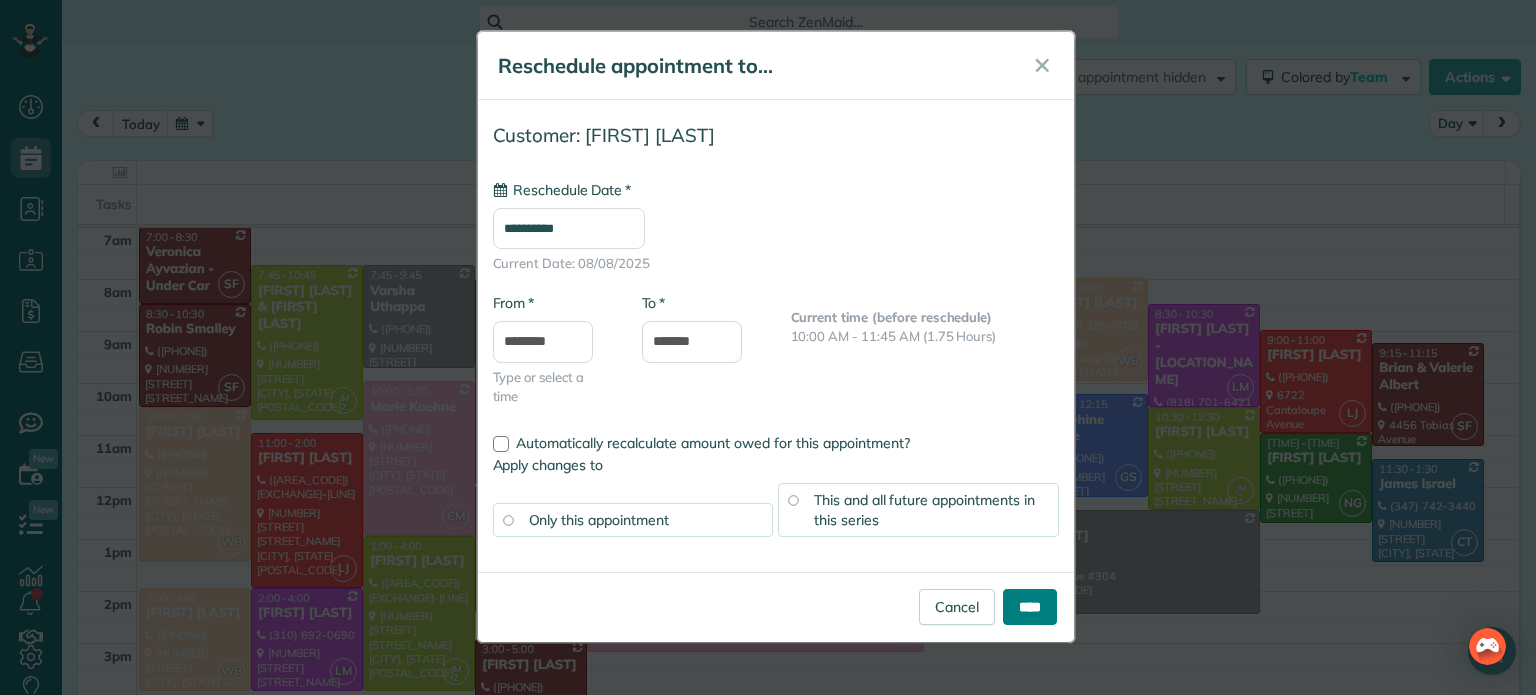 click on "****" at bounding box center [1030, 607] 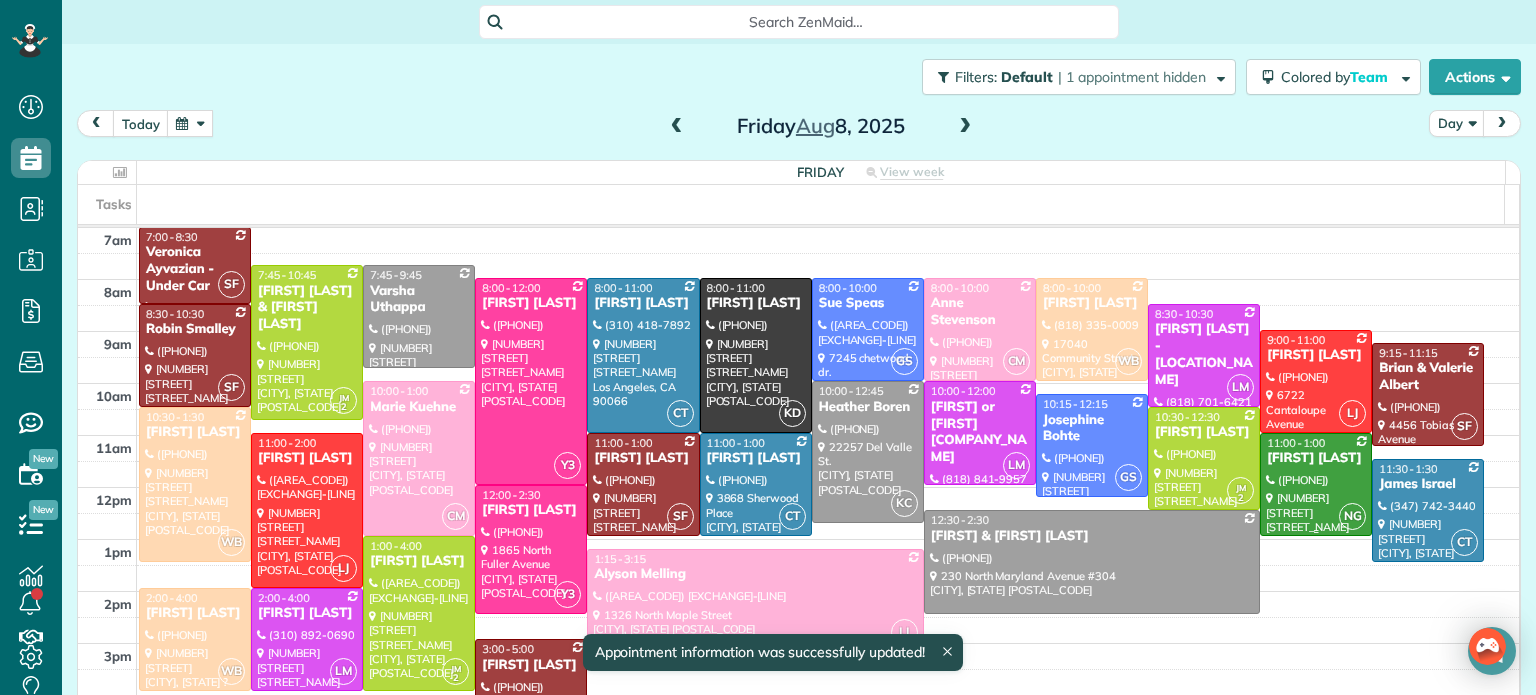 click on "Tina Koopersmith" at bounding box center (1316, 458) 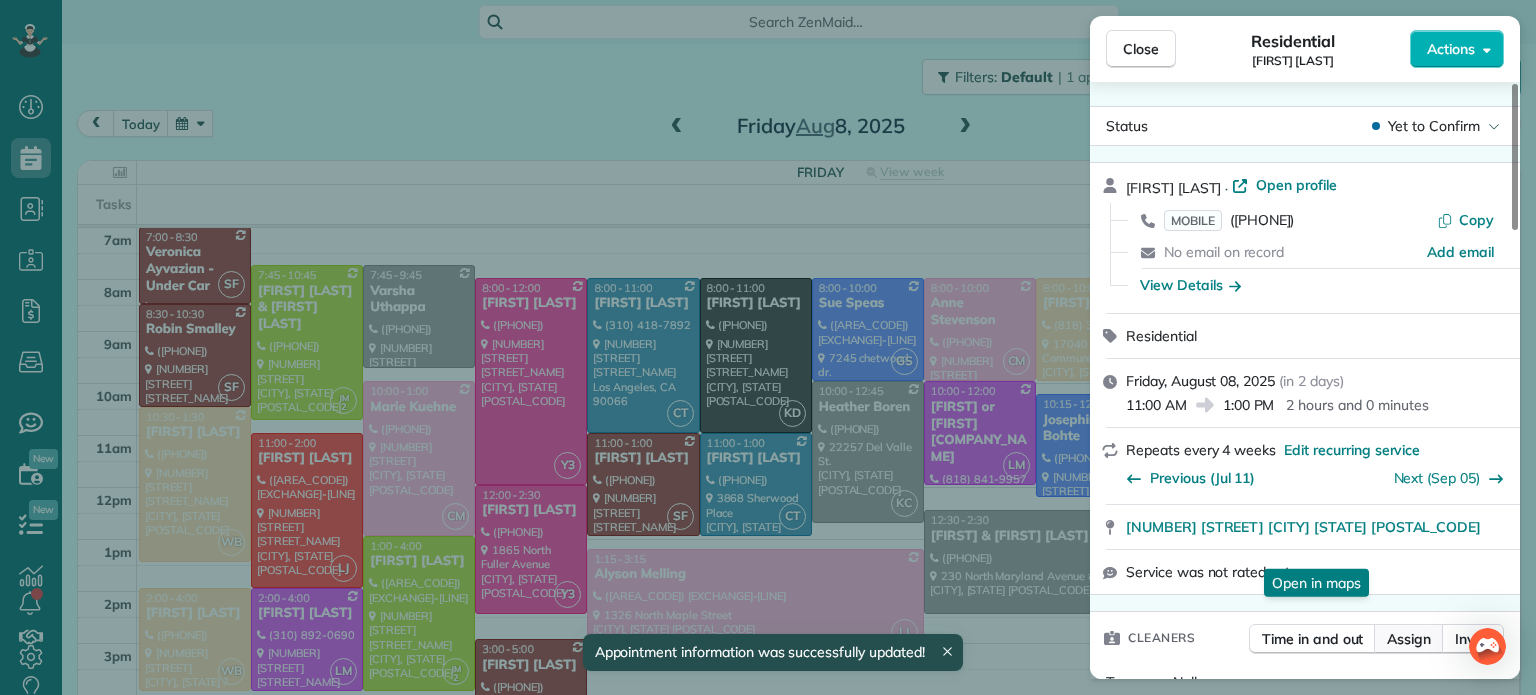 click on "Assign" at bounding box center (1409, 639) 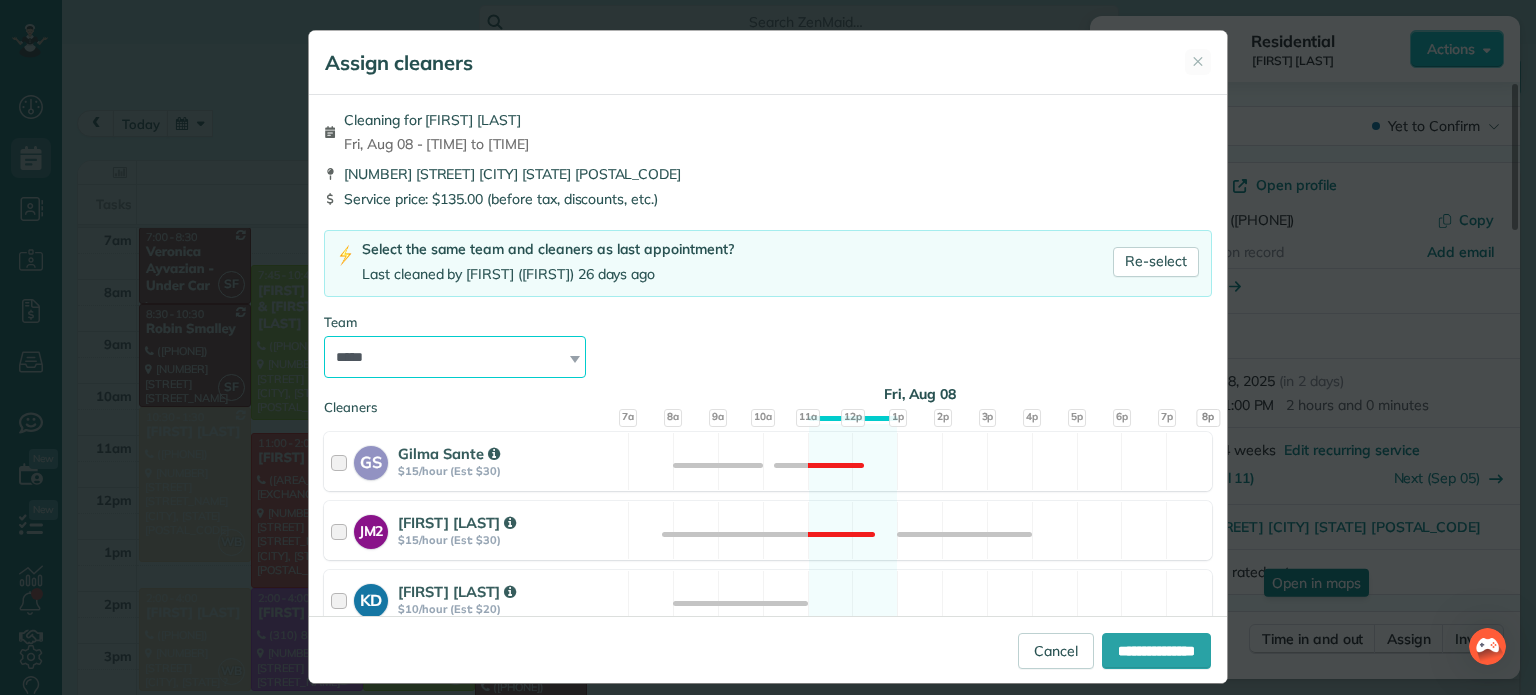 click on "**********" at bounding box center (455, 357) 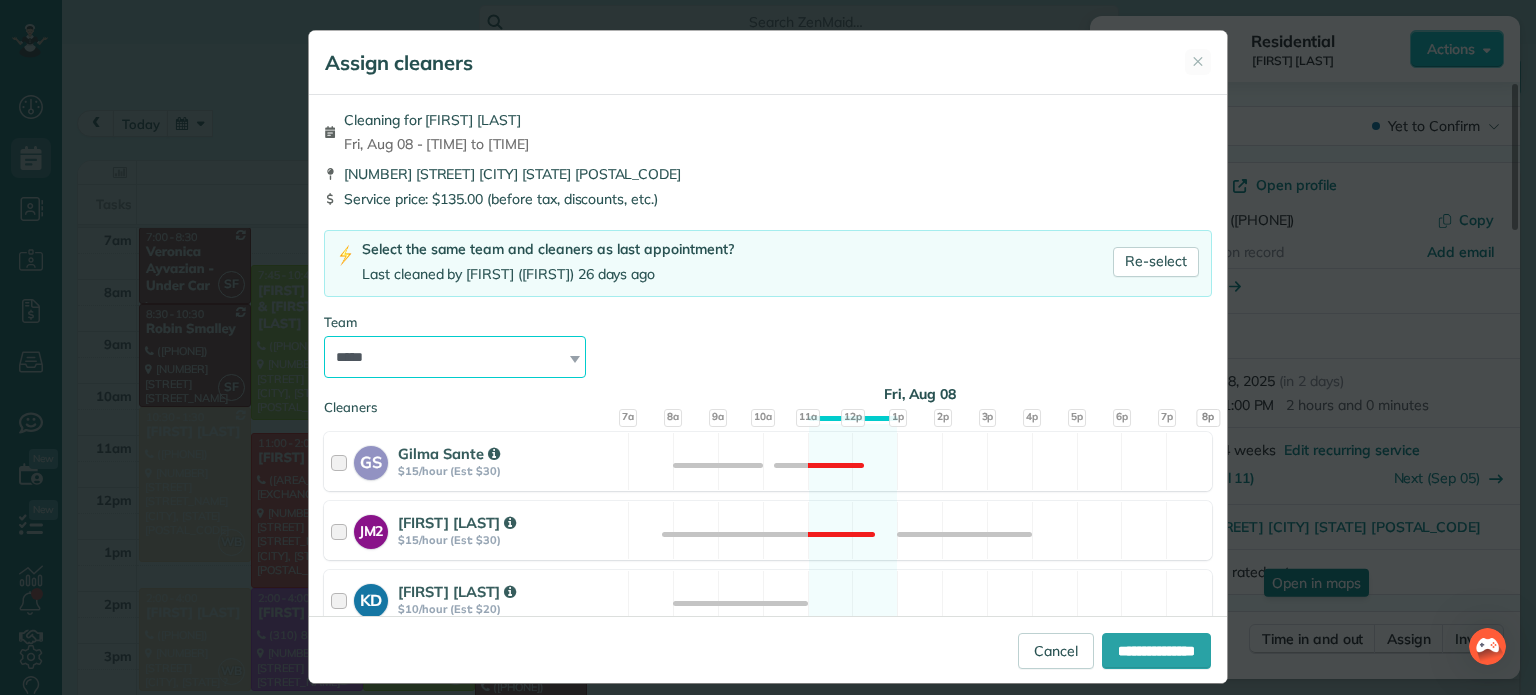 select on "***" 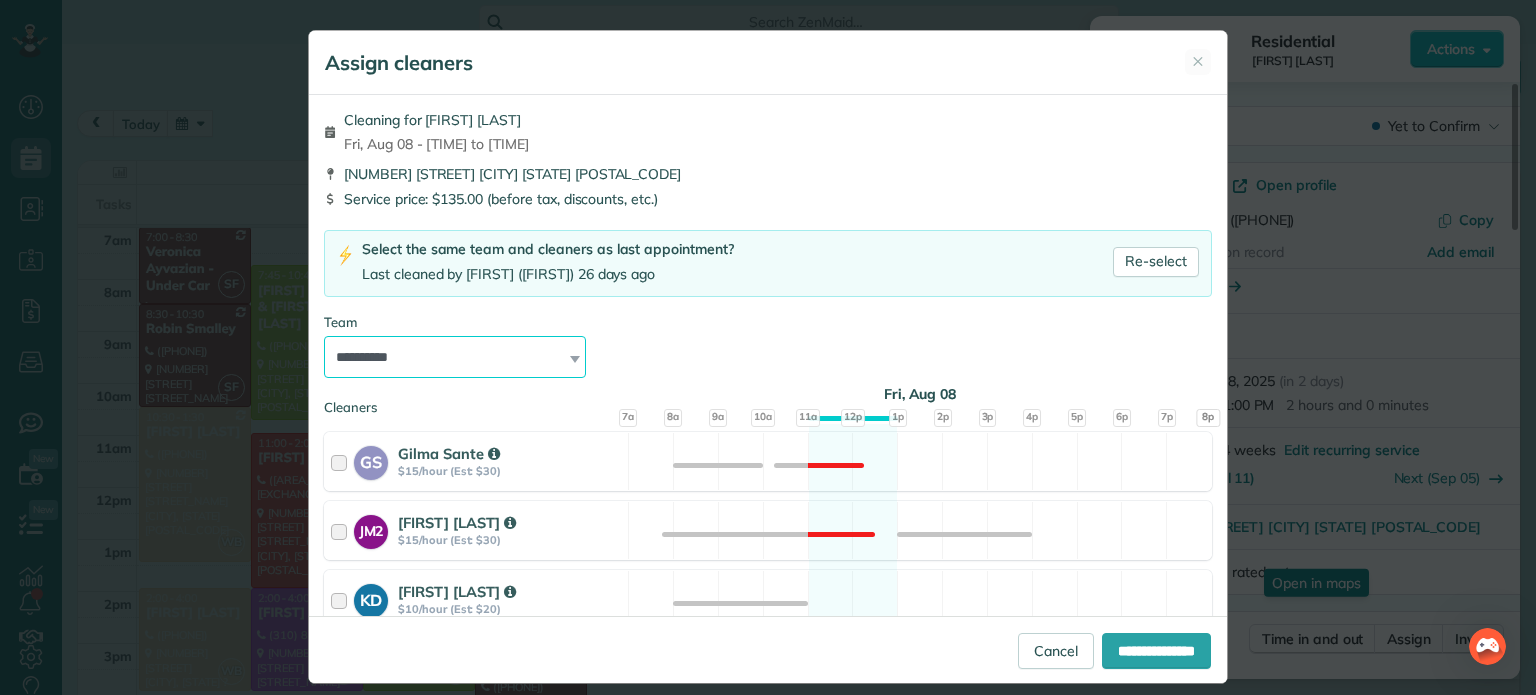 click on "**********" at bounding box center [455, 357] 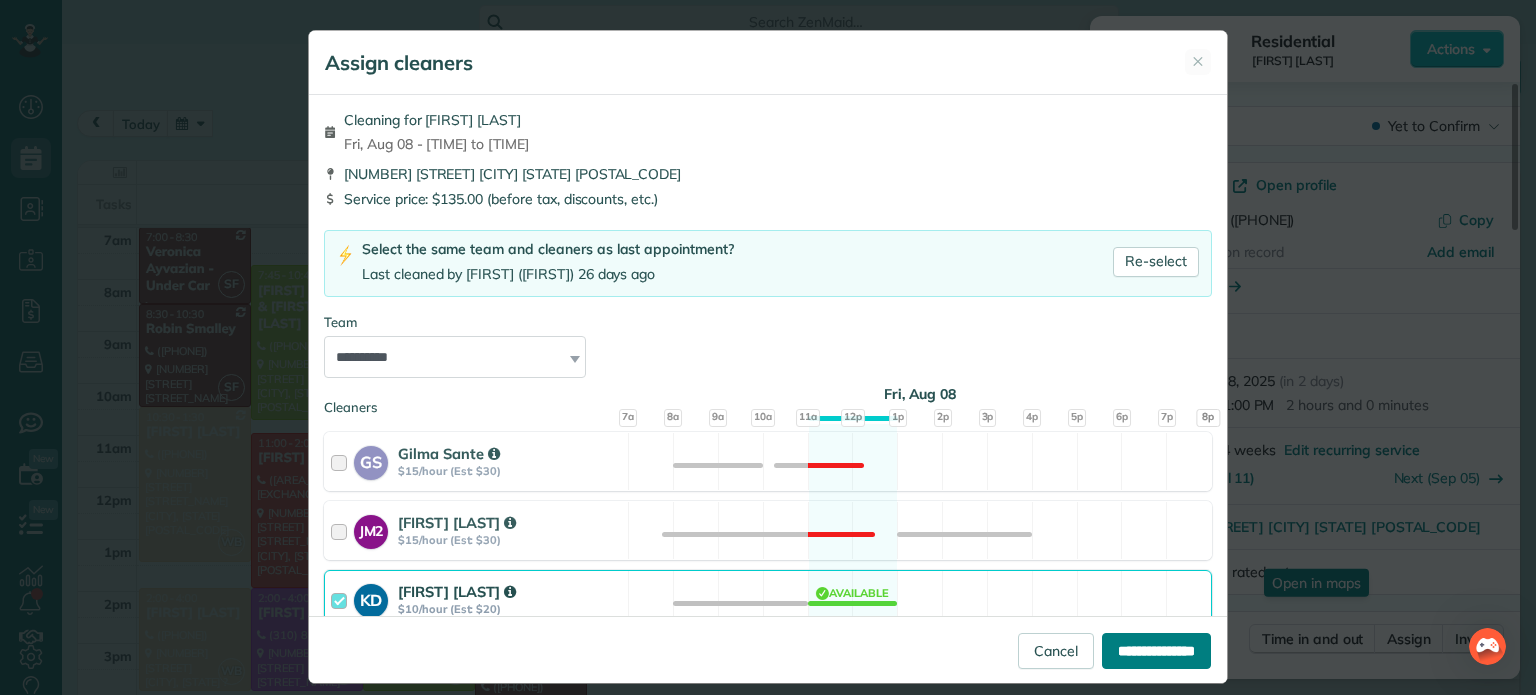 click on "**********" at bounding box center [1156, 651] 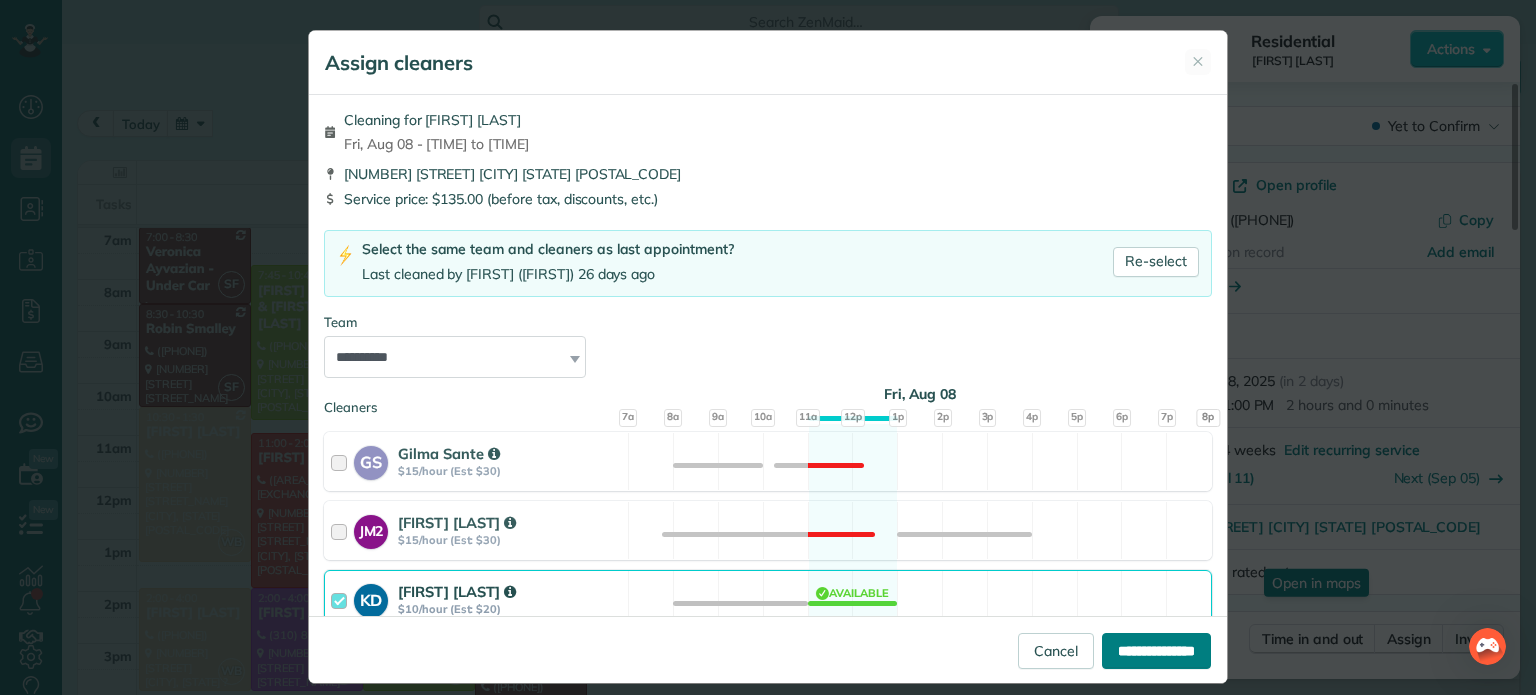 type on "**********" 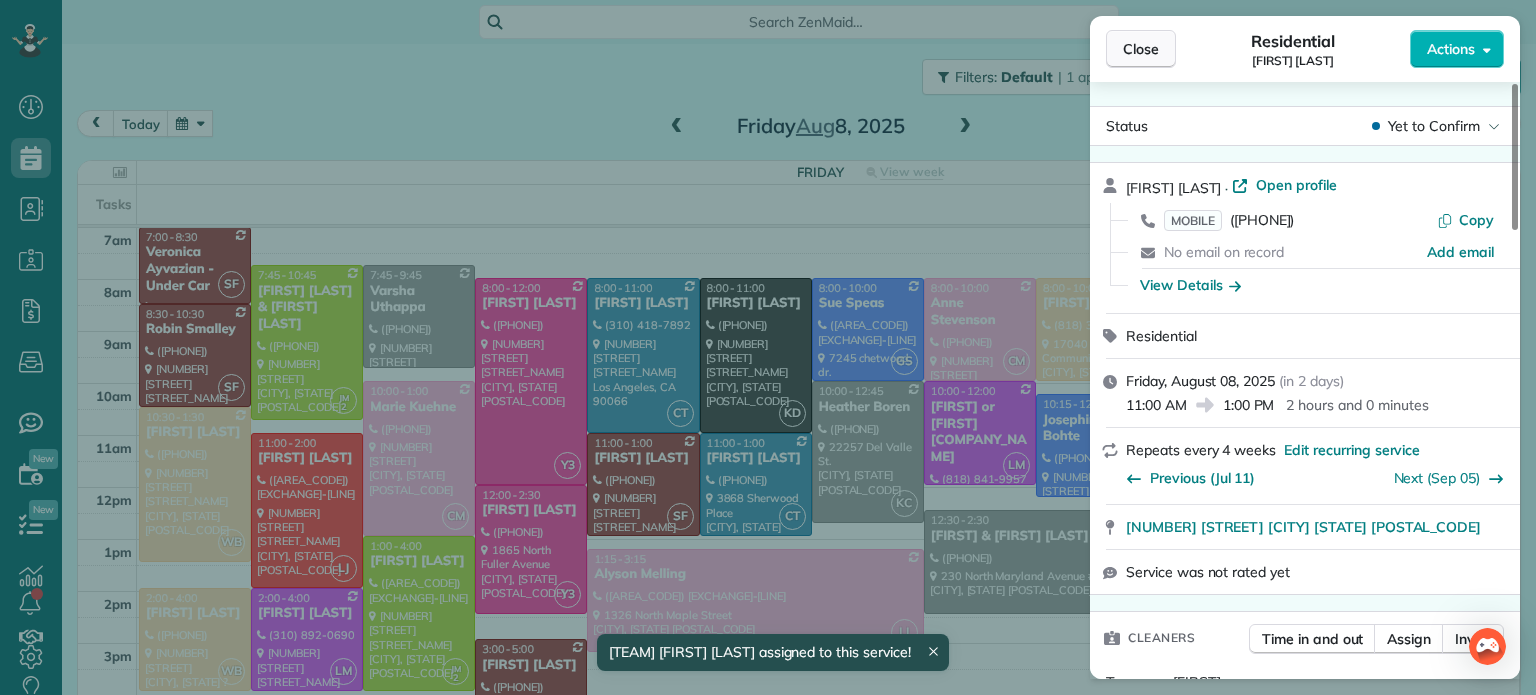 click on "Close" at bounding box center [1141, 49] 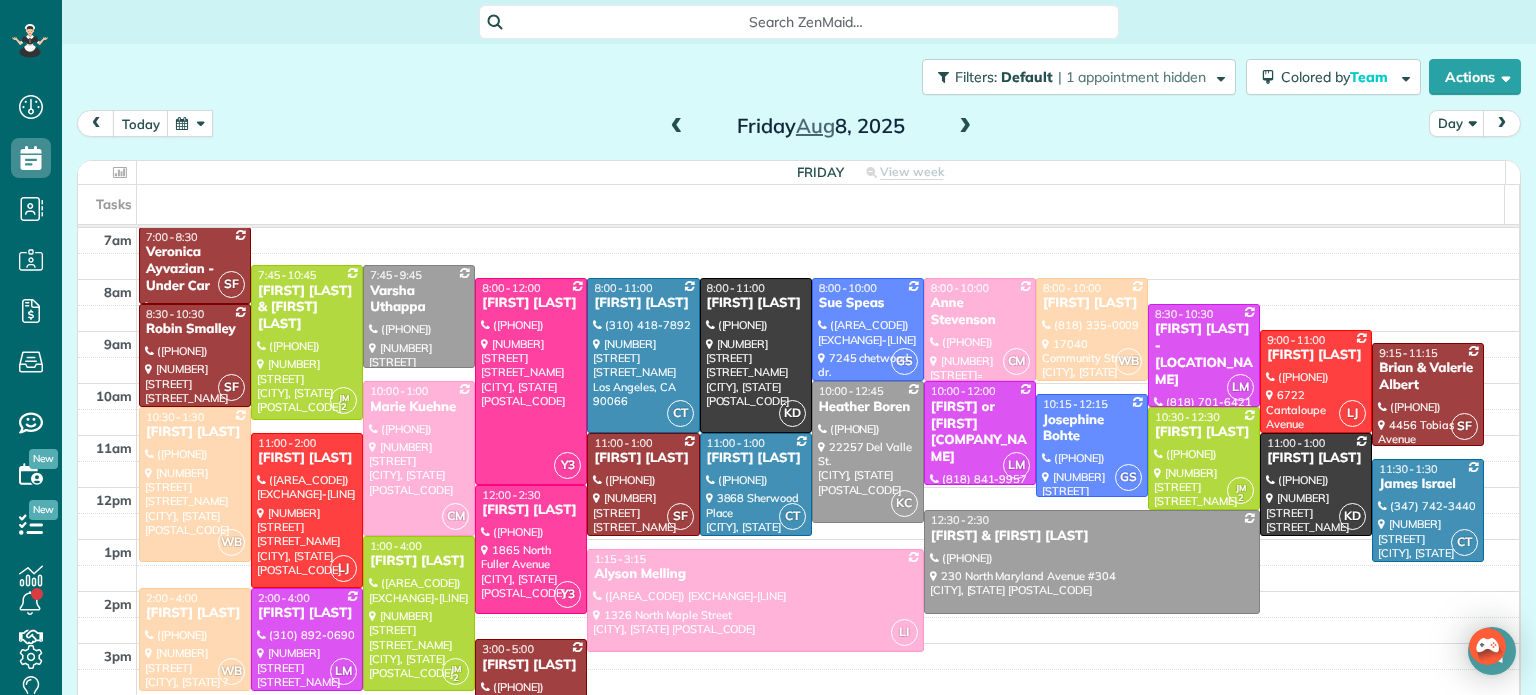 click at bounding box center (980, 329) 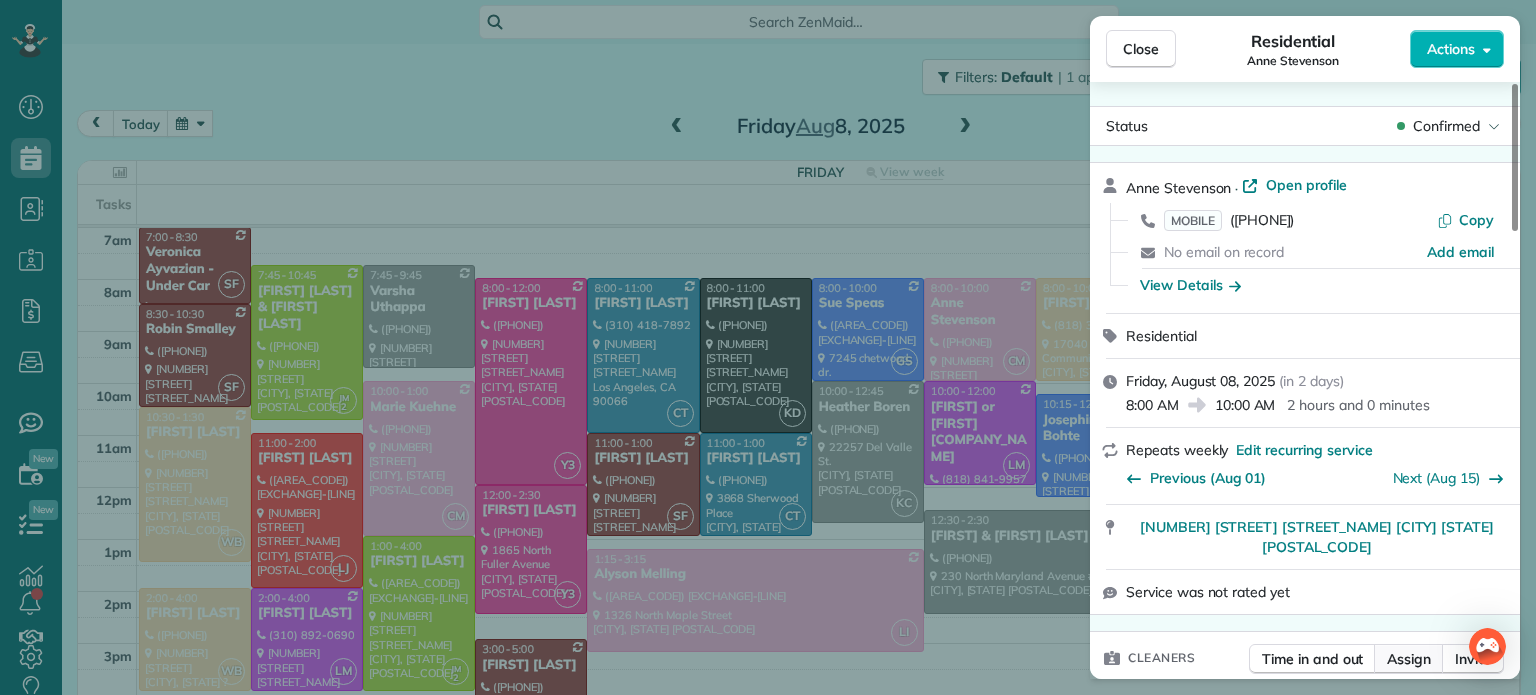 click on "Assign" at bounding box center (1409, 659) 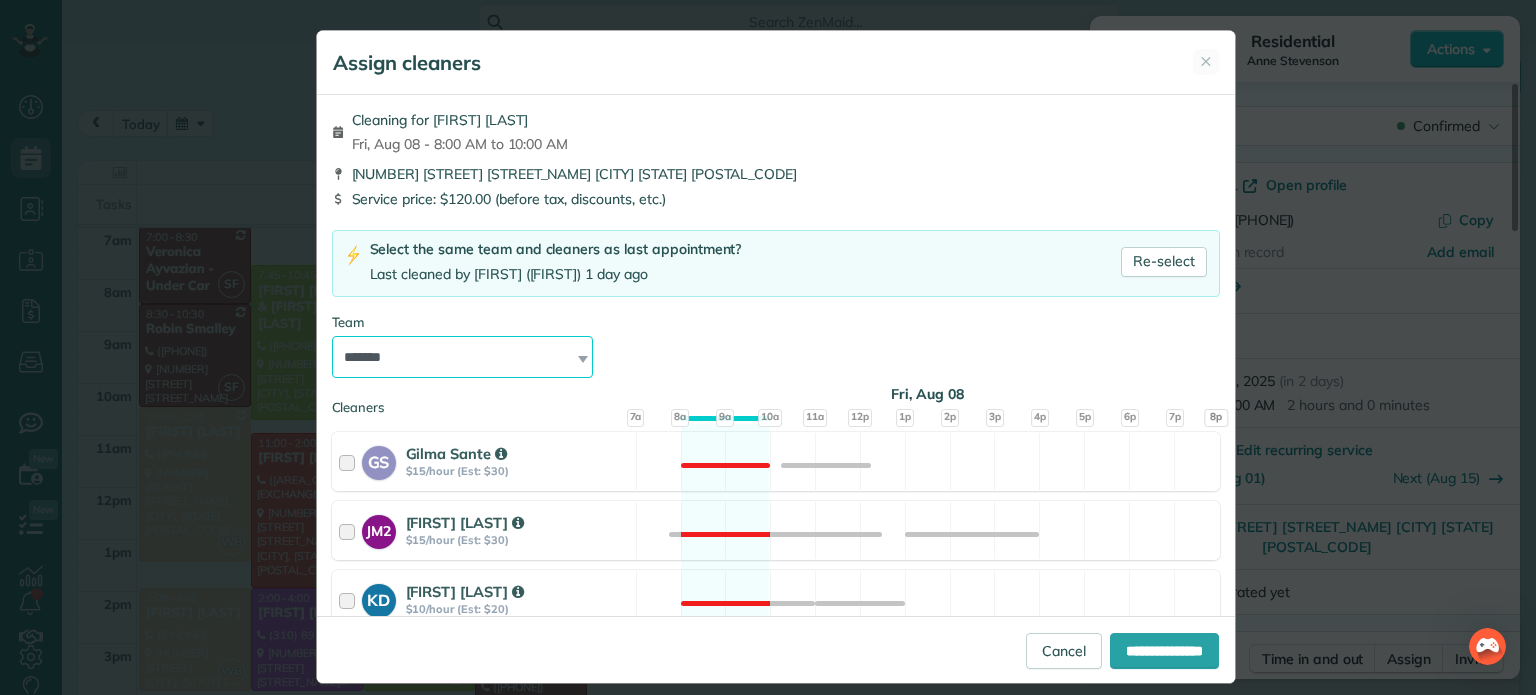 click on "**********" at bounding box center (463, 357) 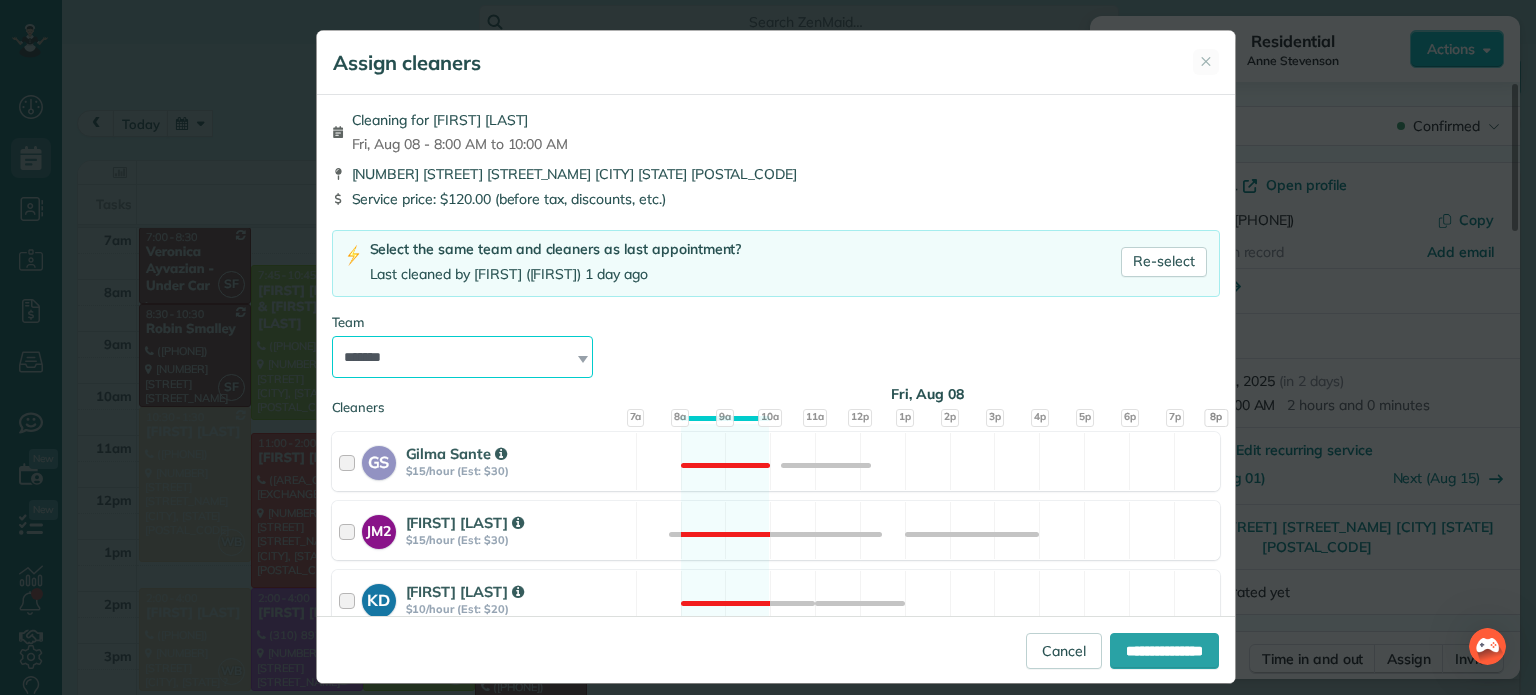 select on "**" 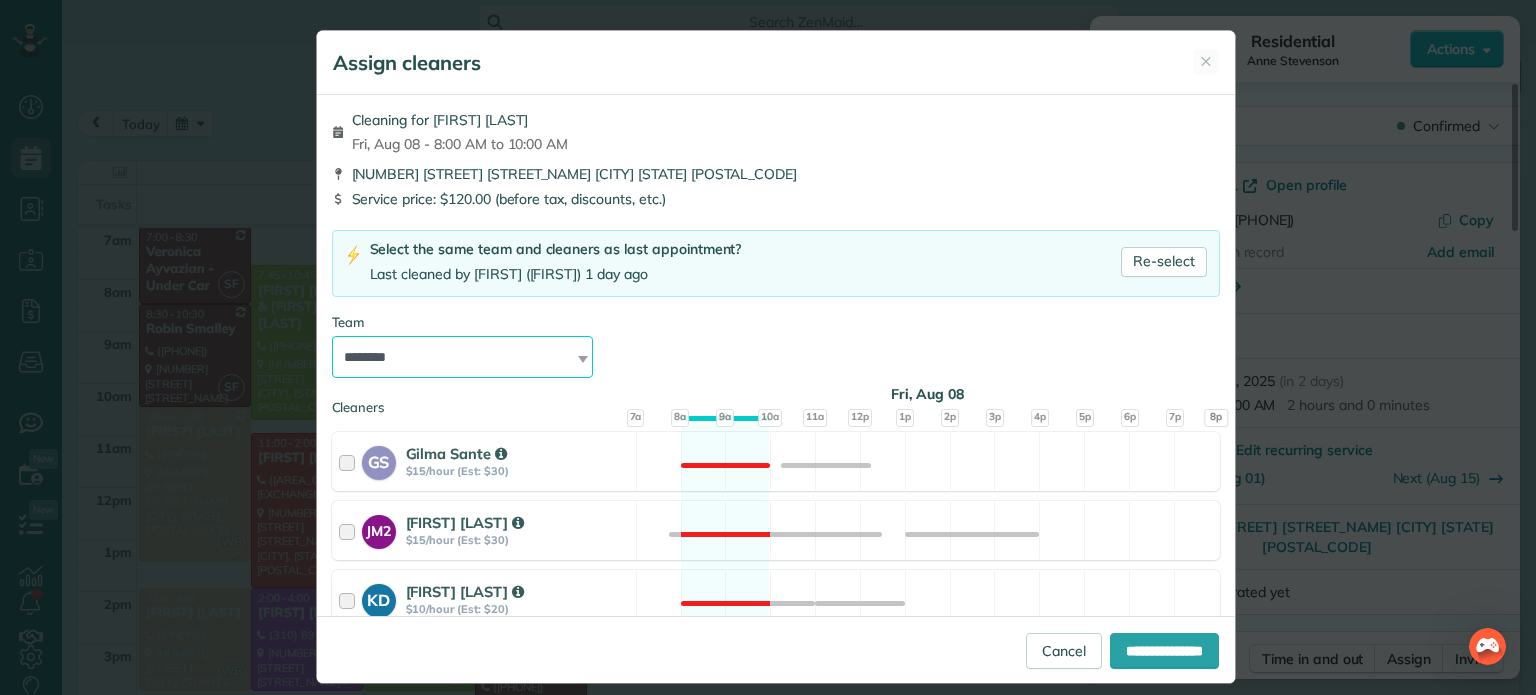 click on "**********" at bounding box center [463, 357] 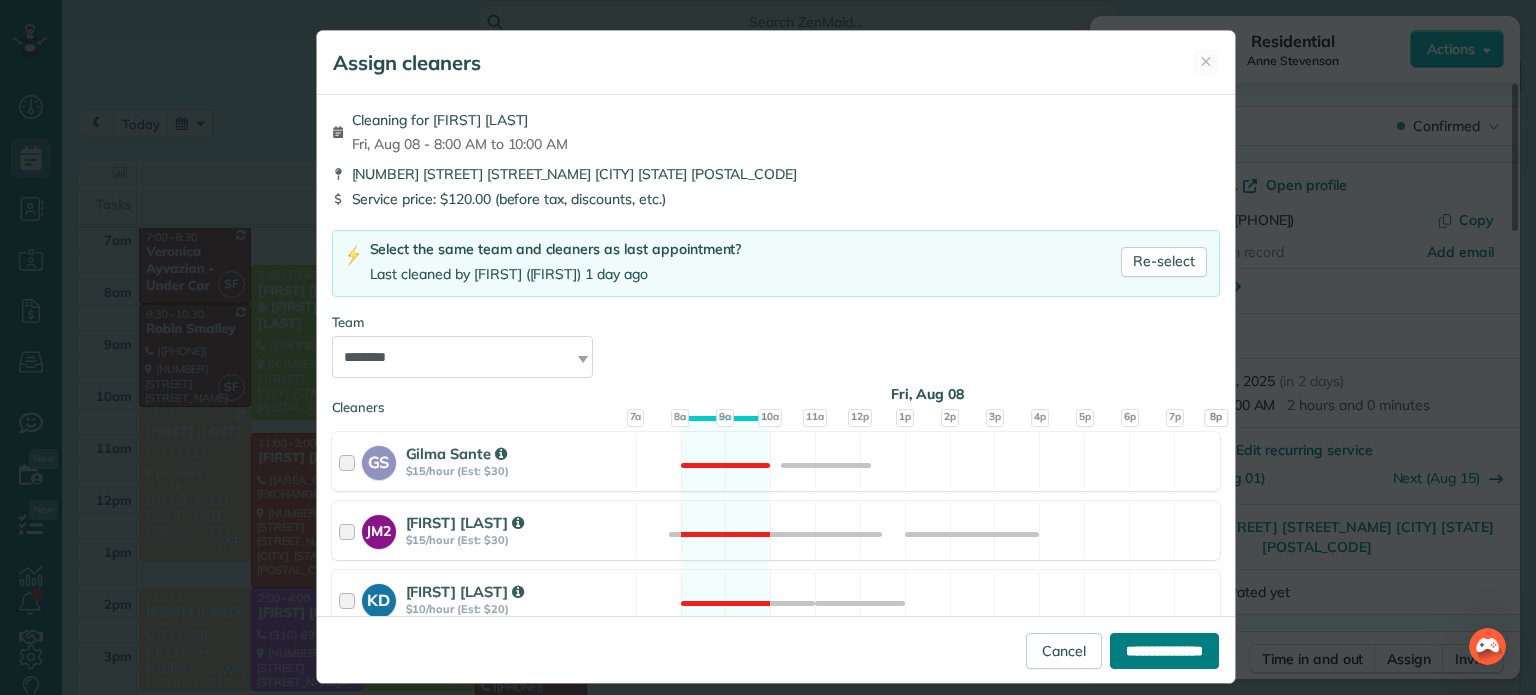 click on "**********" at bounding box center [1164, 651] 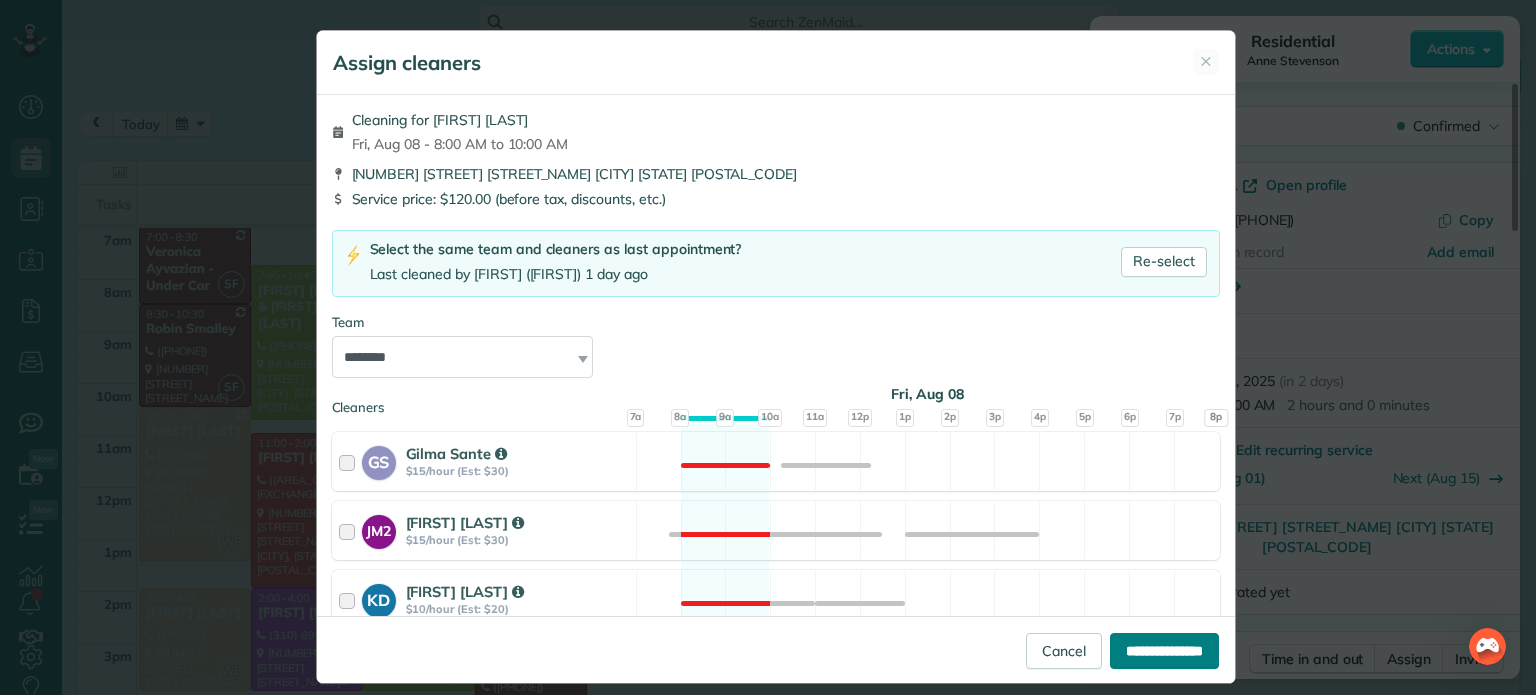 type on "**********" 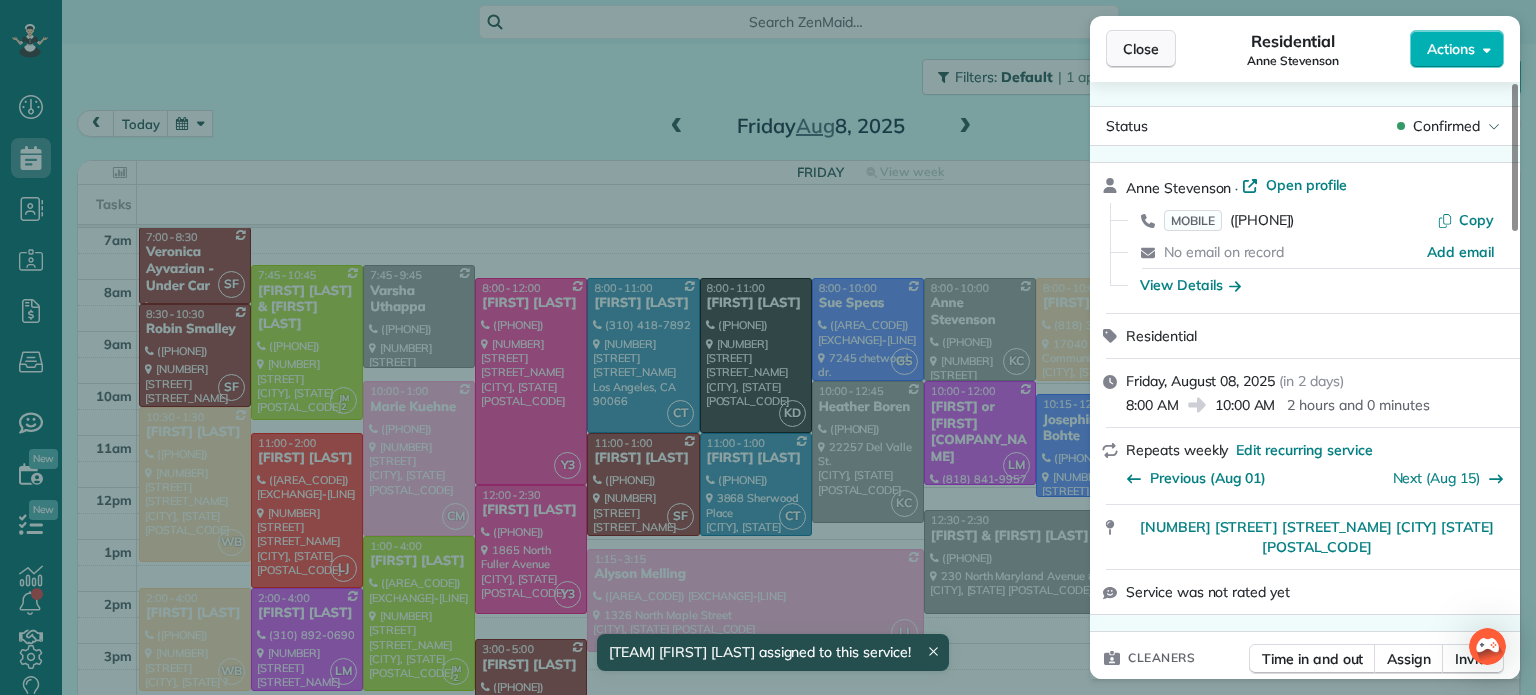 click on "Close" at bounding box center (1141, 49) 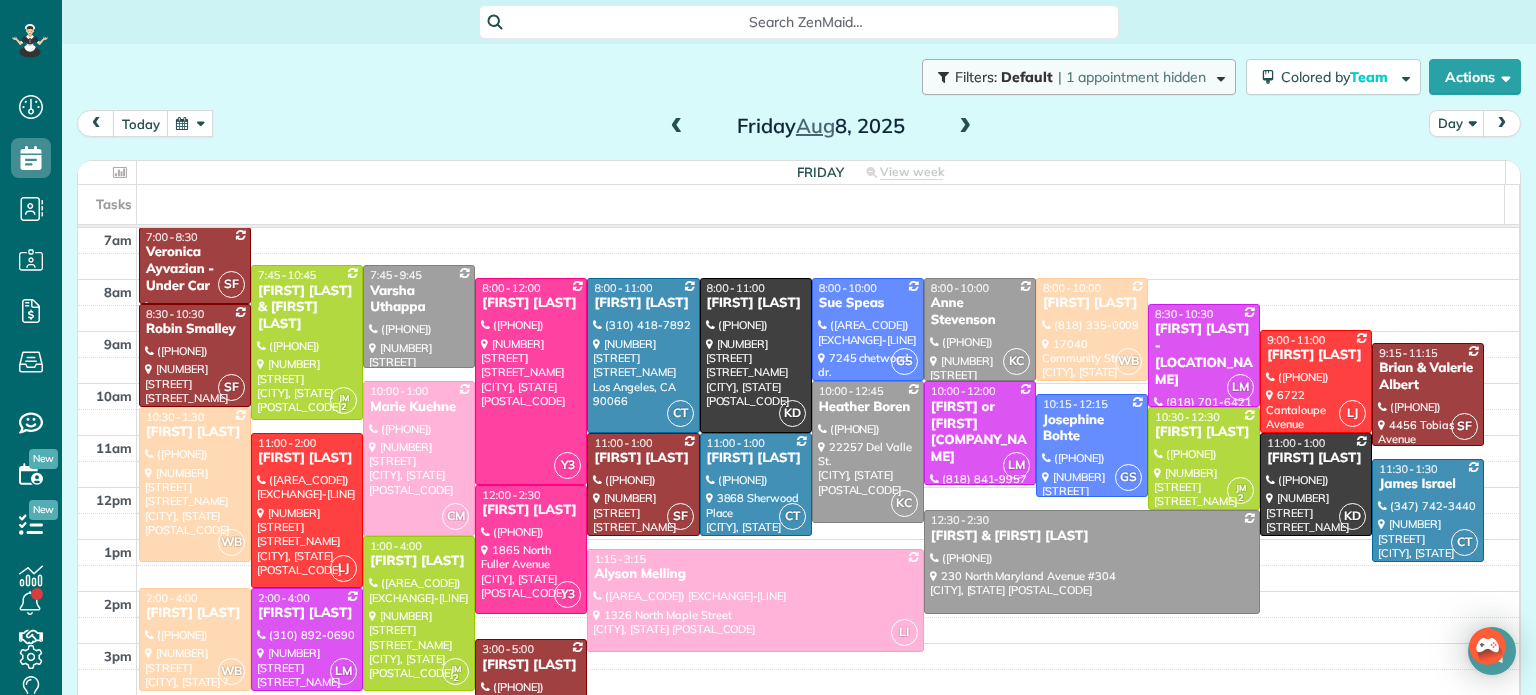 click on "|  1 appointment hidden" at bounding box center (1132, 77) 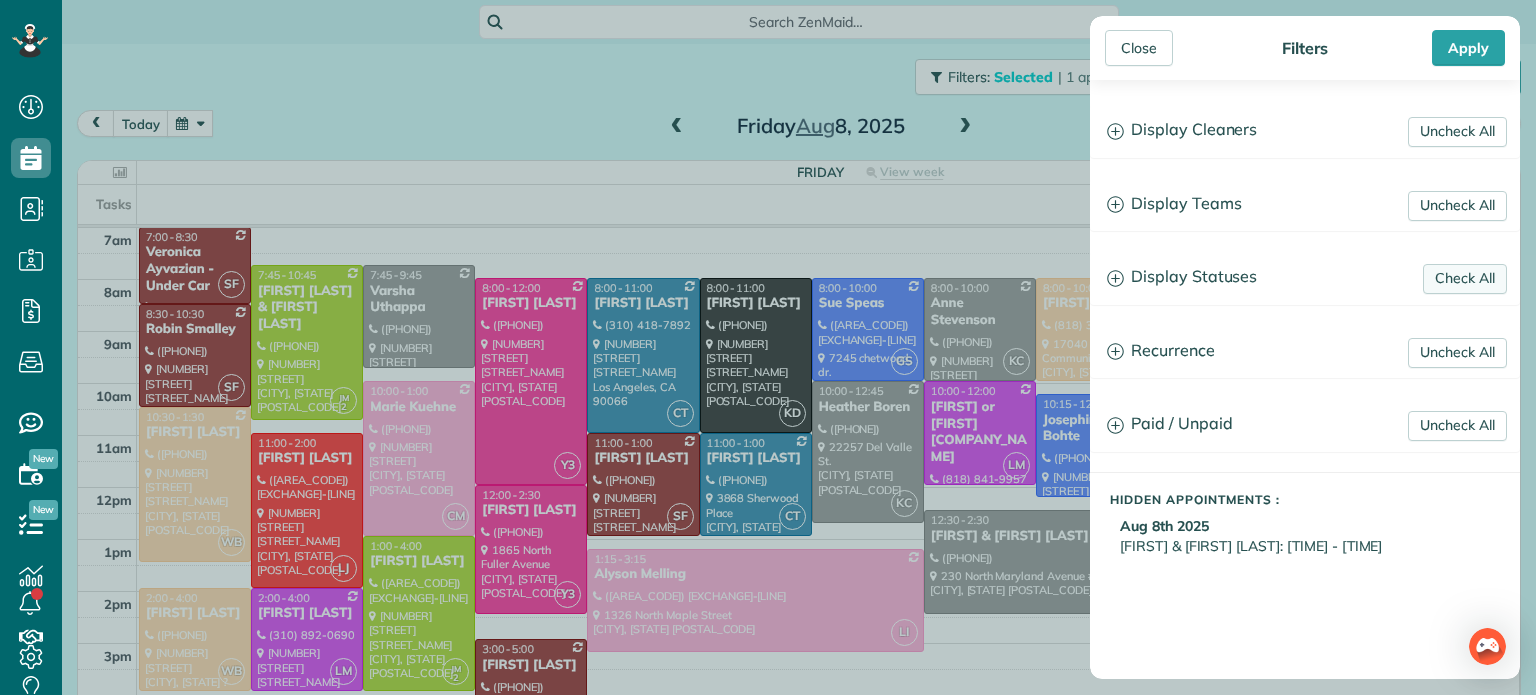 click on "Check All" at bounding box center (1465, 279) 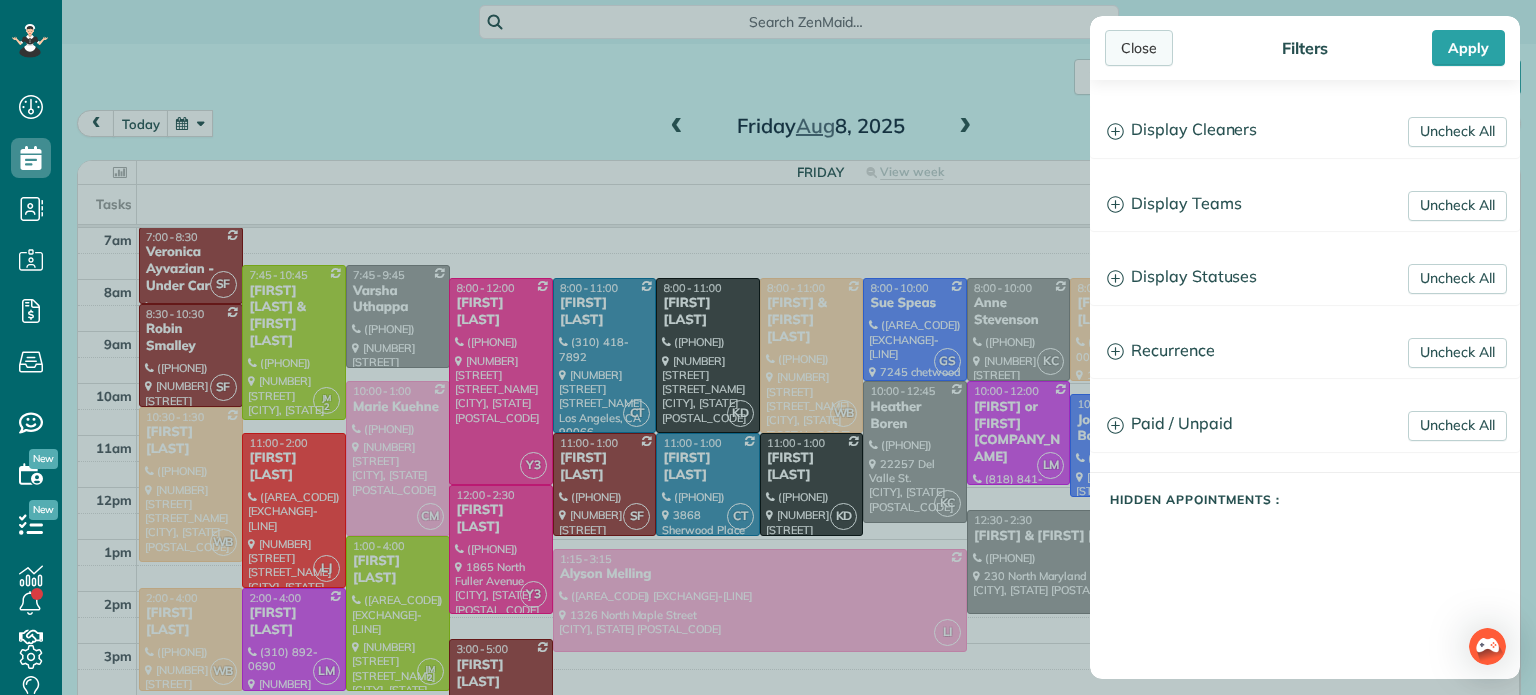 click on "Close" at bounding box center [1139, 48] 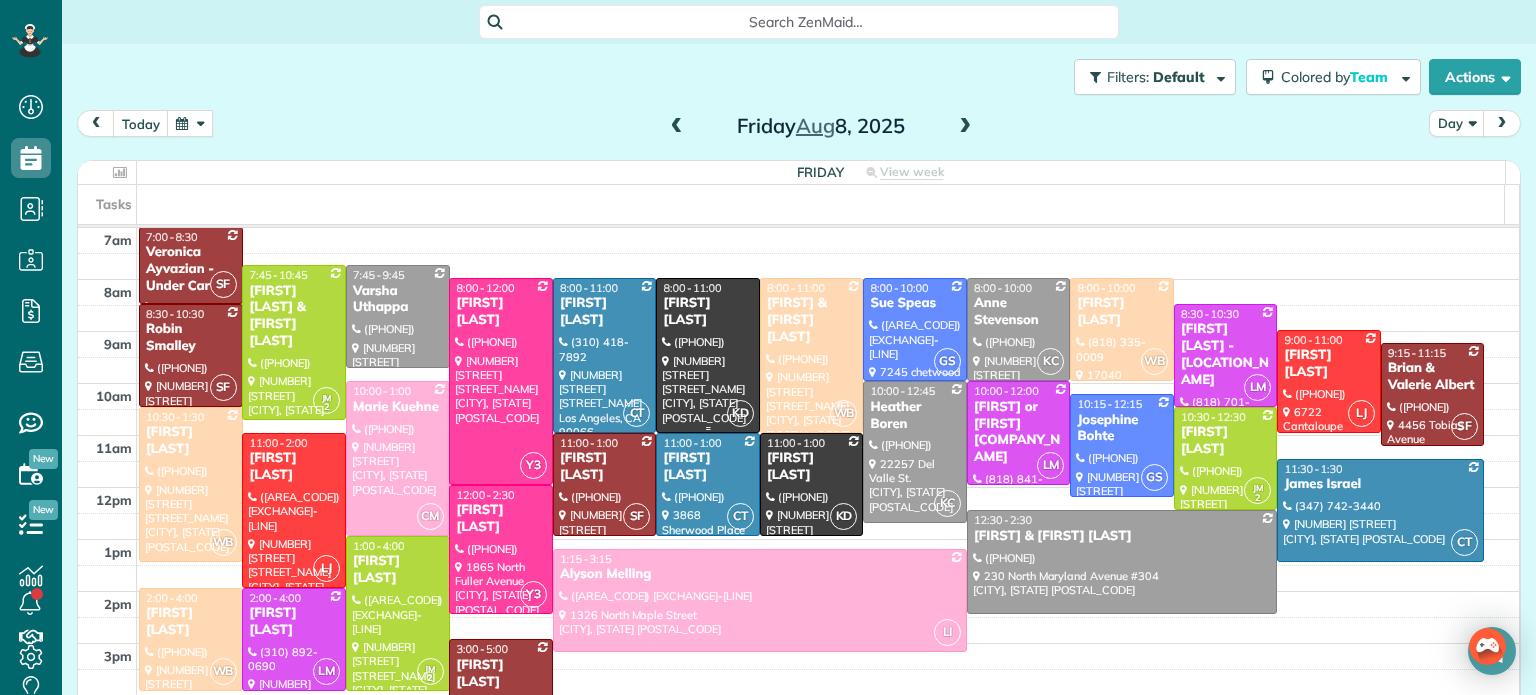 click on "[FIRST] [LAST]" at bounding box center [708, 312] 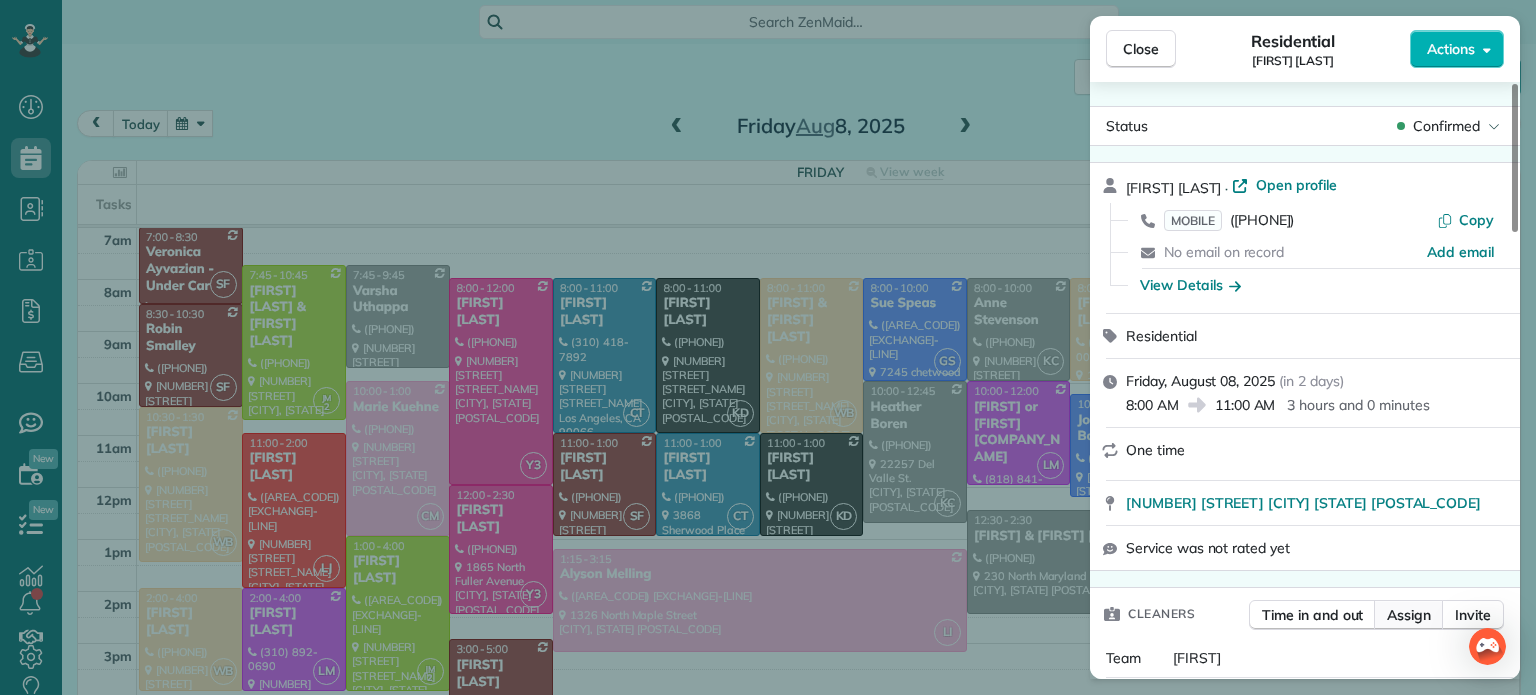 click on "Assign" at bounding box center [1409, 615] 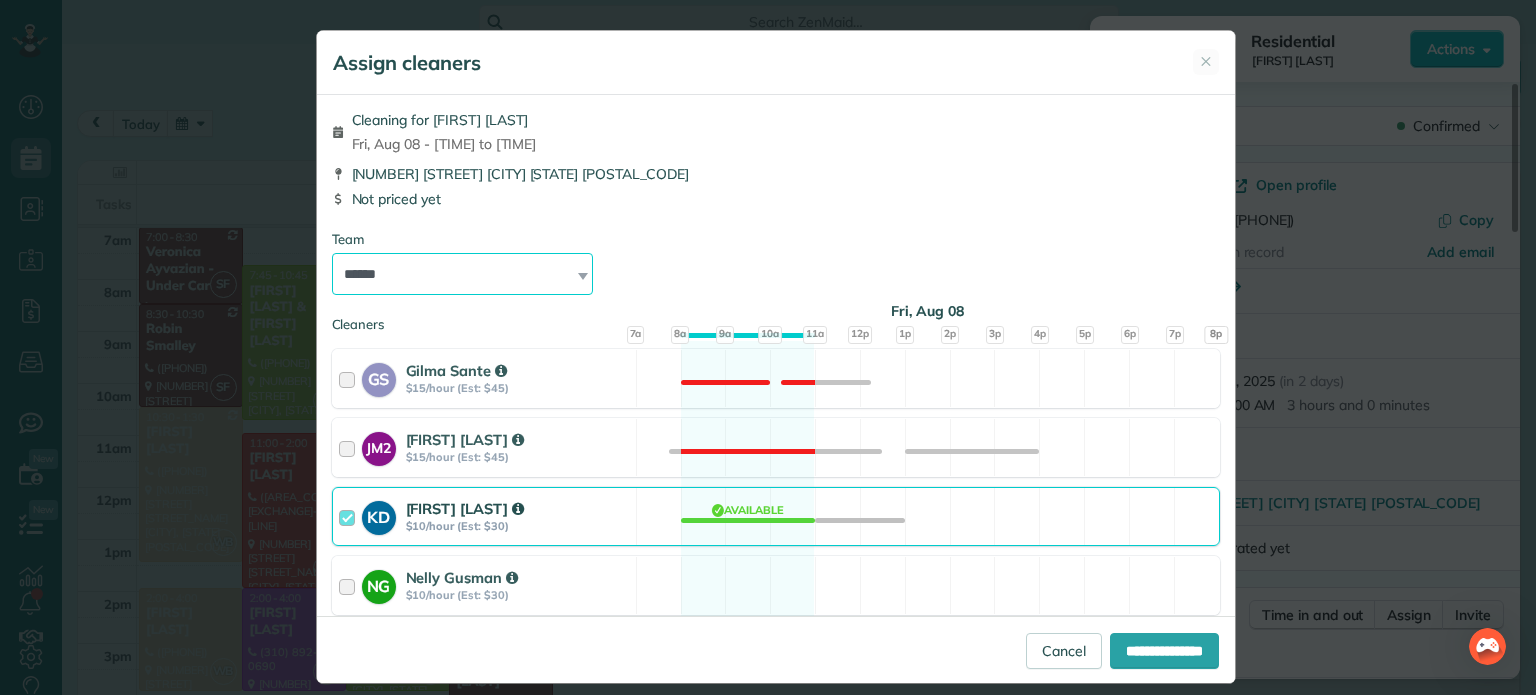 click on "**********" at bounding box center [463, 274] 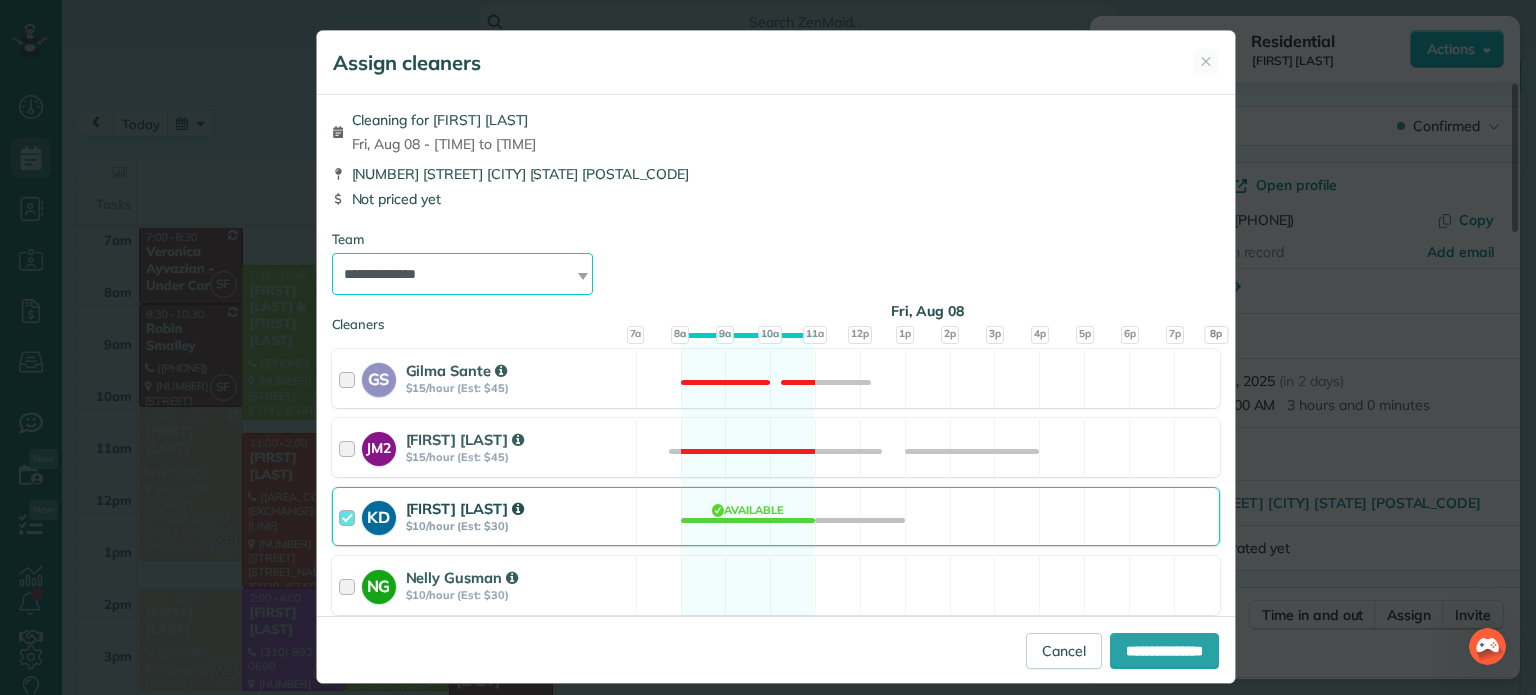 click on "**********" at bounding box center [463, 274] 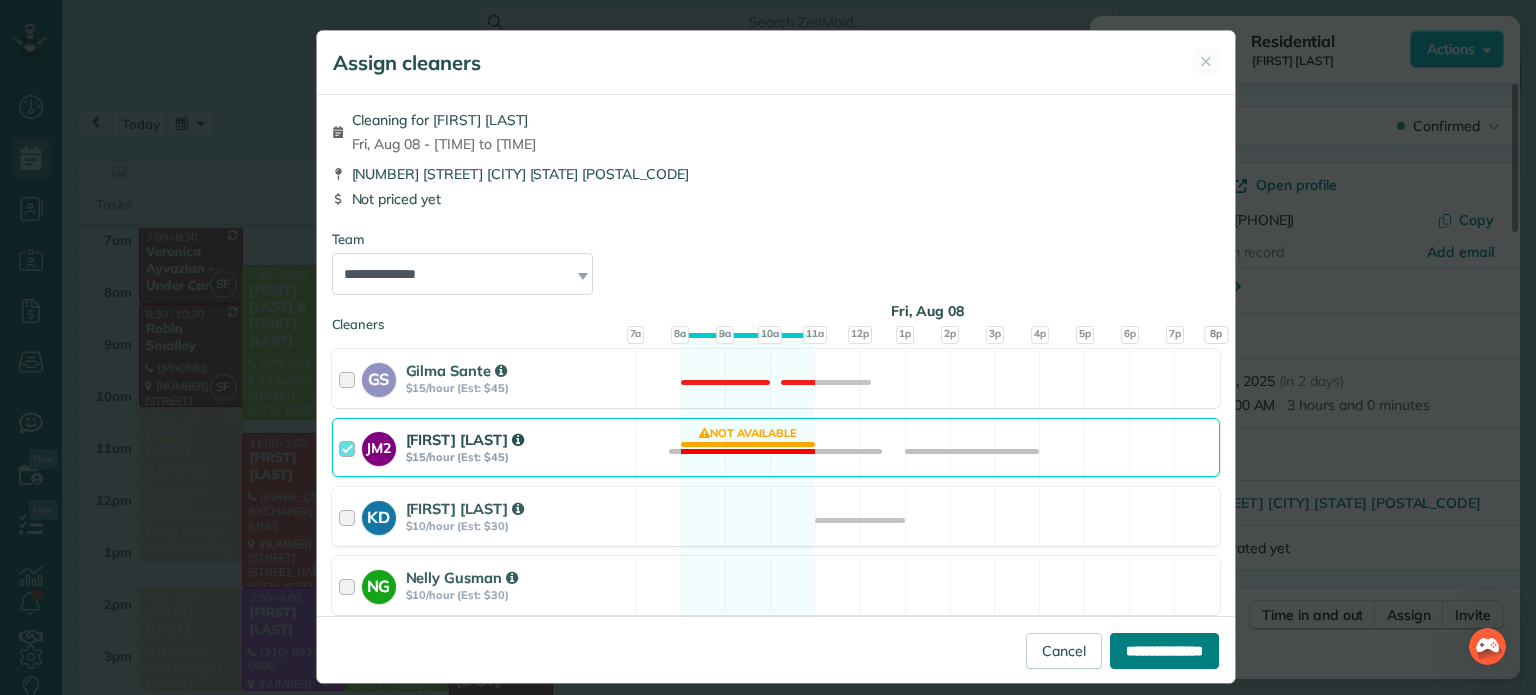 click on "**********" at bounding box center [1164, 651] 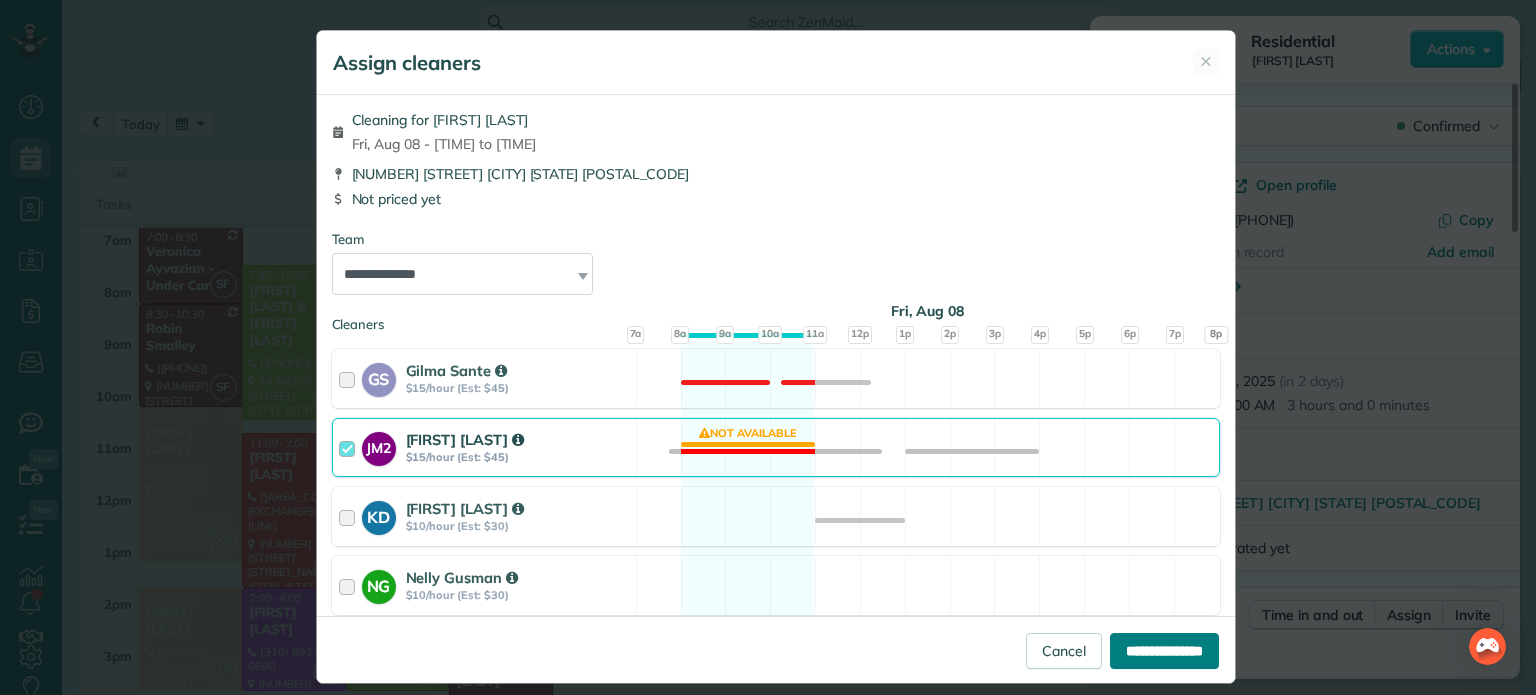 type on "**********" 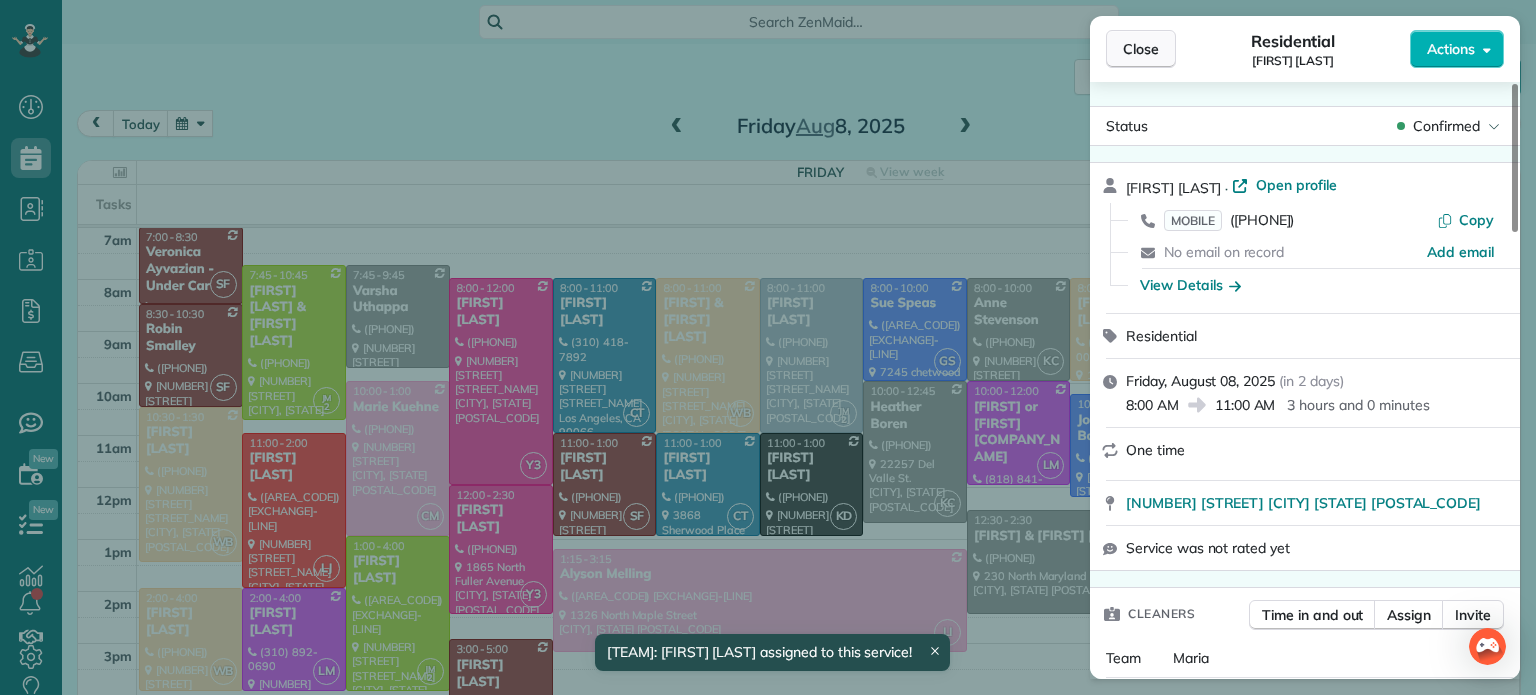 click on "Close" at bounding box center [1141, 49] 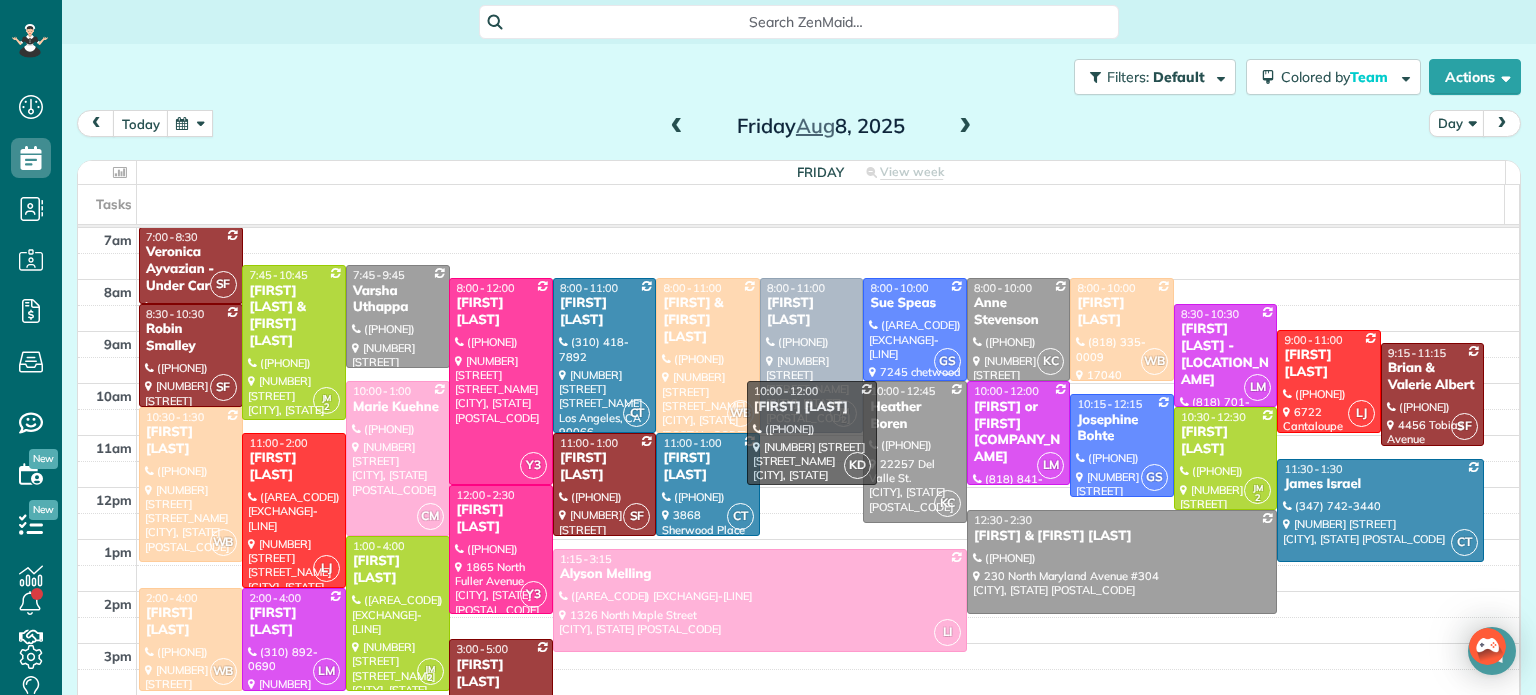 drag, startPoint x: 785, startPoint y: 485, endPoint x: 796, endPoint y: 439, distance: 47.296936 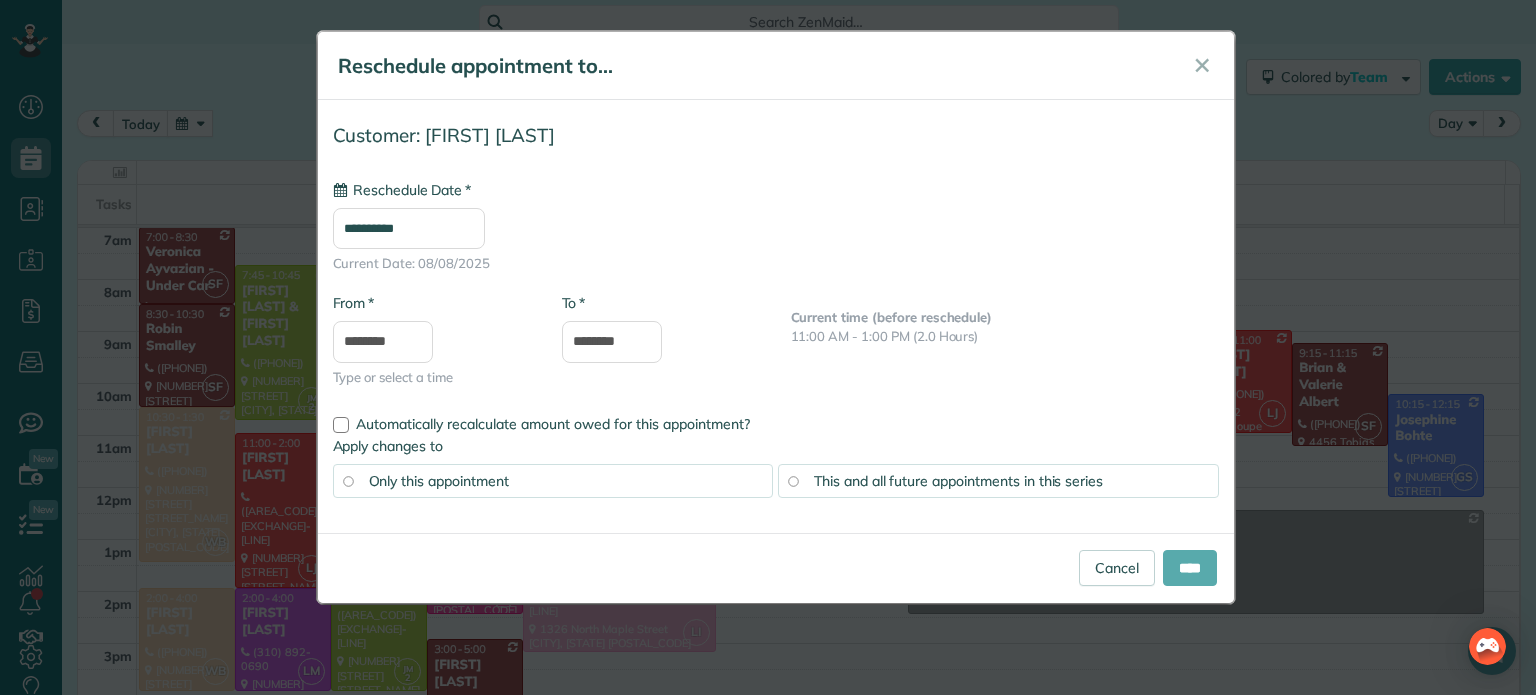 type on "**********" 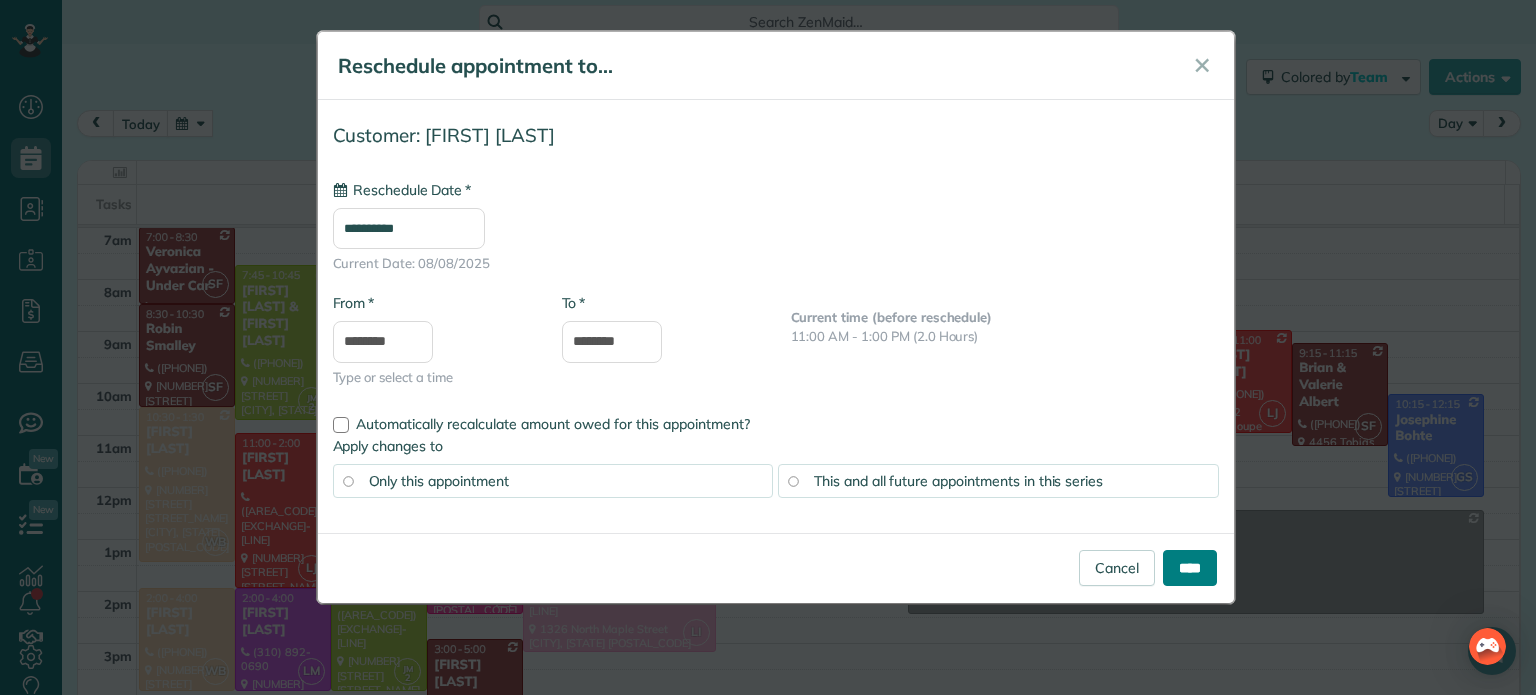click on "****" at bounding box center [1190, 568] 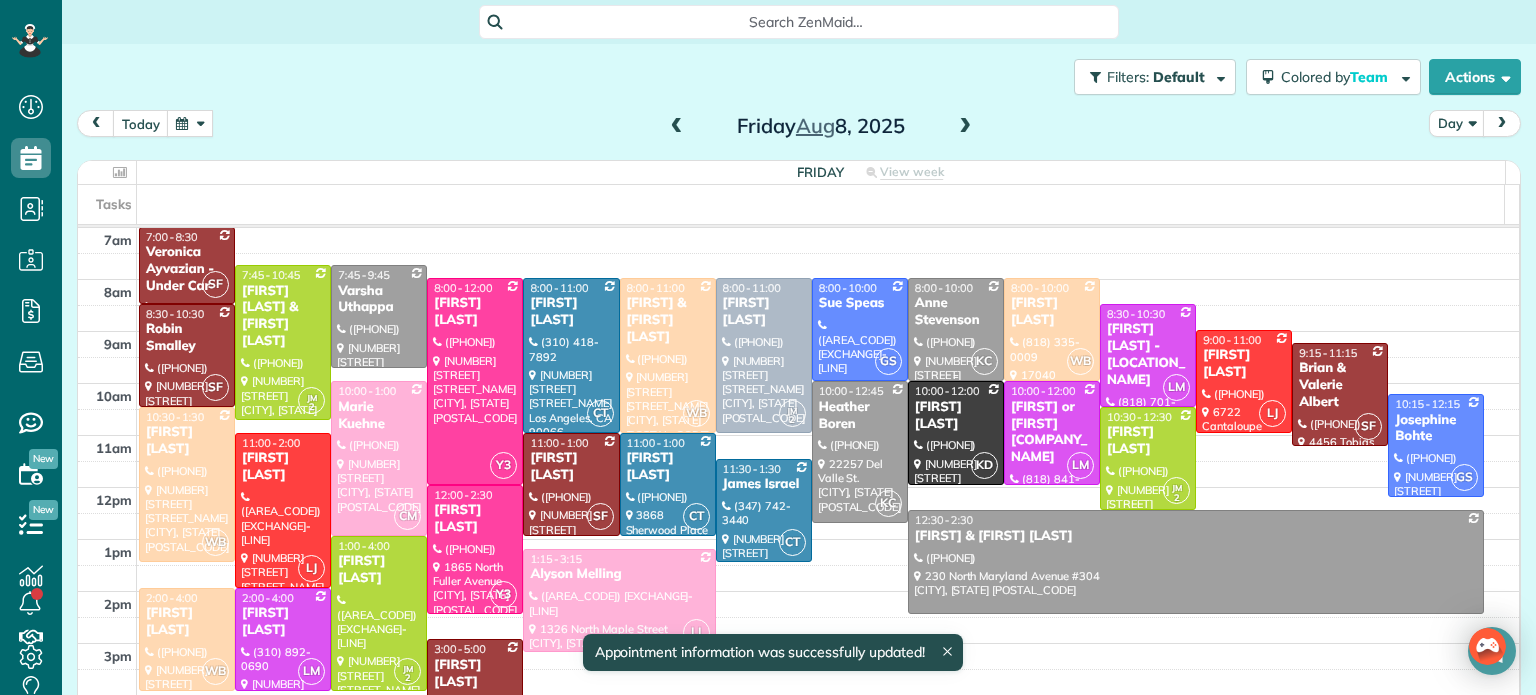 click on "Anne Stevenson" at bounding box center [956, 312] 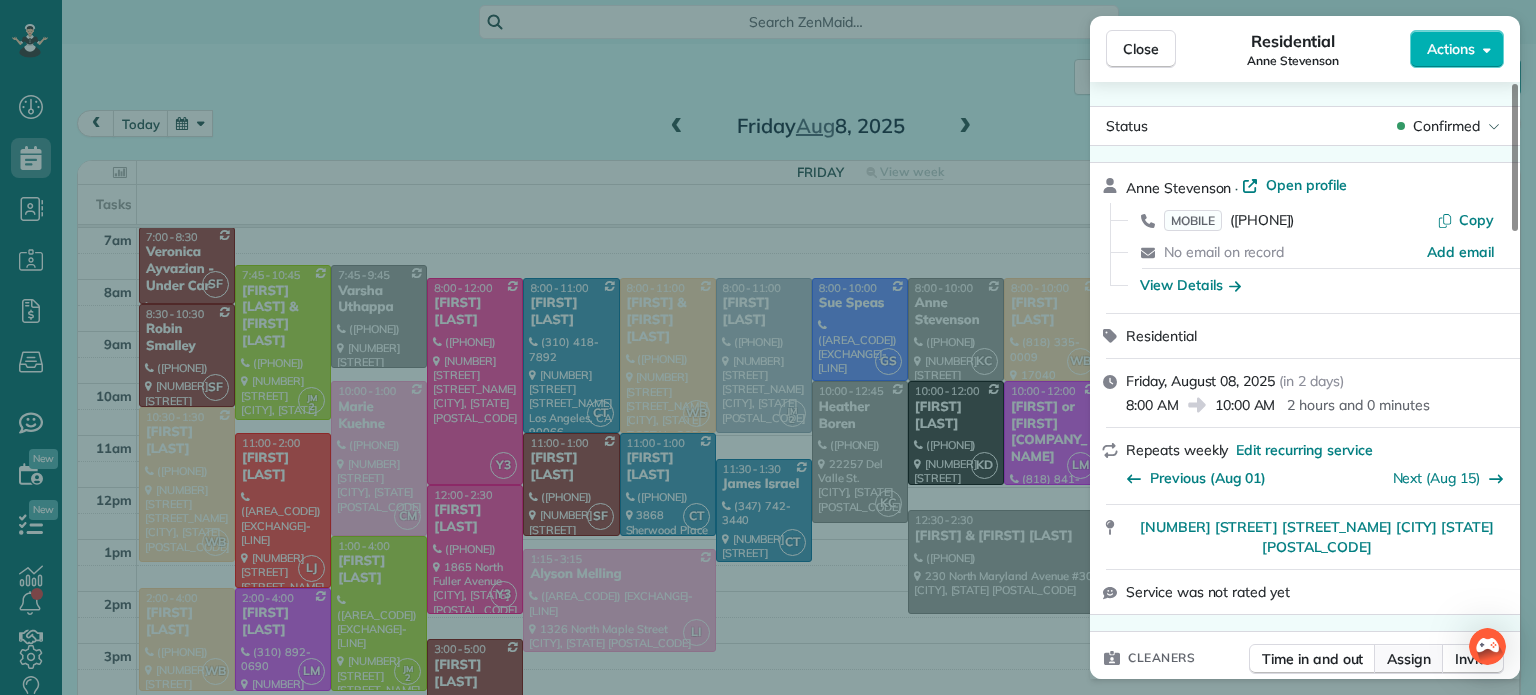 click on "Assign" at bounding box center (1409, 659) 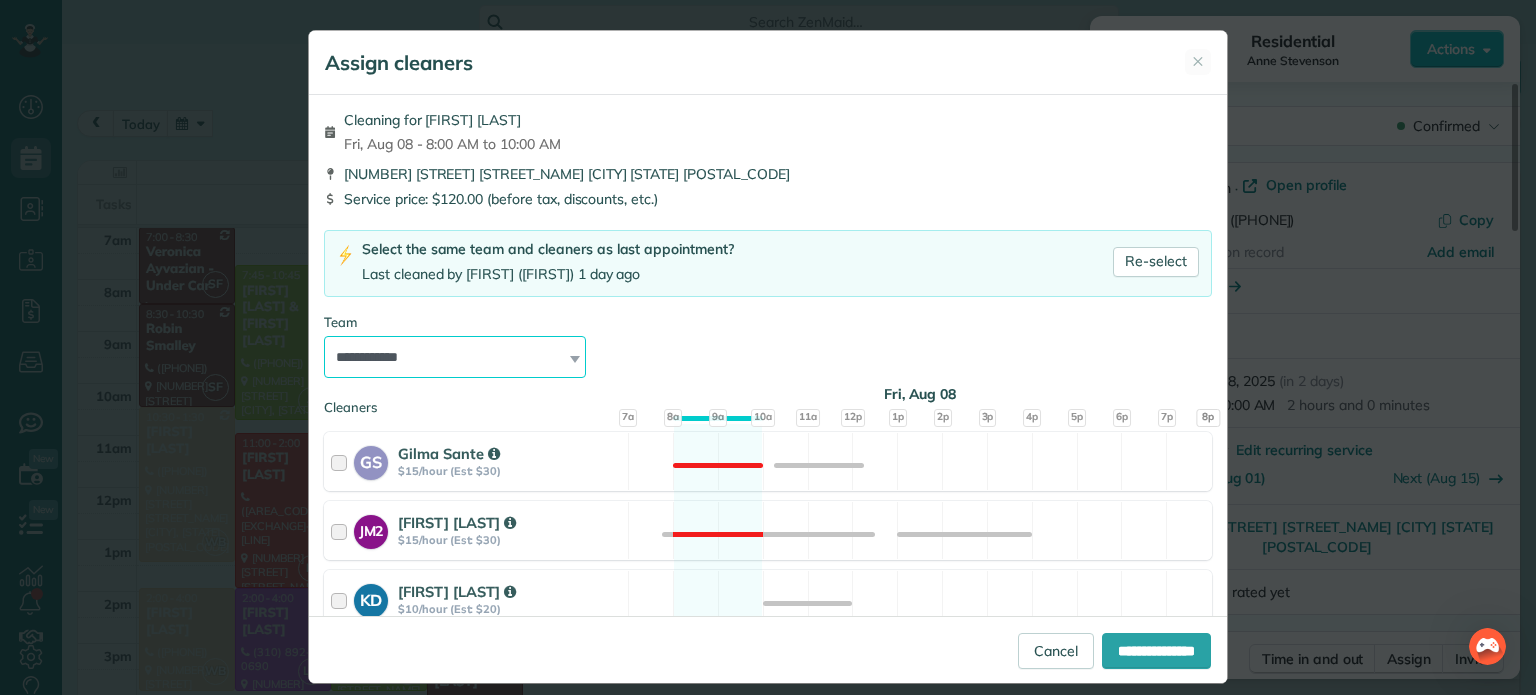 click on "**********" at bounding box center [455, 357] 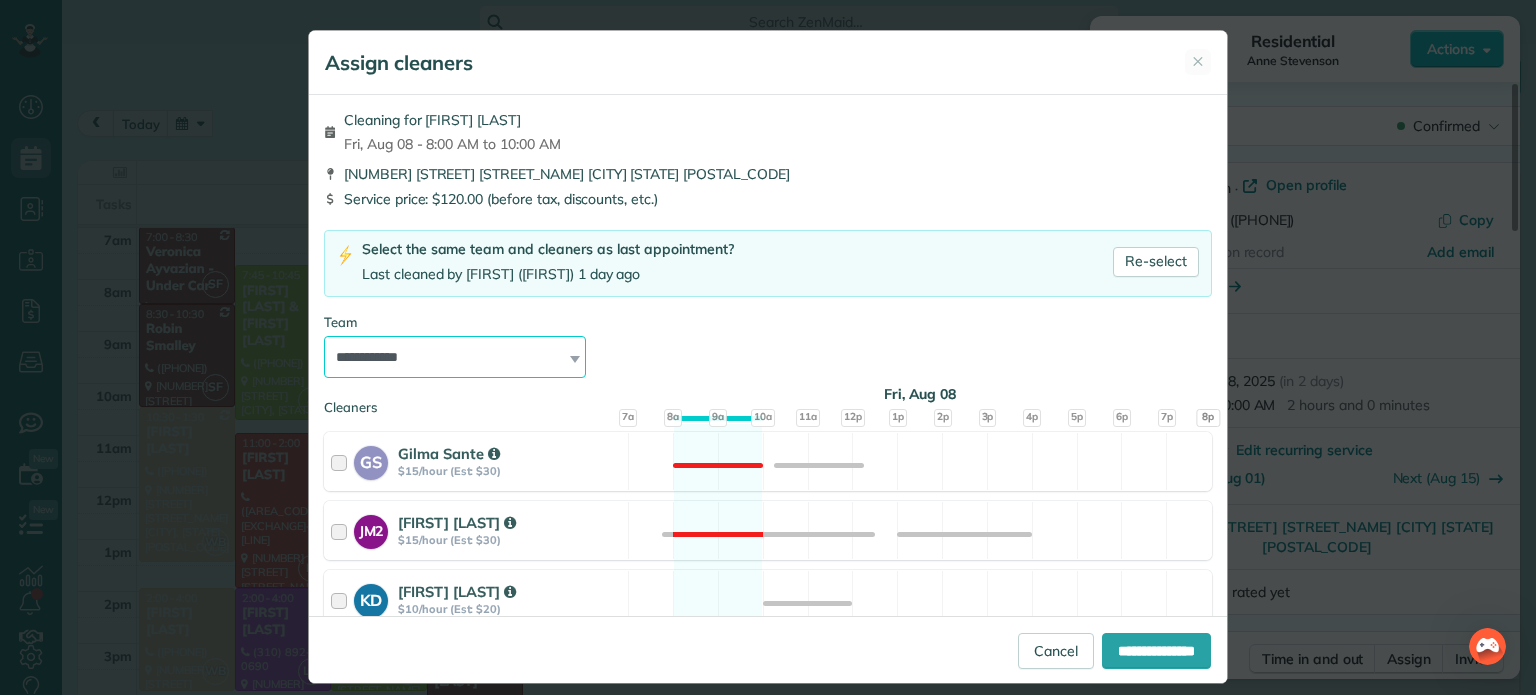 select on "***" 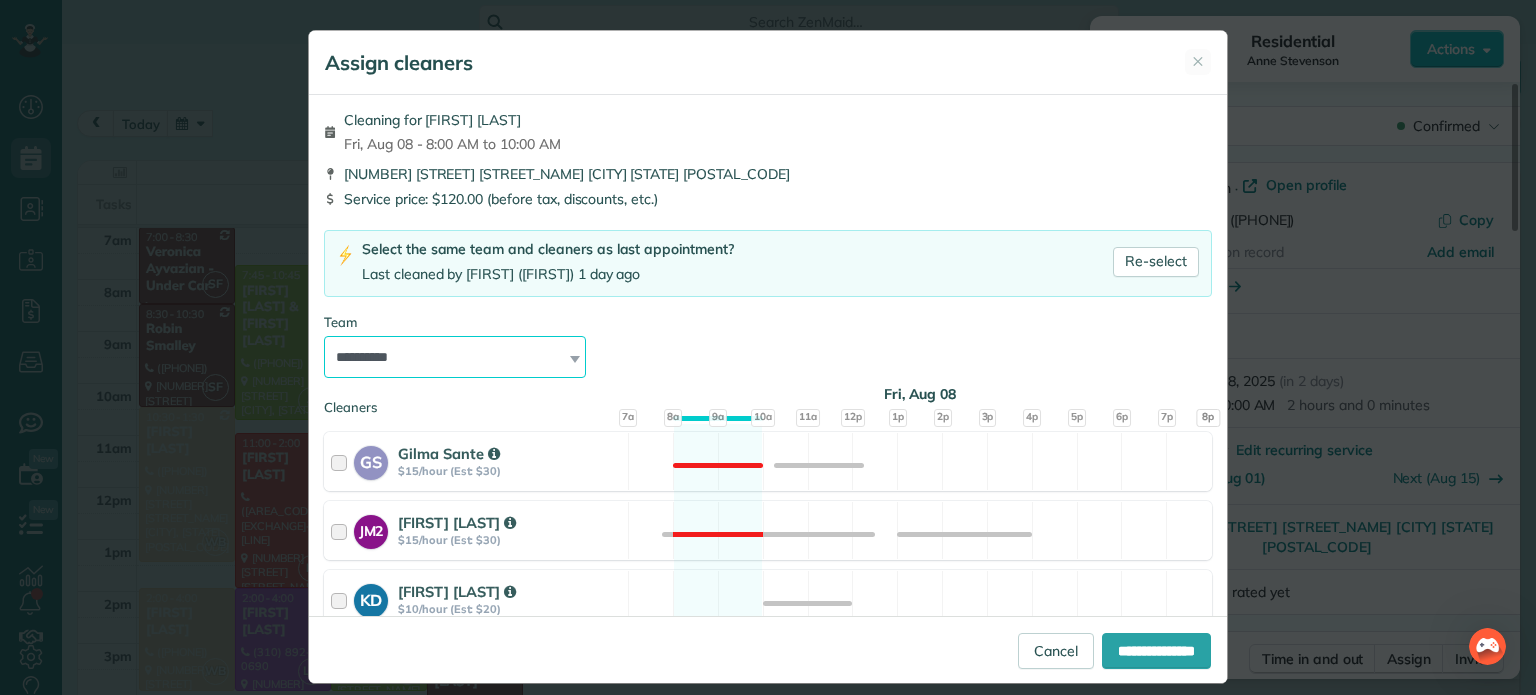 click on "**********" at bounding box center [455, 357] 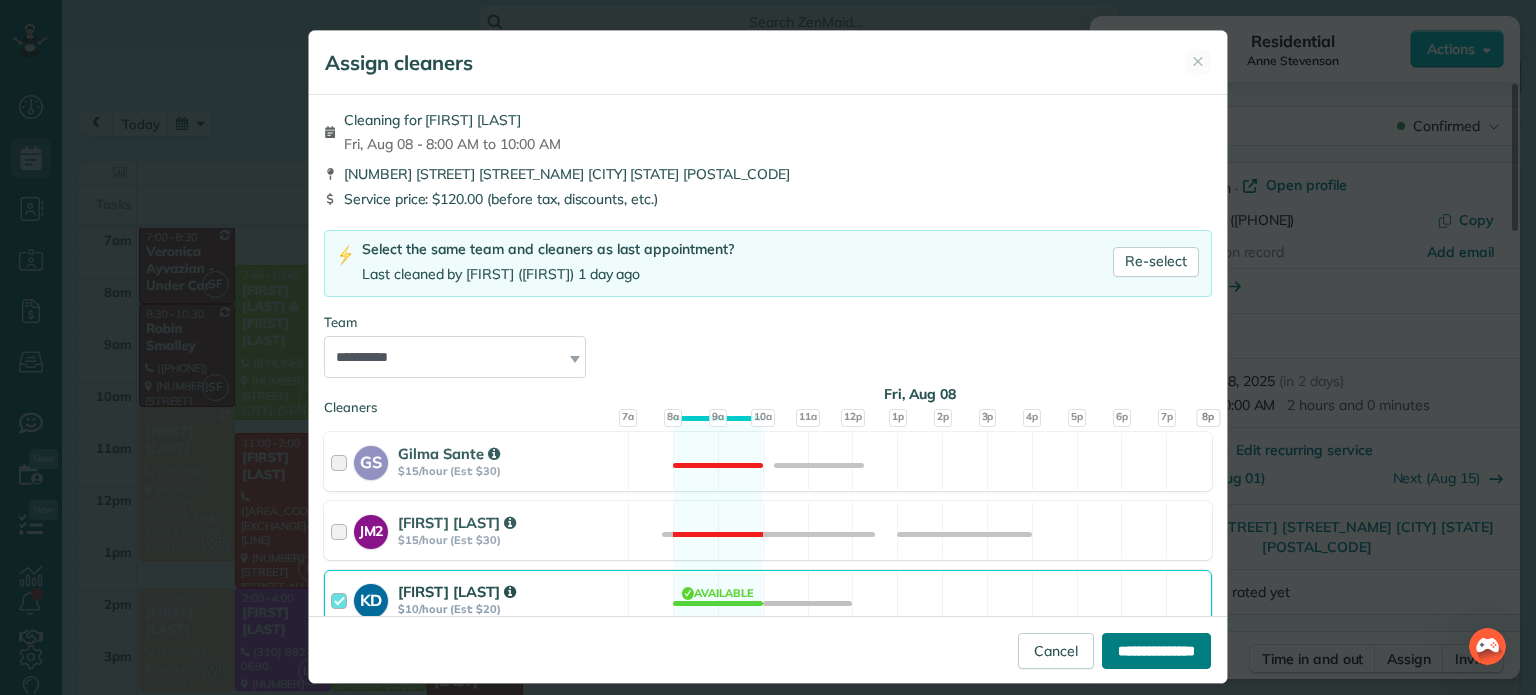 click on "**********" at bounding box center (1156, 651) 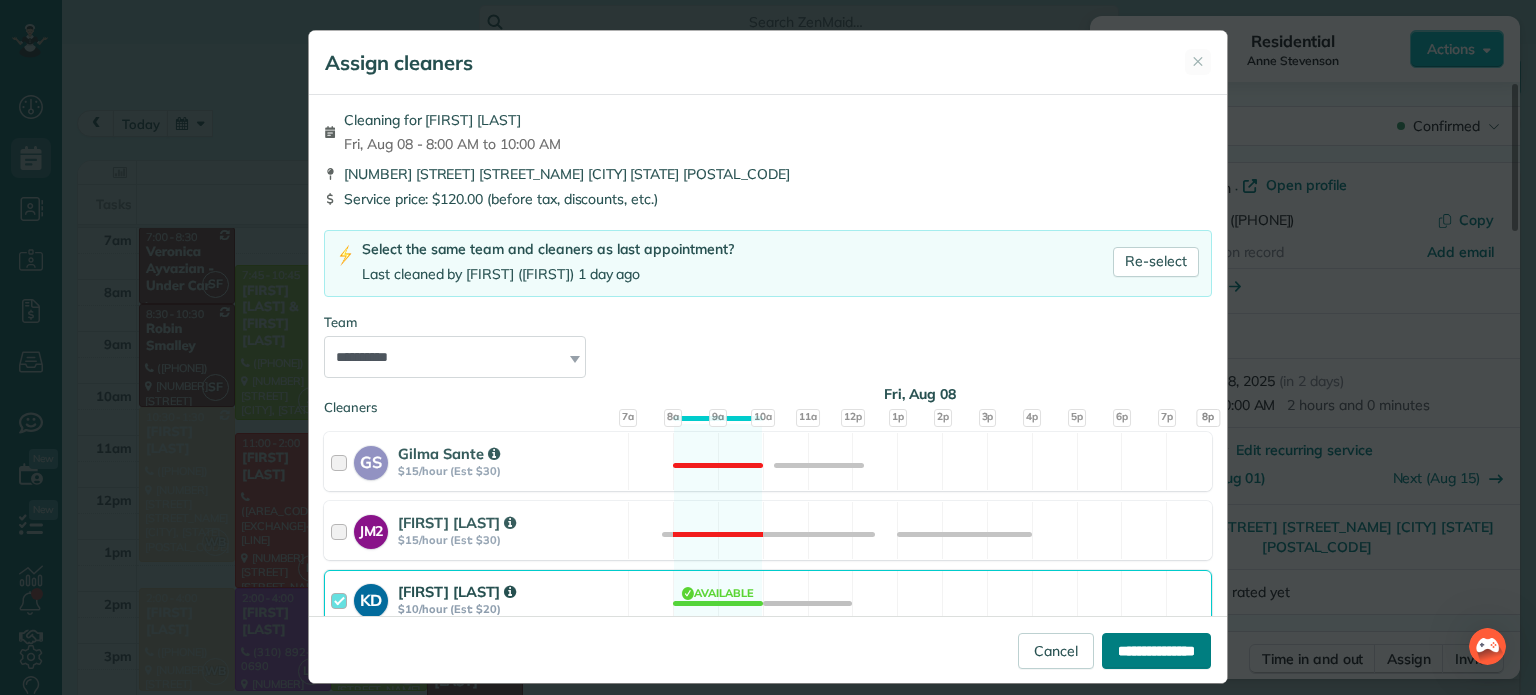type on "**********" 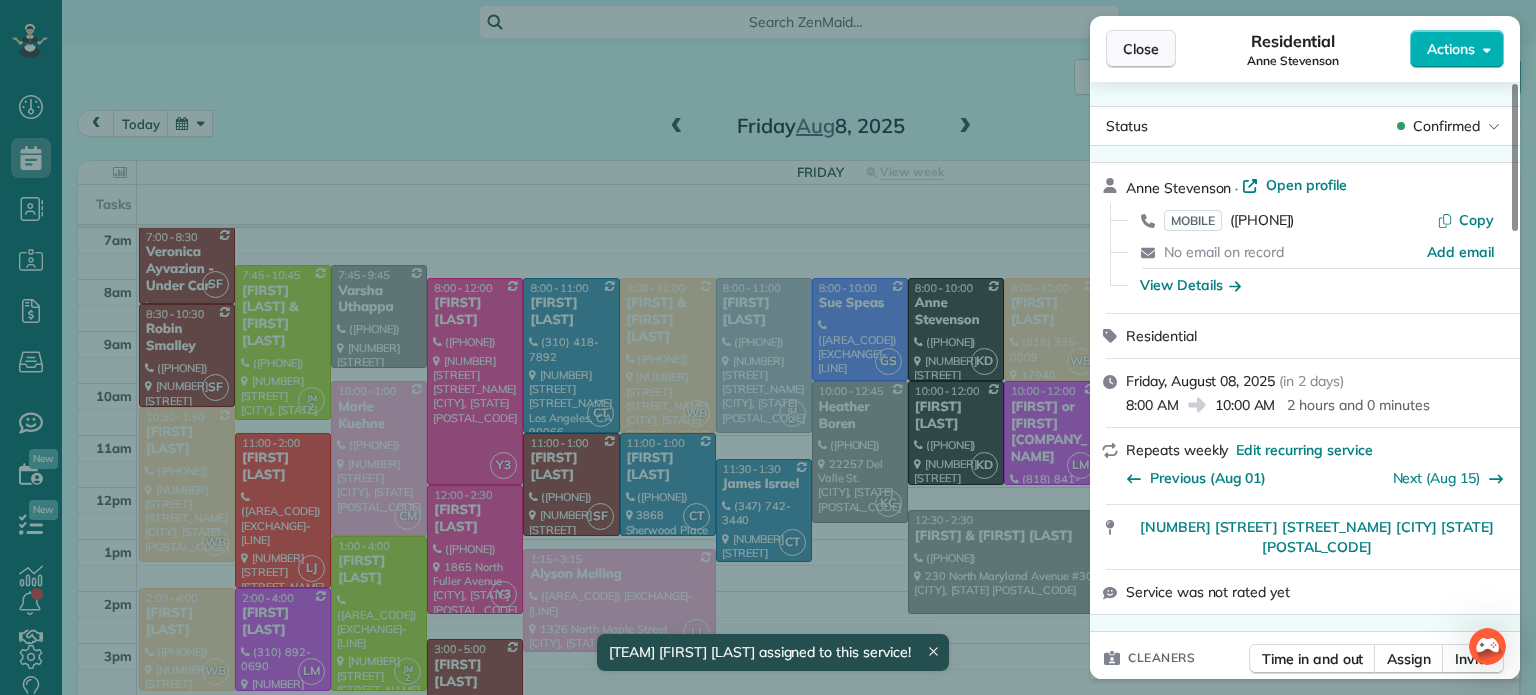 click on "Close" at bounding box center (1141, 49) 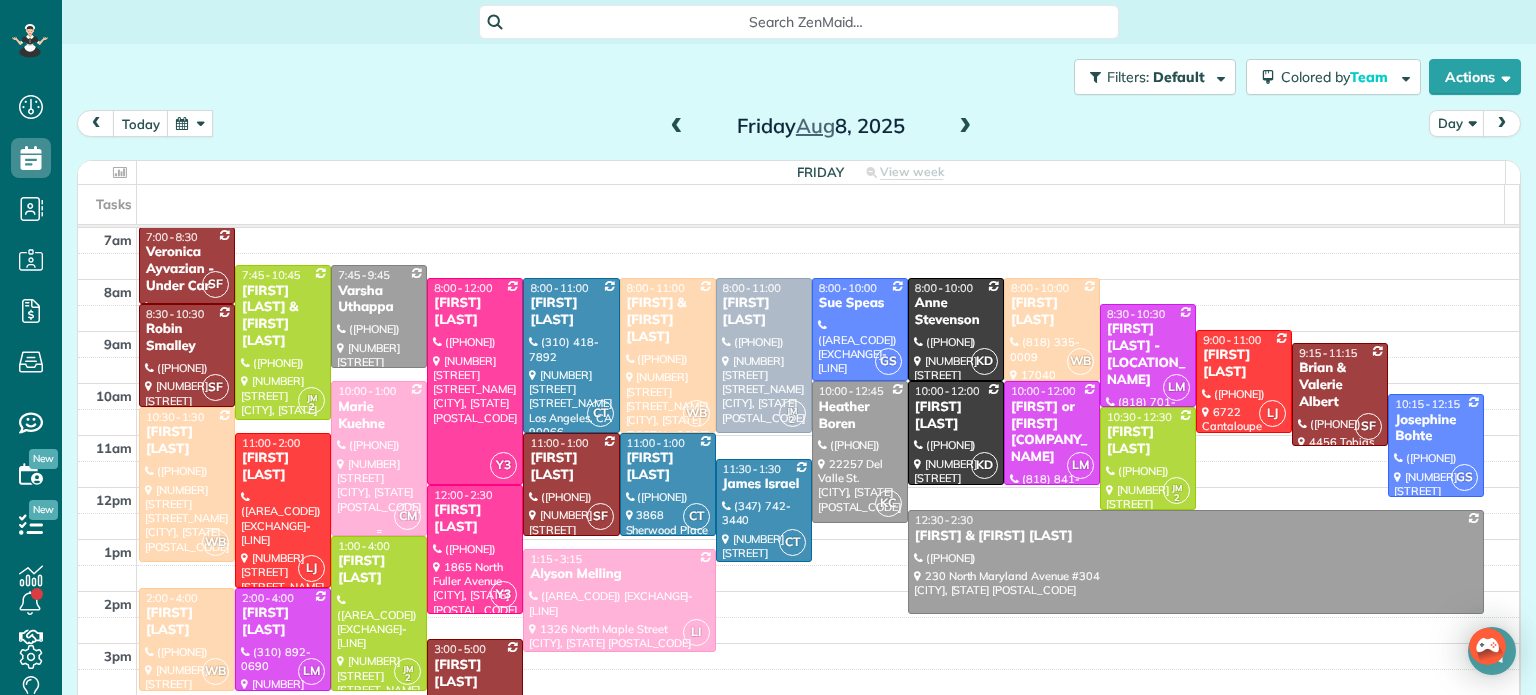 drag, startPoint x: 372, startPoint y: 434, endPoint x: 363, endPoint y: 443, distance: 12.727922 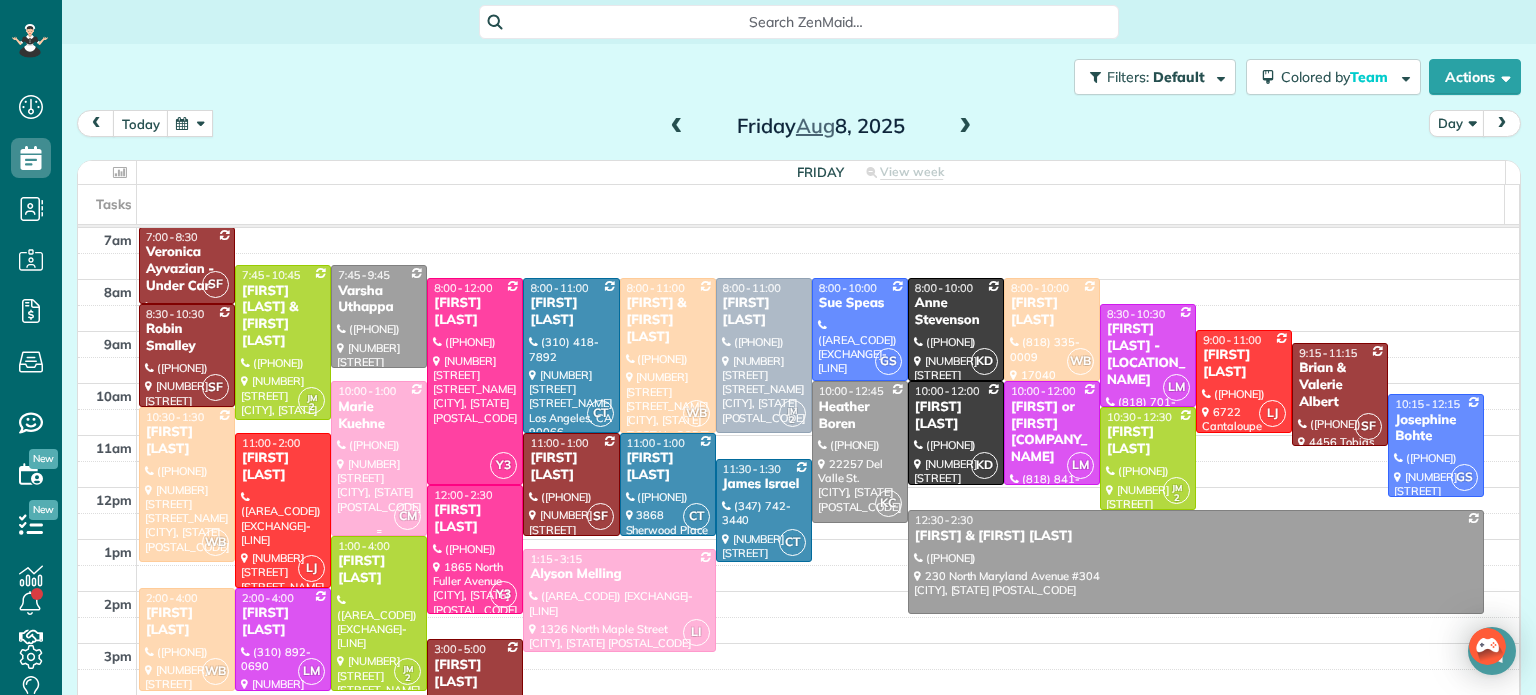 drag, startPoint x: 363, startPoint y: 443, endPoint x: 296, endPoint y: 90, distance: 359.3021 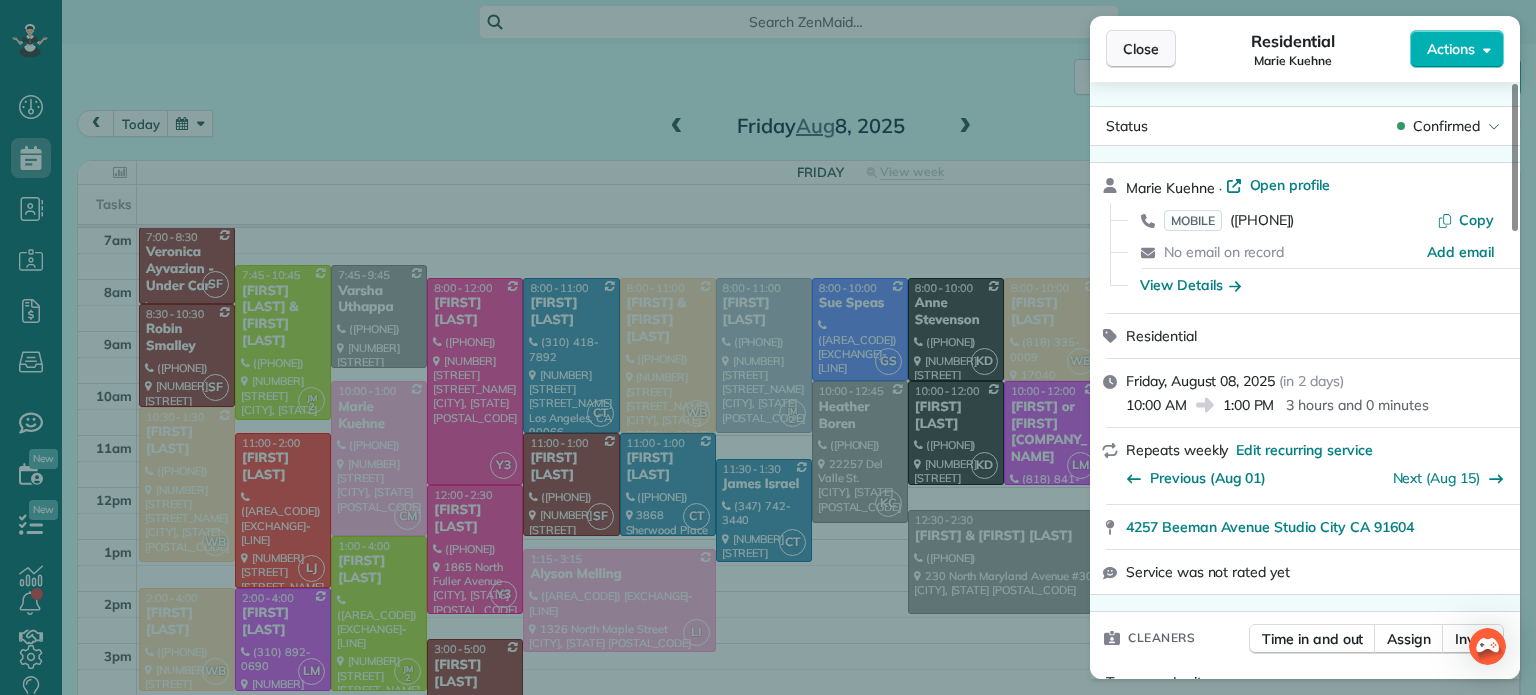 click on "Close" at bounding box center [1141, 49] 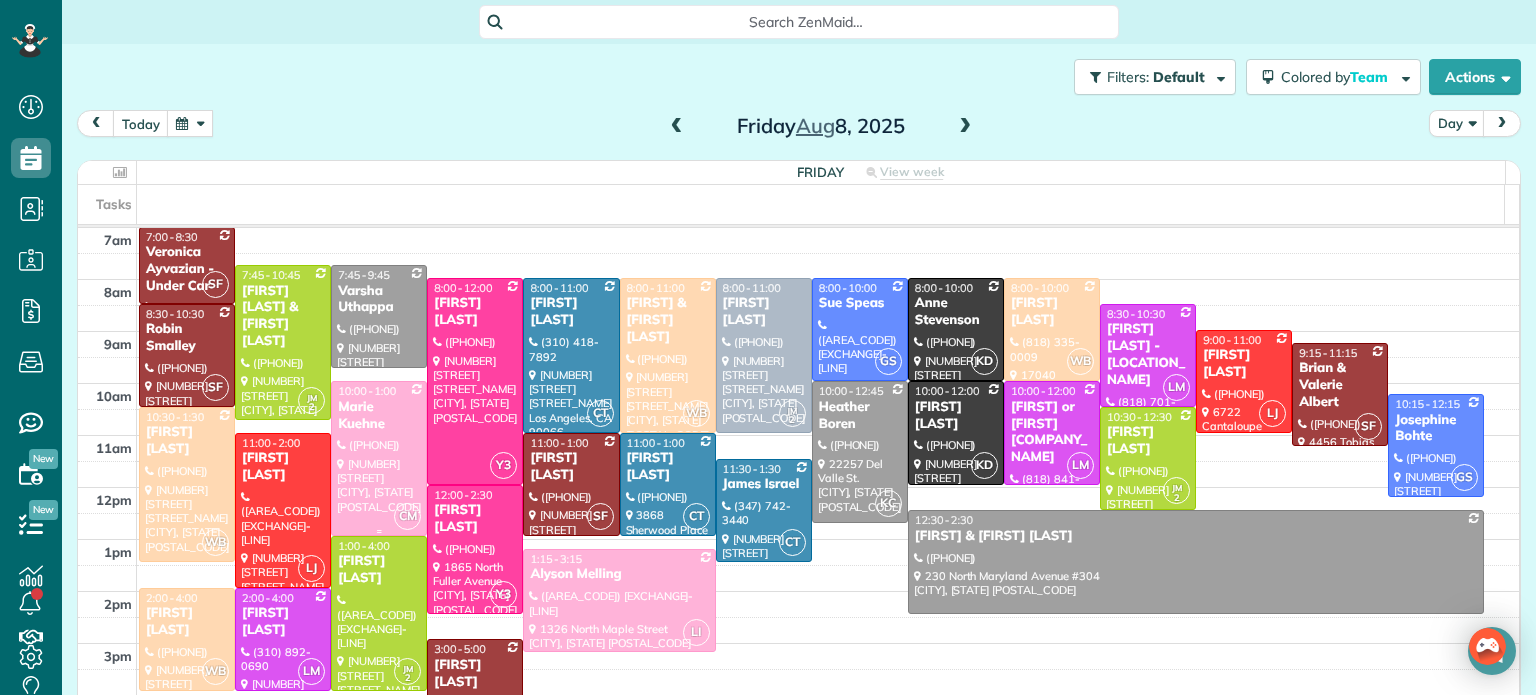 drag, startPoint x: 369, startPoint y: 439, endPoint x: 369, endPoint y: 427, distance: 12 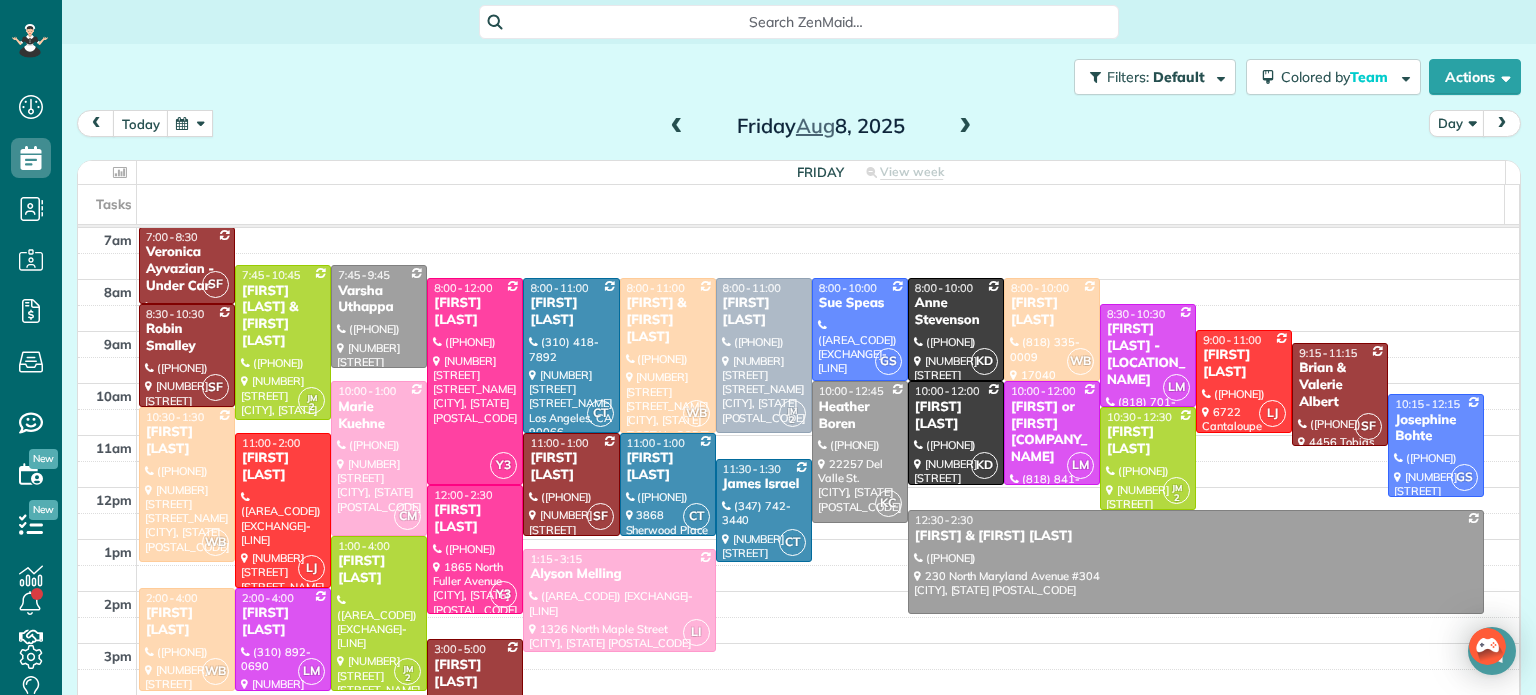 drag, startPoint x: 369, startPoint y: 427, endPoint x: 291, endPoint y: 120, distance: 316.75385 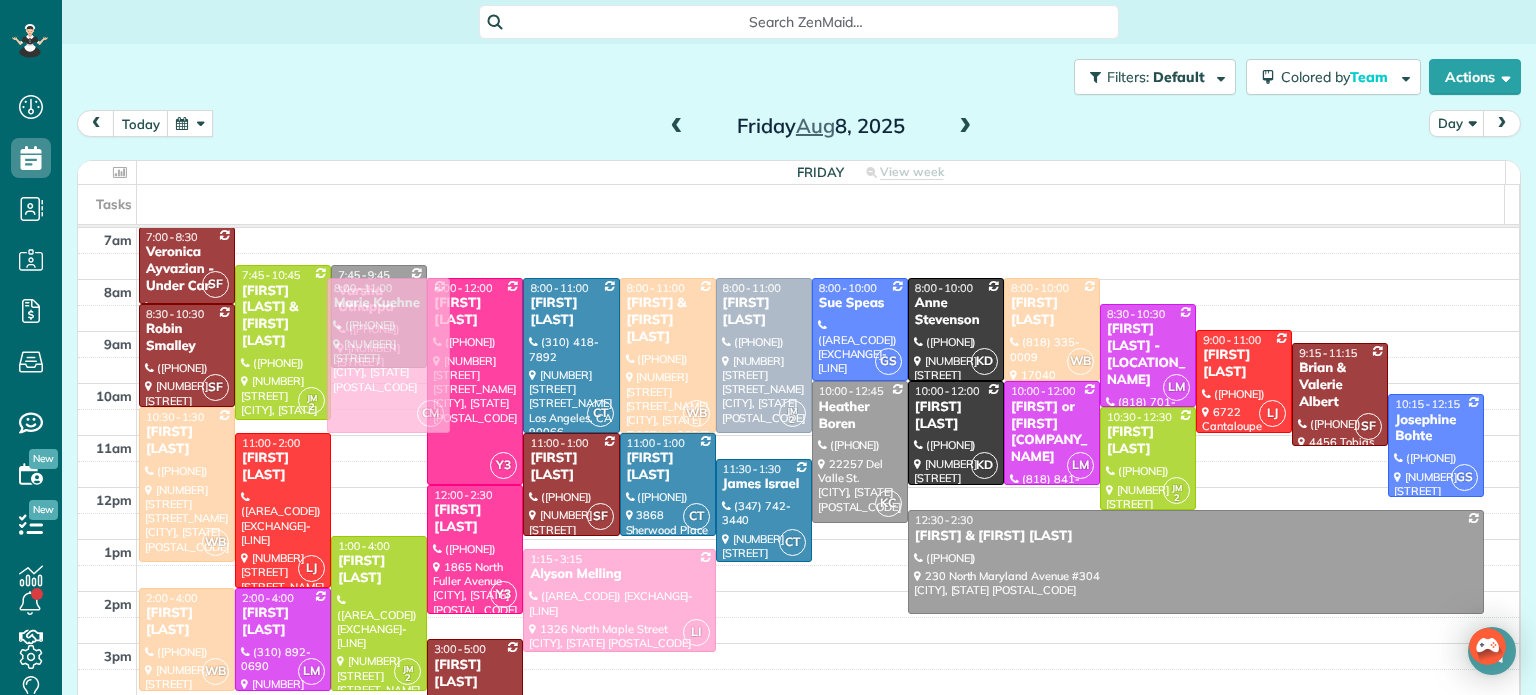 drag, startPoint x: 360, startPoint y: 418, endPoint x: 383, endPoint y: 321, distance: 99.68952 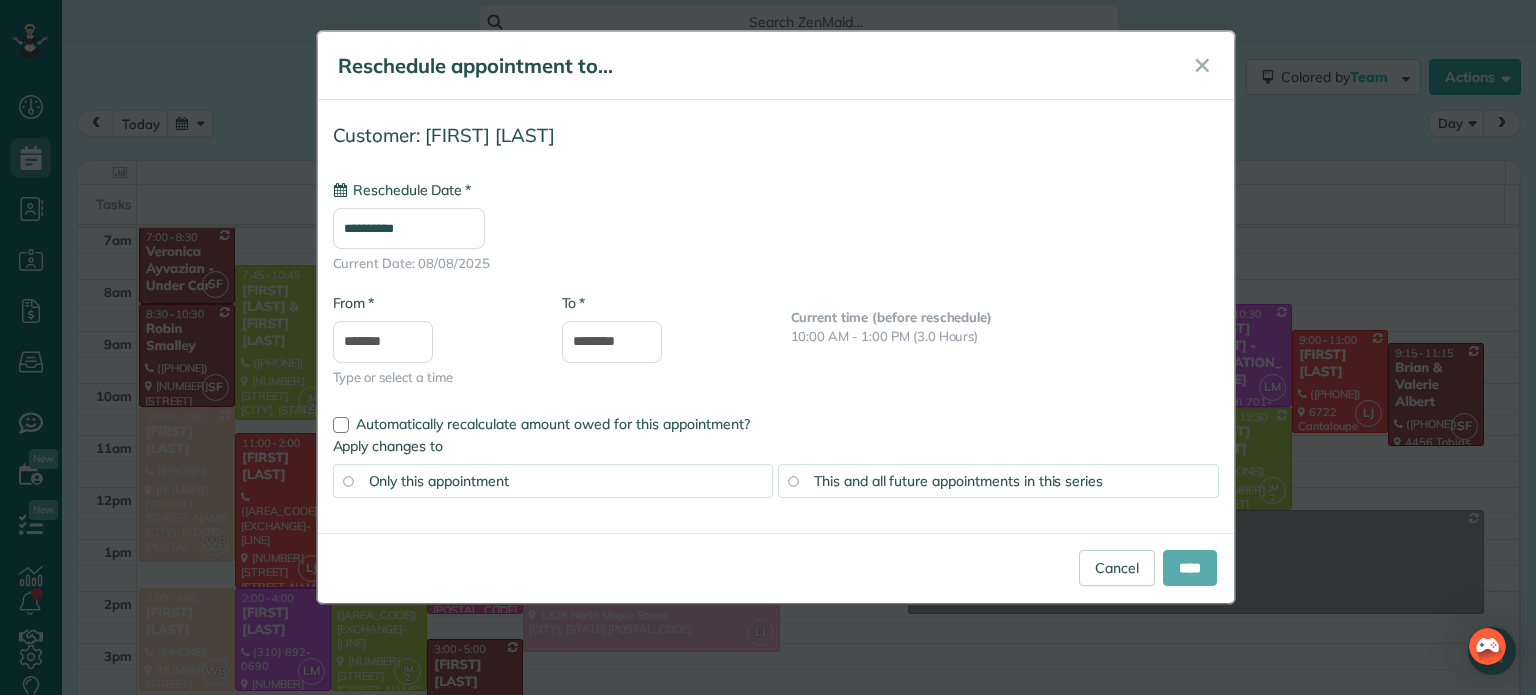 type on "**********" 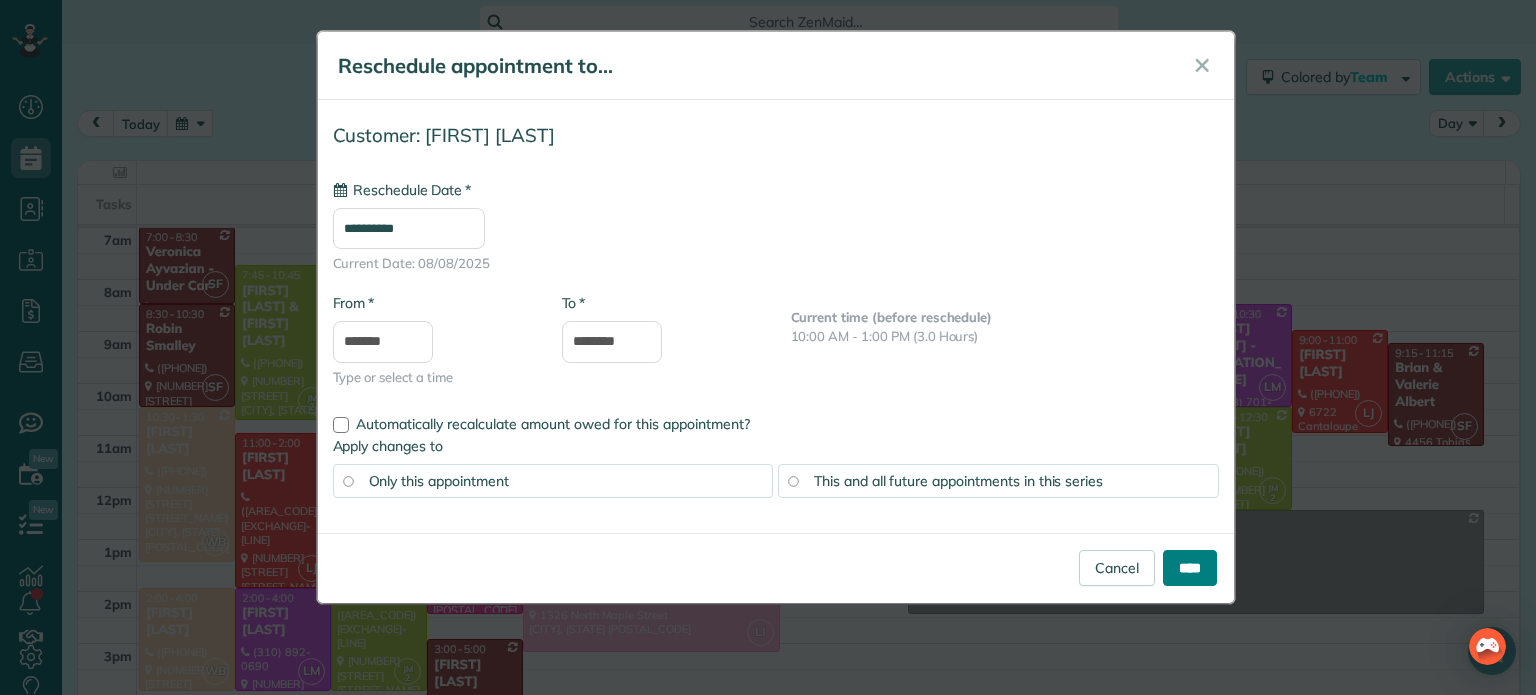 click on "****" at bounding box center [1190, 568] 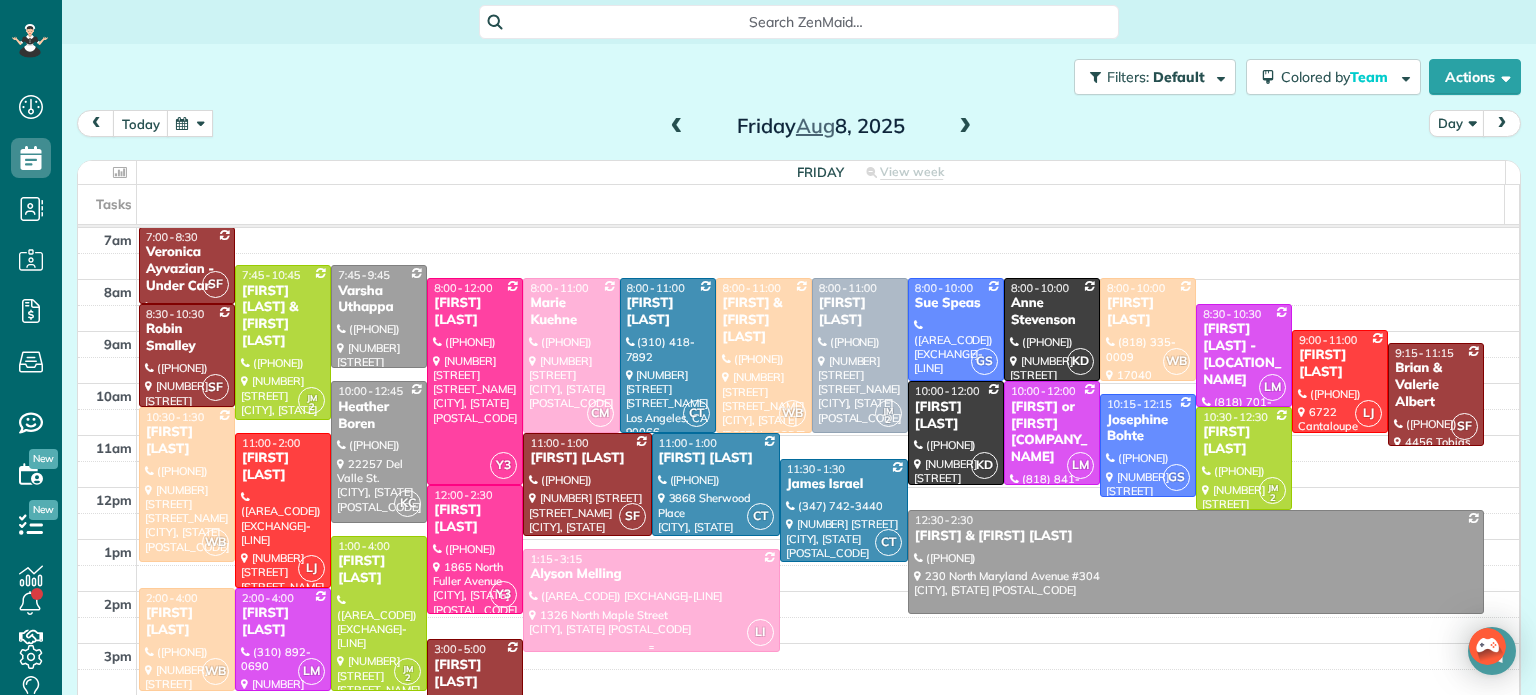 click on "Alyson Melling" at bounding box center [651, 574] 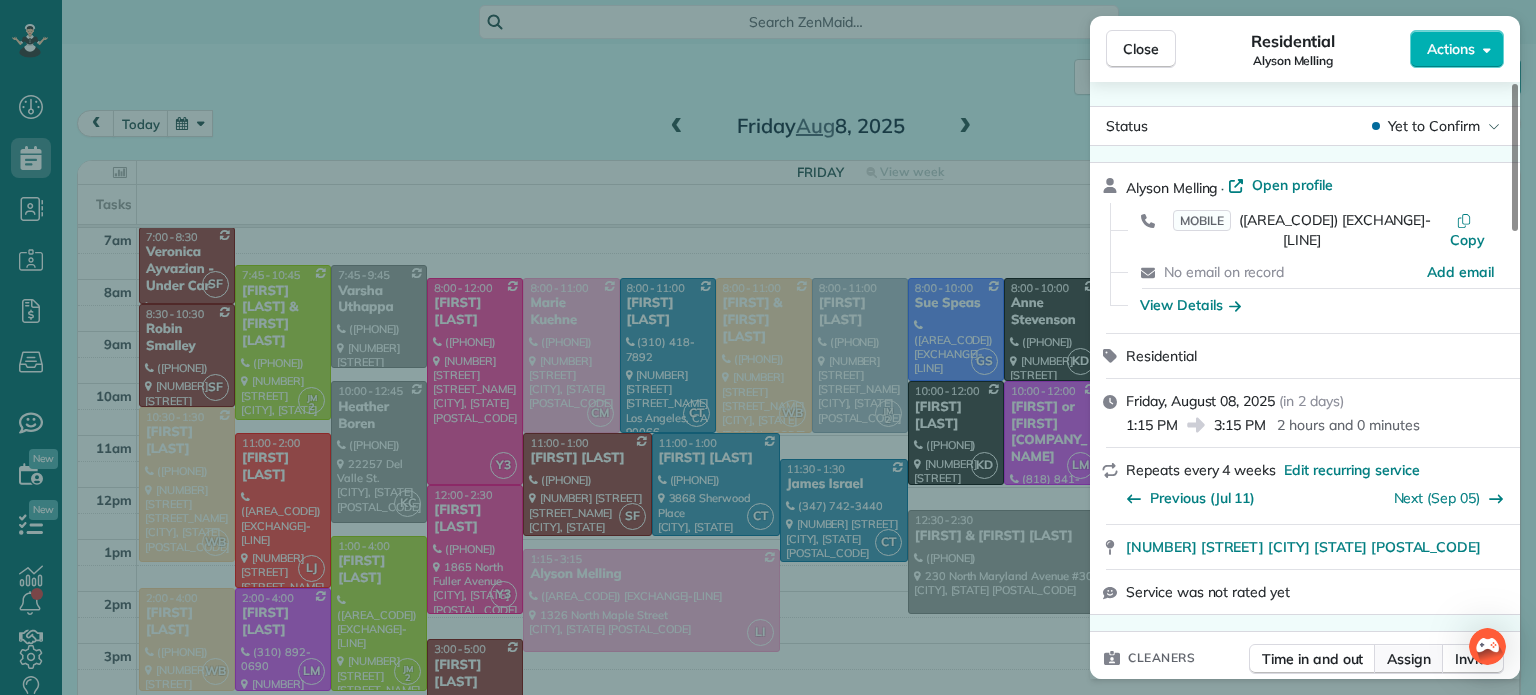 click on "Assign" at bounding box center [1409, 659] 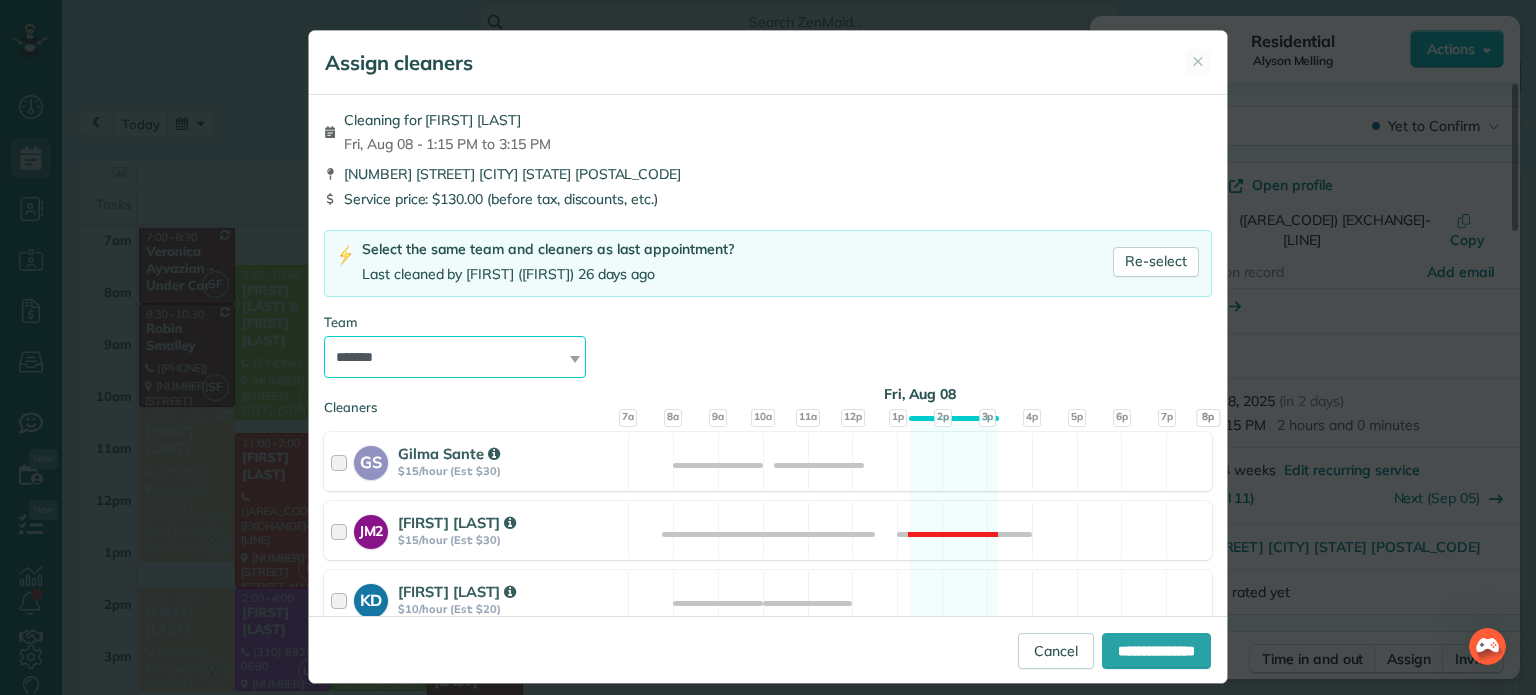 click on "**********" at bounding box center [455, 357] 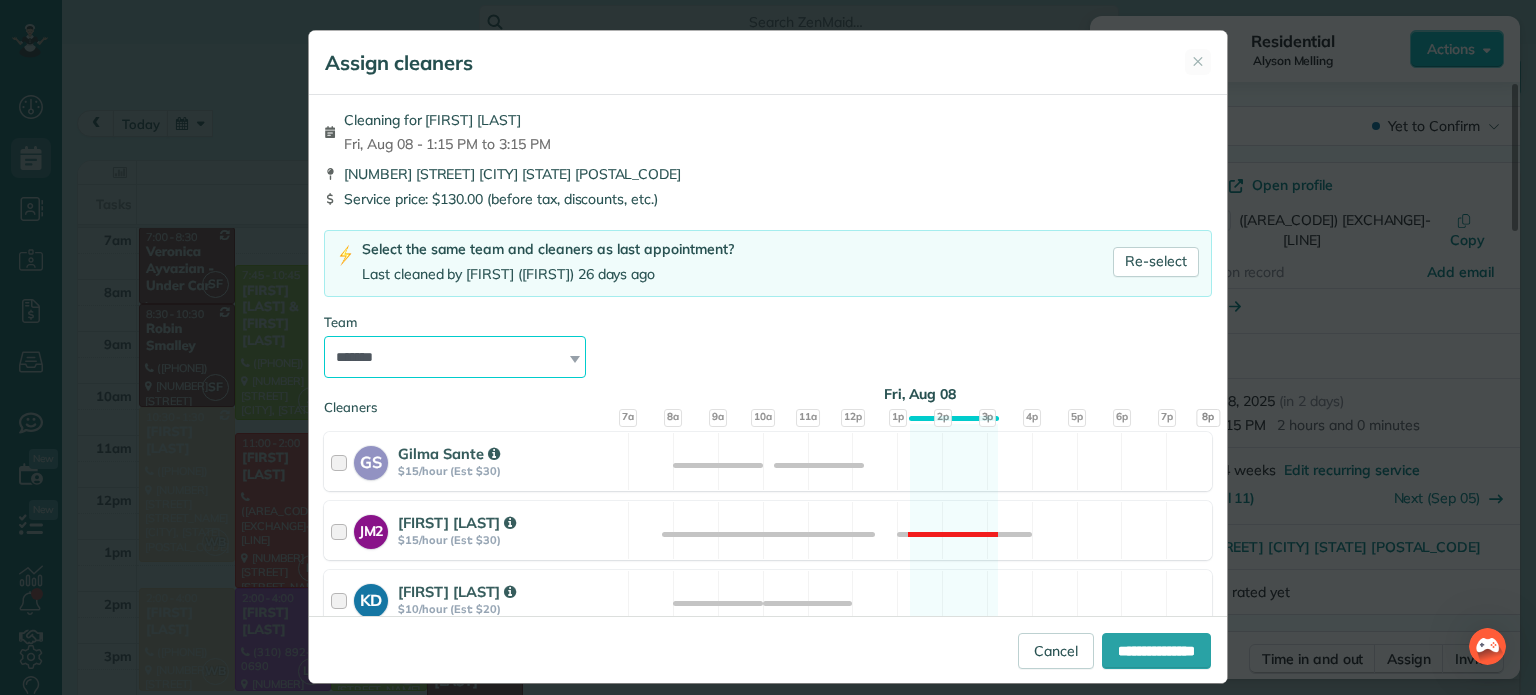 select on "***" 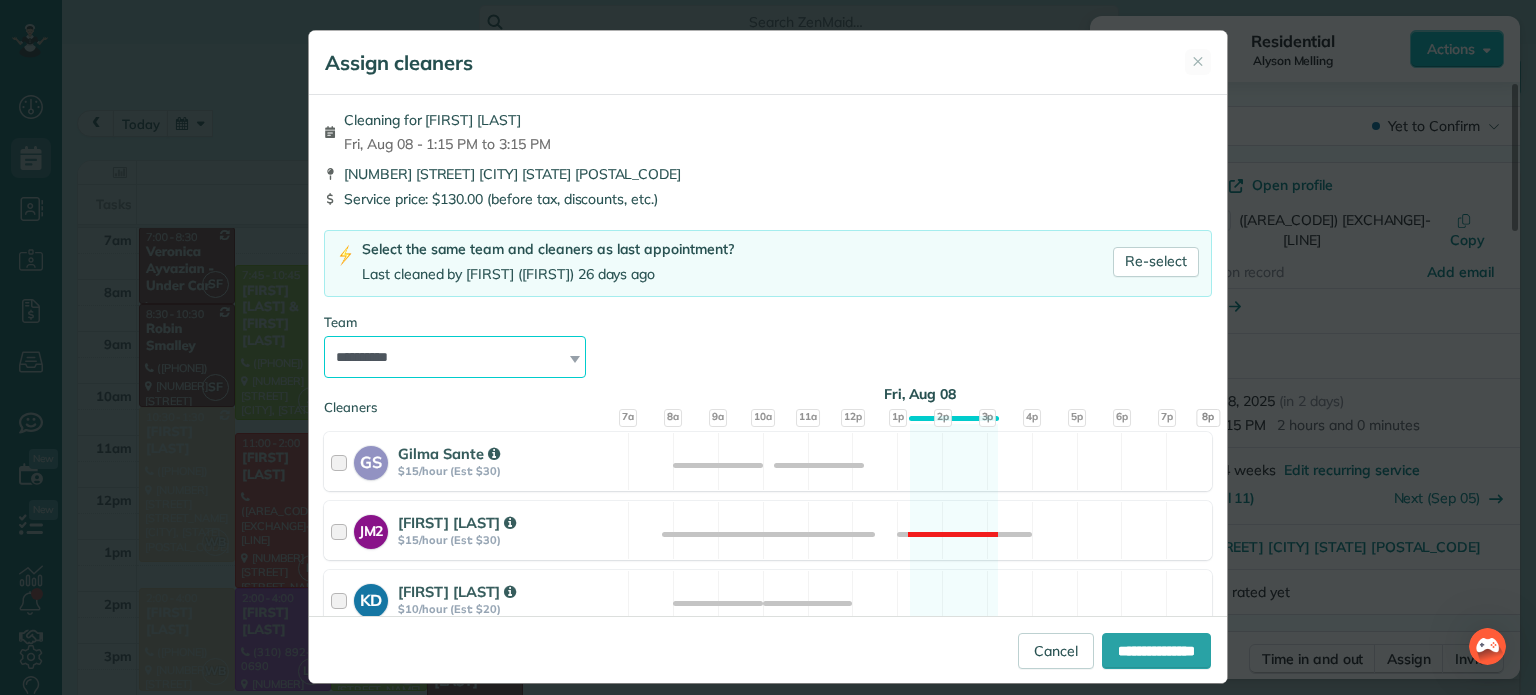 click on "**********" at bounding box center [455, 357] 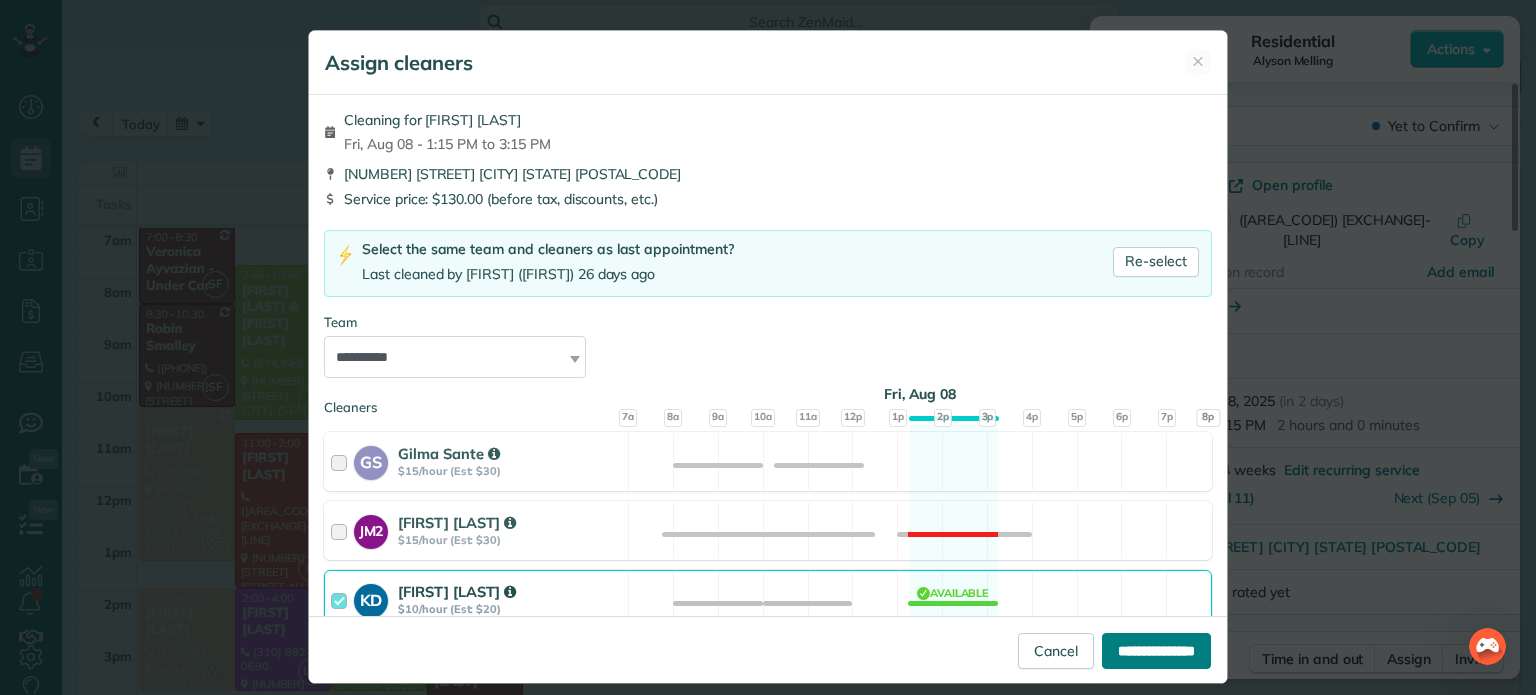 click on "**********" at bounding box center (1156, 651) 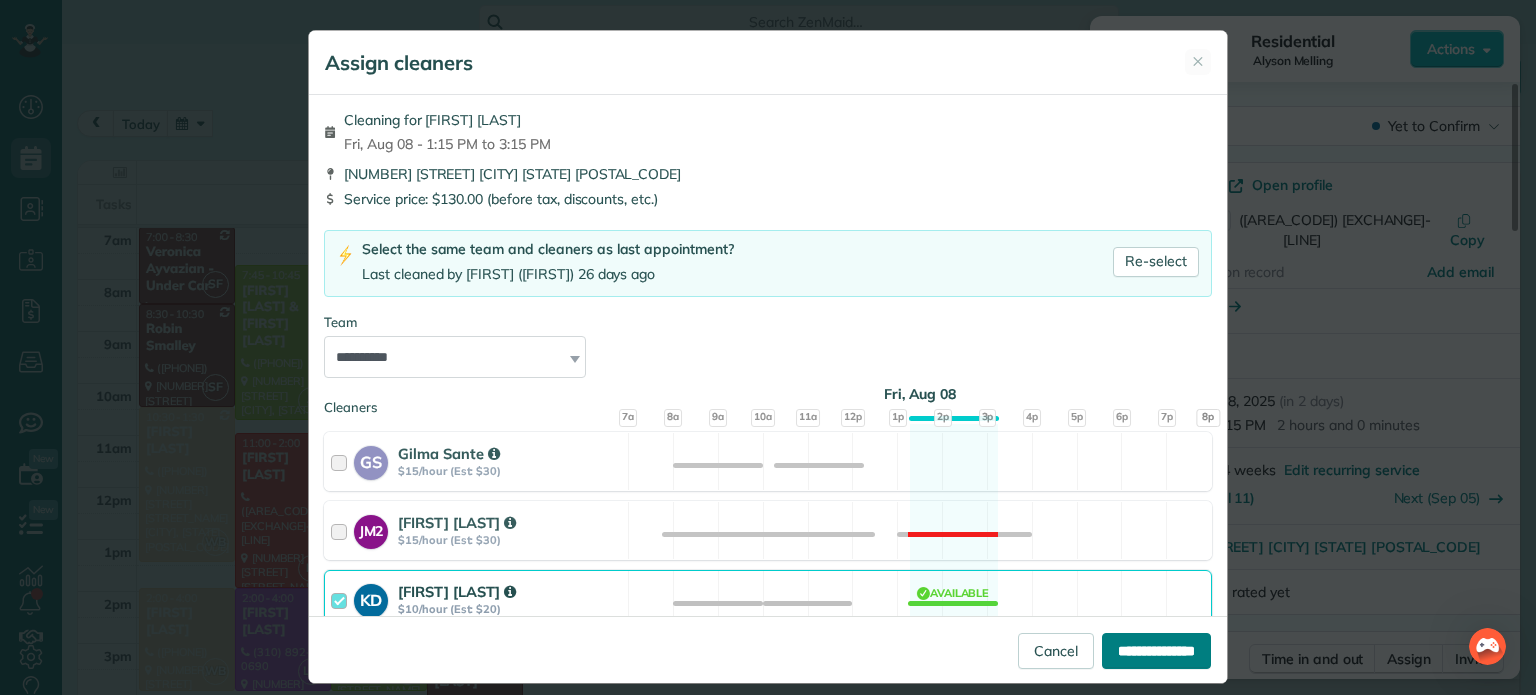type on "**********" 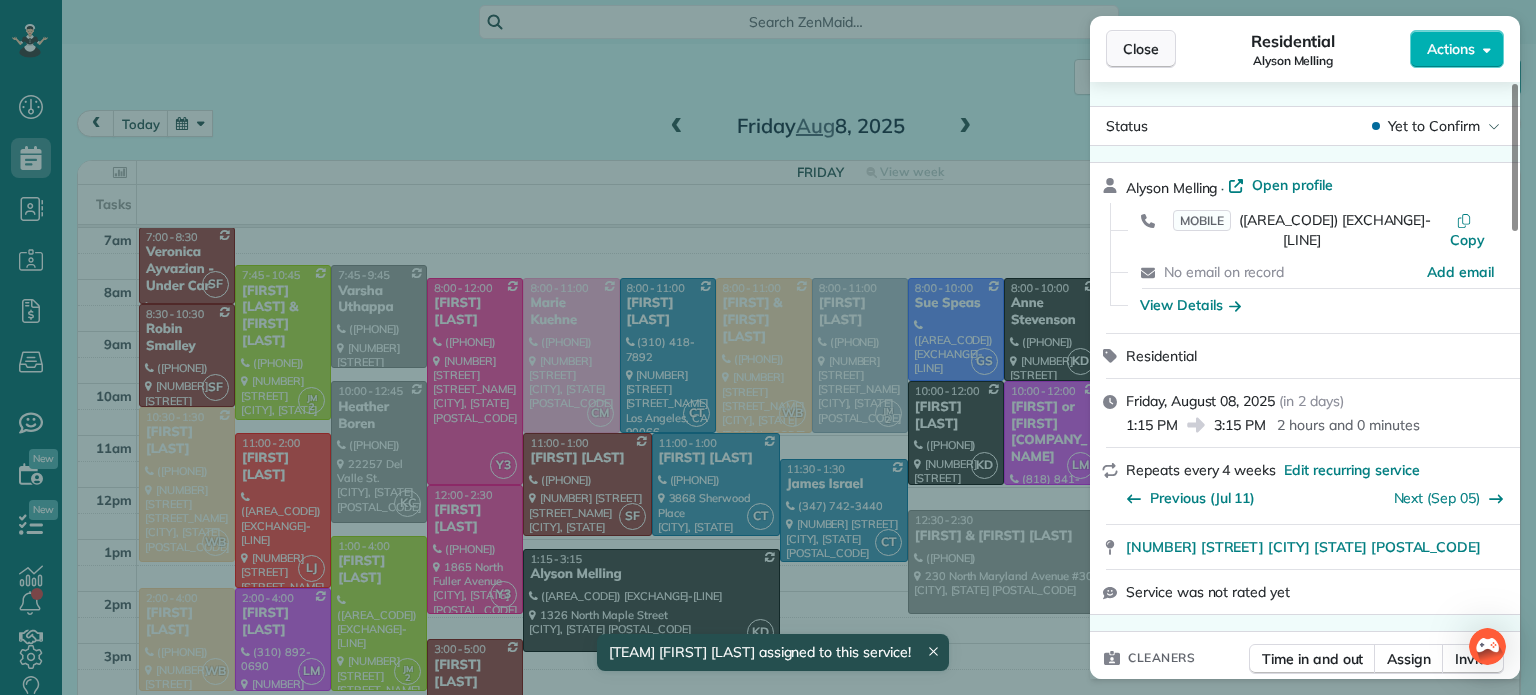 click on "Close" at bounding box center (1141, 49) 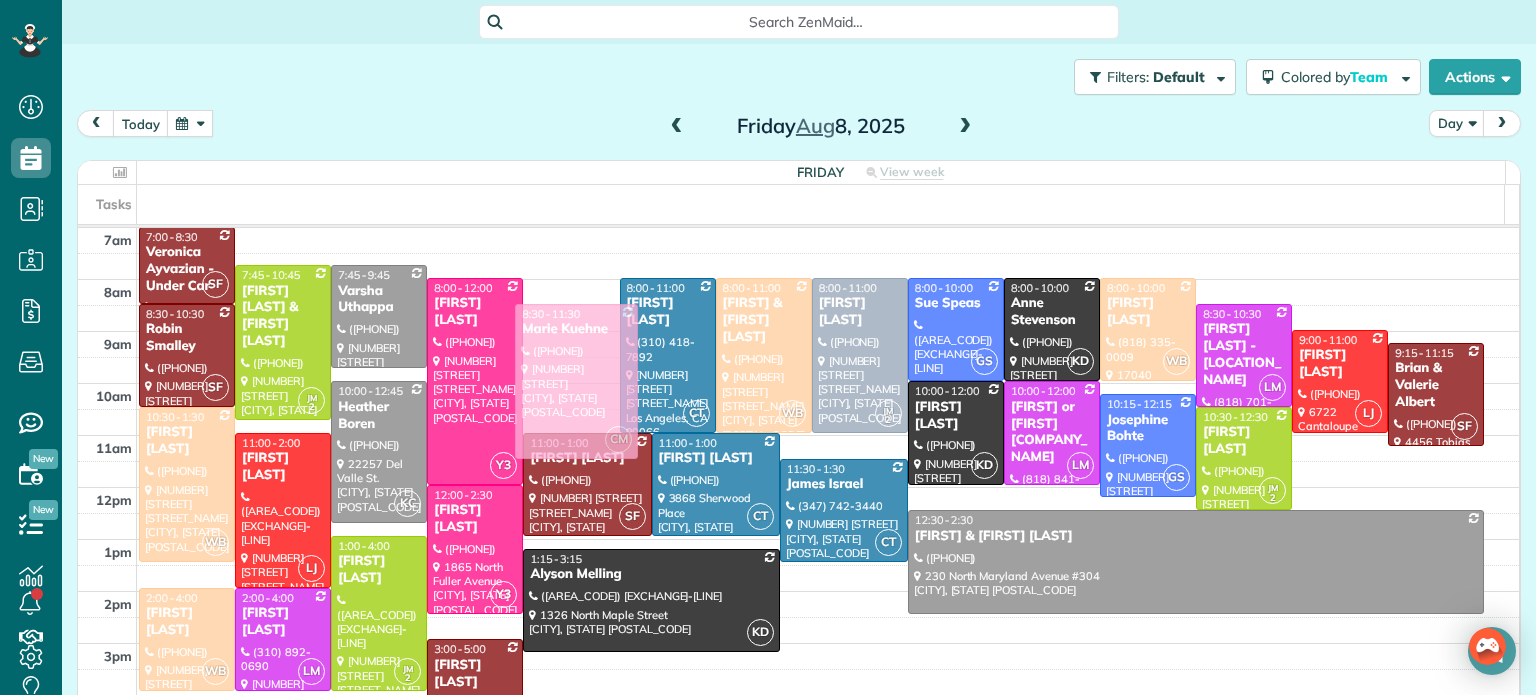 drag, startPoint x: 562, startPoint y: 327, endPoint x: 564, endPoint y: 353, distance: 26.076809 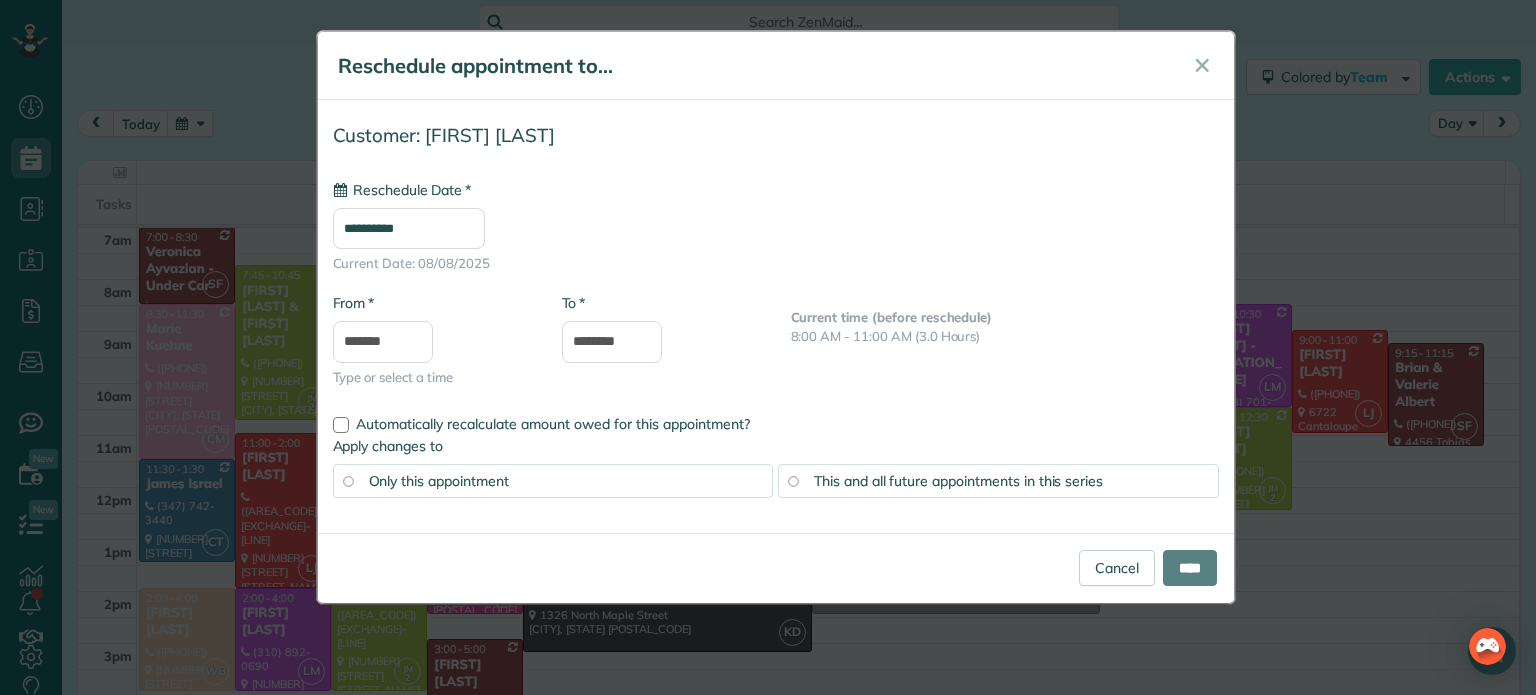 type on "**********" 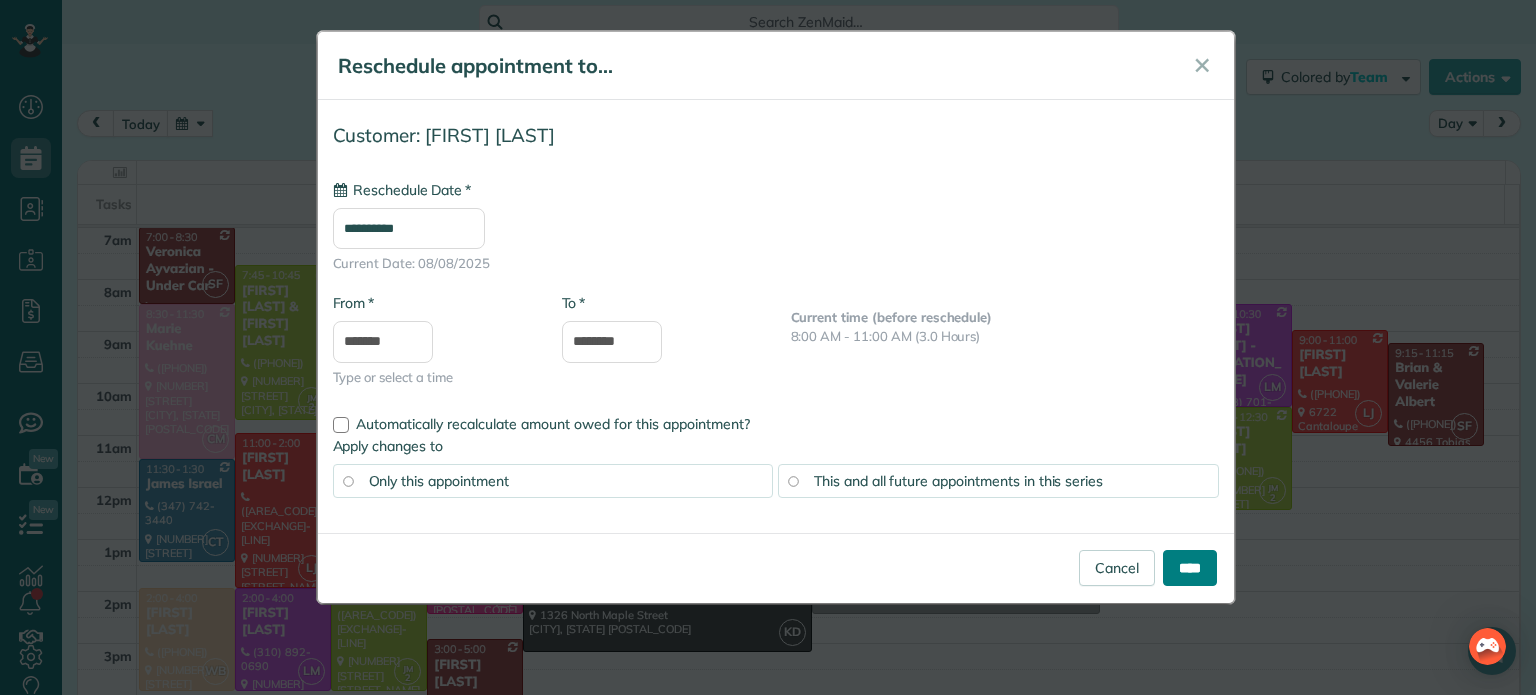 click on "****" at bounding box center [1190, 568] 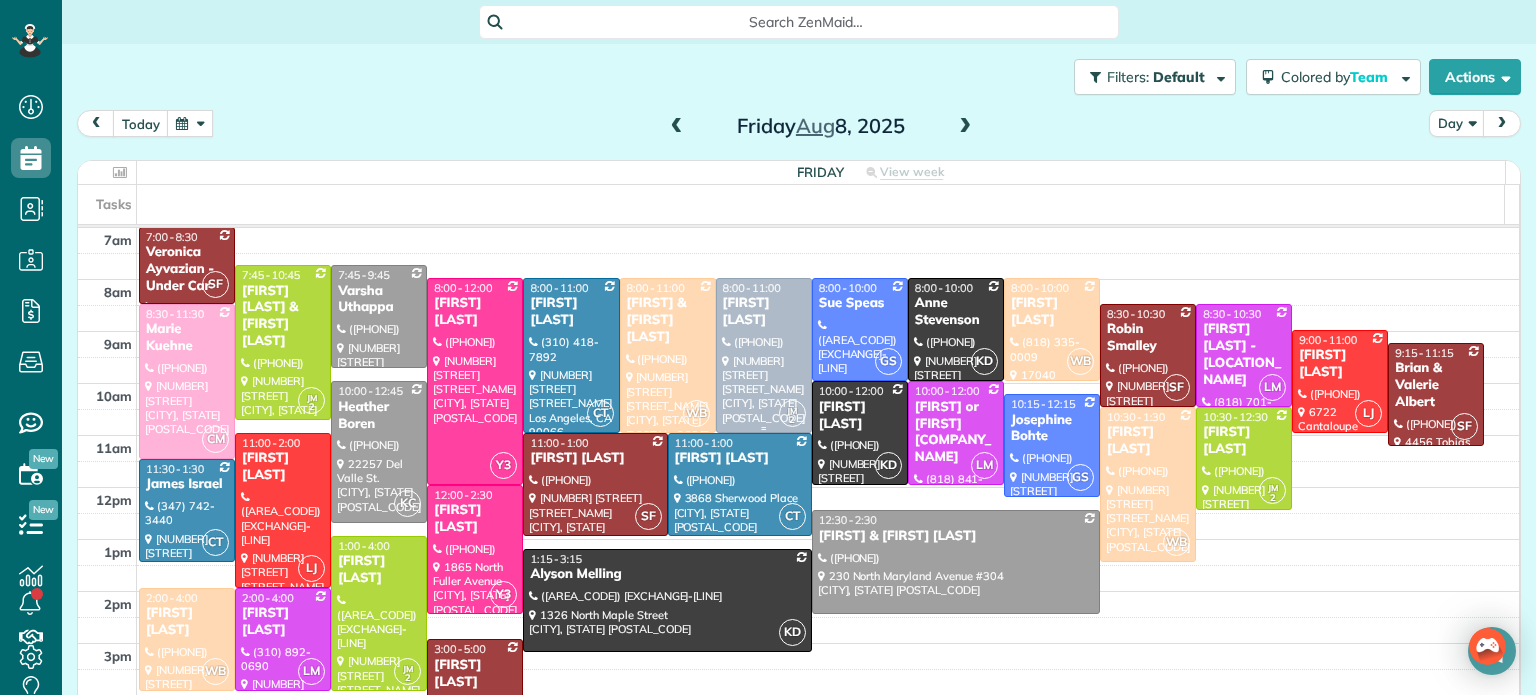 click at bounding box center [764, 355] 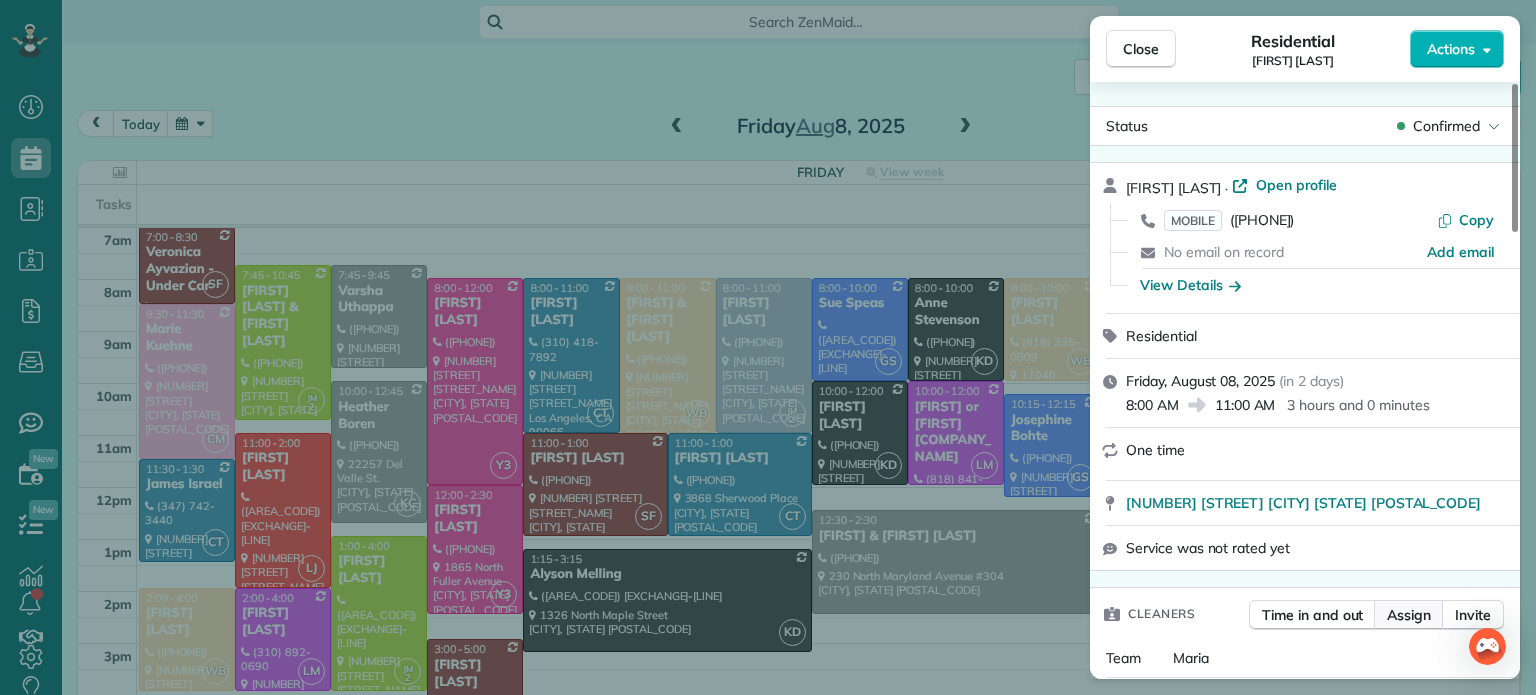 click on "Assign" at bounding box center (1409, 615) 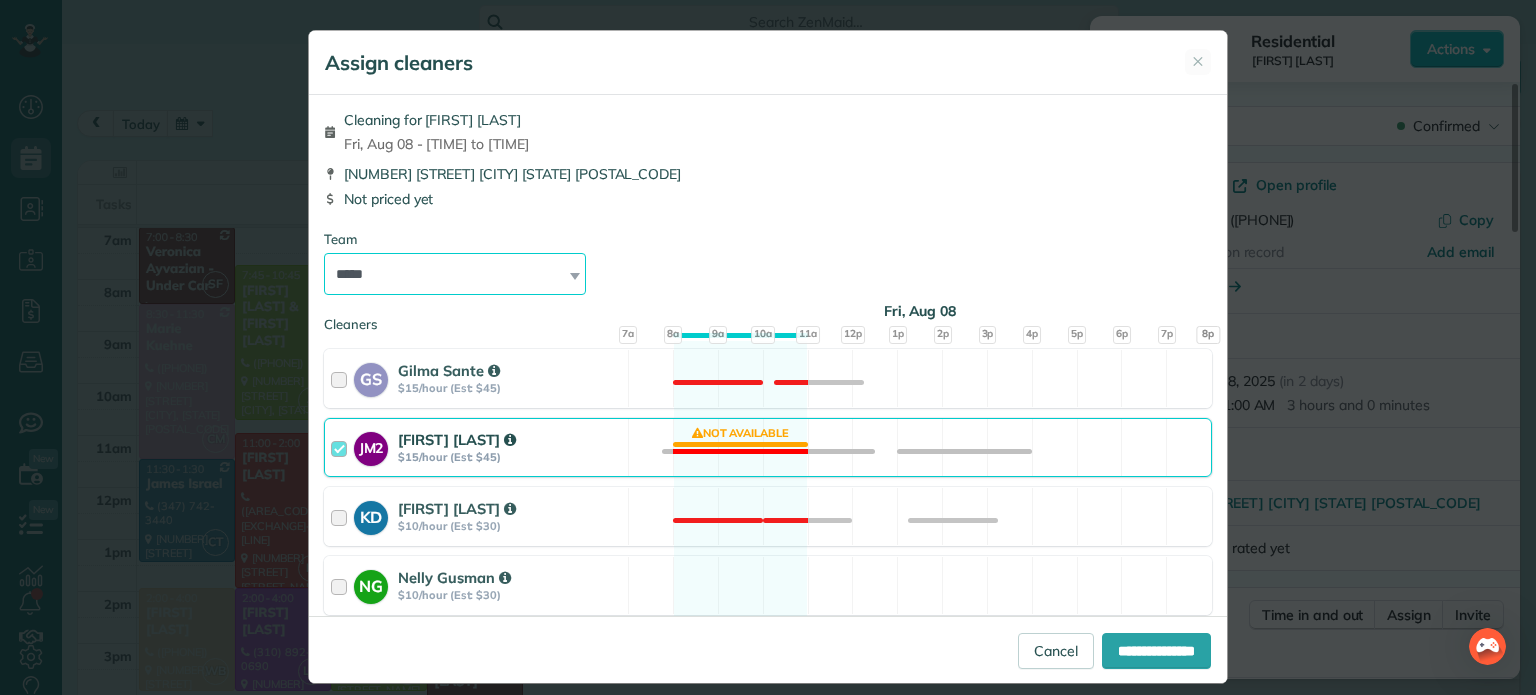 click on "**********" at bounding box center [455, 274] 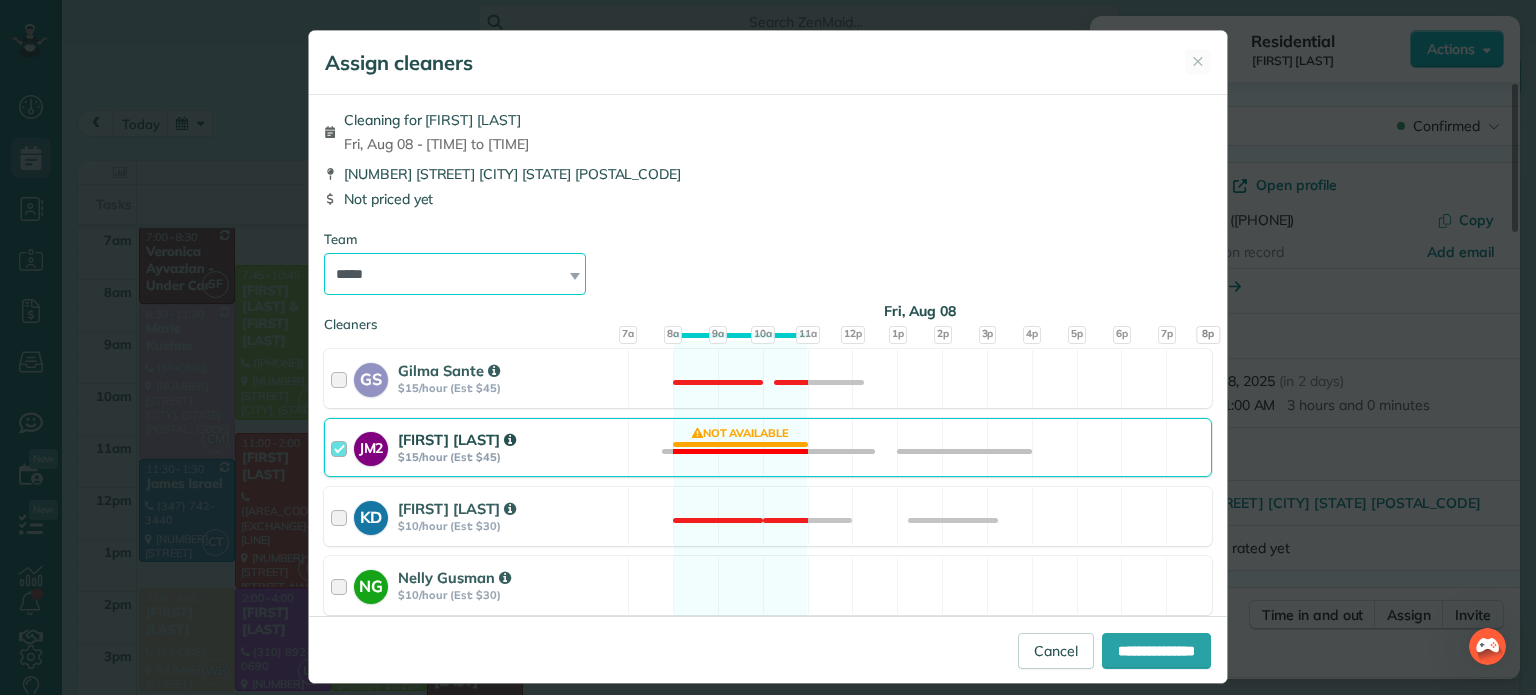 select on "**" 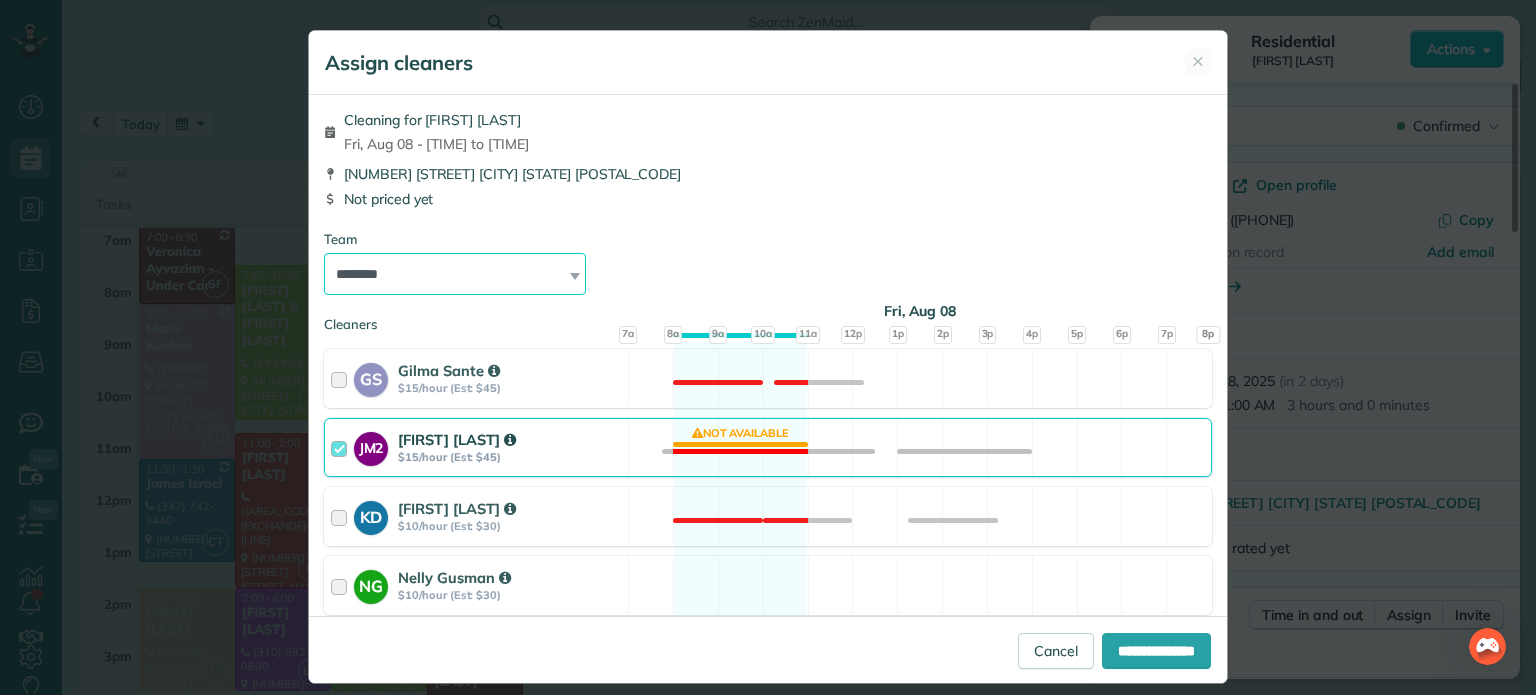 click on "**********" at bounding box center (455, 274) 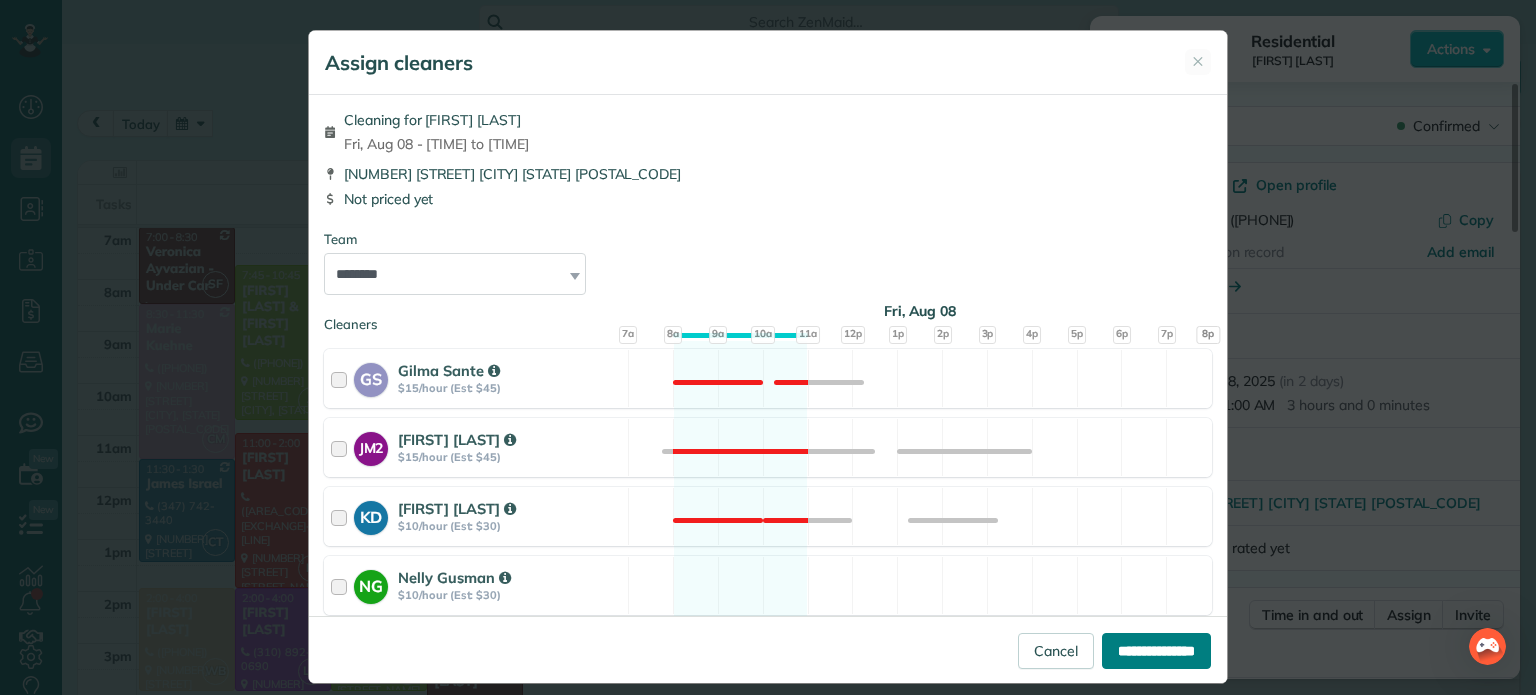 click on "**********" at bounding box center (1156, 651) 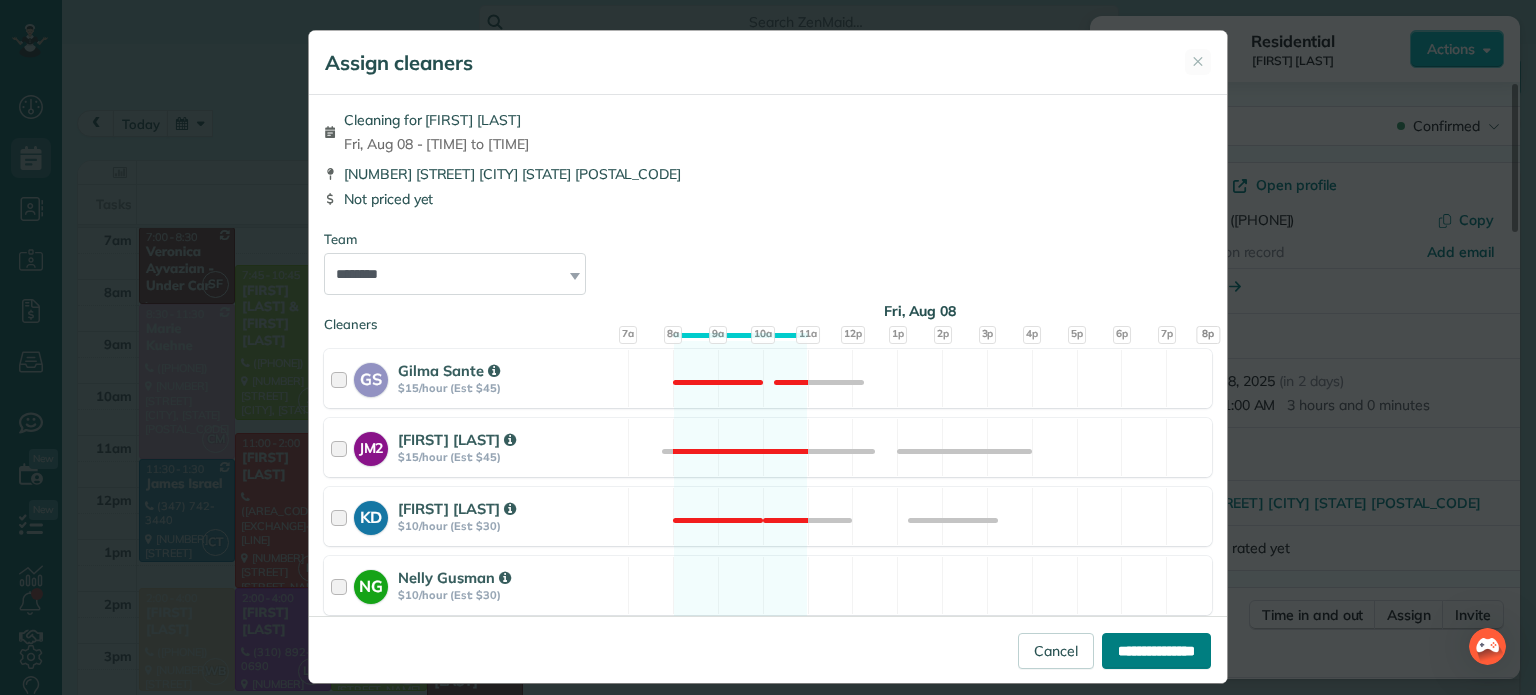 type on "**********" 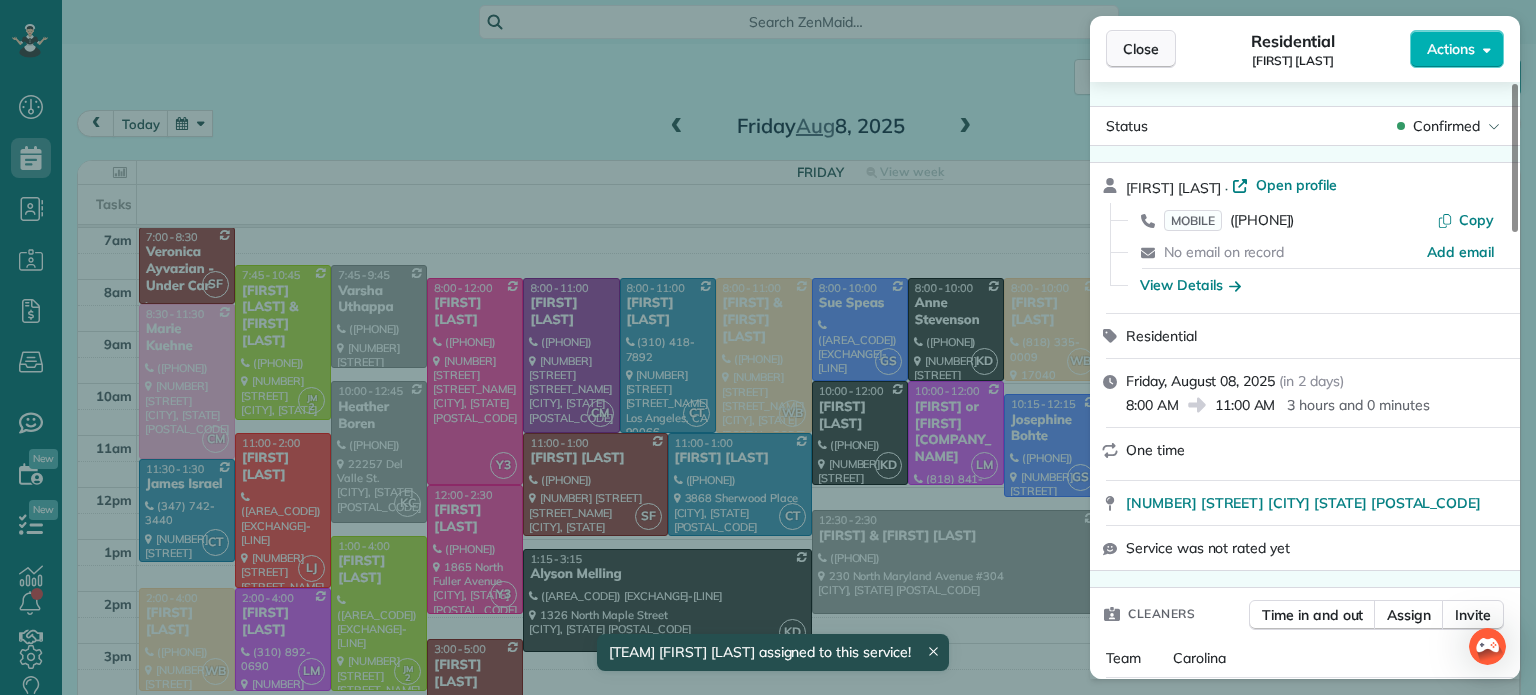 click on "Close" at bounding box center [1141, 49] 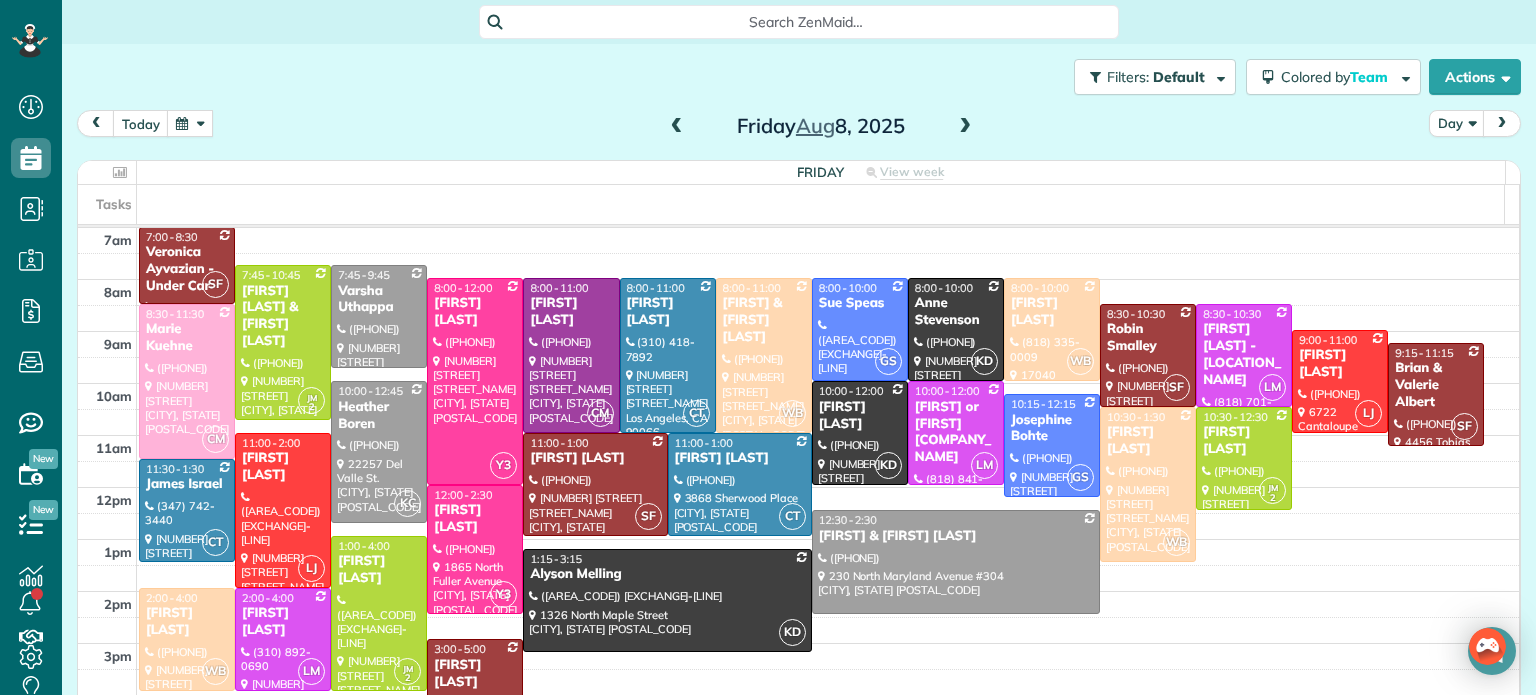 click on "today   Day Friday  Aug  8, 2025" at bounding box center [799, 128] 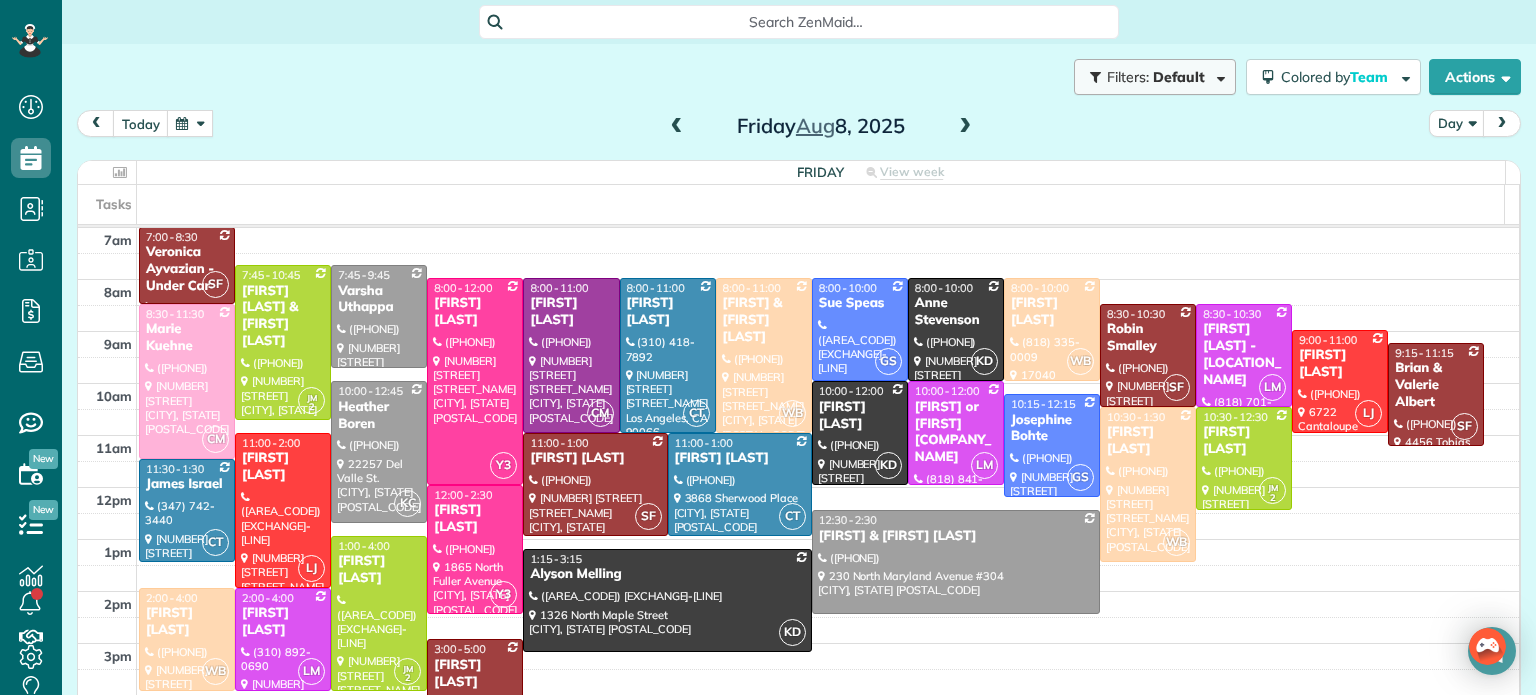 click on "Filters:   Default
|  1 appointment hidden" at bounding box center [1157, 77] 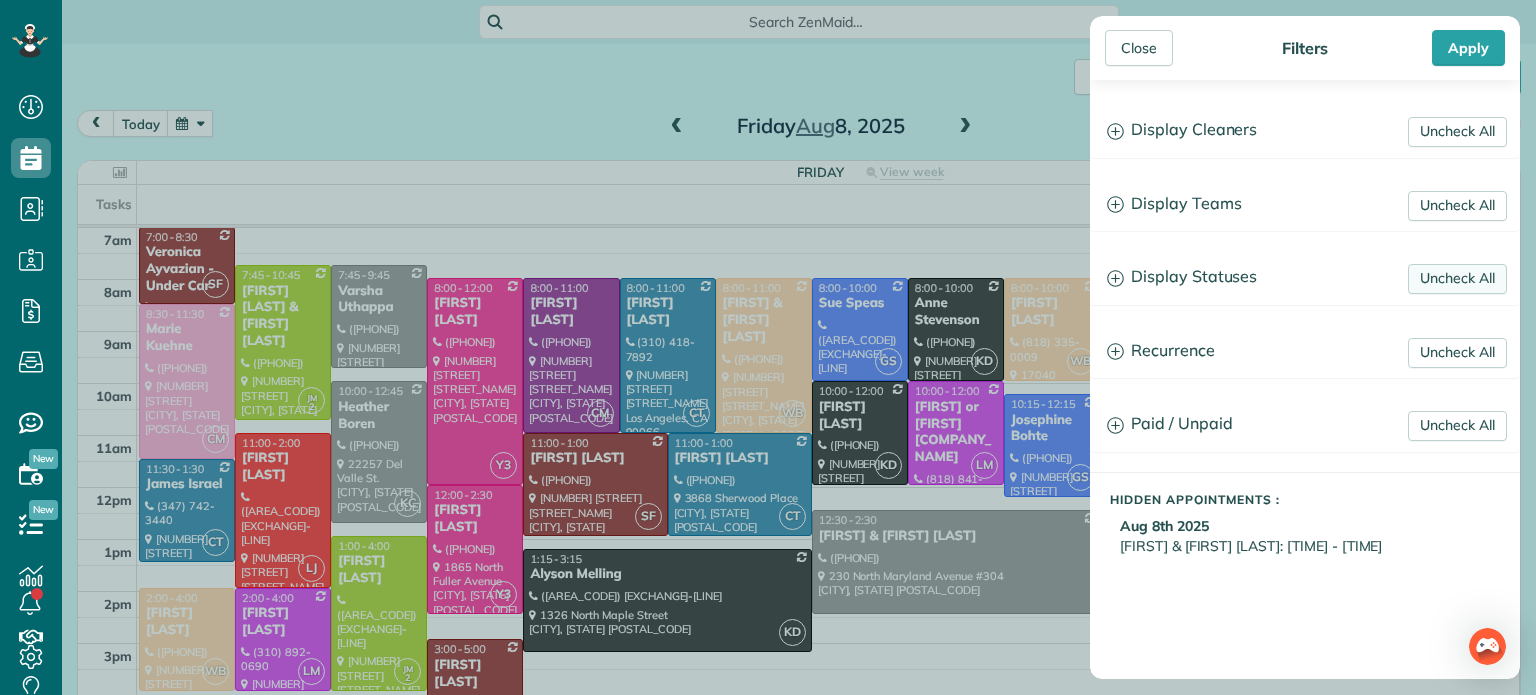 click on "Uncheck All" at bounding box center [1457, 279] 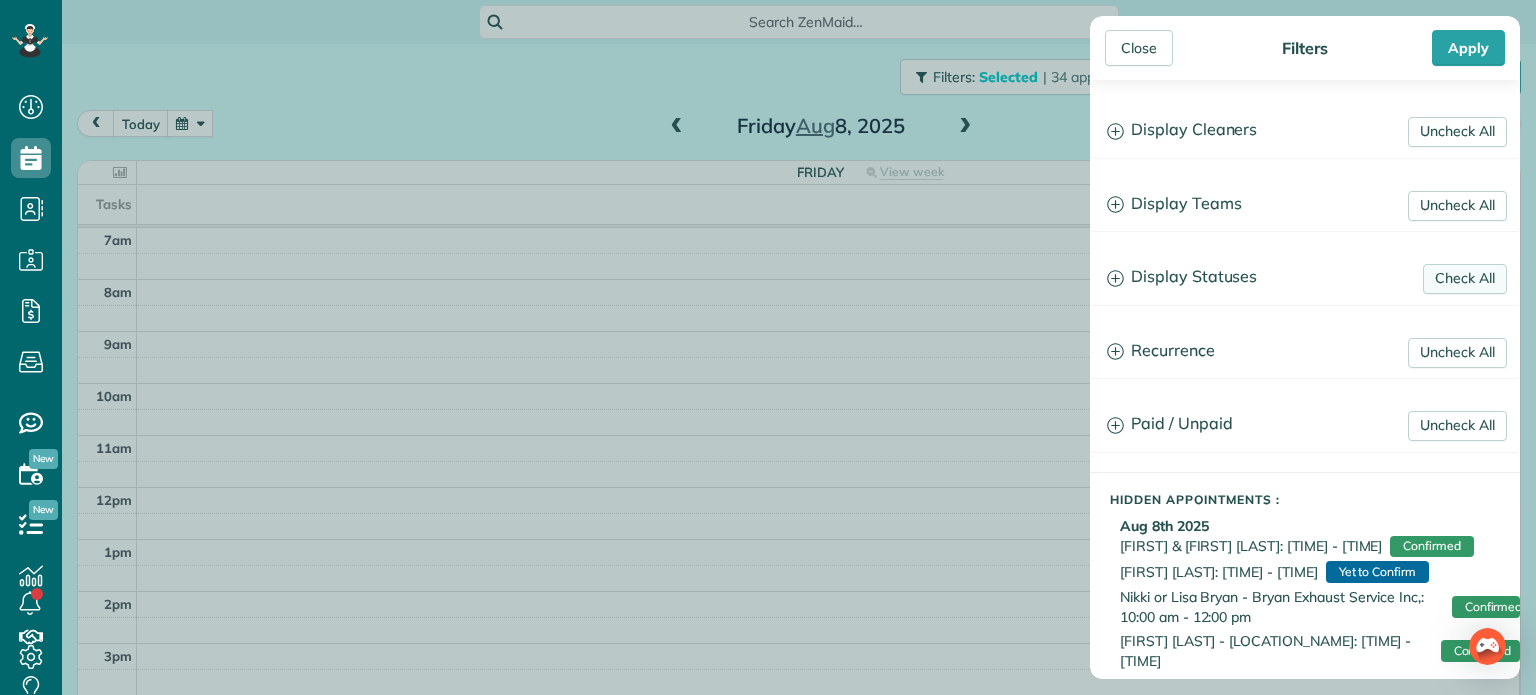 click on "Check All" at bounding box center (1465, 279) 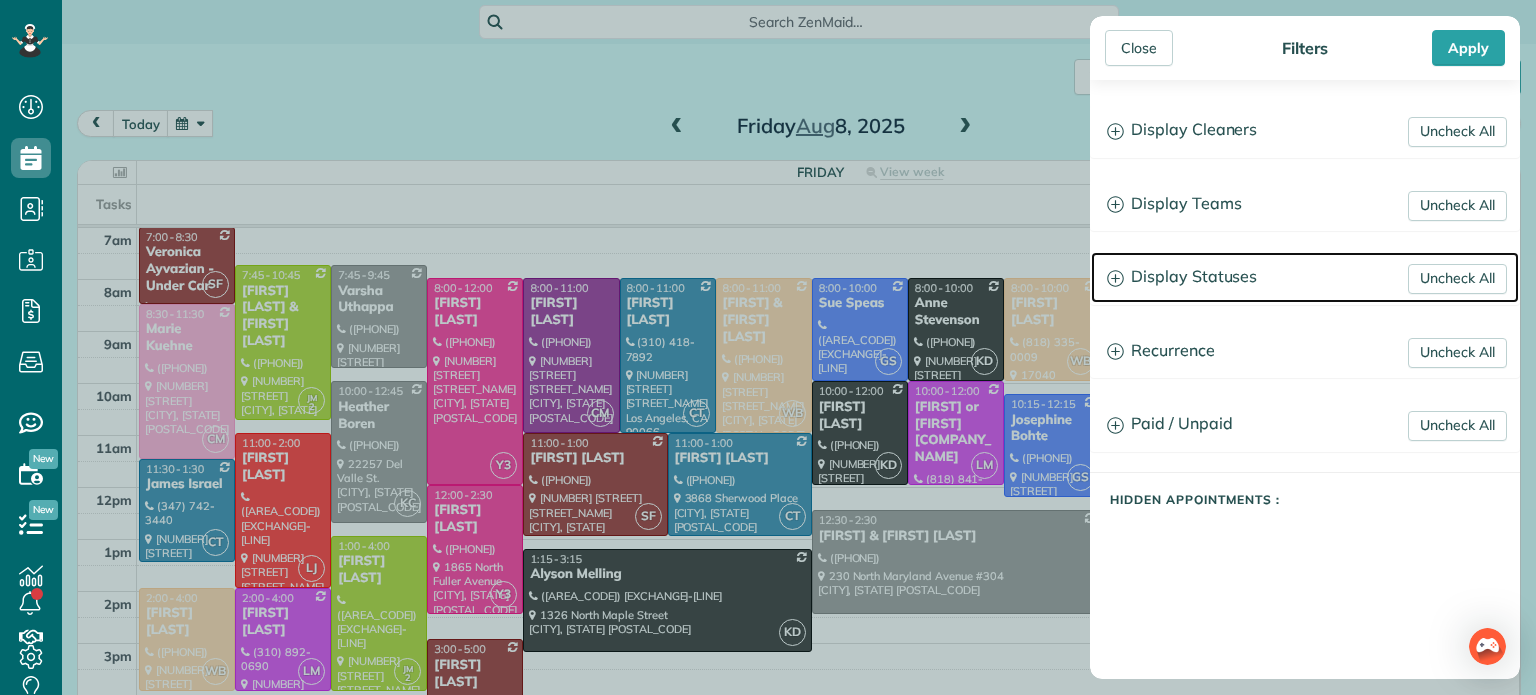 click 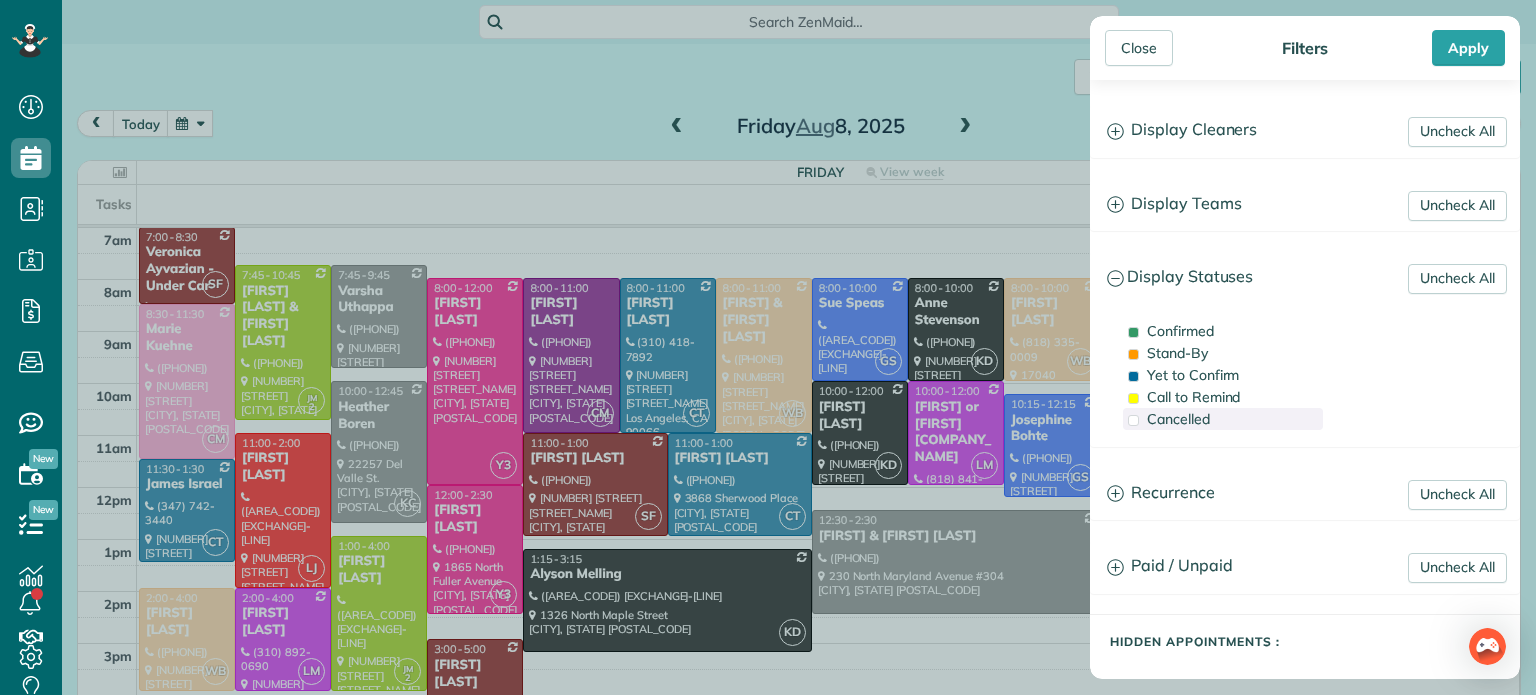 click on "Cancelled" at bounding box center (1178, 419) 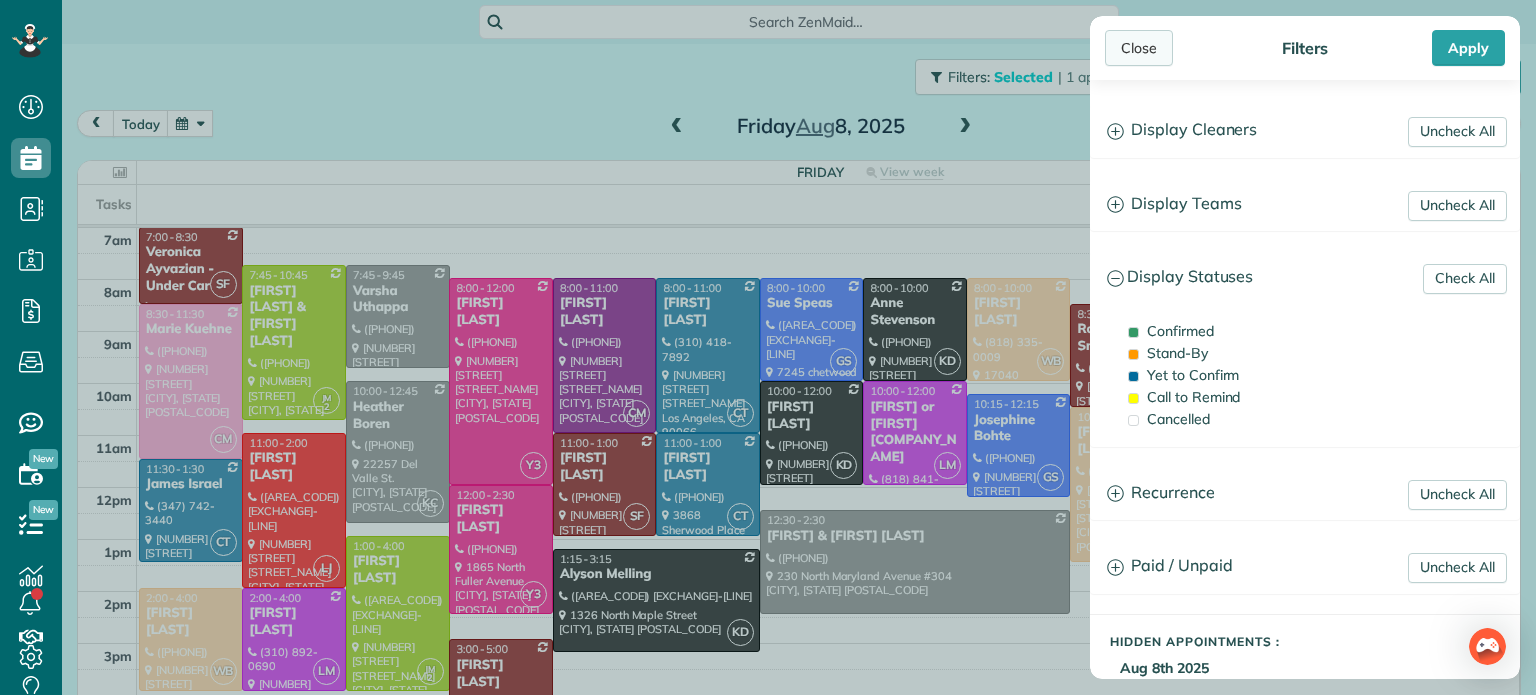 click on "Close" at bounding box center [1139, 48] 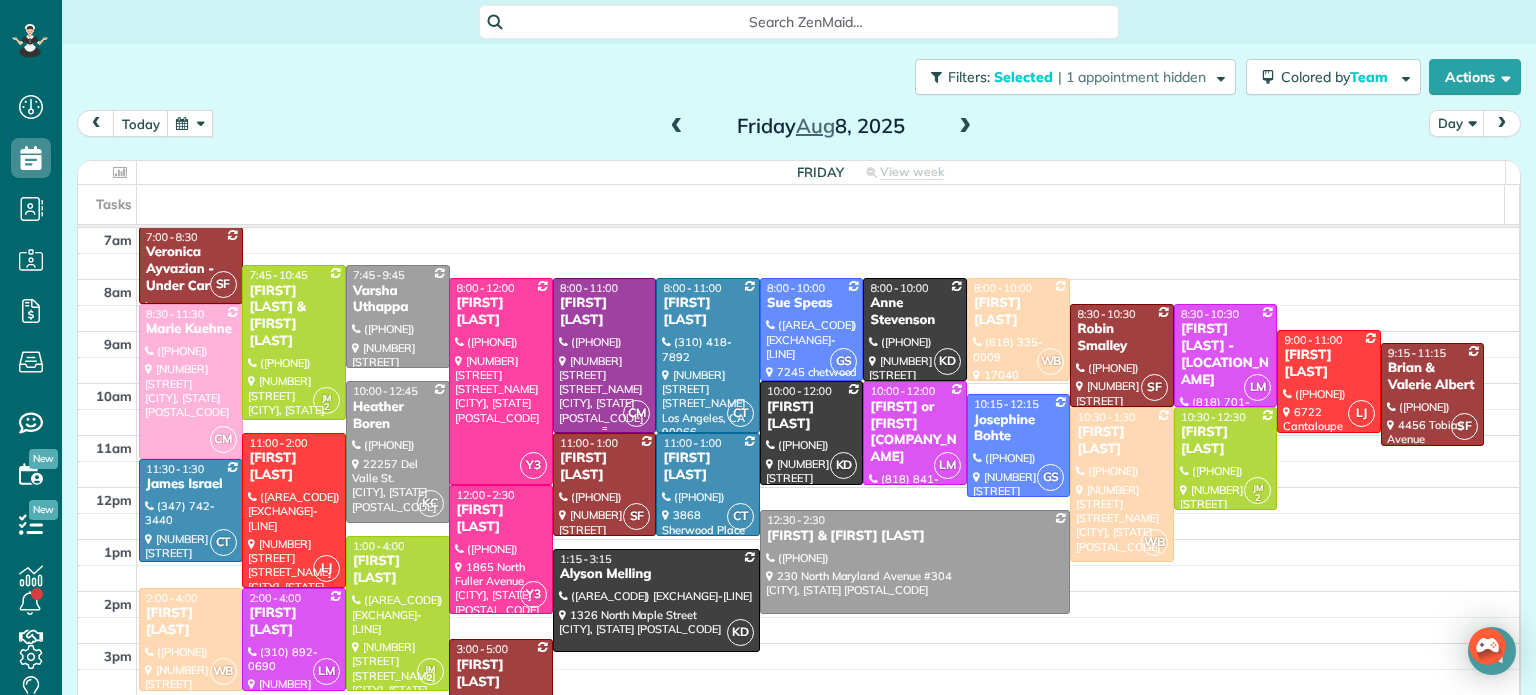 click at bounding box center [605, 355] 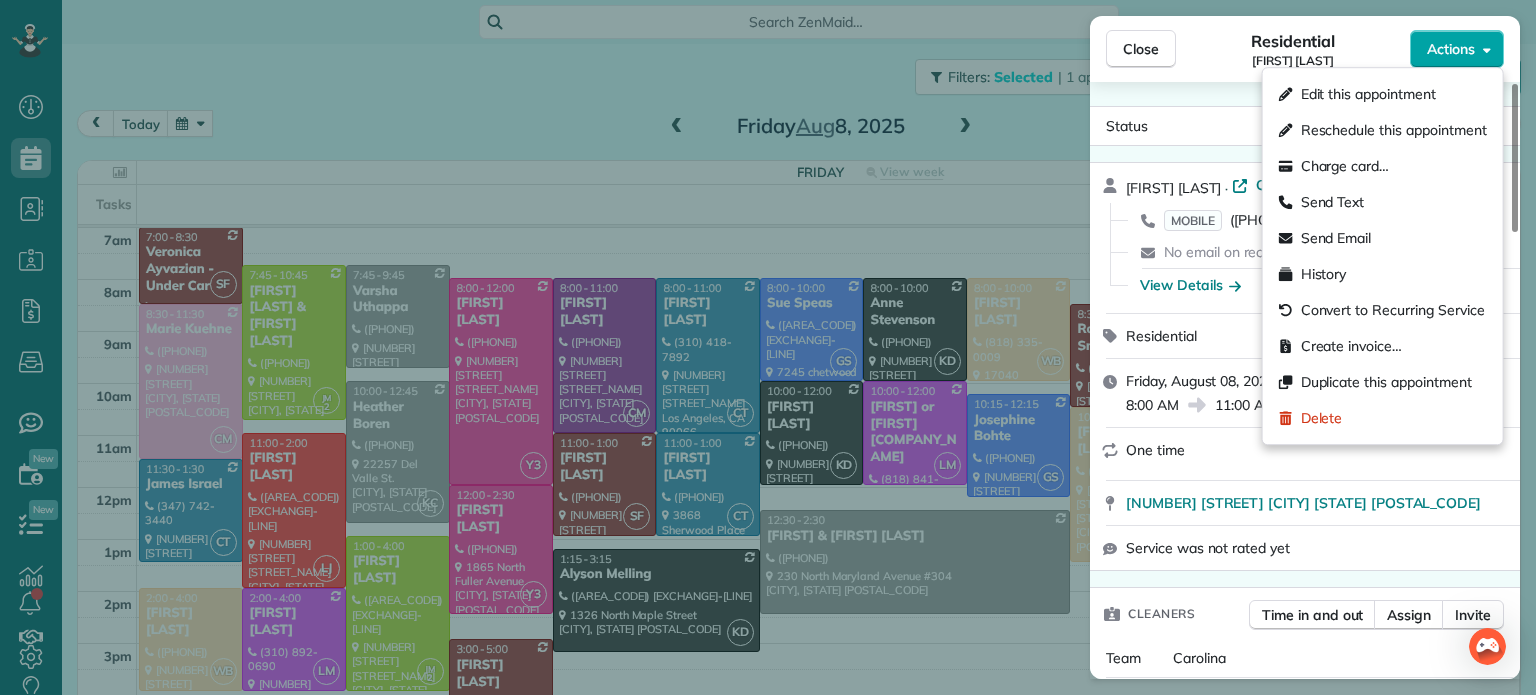 click on "Actions" at bounding box center [1451, 49] 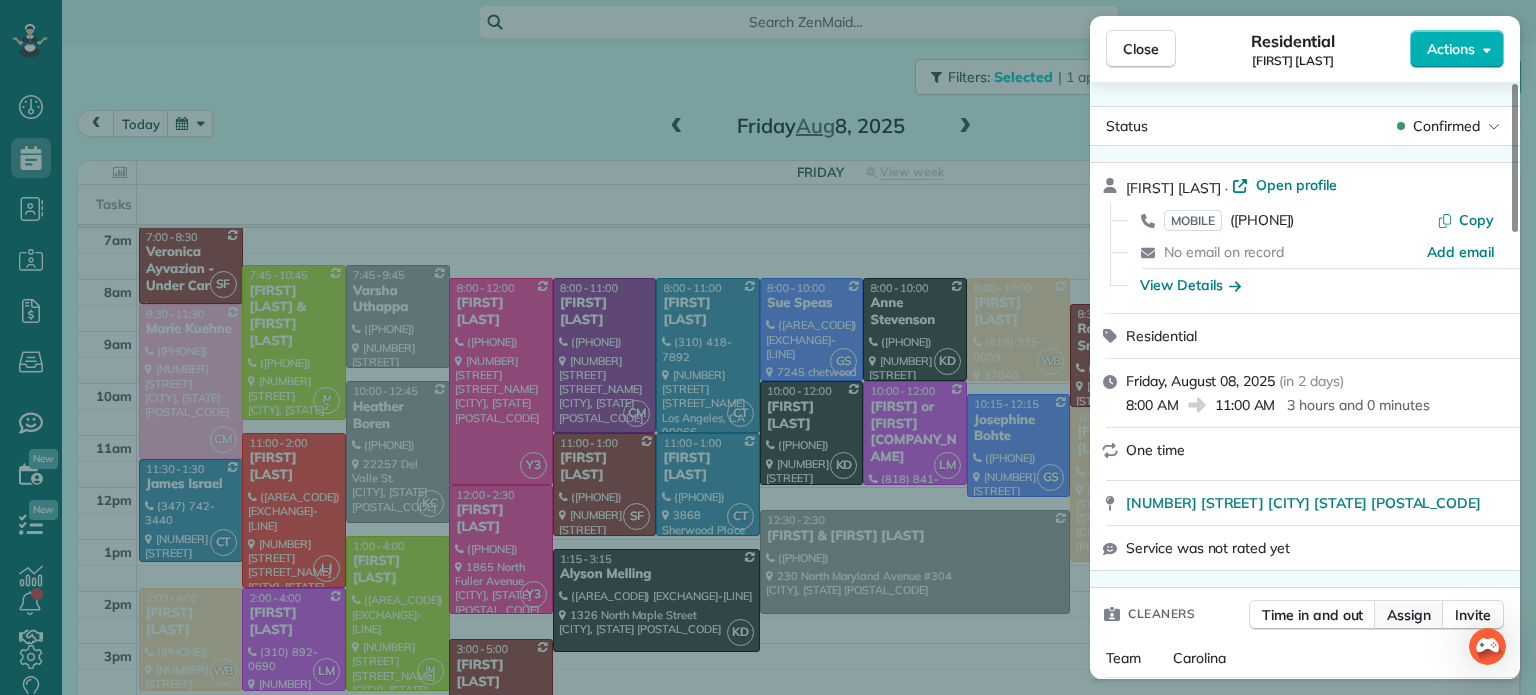 click on "Assign" at bounding box center [1409, 615] 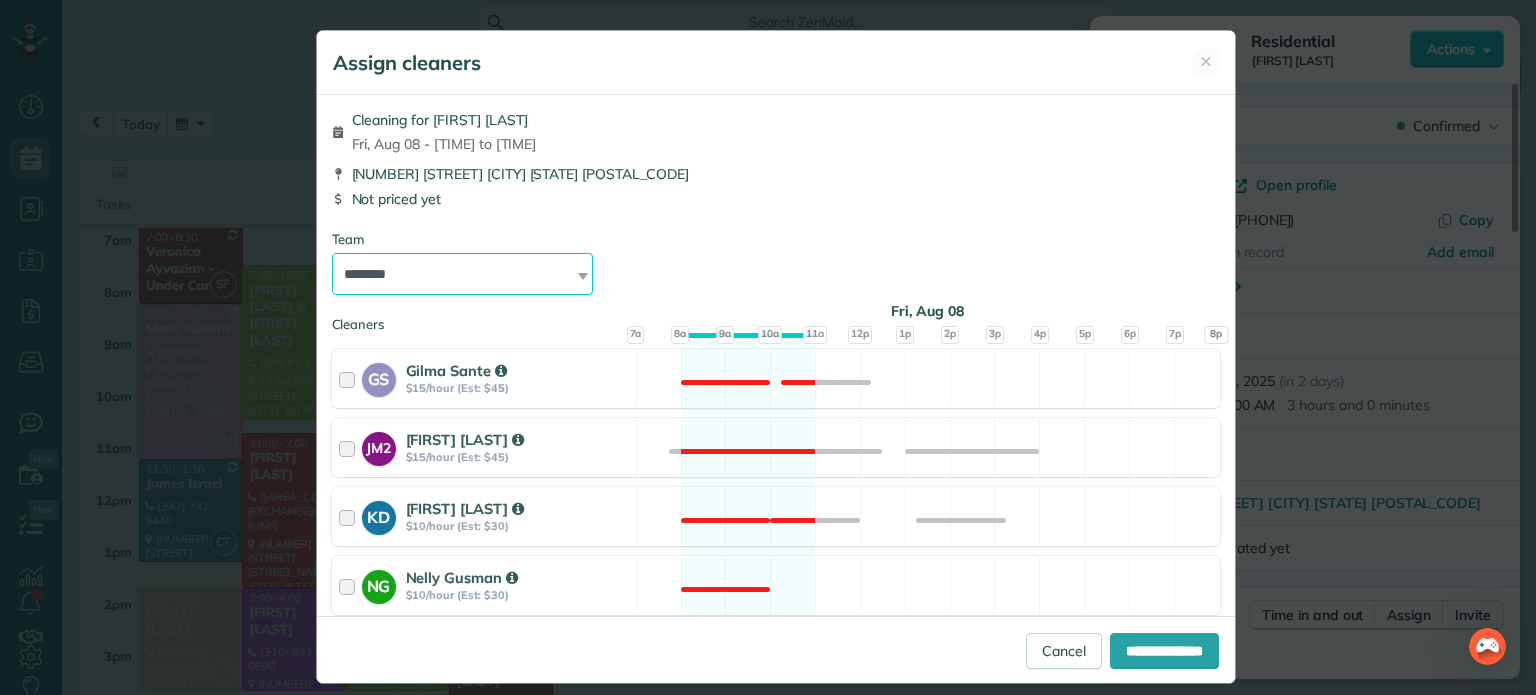 click on "**********" at bounding box center (463, 274) 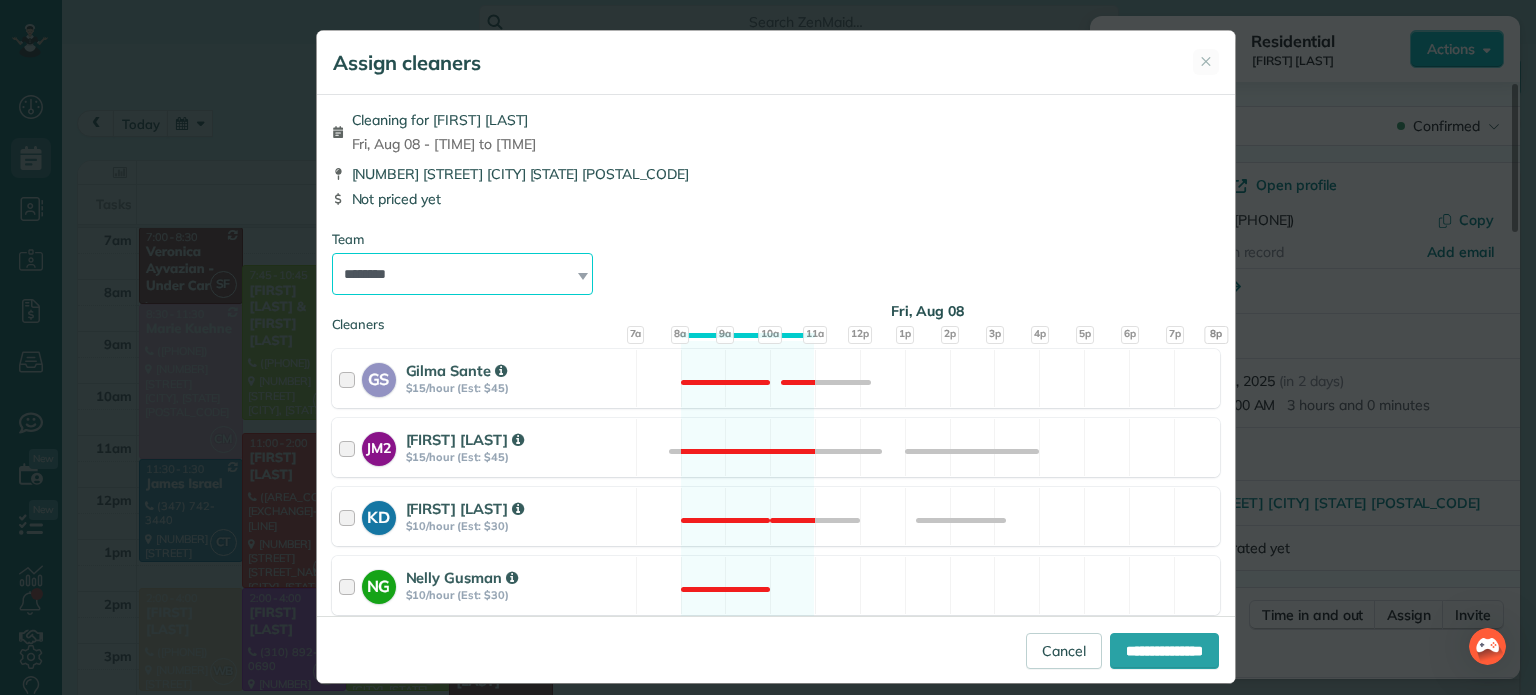 select on "*****" 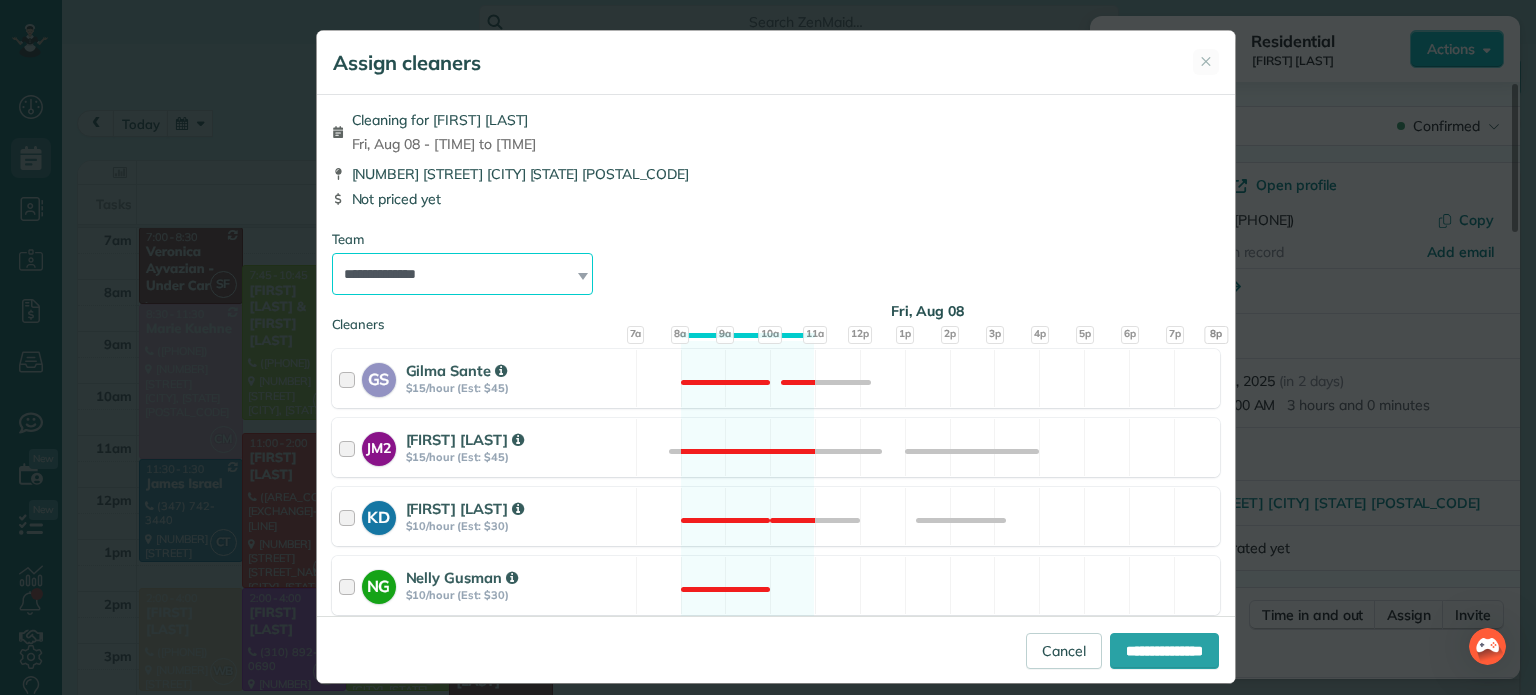 click on "**********" at bounding box center (463, 274) 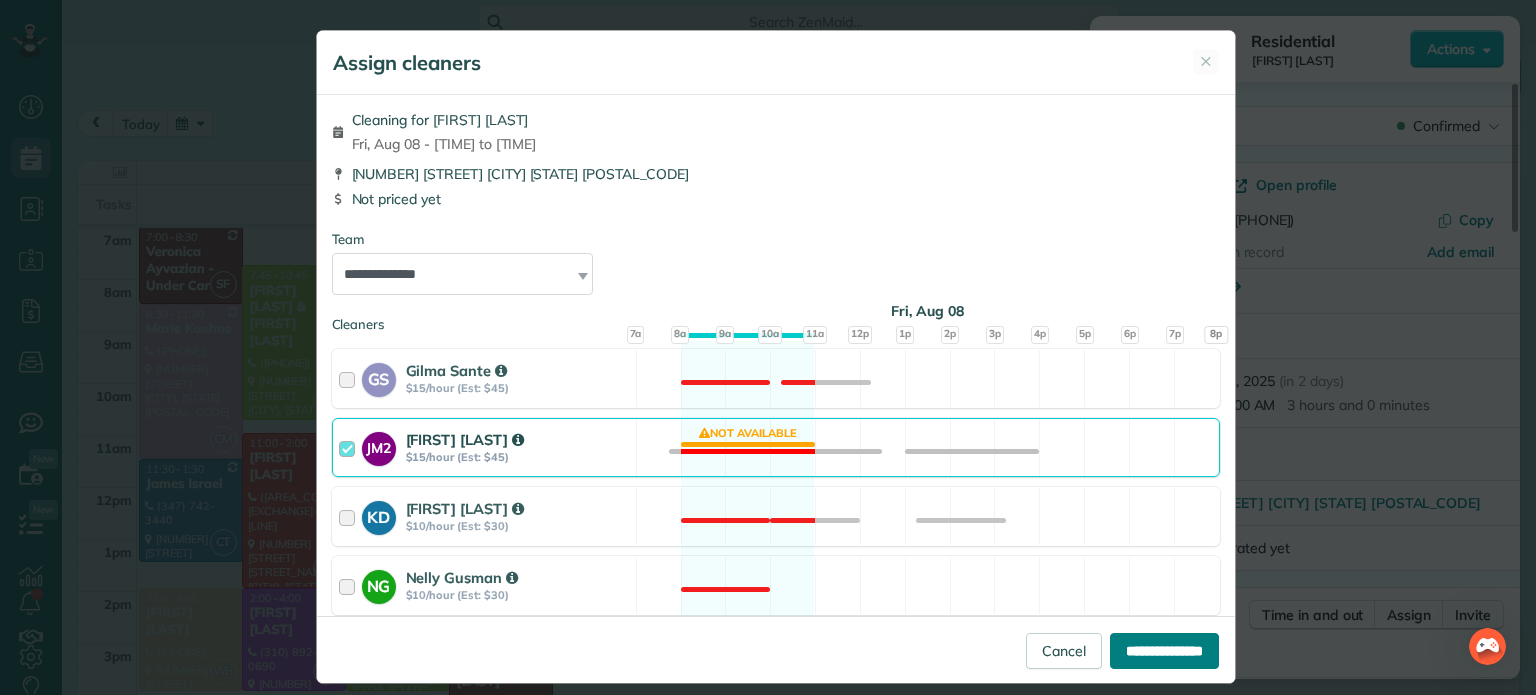 click on "**********" at bounding box center (1164, 651) 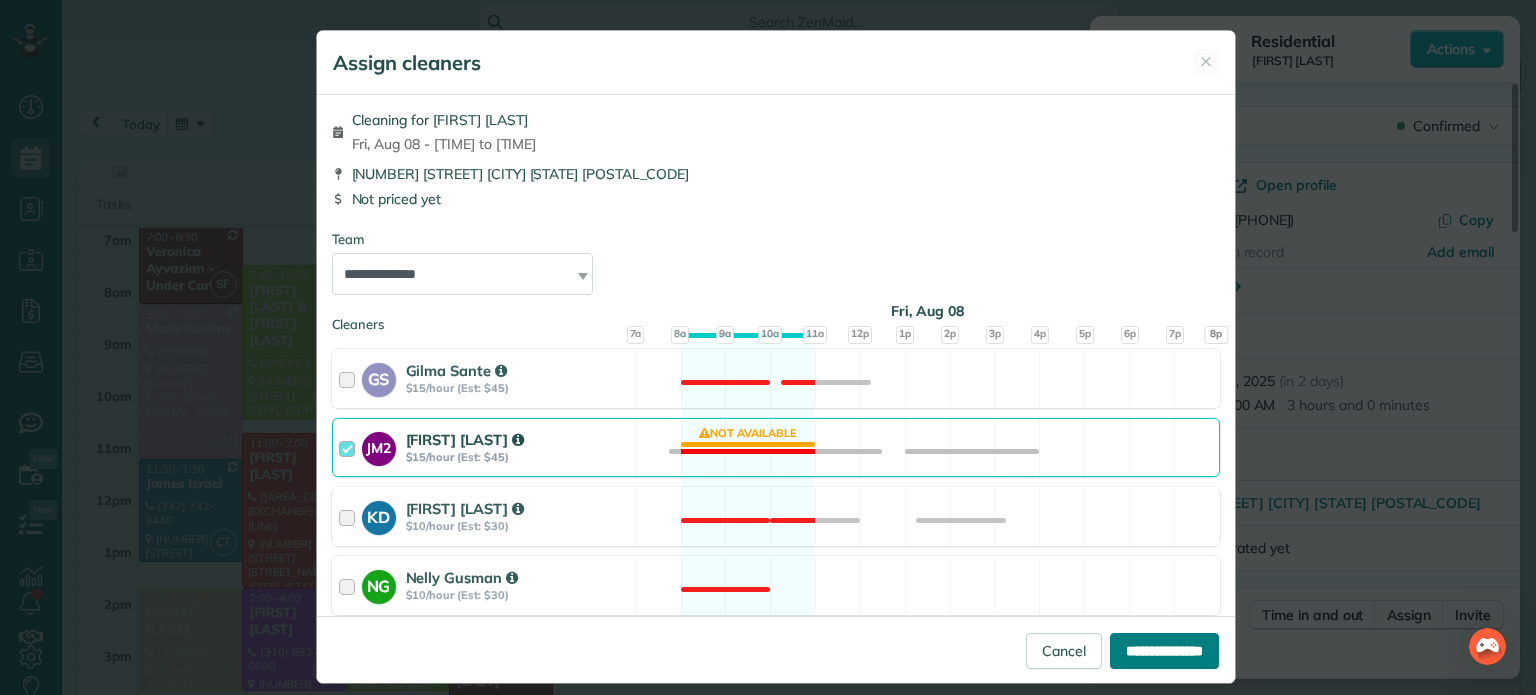type on "**********" 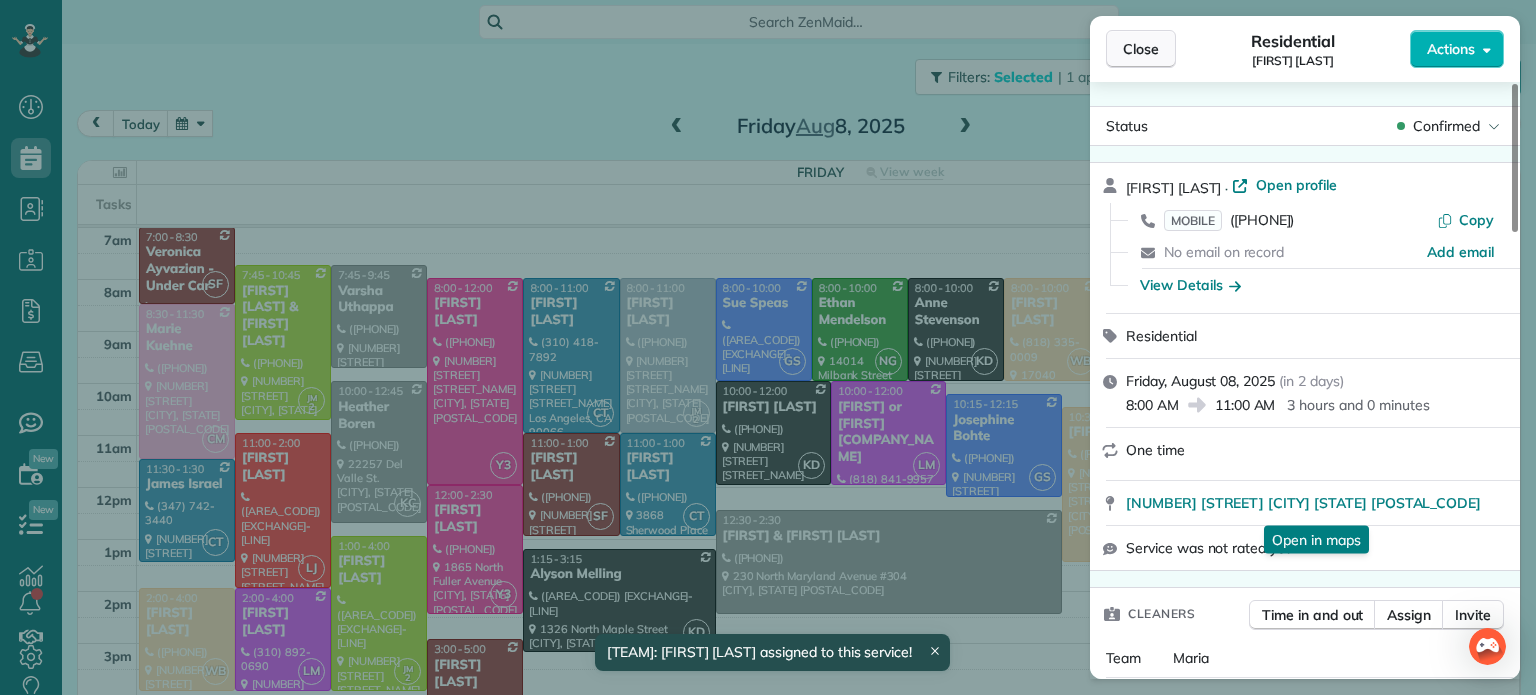 click on "Close" at bounding box center (1141, 49) 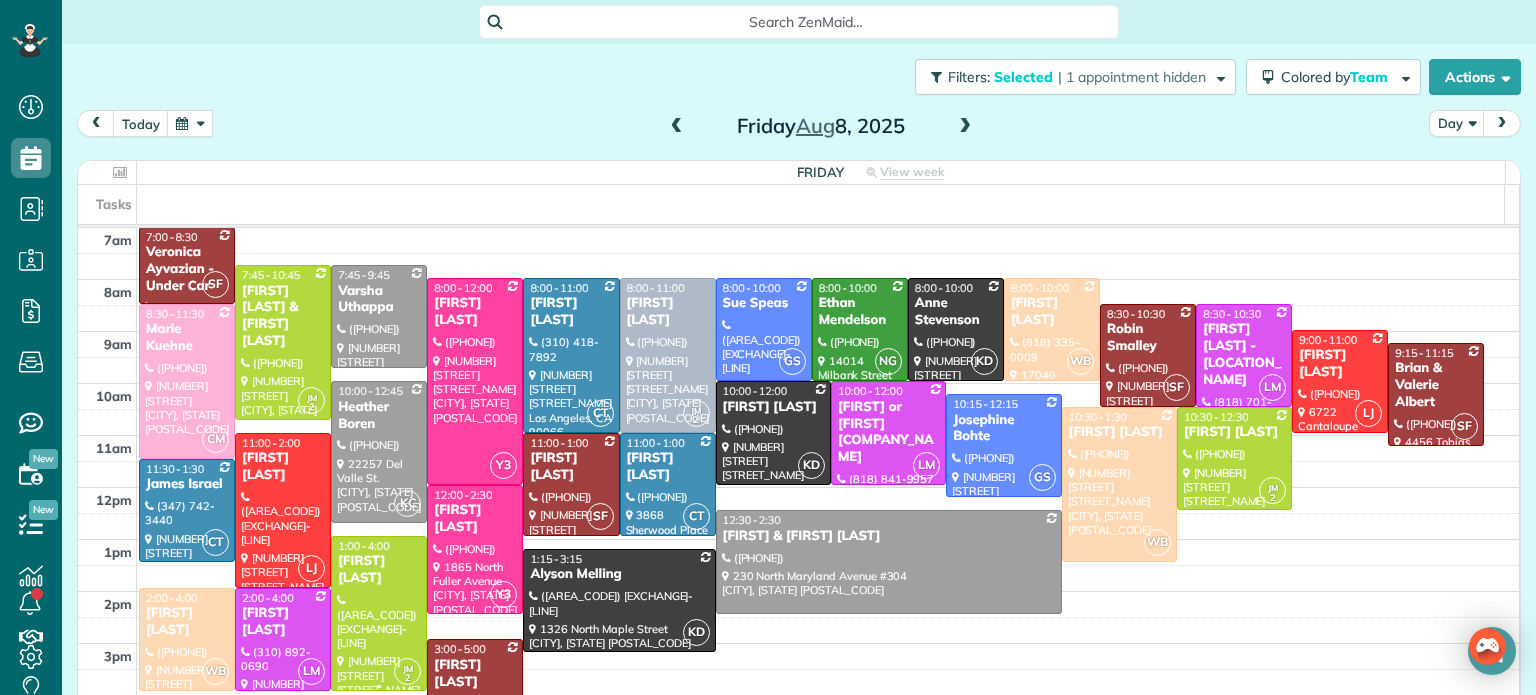 click at bounding box center [379, 613] 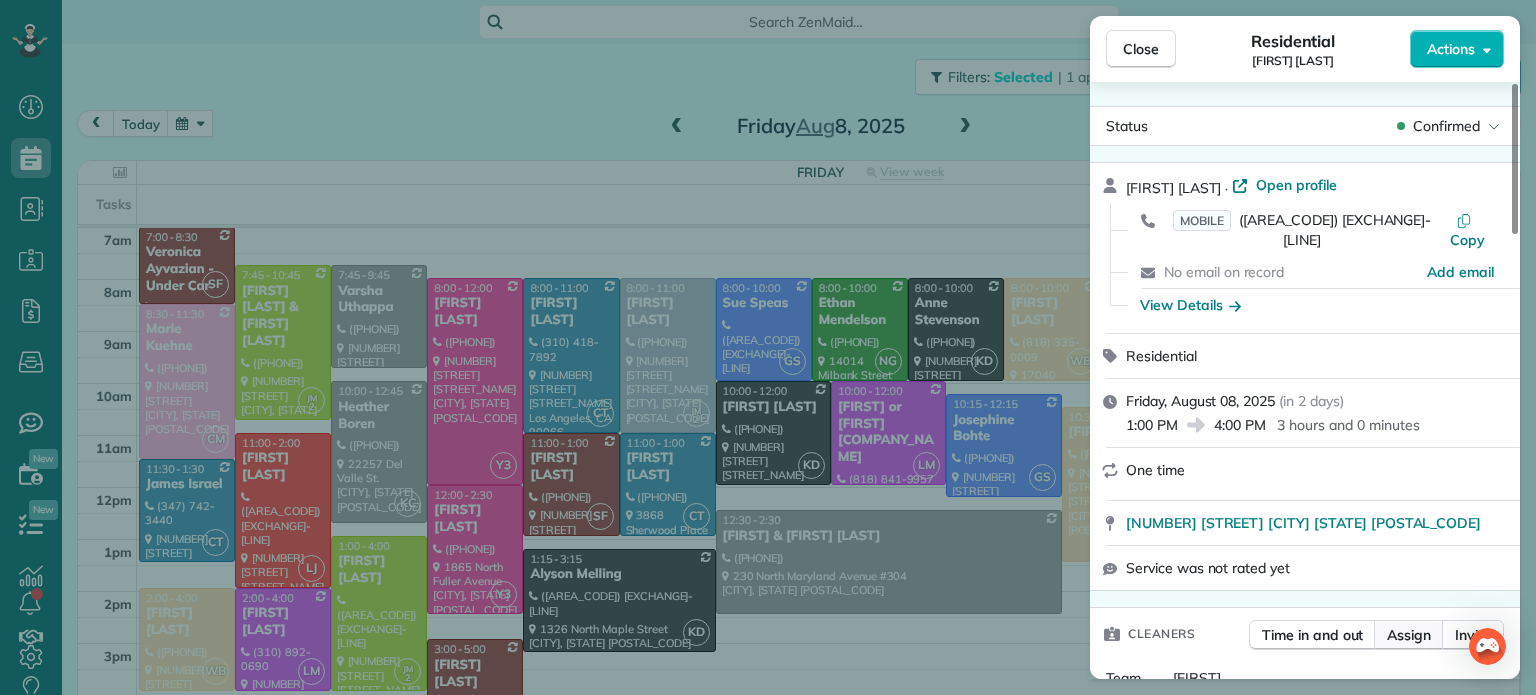 click on "Assign" at bounding box center (1409, 635) 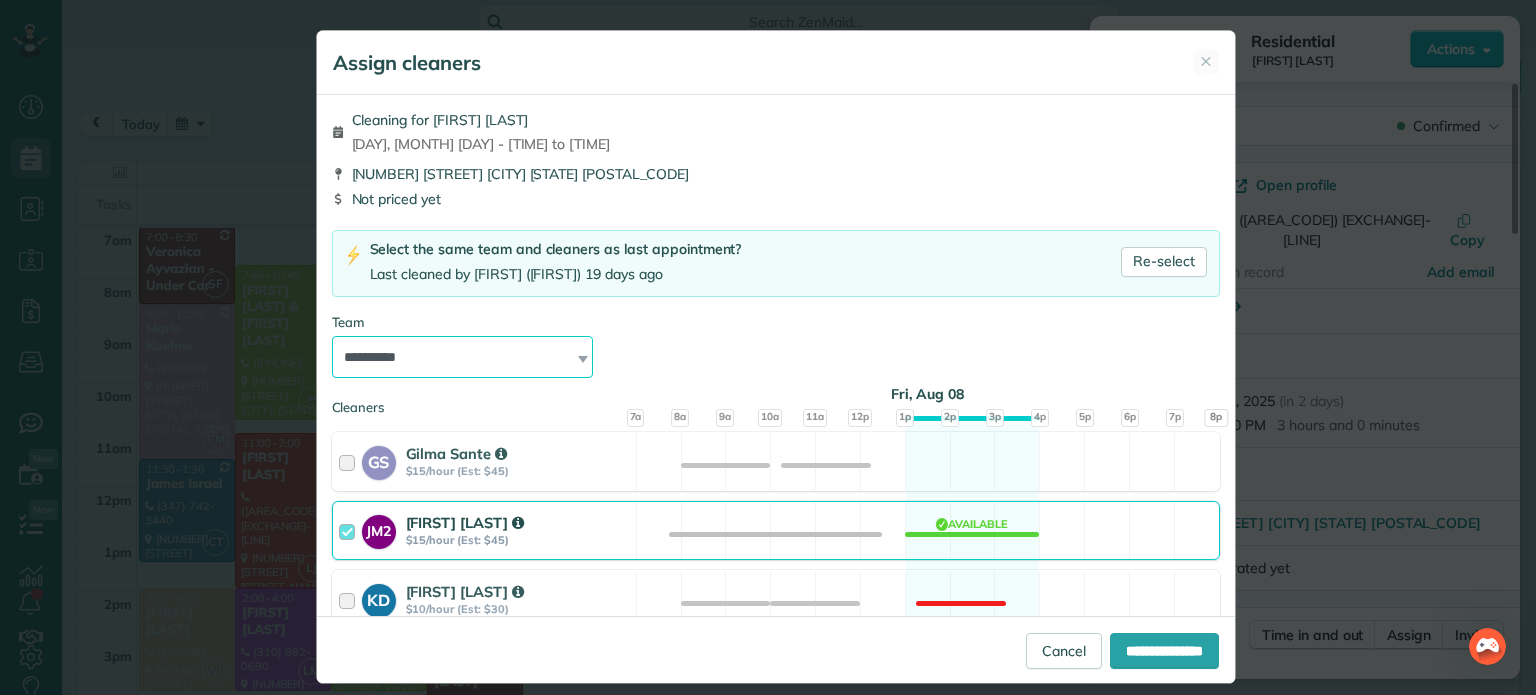click on "**********" at bounding box center [463, 357] 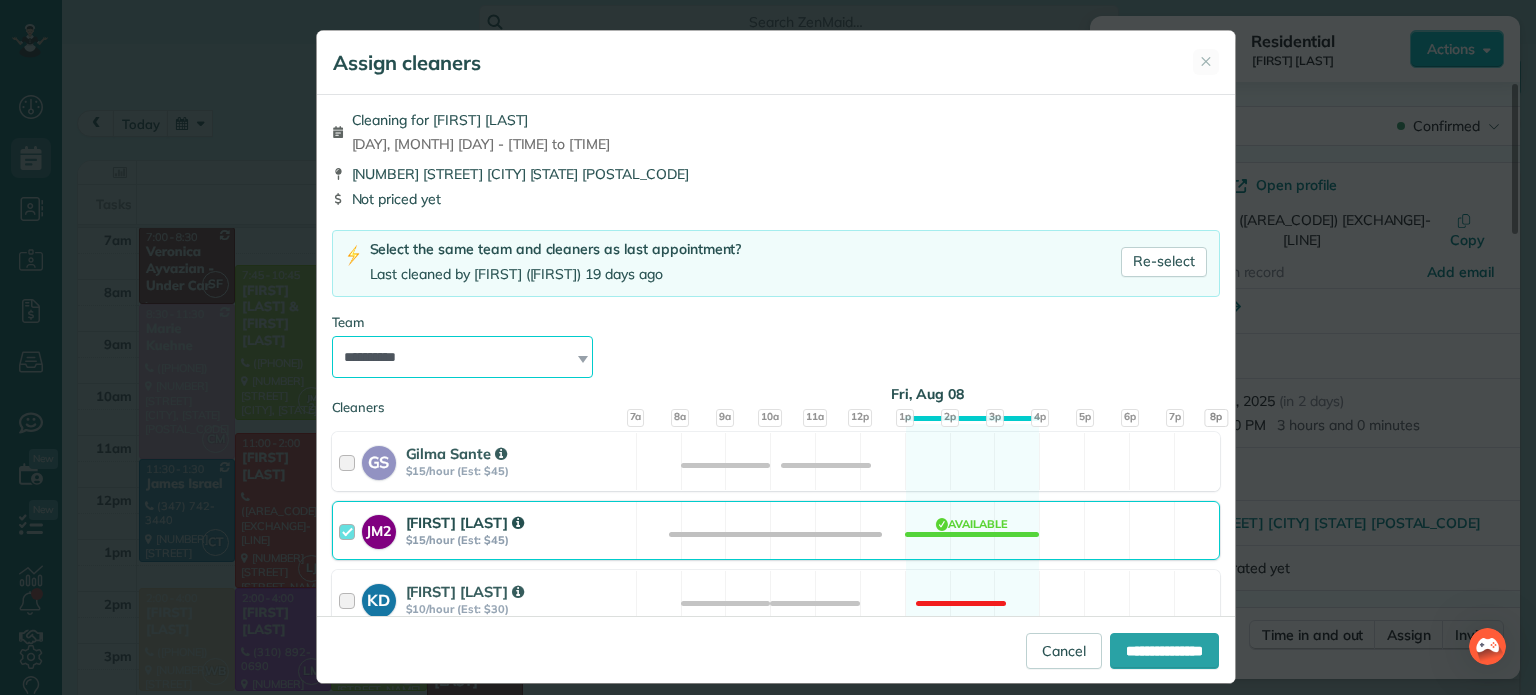 select on "*****" 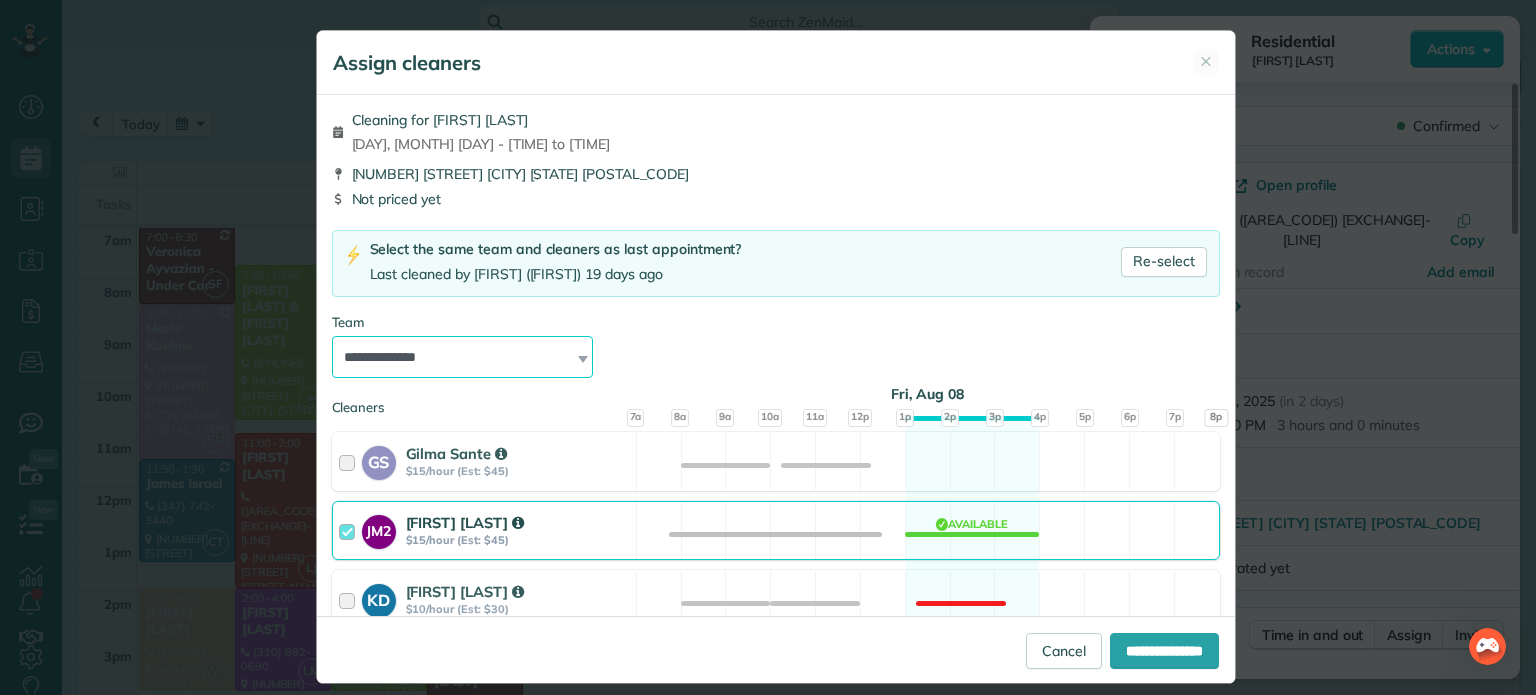 click on "**********" at bounding box center [463, 357] 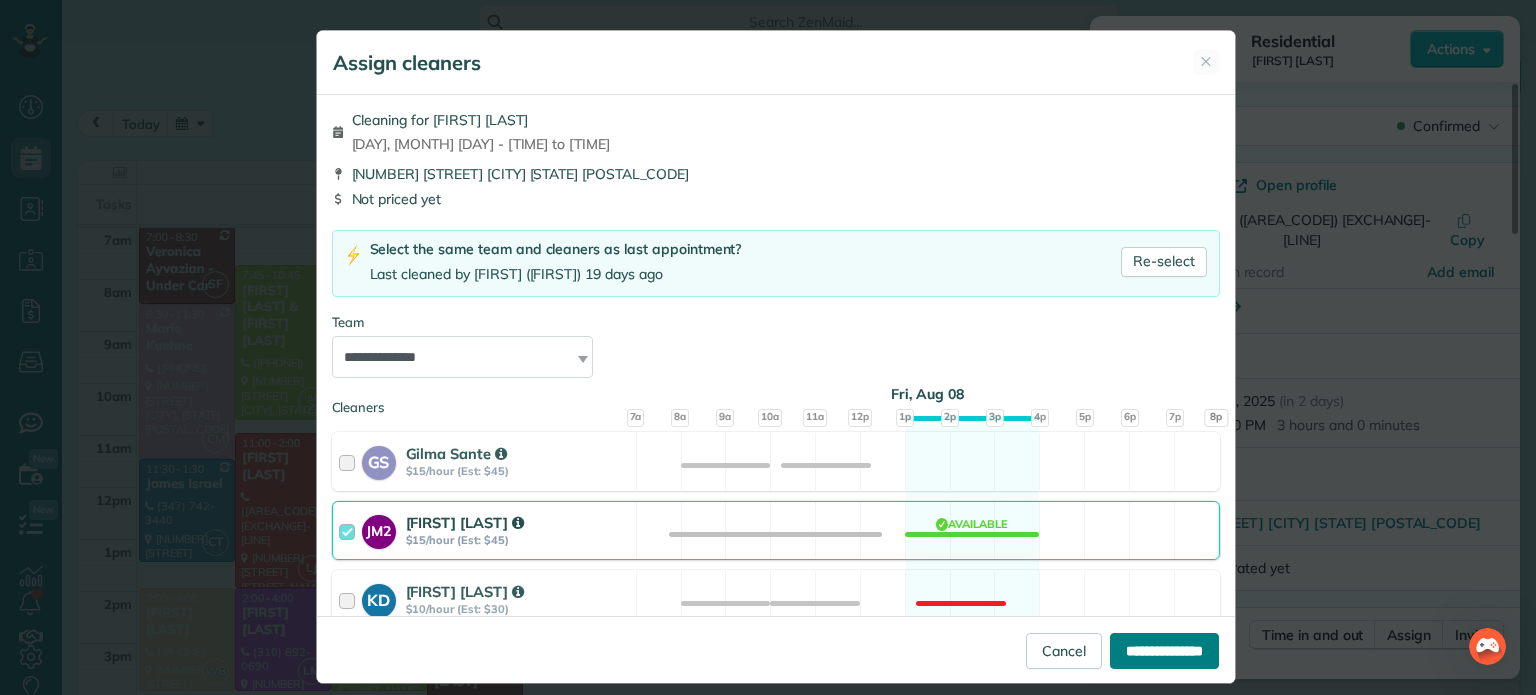 click on "**********" at bounding box center [1164, 651] 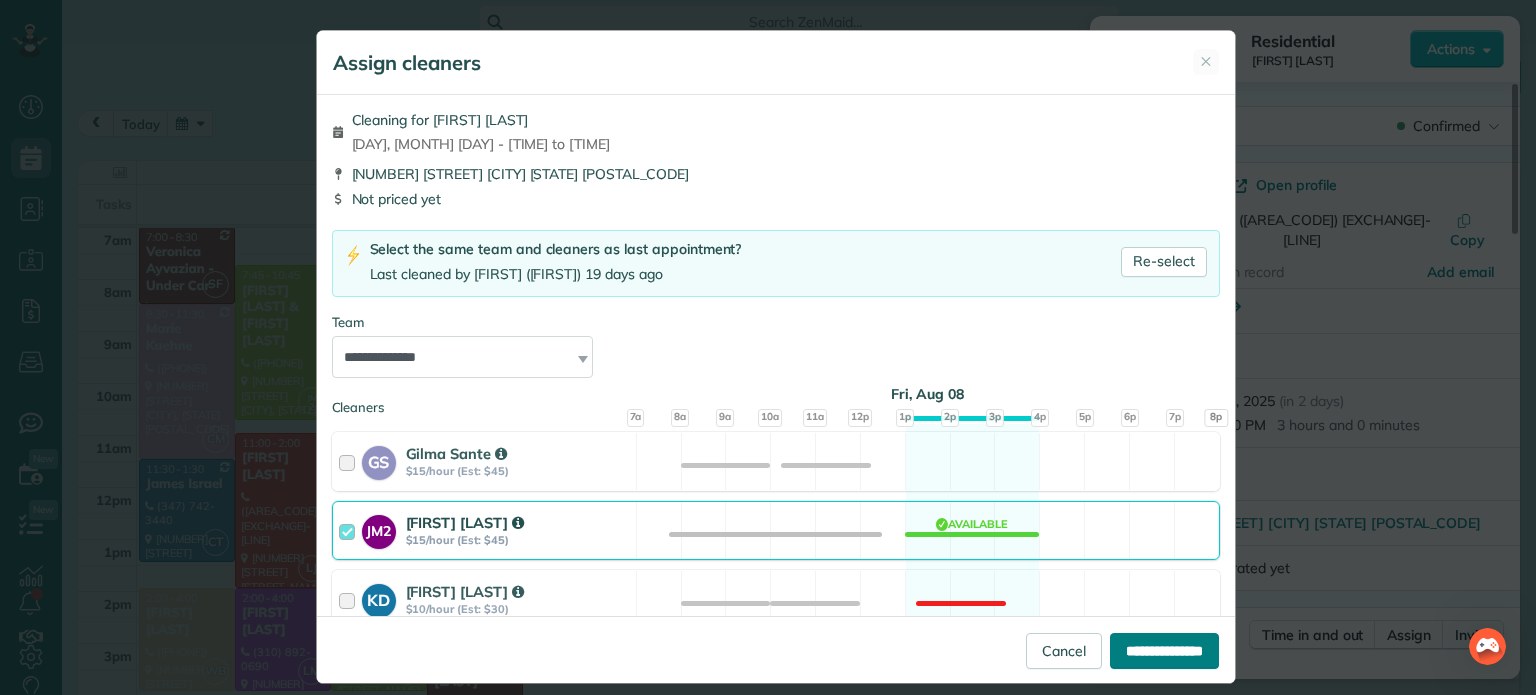 type on "**********" 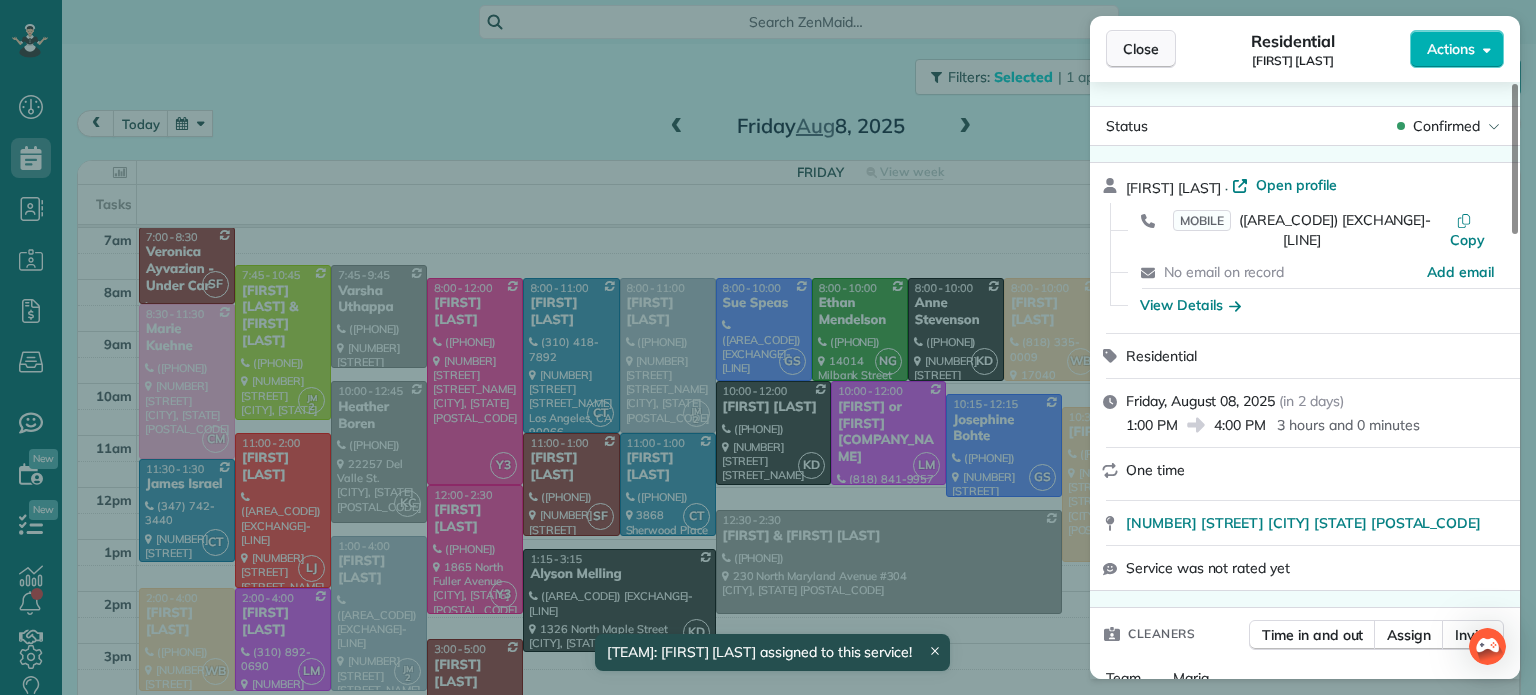 click on "Close" at bounding box center (1141, 49) 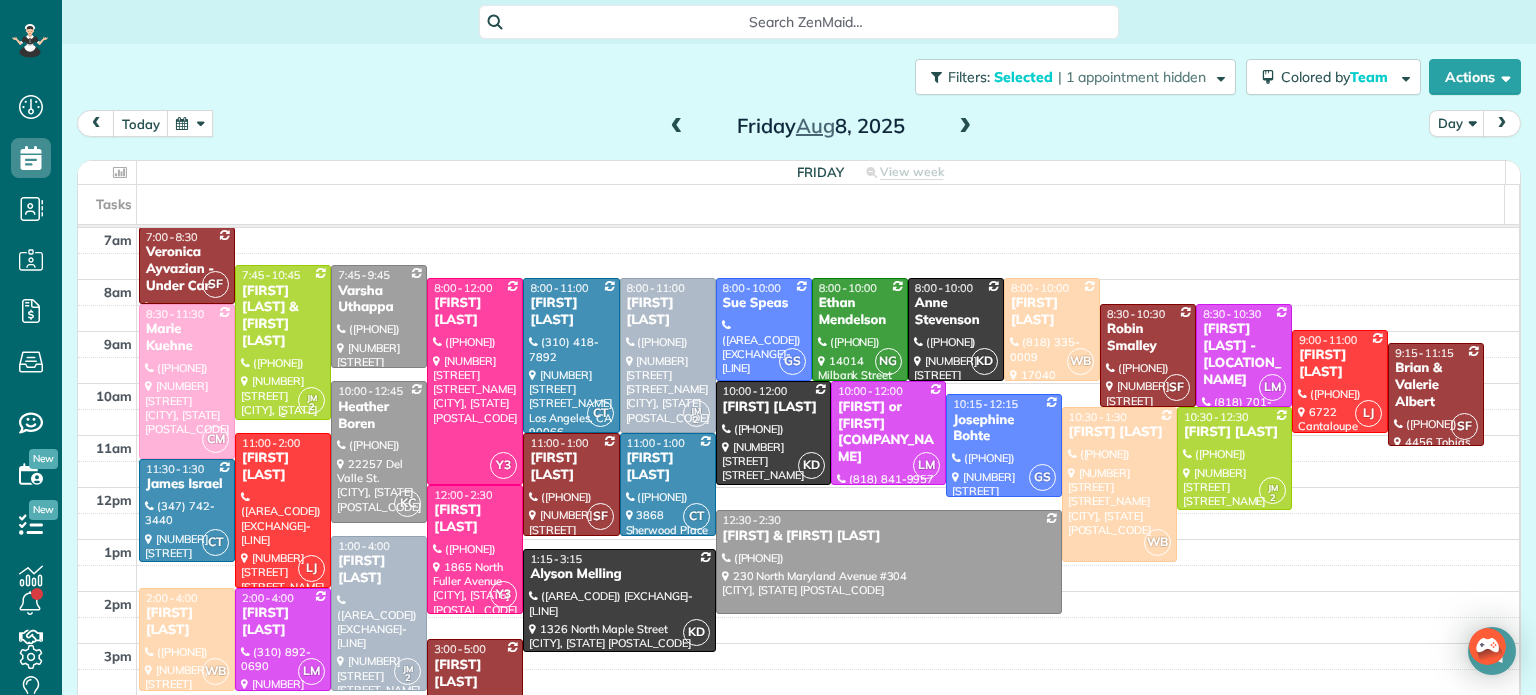 click on "Shakira Wardally & Jett Howard" at bounding box center (283, 317) 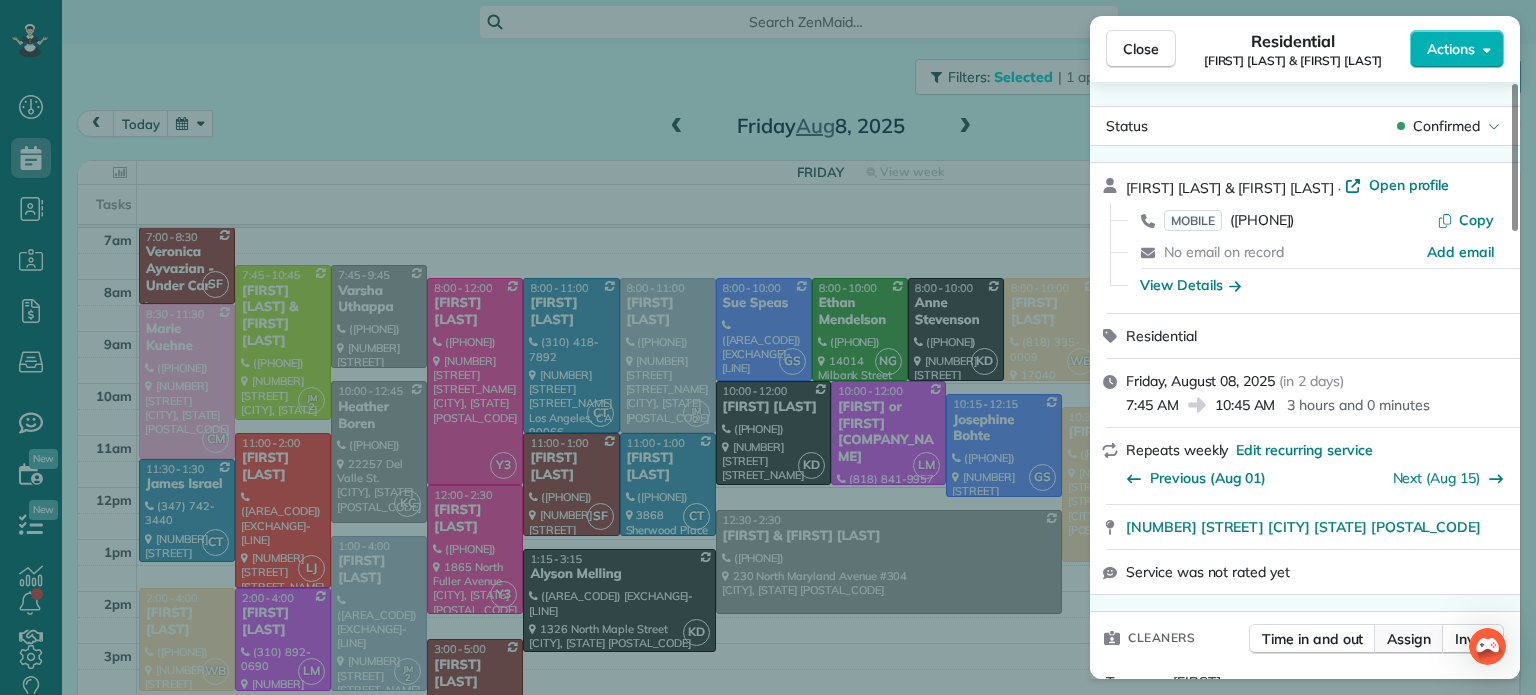 click on "Assign" at bounding box center (1409, 639) 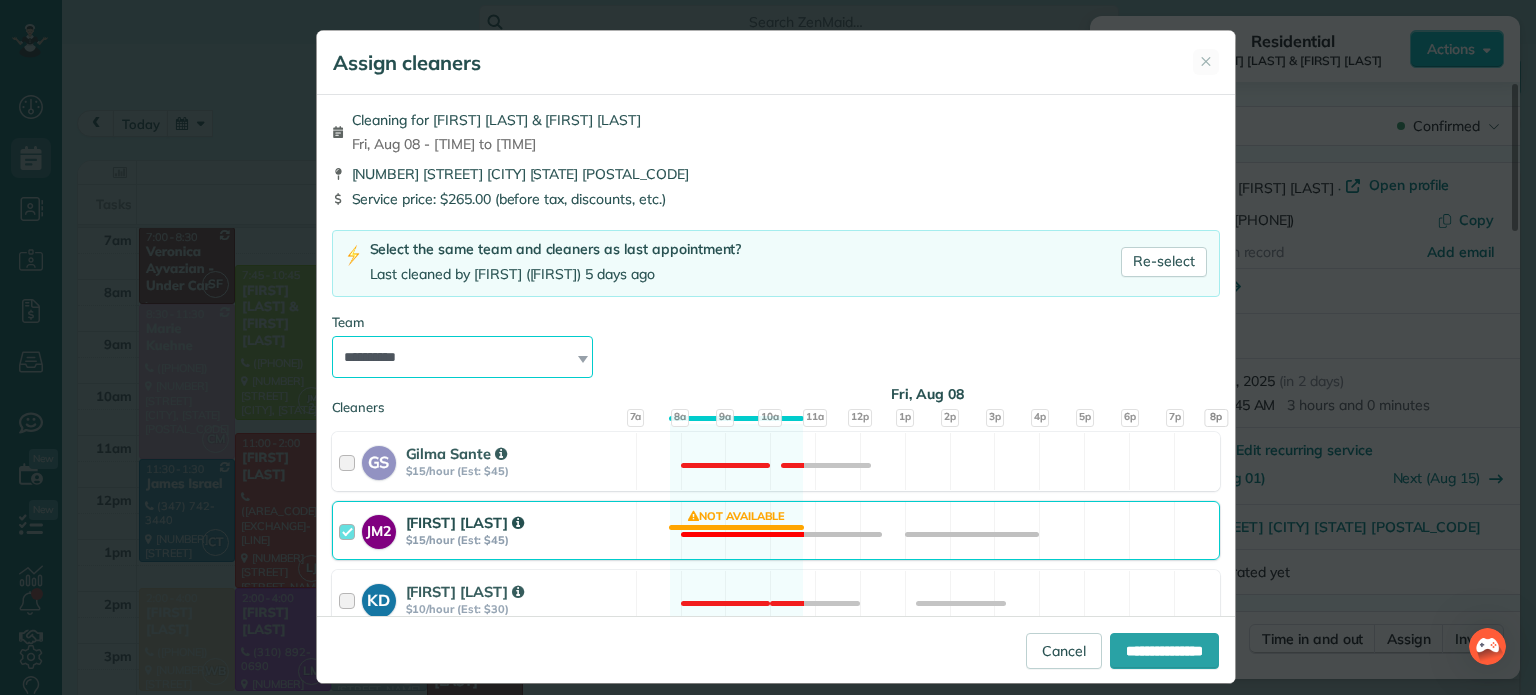 click on "**********" at bounding box center (463, 357) 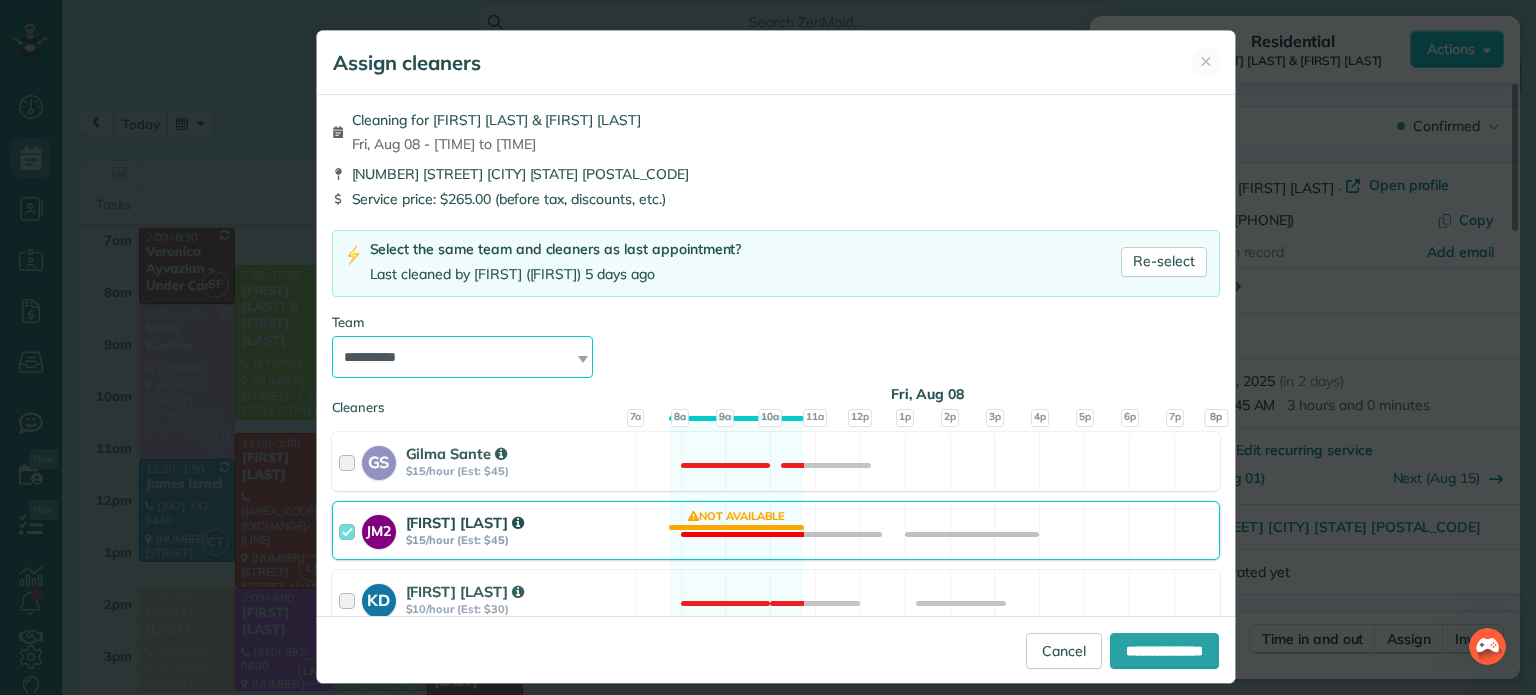 select on "**" 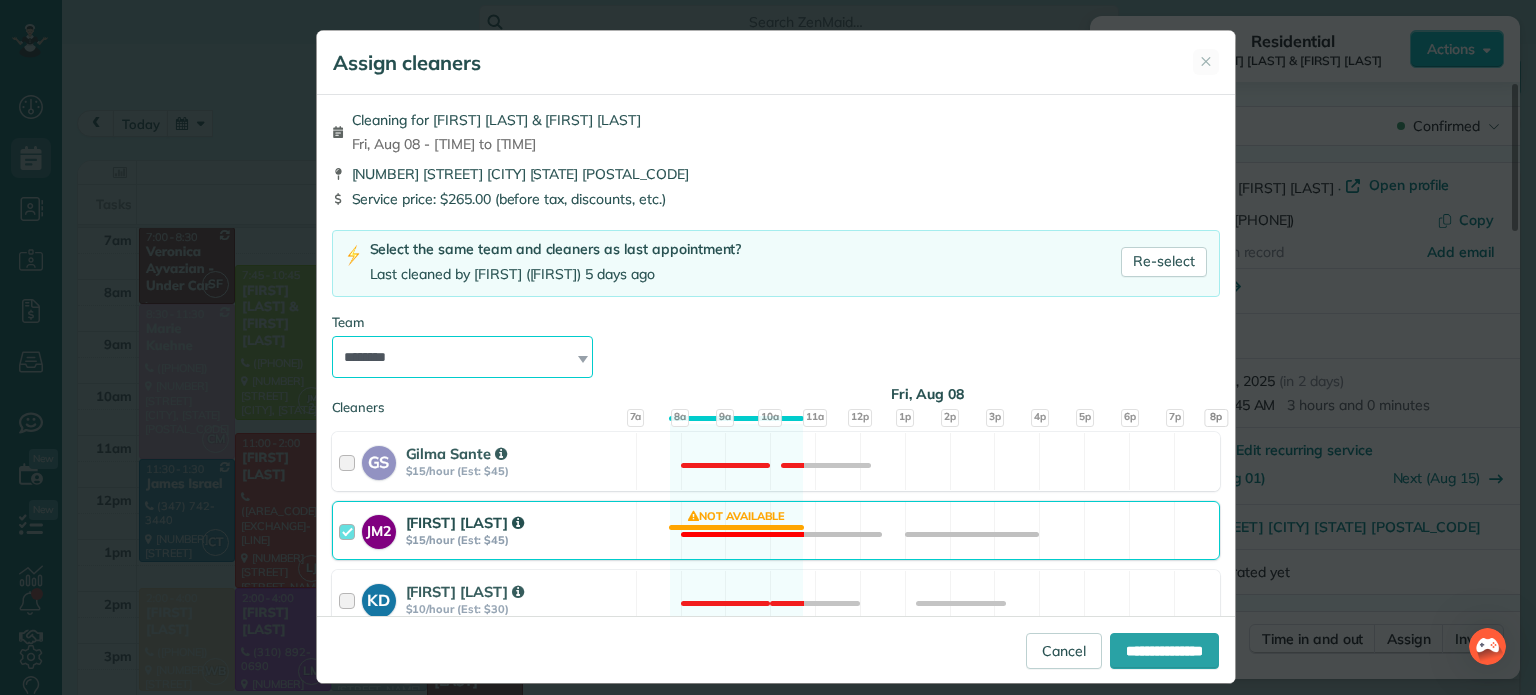 click on "**********" at bounding box center [463, 357] 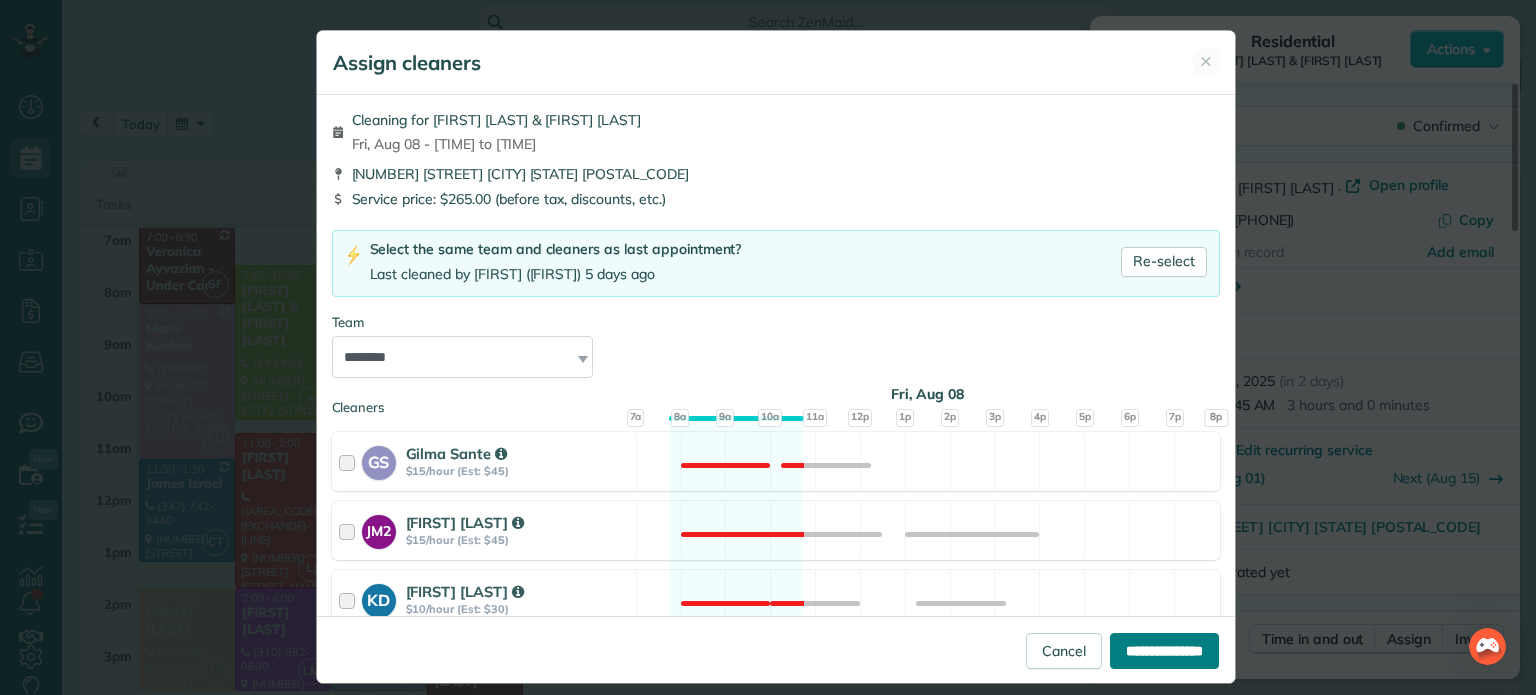 click on "**********" at bounding box center [1164, 651] 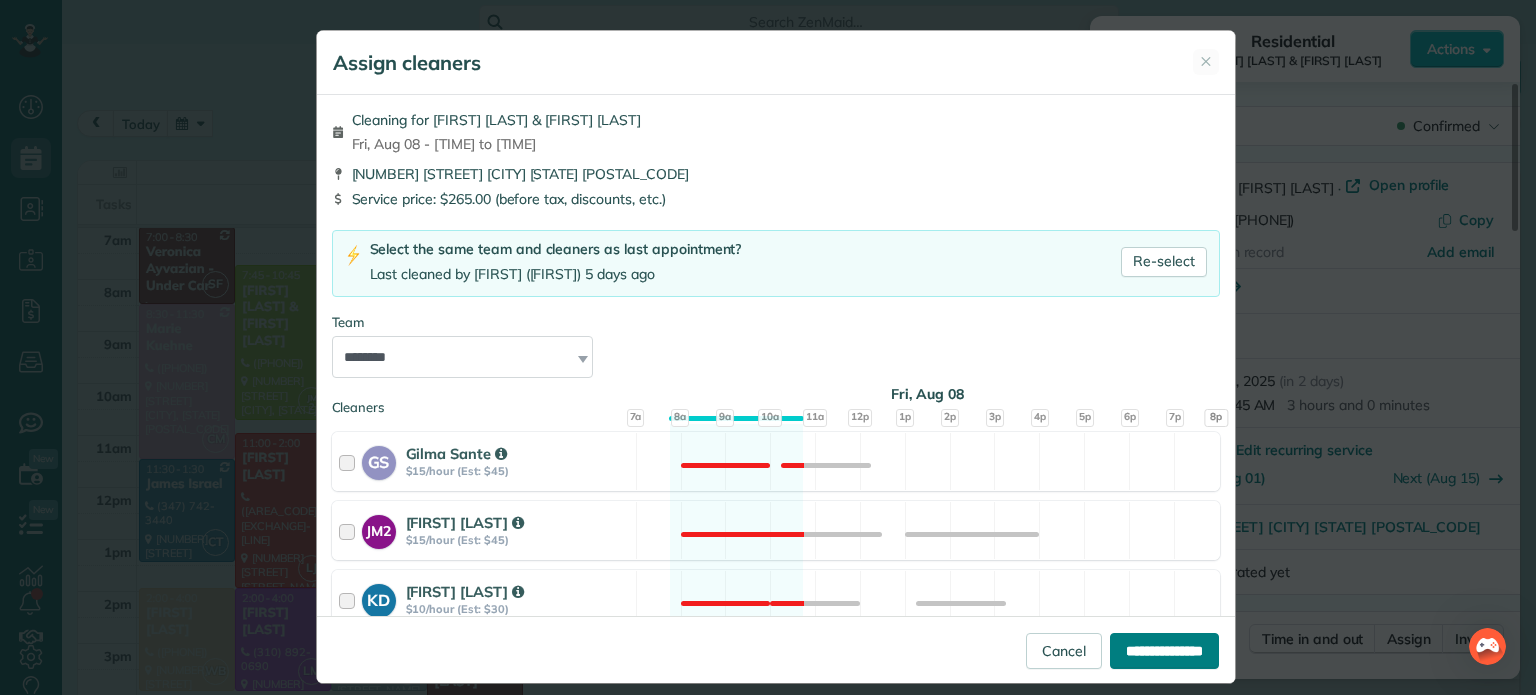 type on "**********" 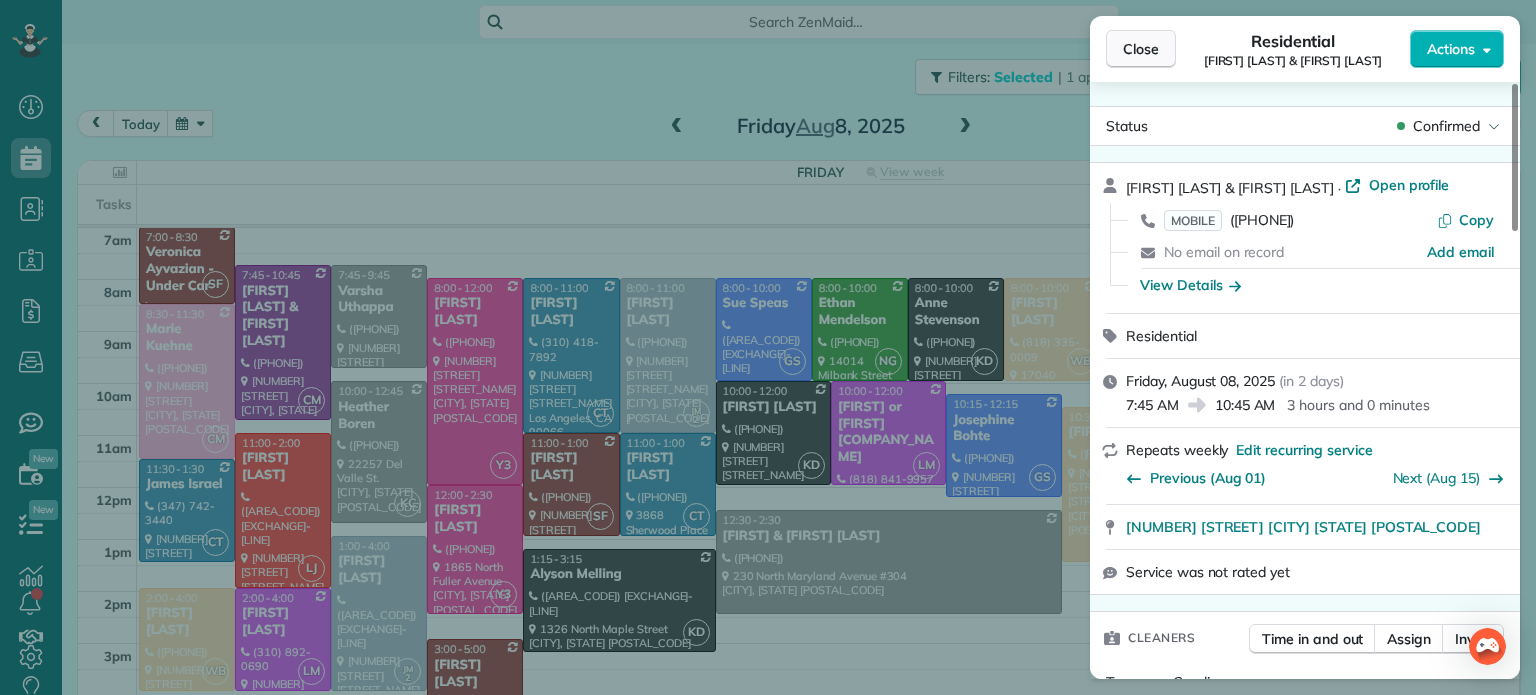 click on "Close" at bounding box center [1141, 49] 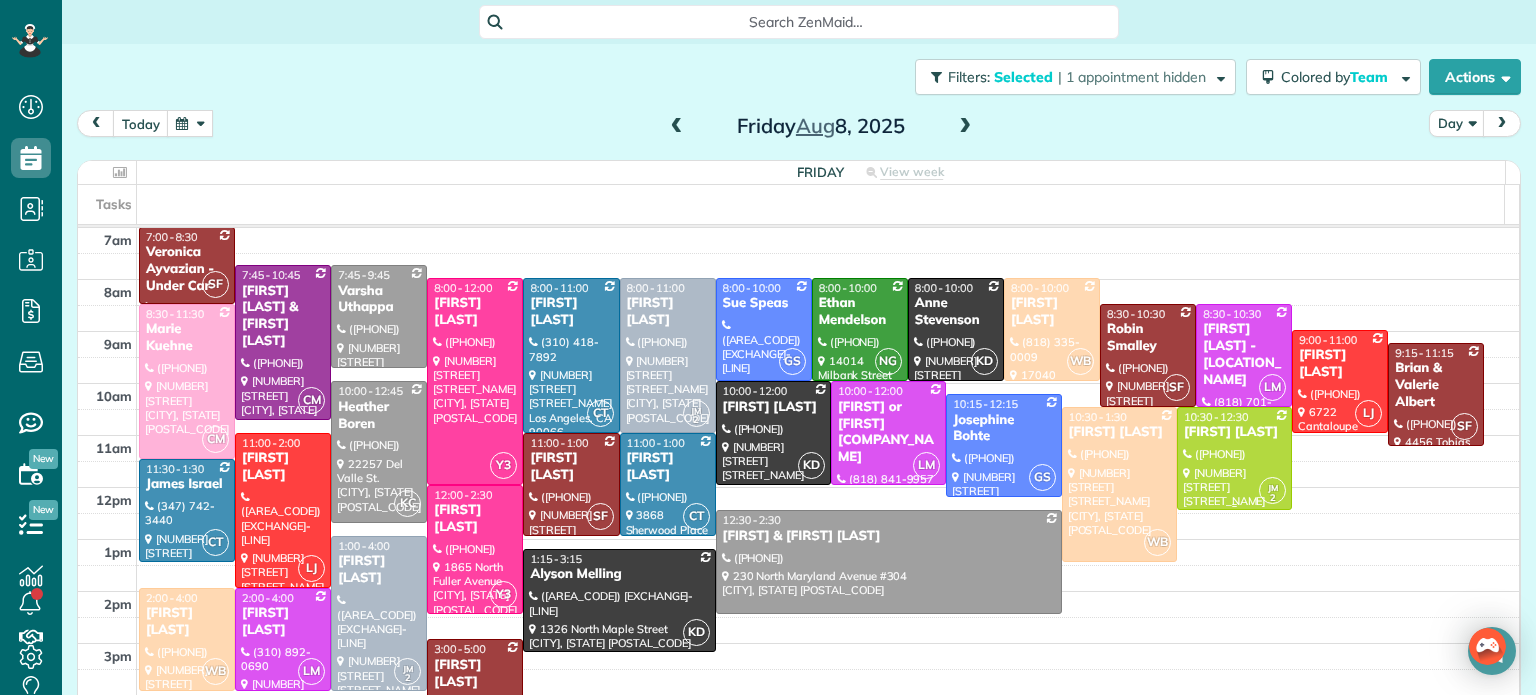 click at bounding box center [1234, 458] 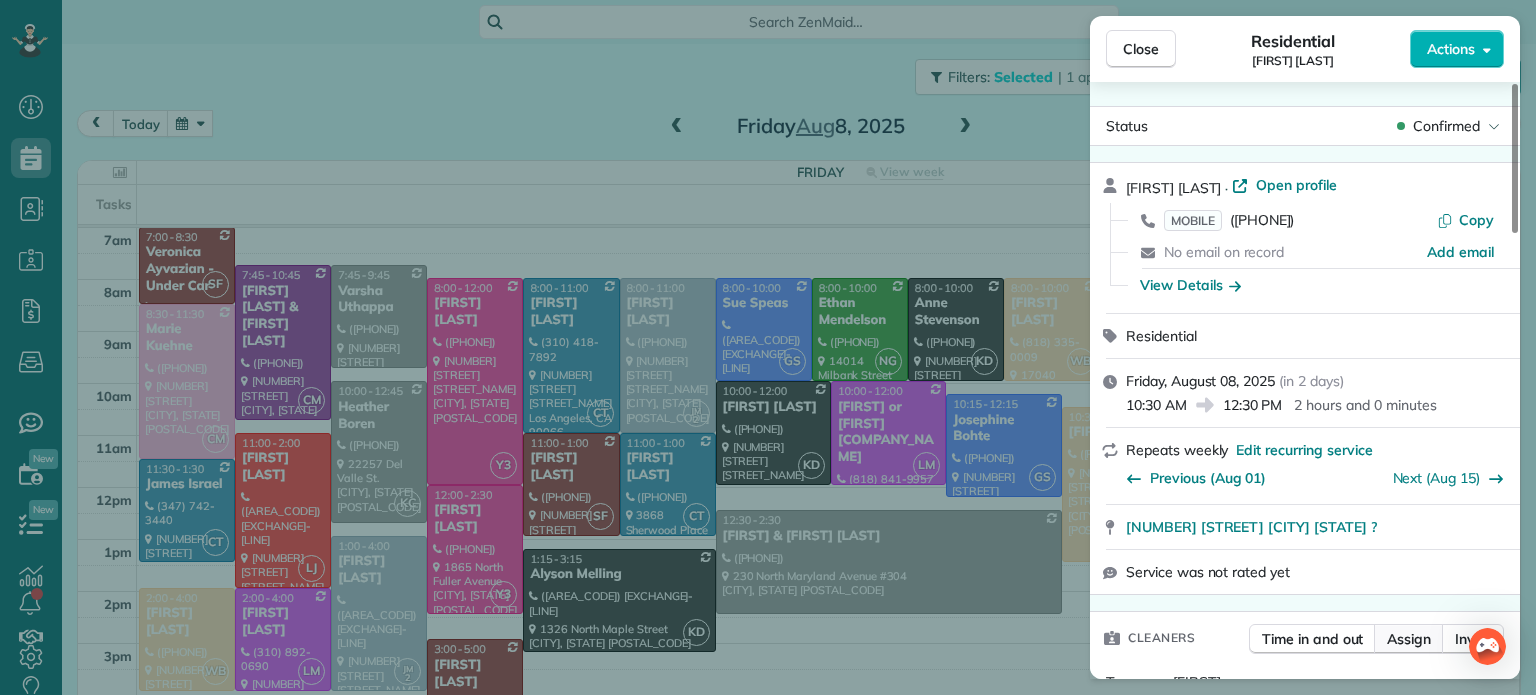 click on "Assign" at bounding box center (1409, 639) 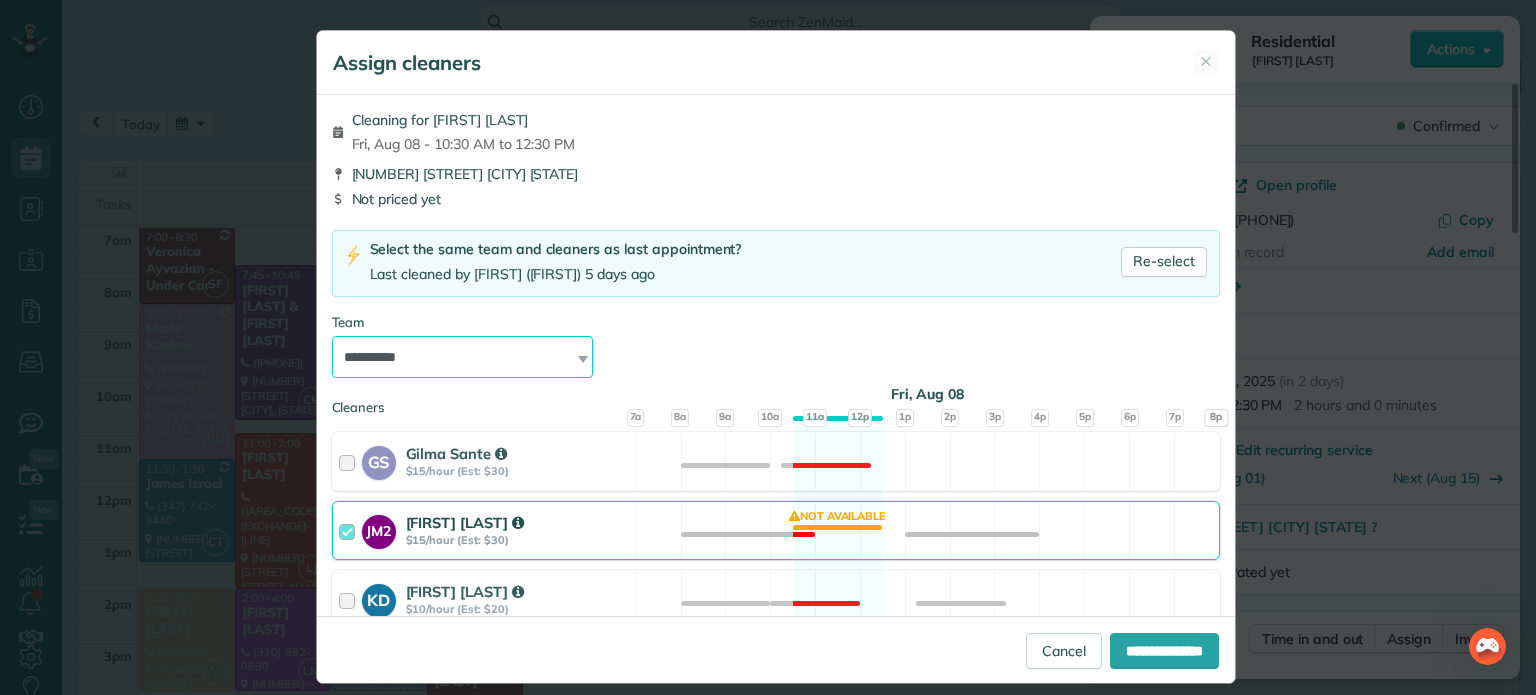 click on "**********" at bounding box center [463, 357] 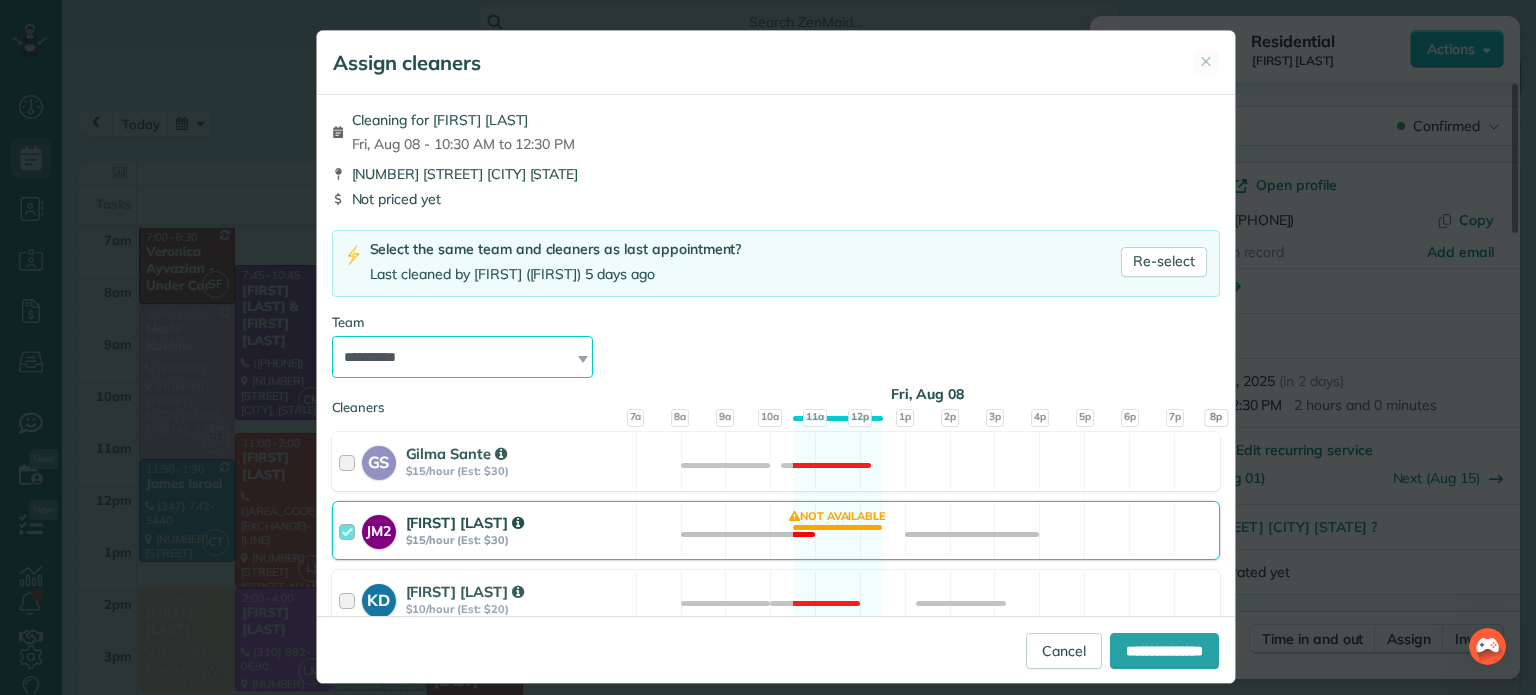 select on "**" 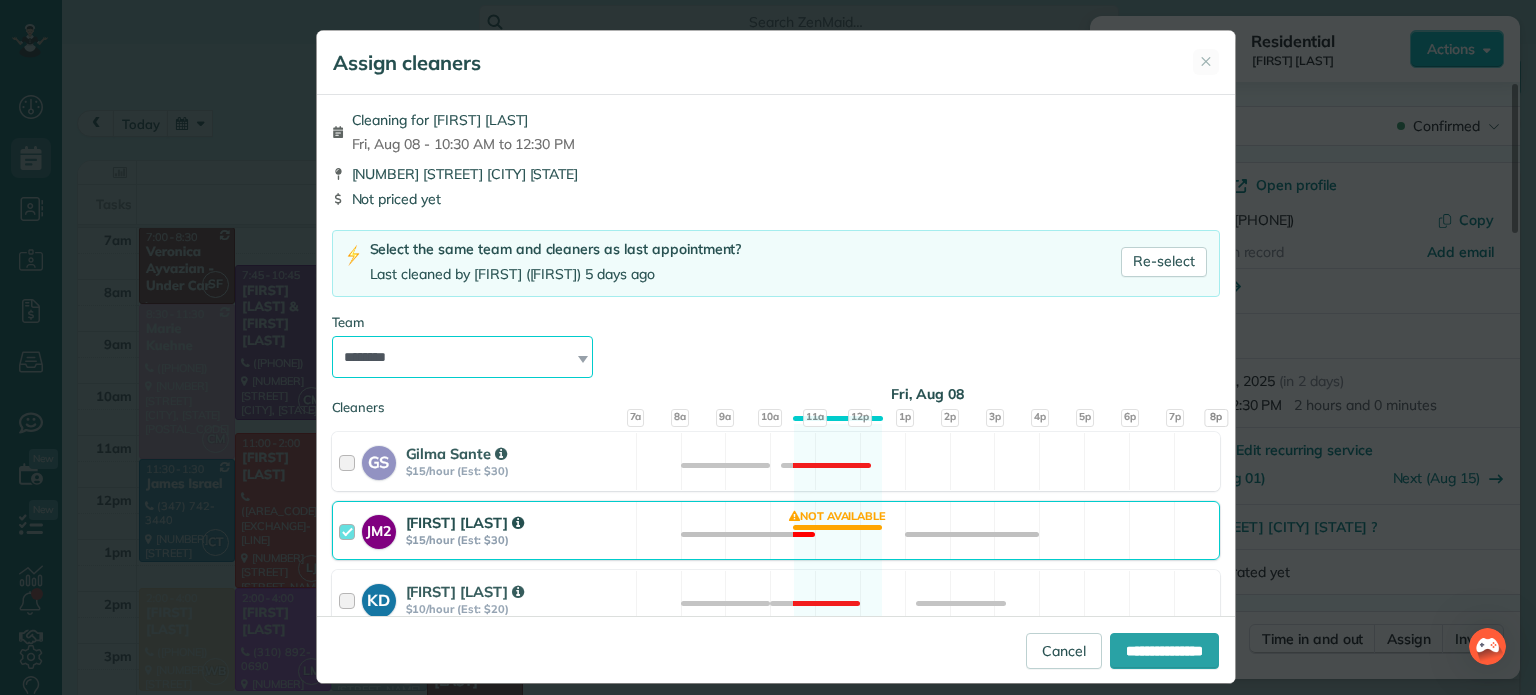 click on "**********" at bounding box center (463, 357) 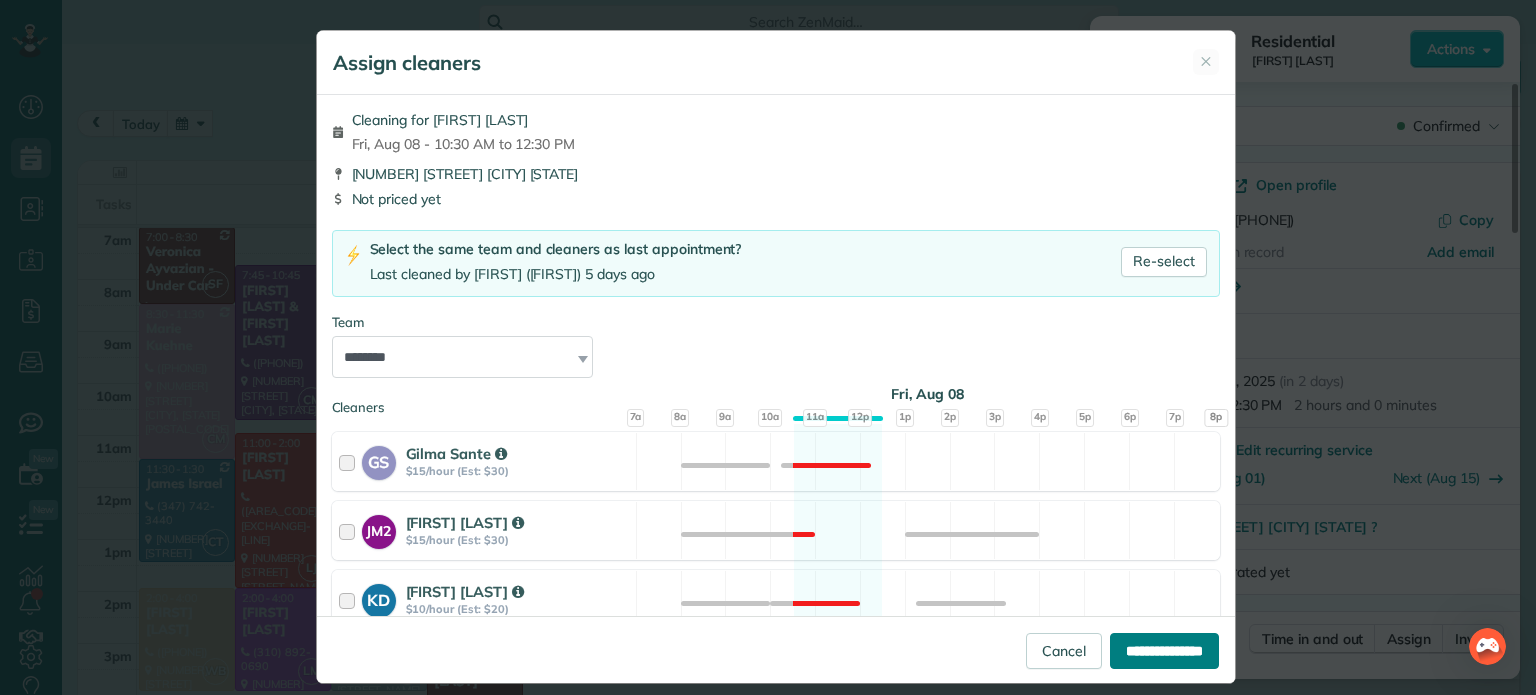click on "**********" at bounding box center (1164, 651) 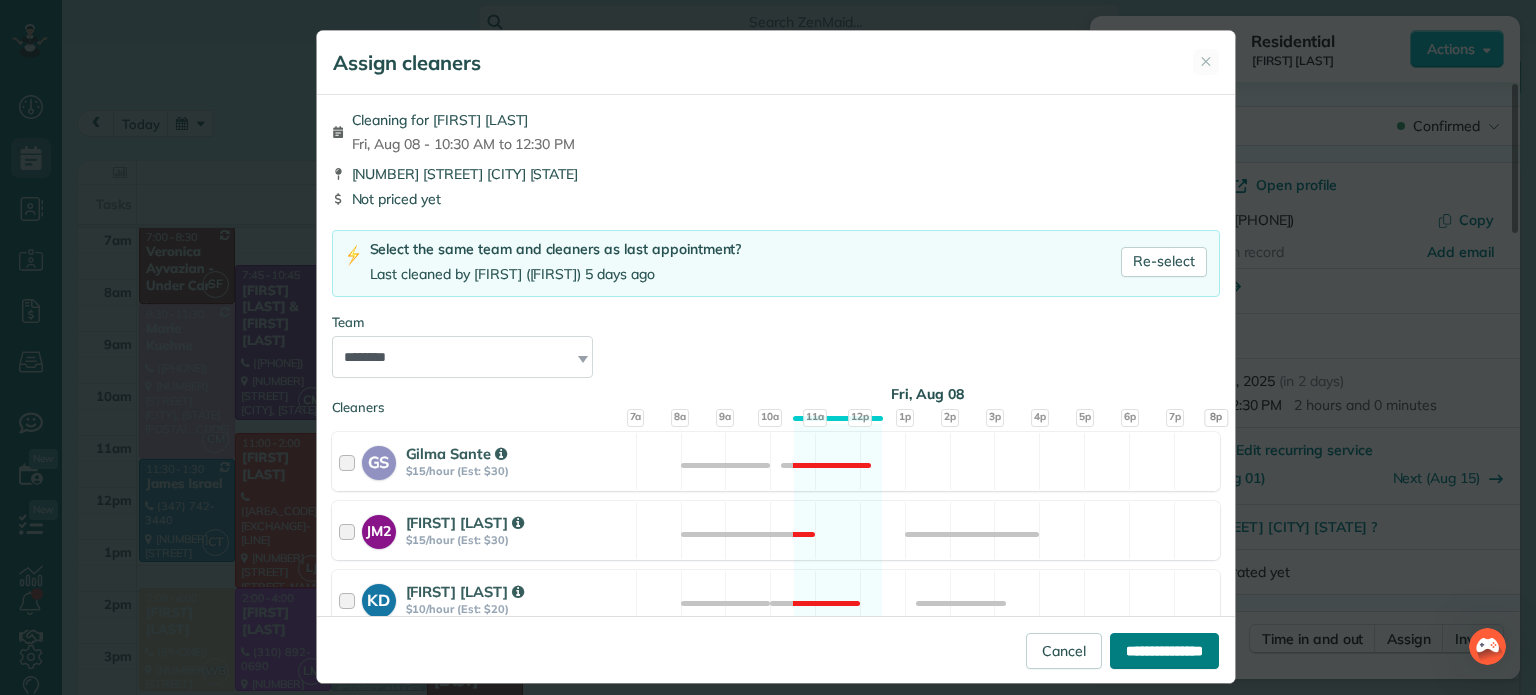 type on "**********" 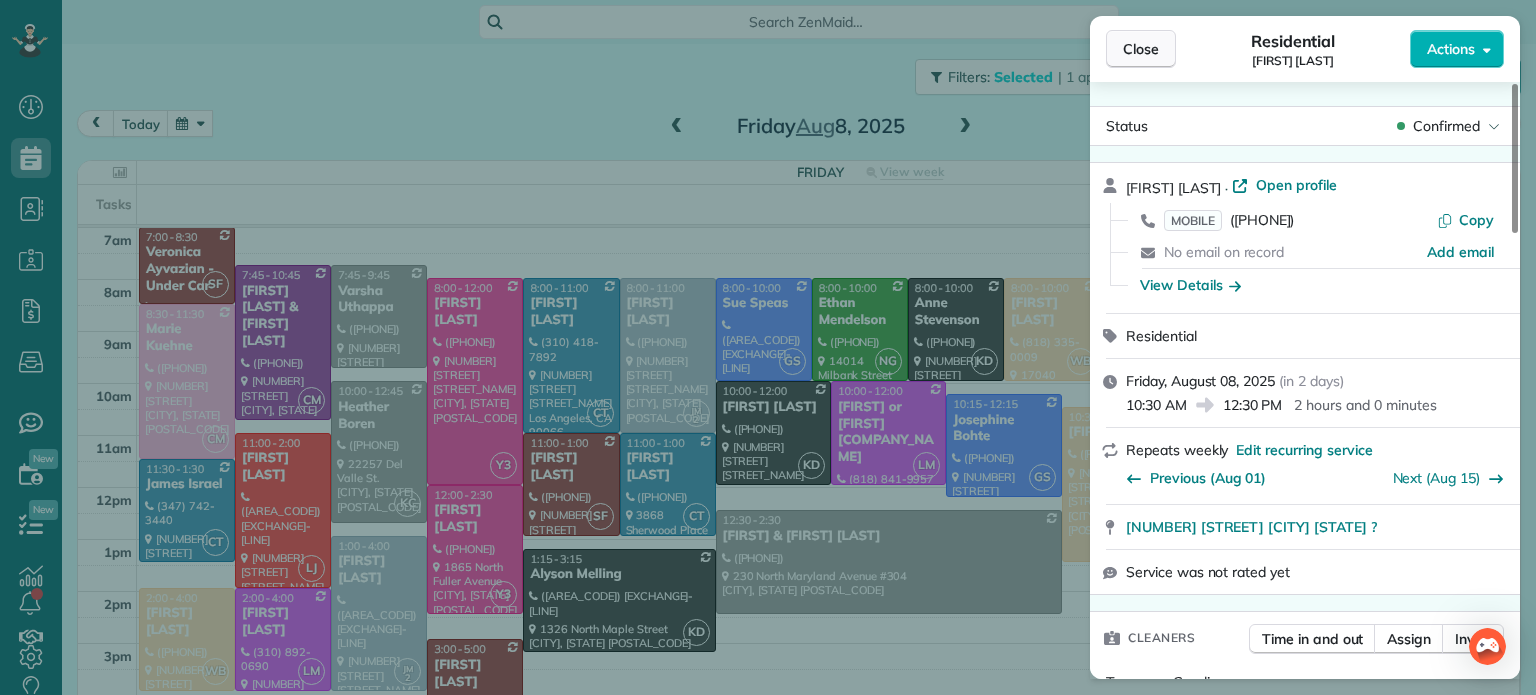 click on "Close" at bounding box center (1141, 49) 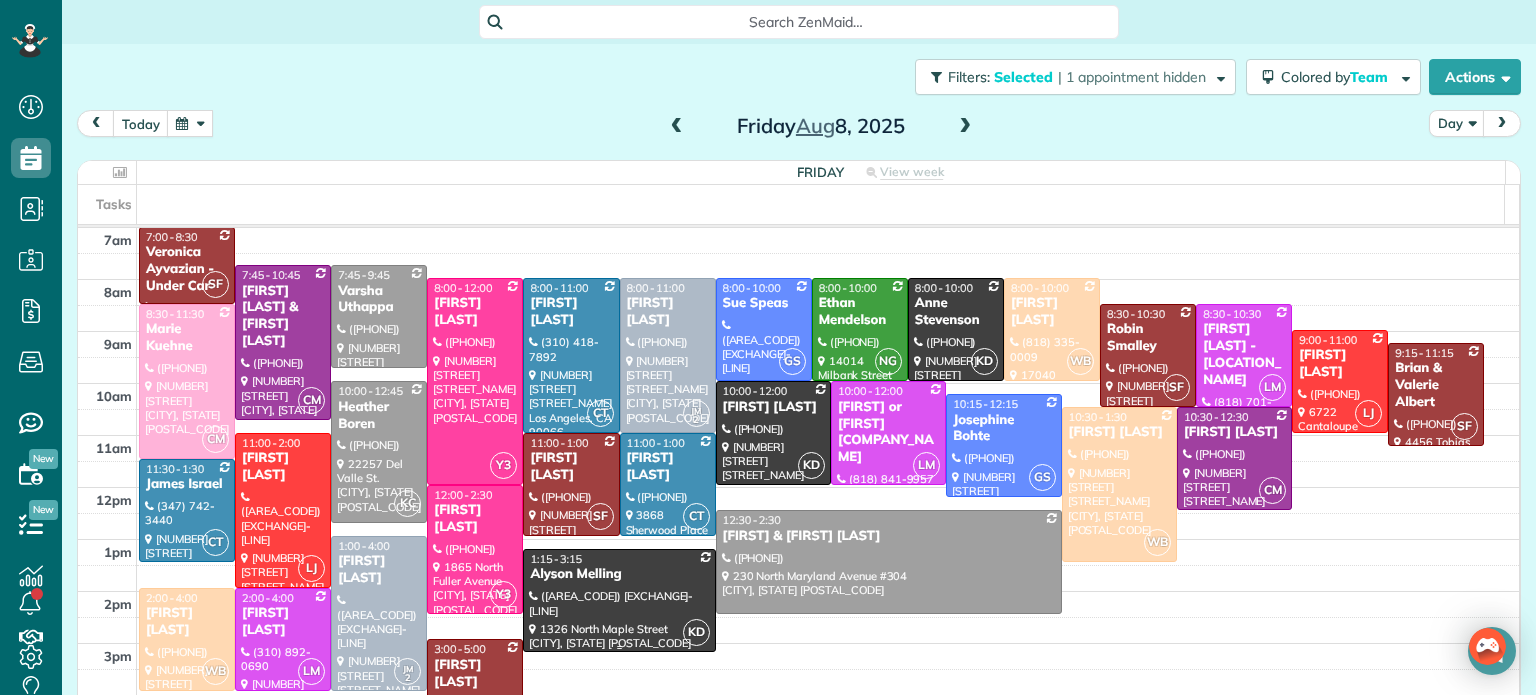 click on "Alyson Melling" at bounding box center (619, 574) 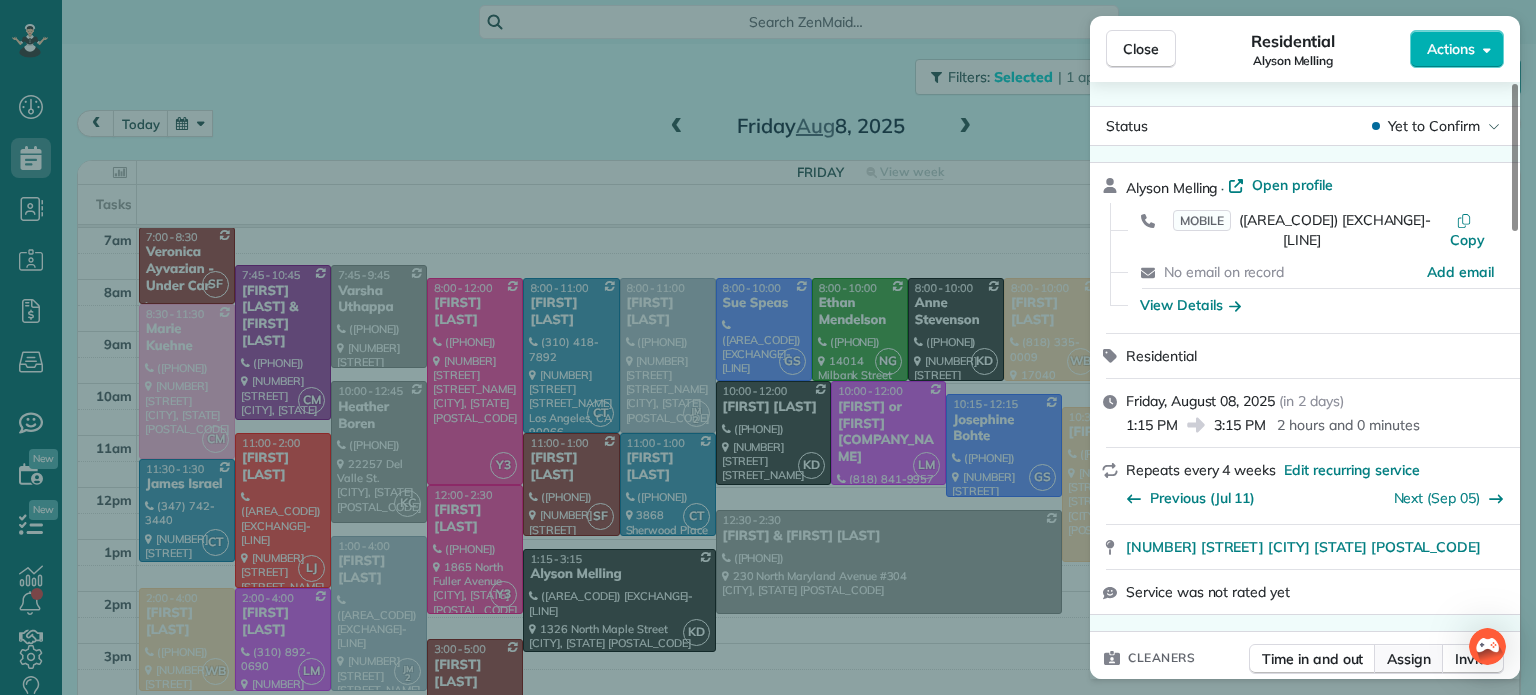 click on "Assign" at bounding box center (1409, 659) 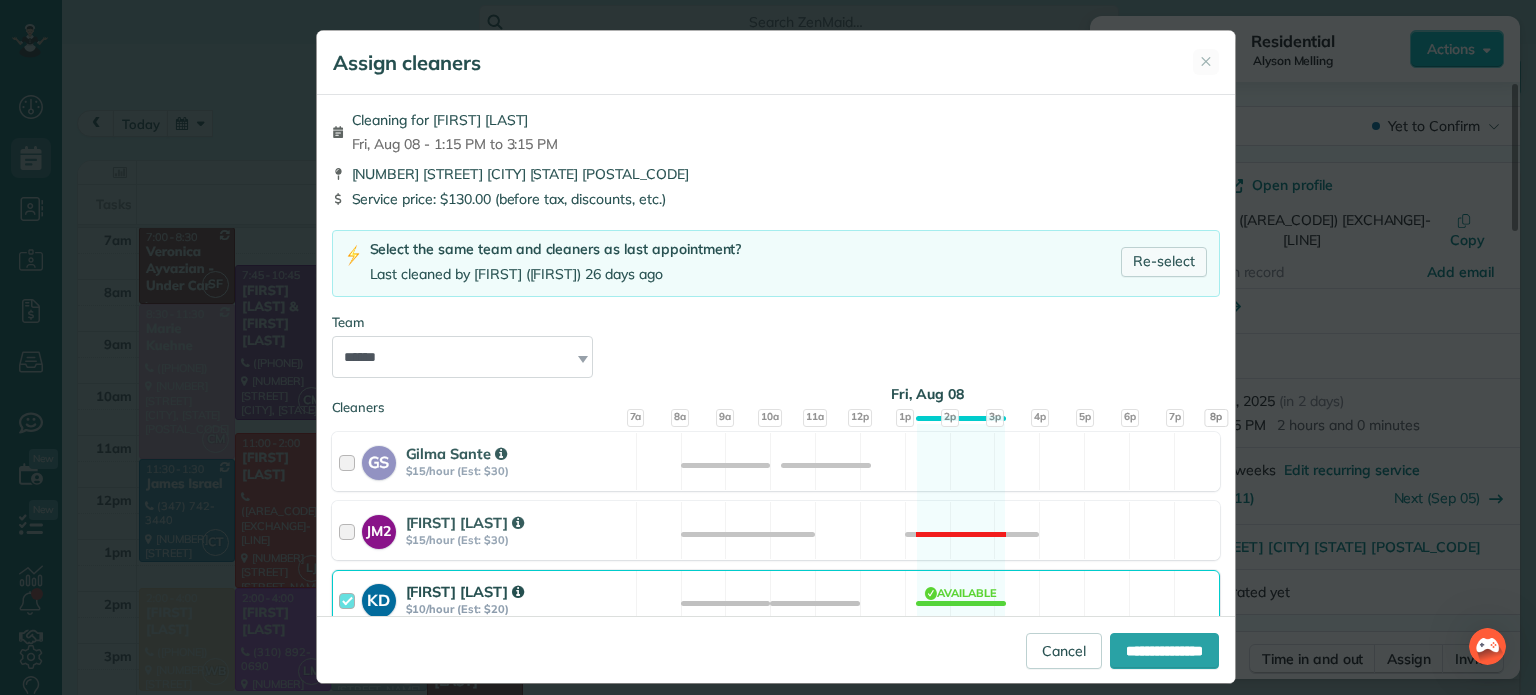 click on "Re-select" at bounding box center (1164, 262) 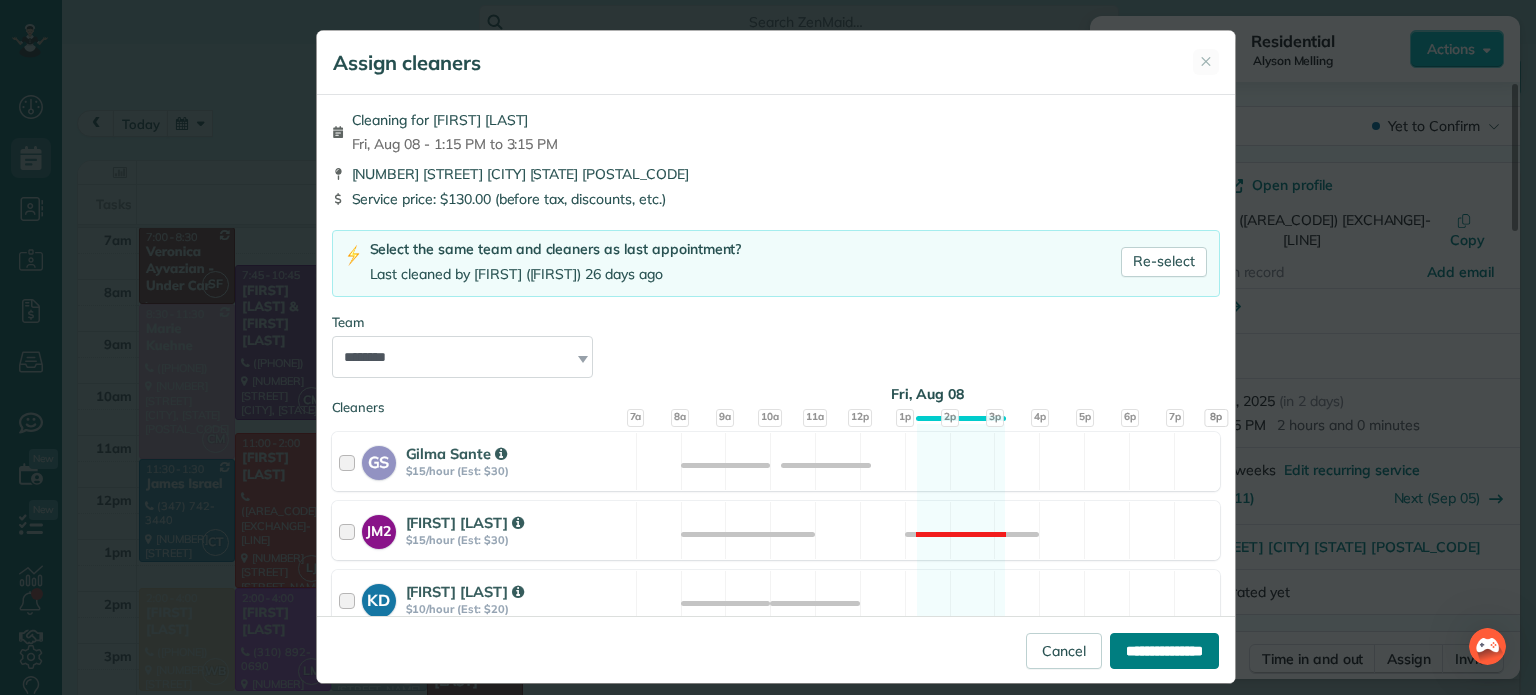 click on "**********" at bounding box center [1164, 651] 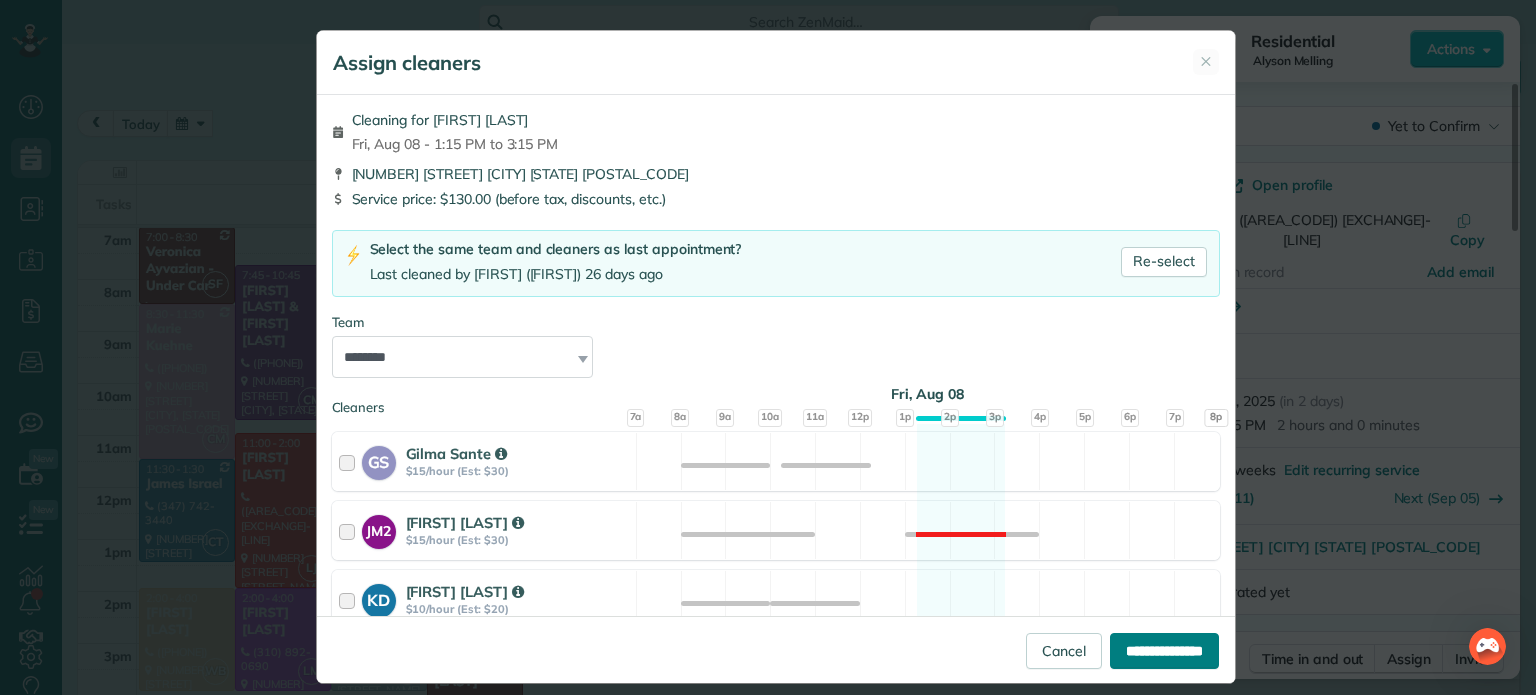 type on "**********" 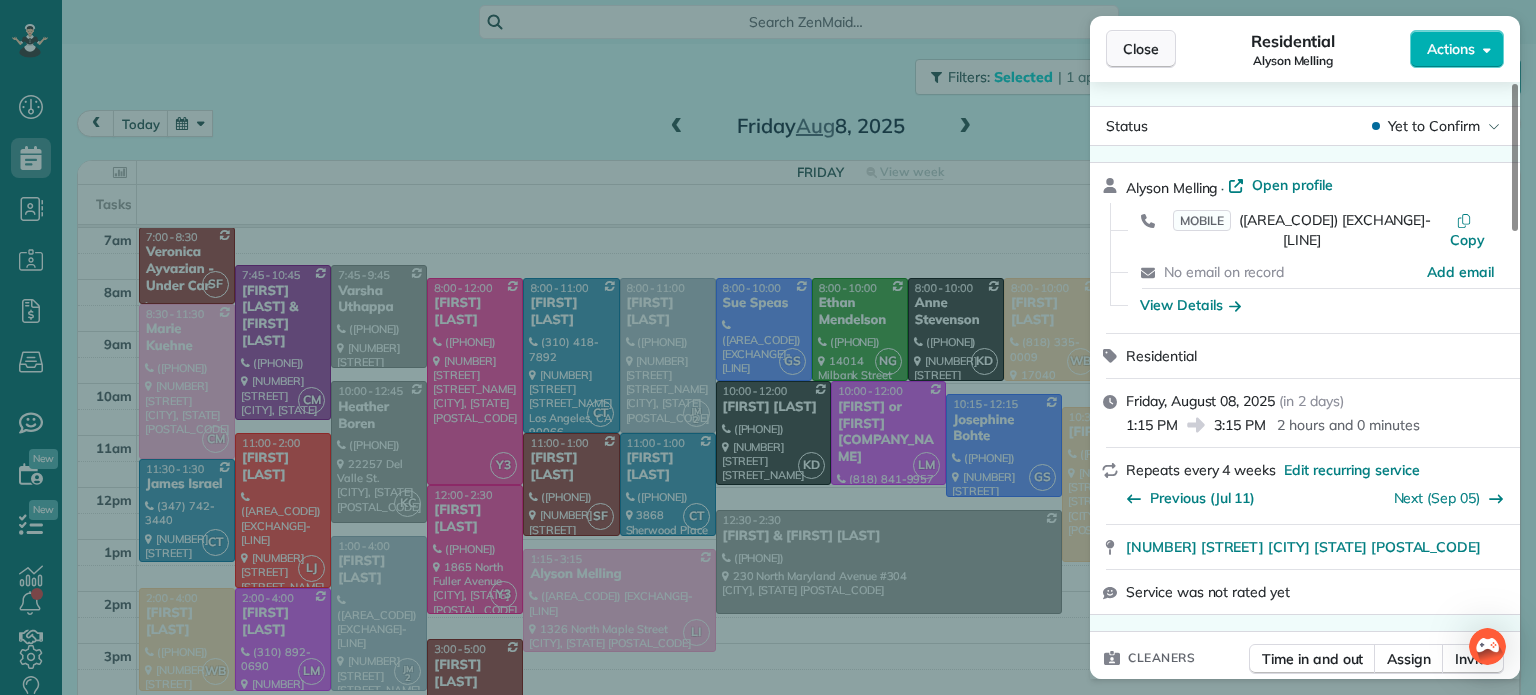 click on "Close" at bounding box center (1141, 49) 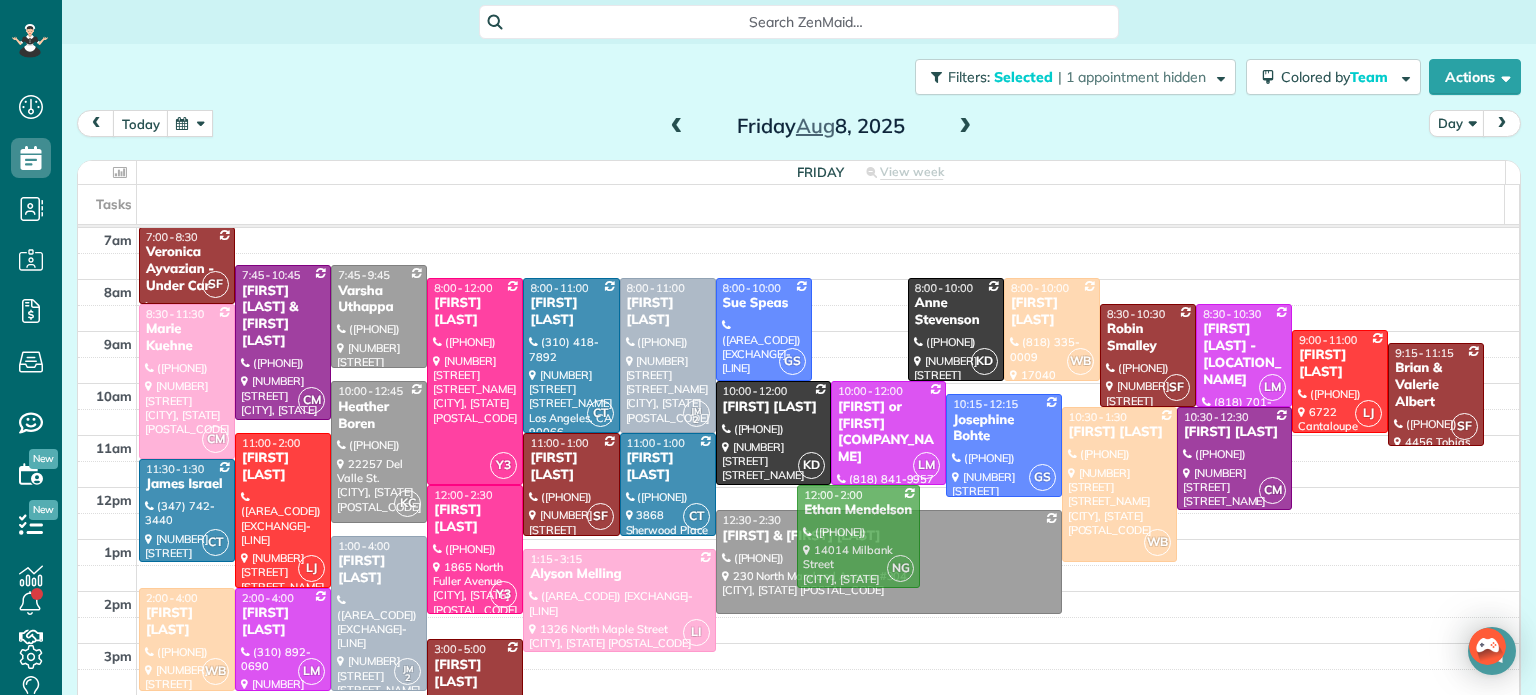 drag, startPoint x: 840, startPoint y: 314, endPoint x: 840, endPoint y: 521, distance: 207 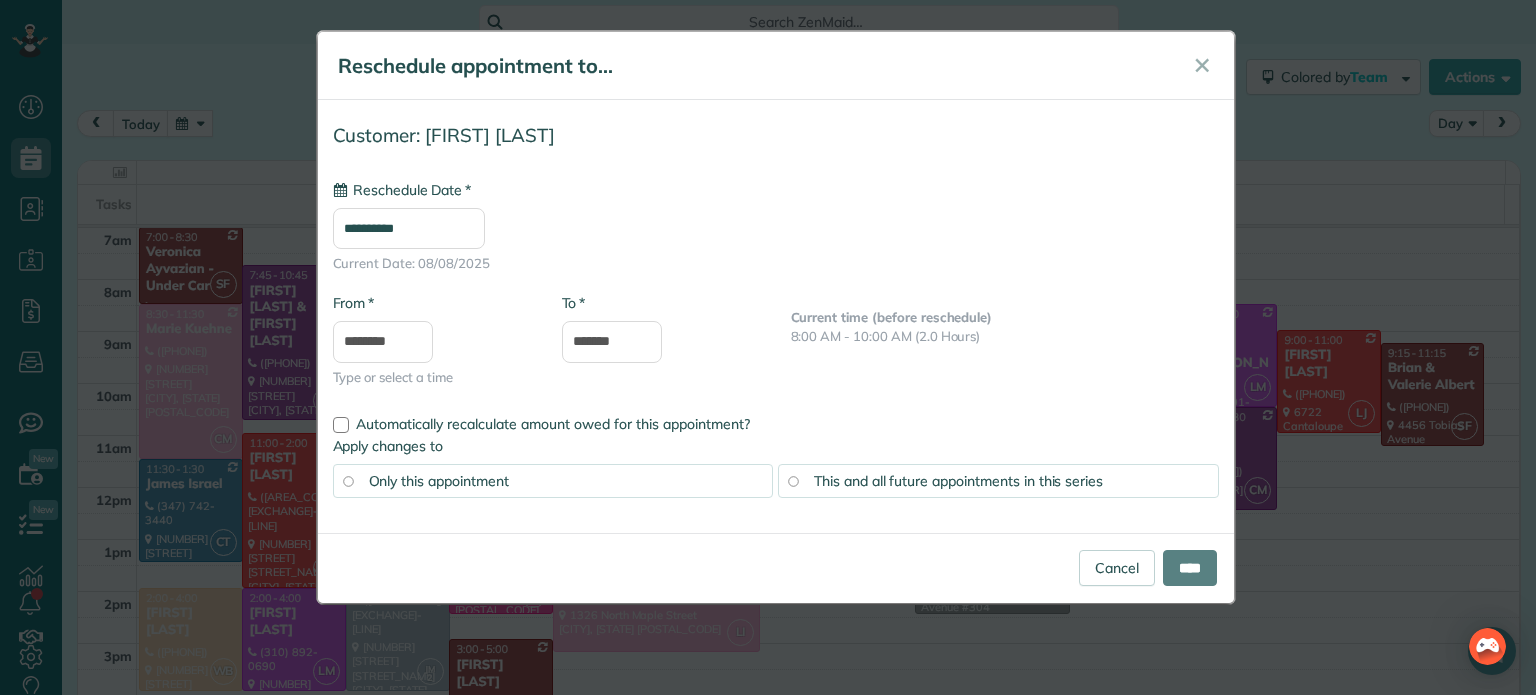 type on "**********" 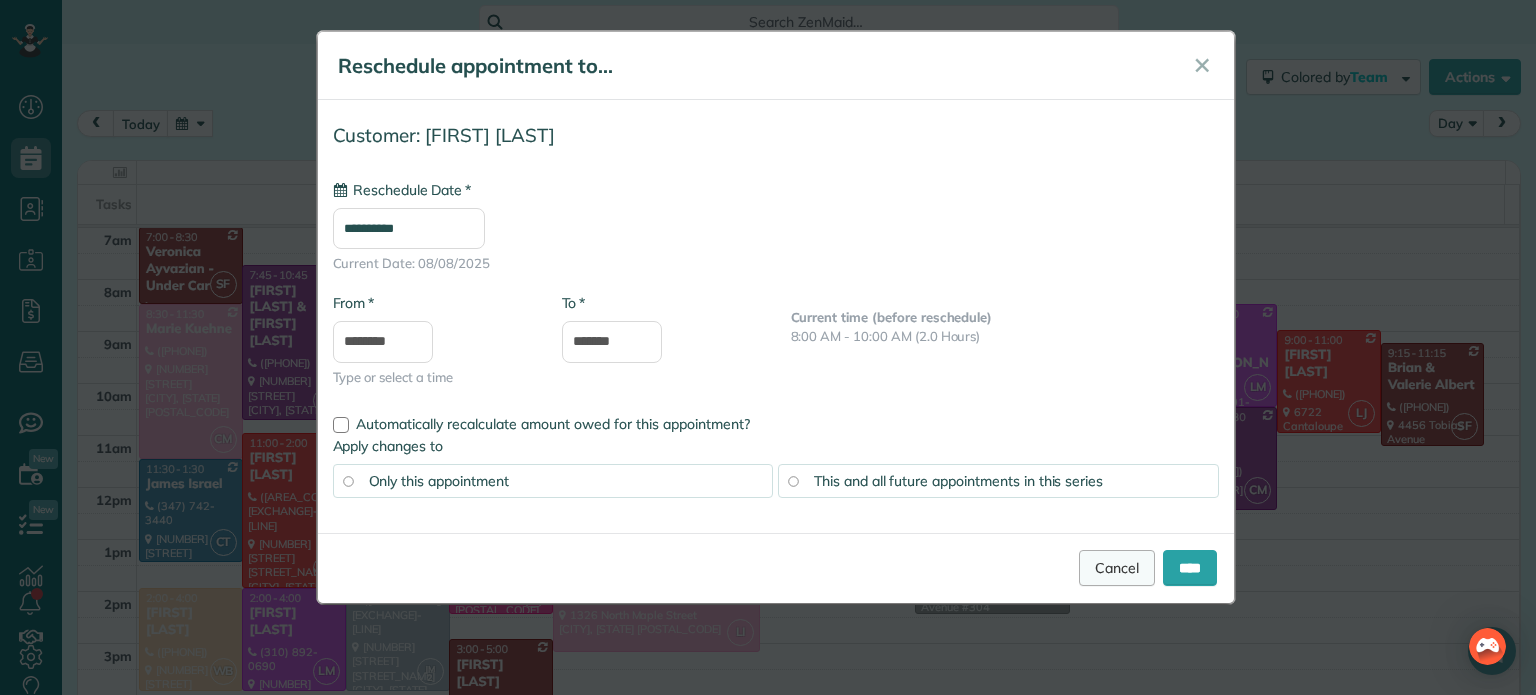 click on "Cancel" at bounding box center (1117, 568) 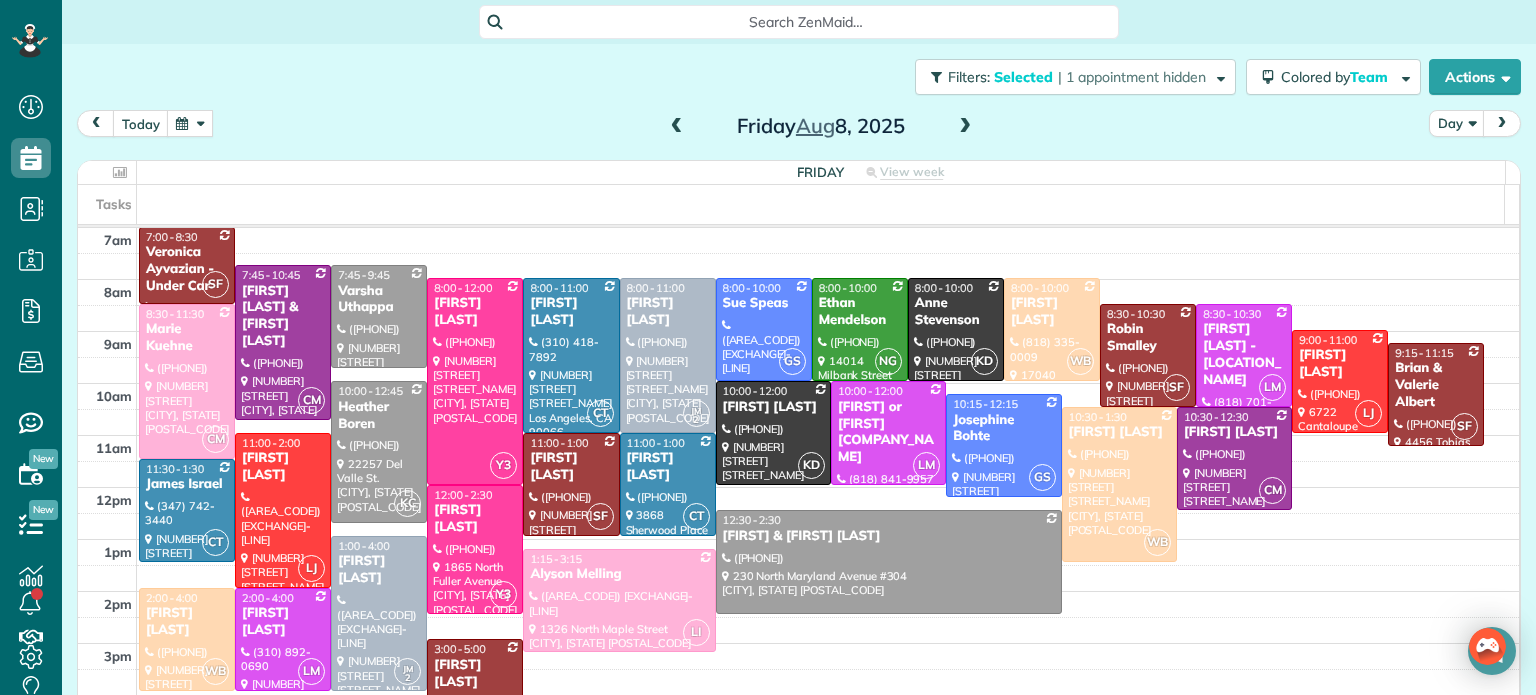click at bounding box center (677, 127) 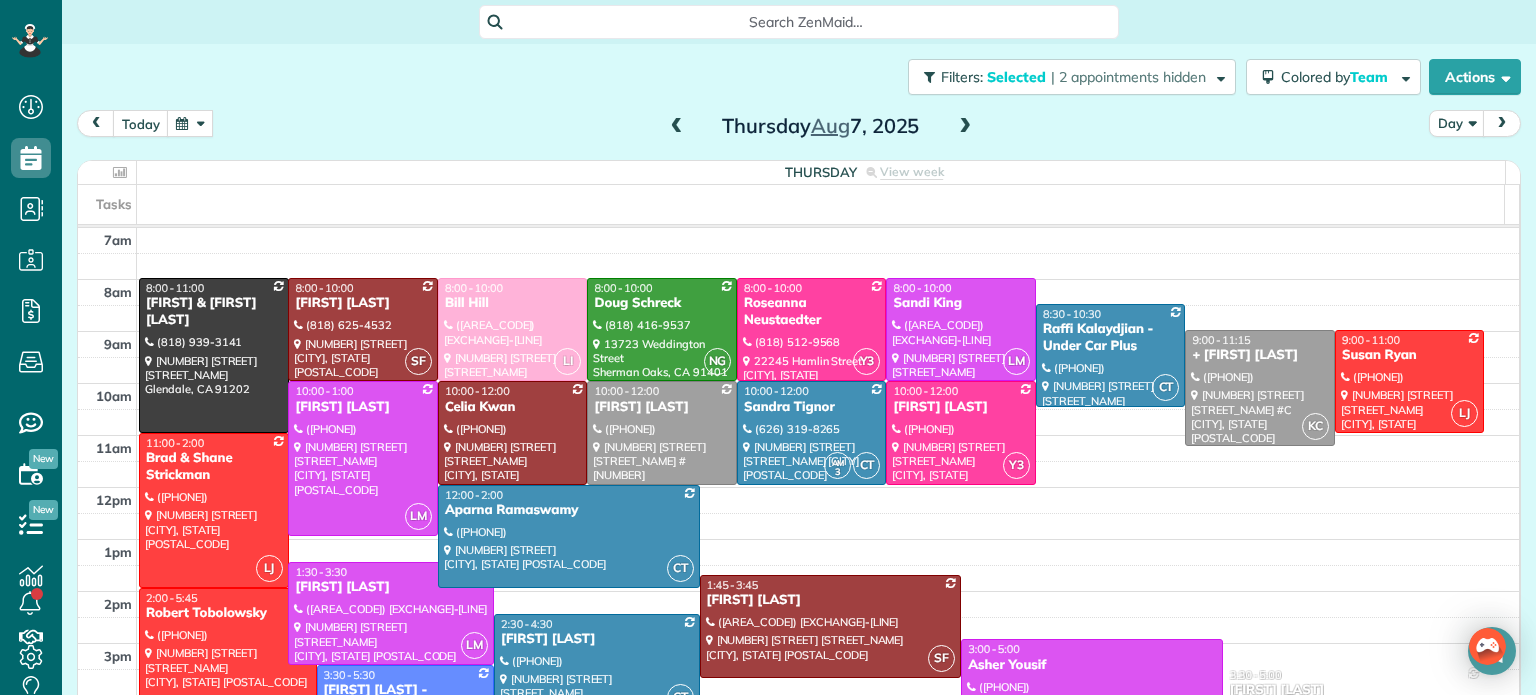 click at bounding box center [965, 127] 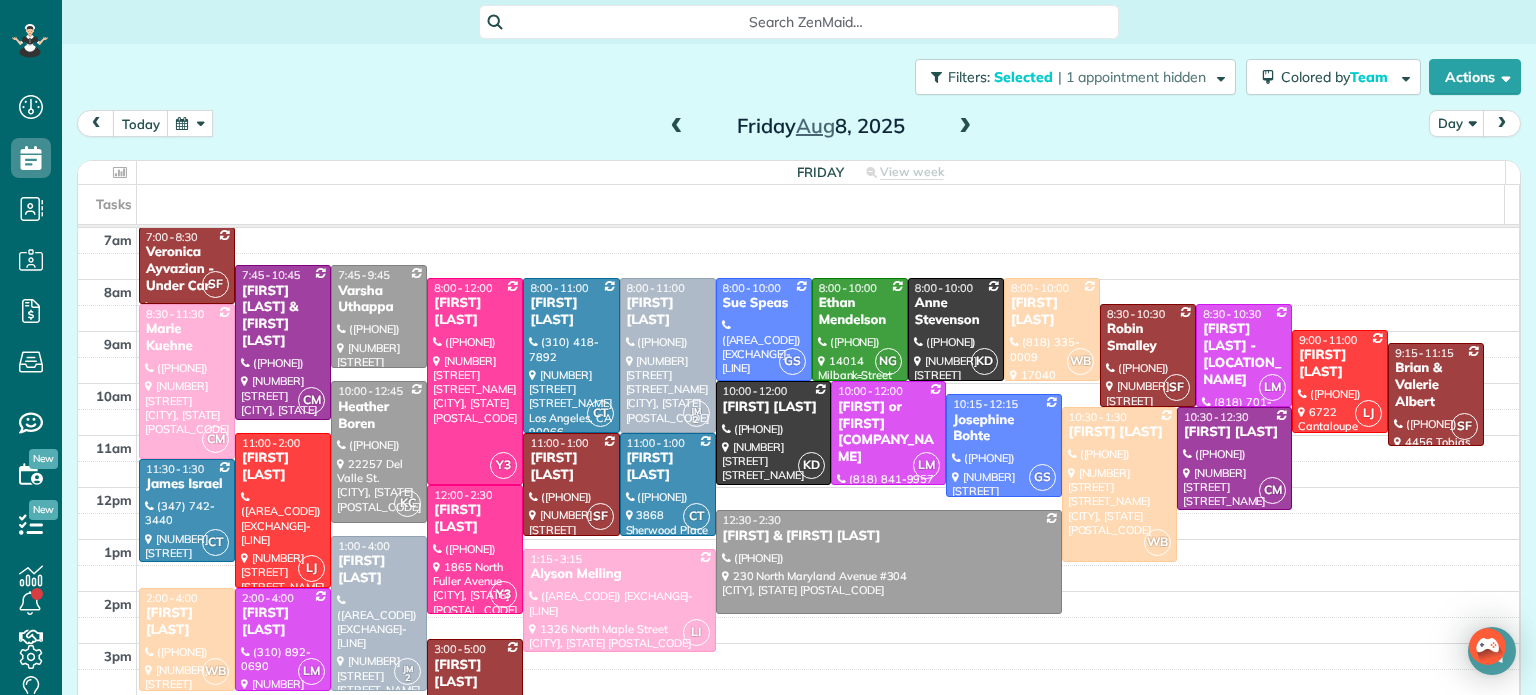 click at bounding box center (860, 329) 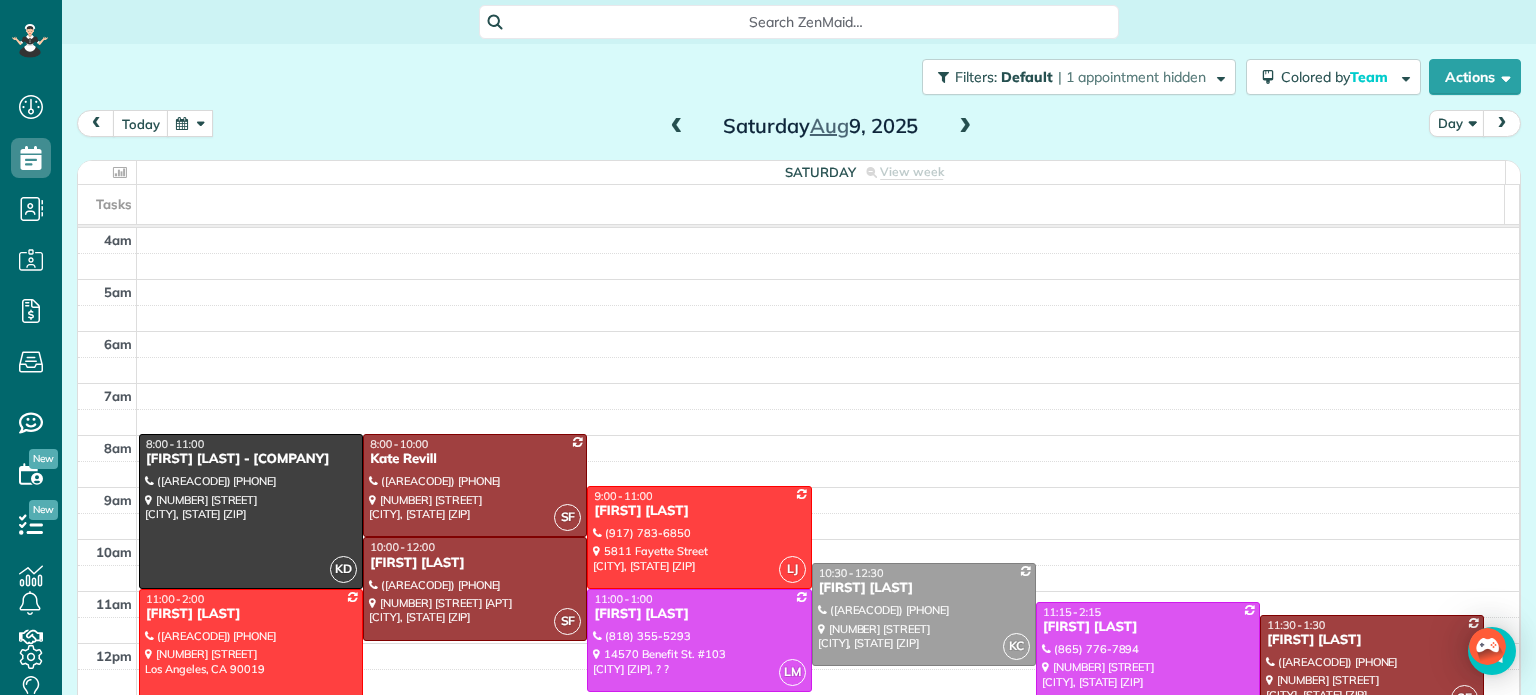 scroll, scrollTop: 0, scrollLeft: 0, axis: both 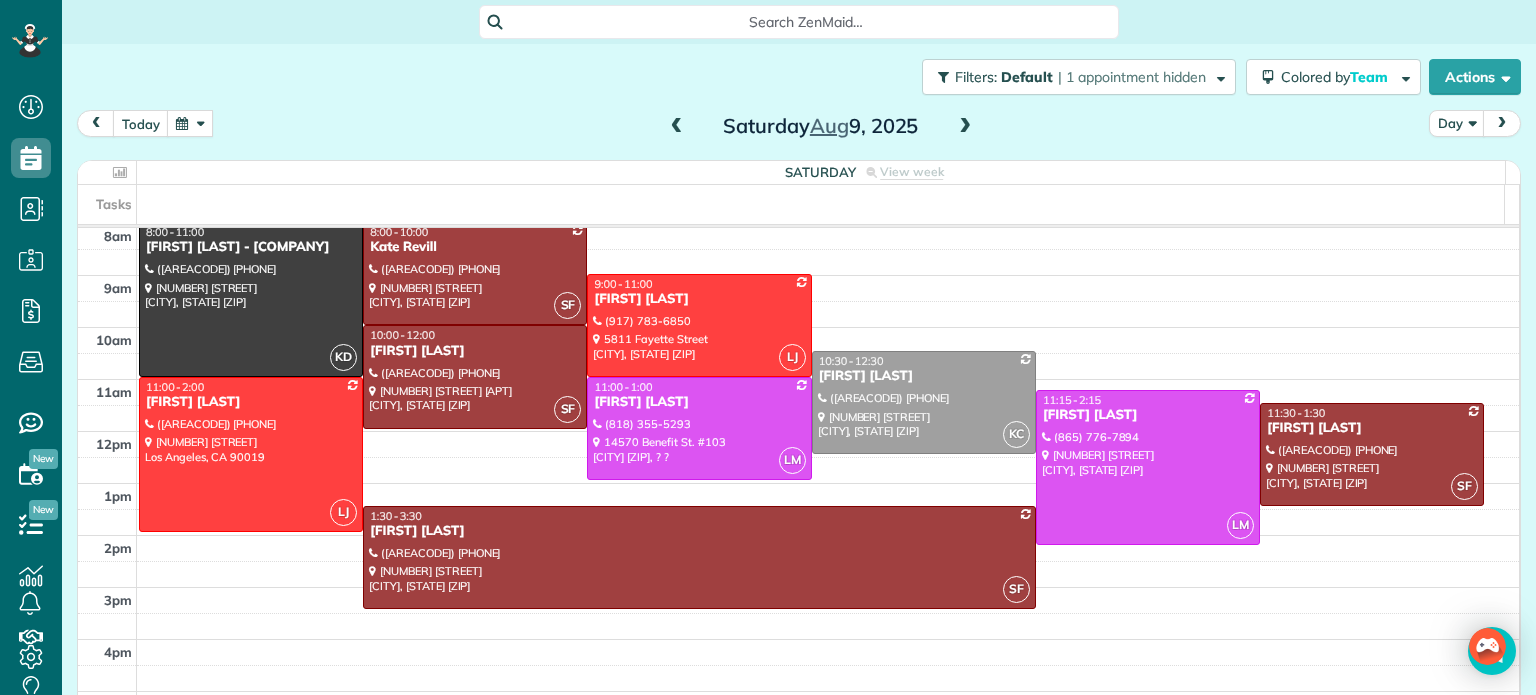 click at bounding box center [965, 127] 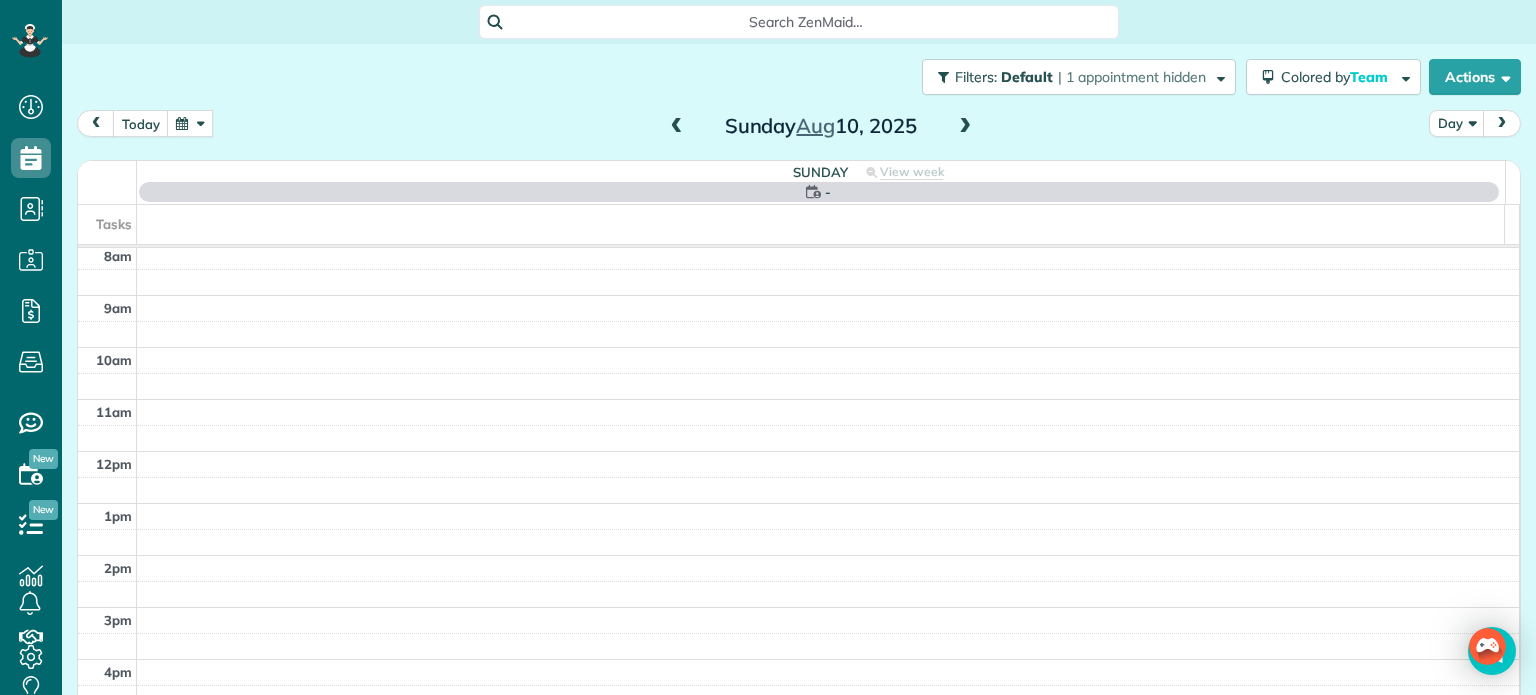 scroll, scrollTop: 156, scrollLeft: 0, axis: vertical 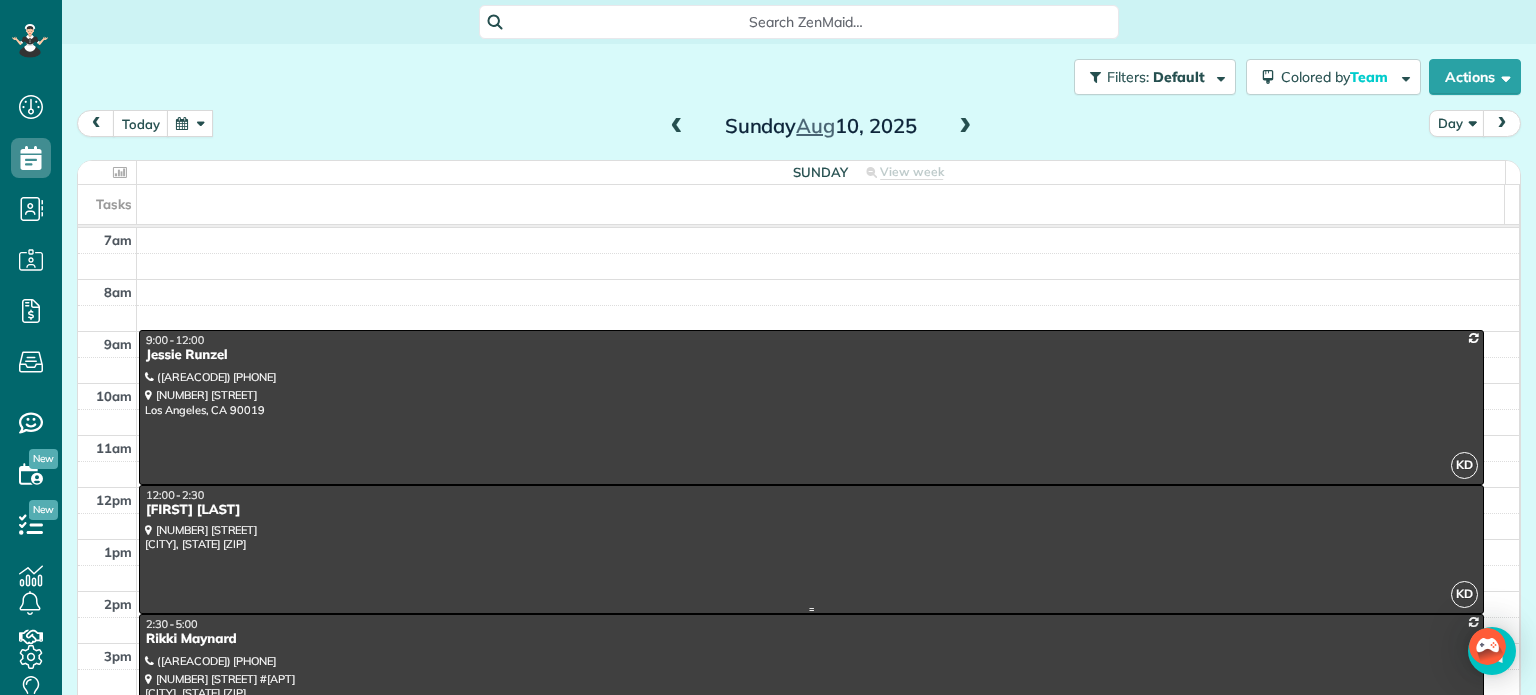 click at bounding box center (811, 549) 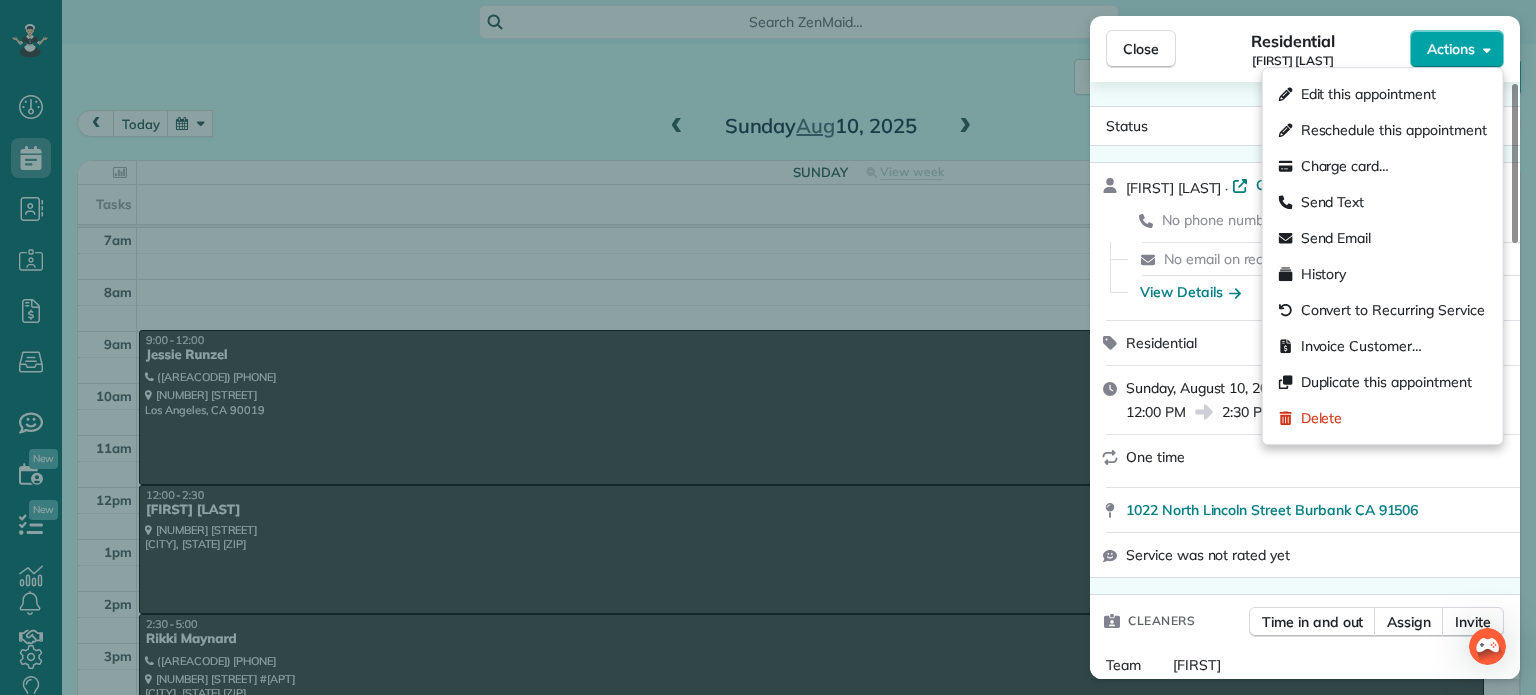 click on "Actions" at bounding box center (1451, 49) 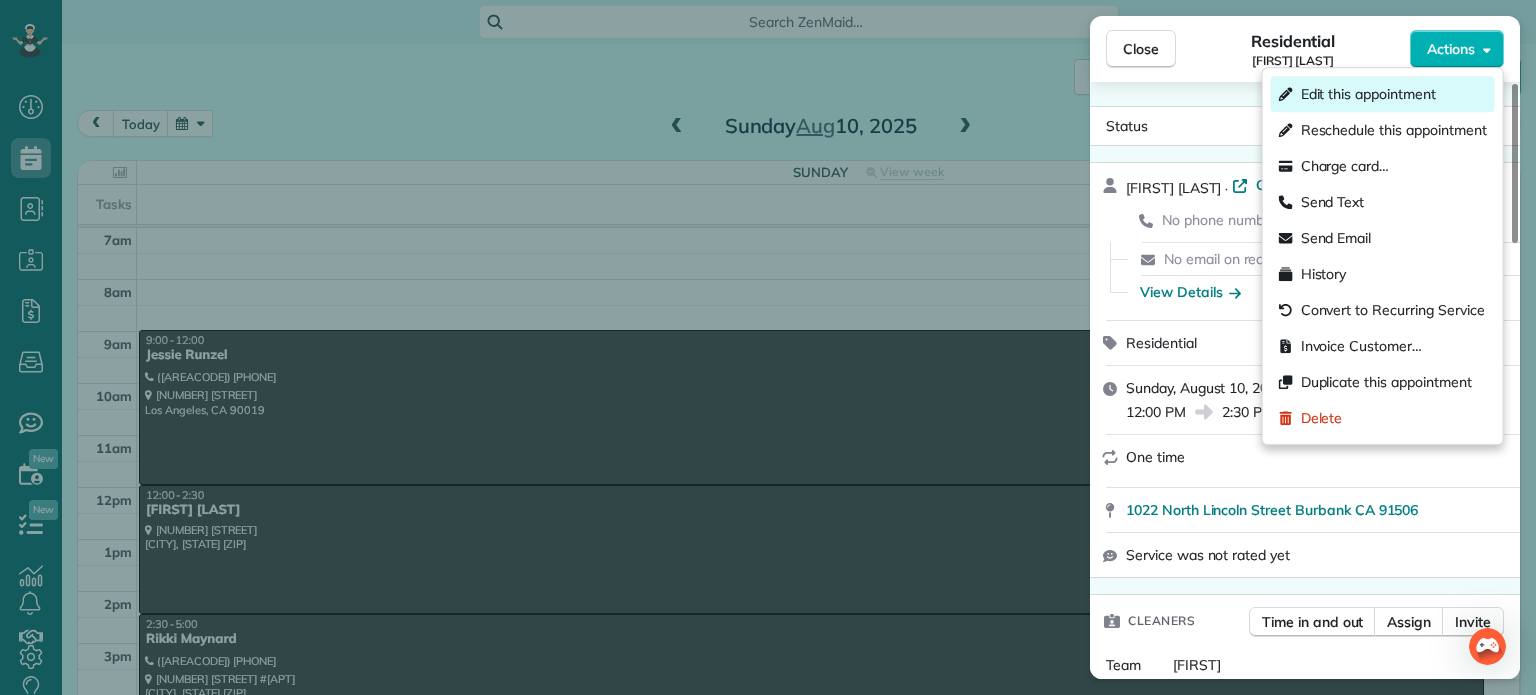 click on "Edit this appointment" at bounding box center (1368, 94) 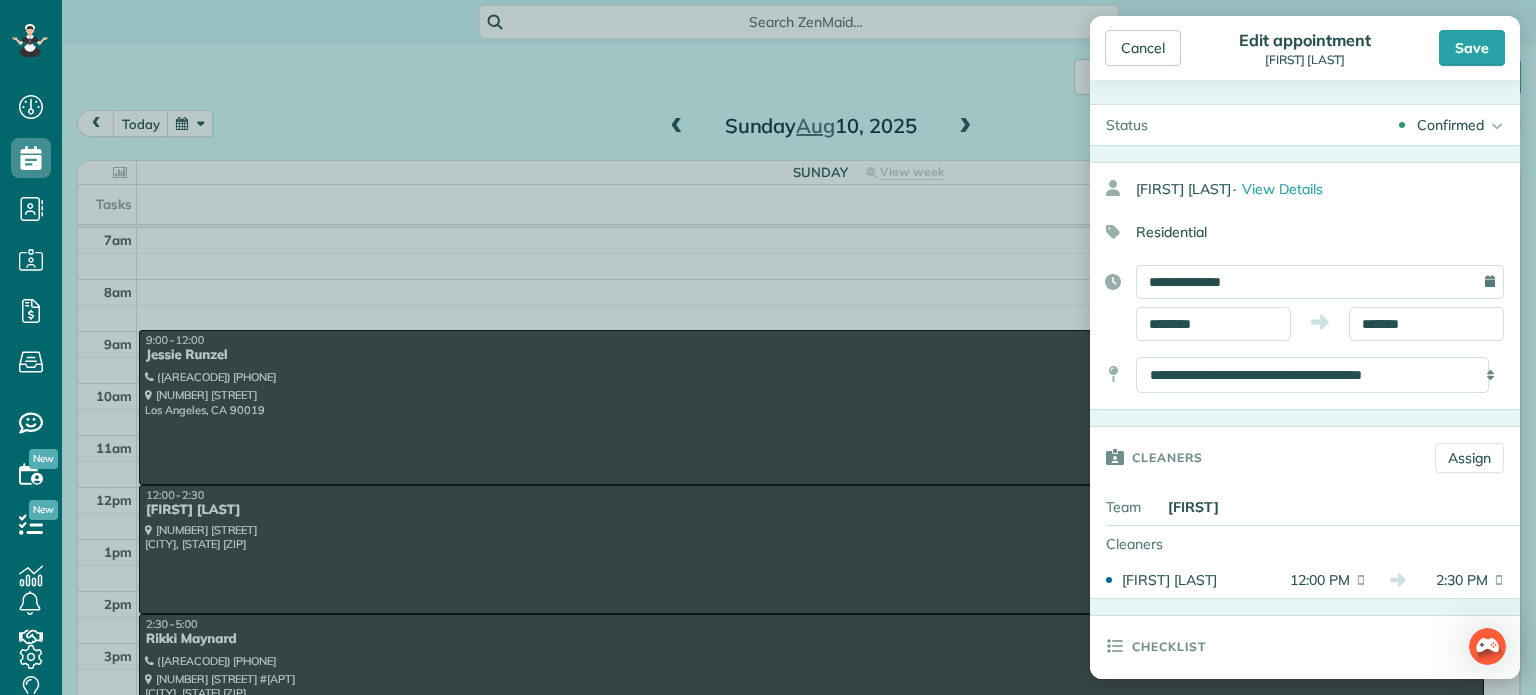 click on "**********" at bounding box center (1305, 286) 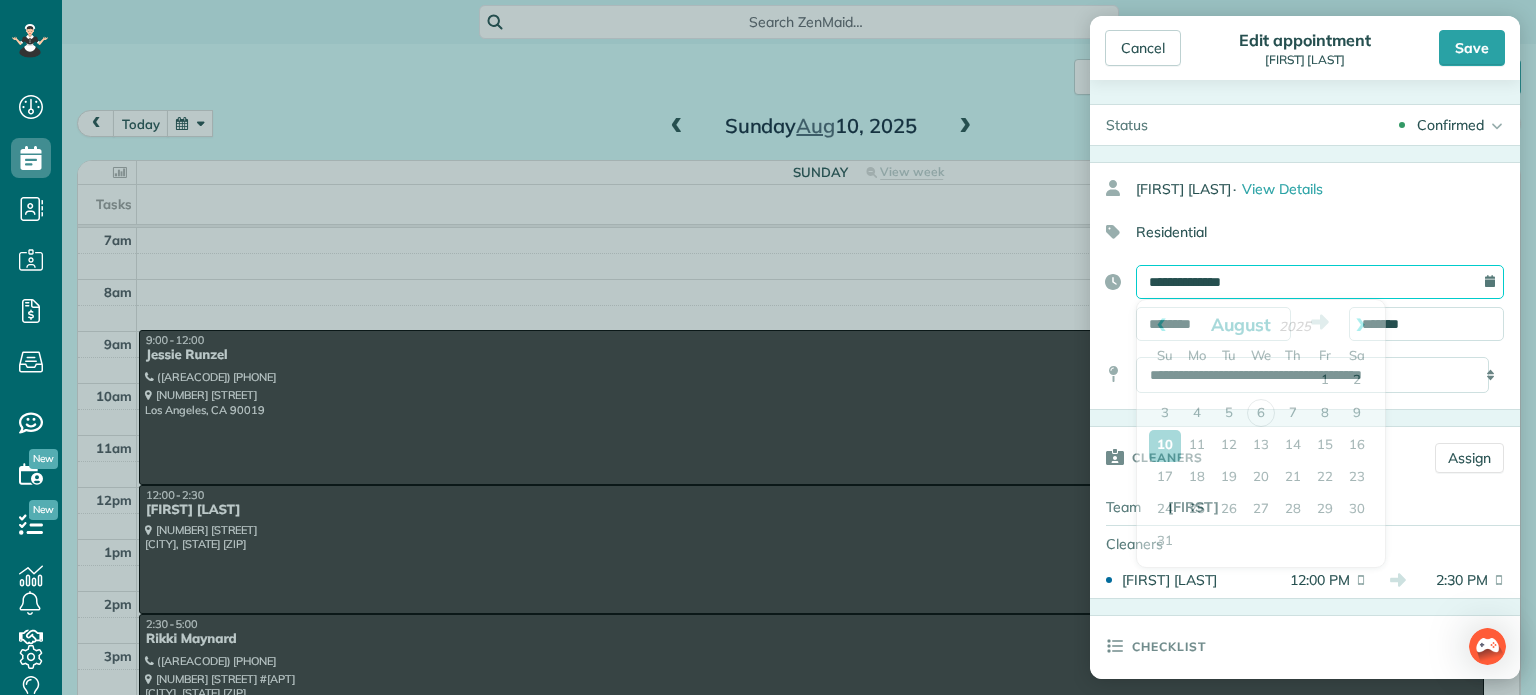 click on "**********" at bounding box center (1320, 282) 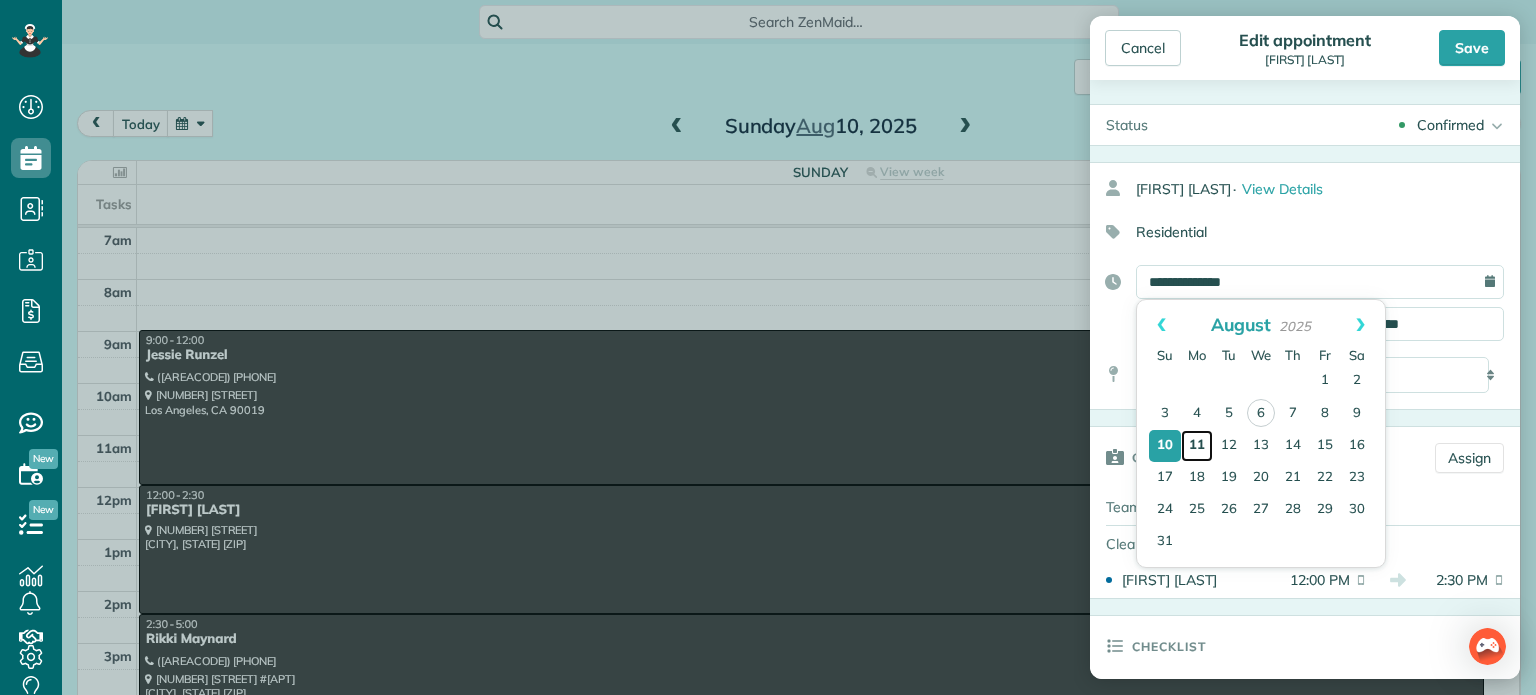 click on "11" at bounding box center (1197, 446) 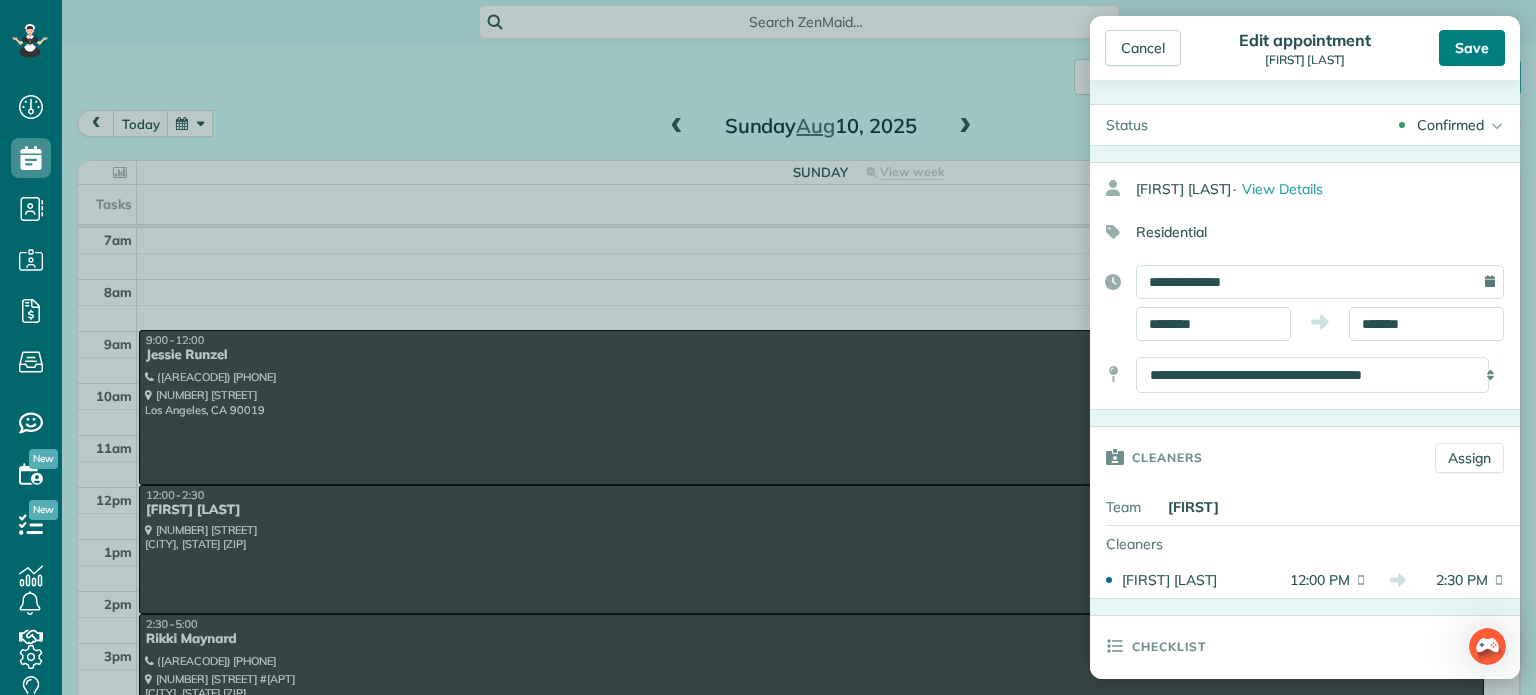 click on "Save" at bounding box center [1472, 48] 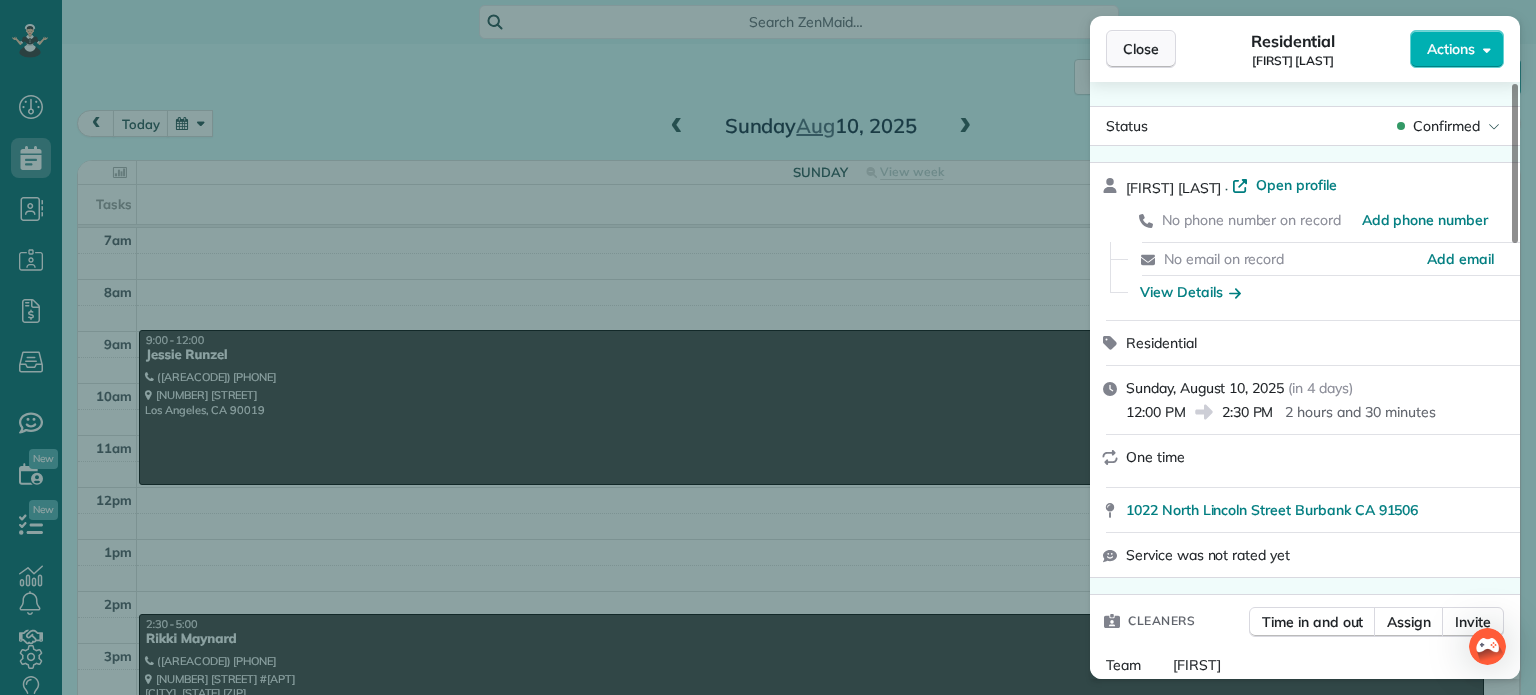 click on "Close" at bounding box center [1141, 49] 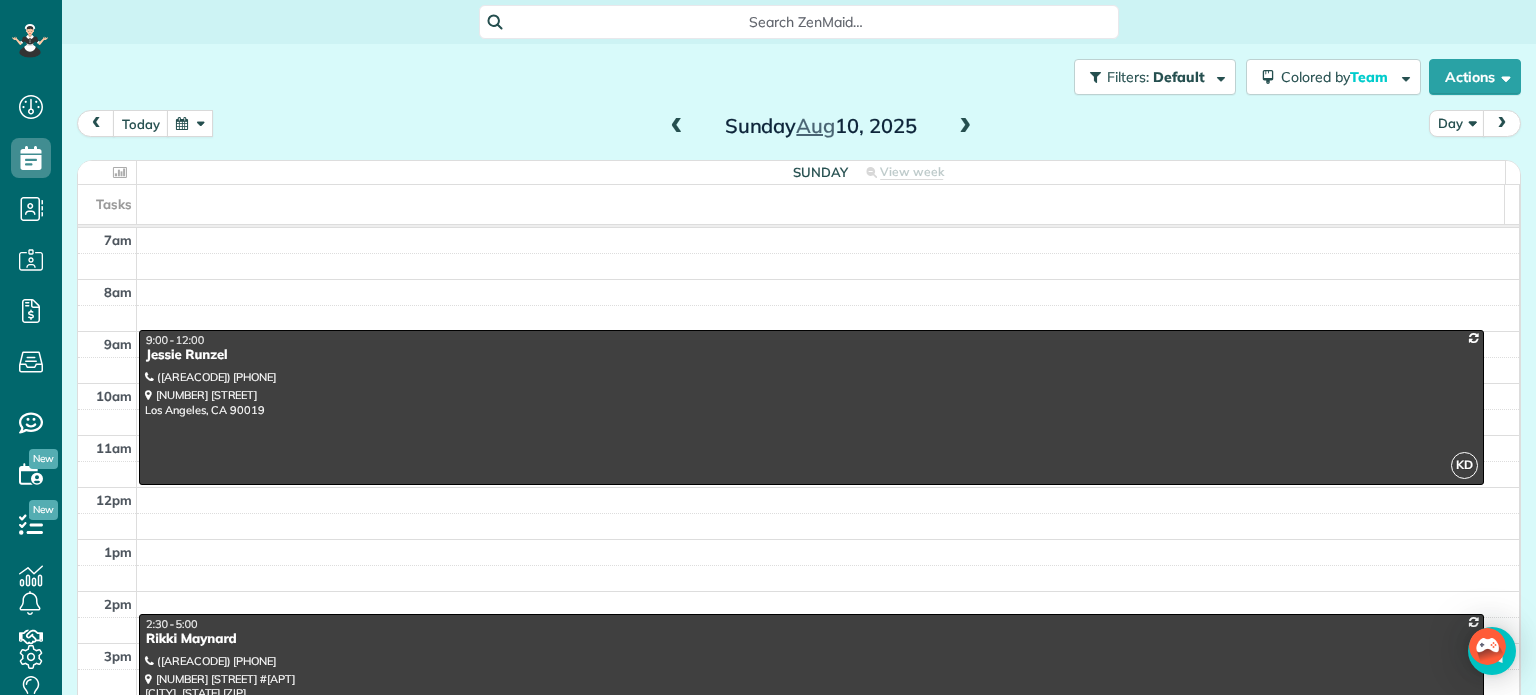 click at bounding box center [965, 127] 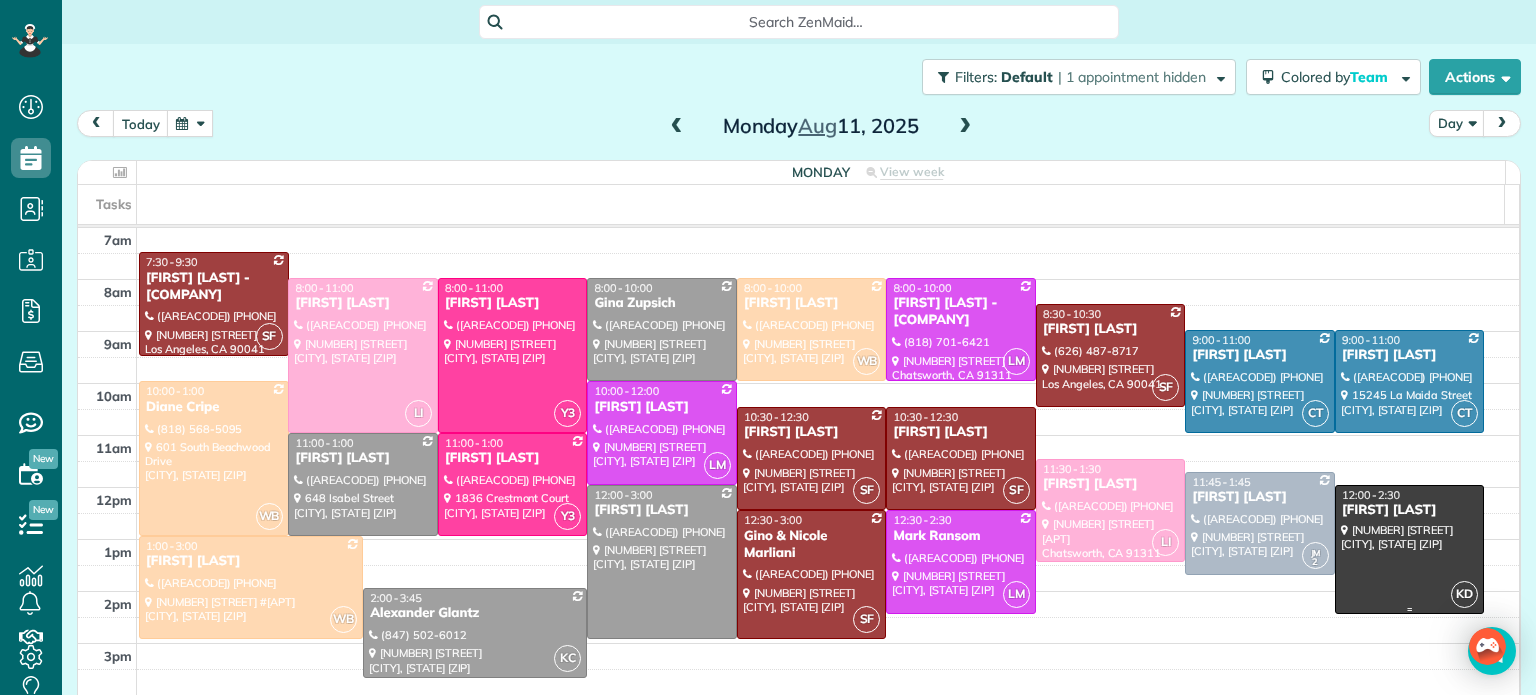 click on "12:00 - 2:30" at bounding box center [1371, 495] 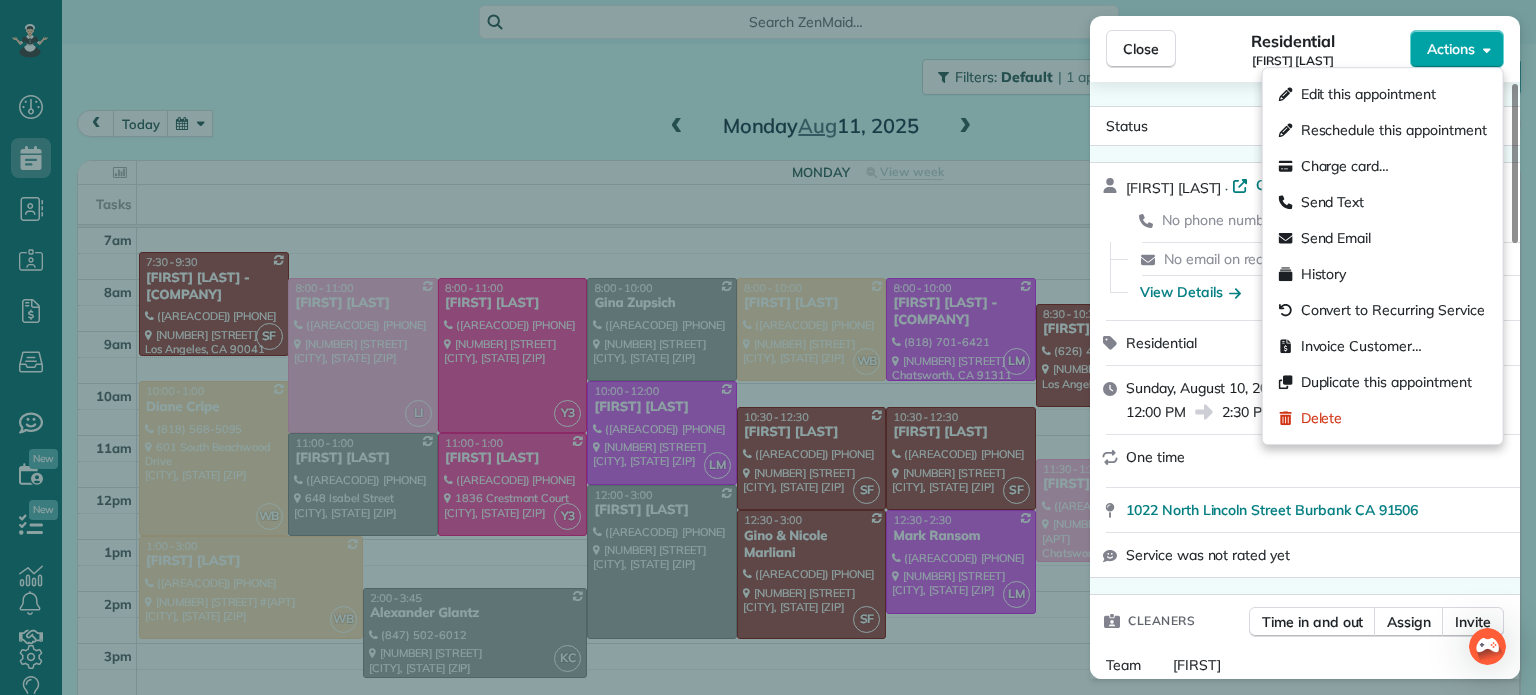 click on "Actions" at bounding box center (1451, 49) 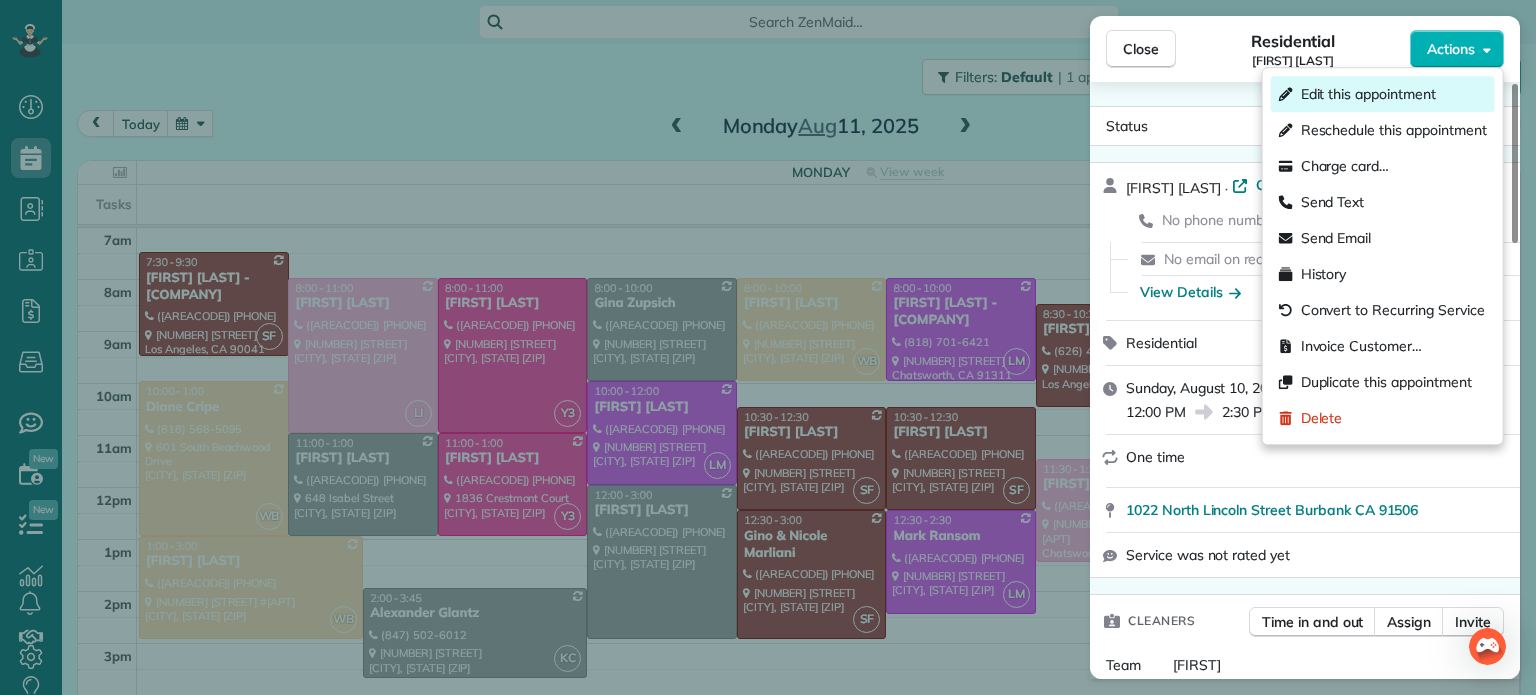 click on "Edit this appointment" at bounding box center [1368, 94] 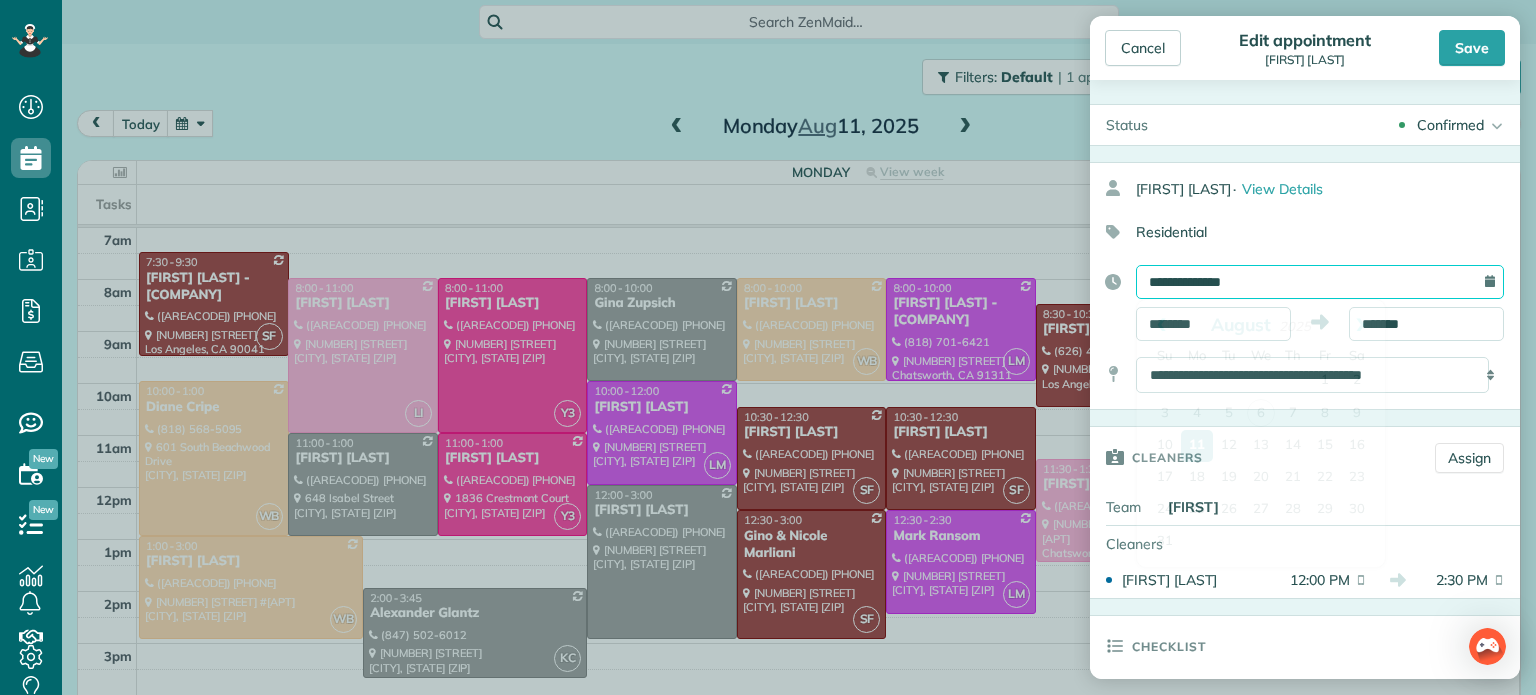 click on "**********" at bounding box center (1320, 282) 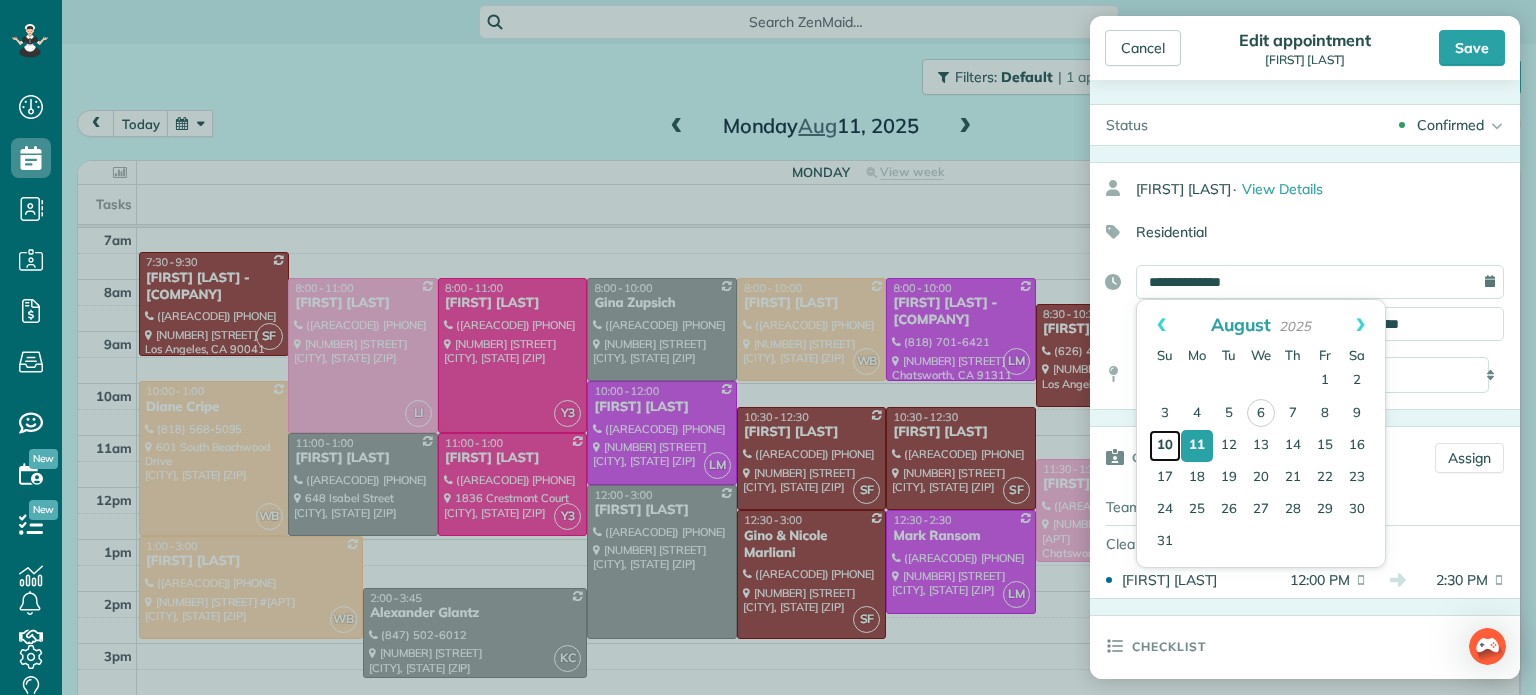 click on "10" at bounding box center [1165, 446] 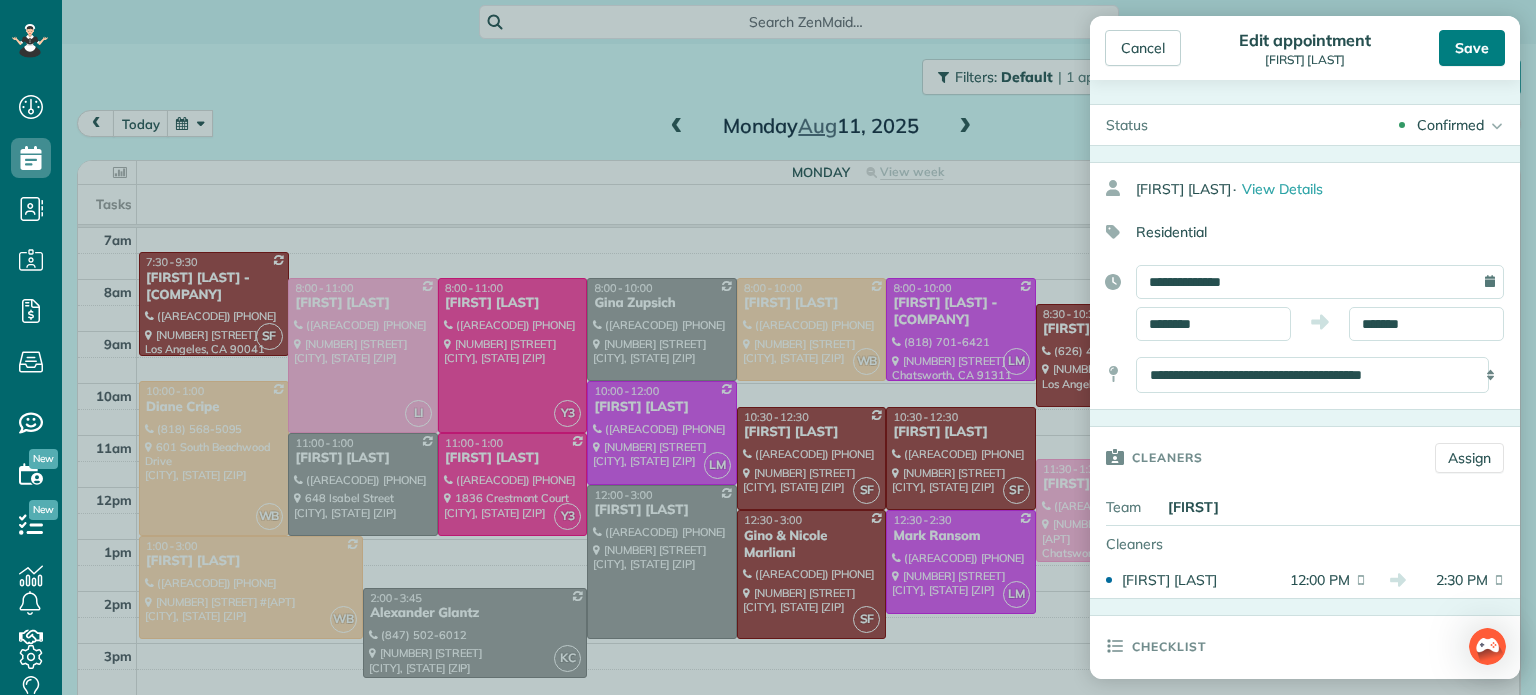 click on "Save" at bounding box center [1472, 48] 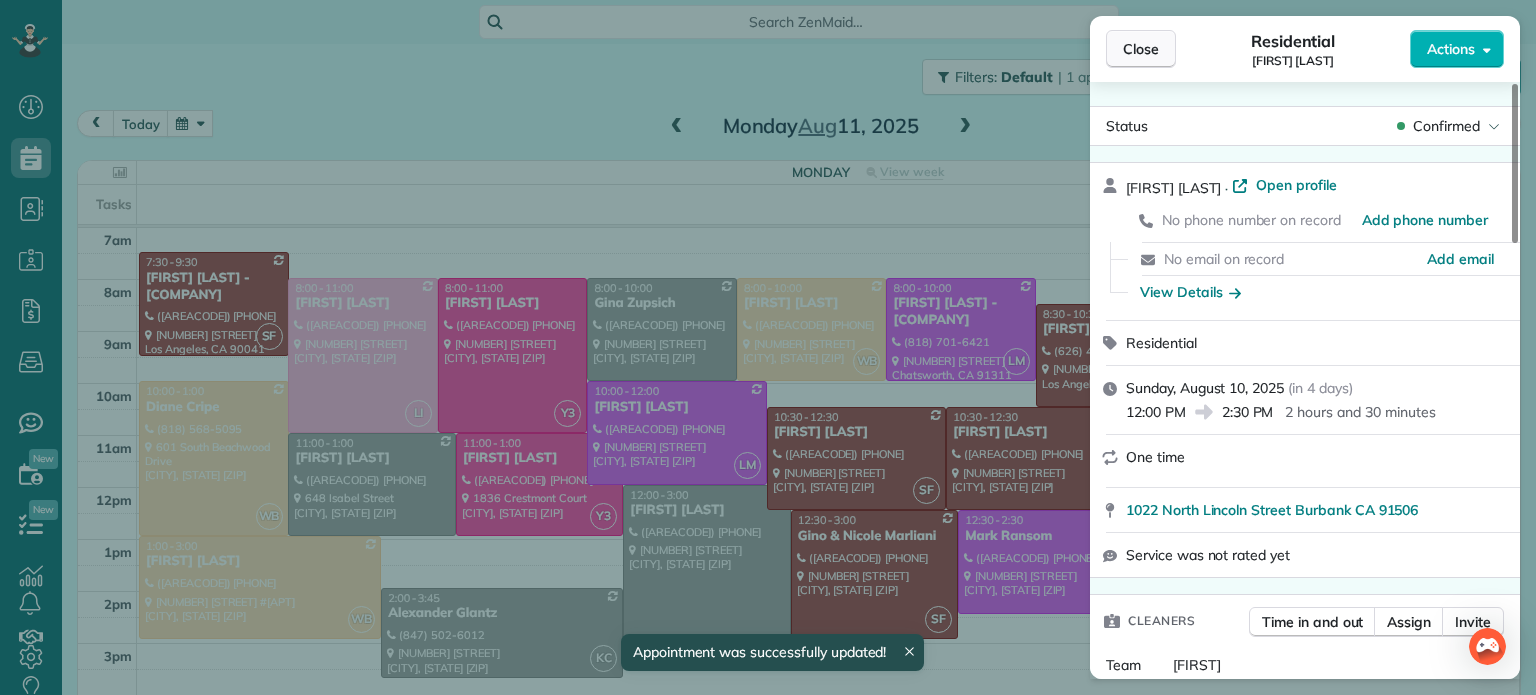 click on "Close" at bounding box center [1141, 49] 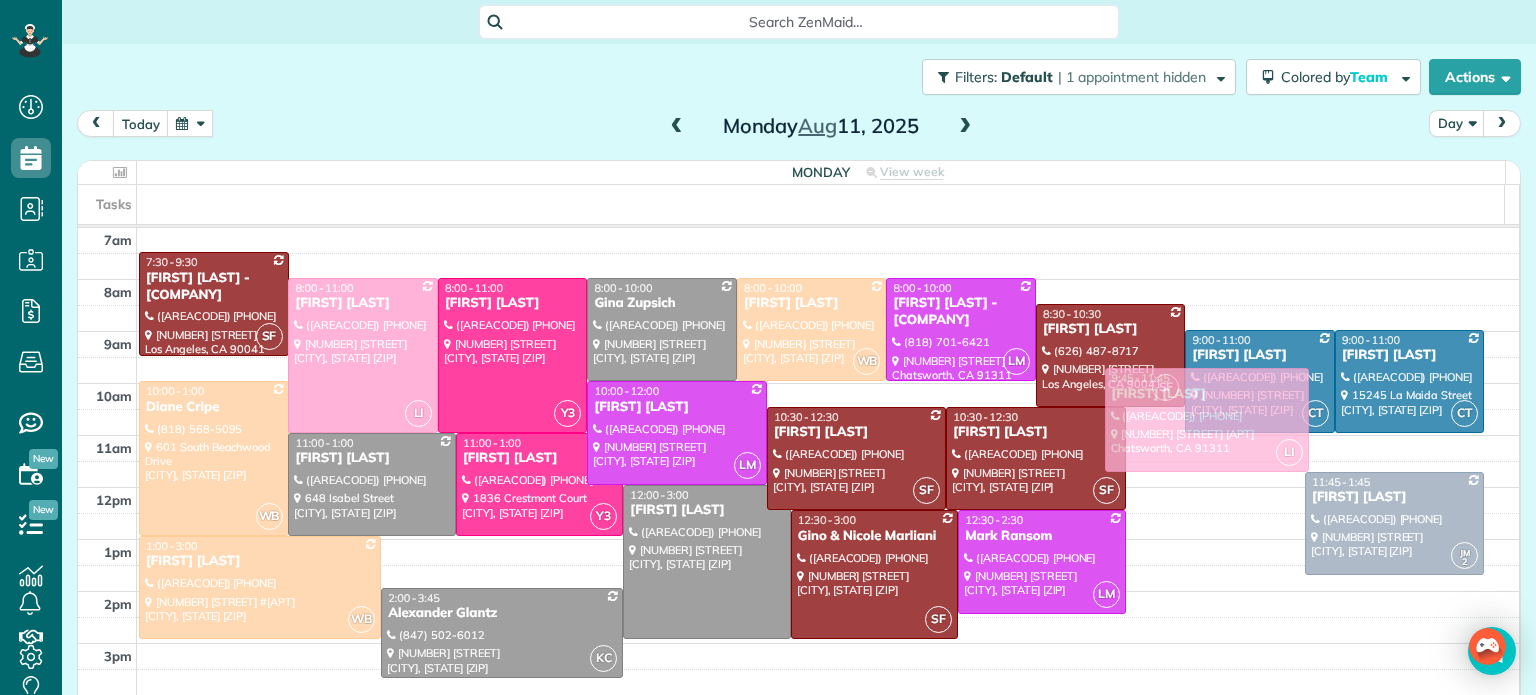drag, startPoint x: 1197, startPoint y: 519, endPoint x: 1208, endPoint y: 480, distance: 40.5216 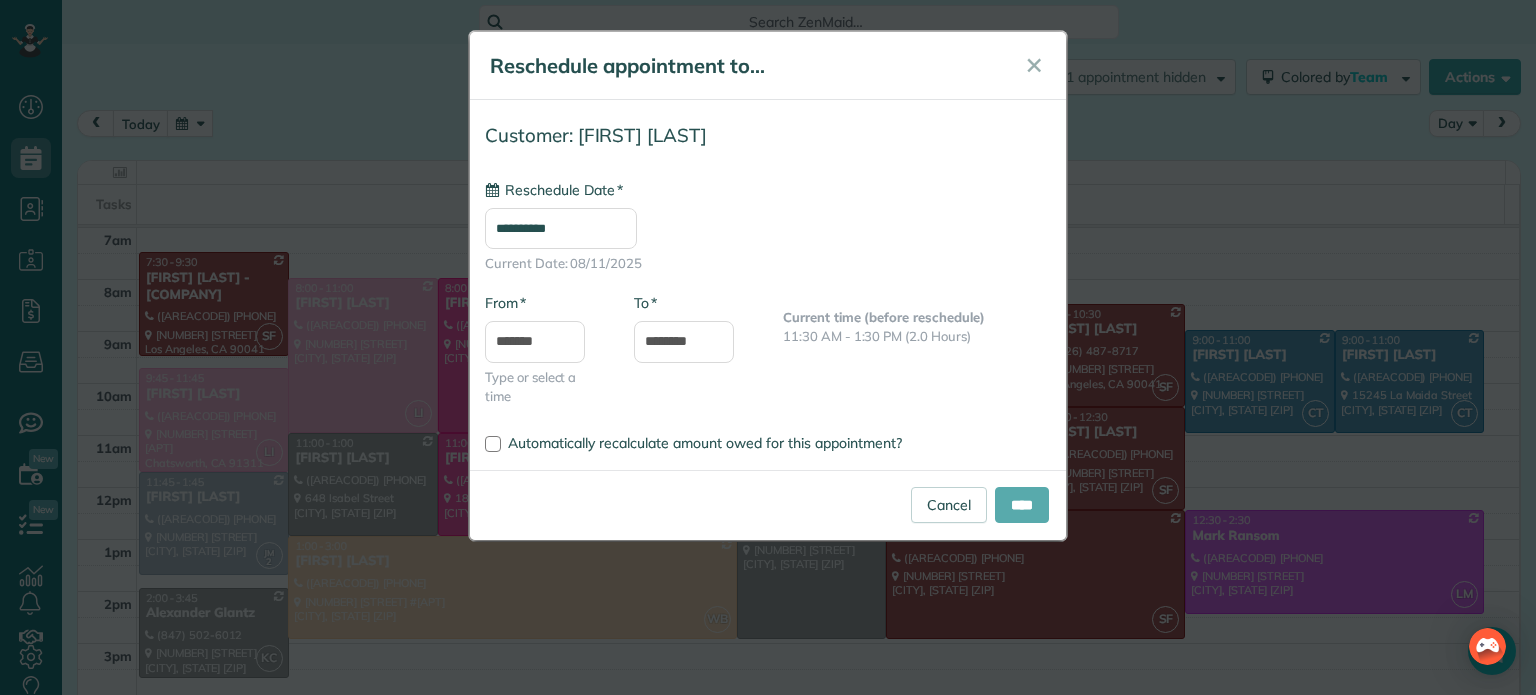 type on "**********" 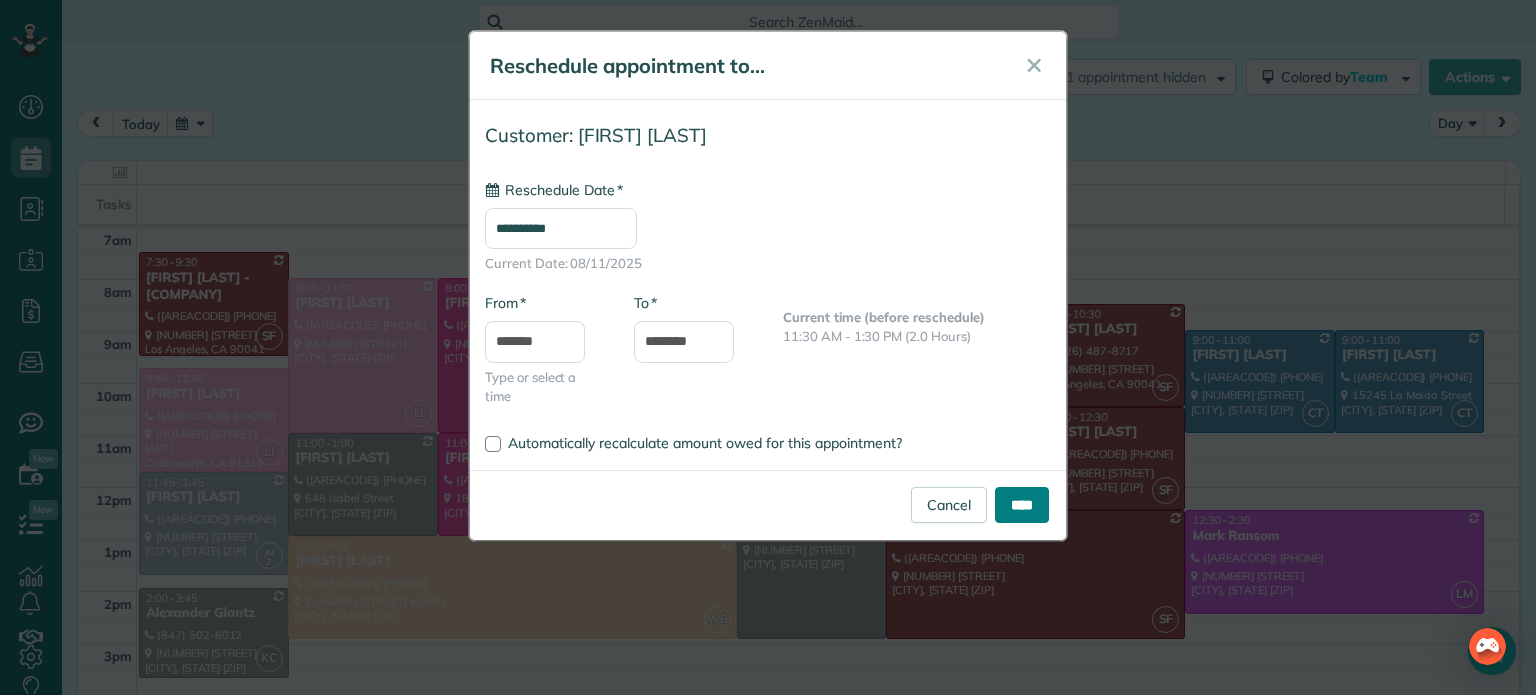 click on "****" at bounding box center [1022, 505] 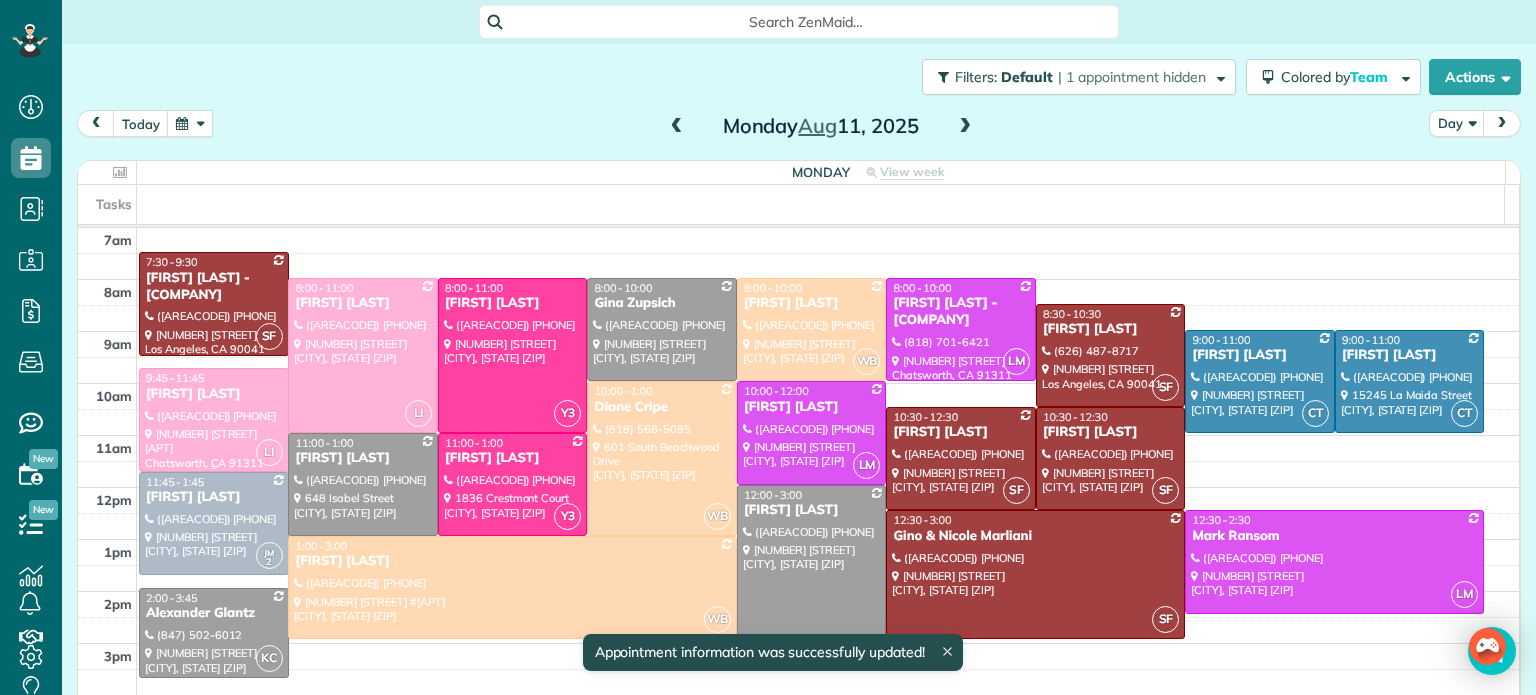click at bounding box center (214, 419) 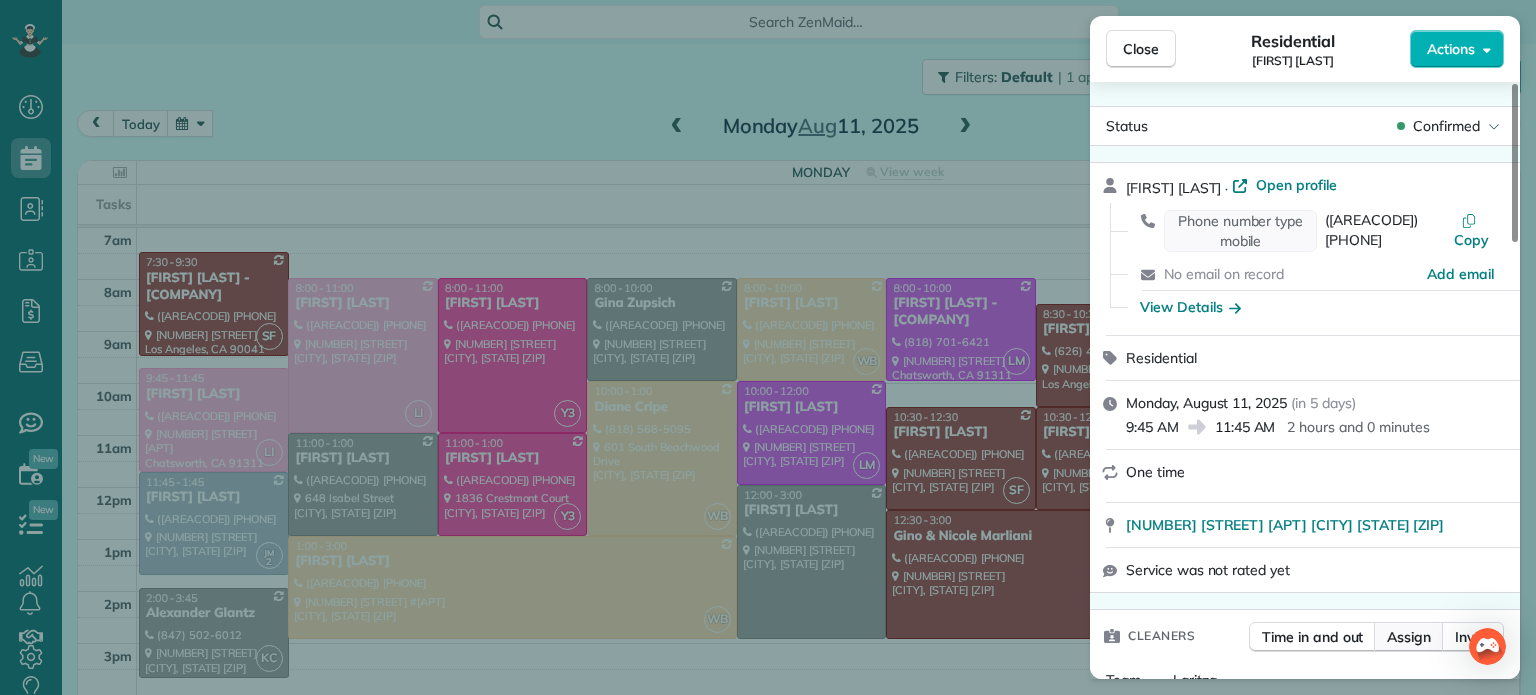 click on "Assign" at bounding box center (1409, 637) 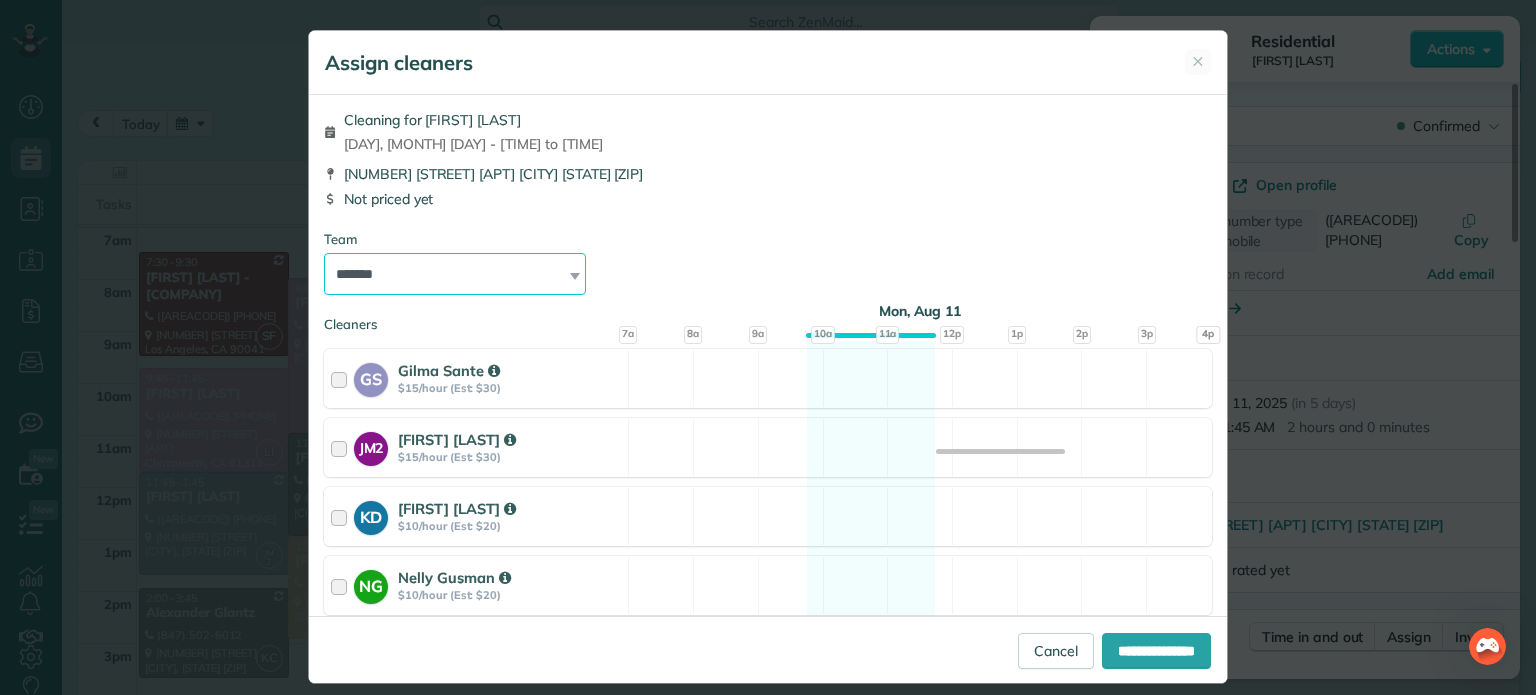 click on "**********" at bounding box center (455, 274) 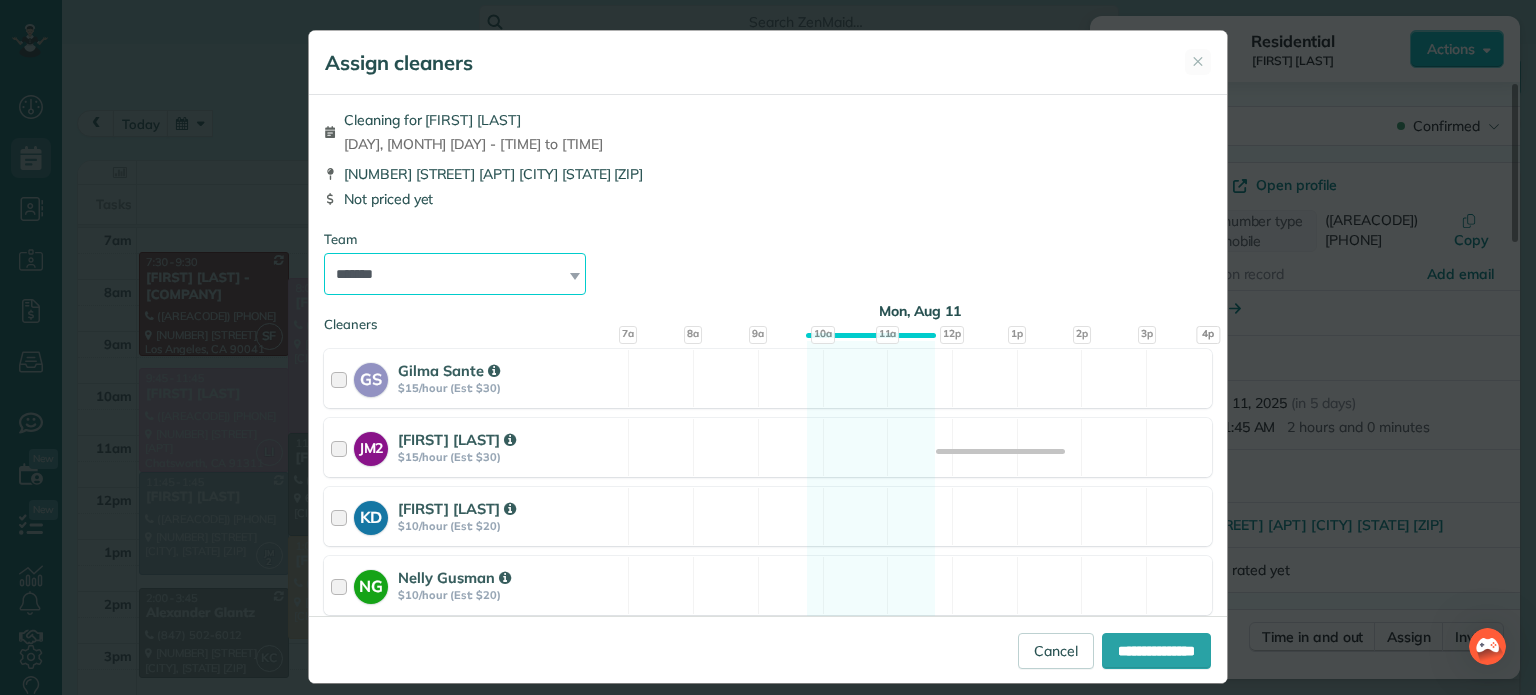 select on "*****" 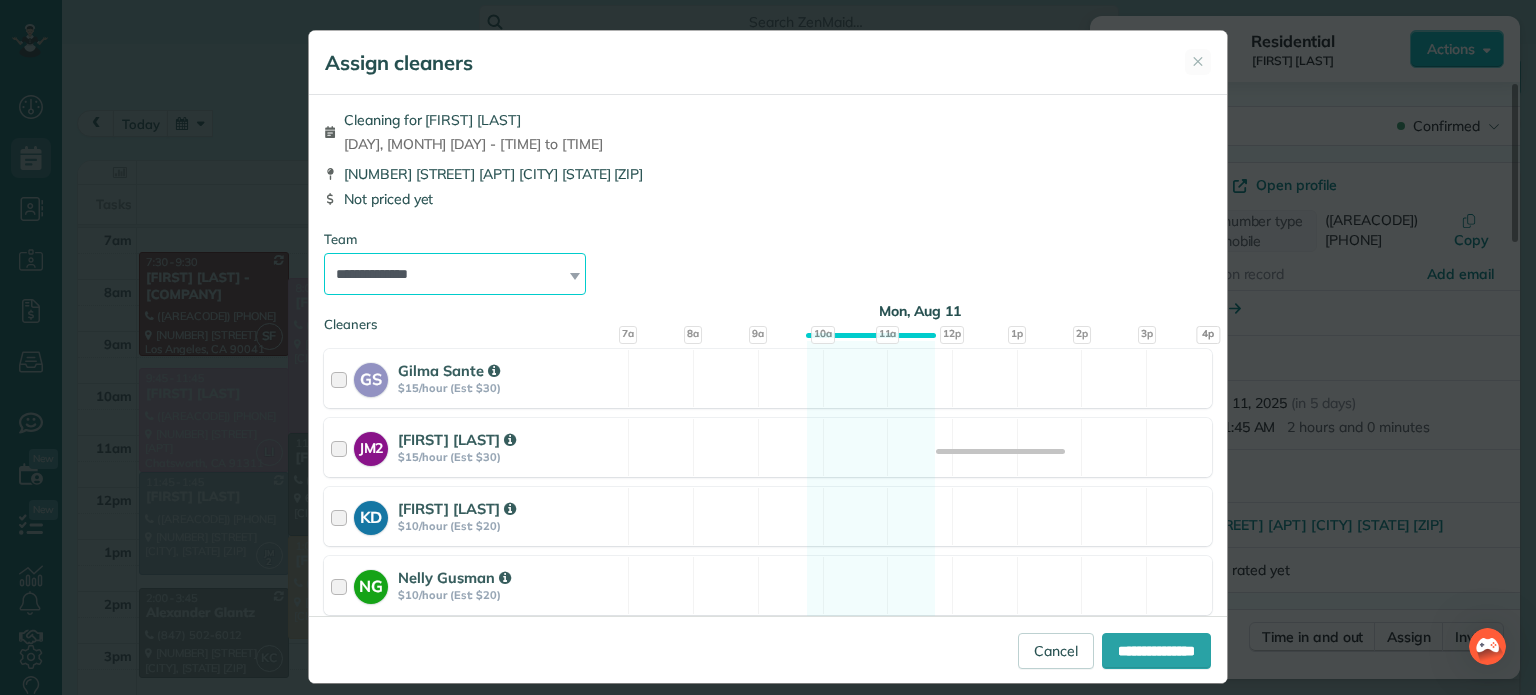 click on "**********" at bounding box center [455, 274] 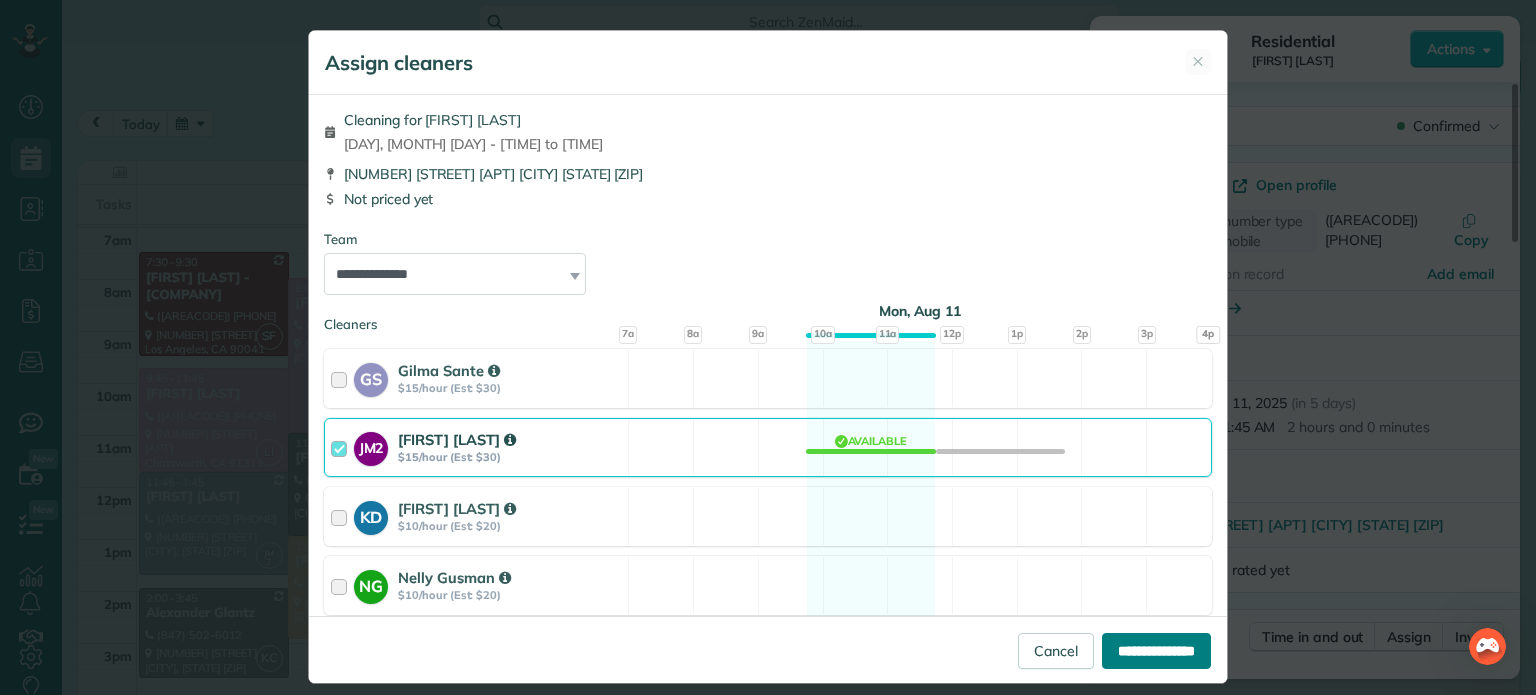 click on "**********" at bounding box center (1156, 651) 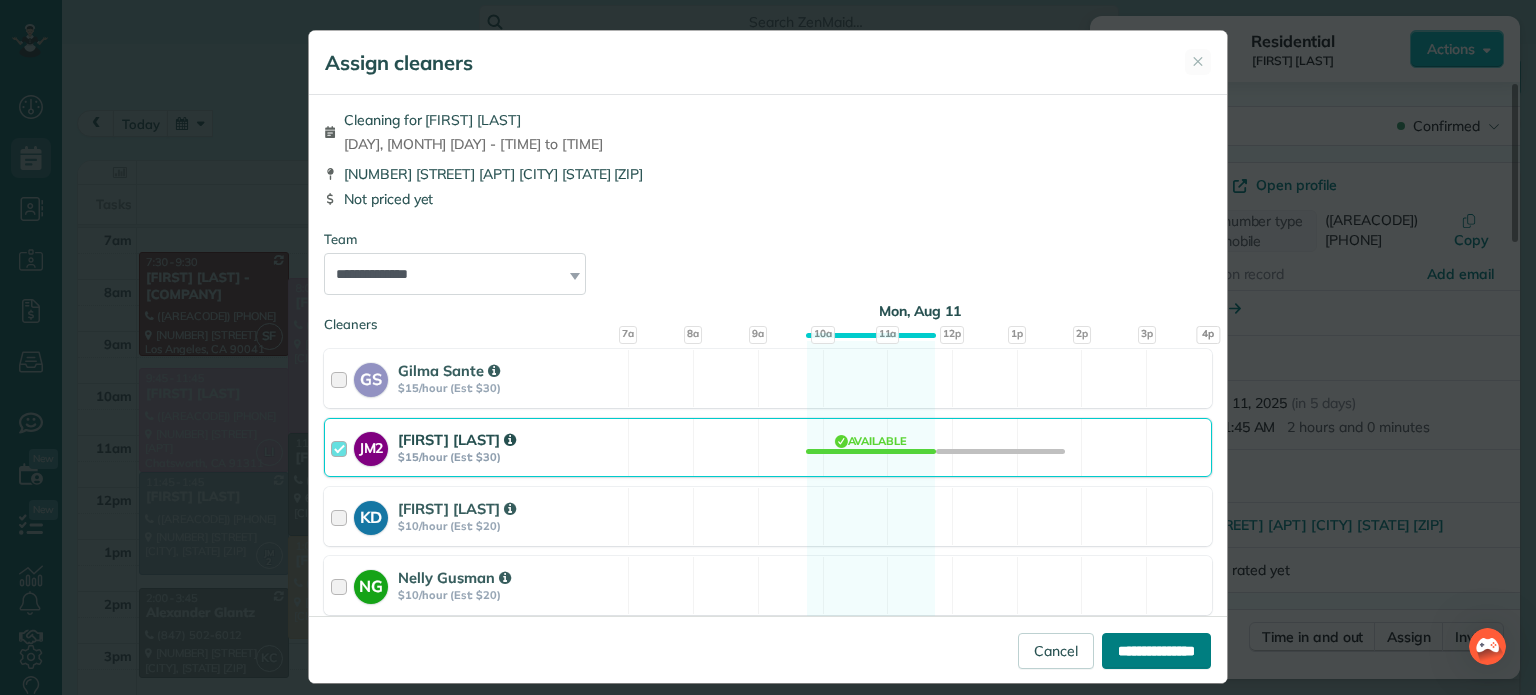 type on "**********" 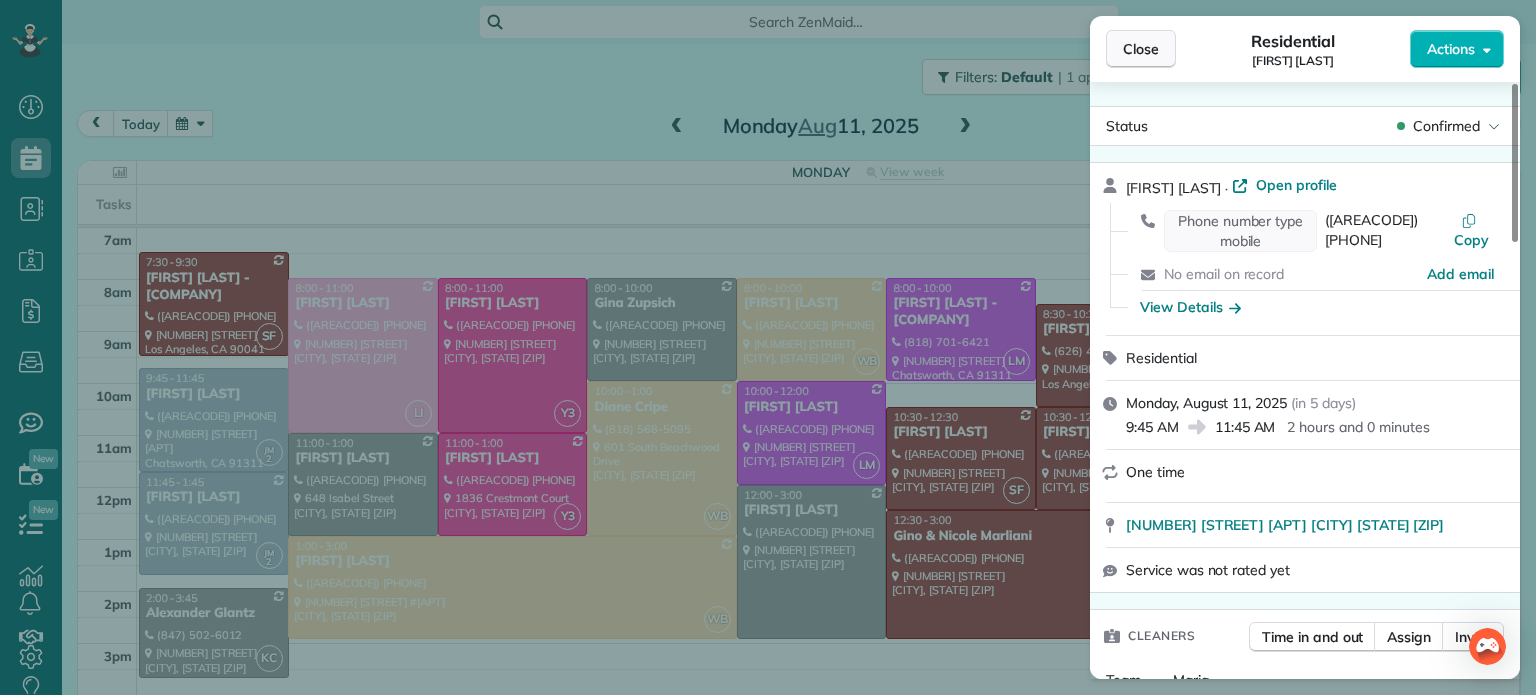 click on "Close" at bounding box center [1141, 49] 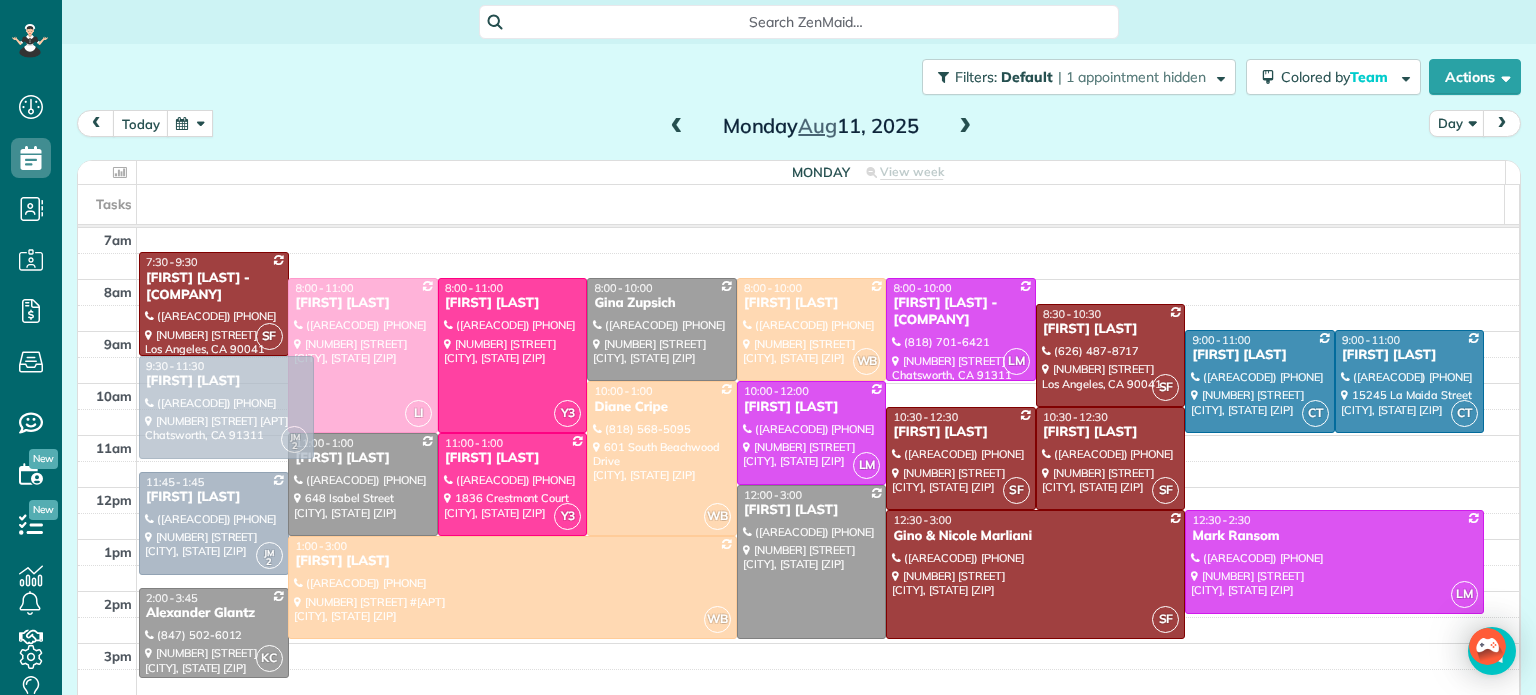 drag, startPoint x: 231, startPoint y: 418, endPoint x: 234, endPoint y: 400, distance: 18.248287 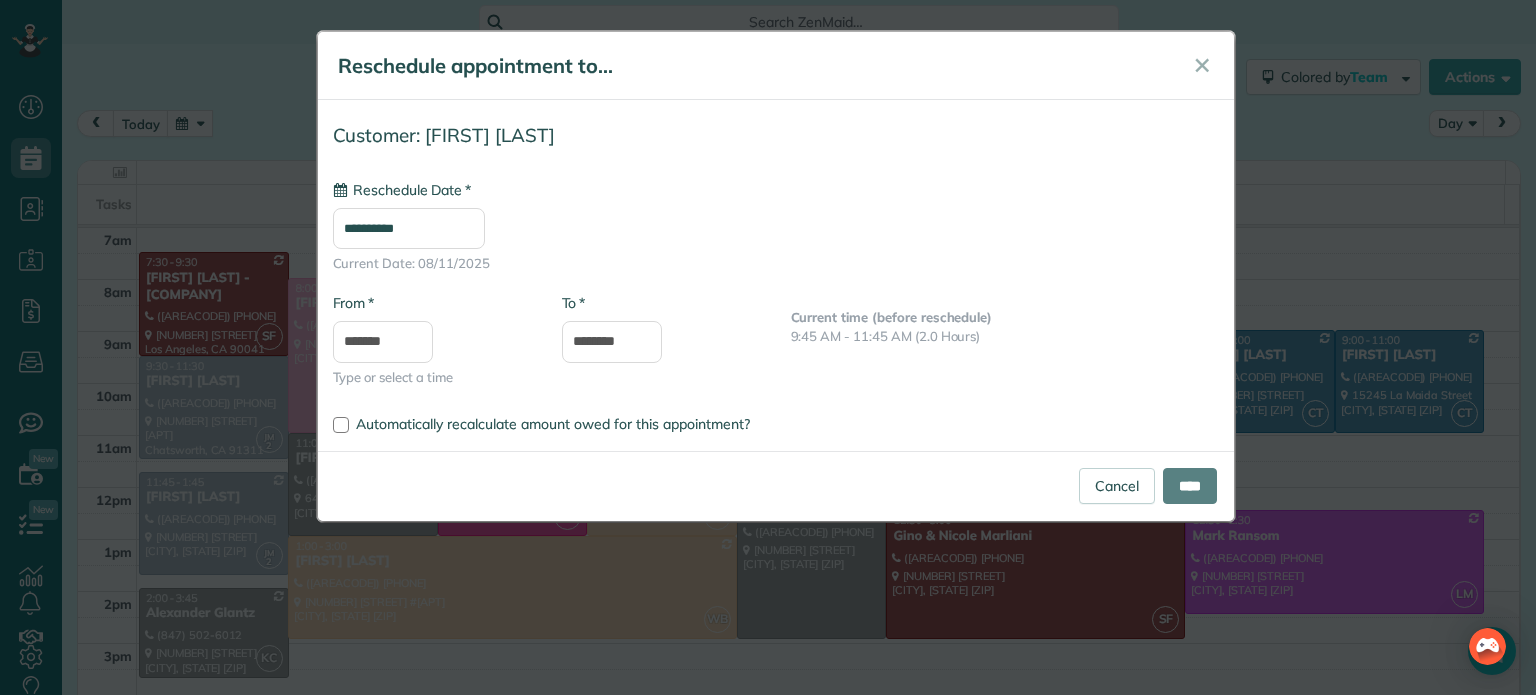 type on "**********" 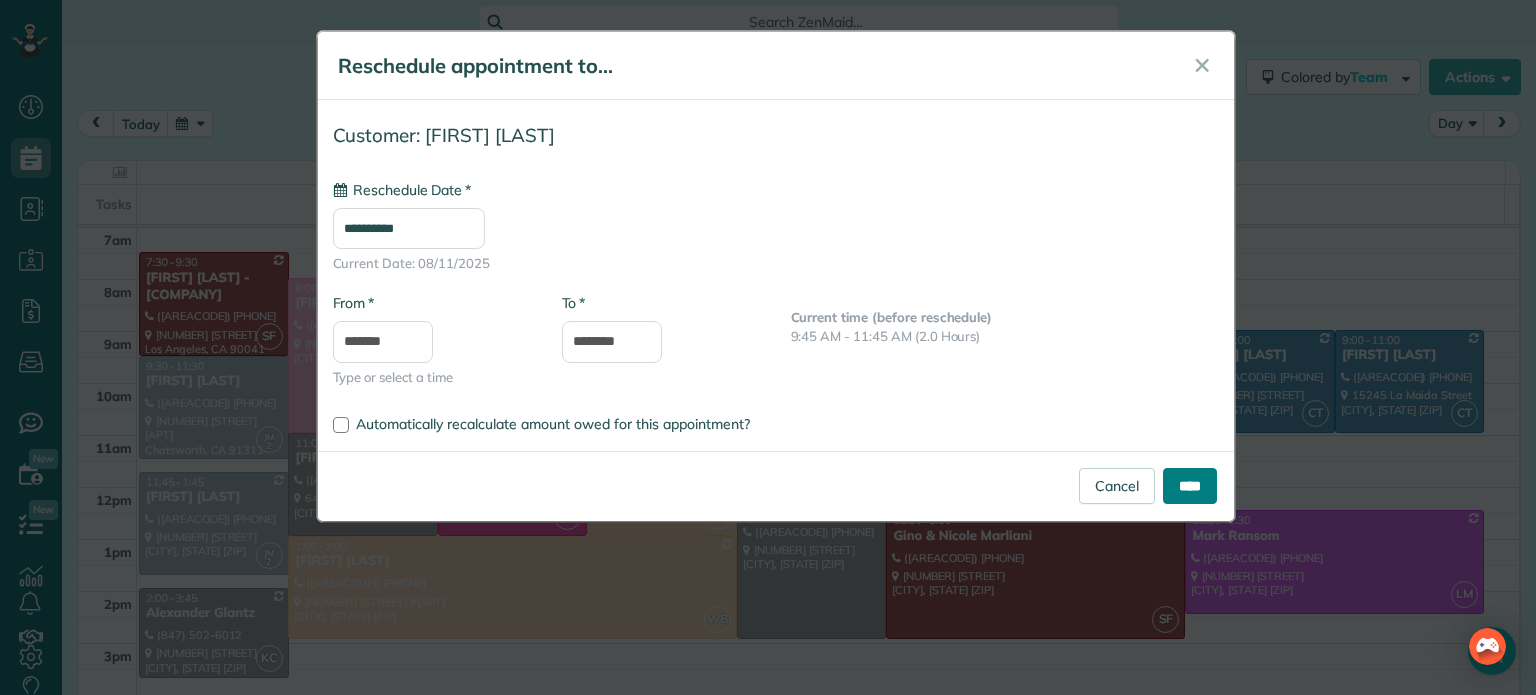 click on "****" at bounding box center (1190, 486) 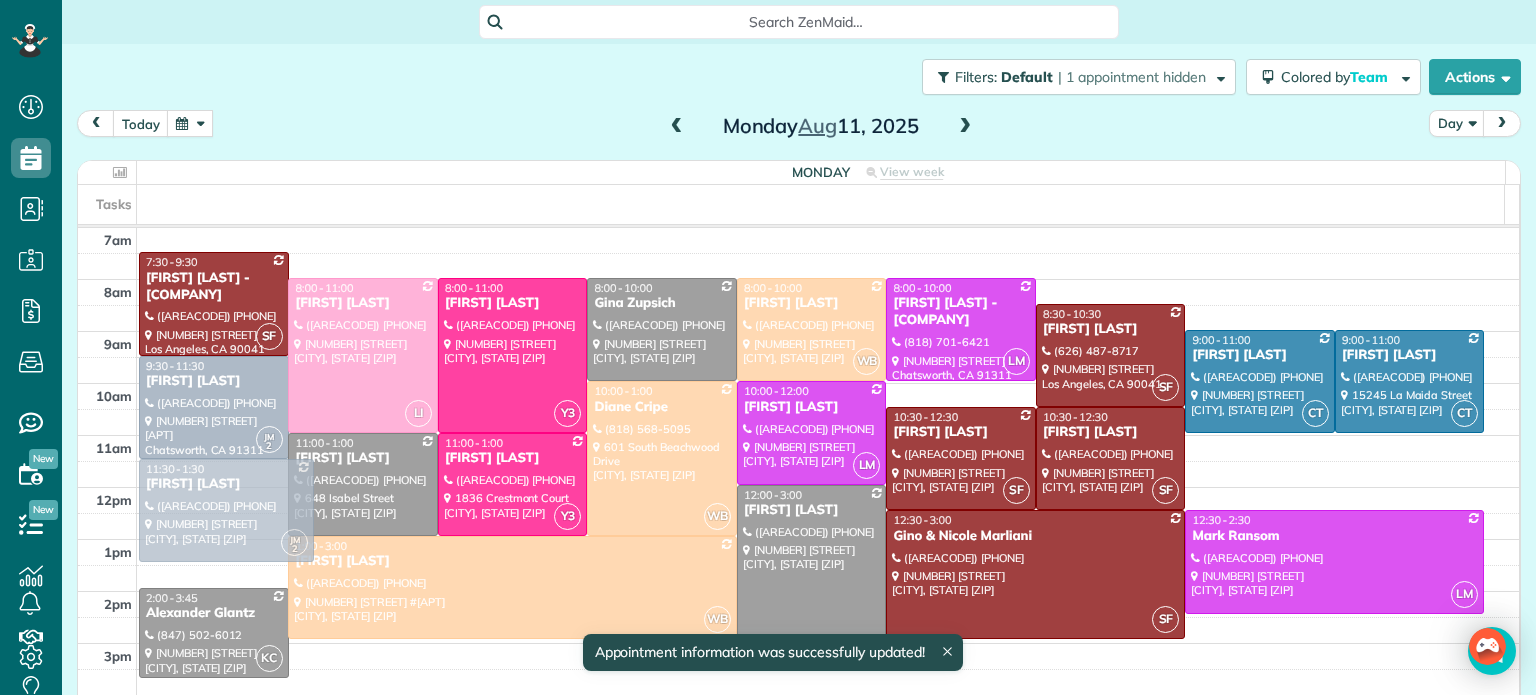 drag, startPoint x: 208, startPoint y: 513, endPoint x: 216, endPoint y: 505, distance: 11.313708 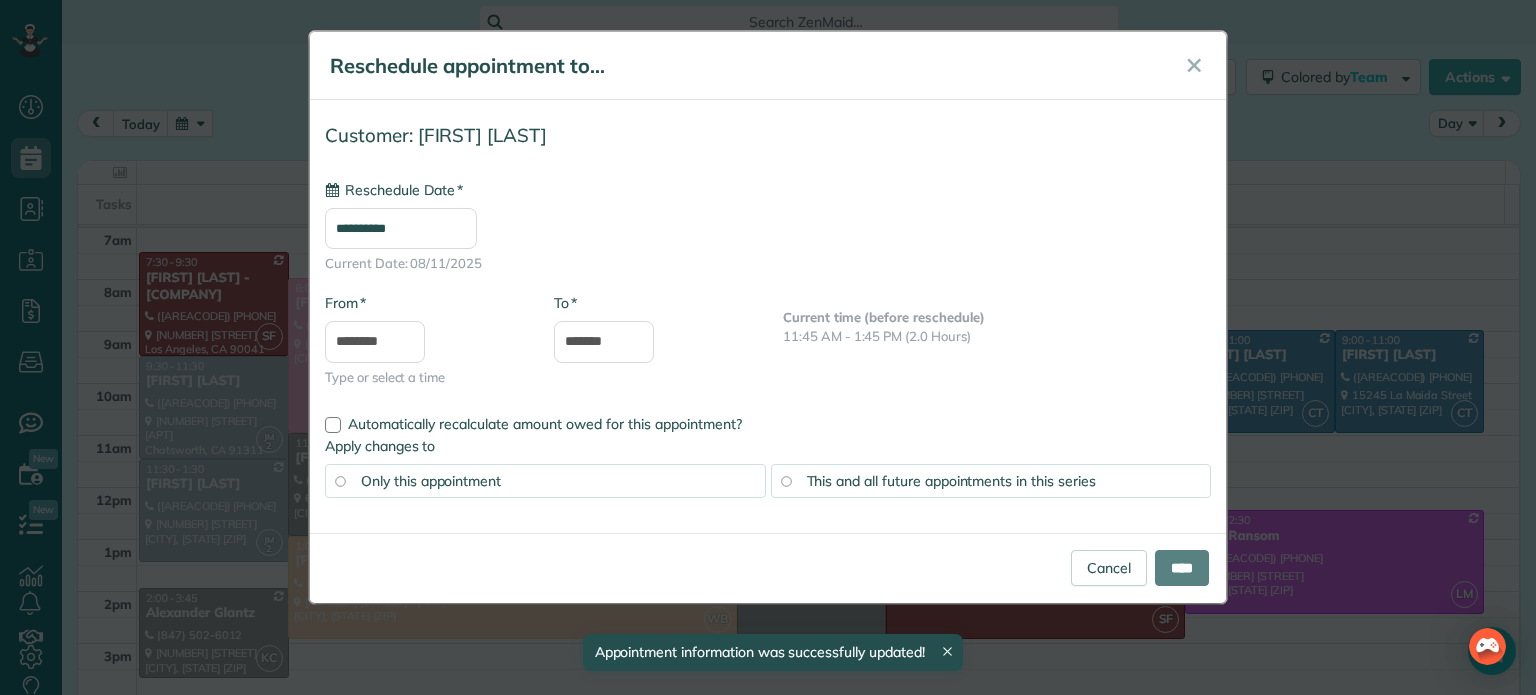 type on "**********" 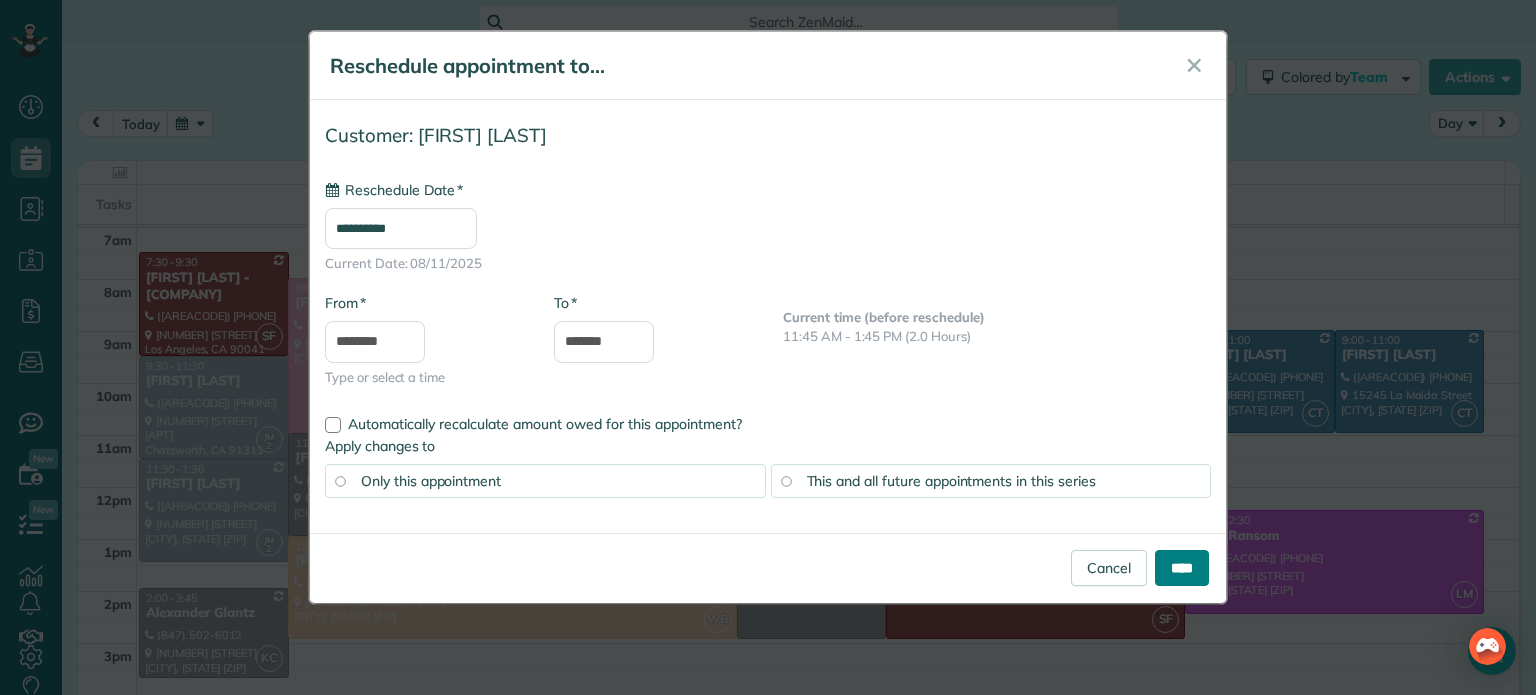 click on "****" at bounding box center [1182, 568] 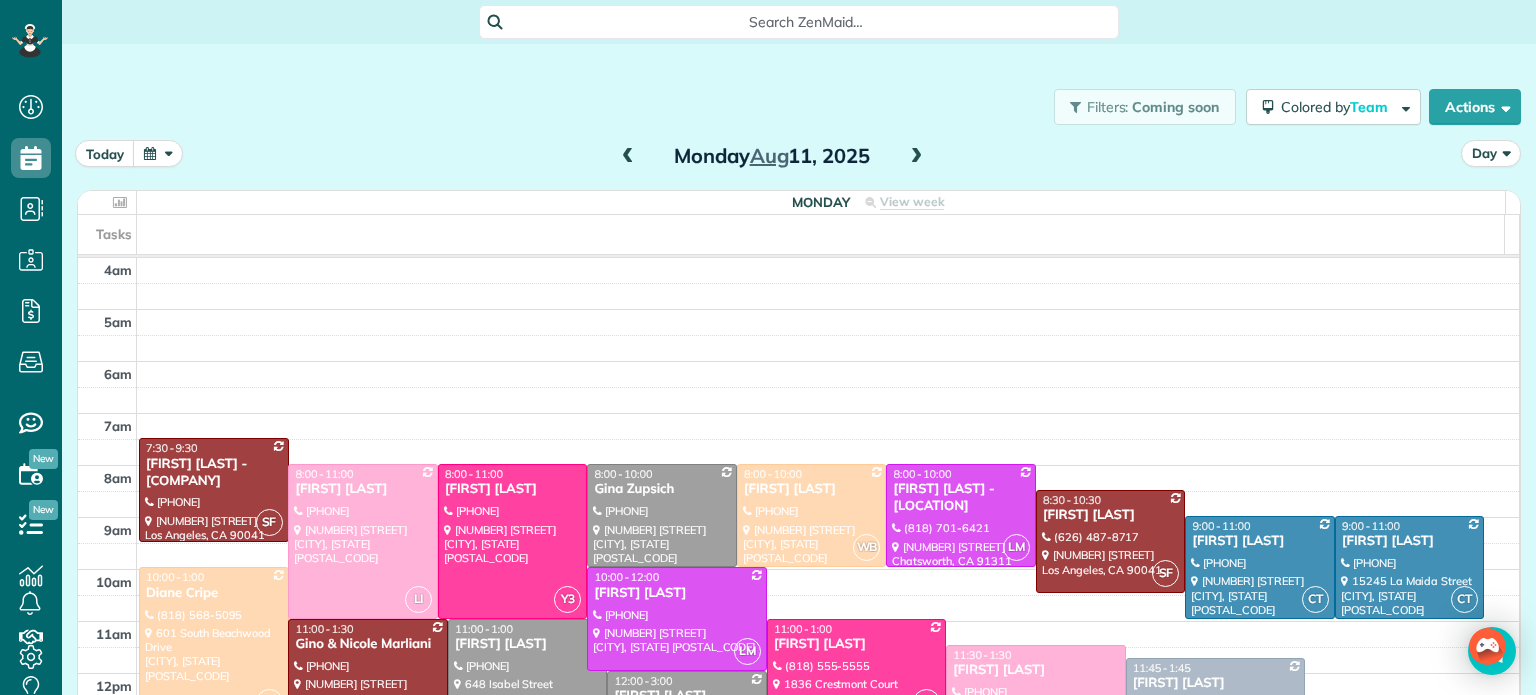 scroll, scrollTop: 0, scrollLeft: 0, axis: both 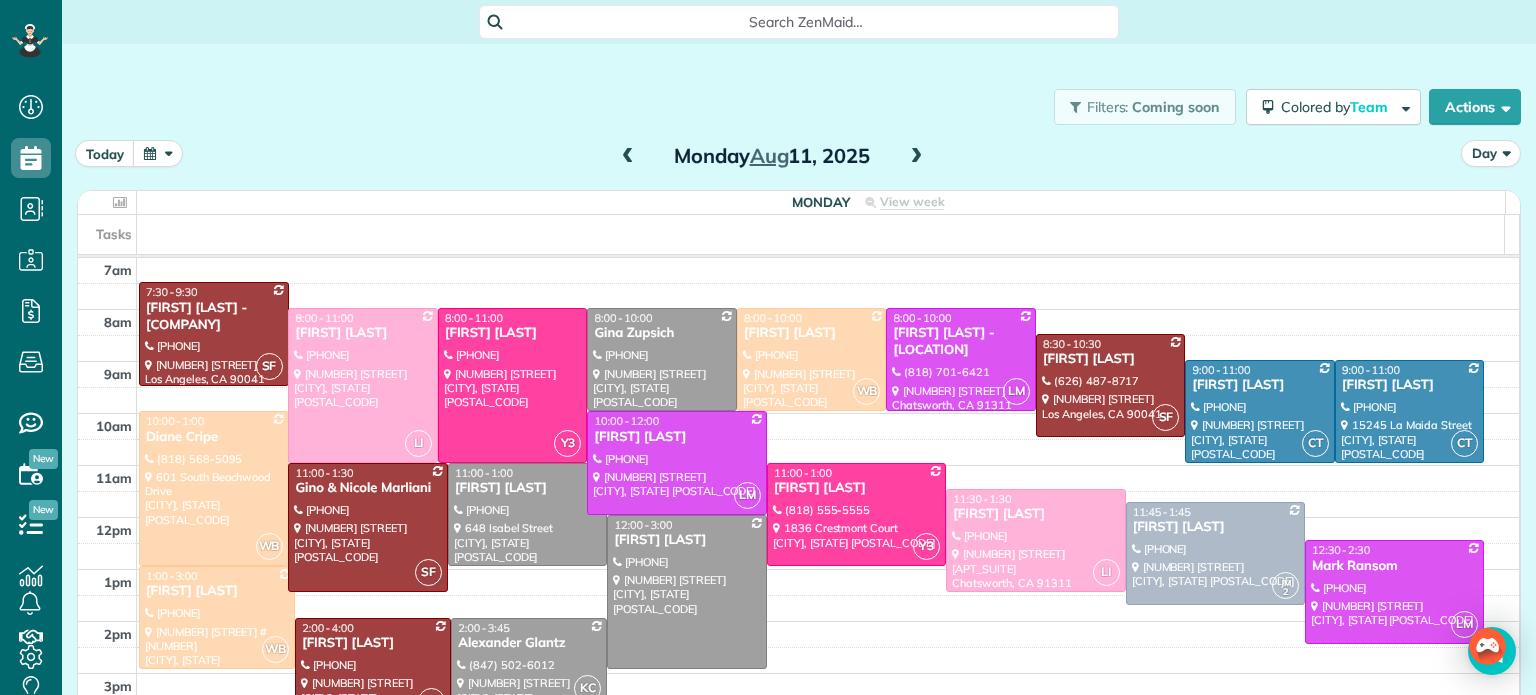 click at bounding box center [916, 157] 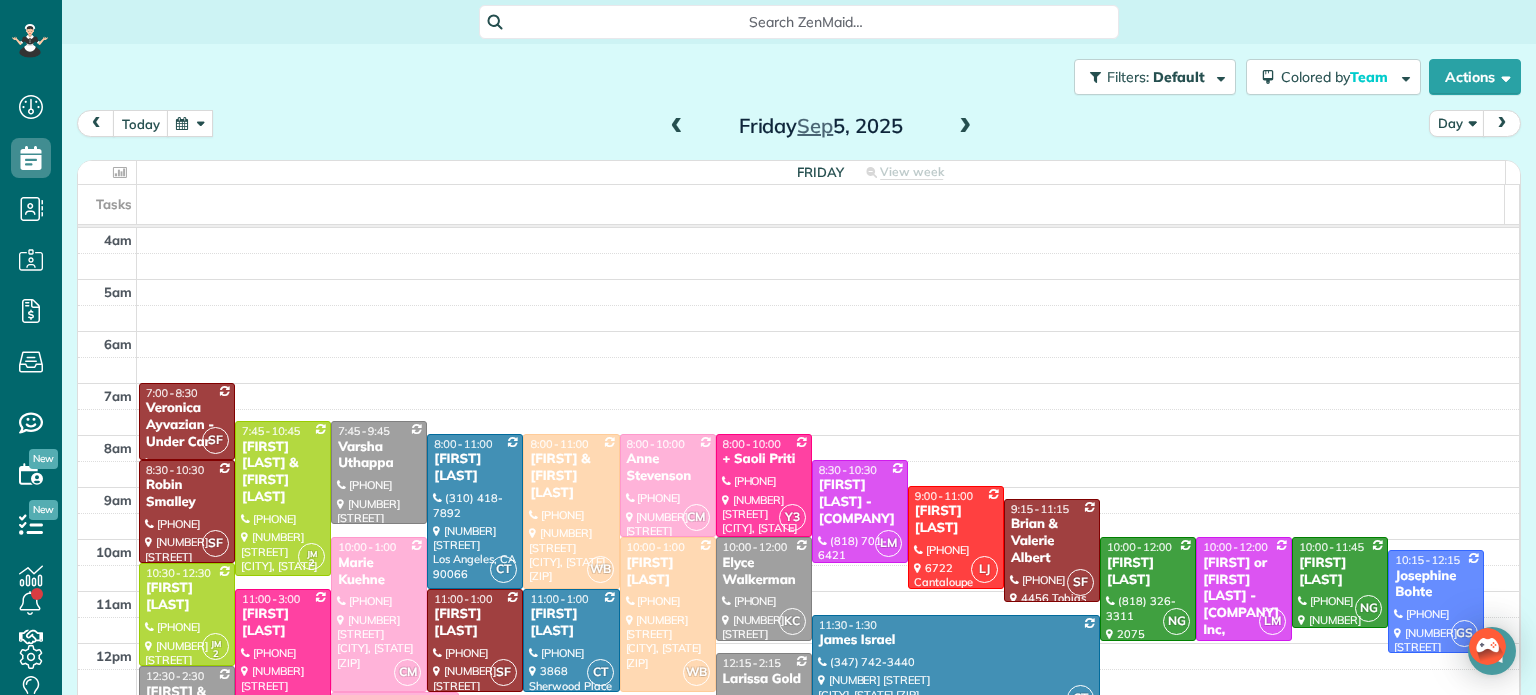 scroll, scrollTop: 0, scrollLeft: 0, axis: both 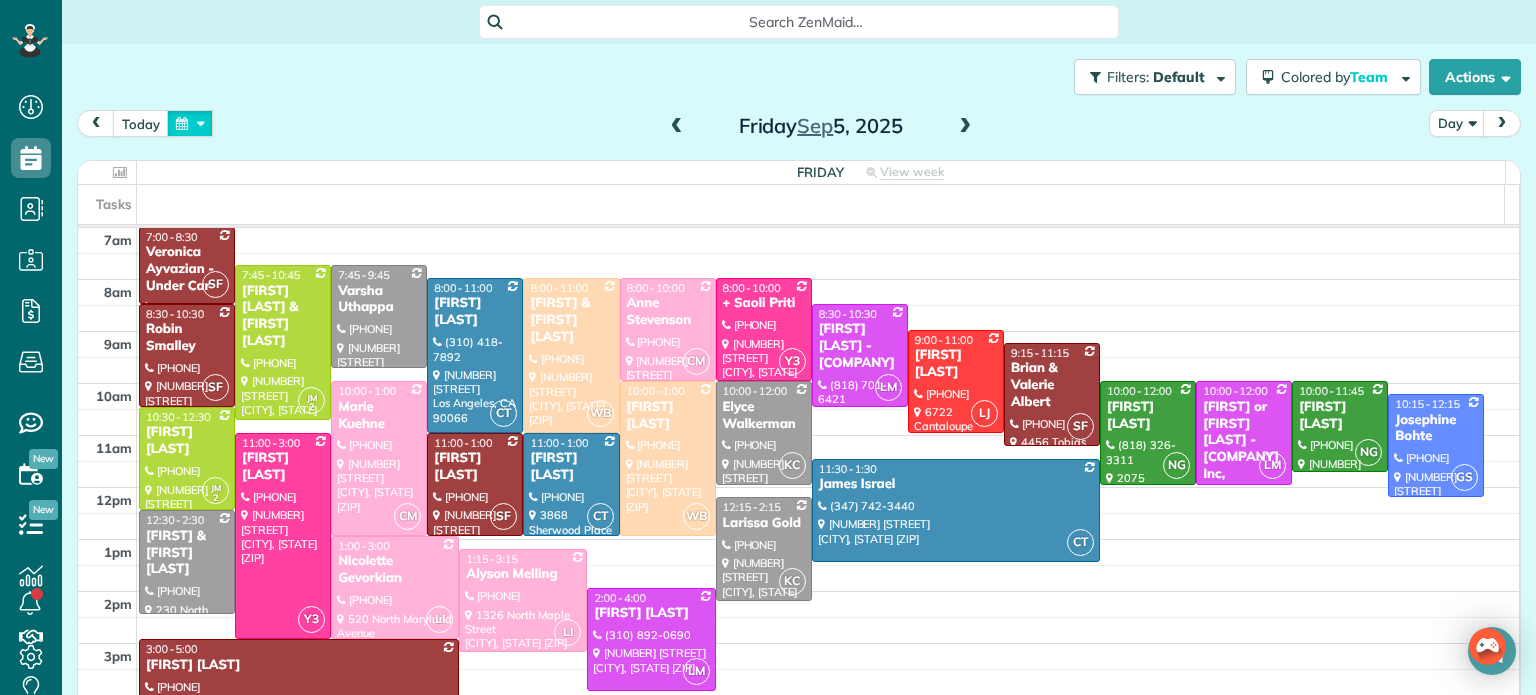 click at bounding box center [190, 123] 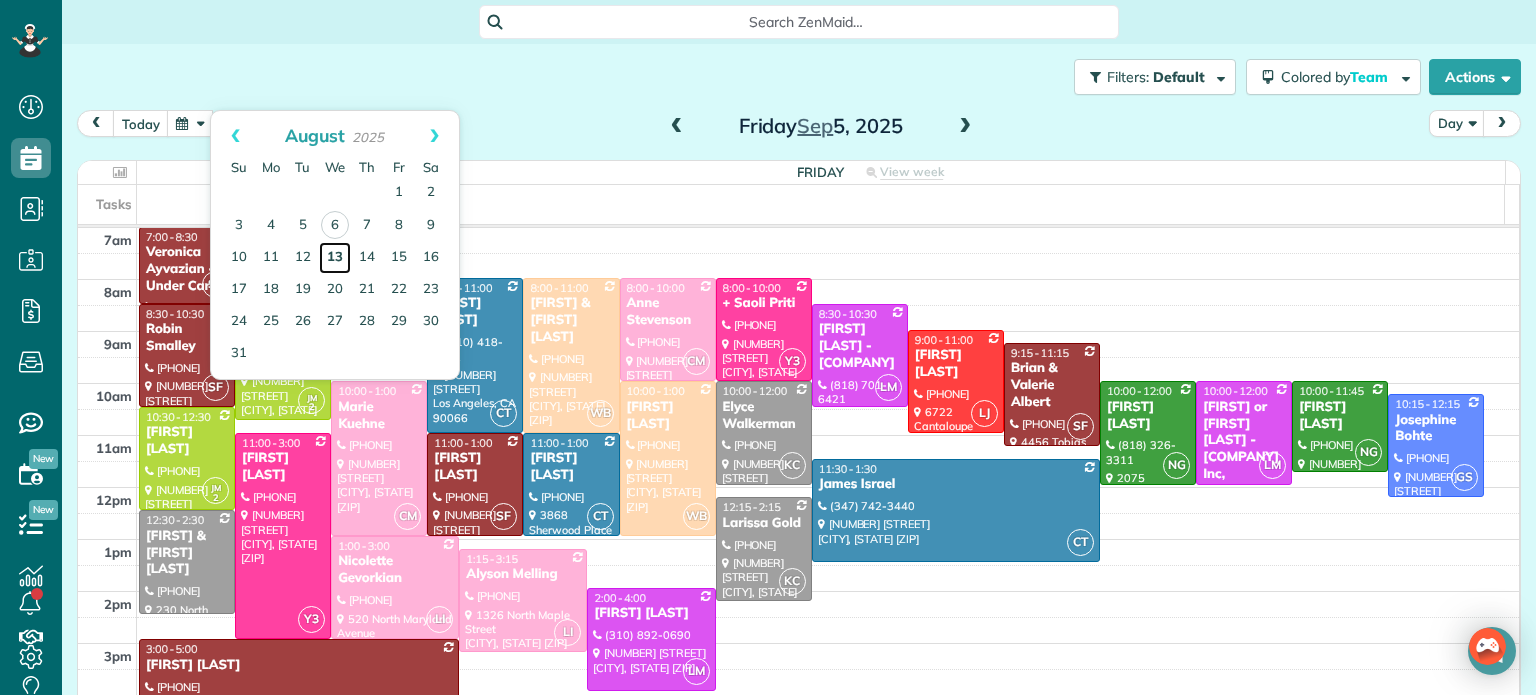 click on "13" at bounding box center (335, 258) 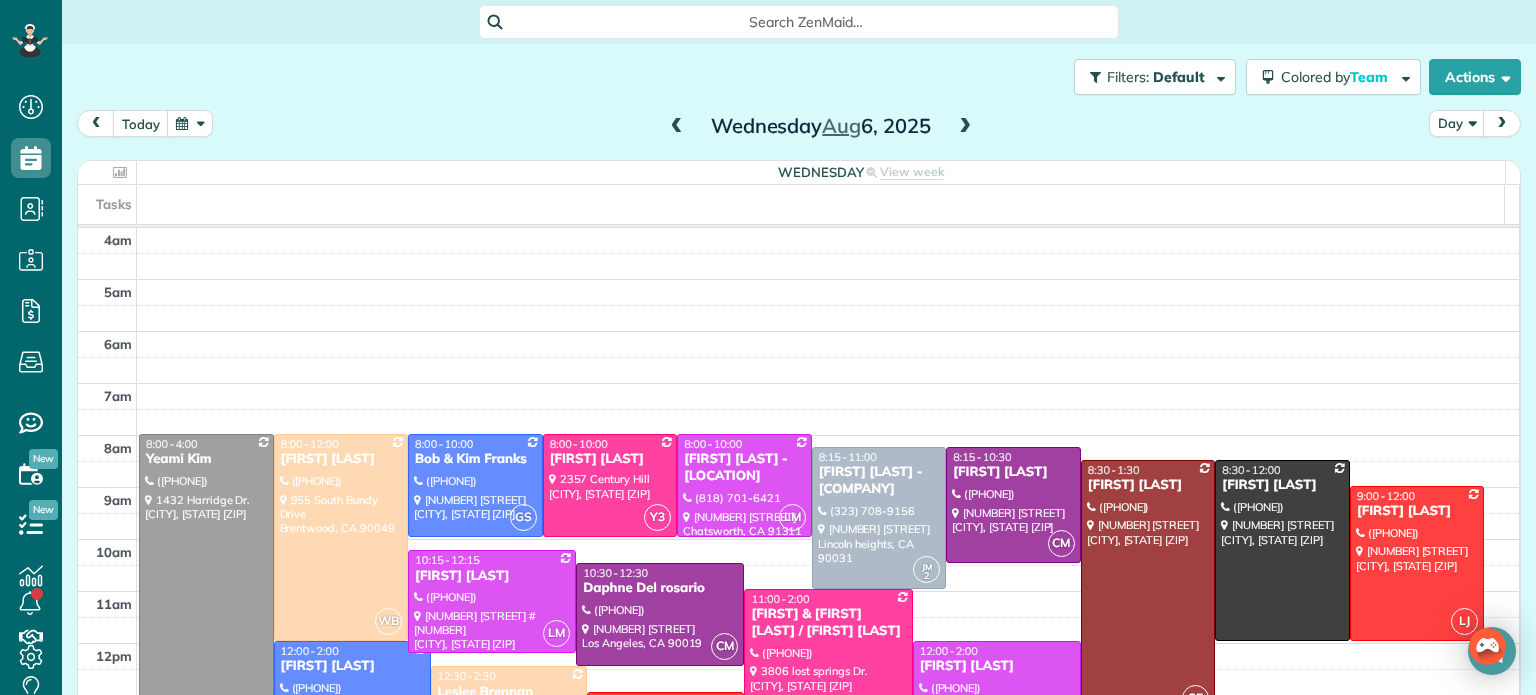 scroll, scrollTop: 0, scrollLeft: 0, axis: both 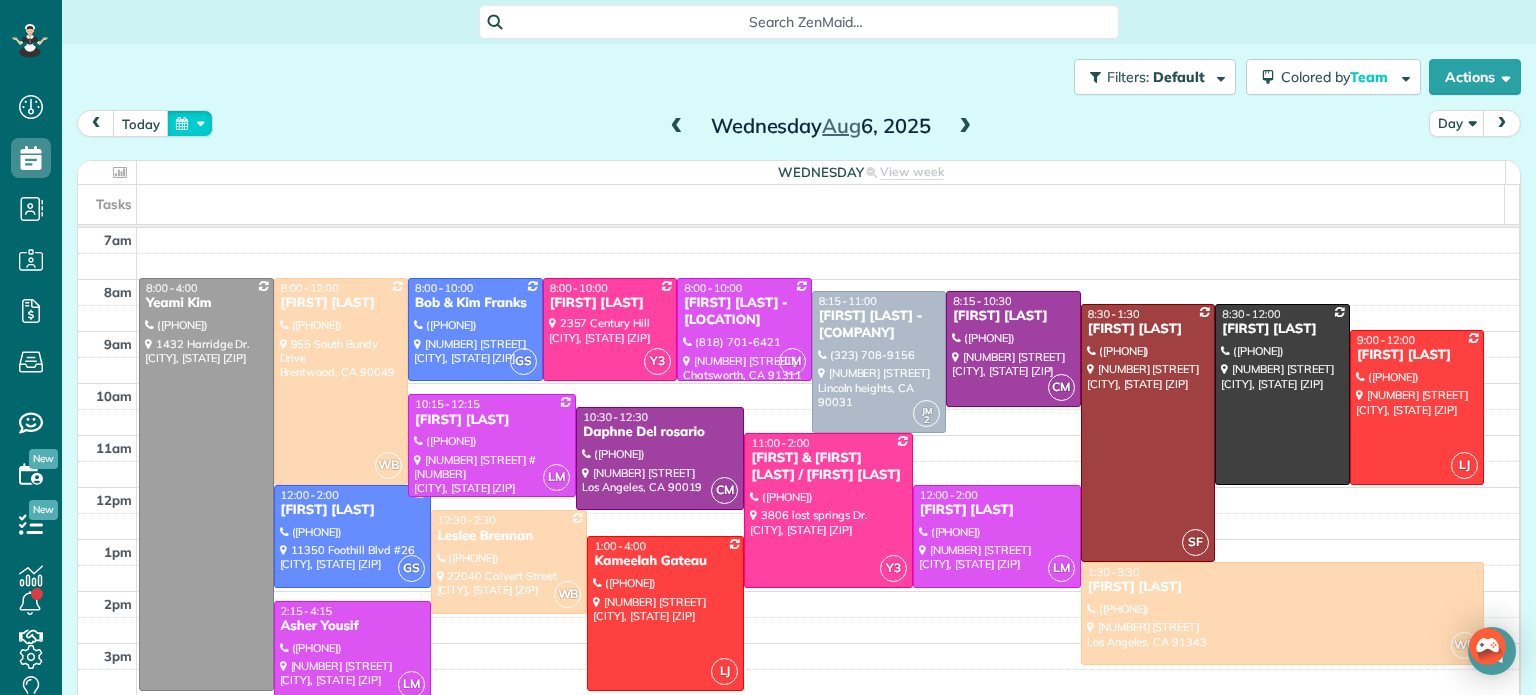click at bounding box center (190, 123) 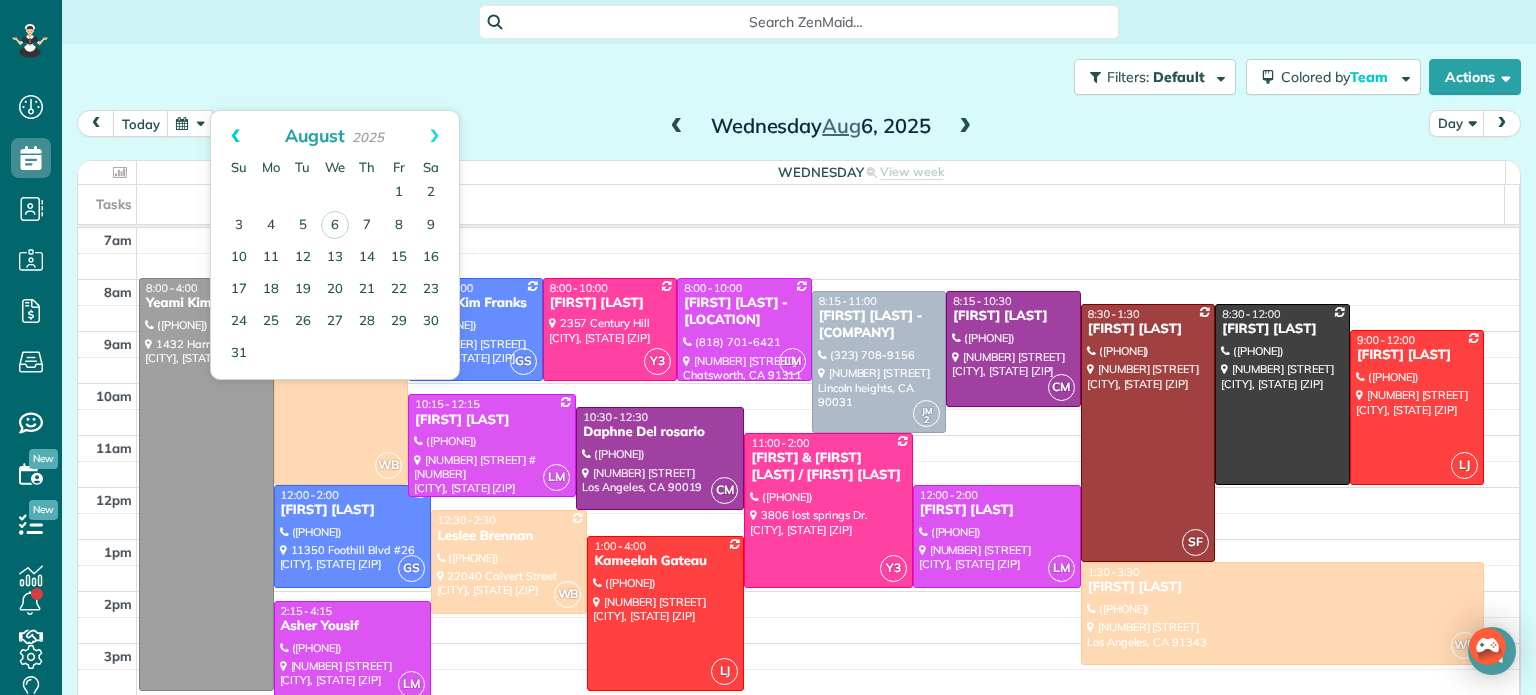 click on "Prev" at bounding box center (235, 136) 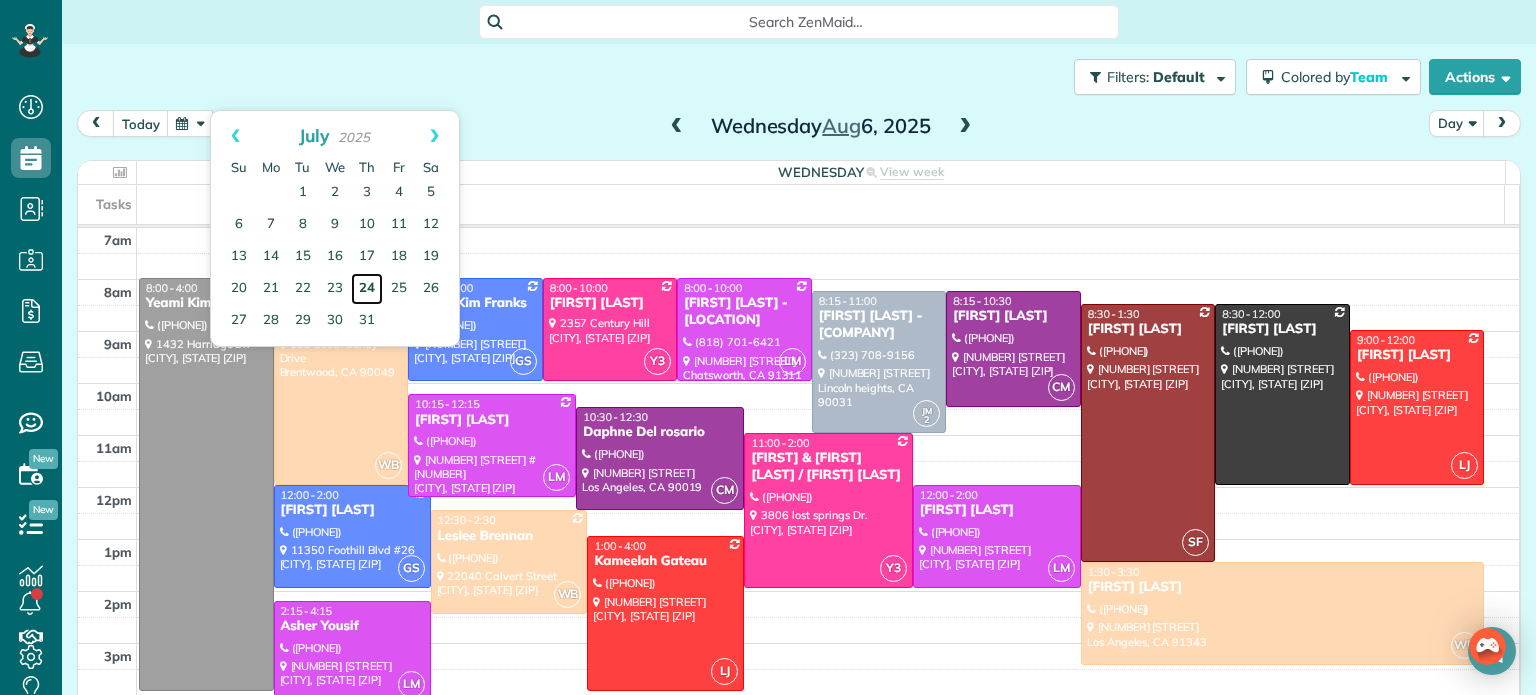 click on "24" at bounding box center [367, 289] 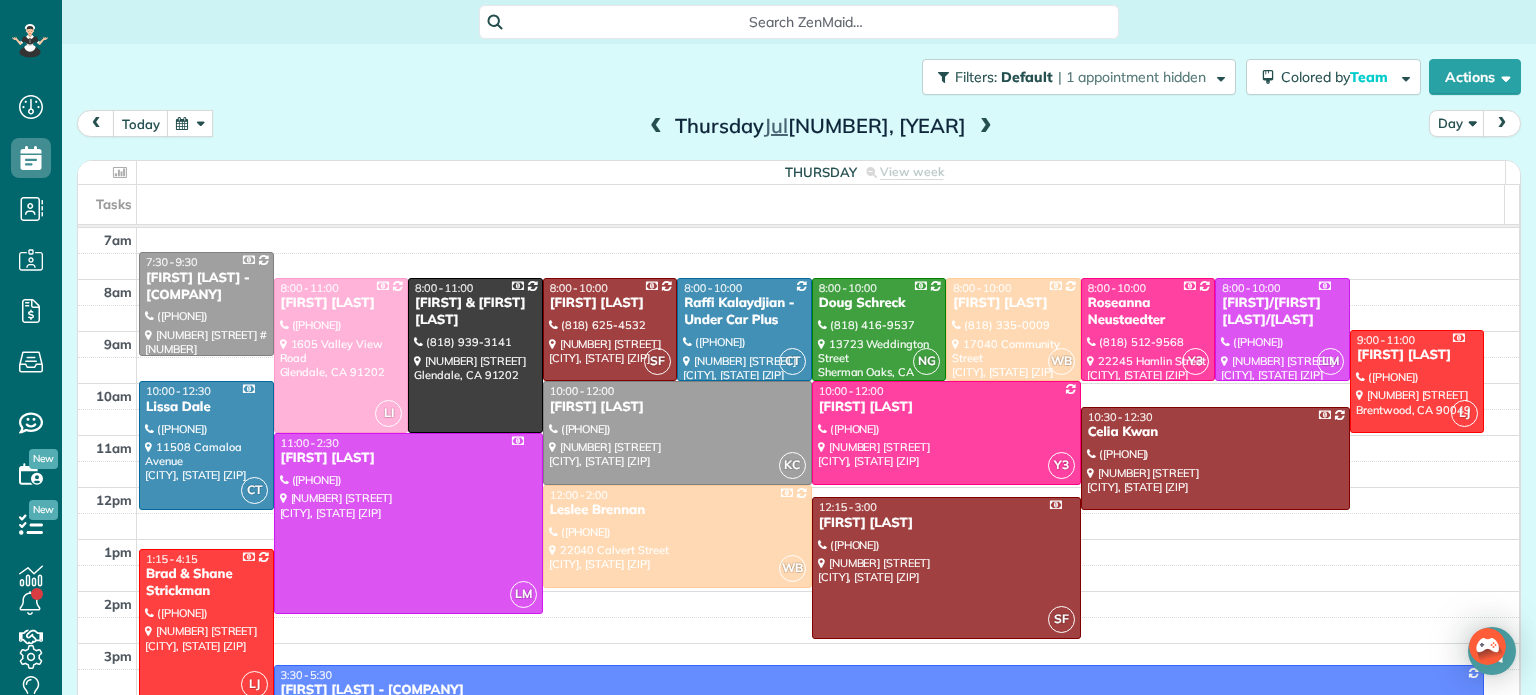 click at bounding box center (986, 127) 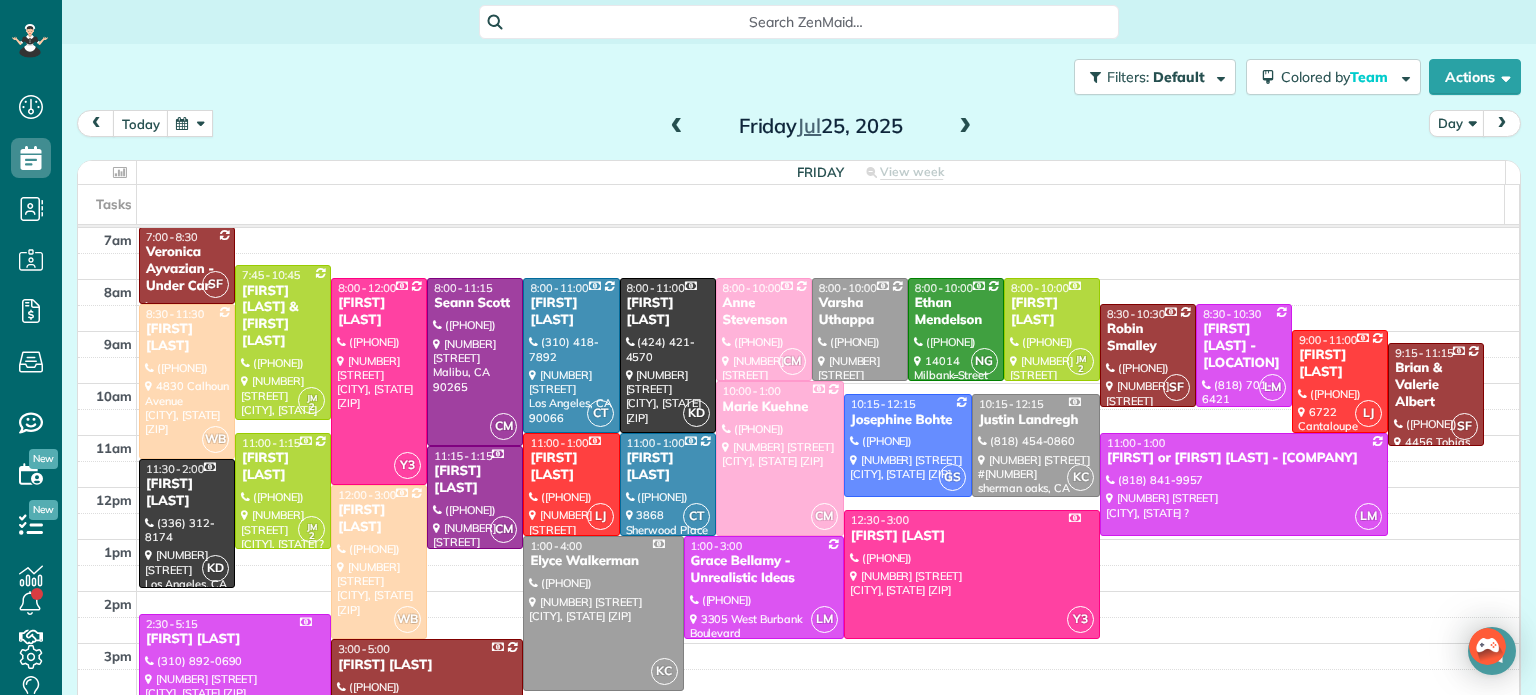 click on "Ethan Mendelson" at bounding box center (956, 312) 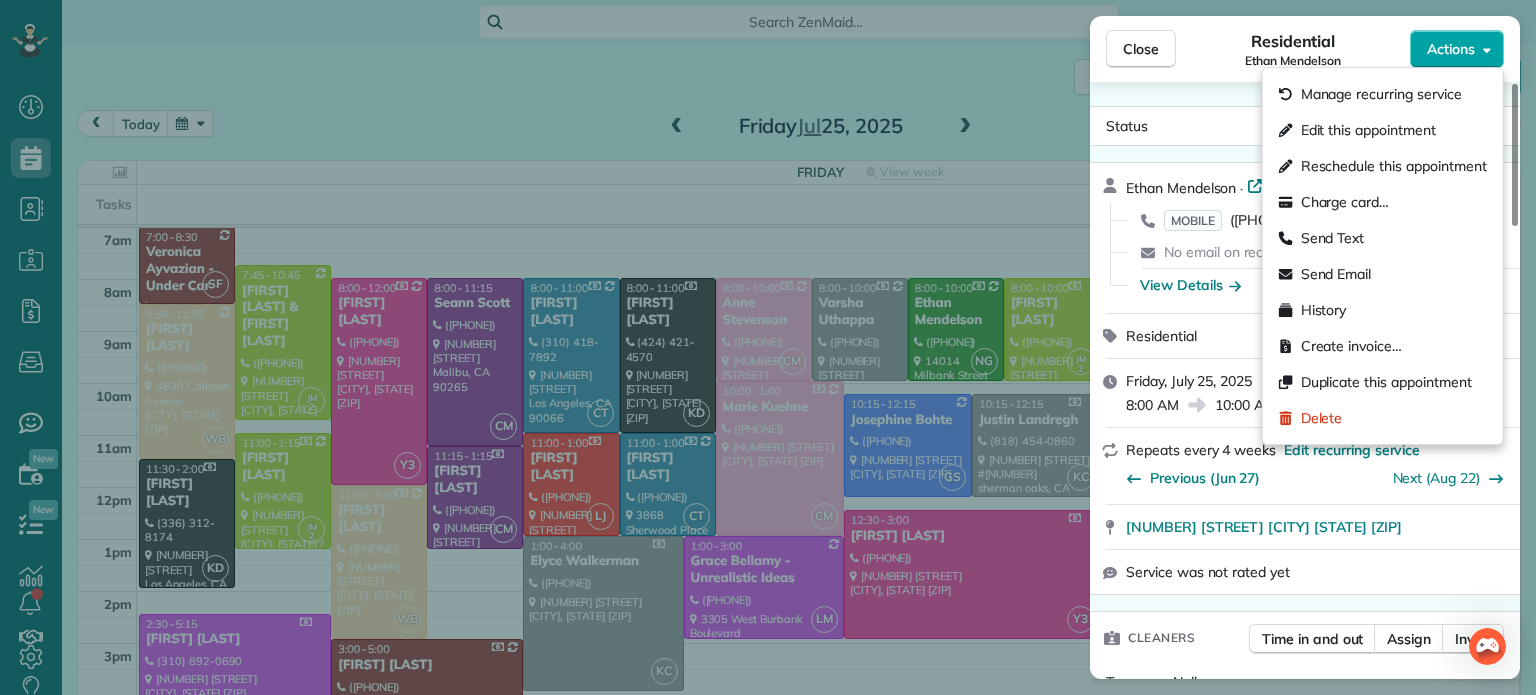 click on "Actions" at bounding box center (1451, 49) 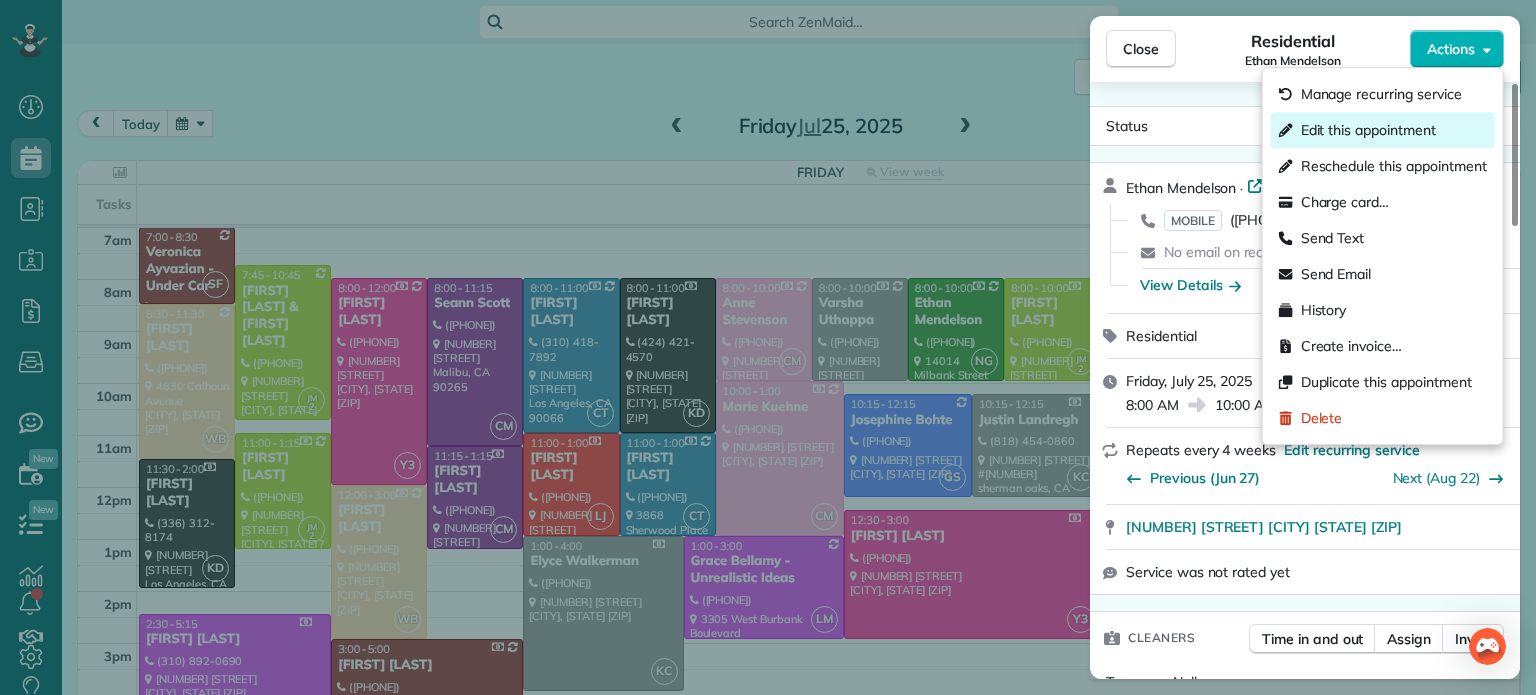 click on "Edit this appointment" at bounding box center (1368, 130) 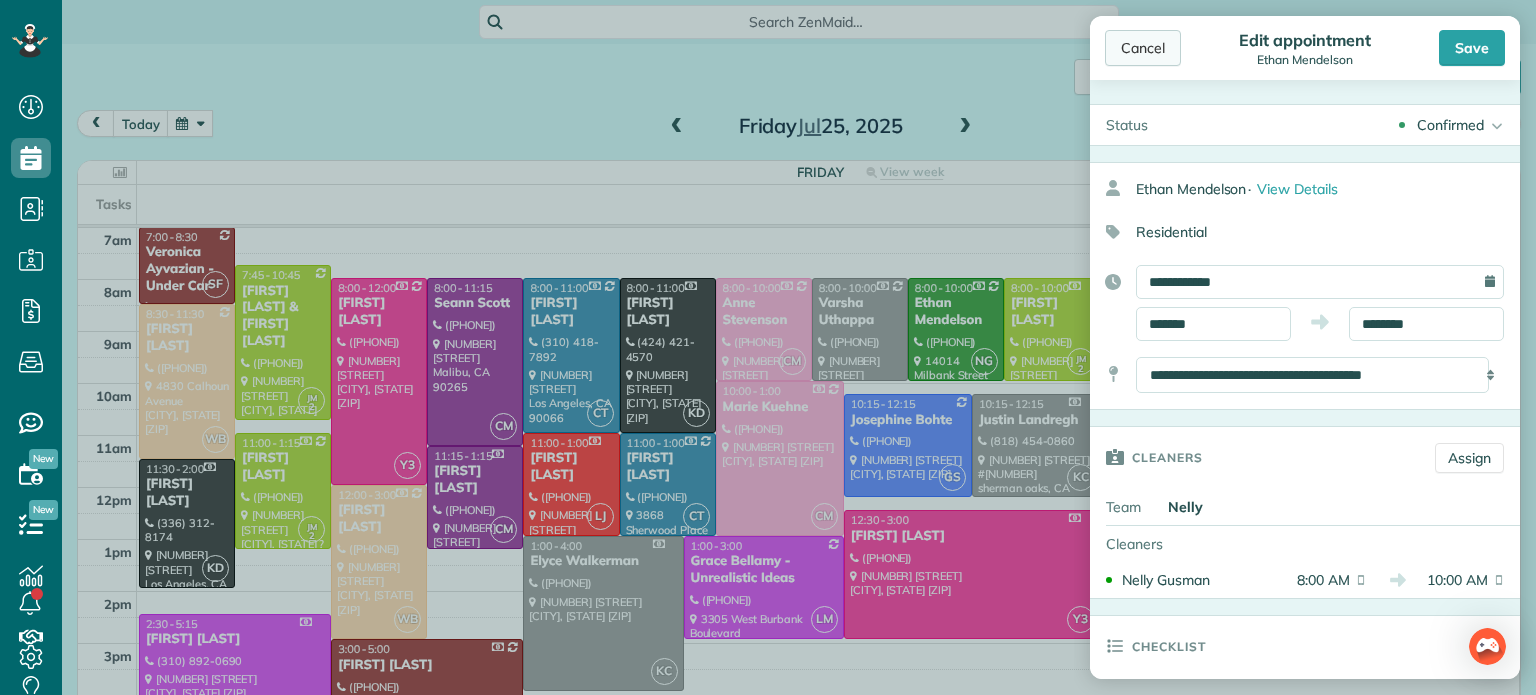 click on "Cancel" at bounding box center [1143, 48] 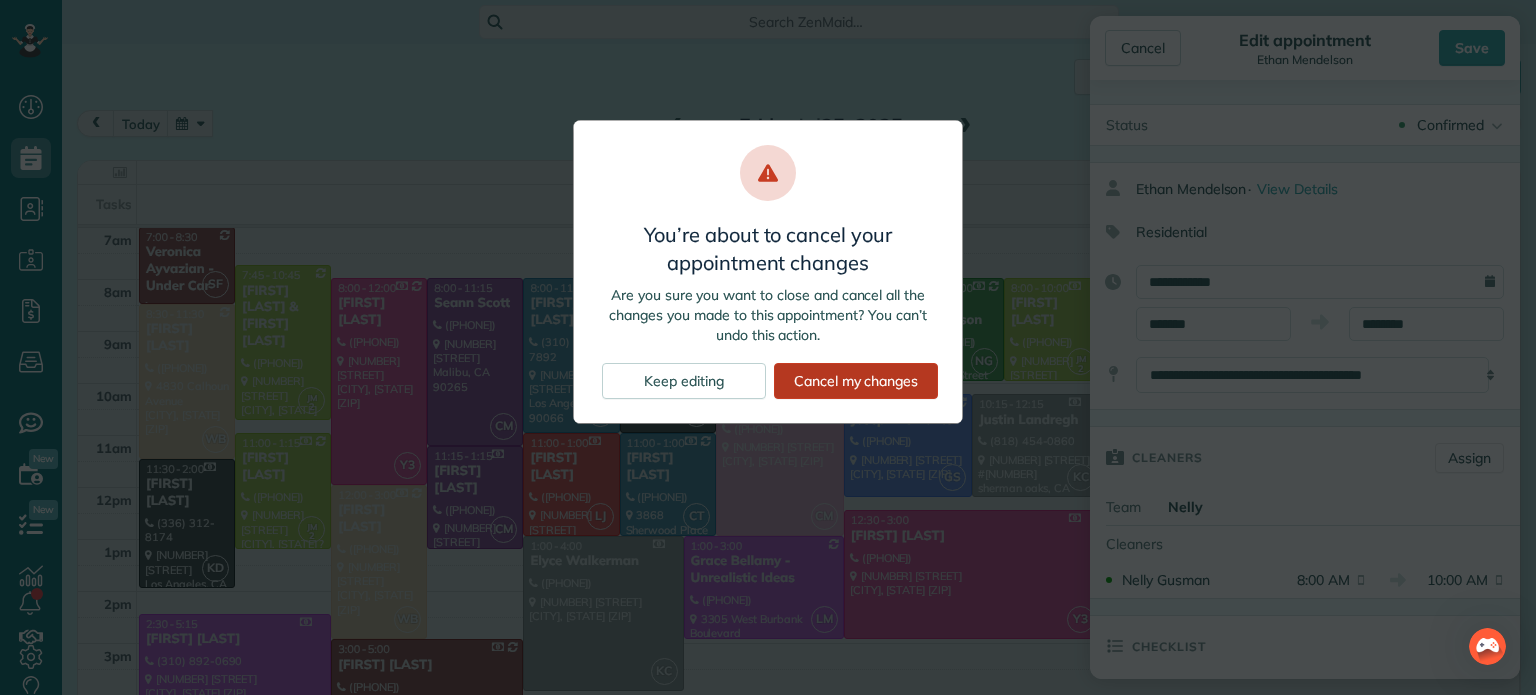 click on "Cancel my changes" at bounding box center [856, 381] 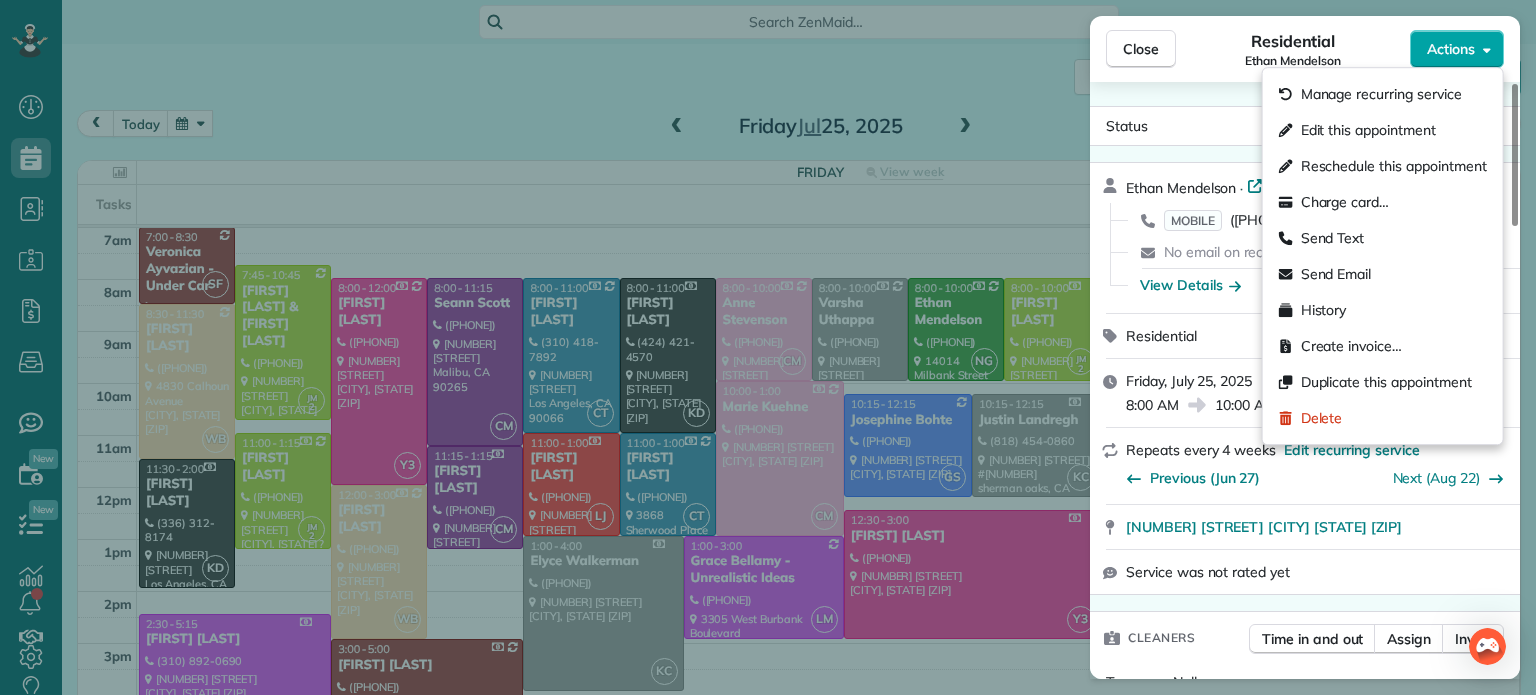 click on "Actions" at bounding box center [1457, 49] 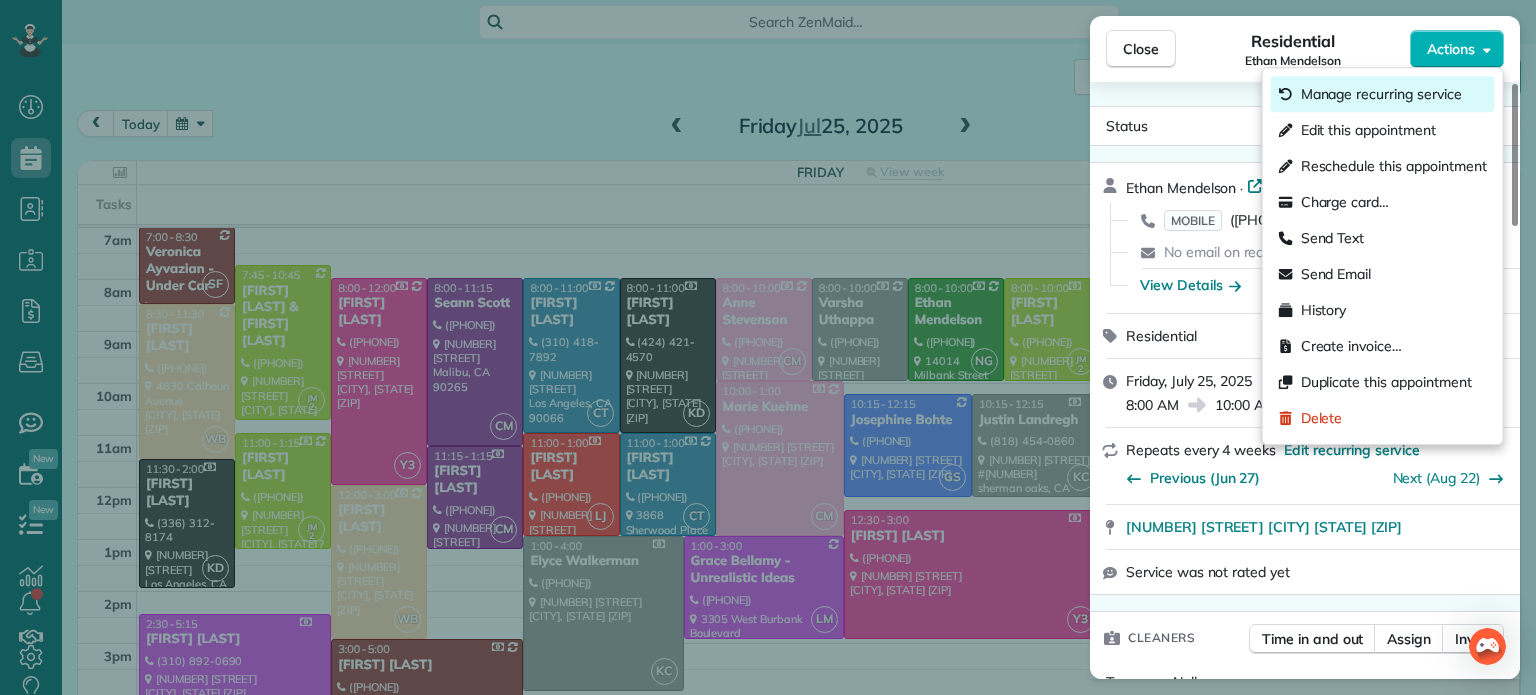 click on "Manage recurring service" at bounding box center (1381, 94) 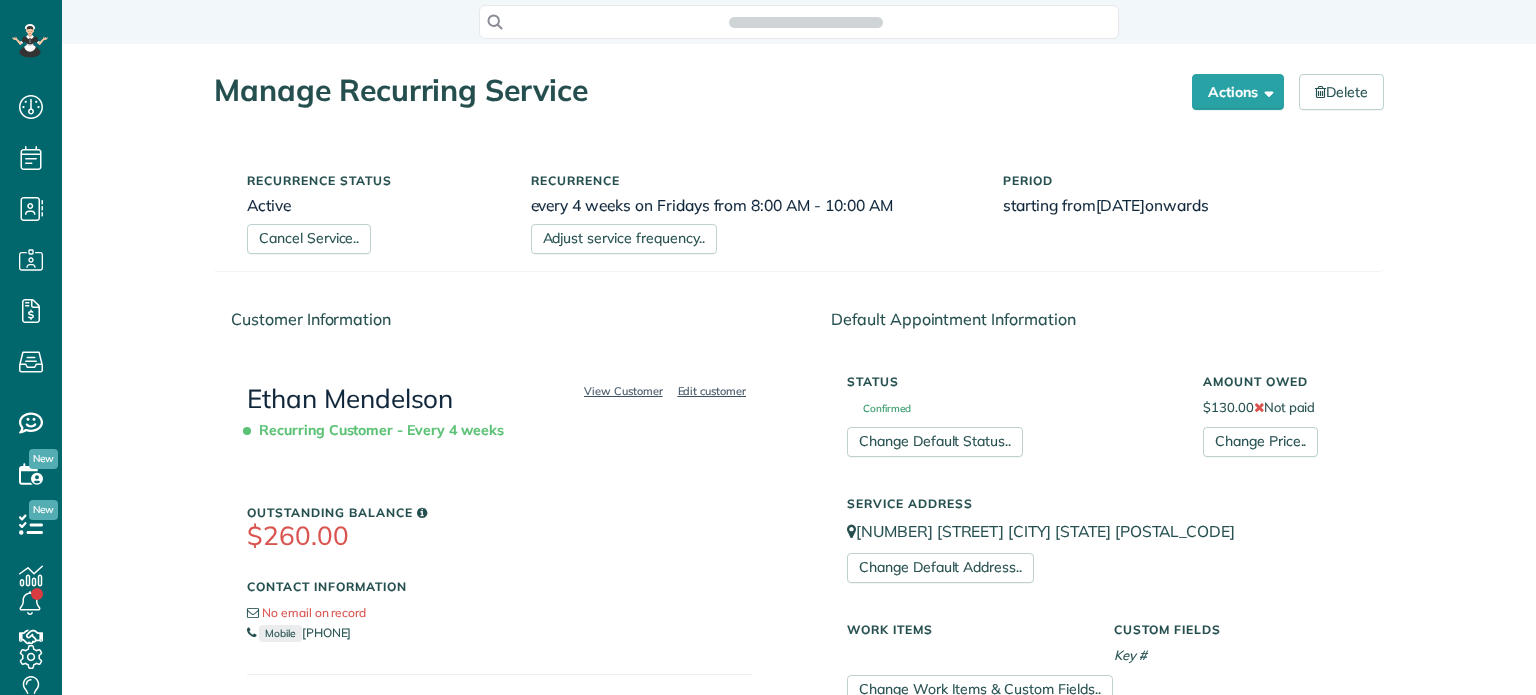scroll, scrollTop: 0, scrollLeft: 0, axis: both 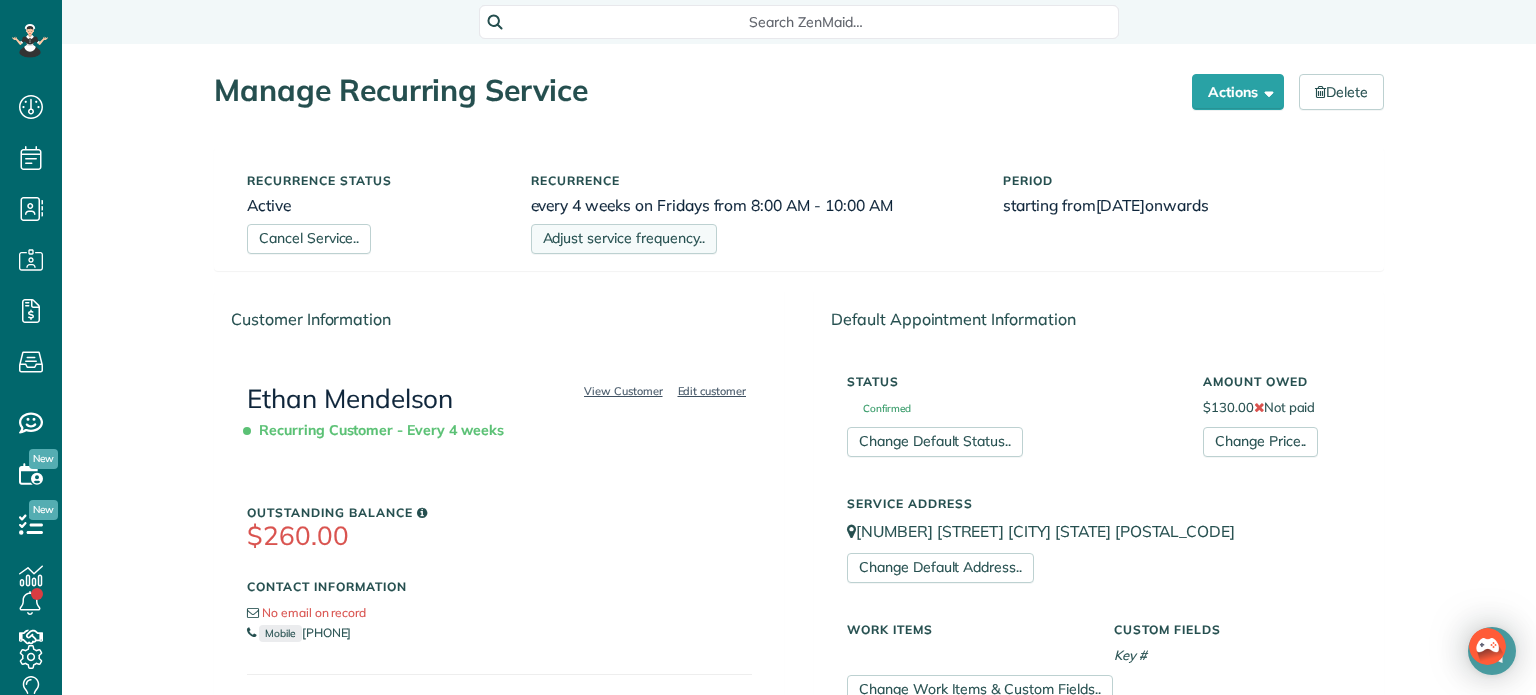 click on "Adjust service frequency.." at bounding box center (624, 239) 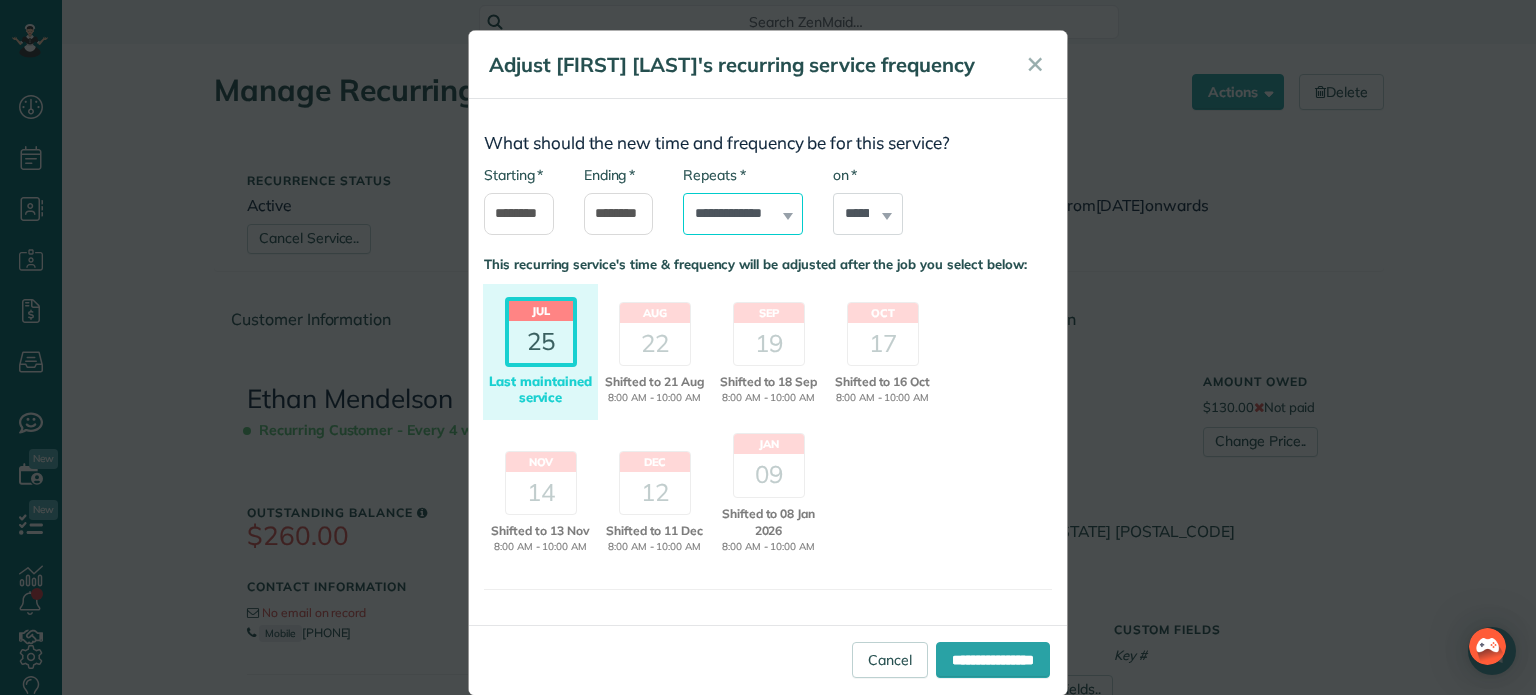 click on "**********" at bounding box center [743, 214] 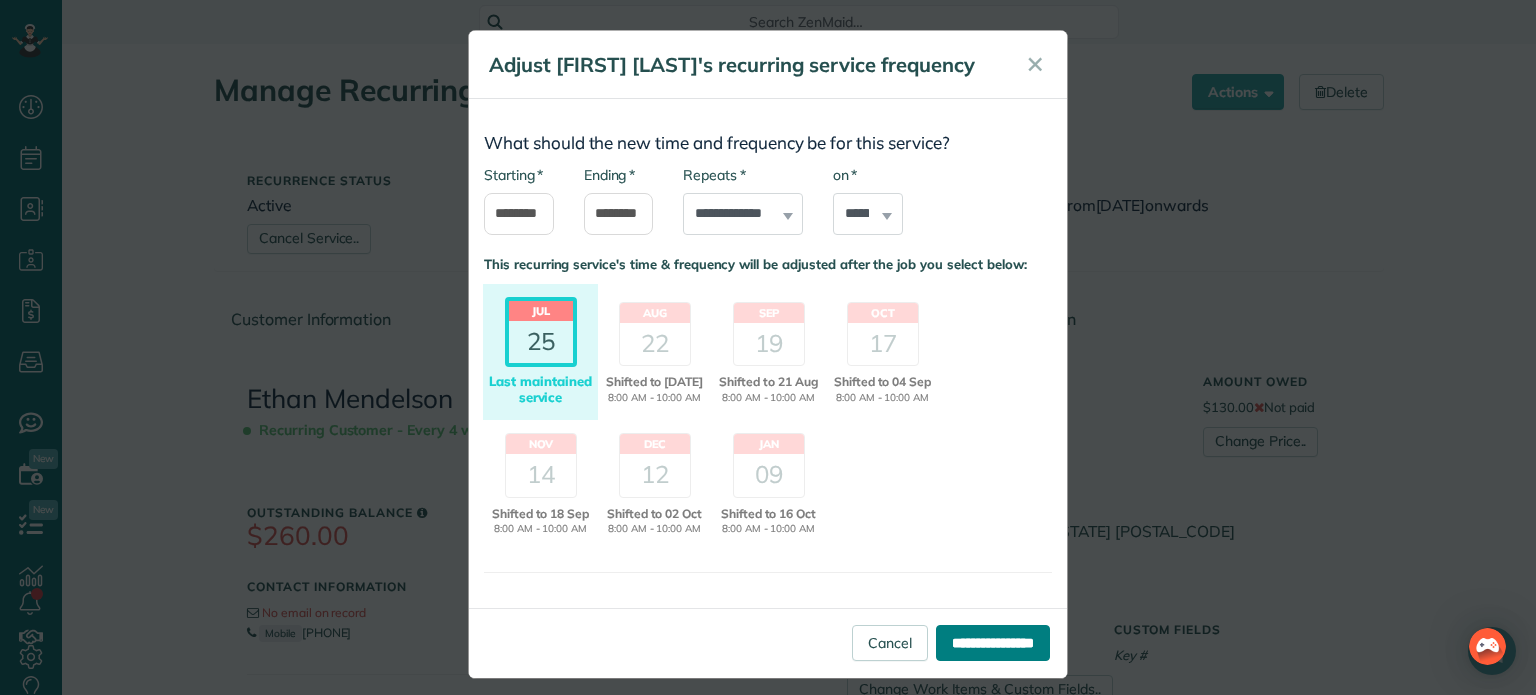 click on "**********" at bounding box center [993, 643] 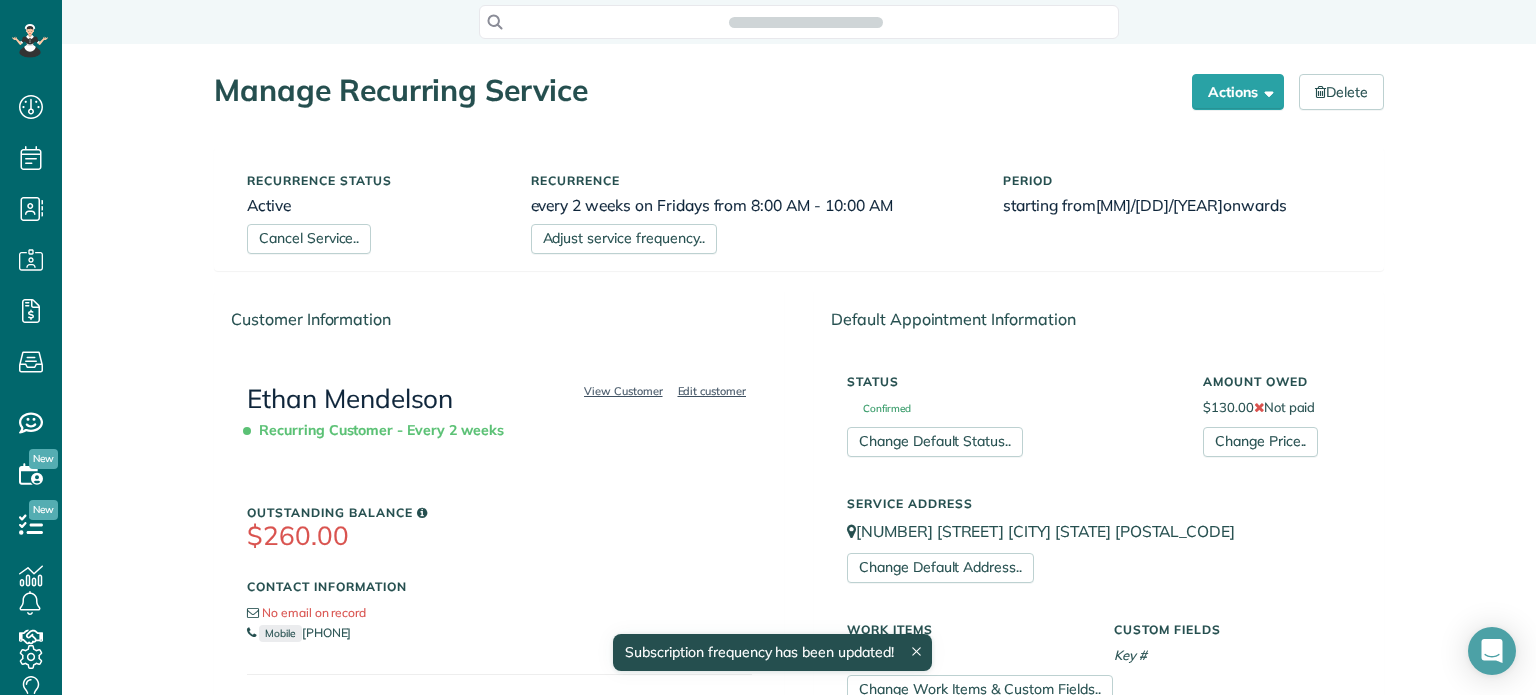 scroll, scrollTop: 0, scrollLeft: 0, axis: both 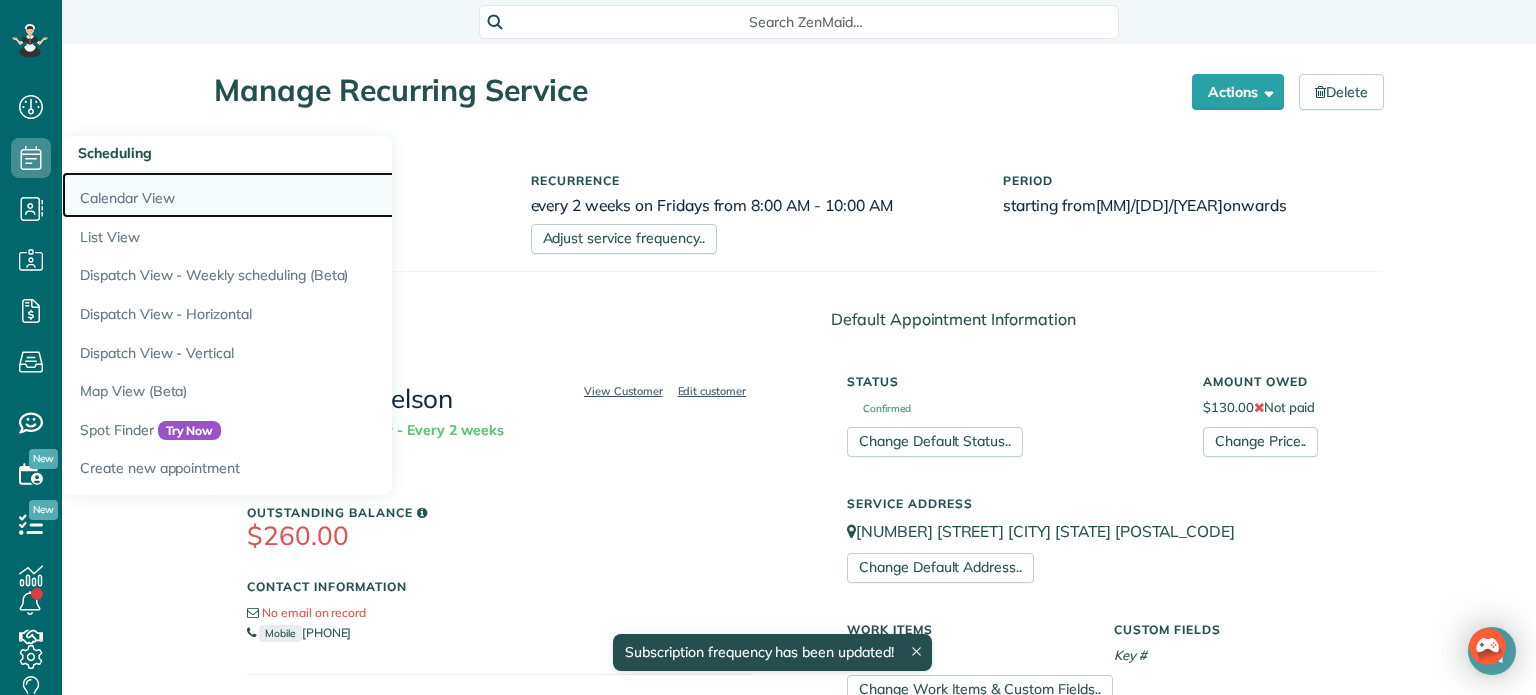 click on "Calendar View" at bounding box center (312, 195) 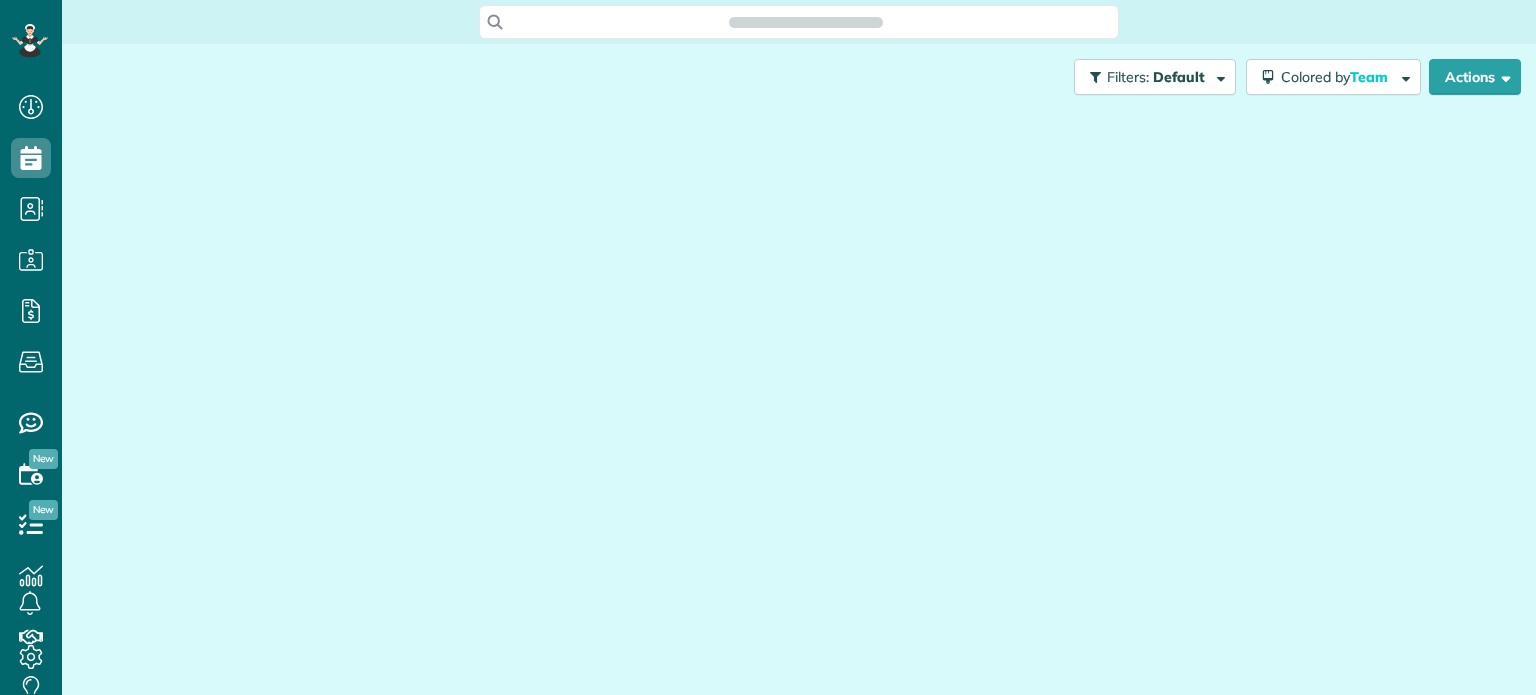 scroll, scrollTop: 0, scrollLeft: 0, axis: both 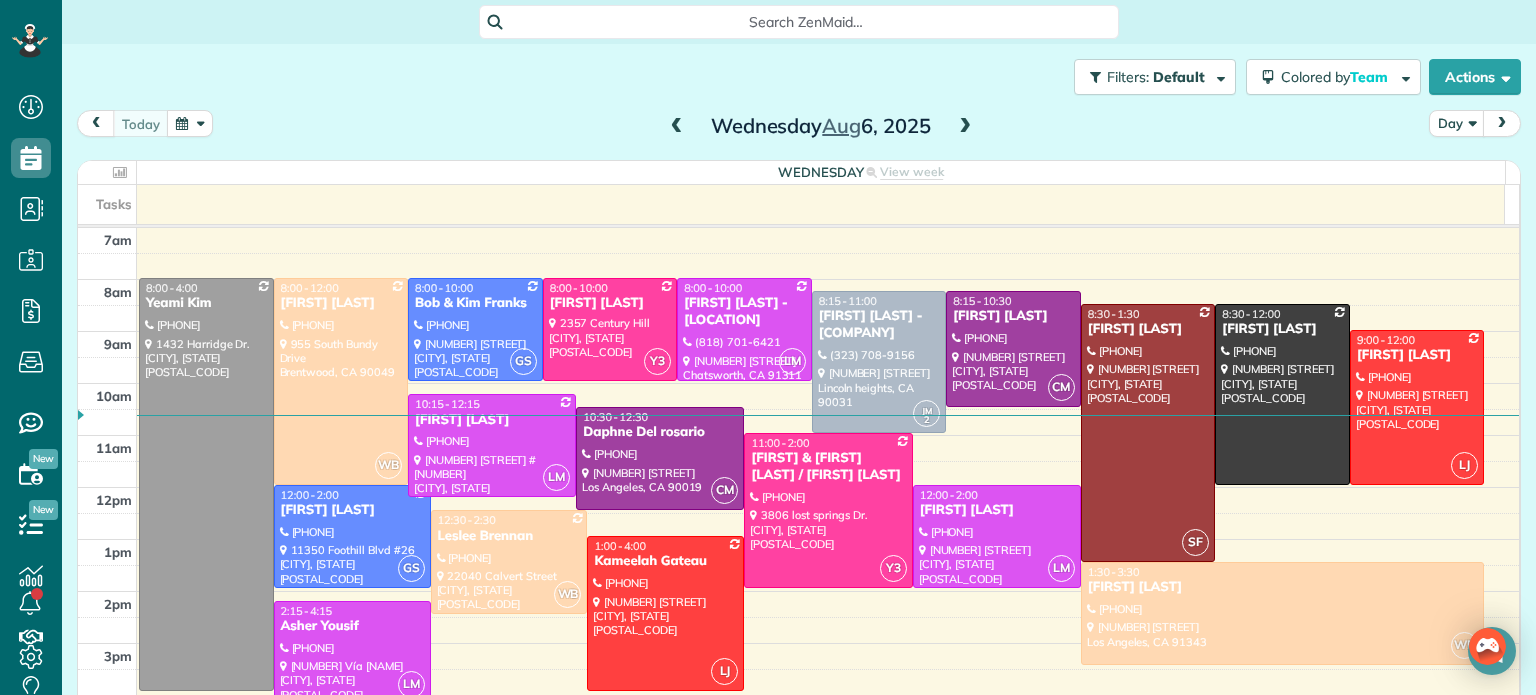 click on "Filters:   Default
Colored by  Team
Color by Cleaner
Color by Team
Color by Status
Color by Recurrence
Color by Paid/Unpaid
Filters  Default
Schedule Changes
Actions
Create Appointment
Create Task
Clock In/Out
Send Work Orders
Print Route Sheets
Today's Emails/Texts
View Metrics" at bounding box center [799, 77] 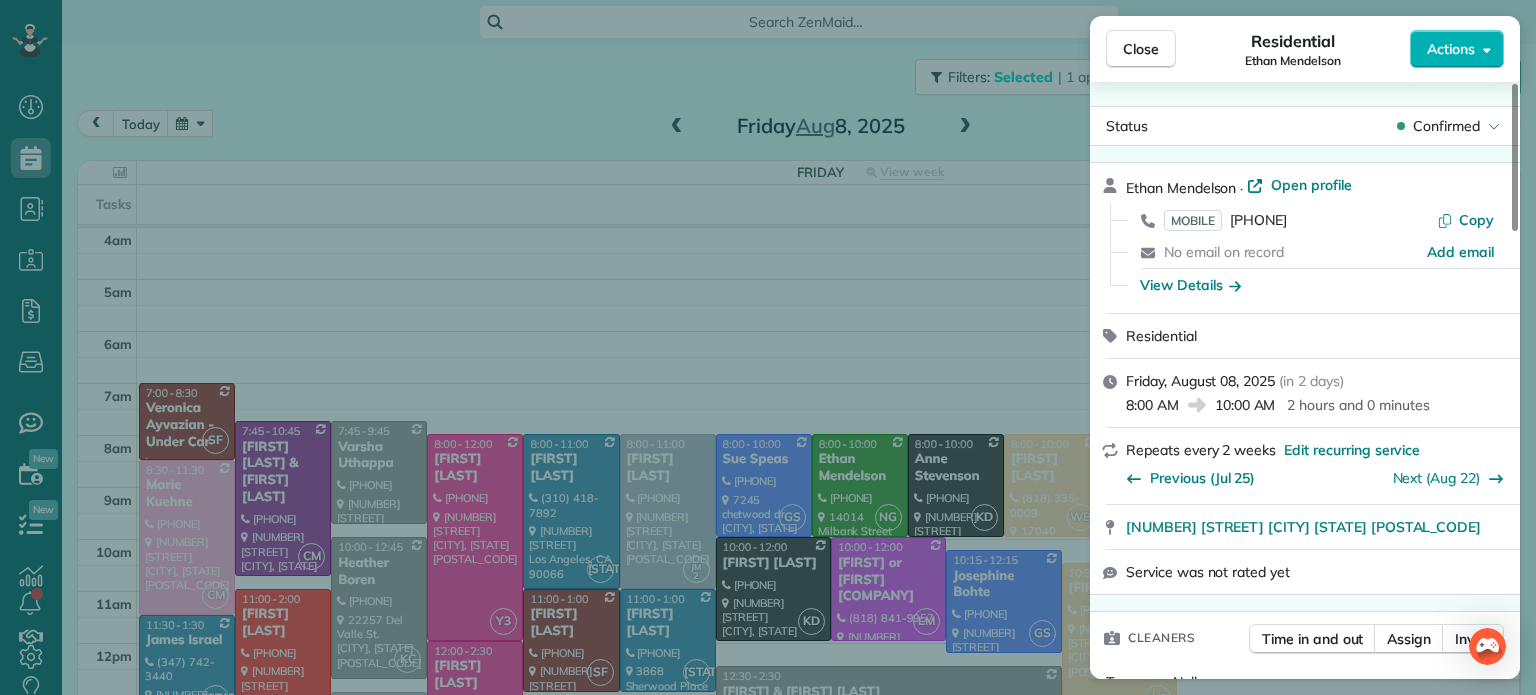 scroll, scrollTop: 0, scrollLeft: 0, axis: both 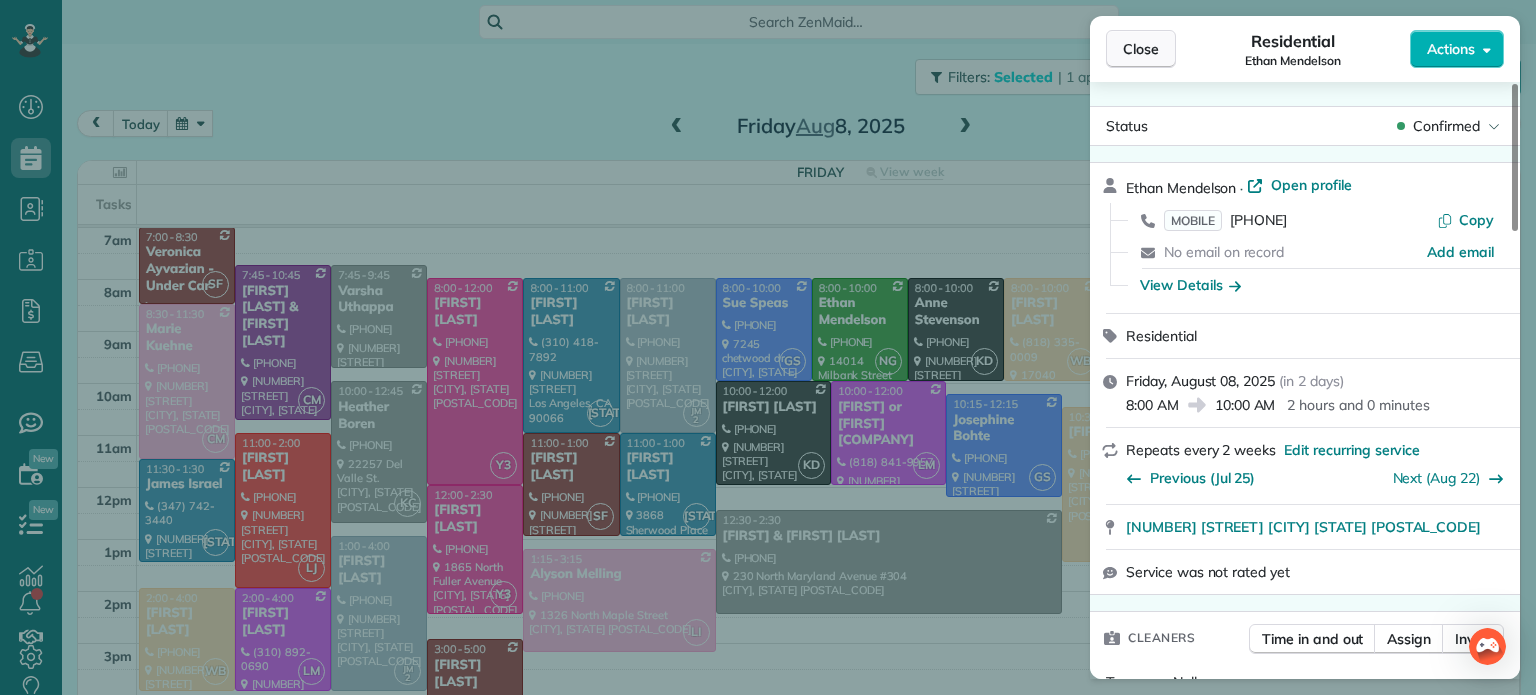 click on "Close" at bounding box center (1141, 49) 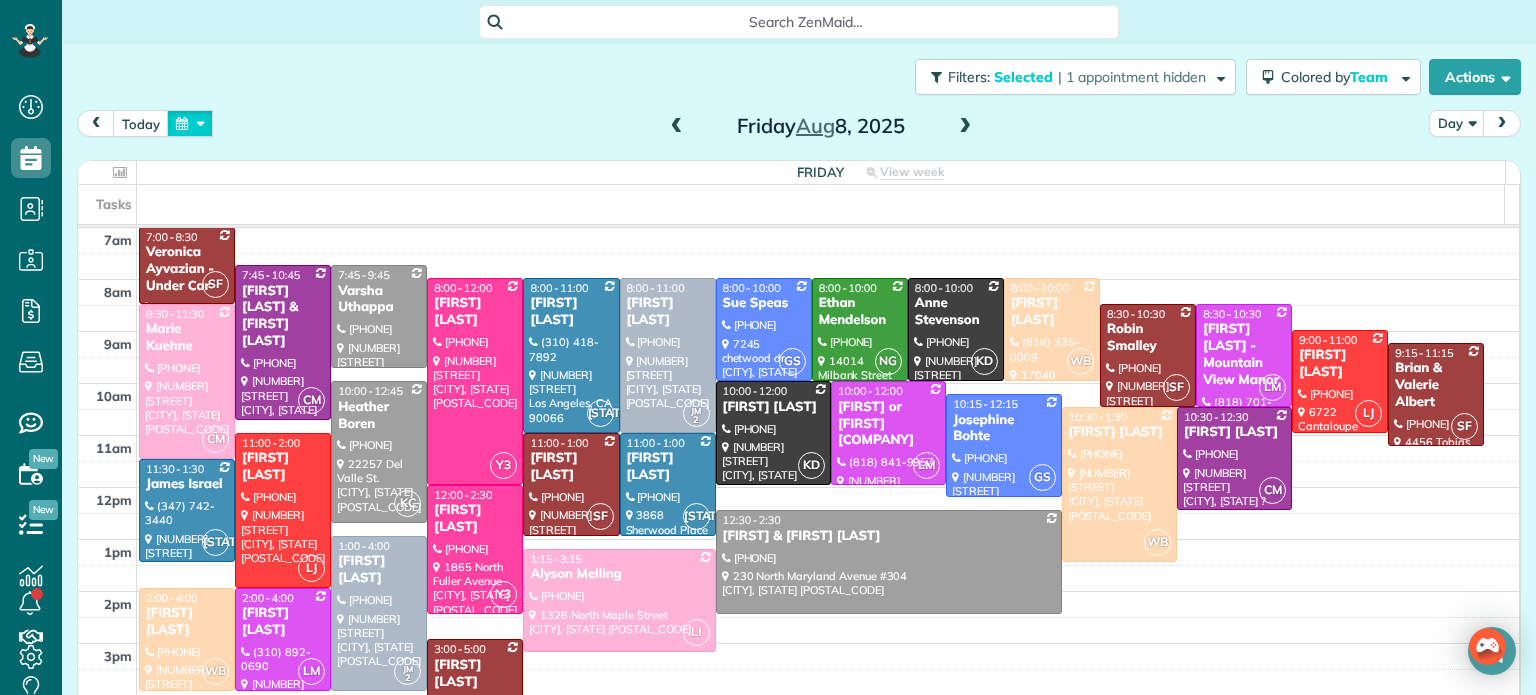click at bounding box center (190, 123) 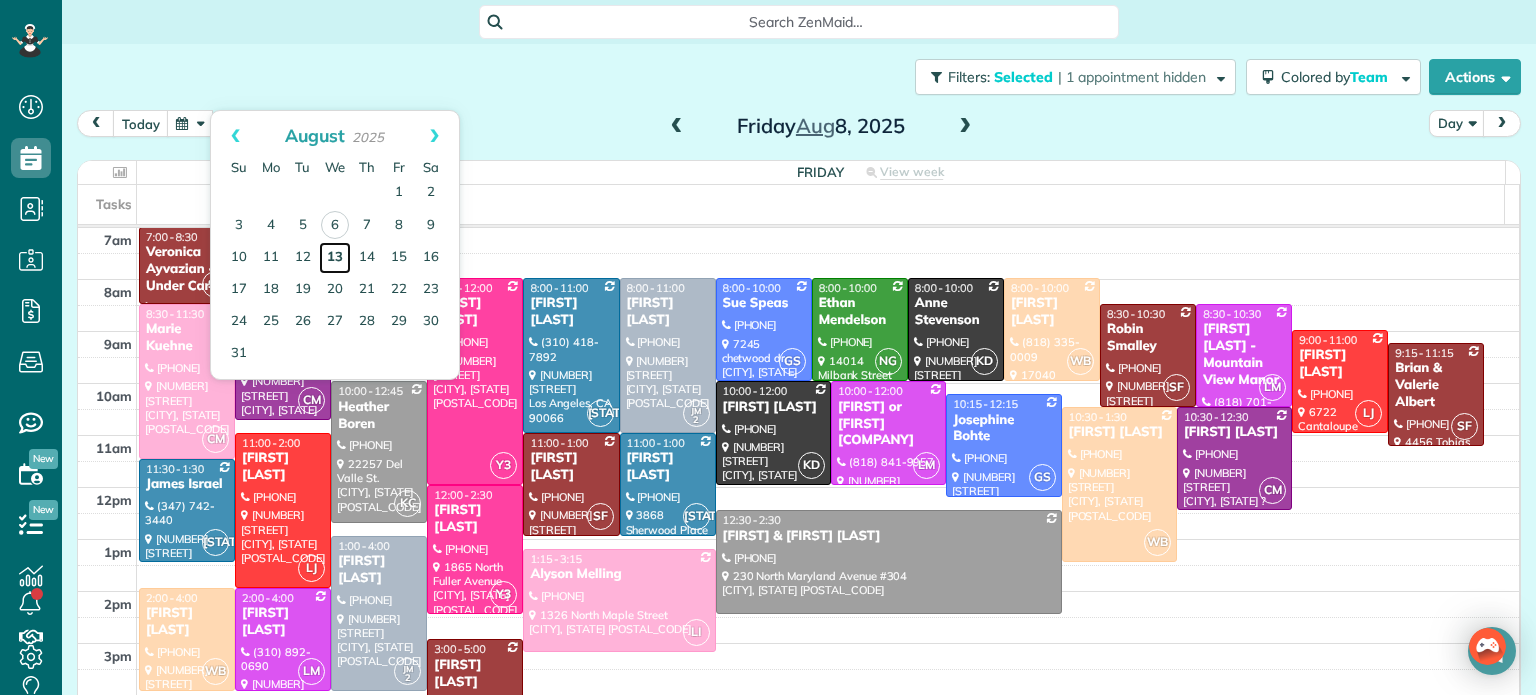 click on "13" at bounding box center (335, 258) 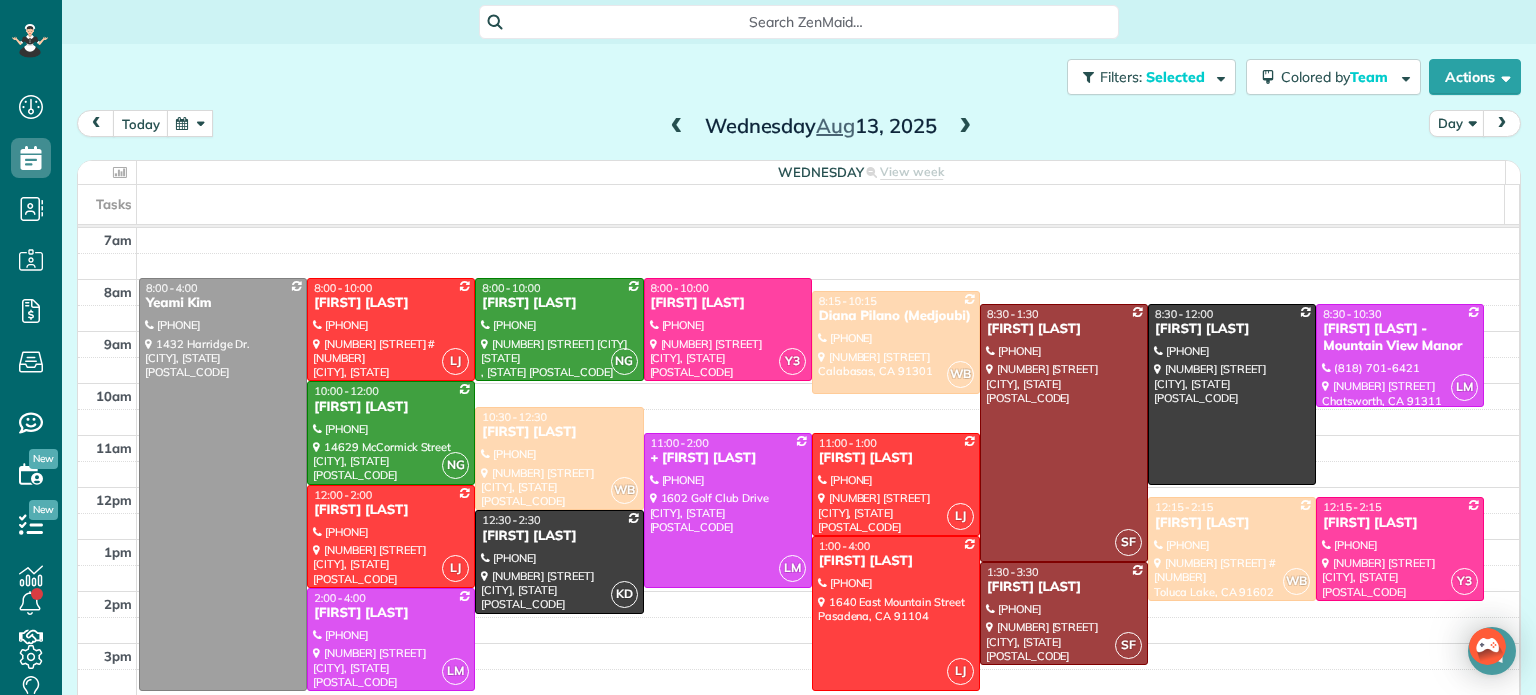 click at bounding box center (965, 127) 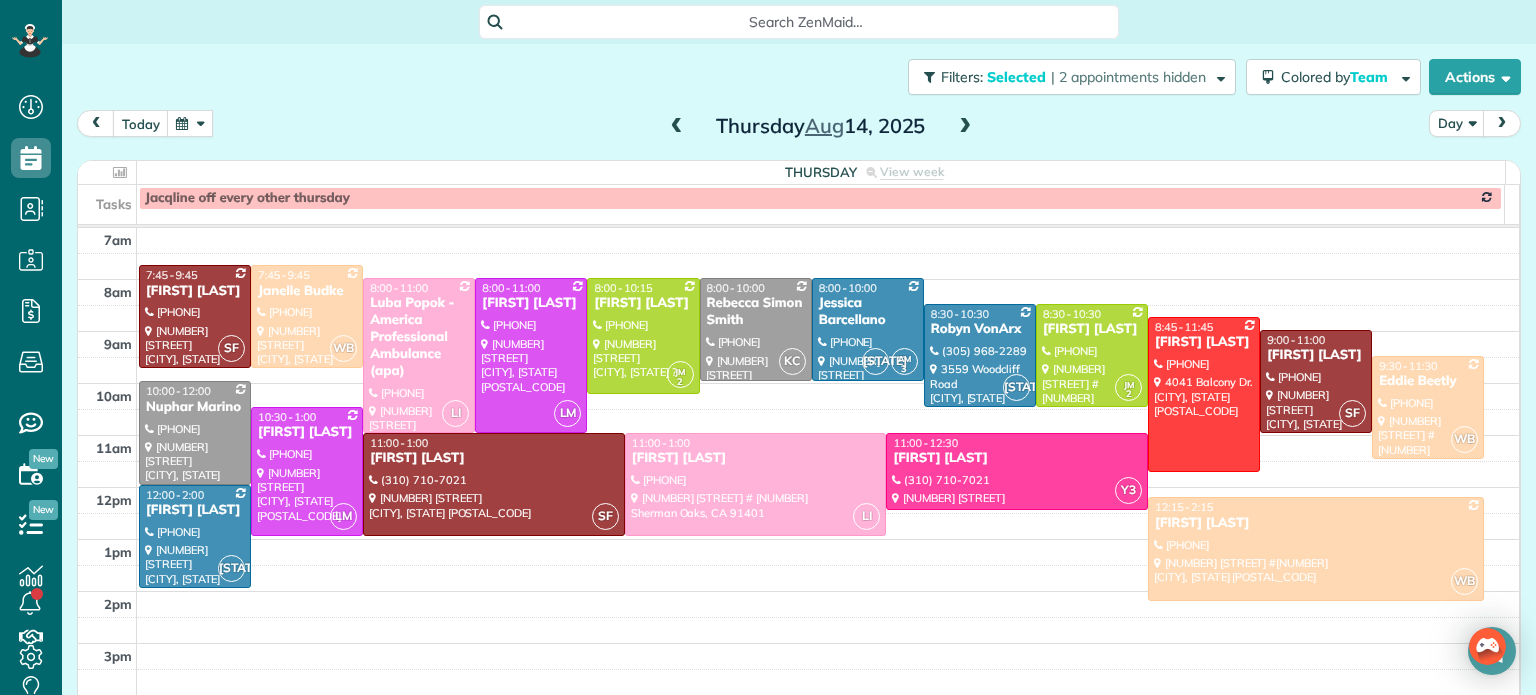 click at bounding box center (965, 127) 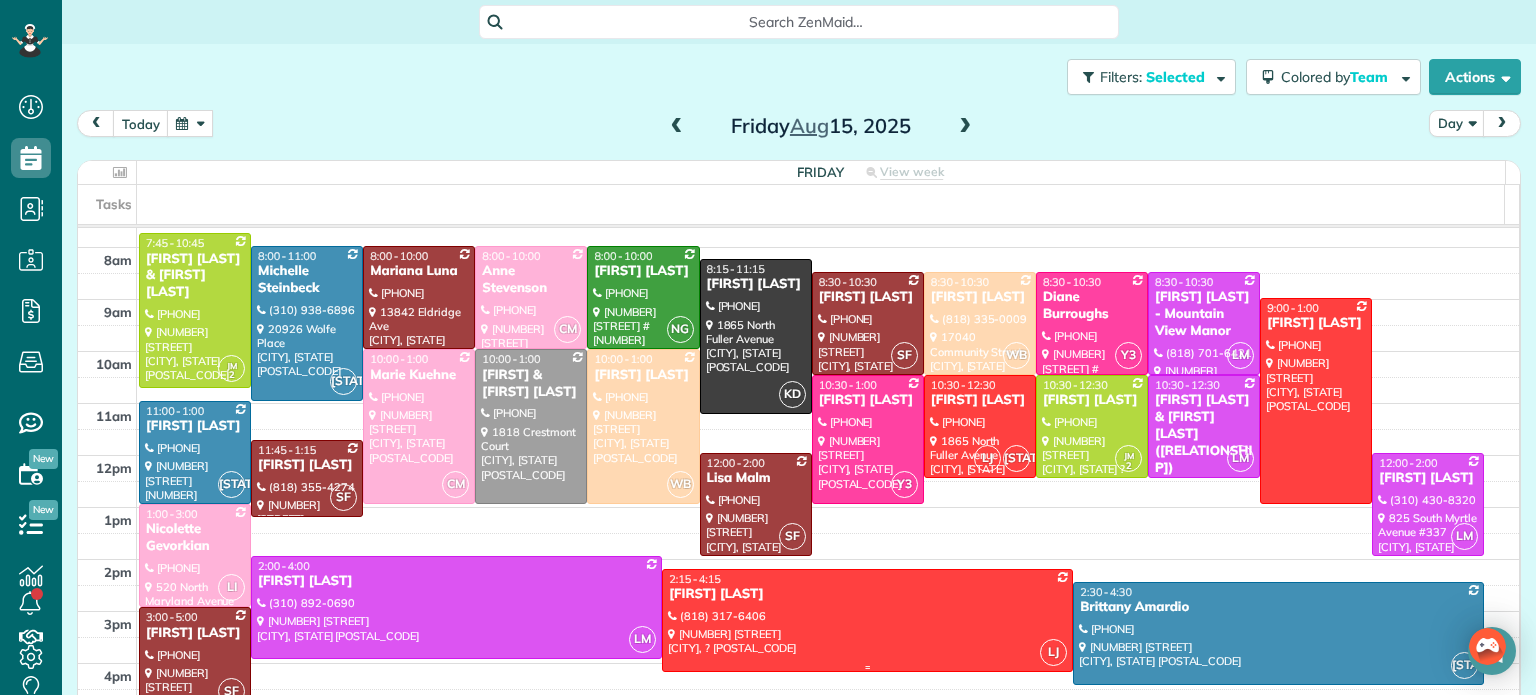 scroll, scrollTop: 188, scrollLeft: 0, axis: vertical 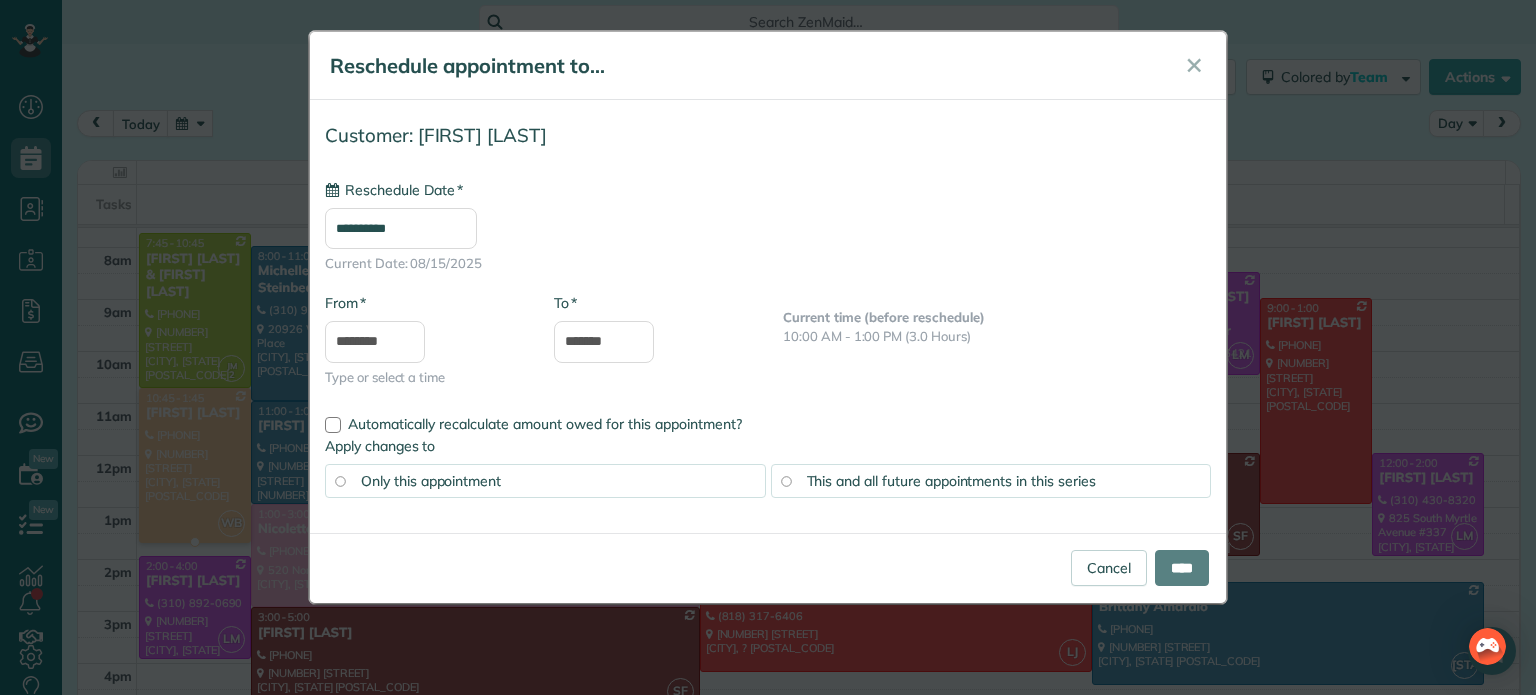 type on "**********" 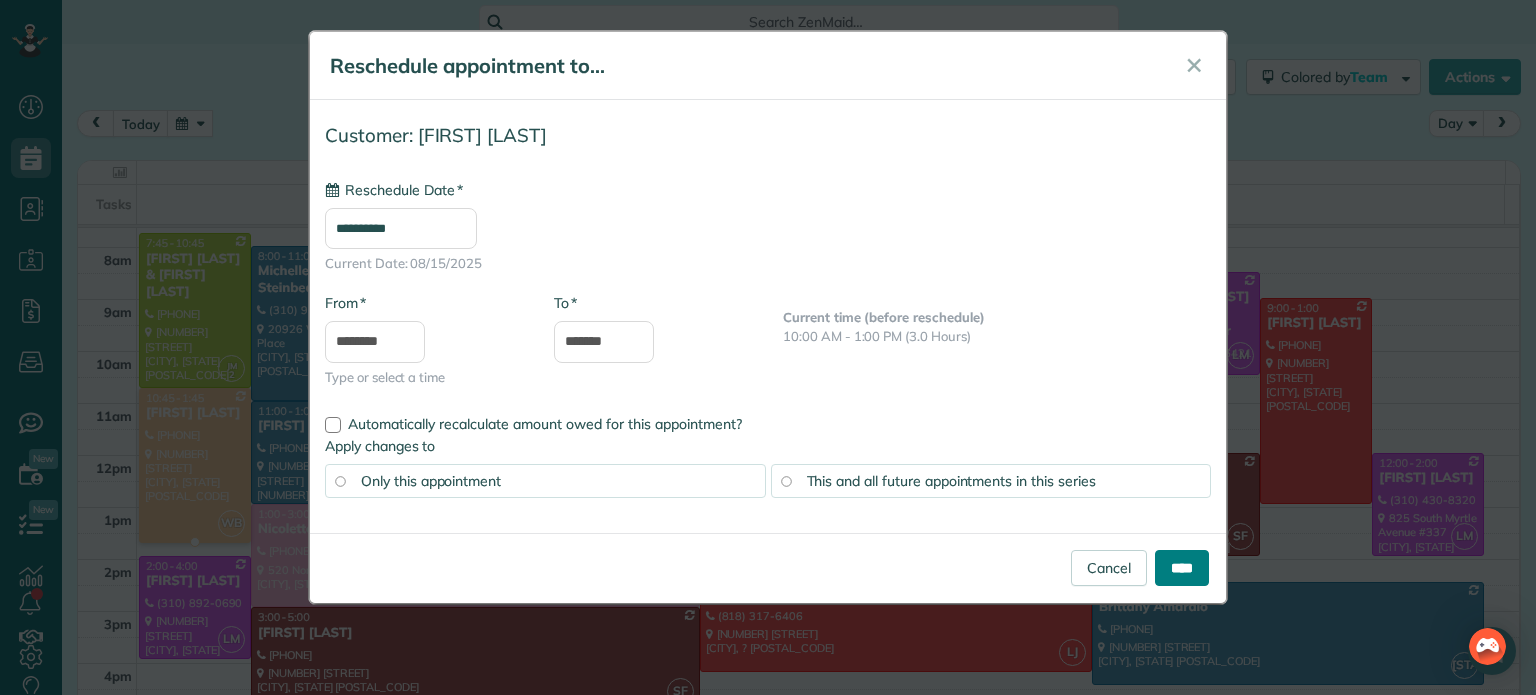 click on "****" at bounding box center (1182, 568) 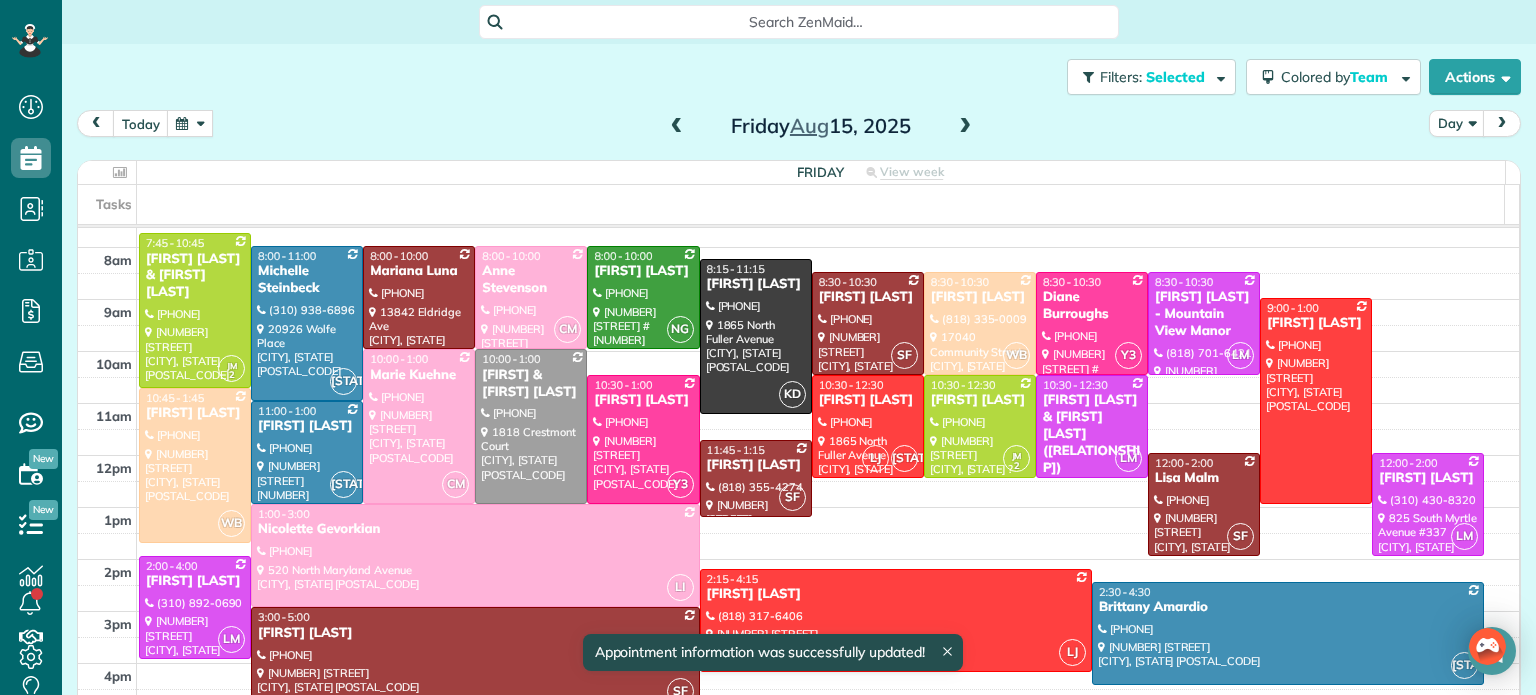 click at bounding box center (190, 123) 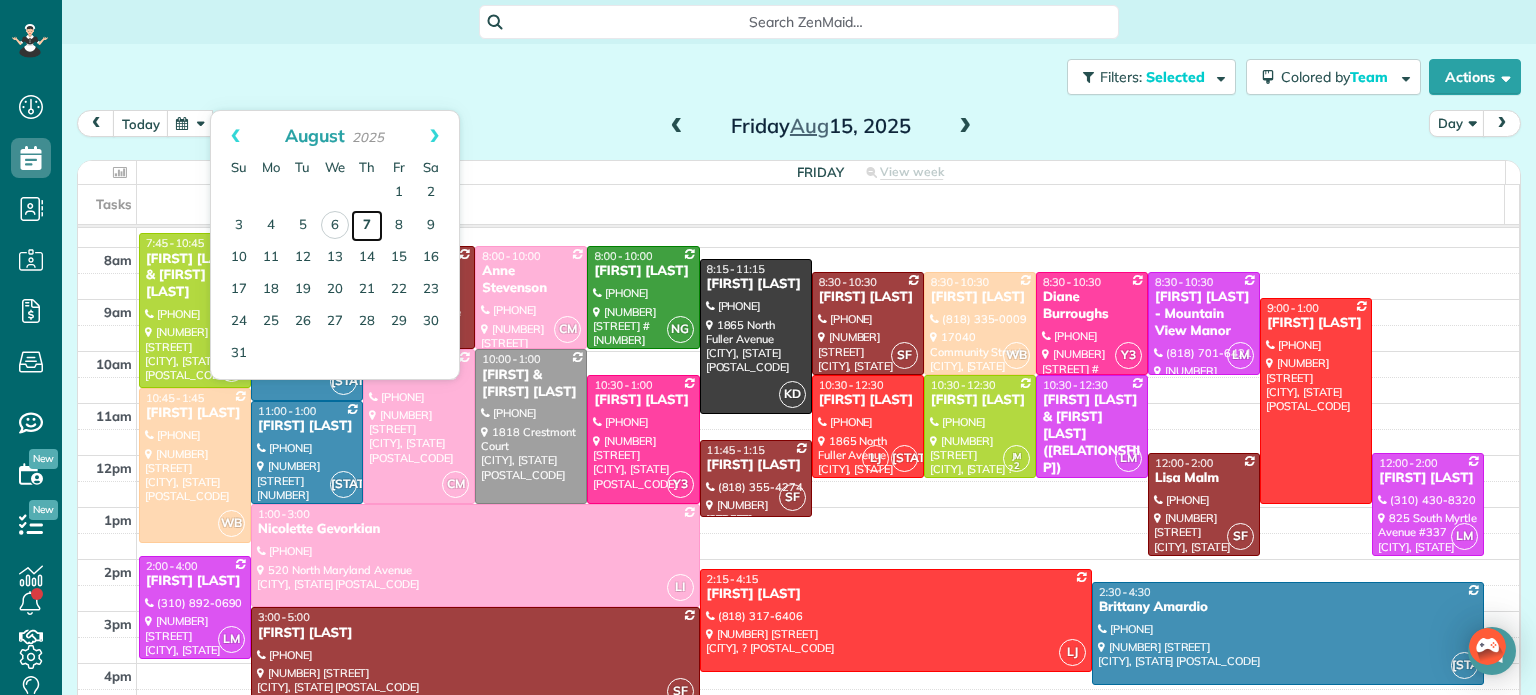 click on "7" at bounding box center [367, 226] 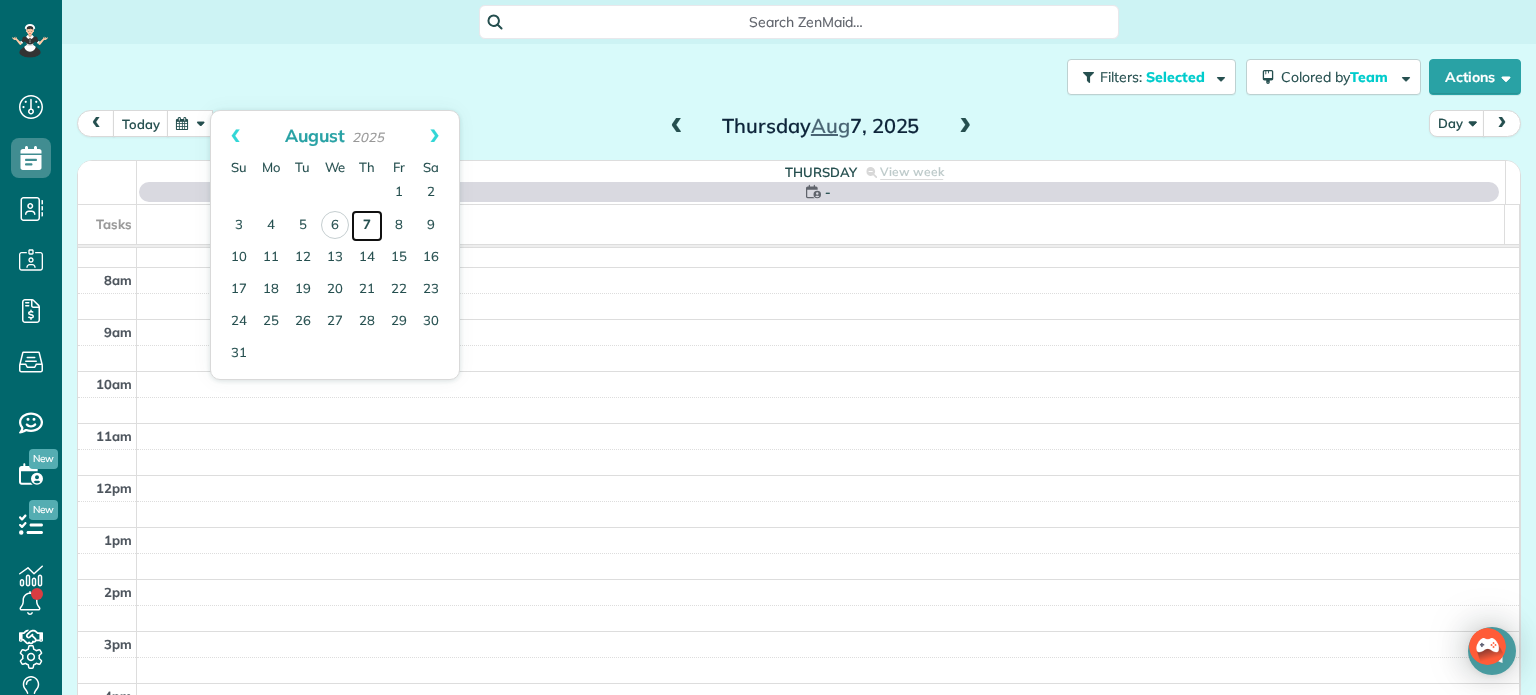 scroll, scrollTop: 156, scrollLeft: 0, axis: vertical 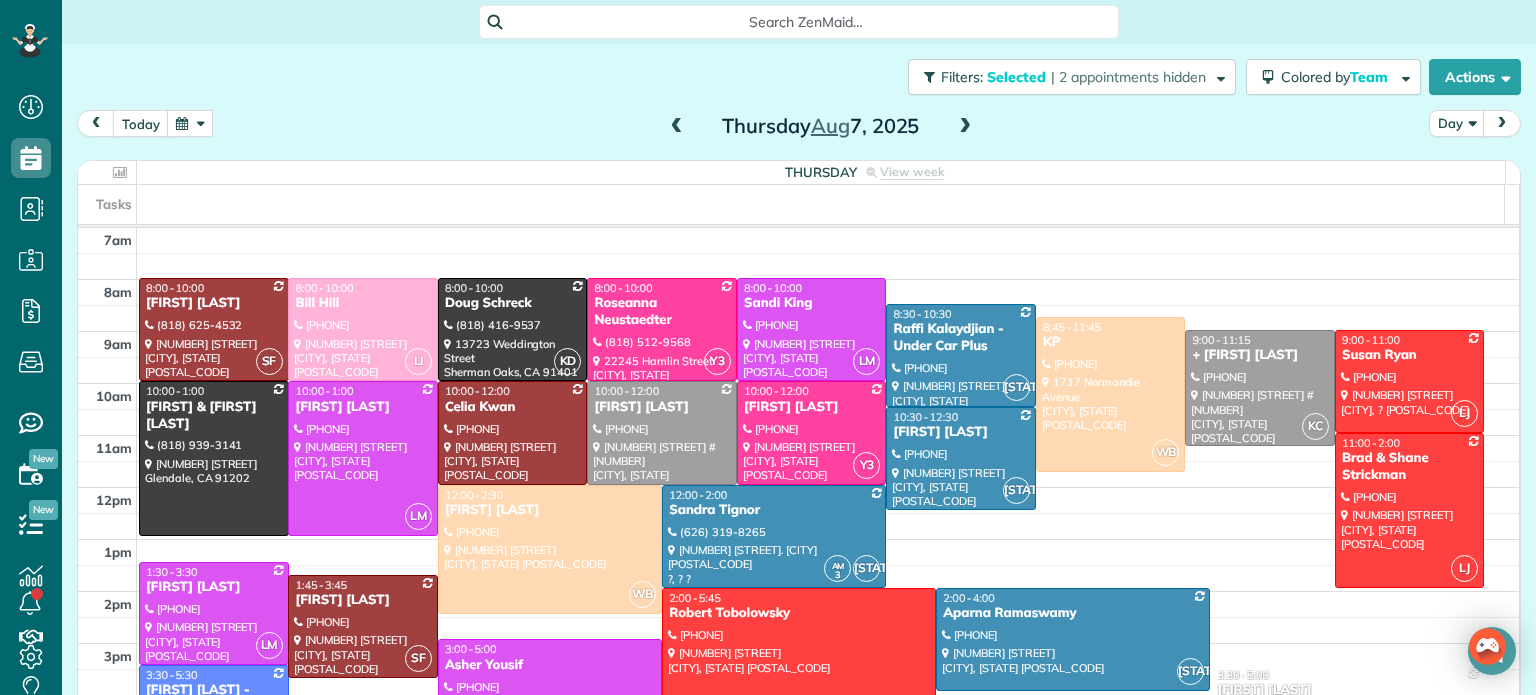 click on "Filters:   Selected
|  2 appointments hidden
Colored by  Team
Color by Cleaner
Color by Team
Color by Status
Color by Recurrence
Color by Paid/Unpaid
Filters  Selected
Schedule Changes
Actions
Create Appointment
Create Task
Clock In/Out
Send Work Orders
Print Route Sheets
Today's Emails/Texts
View Metrics" at bounding box center (799, 77) 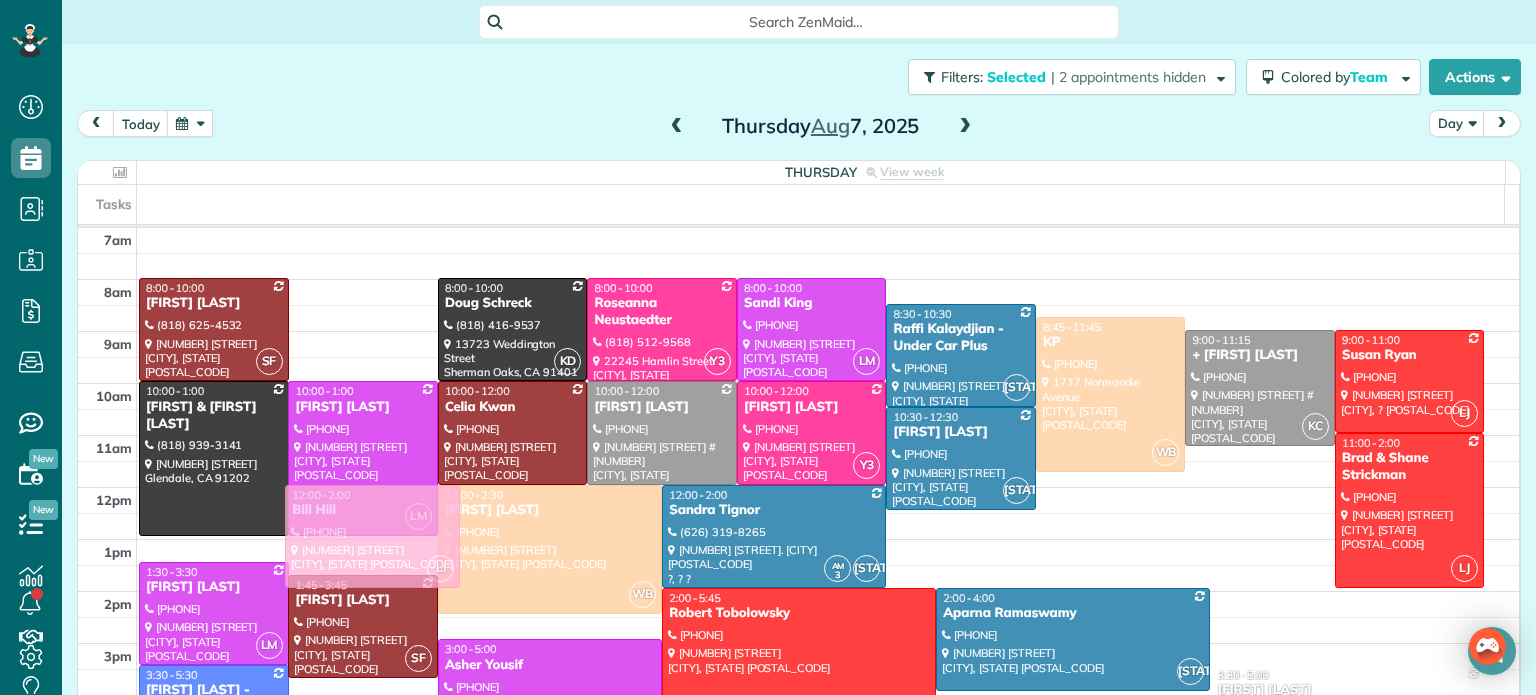 drag, startPoint x: 346, startPoint y: 328, endPoint x: 332, endPoint y: 536, distance: 208.47063 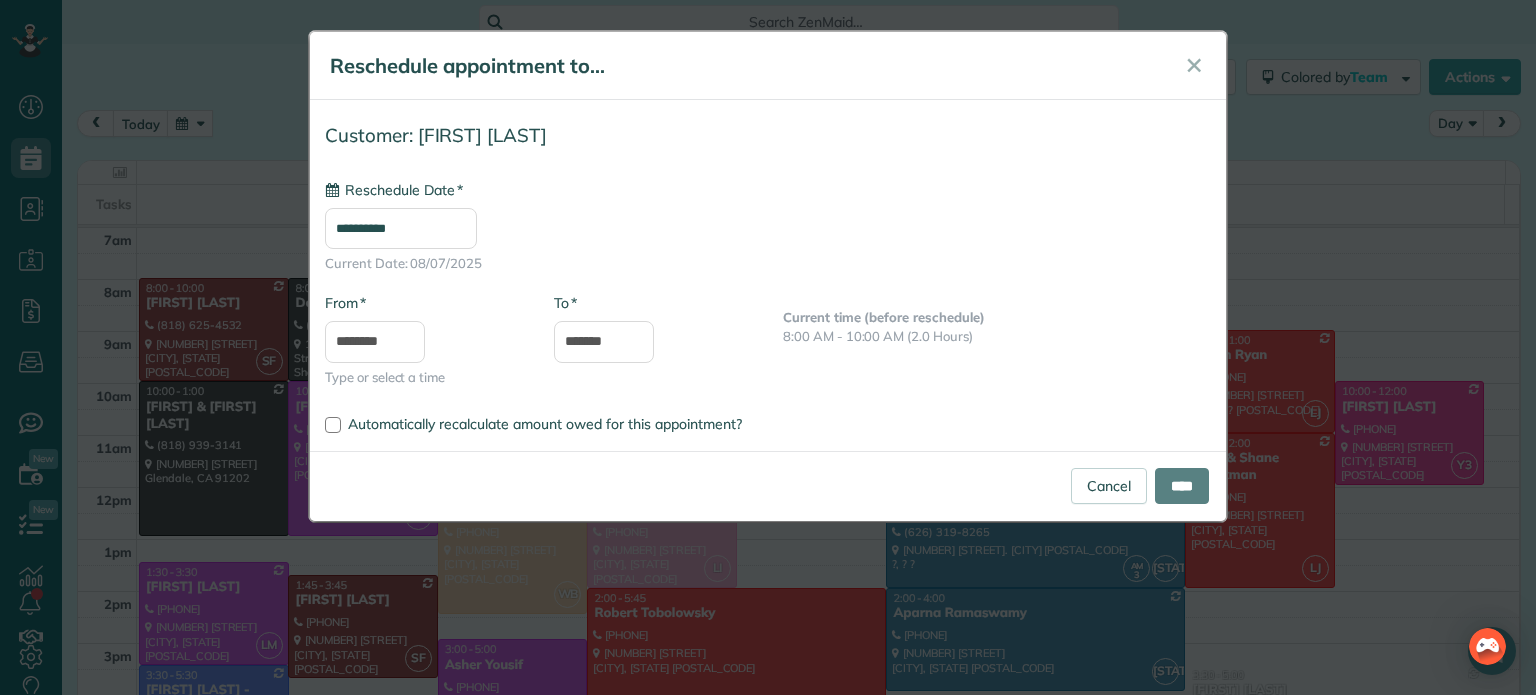 type on "**********" 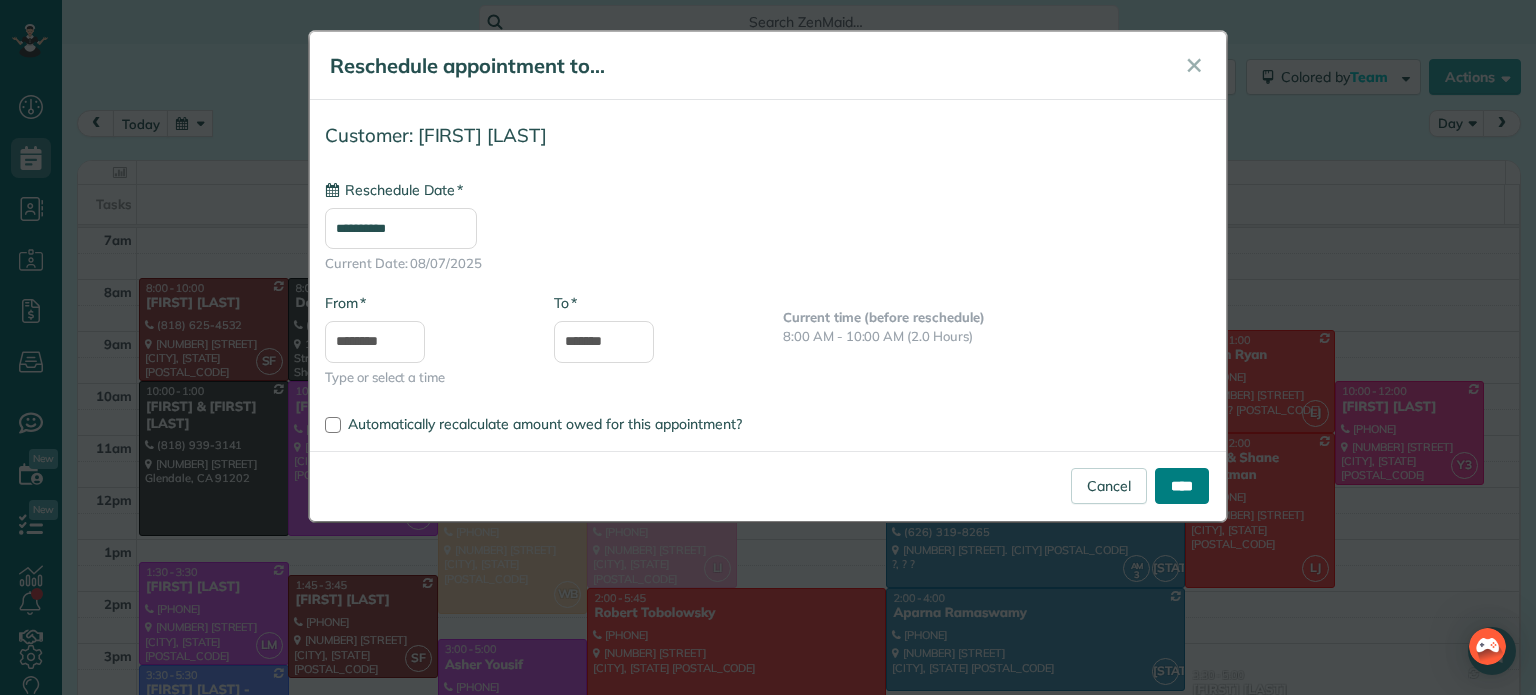 click on "****" at bounding box center (1182, 486) 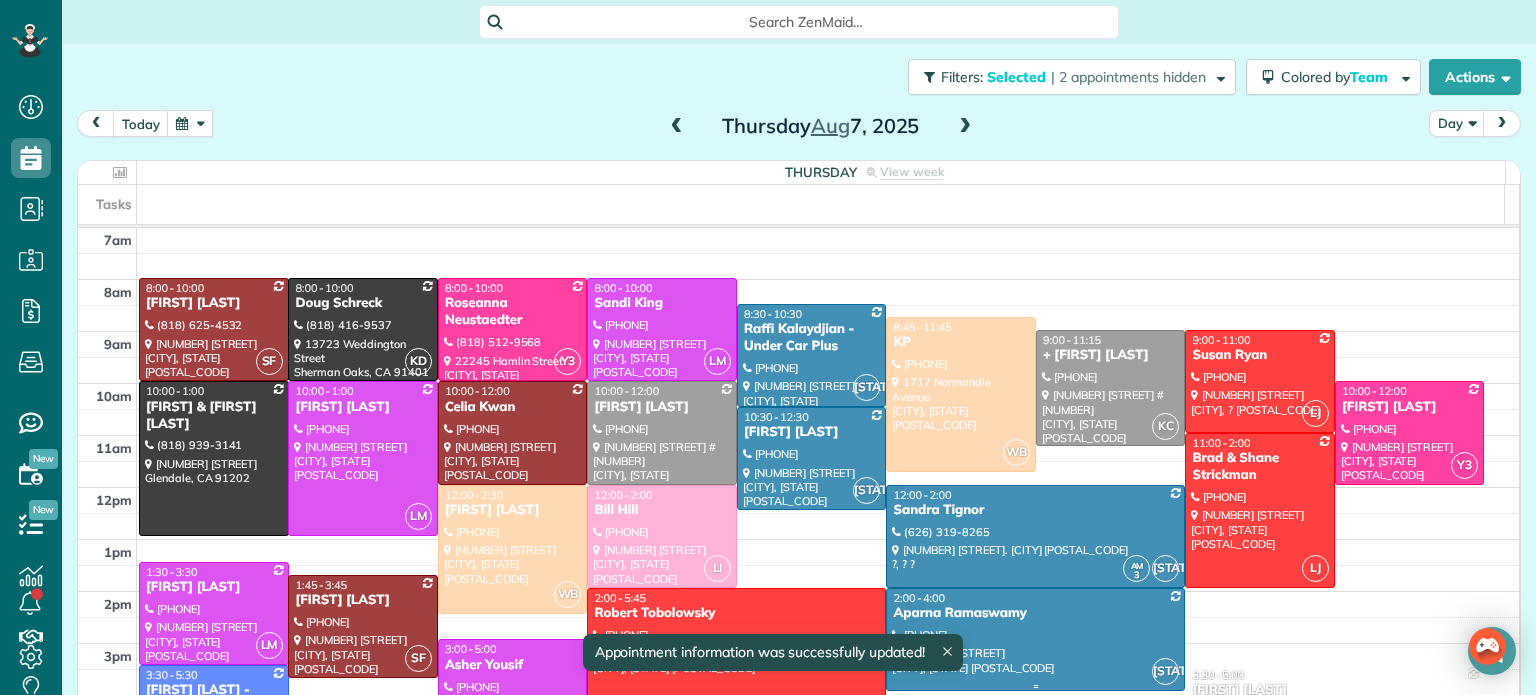 drag, startPoint x: 1036, startPoint y: 622, endPoint x: 1009, endPoint y: 599, distance: 35.468296 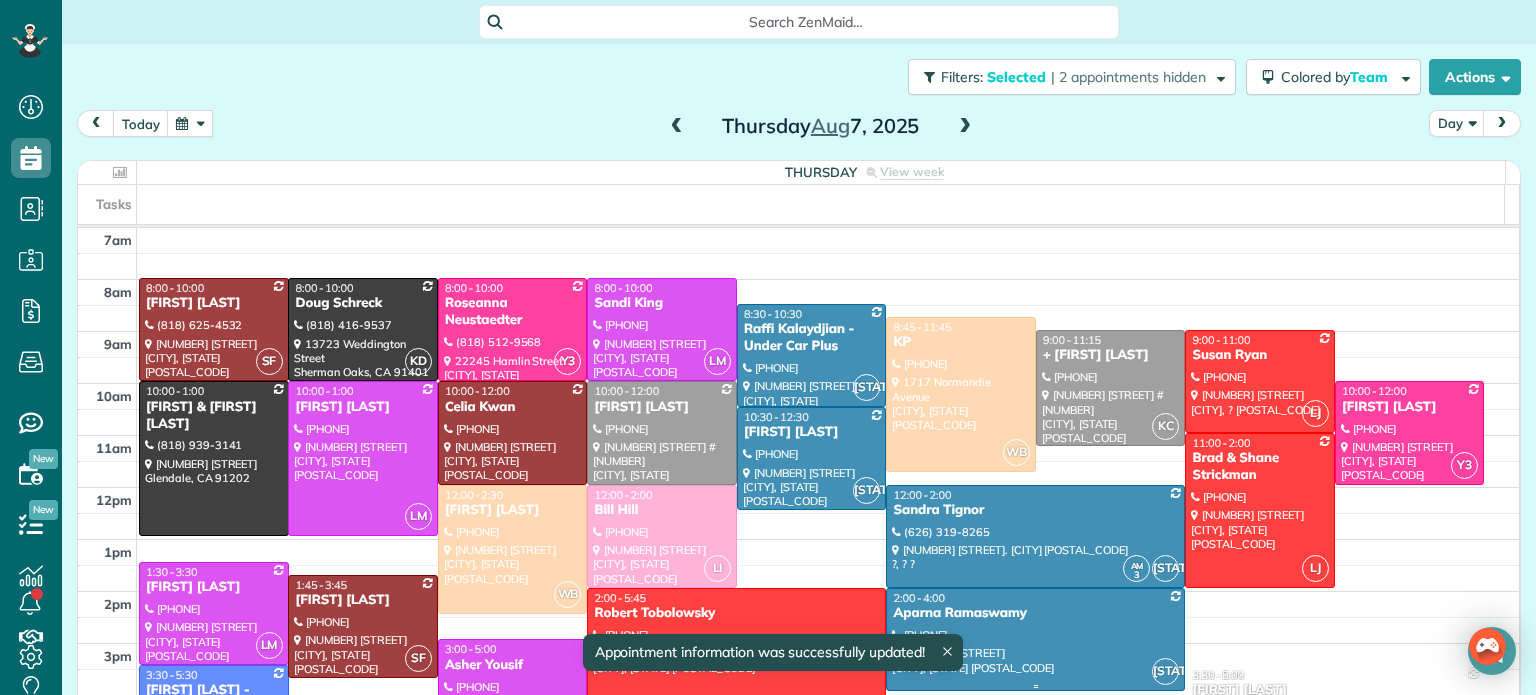click at bounding box center (1035, 639) 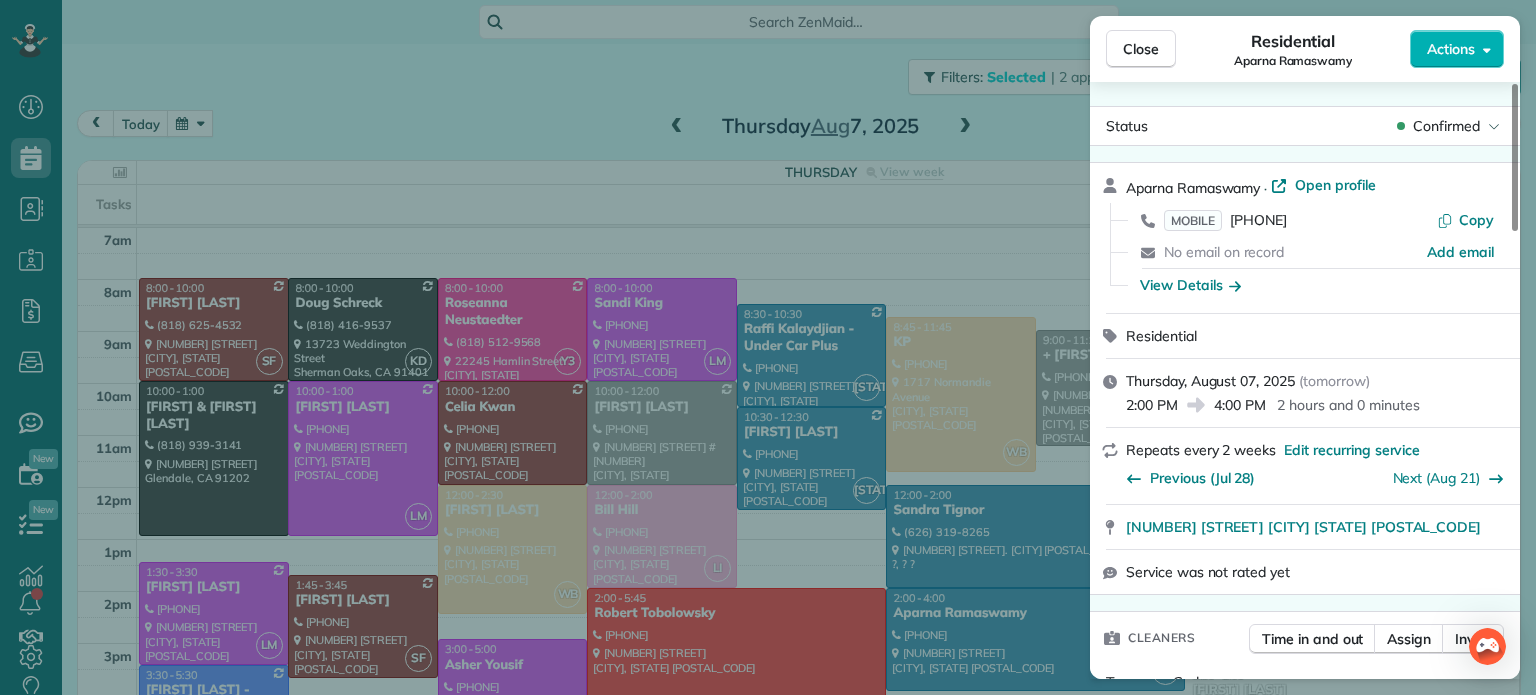 click on "Close" at bounding box center [1141, 49] 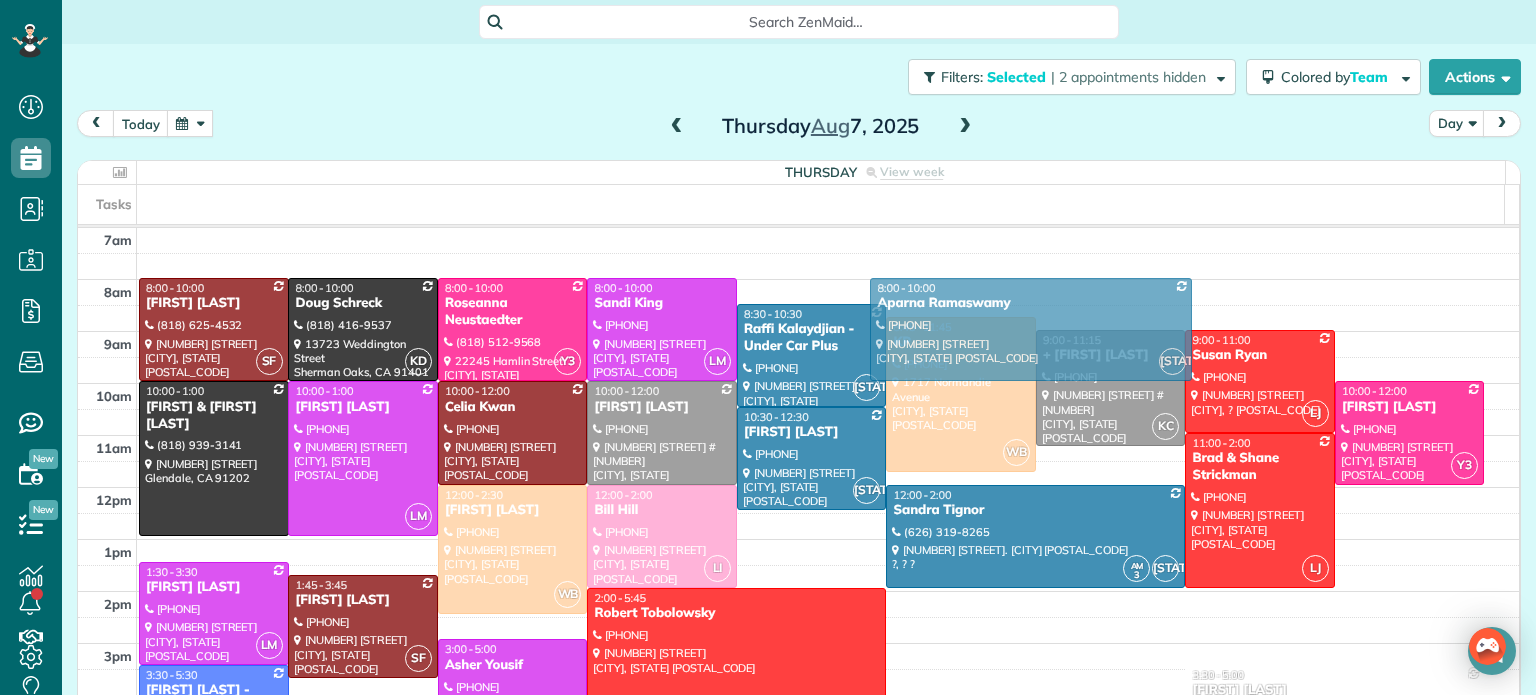 drag, startPoint x: 928, startPoint y: 639, endPoint x: 986, endPoint y: 334, distance: 310.4658 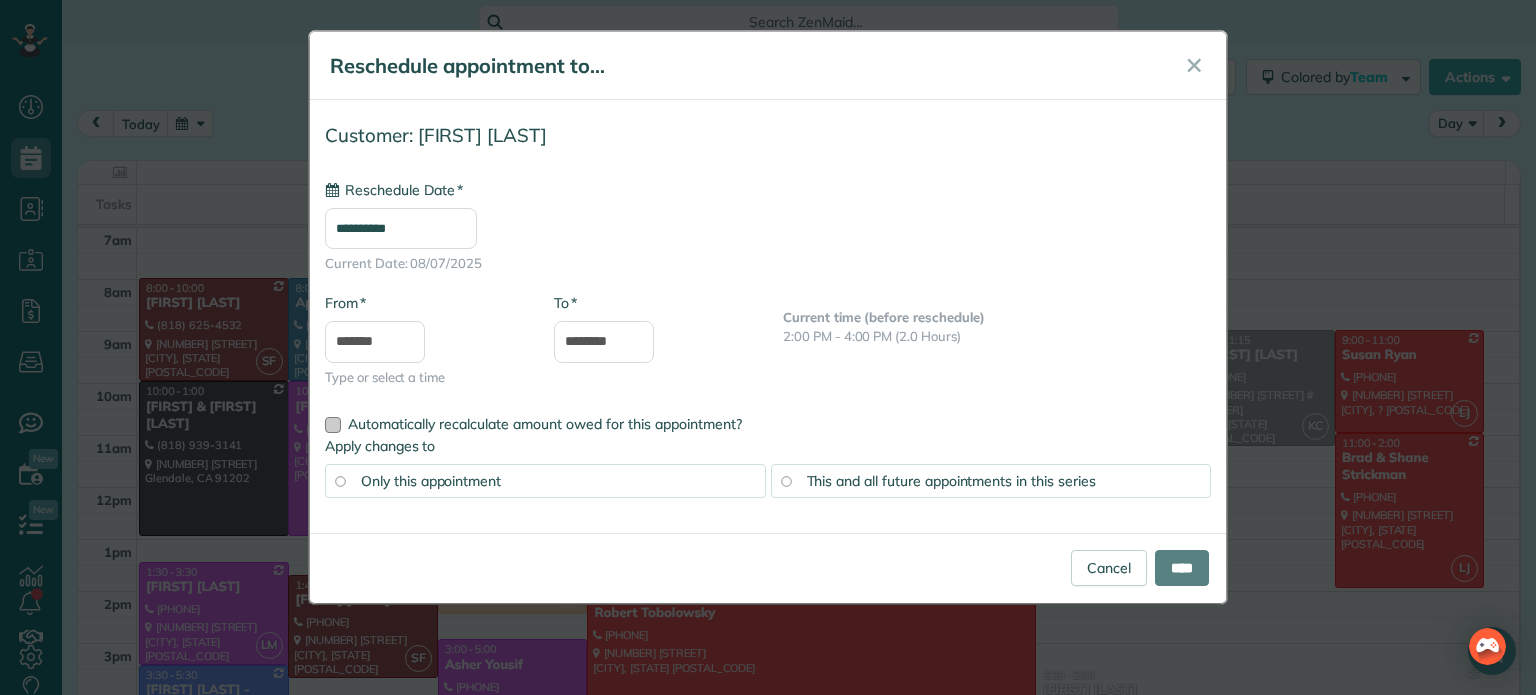 type on "**********" 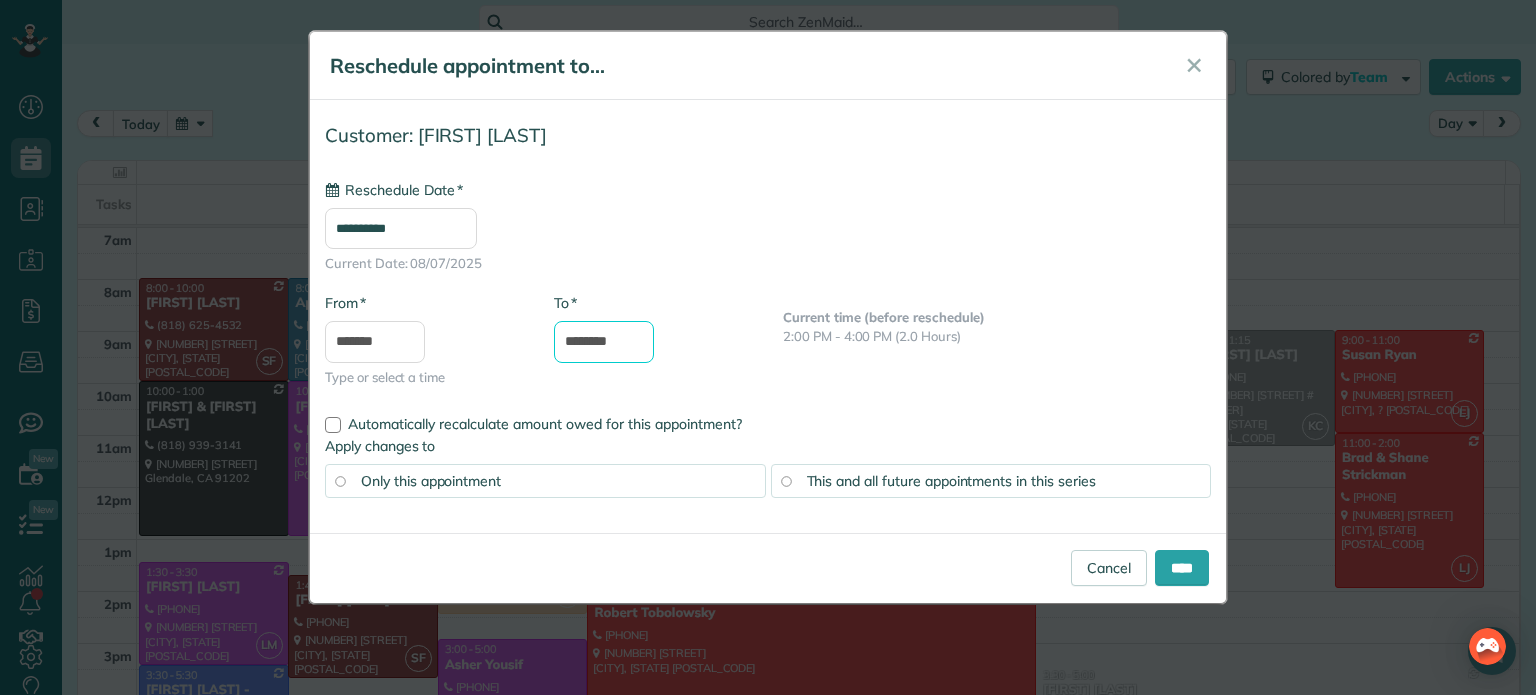 click on "********" at bounding box center (604, 342) 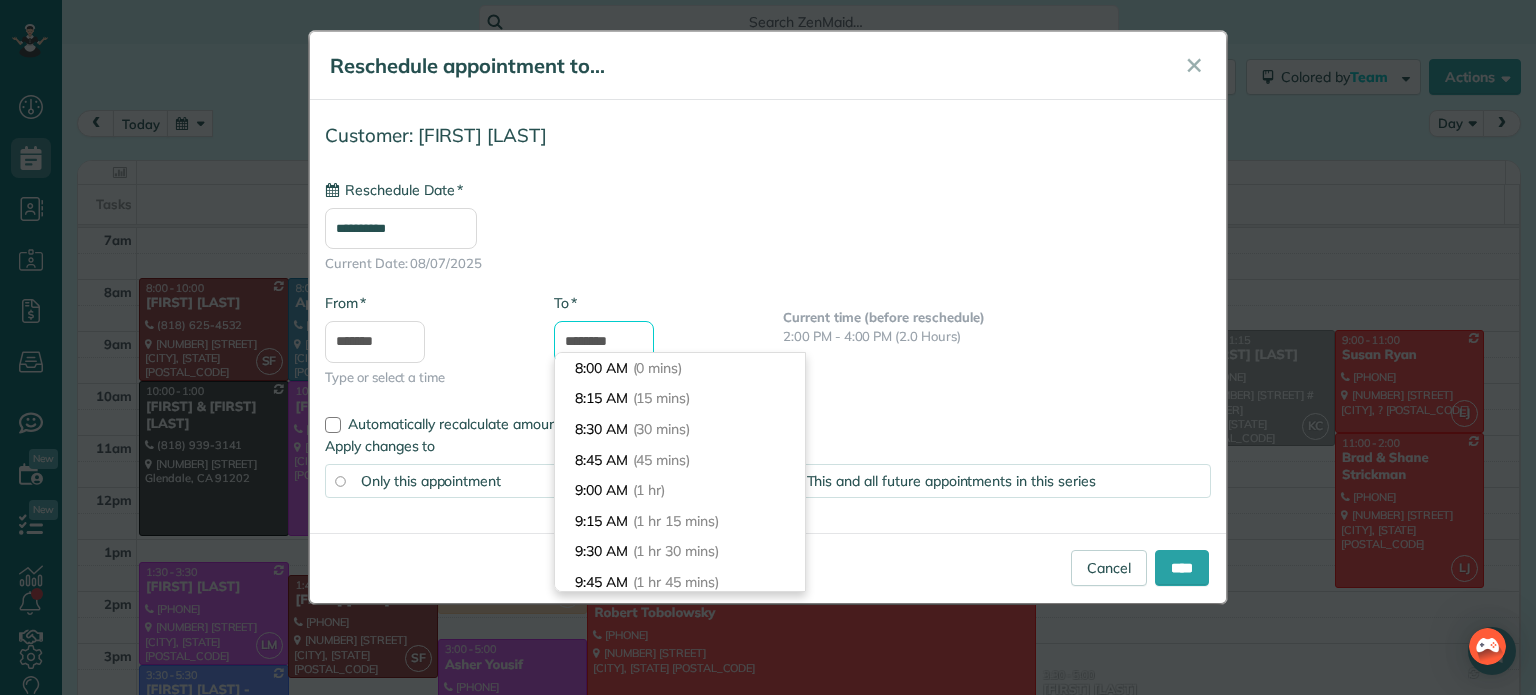 scroll, scrollTop: 213, scrollLeft: 0, axis: vertical 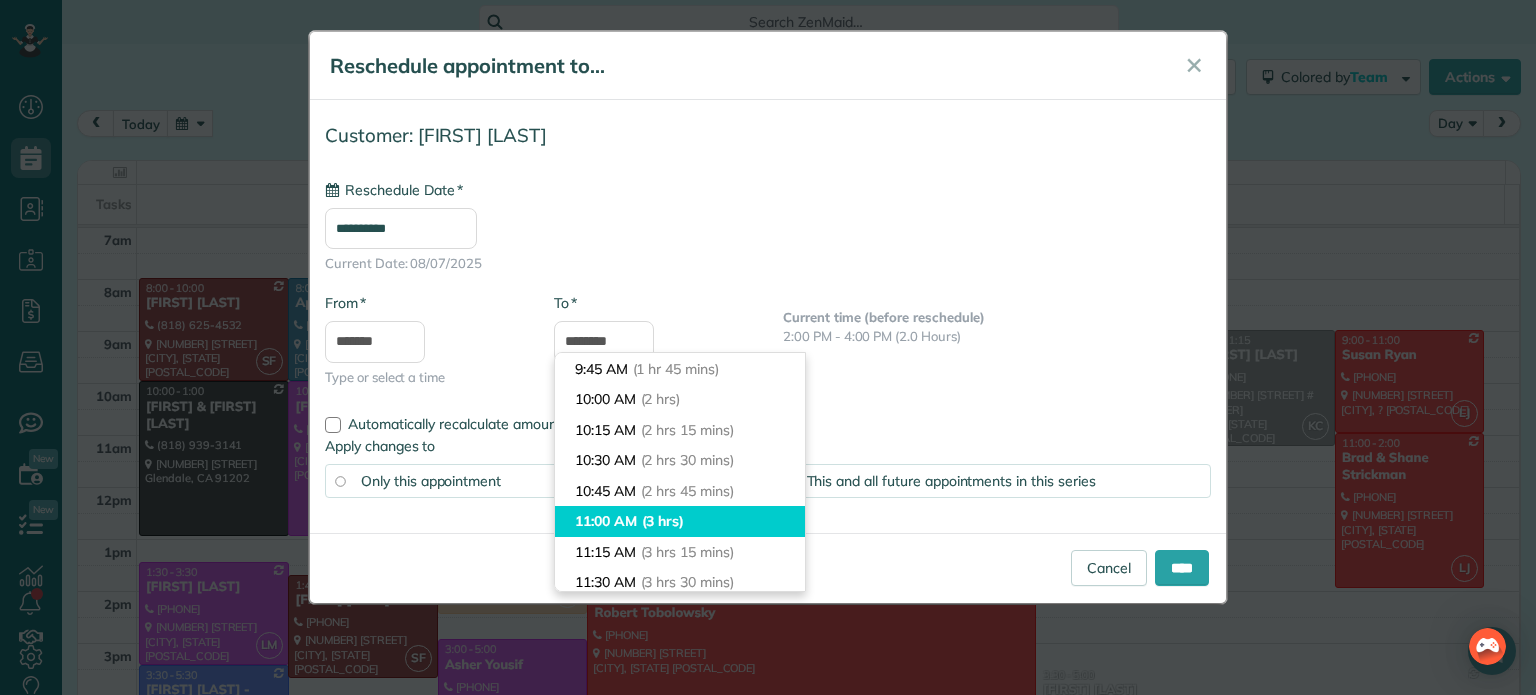 type on "********" 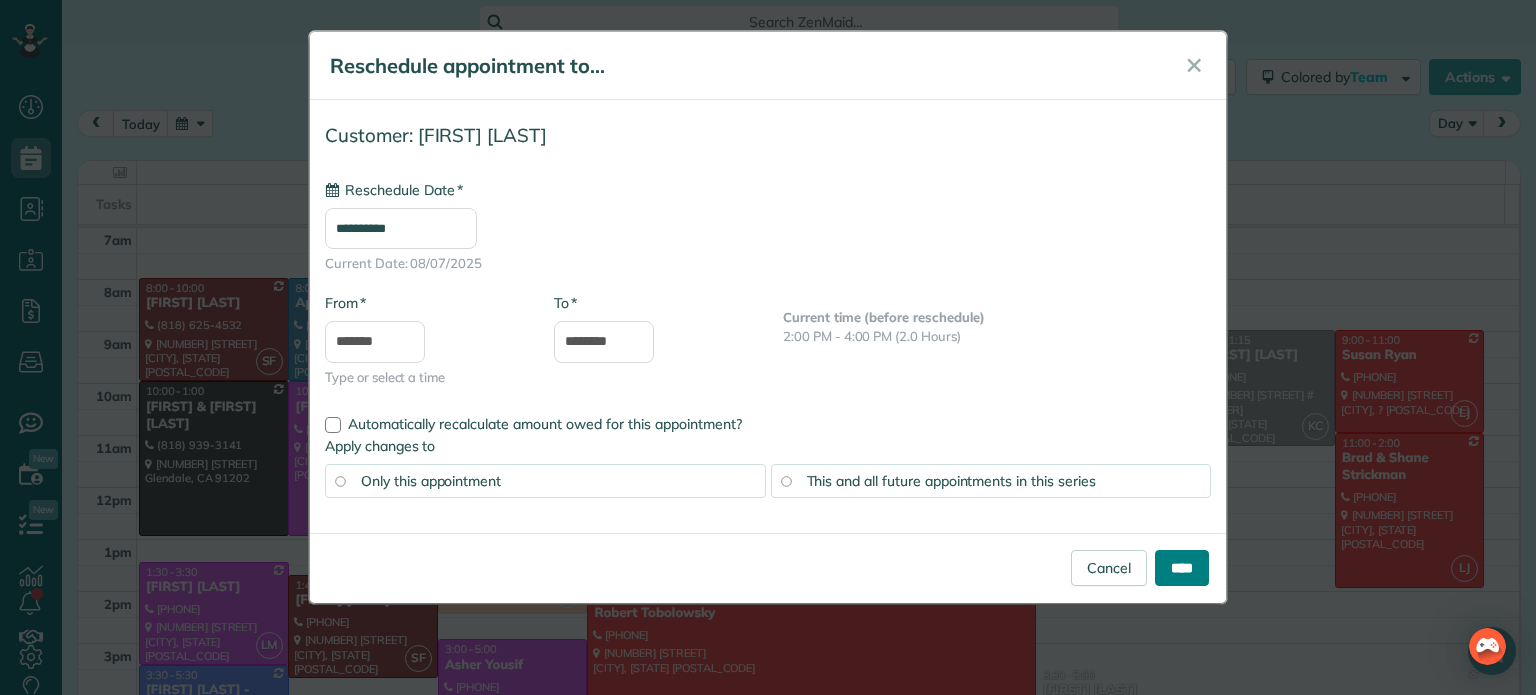 click on "****" at bounding box center (1182, 568) 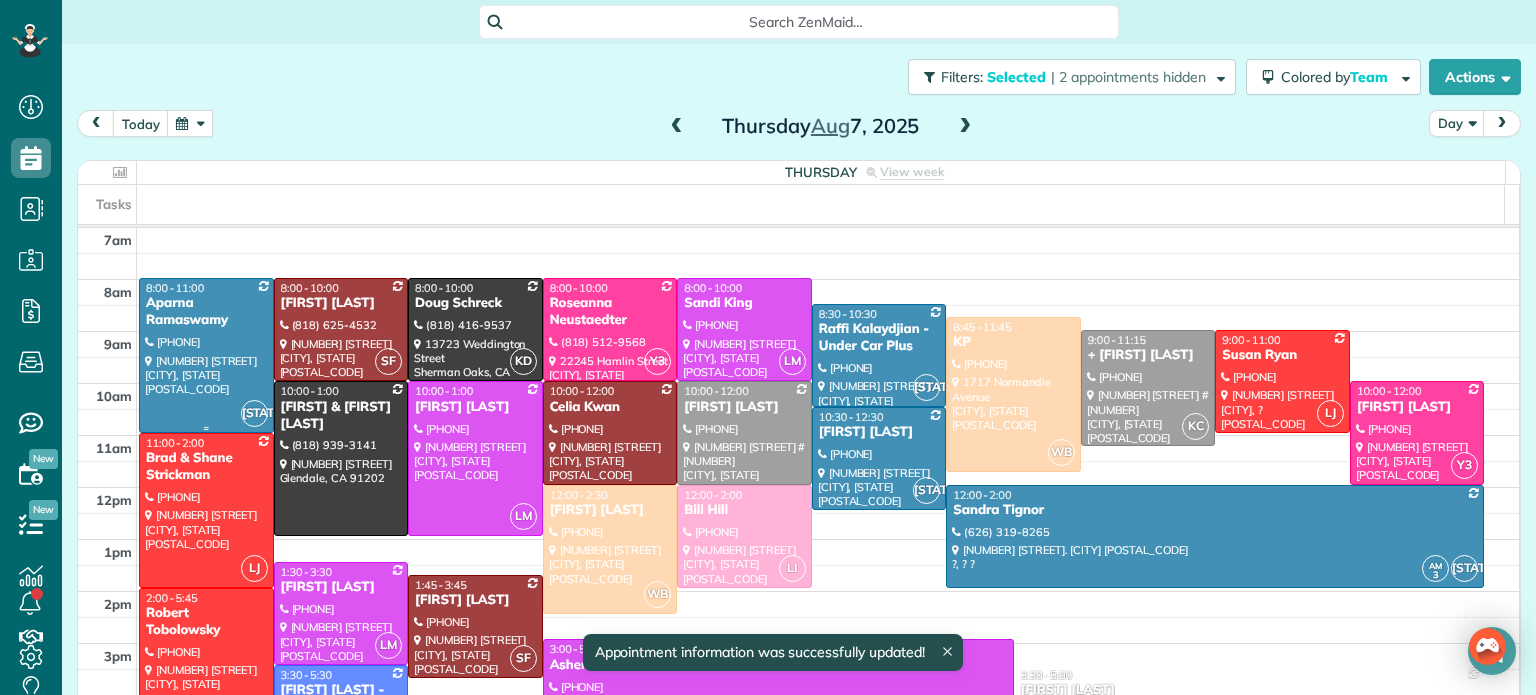 click at bounding box center (206, 355) 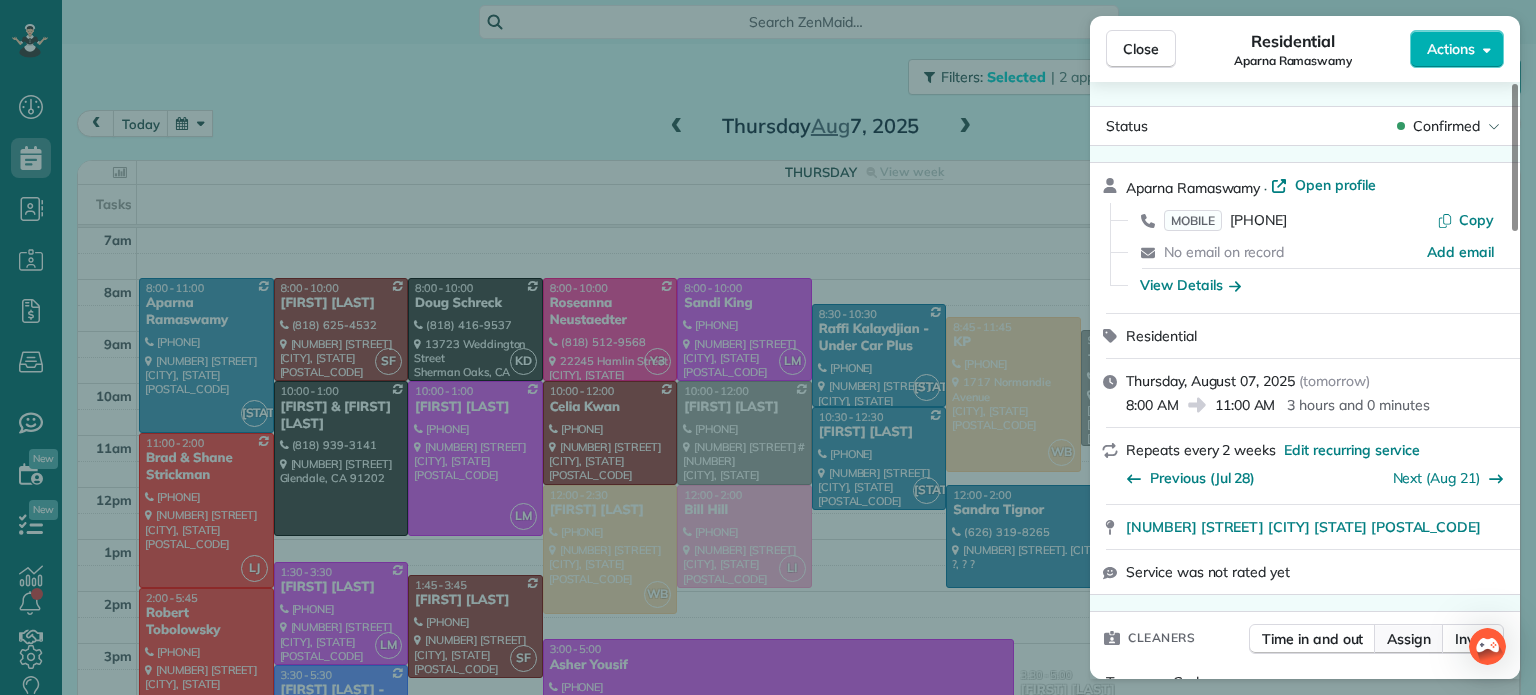 click on "Assign" at bounding box center (1409, 639) 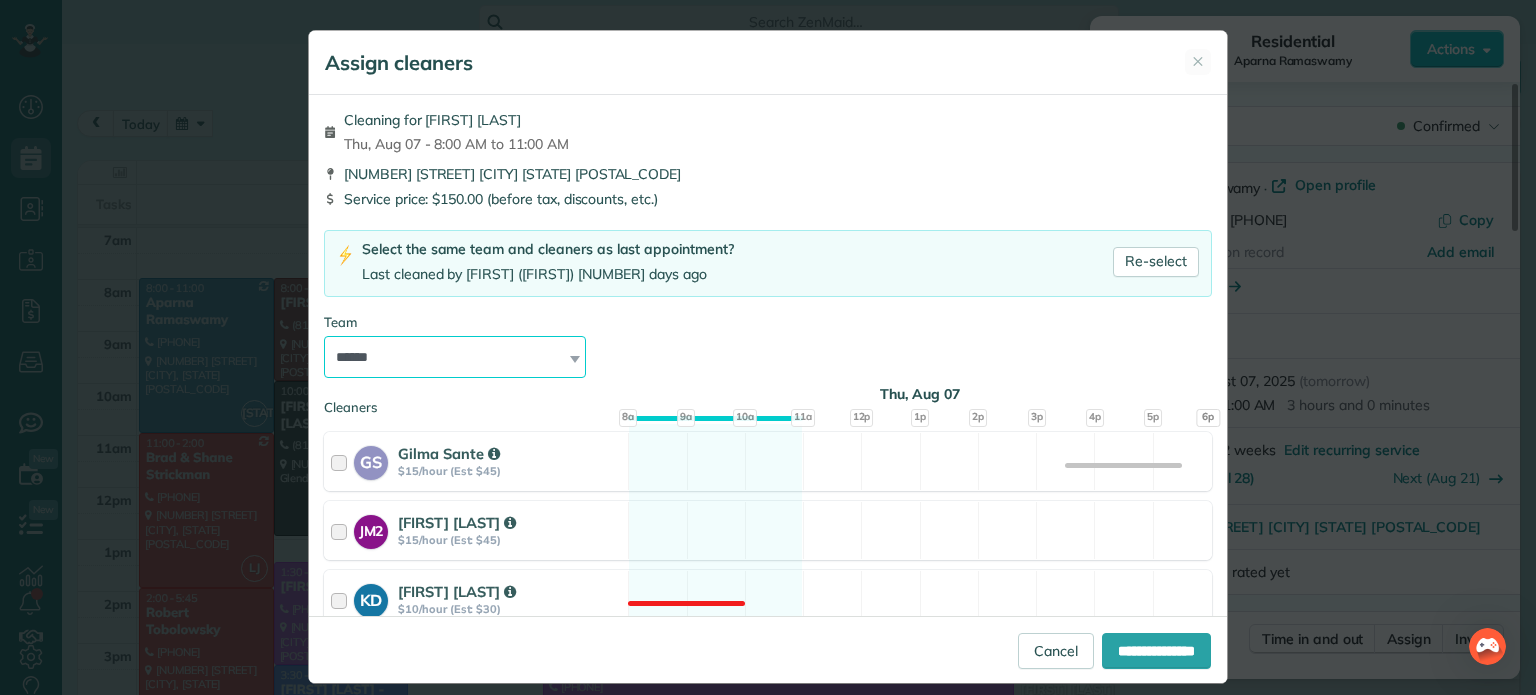 click on "**********" at bounding box center (455, 357) 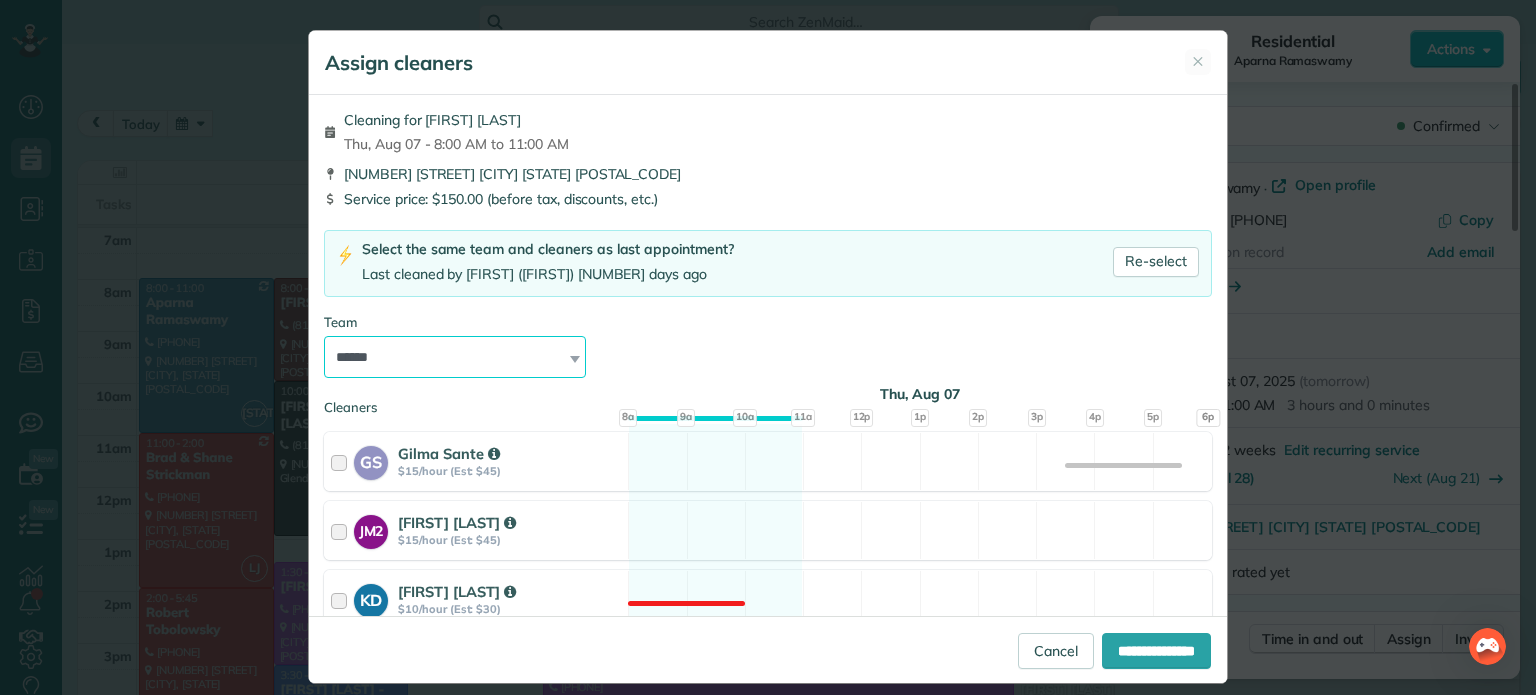 select on "**" 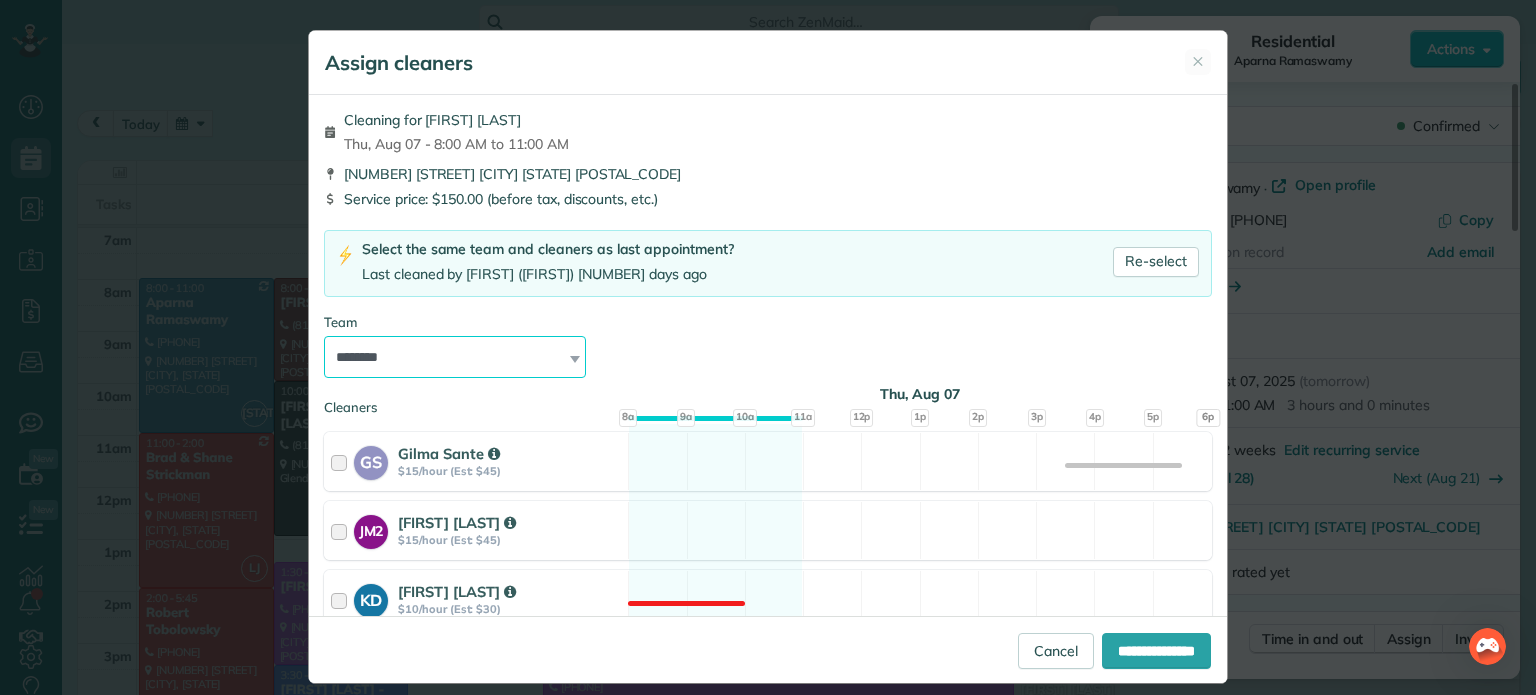 click on "**********" at bounding box center [455, 357] 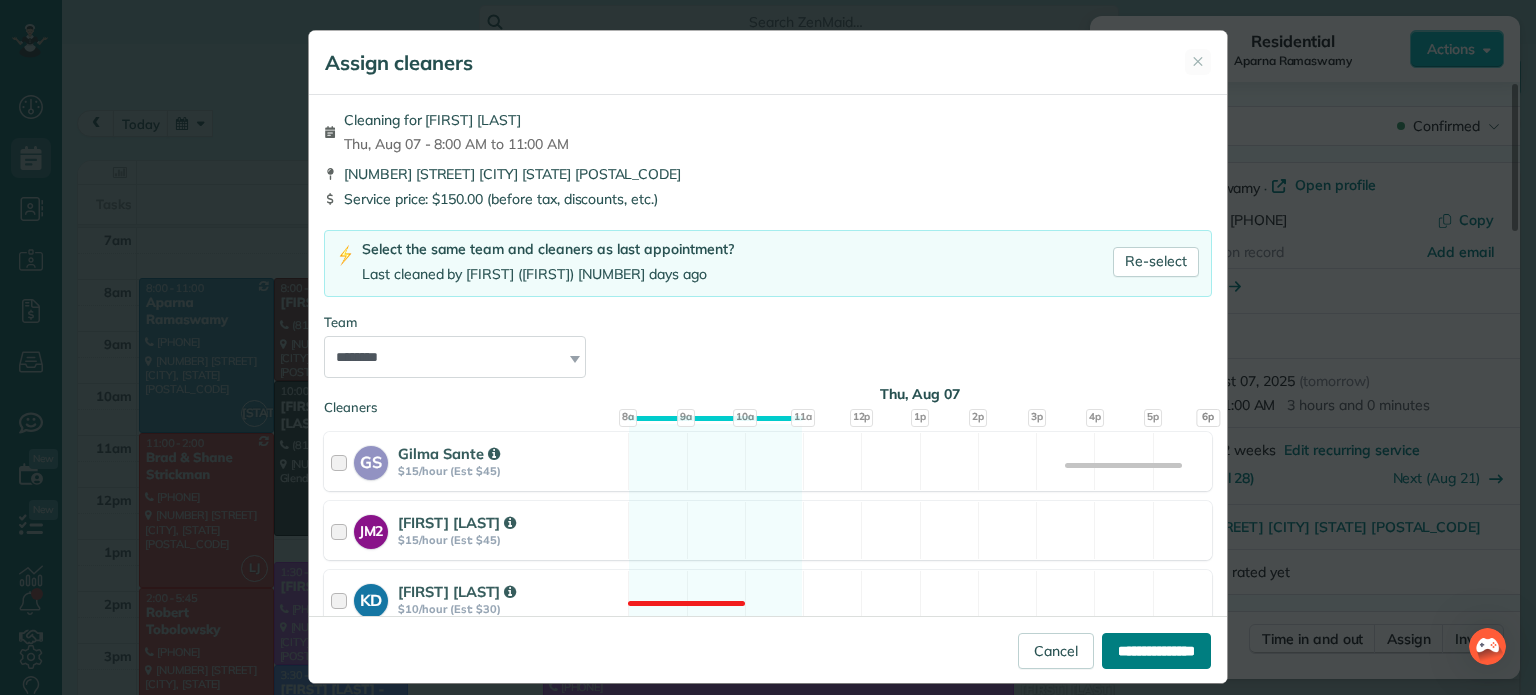 click on "**********" at bounding box center [1156, 651] 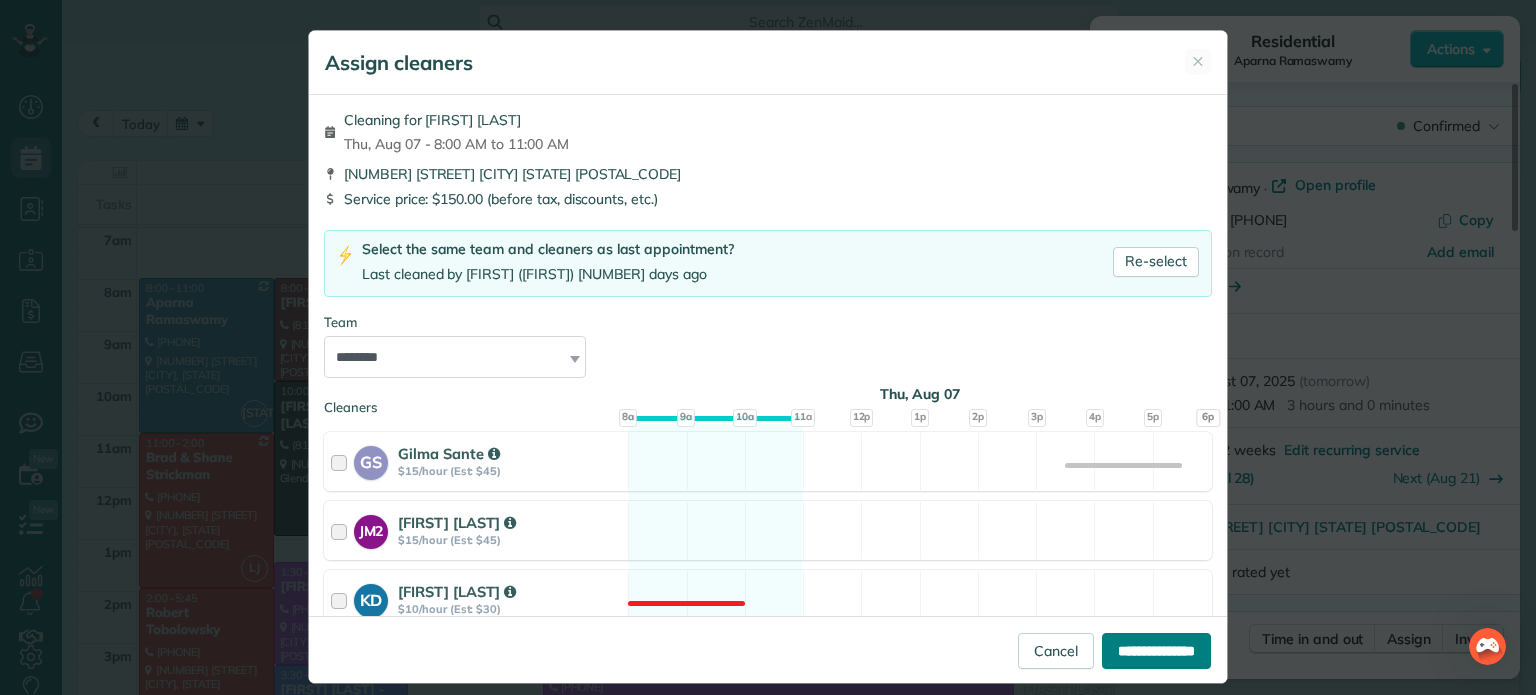 type on "**********" 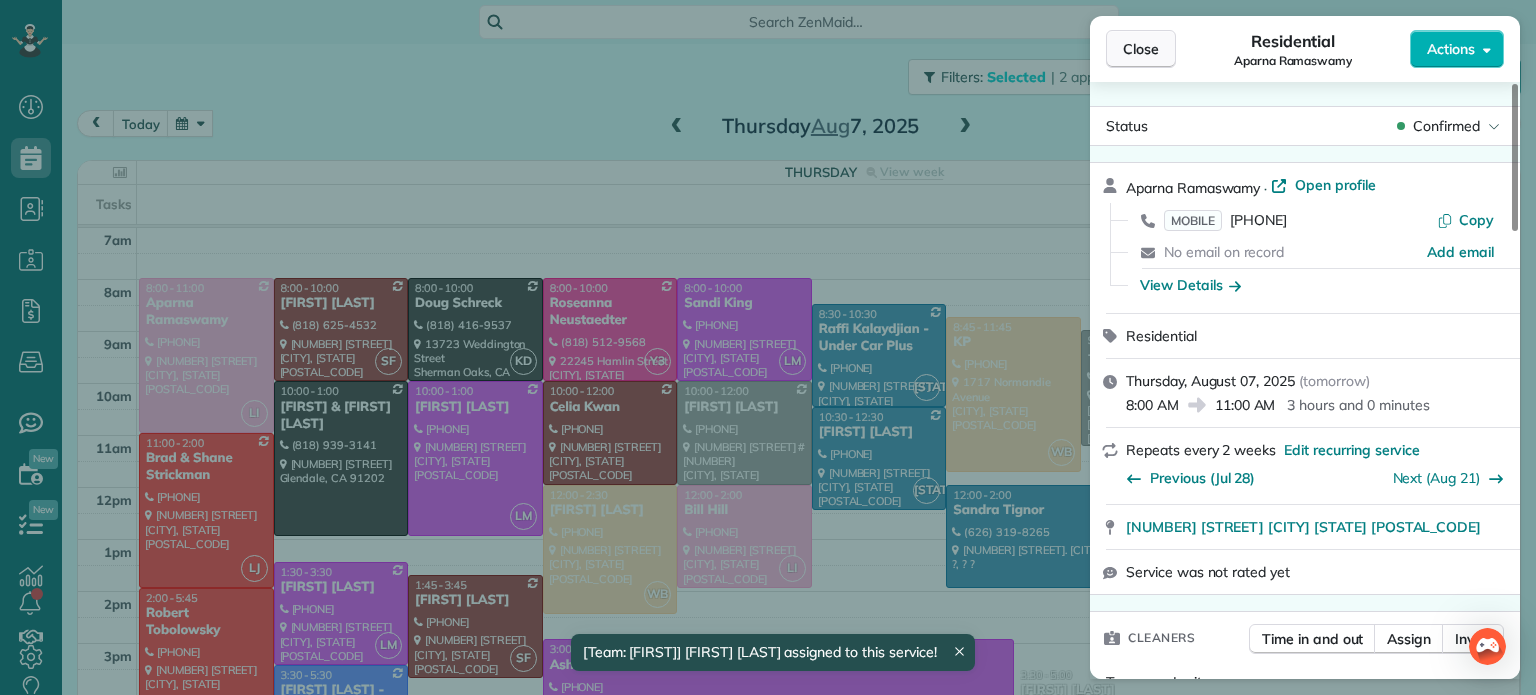 click on "Close" at bounding box center (1141, 49) 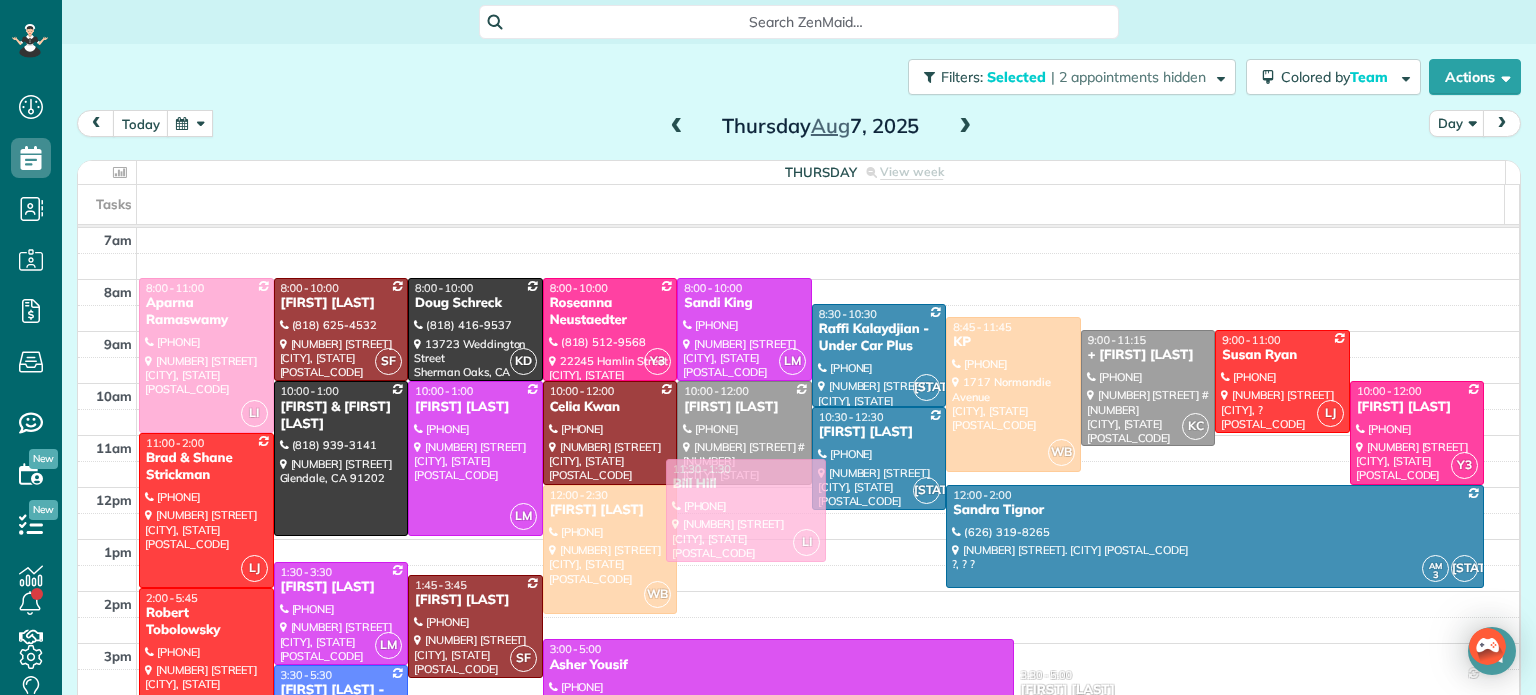 drag, startPoint x: 736, startPoint y: 523, endPoint x: 759, endPoint y: 494, distance: 37.01351 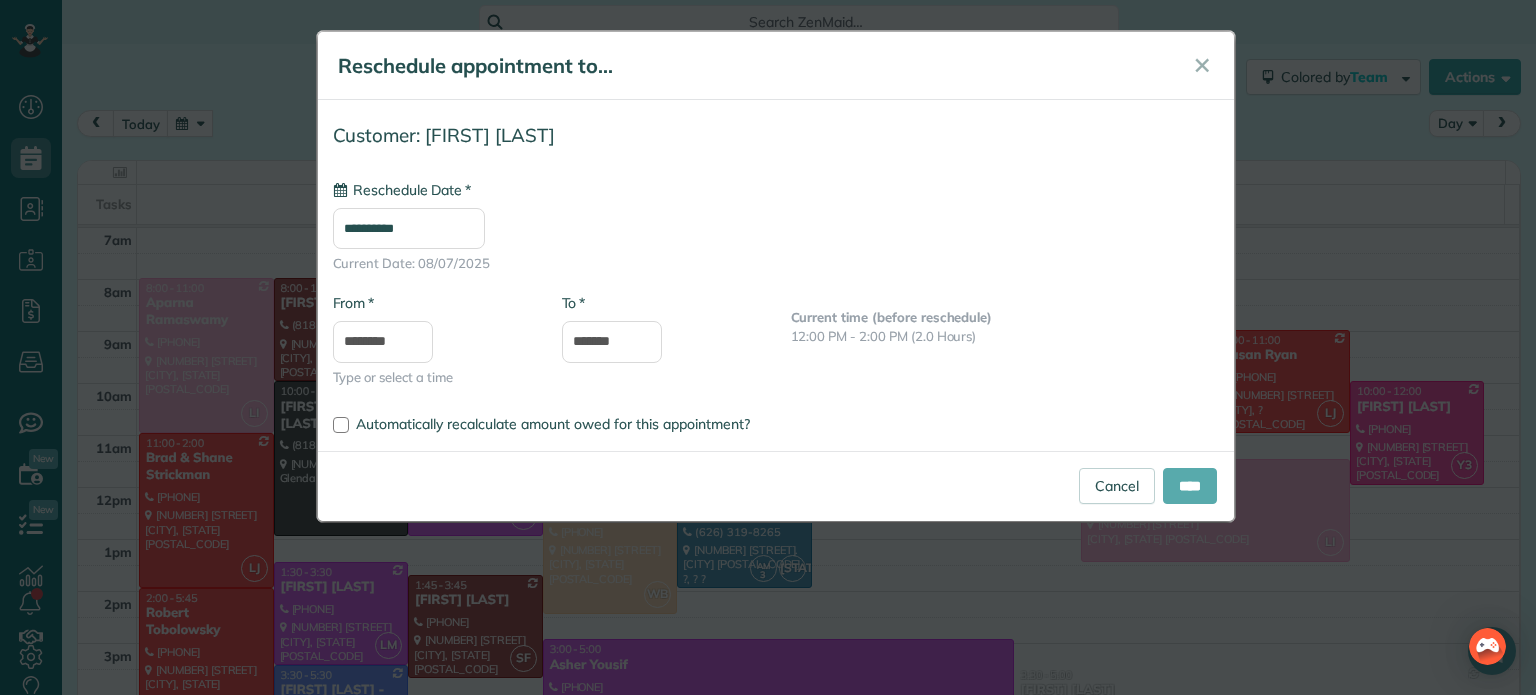 type on "**********" 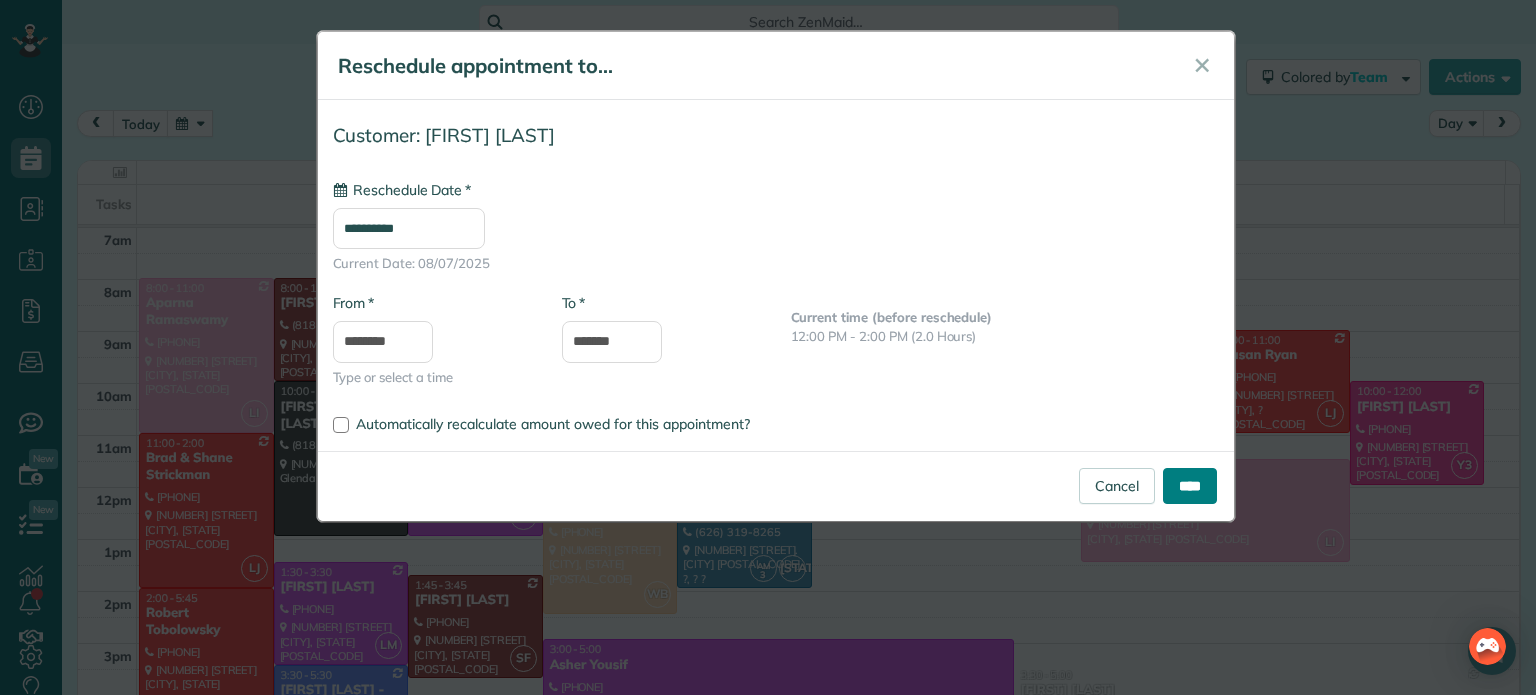 click on "****" at bounding box center [1190, 486] 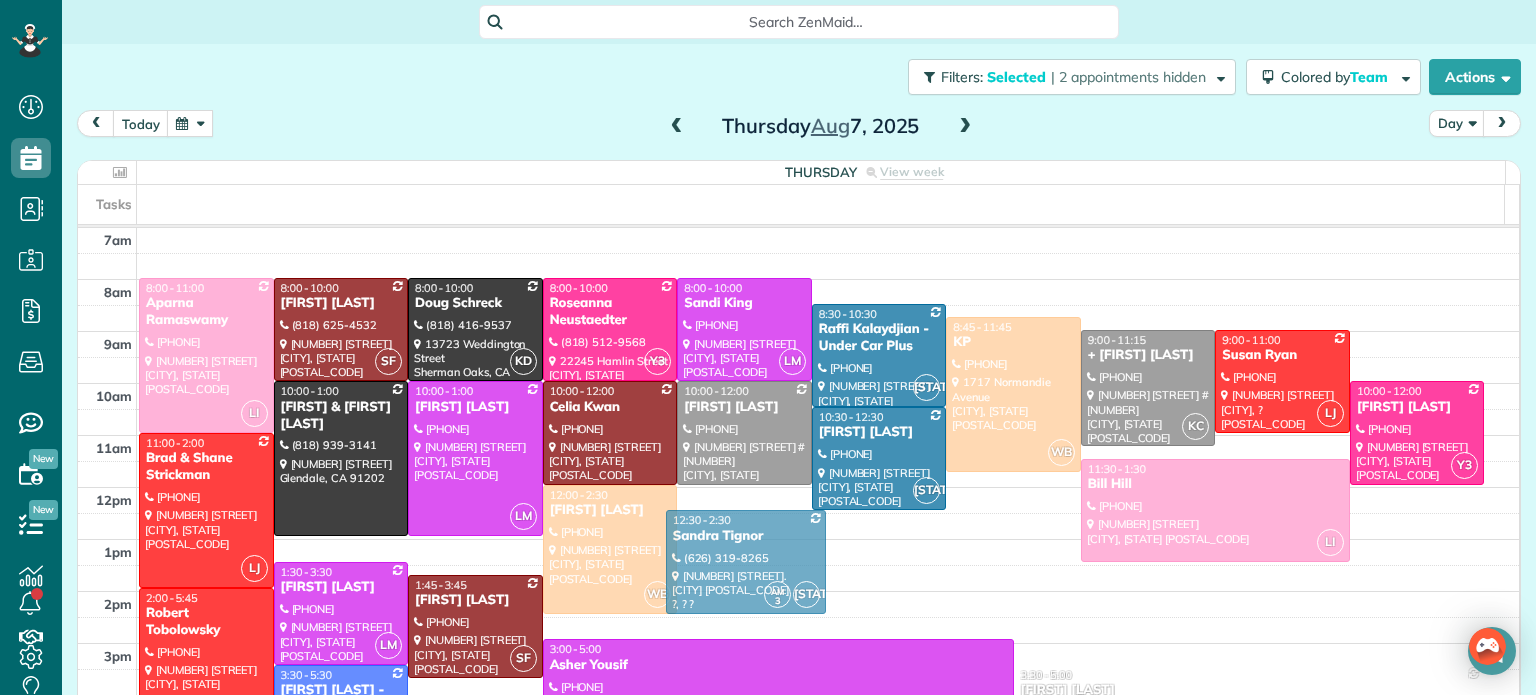 drag, startPoint x: 713, startPoint y: 521, endPoint x: 720, endPoint y: 543, distance: 23.086792 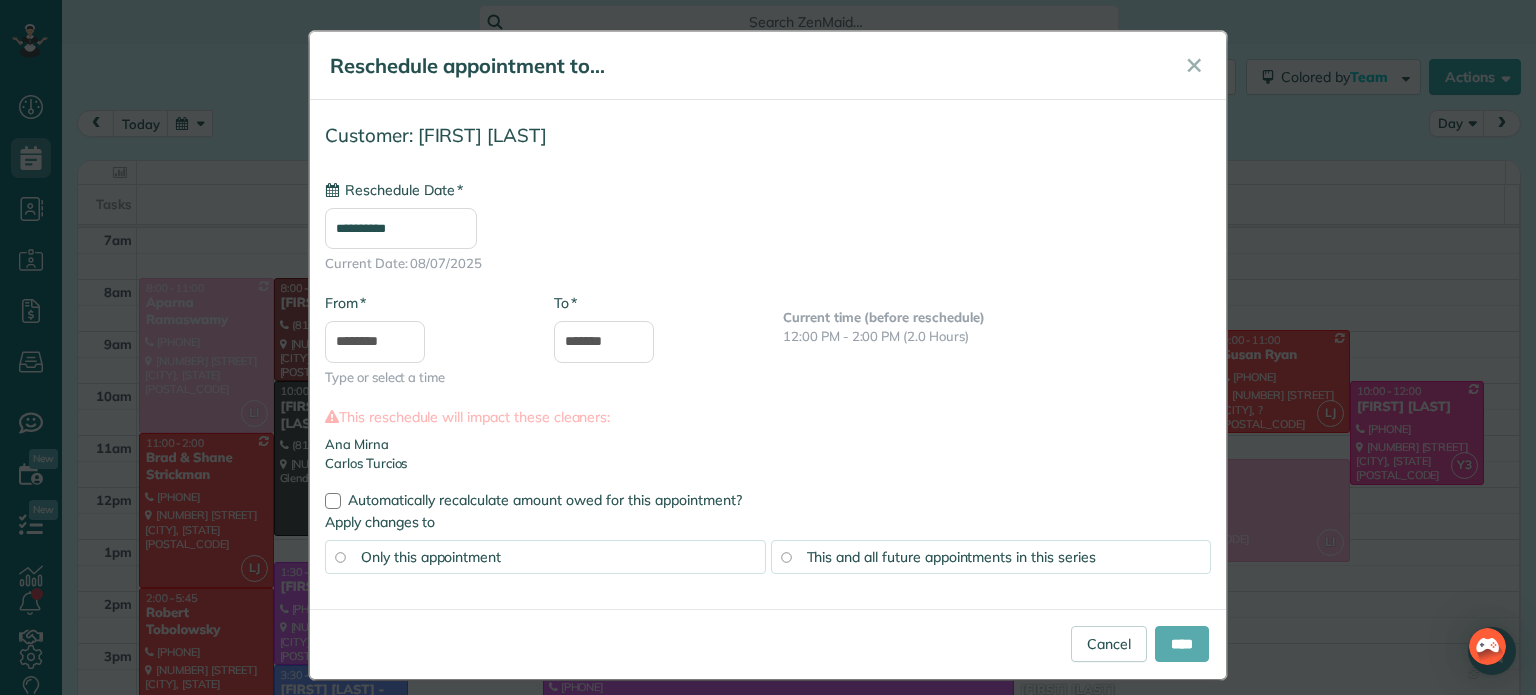 type on "**********" 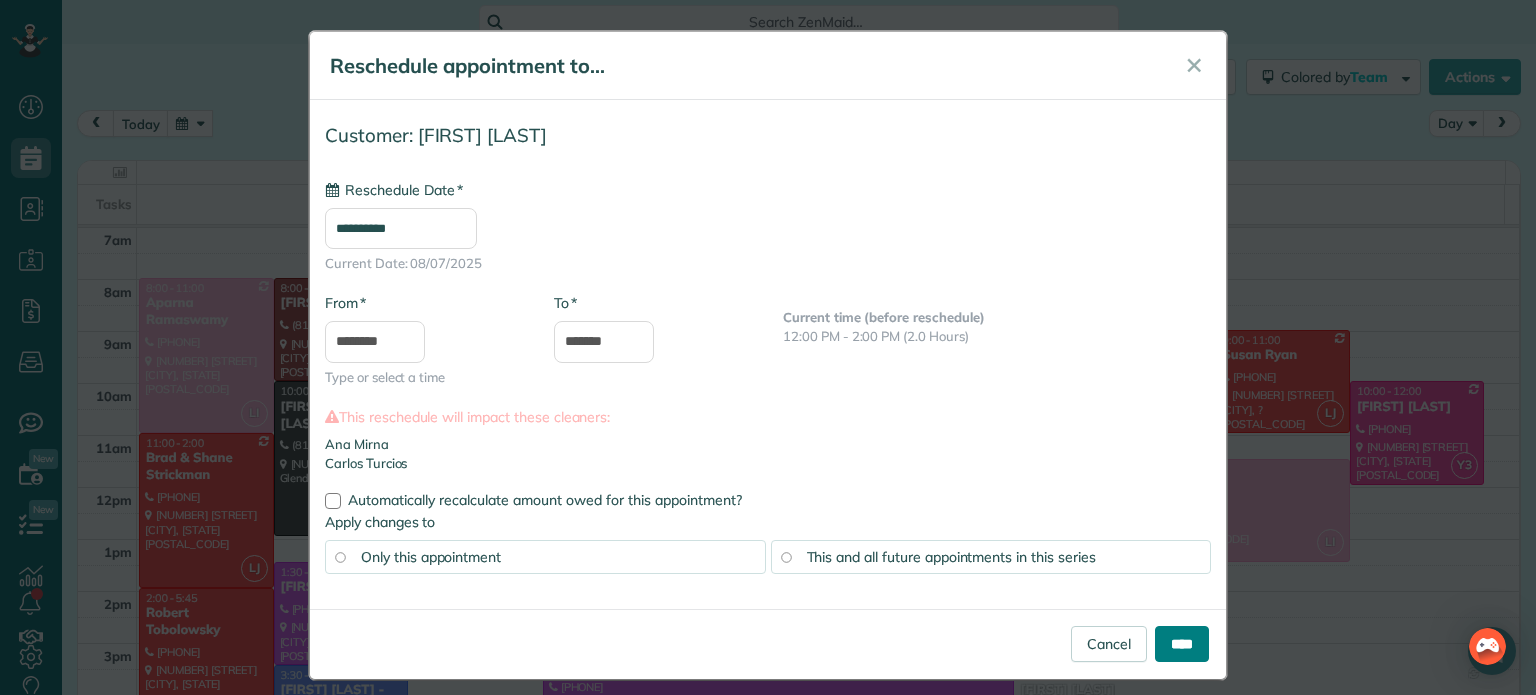 click on "****" at bounding box center (1182, 644) 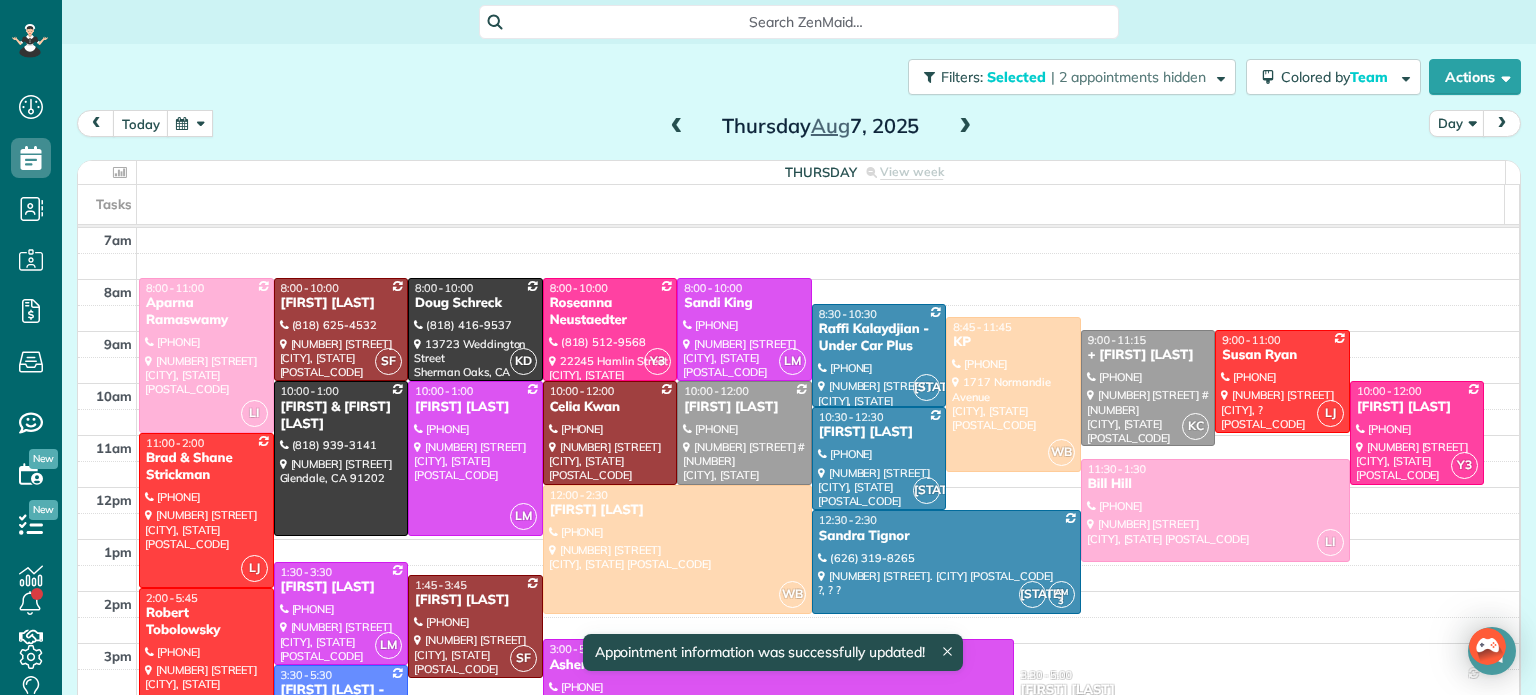 click on "today   Day Thursday  Aug  7, 2025" at bounding box center [799, 128] 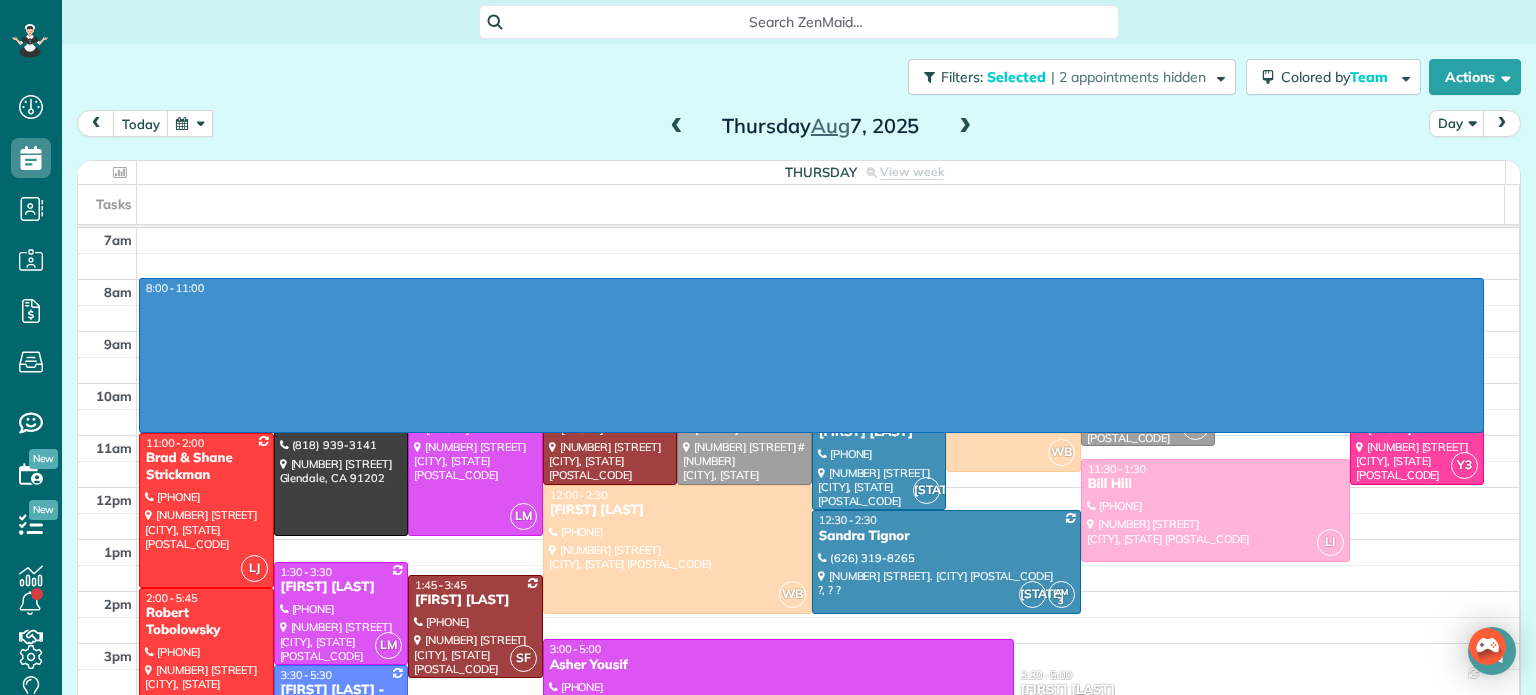 drag, startPoint x: 1140, startPoint y: 284, endPoint x: 1124, endPoint y: 425, distance: 141.90489 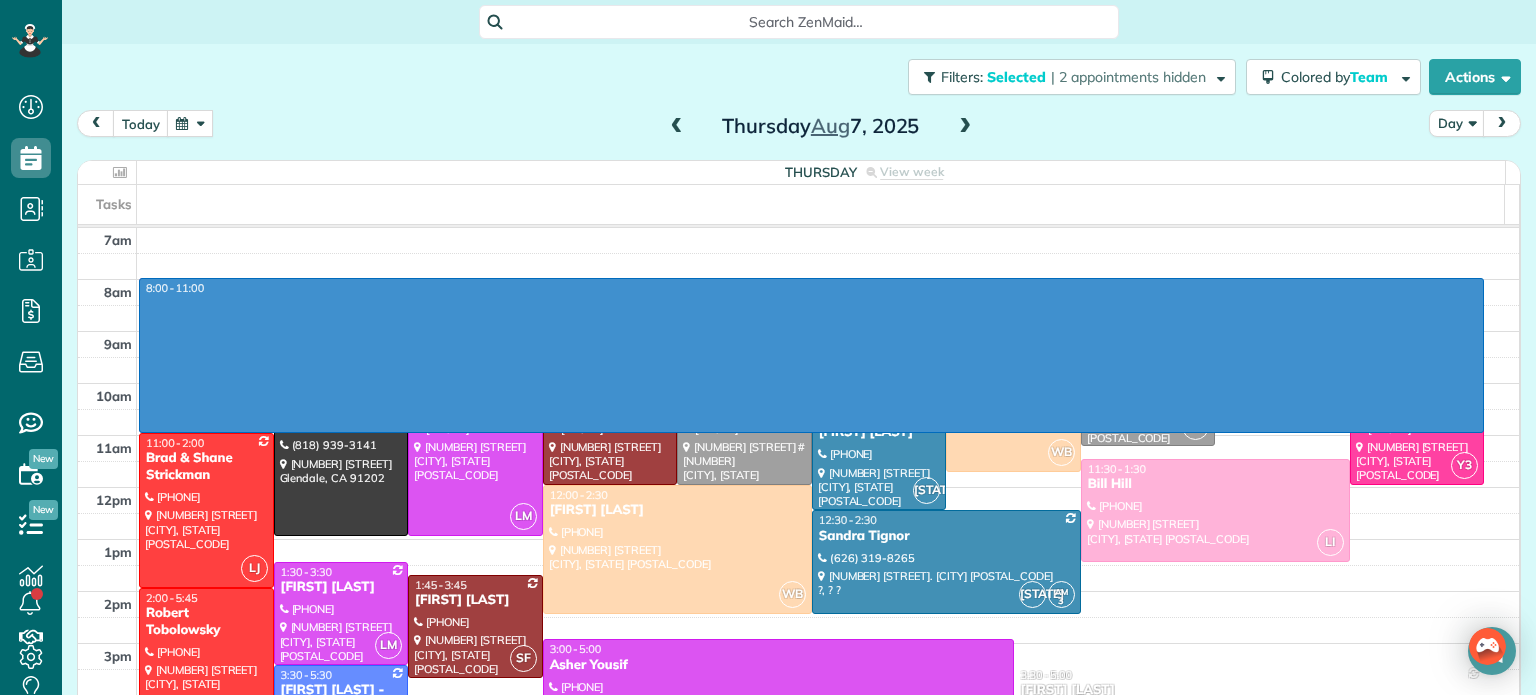 click on "4am 5am 6am 7am 8am 9am 10am 11am 12pm 1pm 2pm 3pm 4pm 5pm 6pm 7pm 8pm 8:00 - 11:00 LI 8:00 - 11:00 Aparna Ramaswamy (612) 703-0638 5102 Palm Drive La Cañada Flintridge, CA 91011 SF 8:00 - 10:00 Gabrielle Davis (818) 625-4532 4826 Quedo Place Woodland Hills, CA 91364 KD 8:00 - 10:00 Doug Schreck (818) 416-9537 13723 Weddington Street Sherman Oaks, CA 91401 Y3 8:00 - 10:00 Roseanna Neustaedter (818) 512-9568 22245 Hamlin Street Canoga Park, CA 91303 LM 8:00 - 10:00 Sandi King (818) 613-9467 5128 Vesper Avenue Sherman Oaks, CA 91403 CT 8:30 - 10:30 Raffi Kalaydjian - Under Car Plus (310) 466-4751 7032 Valjean Avenue Van Nuys, CA 91406 WB 8:45 - 11:45 KP (801) 875-7313 1717 Normandie Avenue Los Angeles, CA 90027 KC 9:00 - 11:15 + Diane Gonzales (310) 592-1177 6925 Hazeltine Ave #C Van Nuys, CA 91401 LJ 9:00 - 11:00 Susan Ryan (617) 257-8633 1603 Idlewood Rd Glendale, ? 91202 10:00 - 1:00 Doug & Susan Rogers (818) 939-3141 1600 Valley View Road Glendale, CA 91202 LM 10:00 - 1:00 Erin Oremland (310) 666-5838 Y3 3" at bounding box center [798, 513] 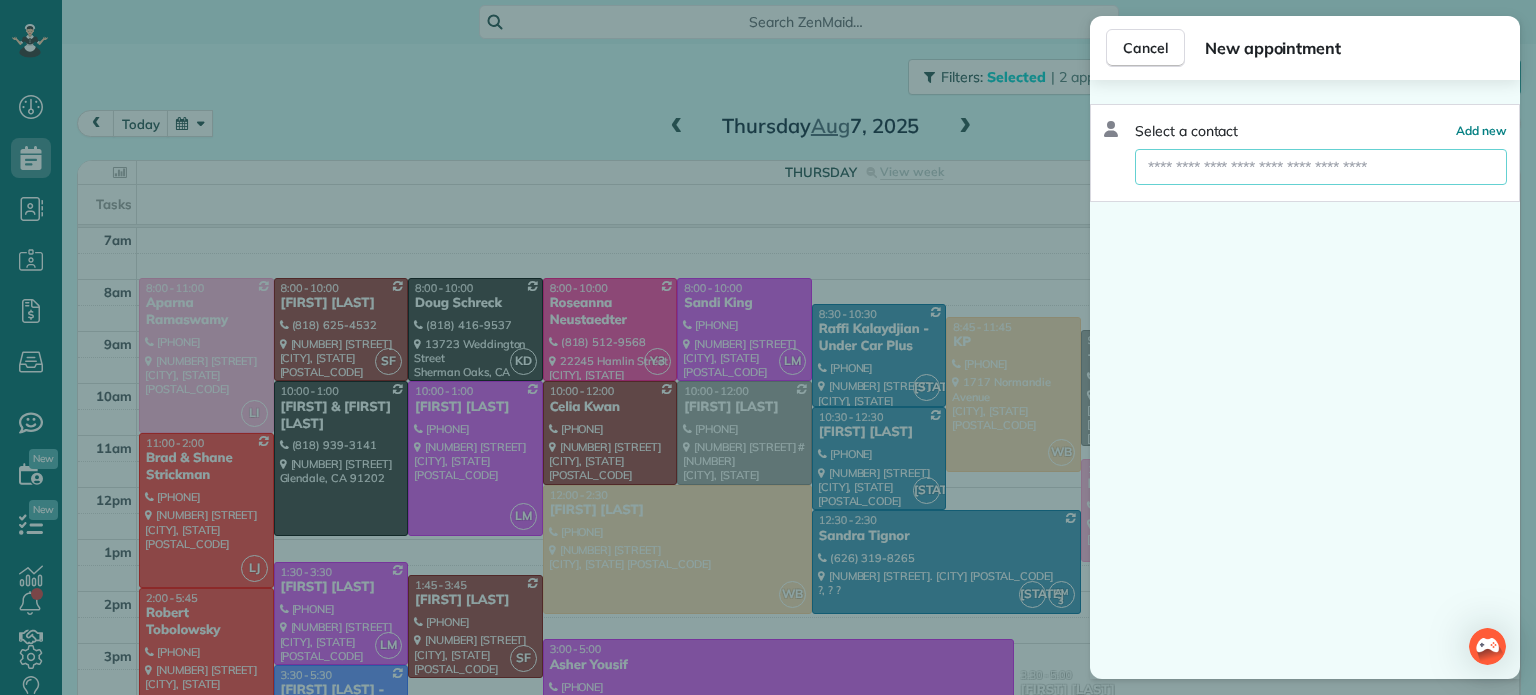 click at bounding box center (1321, 167) 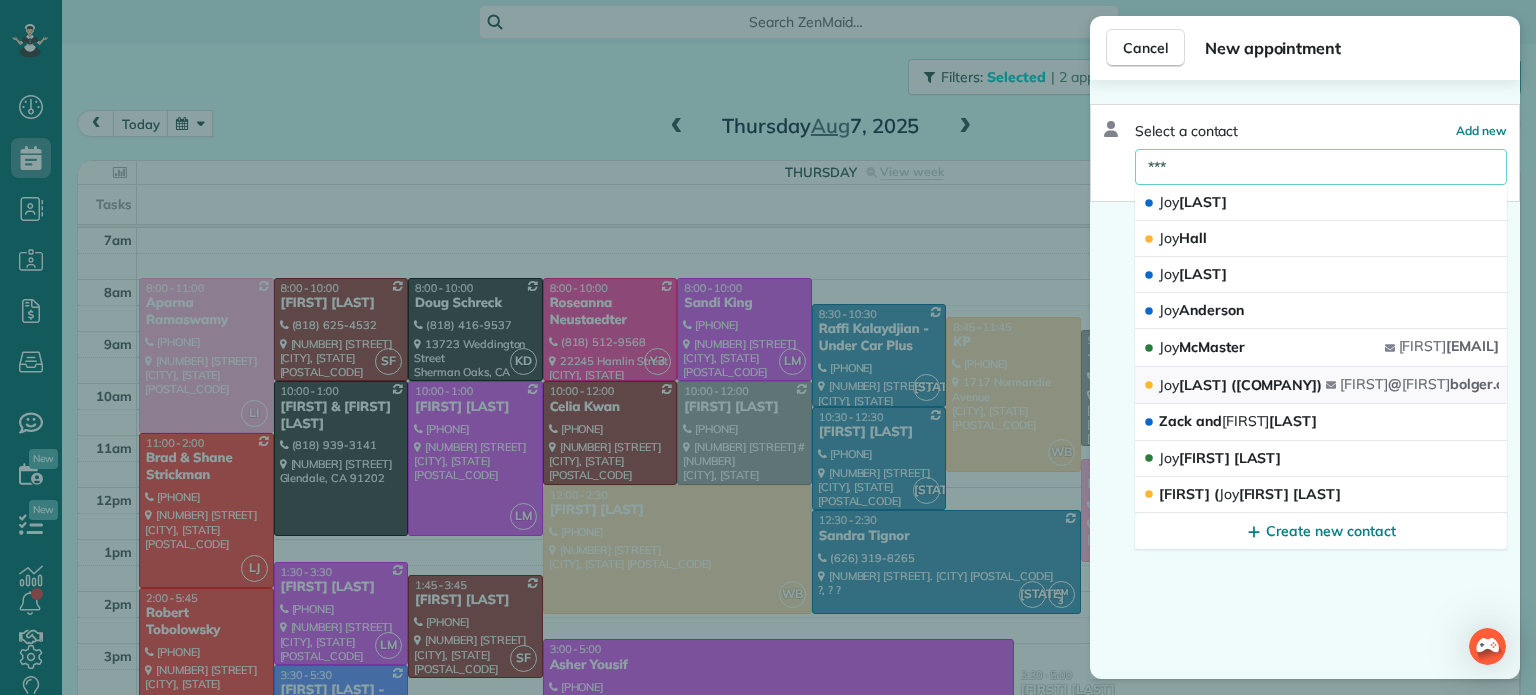 type on "***" 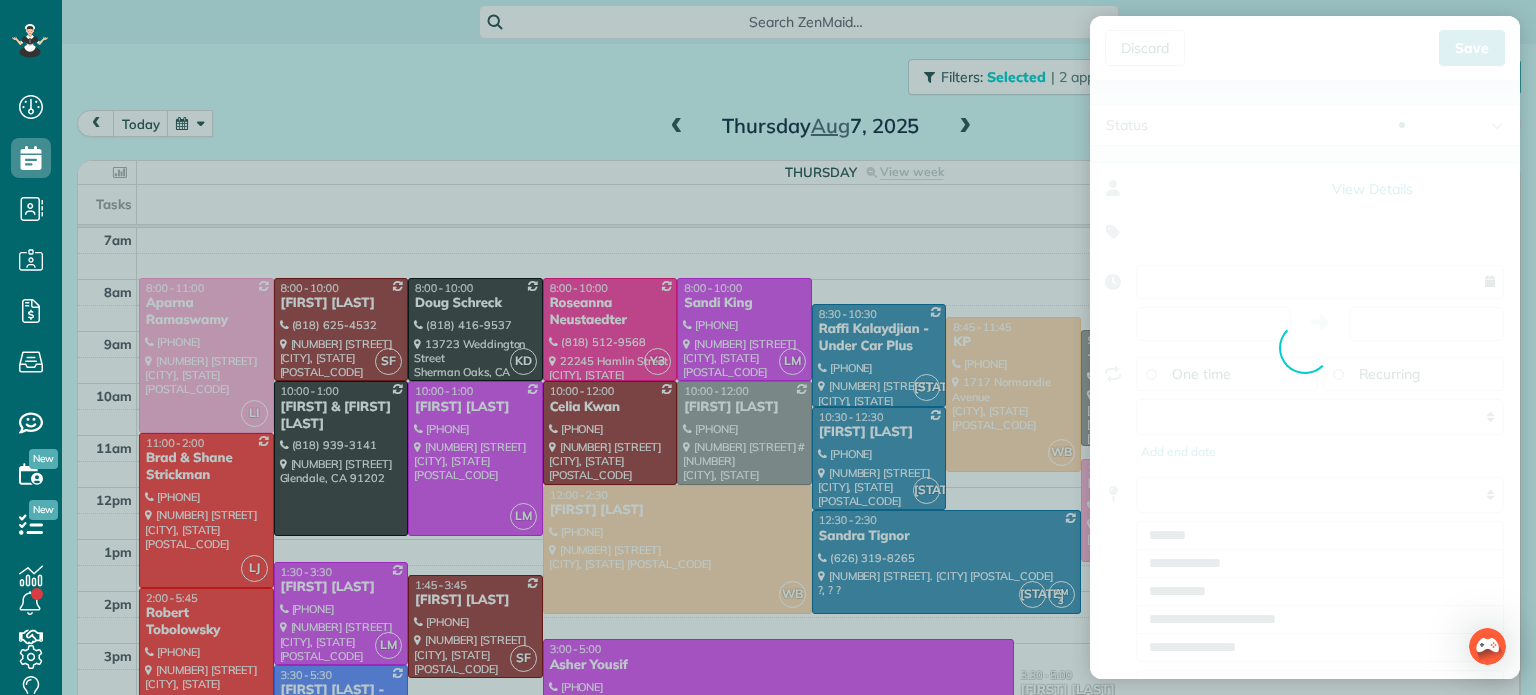 type on "**********" 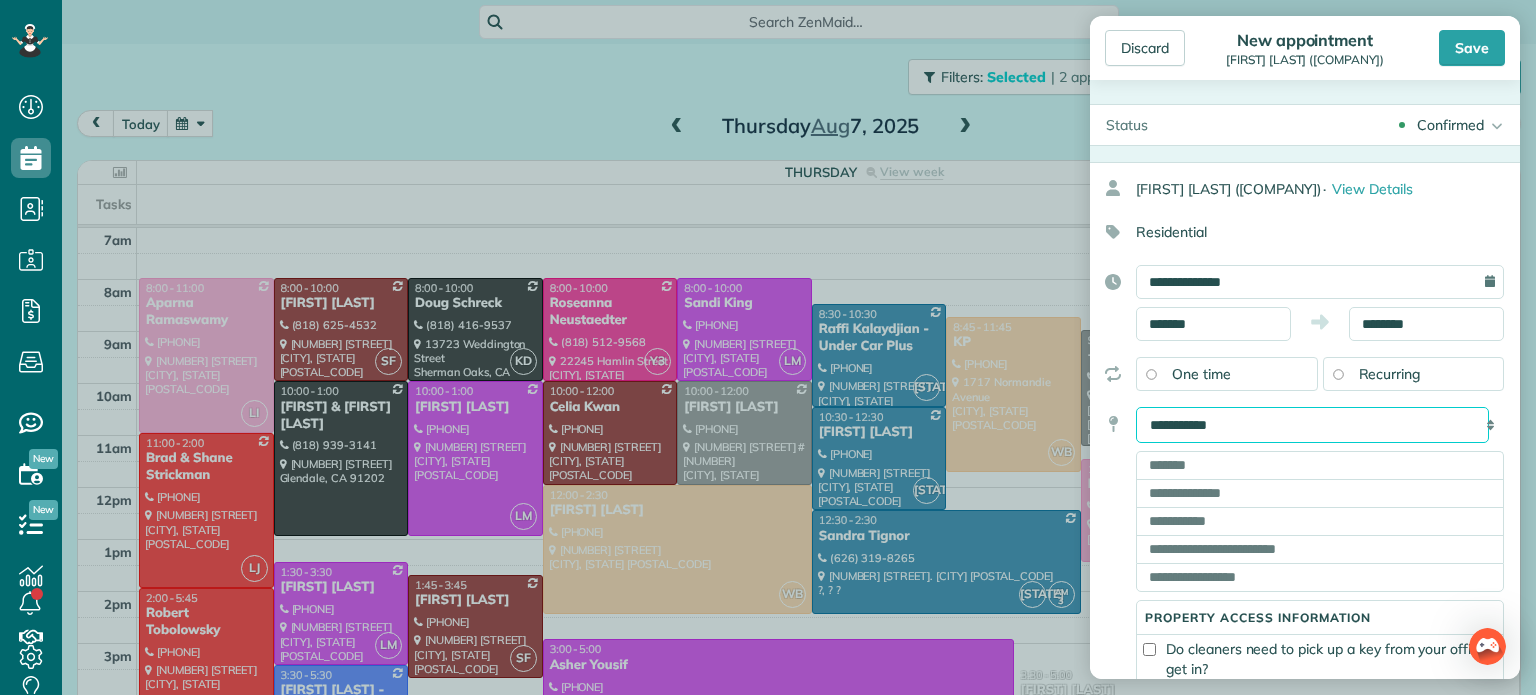 click on "**********" at bounding box center (1312, 425) 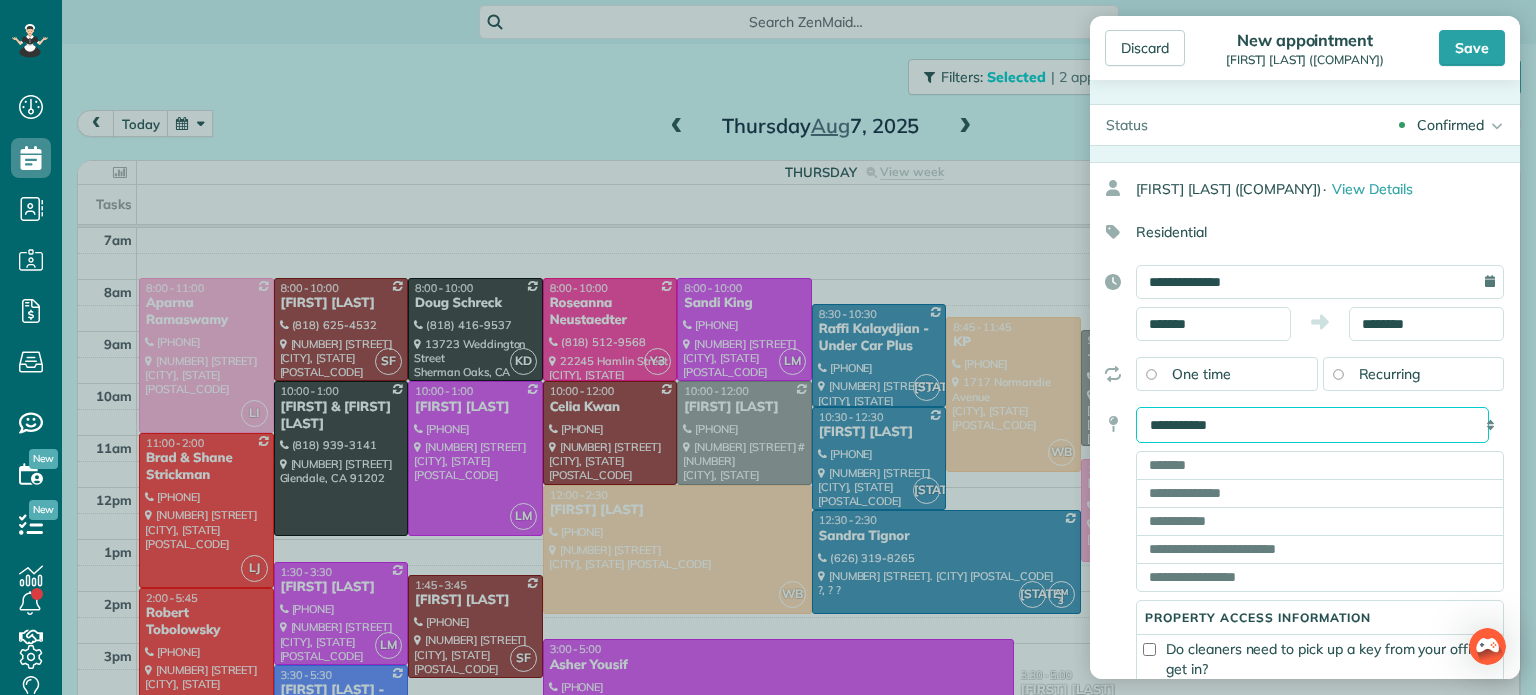 select on "*******" 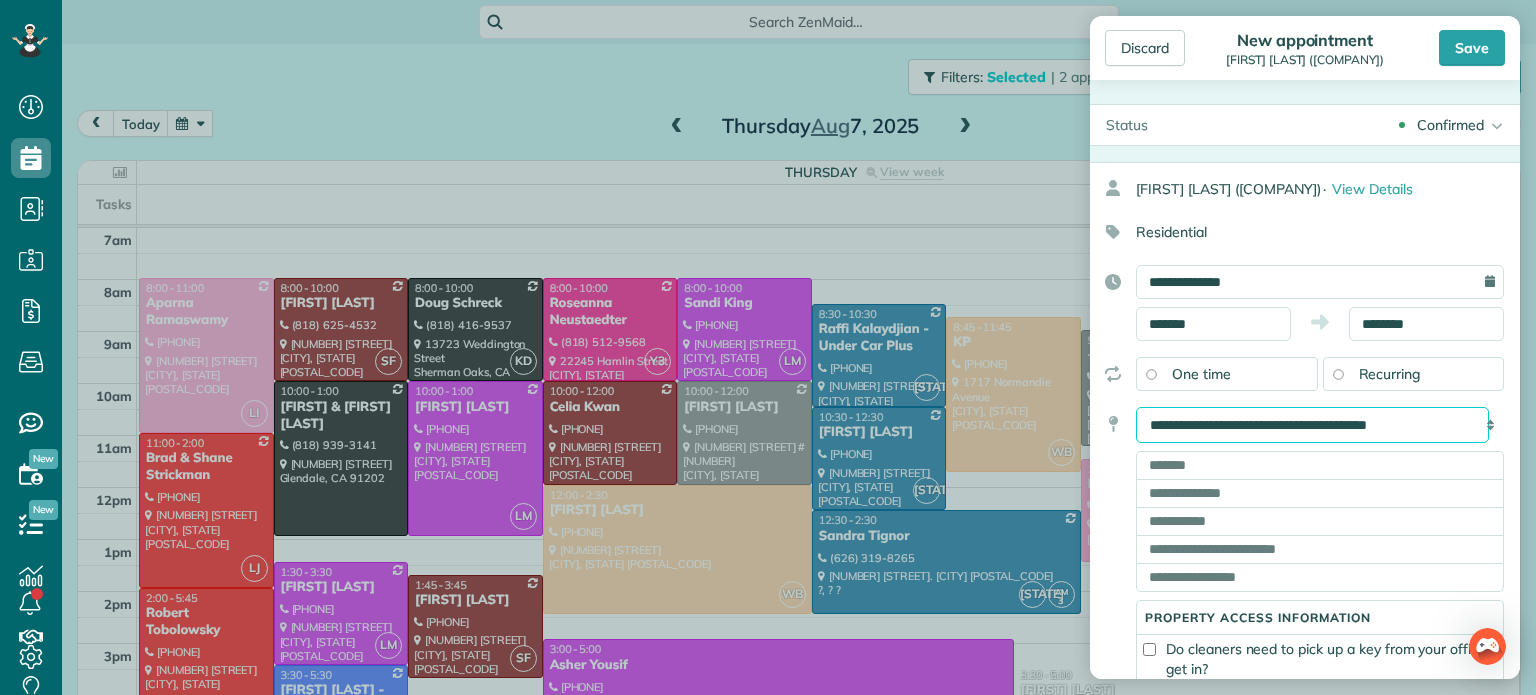 click on "**********" at bounding box center [1312, 425] 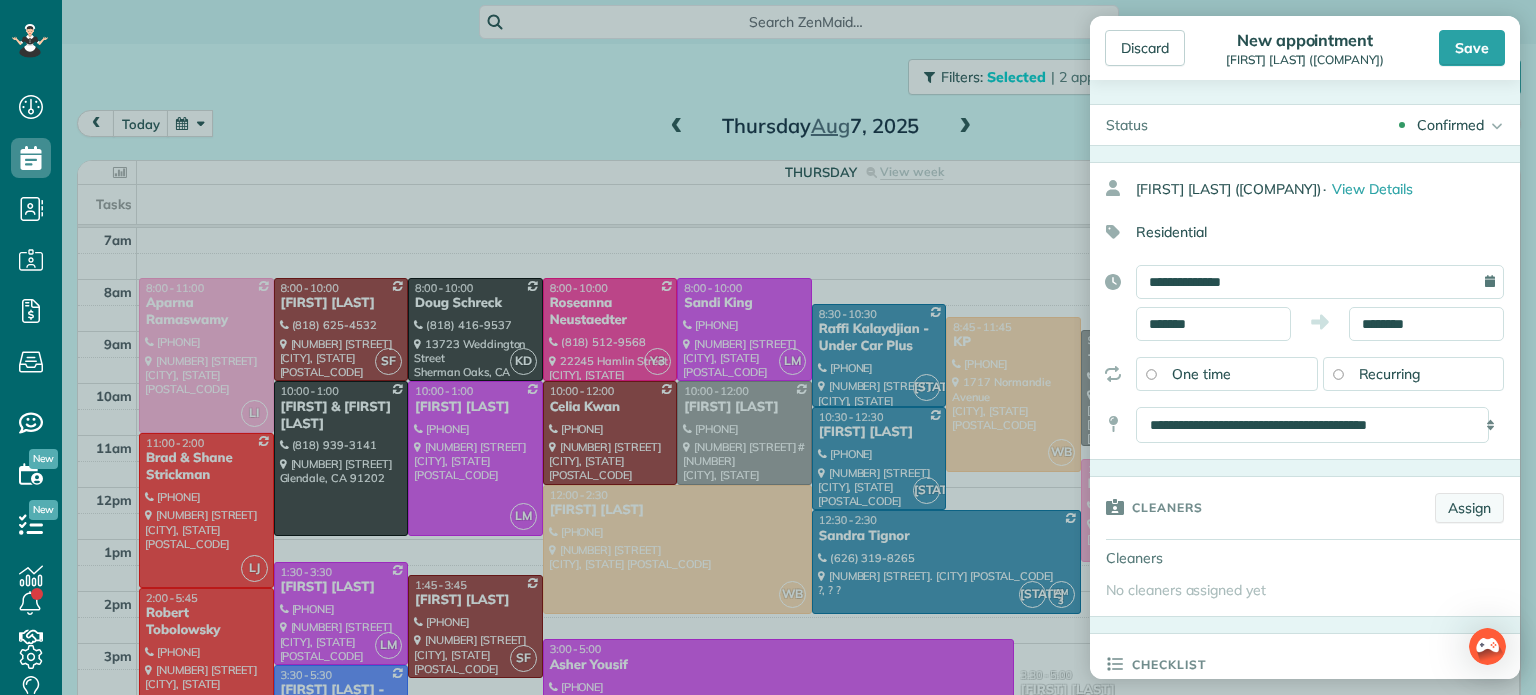 click on "Assign" at bounding box center [1469, 508] 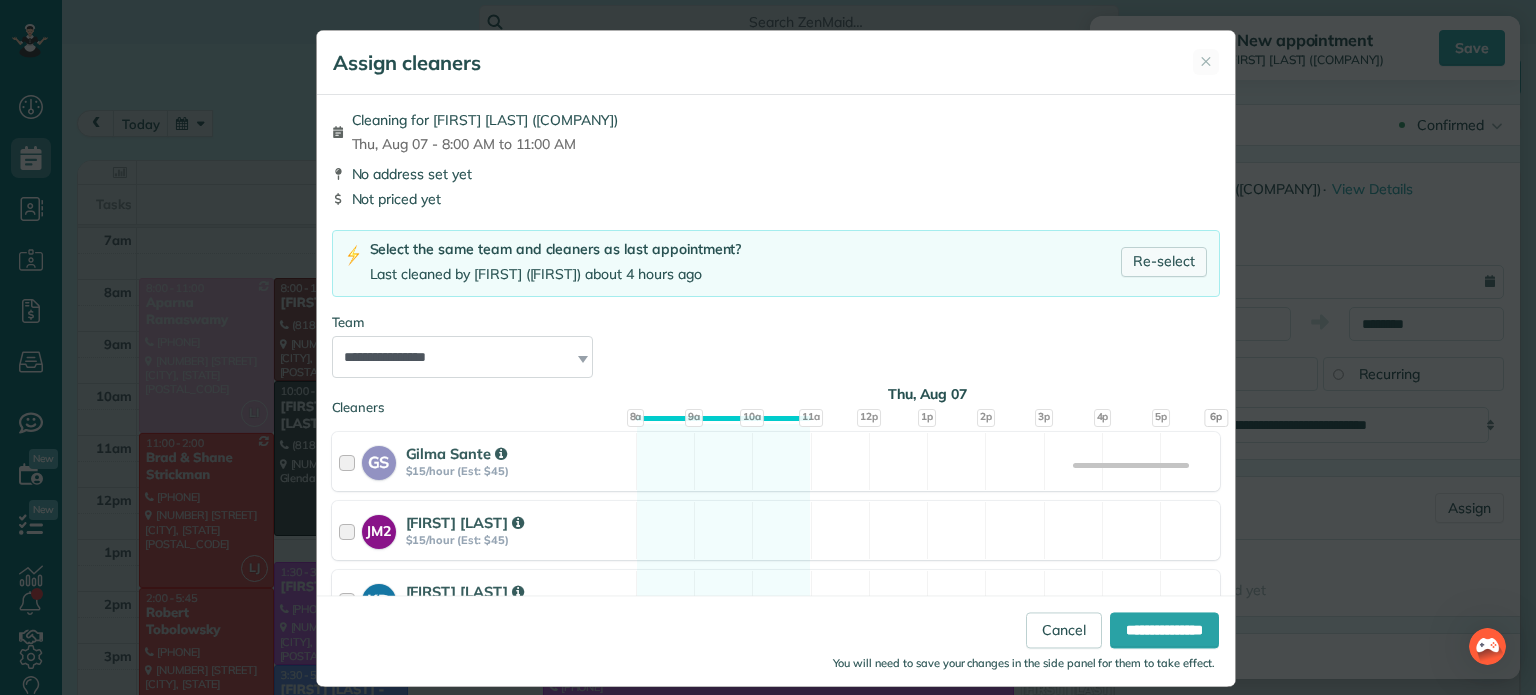 click on "Re-select" at bounding box center [1164, 262] 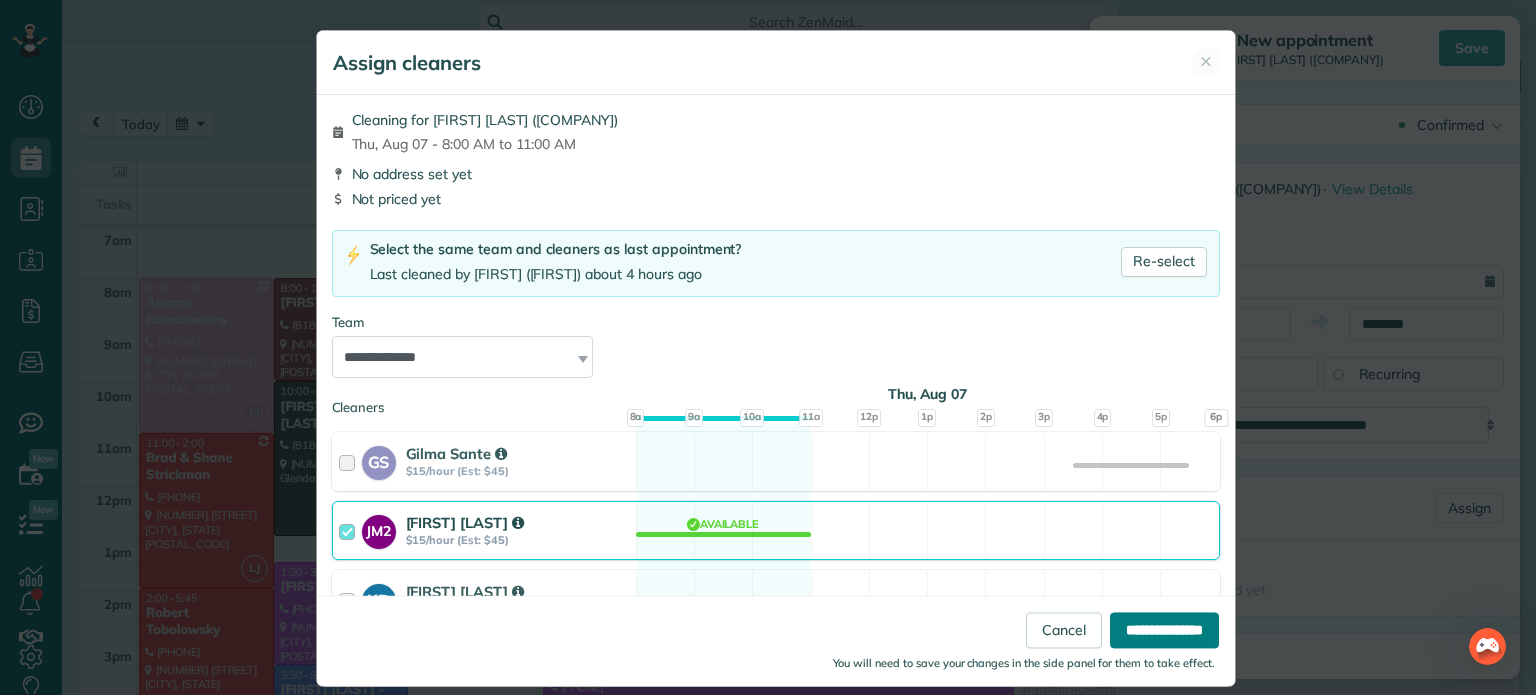 click on "**********" at bounding box center [1164, 631] 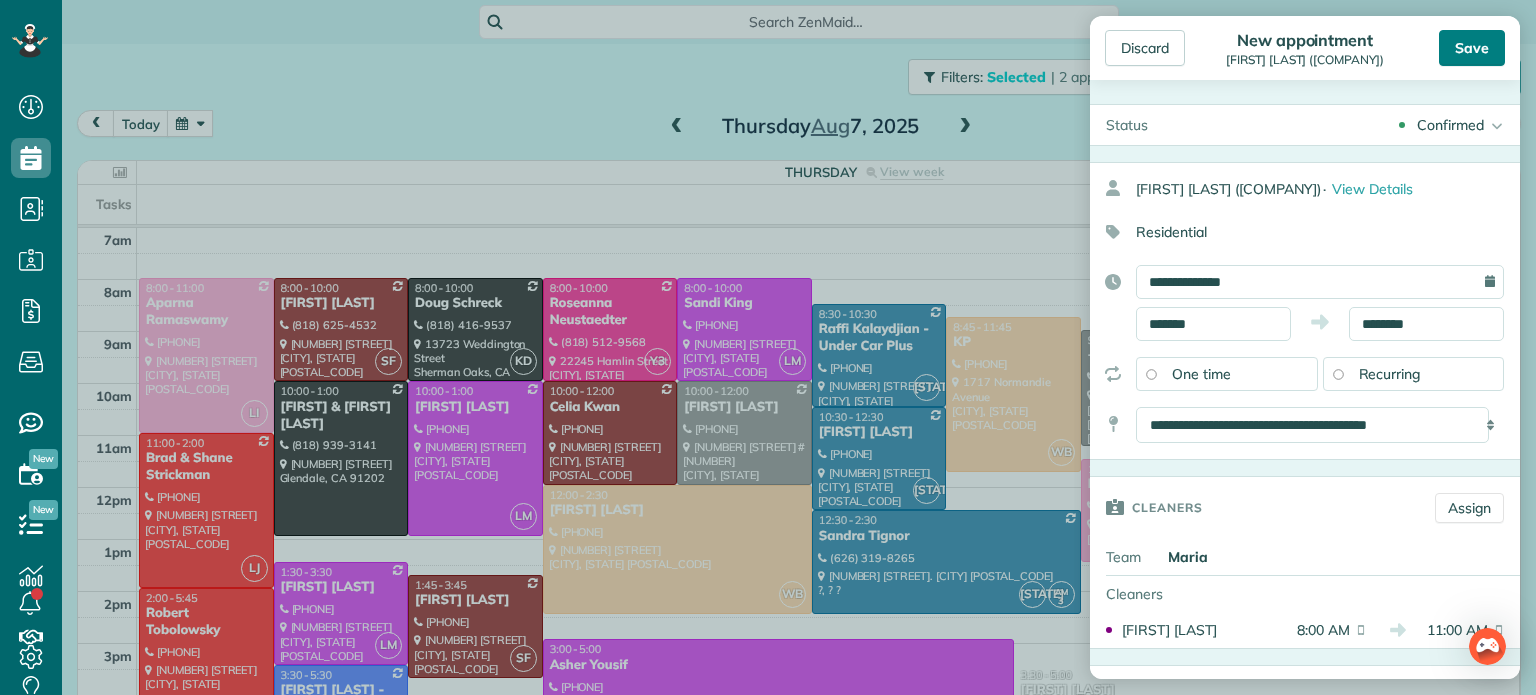 click on "Save" at bounding box center [1472, 48] 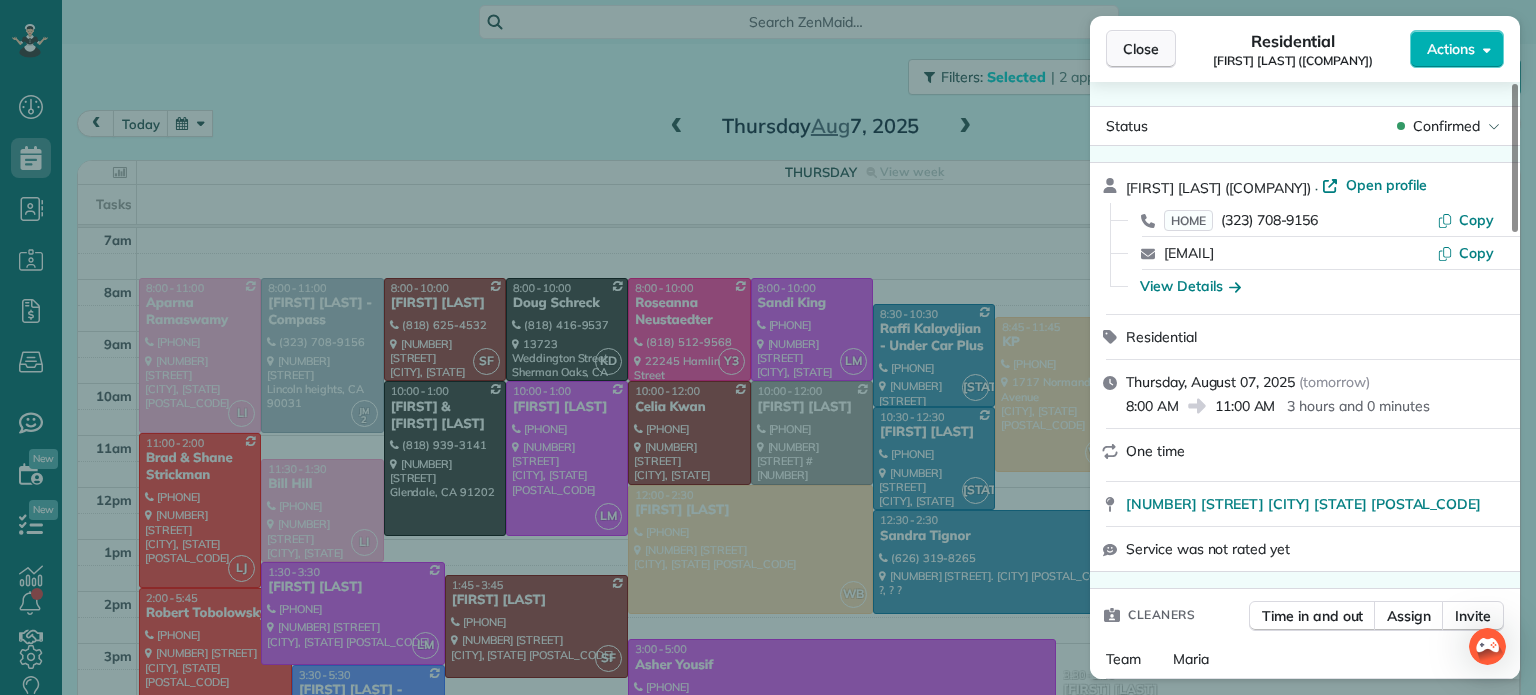 click on "Close" at bounding box center (1141, 49) 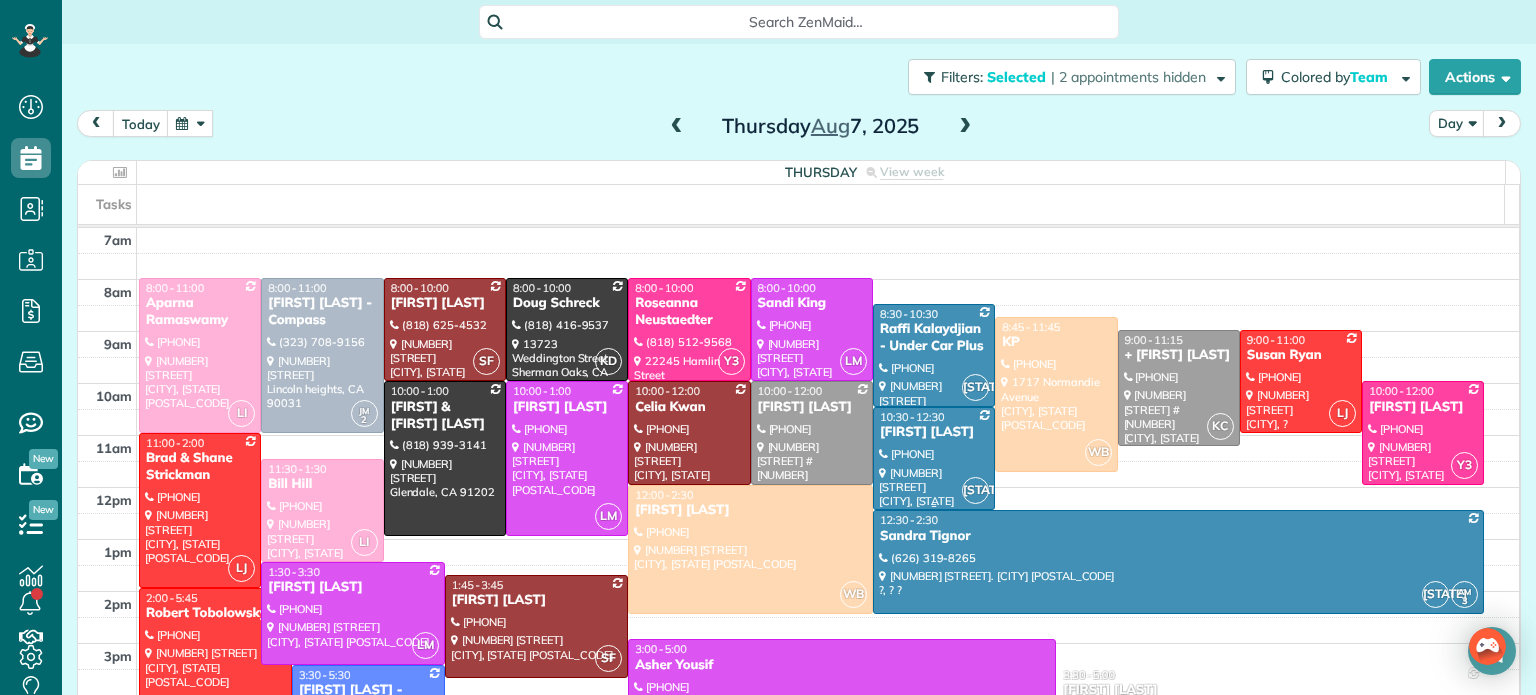 drag, startPoint x: 921, startPoint y: 547, endPoint x: 918, endPoint y: 512, distance: 35.128338 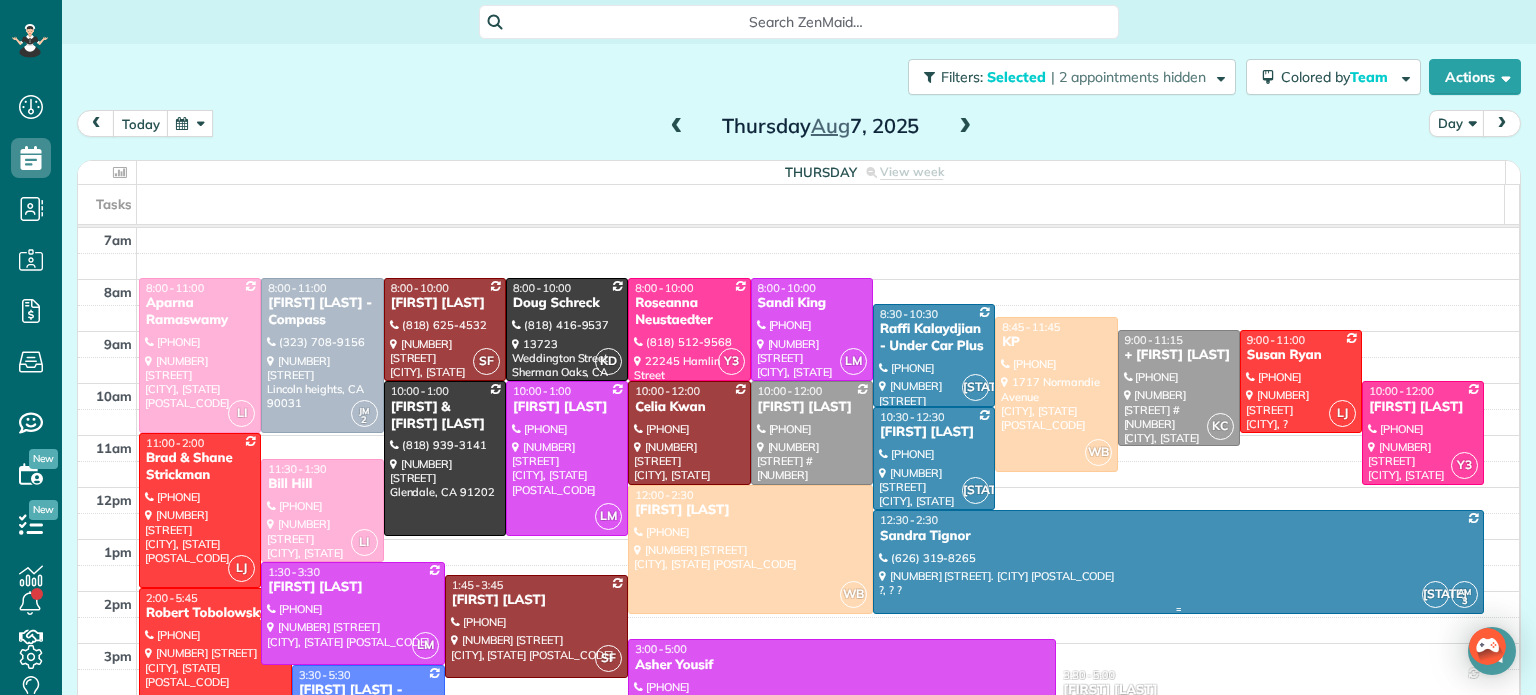 click on "today   Day Thursday  Aug  7, 2025" at bounding box center [799, 128] 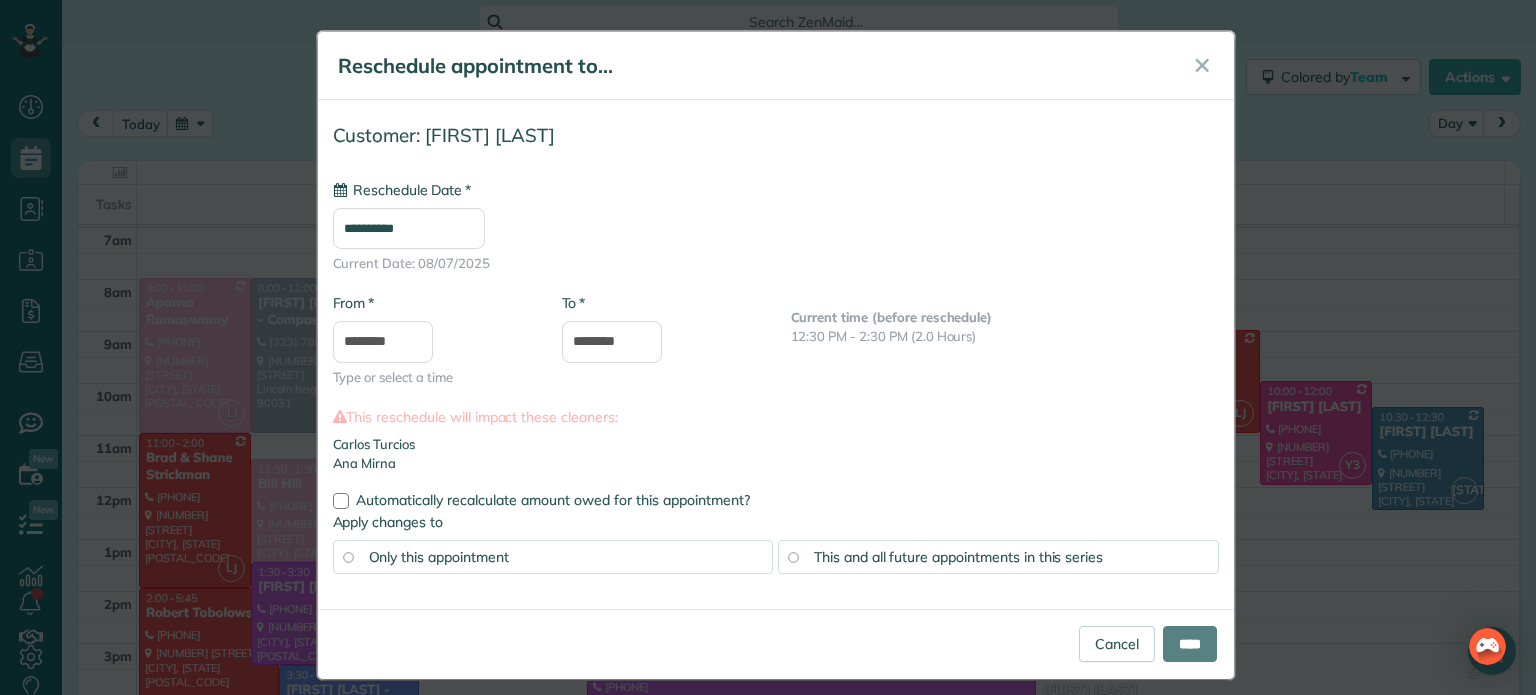type on "**********" 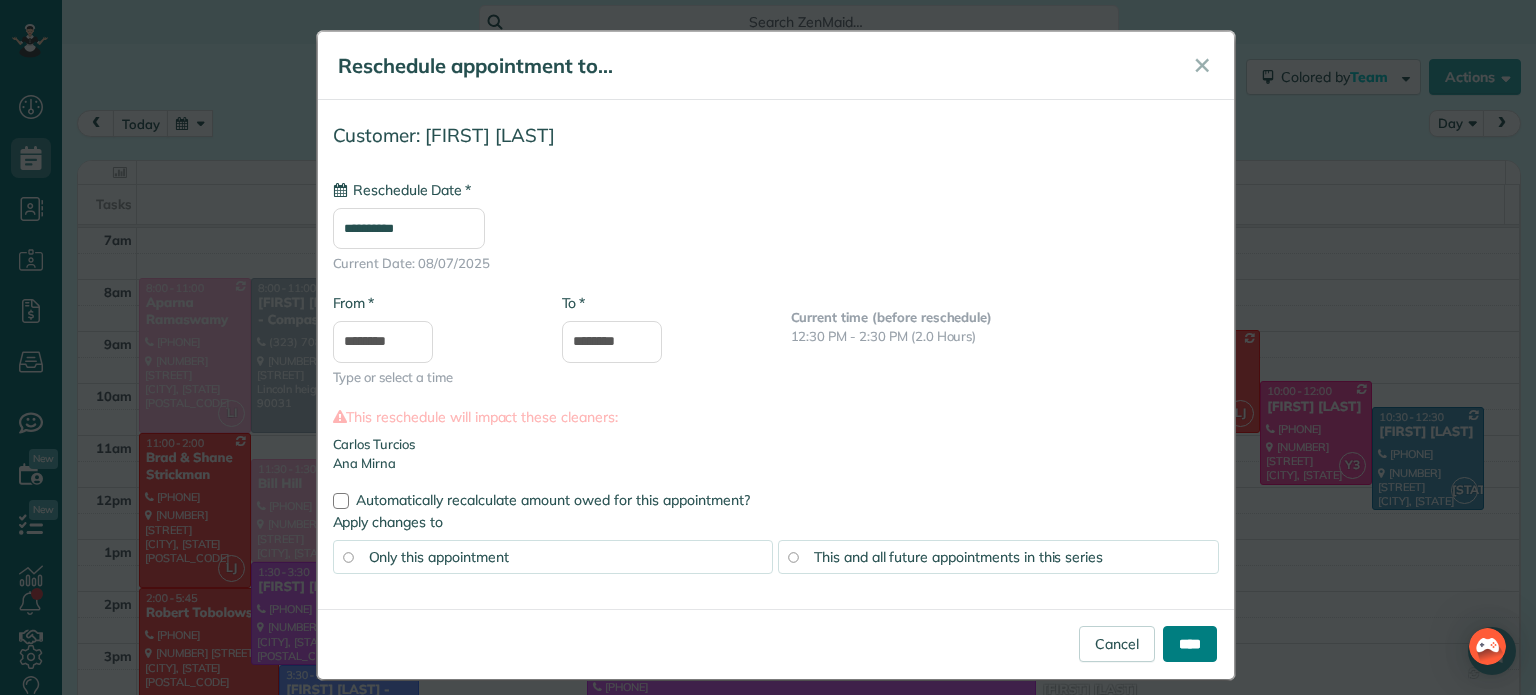 click on "****" at bounding box center [1190, 644] 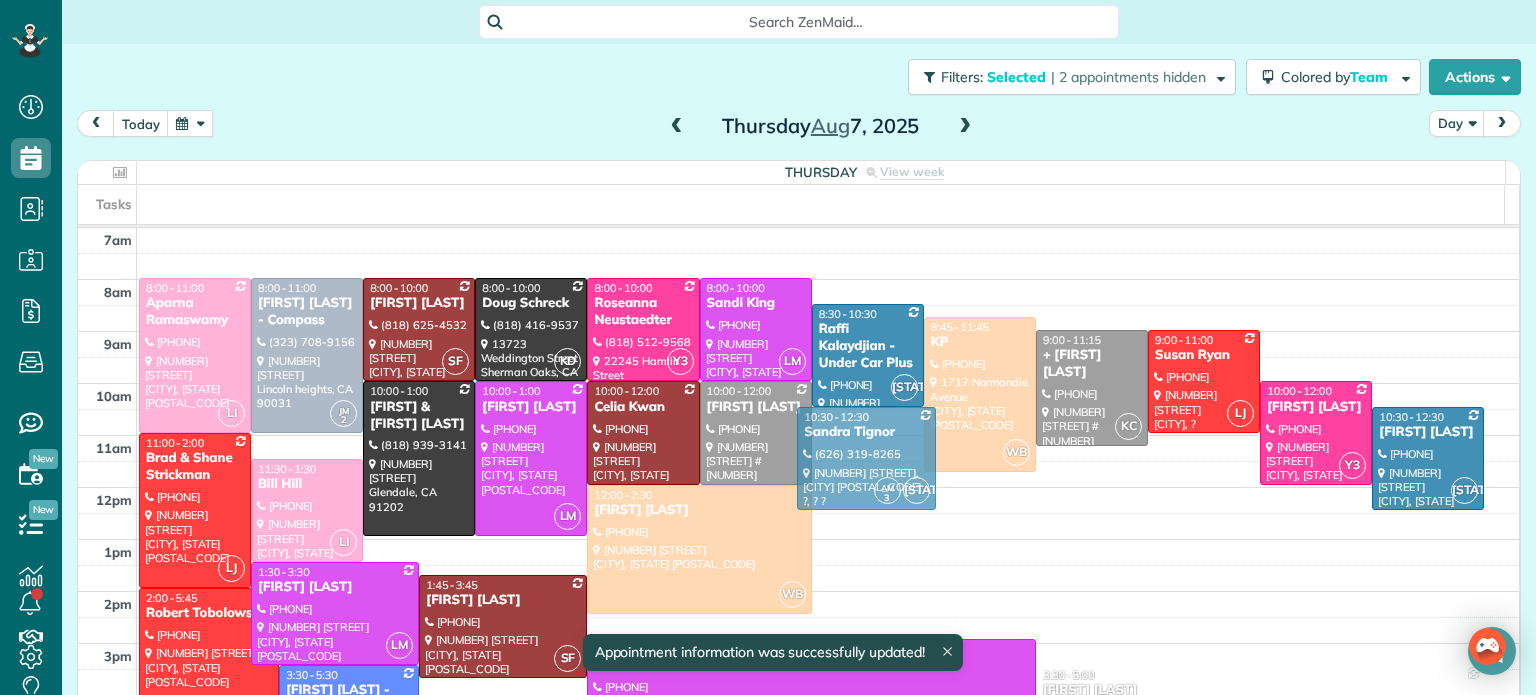 drag, startPoint x: 835, startPoint y: 467, endPoint x: 804, endPoint y: 472, distance: 31.400637 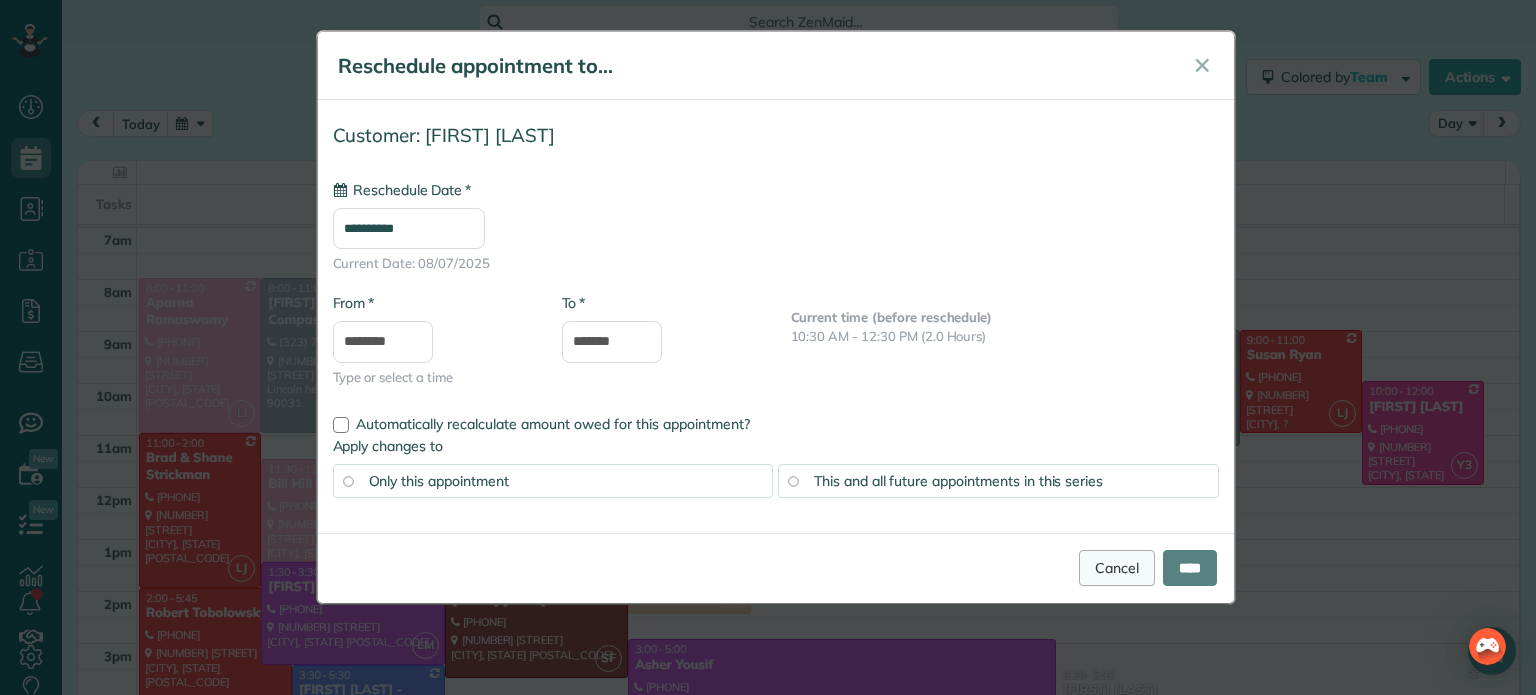 type on "**********" 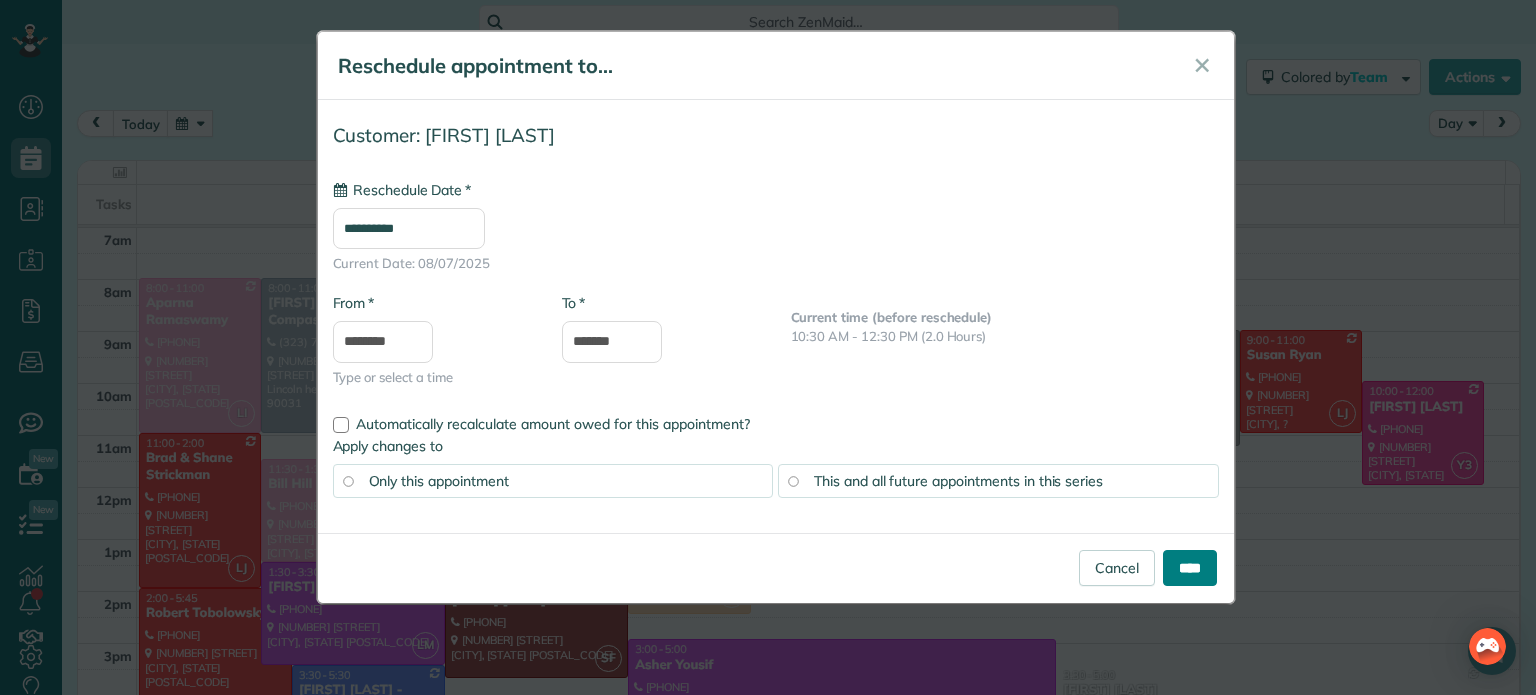 click on "****" at bounding box center [1190, 568] 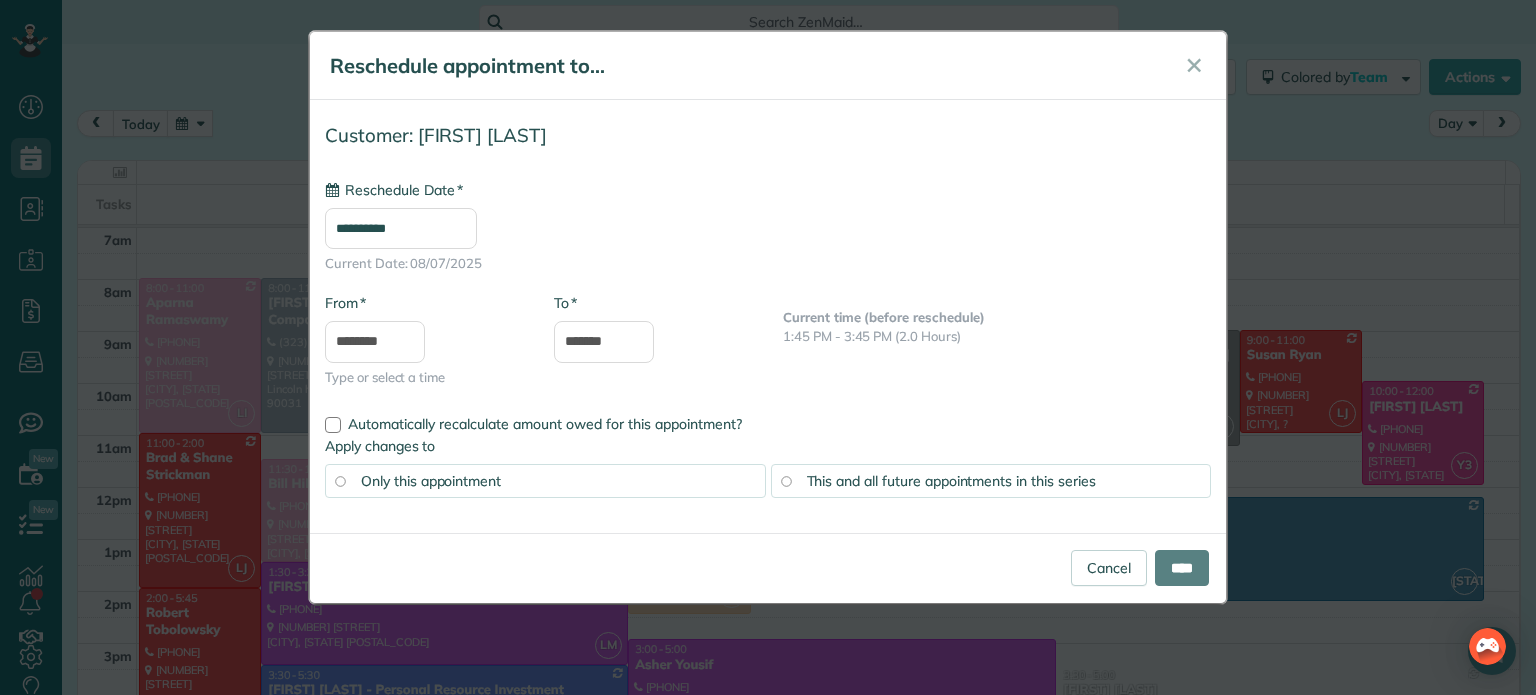type on "**********" 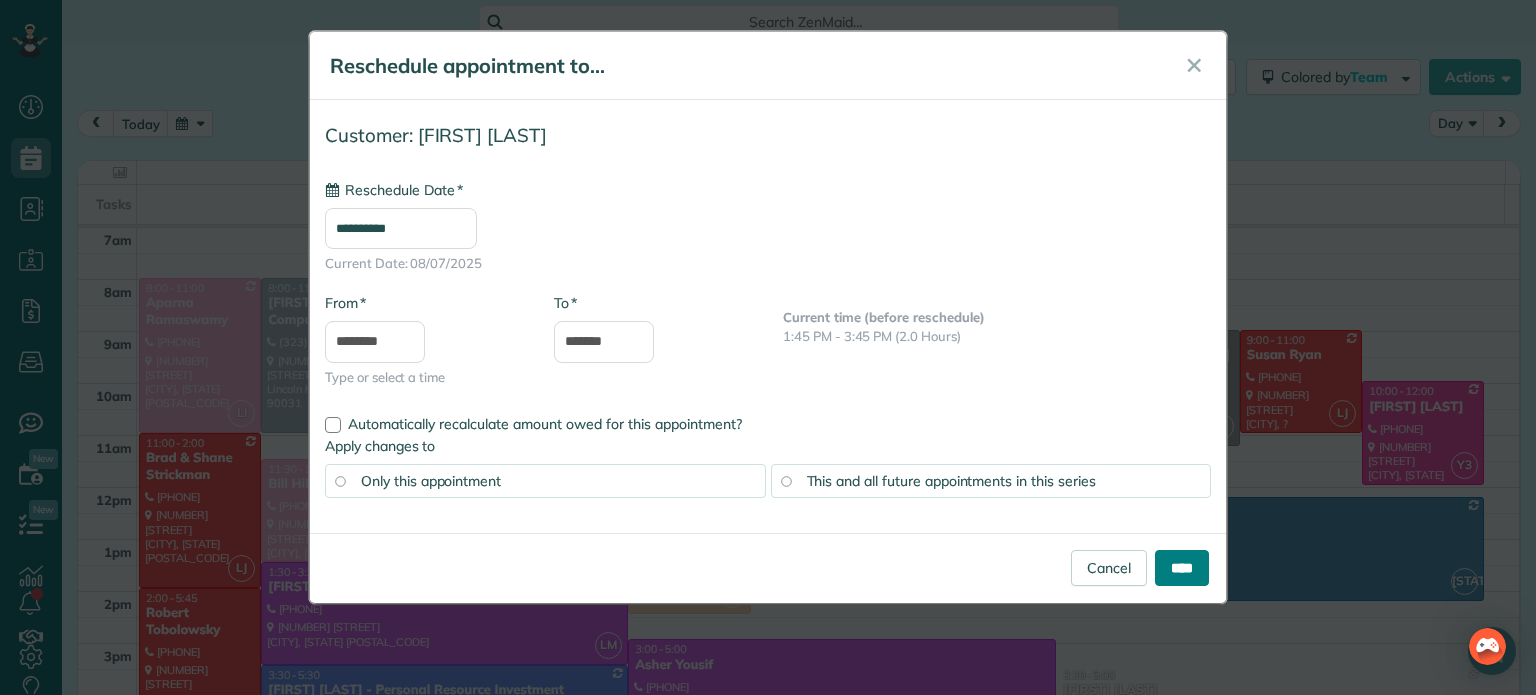 click on "****" at bounding box center [1182, 568] 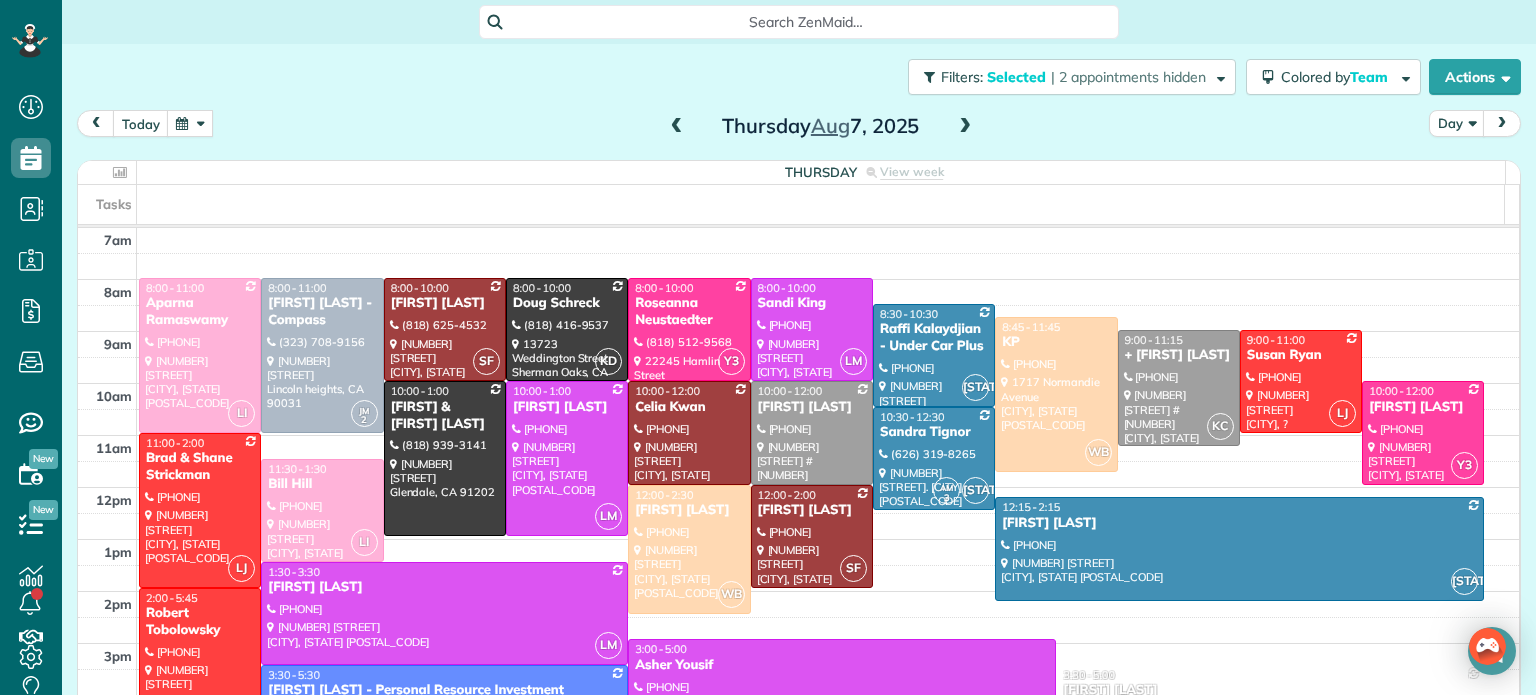 click on "3:00 - 5:00" at bounding box center [842, 649] 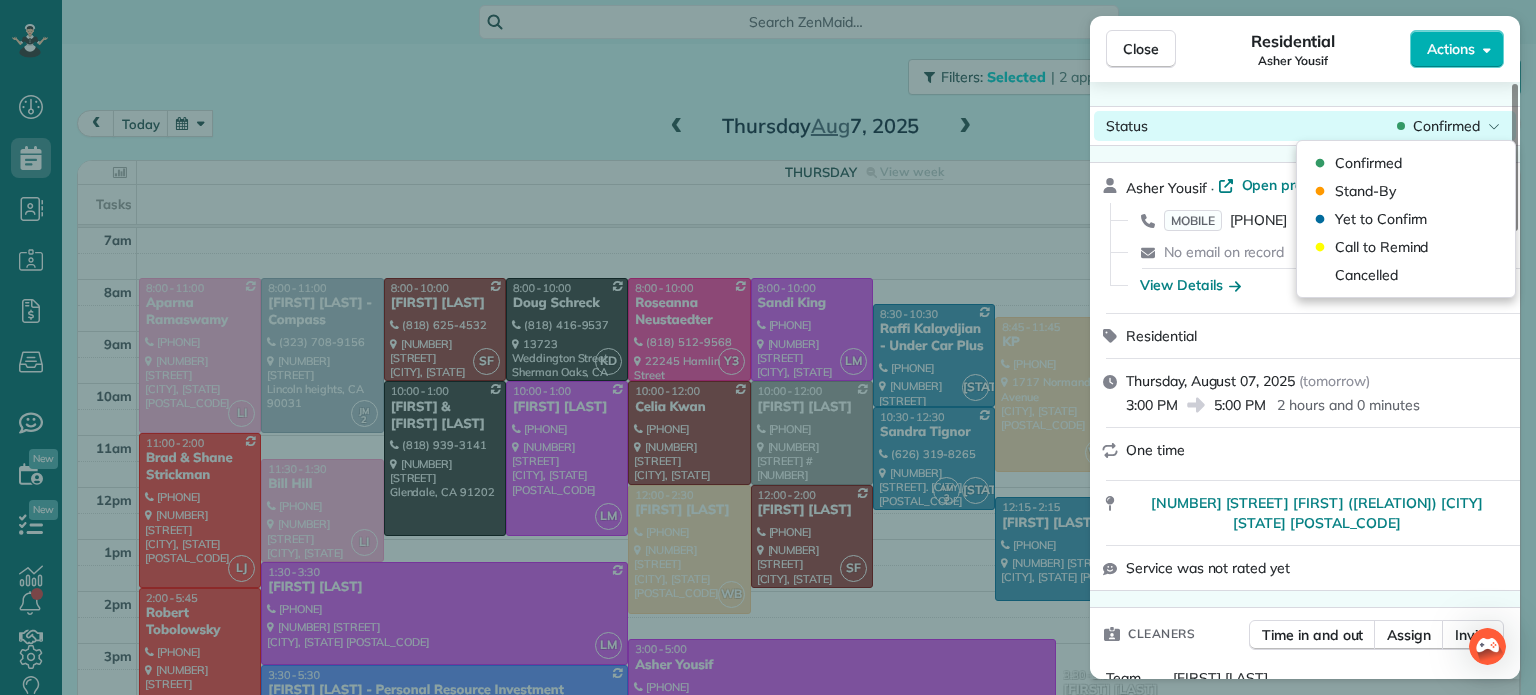 click on "Confirmed" at bounding box center (1446, 126) 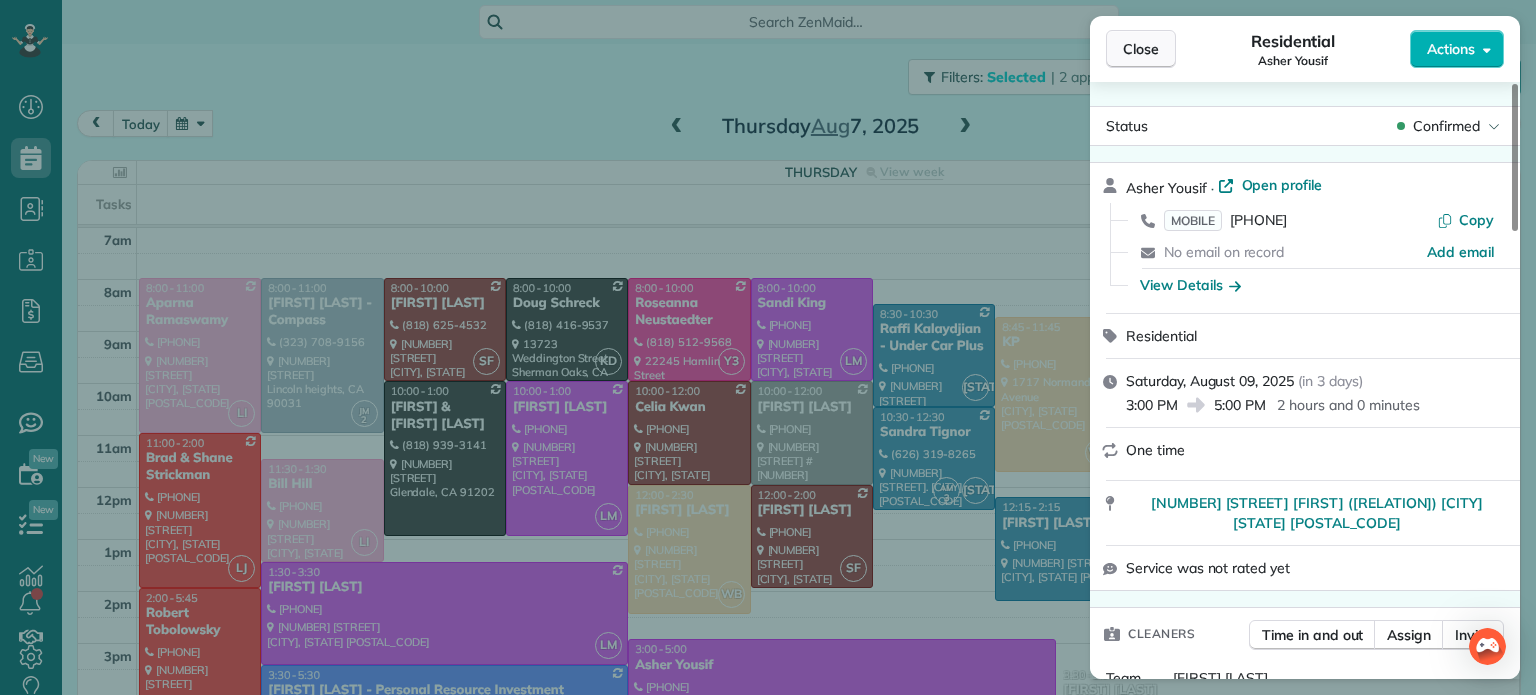 click on "Close" at bounding box center (1141, 49) 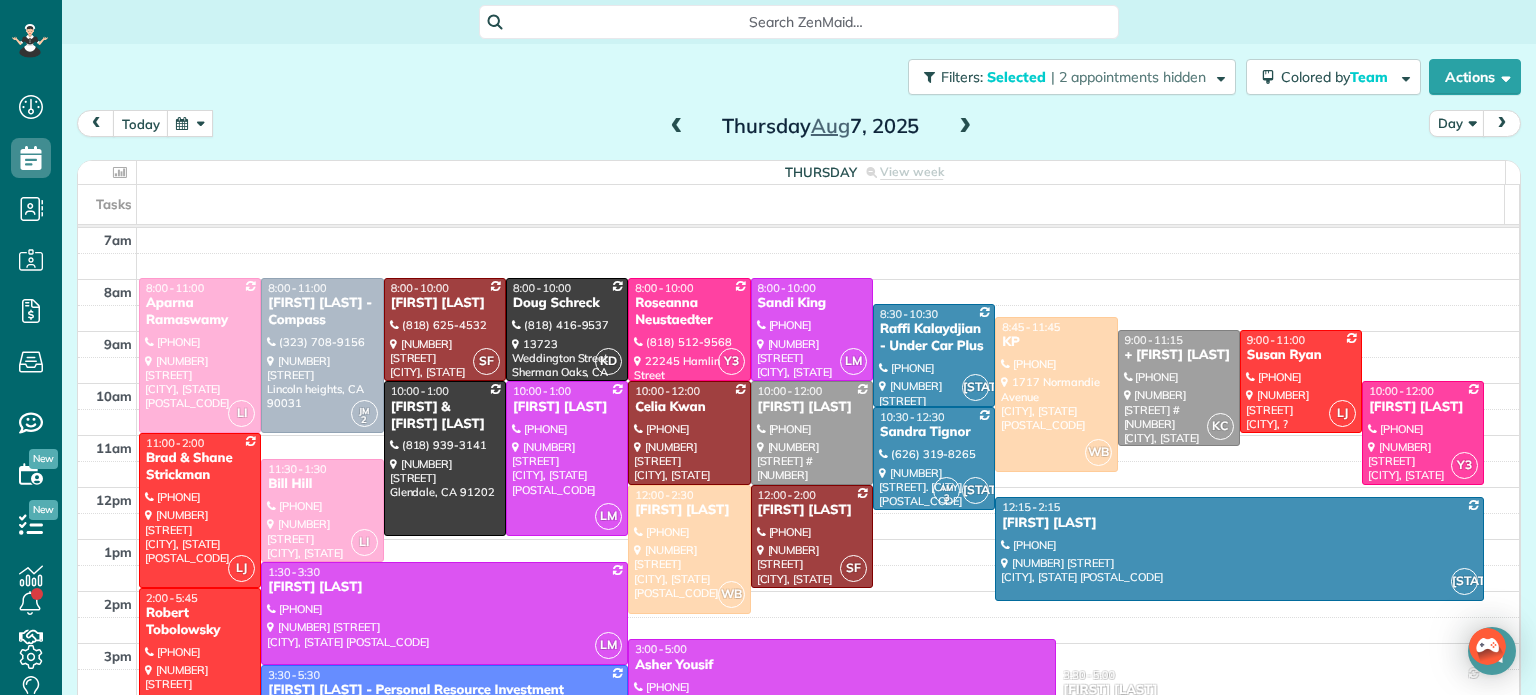 click on "Filters:   Selected
|  2 appointments hidden
Colored by  Team
Color by Cleaner
Color by Team
Color by Status
Color by Recurrence
Color by Paid/Unpaid
Filters  Selected
Schedule Changes
Actions
Create Appointment
Create Task
Clock In/Out
Send Work Orders
Print Route Sheets
Today's Emails/Texts
View Metrics" at bounding box center [799, 77] 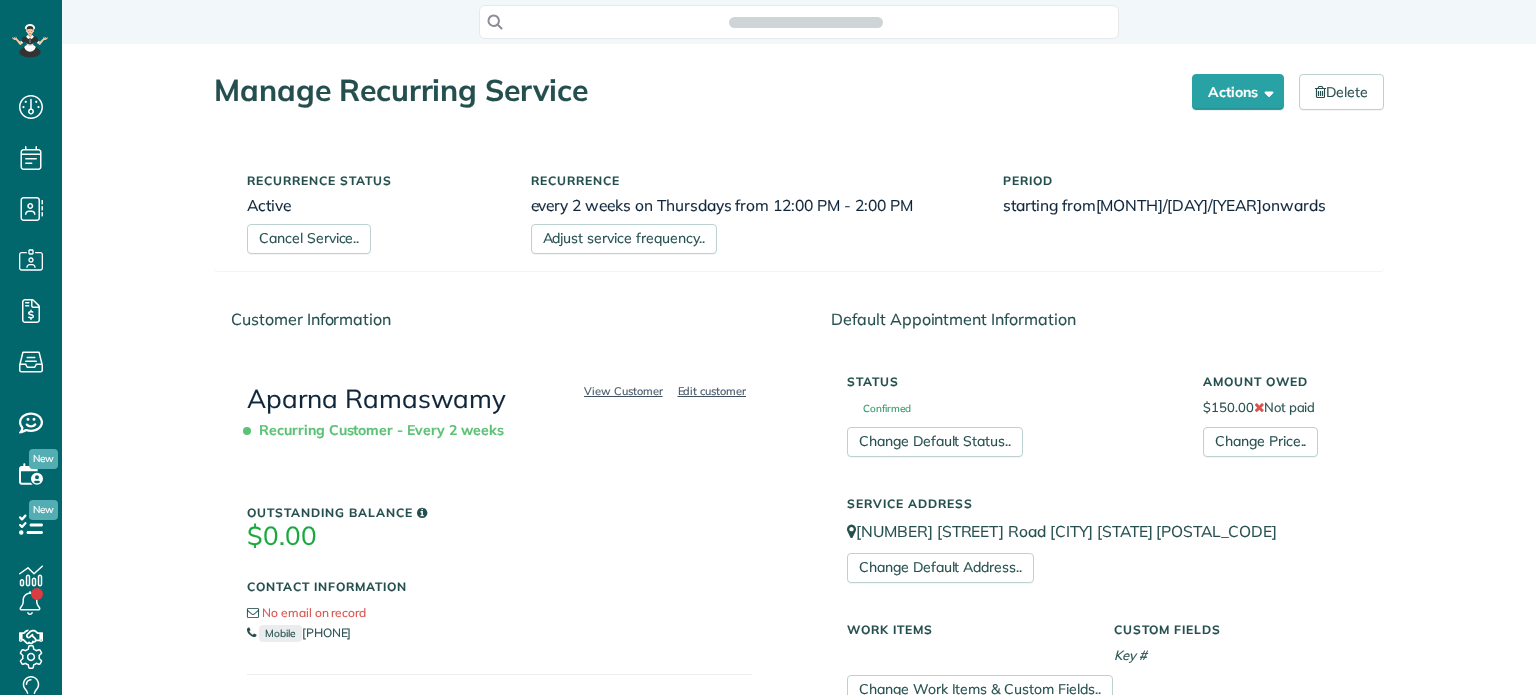 scroll, scrollTop: 0, scrollLeft: 0, axis: both 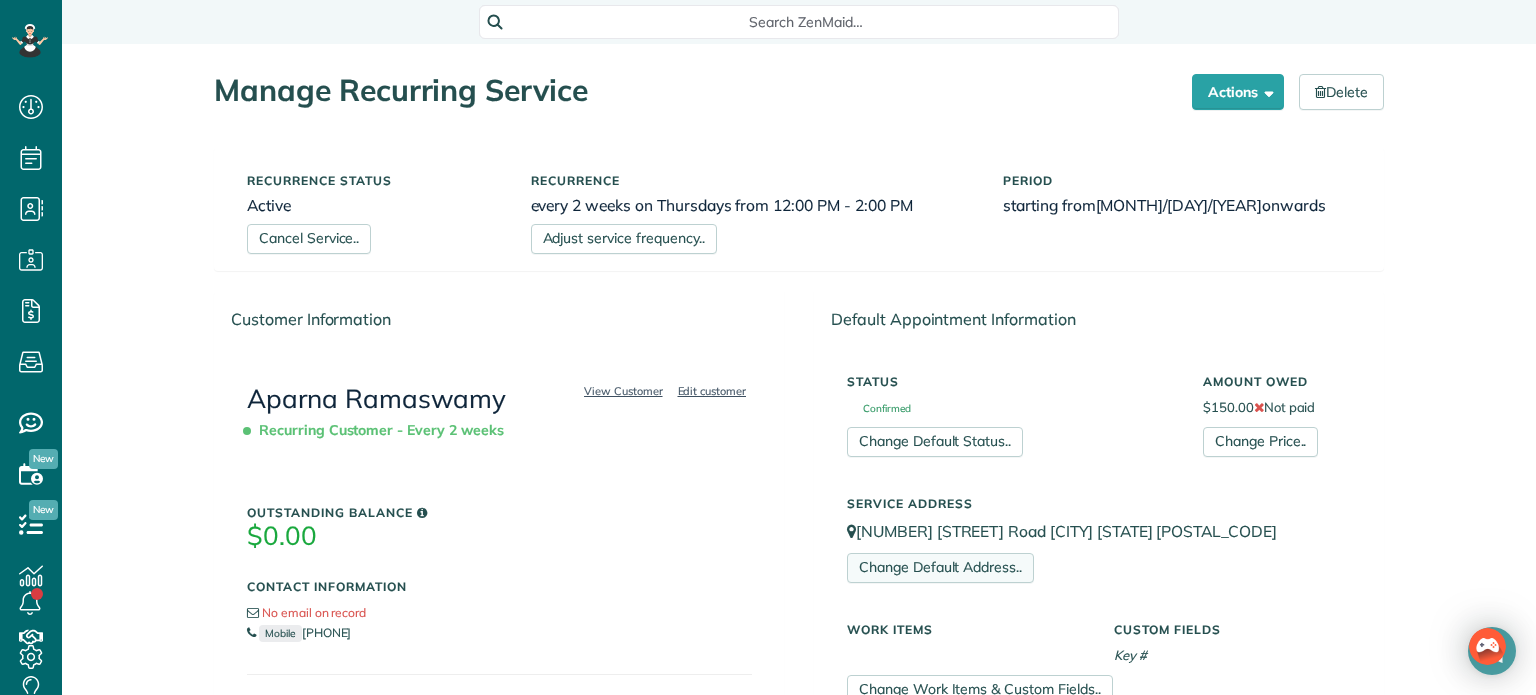 click on "Change Default Address.." at bounding box center [940, 568] 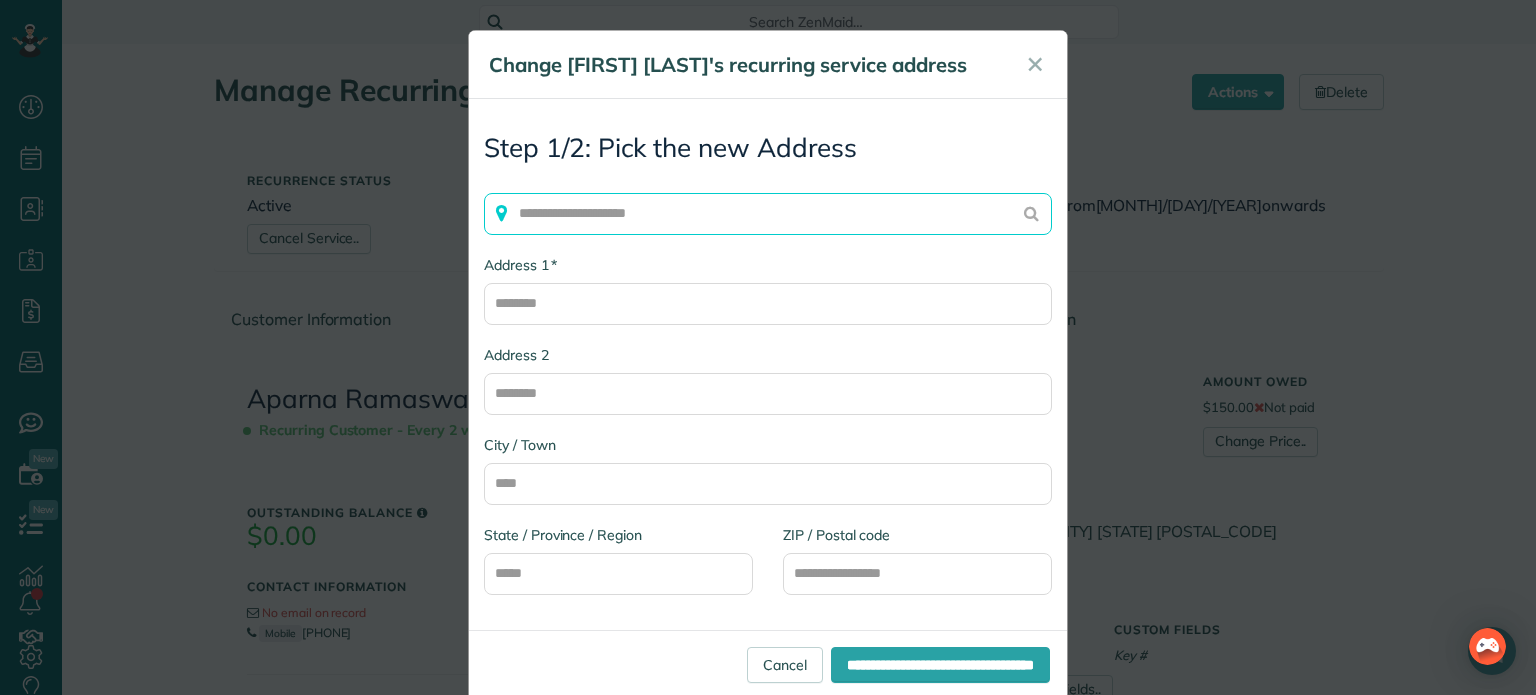 click at bounding box center (768, 214) 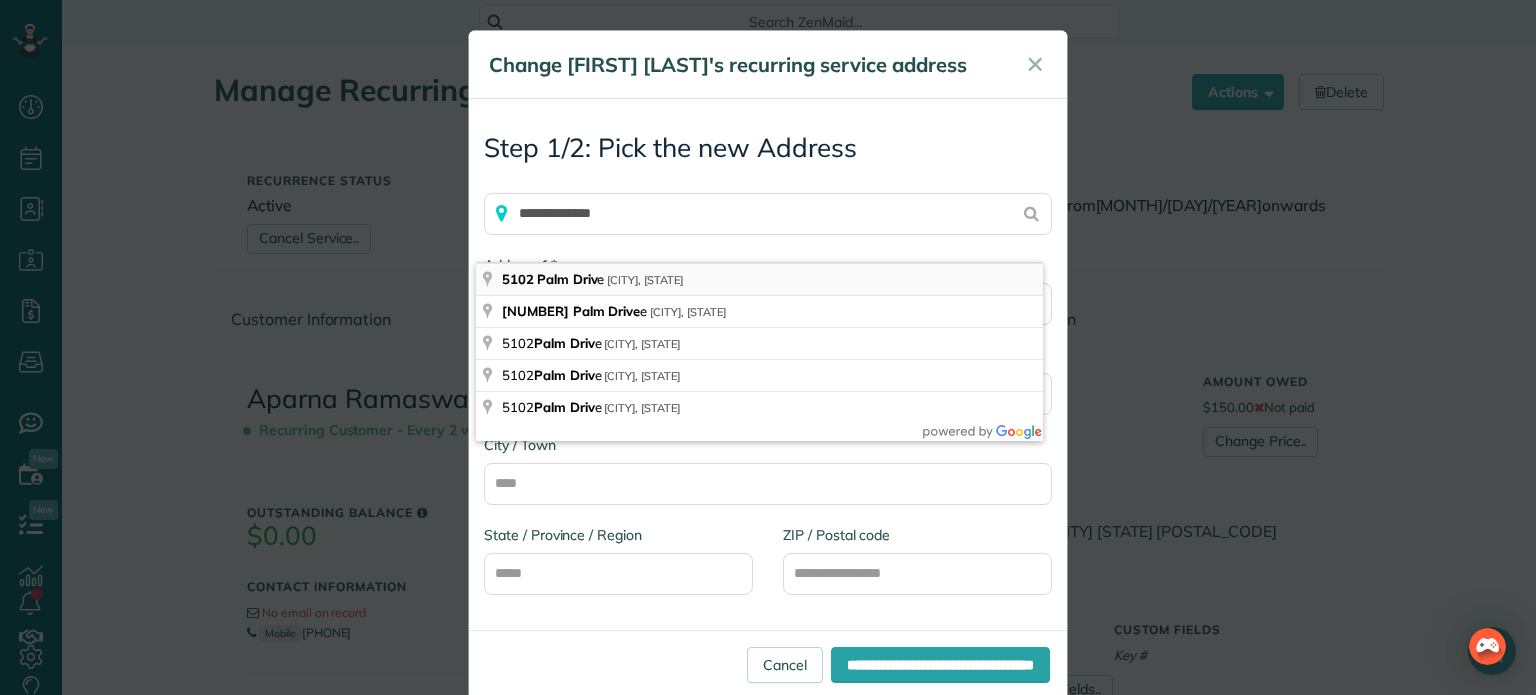 type on "**********" 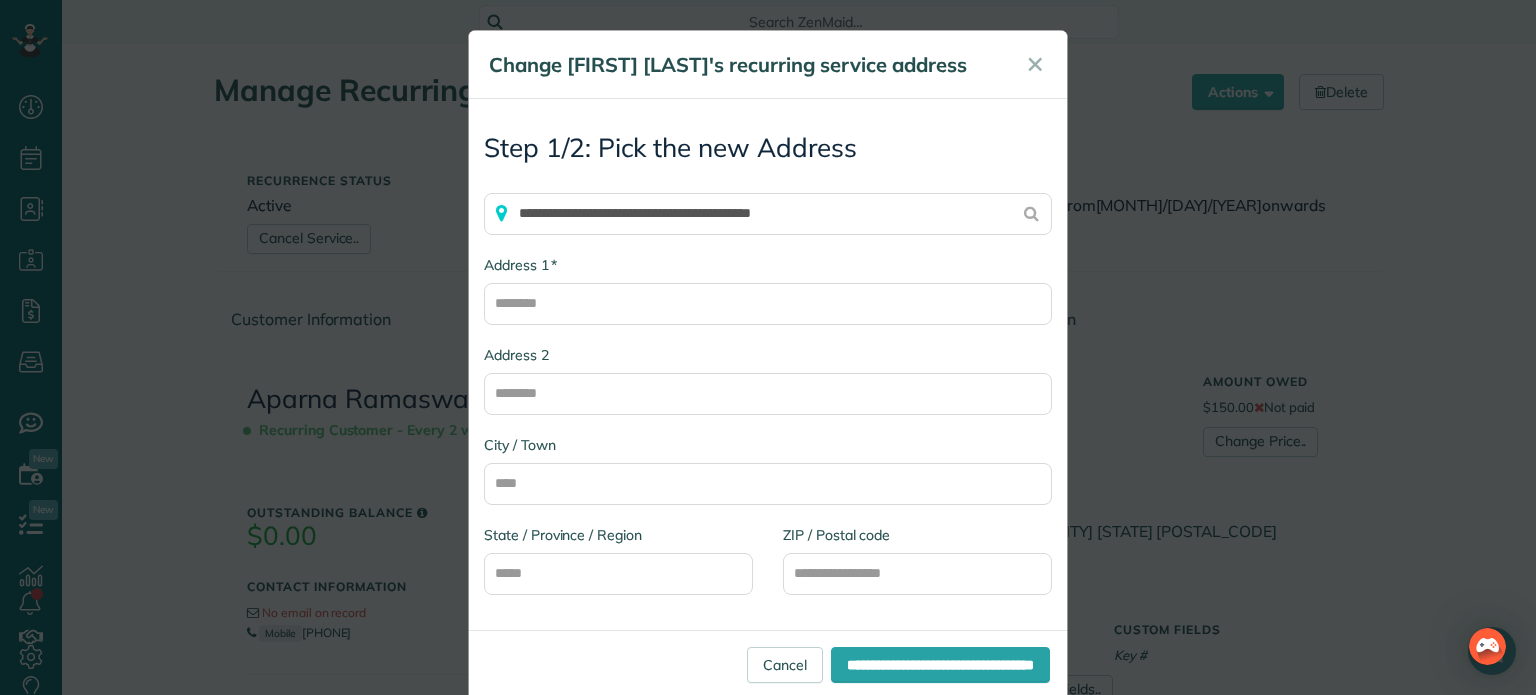 type on "**********" 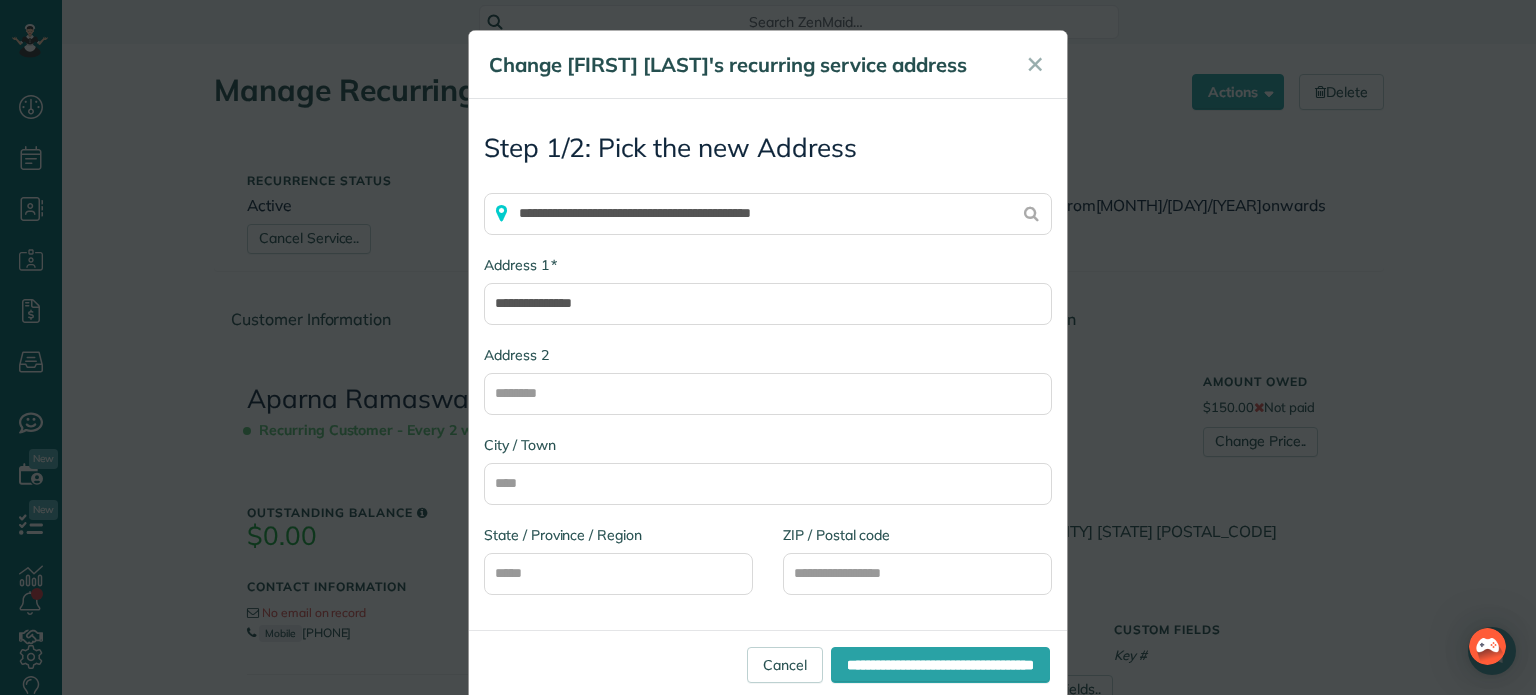 type on "**********" 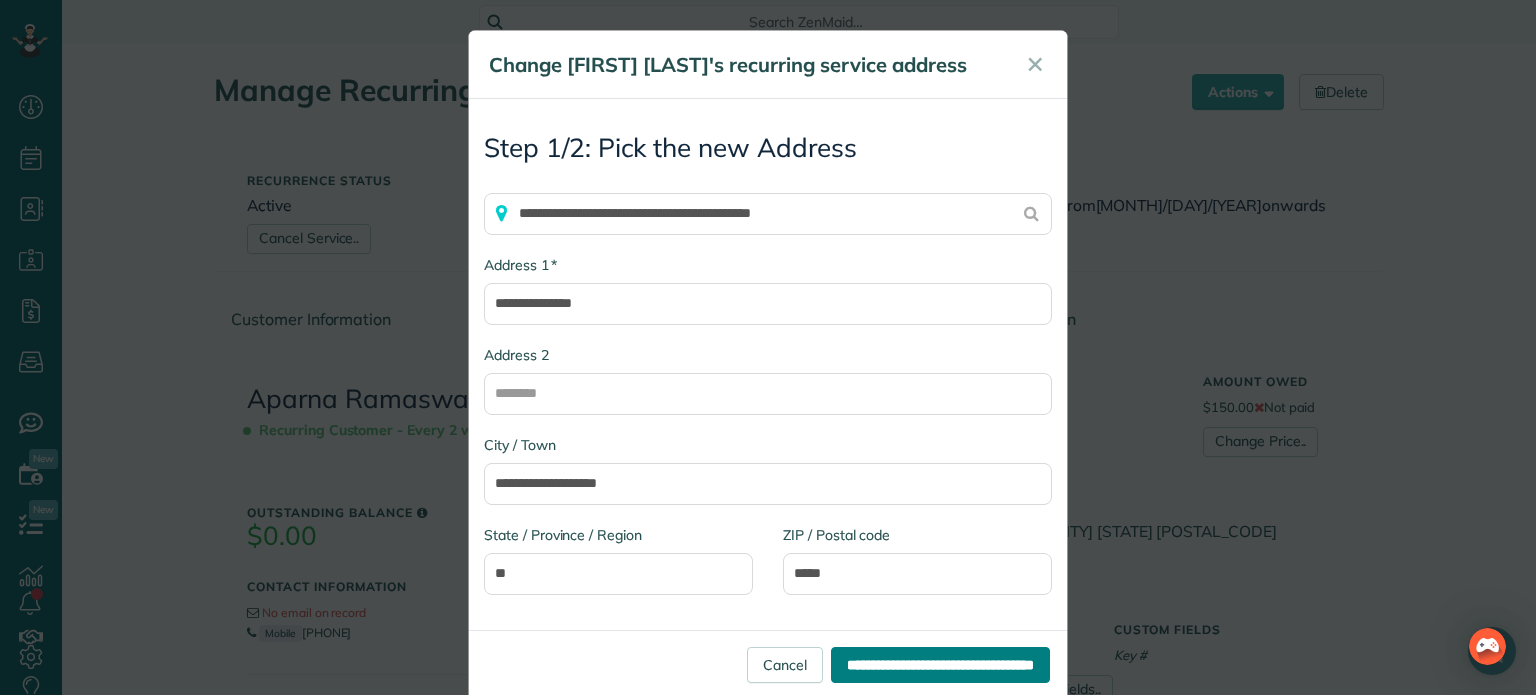 click on "**********" at bounding box center (940, 665) 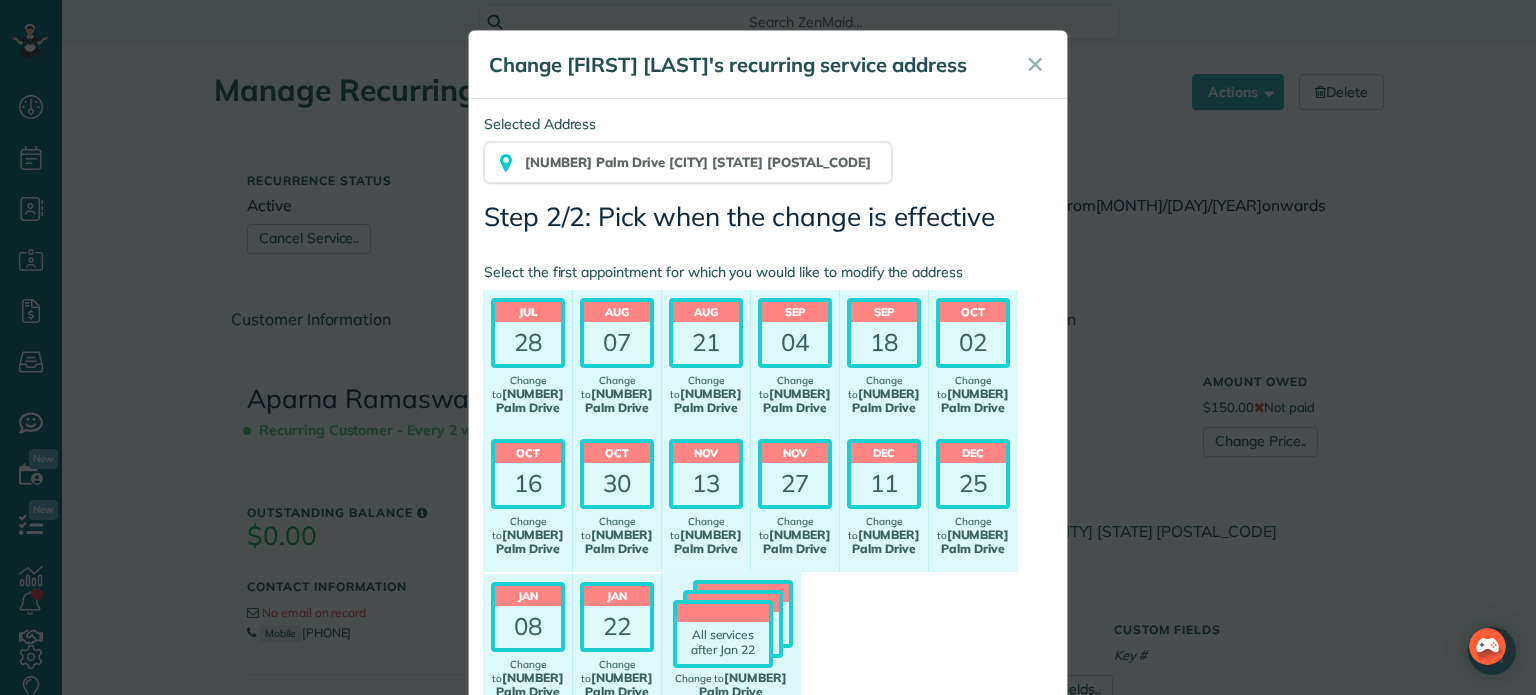 scroll, scrollTop: 162, scrollLeft: 0, axis: vertical 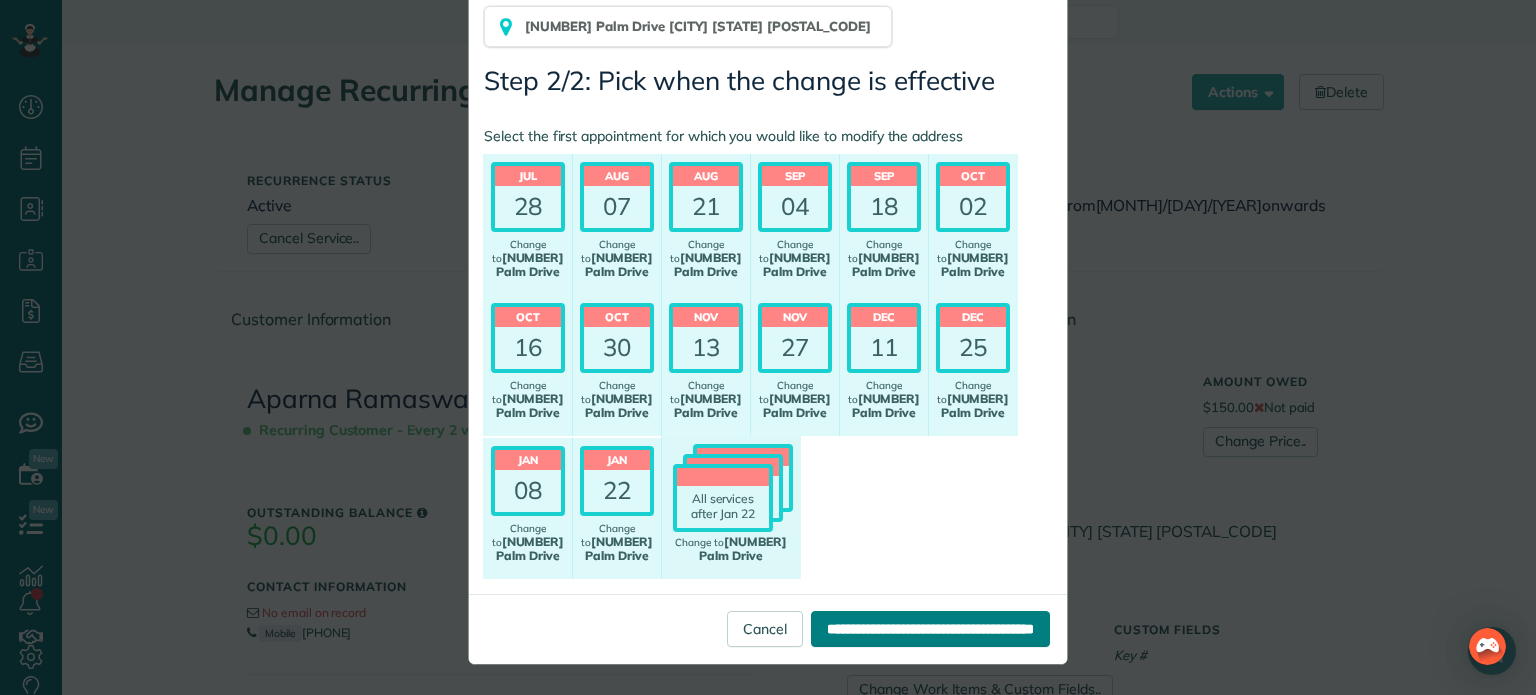 click on "**********" at bounding box center (930, 629) 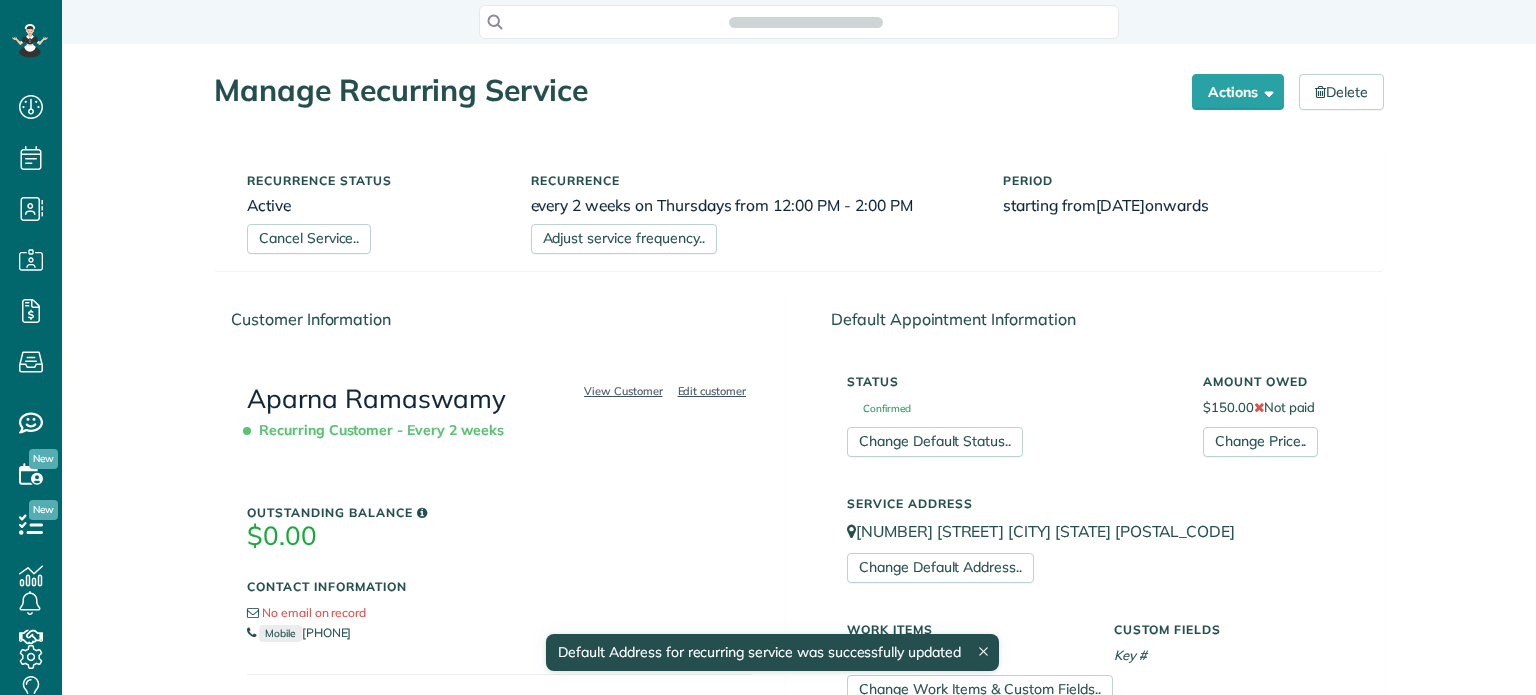scroll, scrollTop: 0, scrollLeft: 0, axis: both 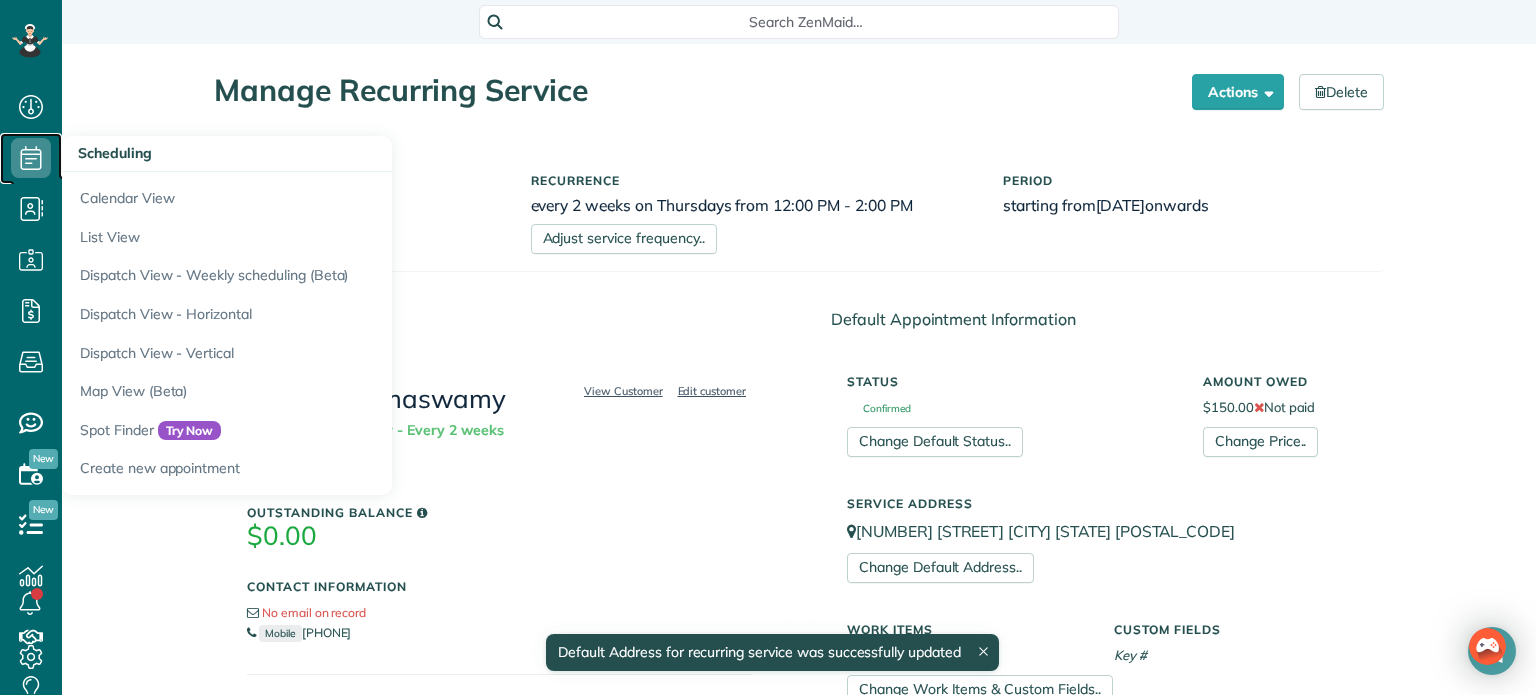 click 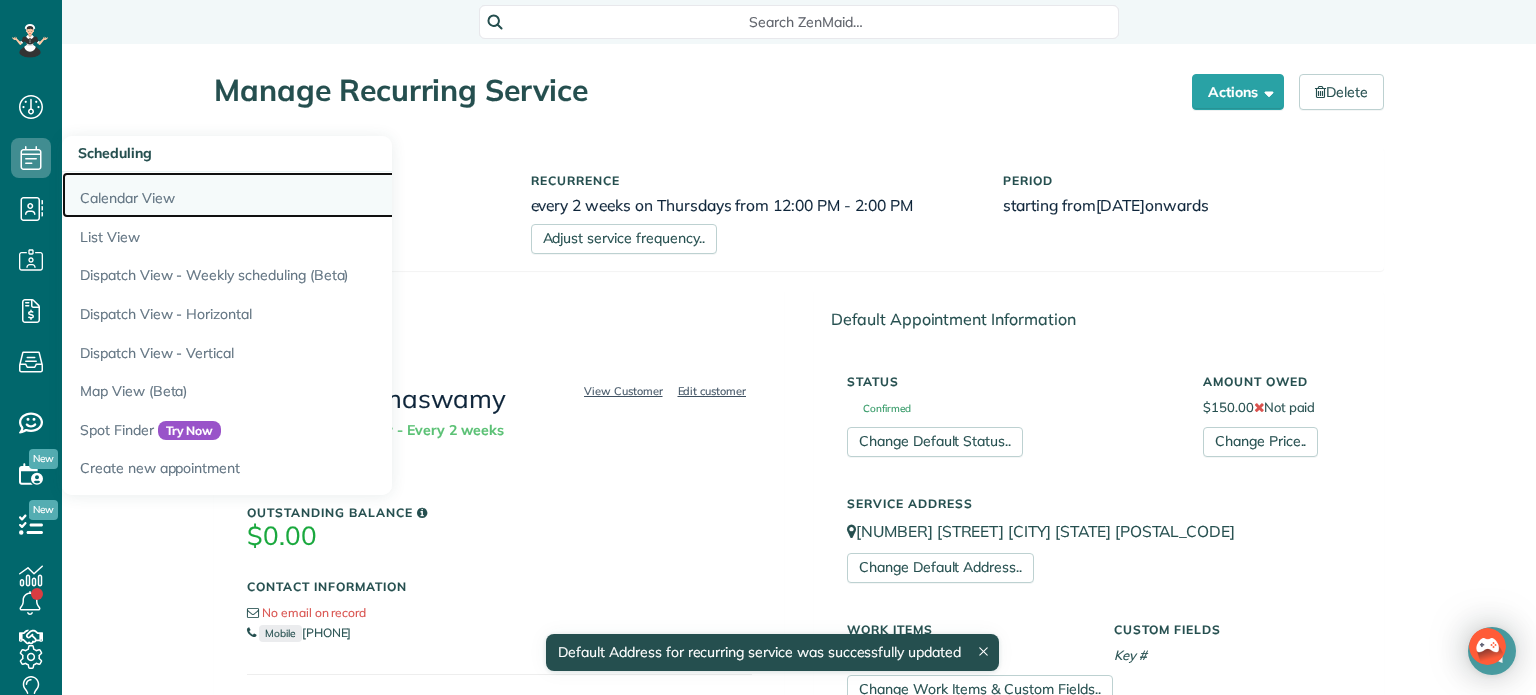 click on "Calendar View" at bounding box center [312, 195] 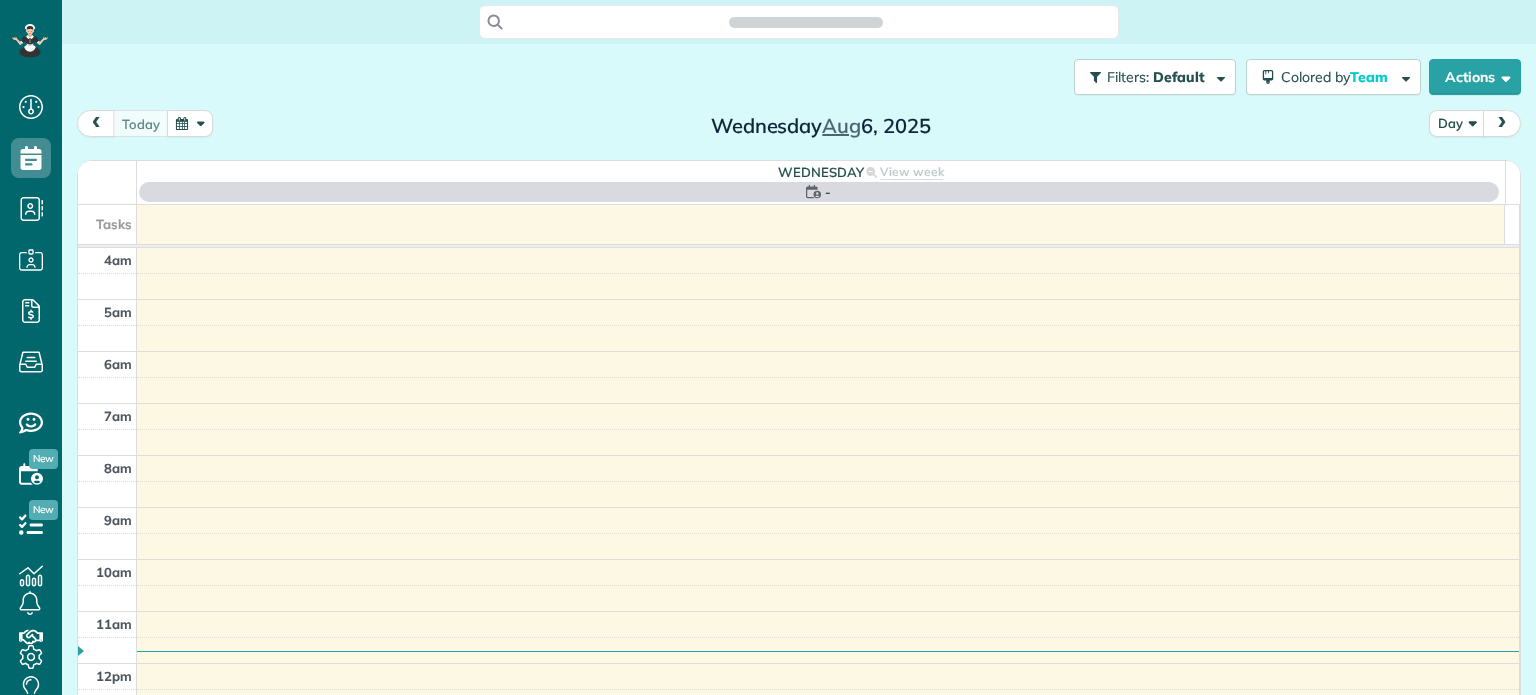 scroll, scrollTop: 0, scrollLeft: 0, axis: both 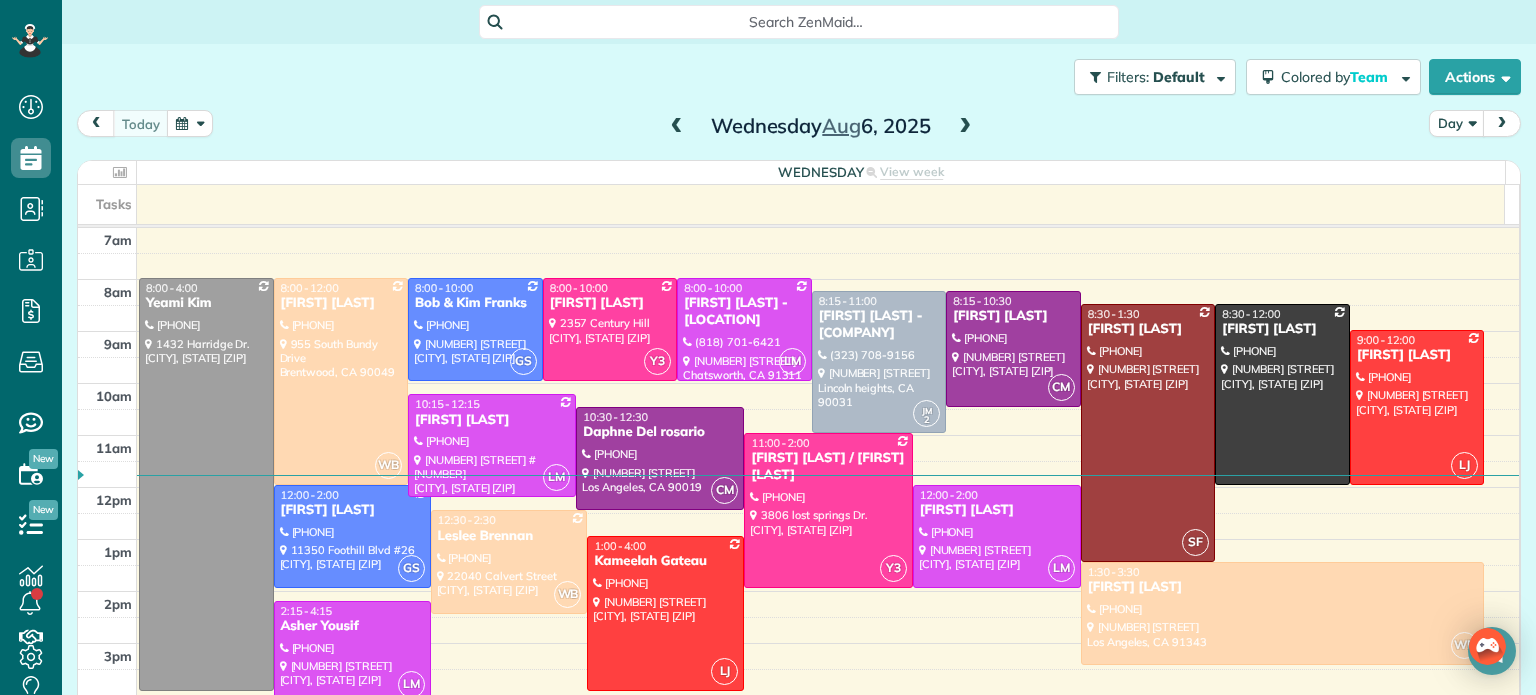click at bounding box center (190, 123) 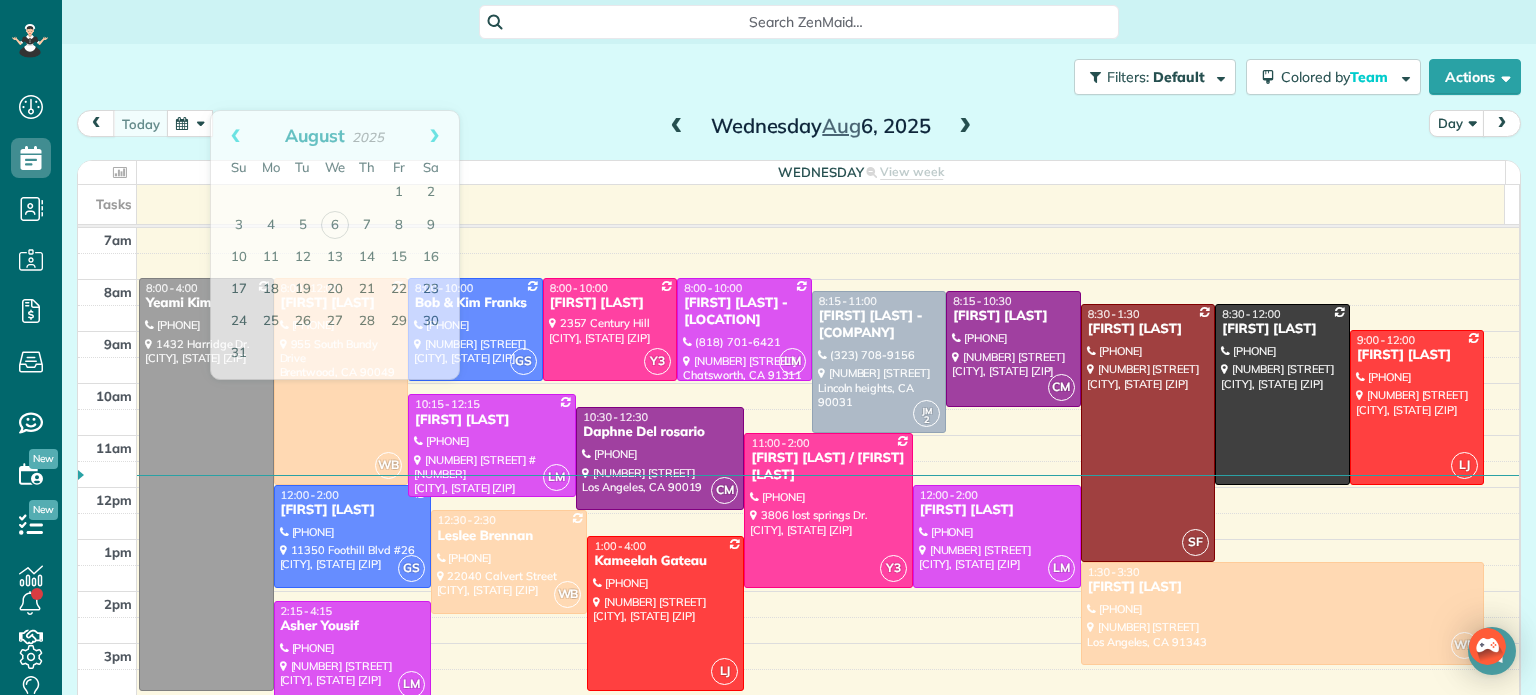 click on "Filters:   Default
Colored by  Team
Color by Cleaner
Color by Team
Color by Status
Color by Recurrence
Color by Paid/Unpaid
Filters  Default
Schedule Changes
Actions
Create Appointment
Create Task
Clock In/Out
Send Work Orders
Print Route Sheets
Today's Emails/Texts
View Metrics" at bounding box center (799, 77) 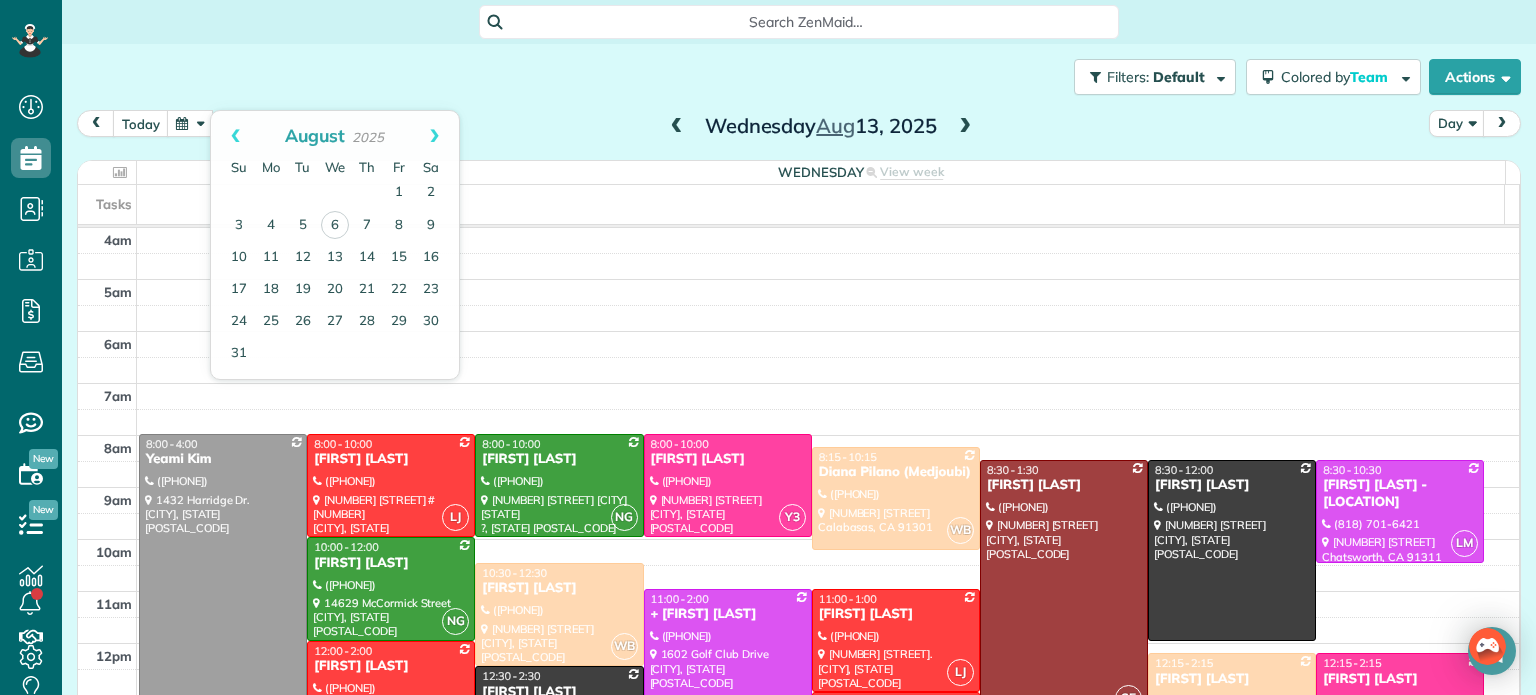 scroll, scrollTop: 0, scrollLeft: 0, axis: both 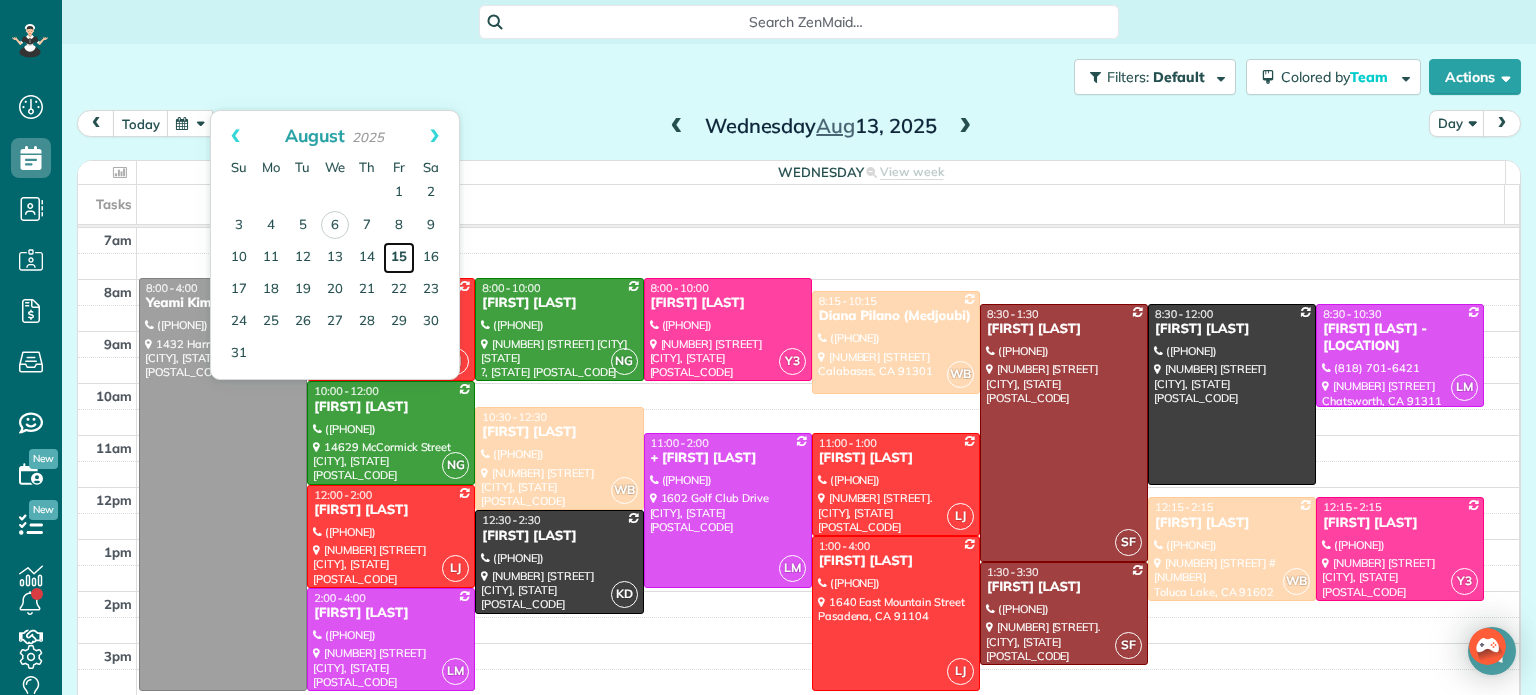 click on "15" at bounding box center (399, 258) 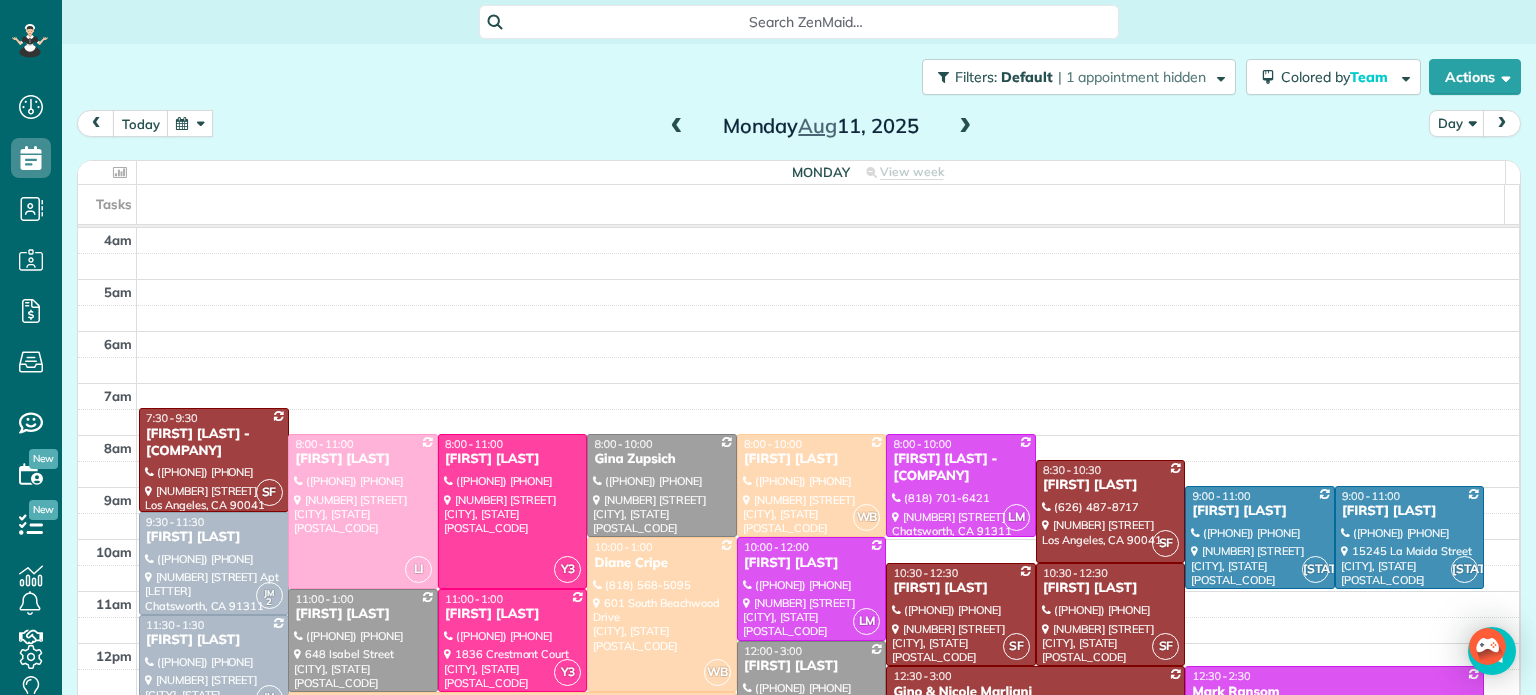 scroll, scrollTop: 0, scrollLeft: 0, axis: both 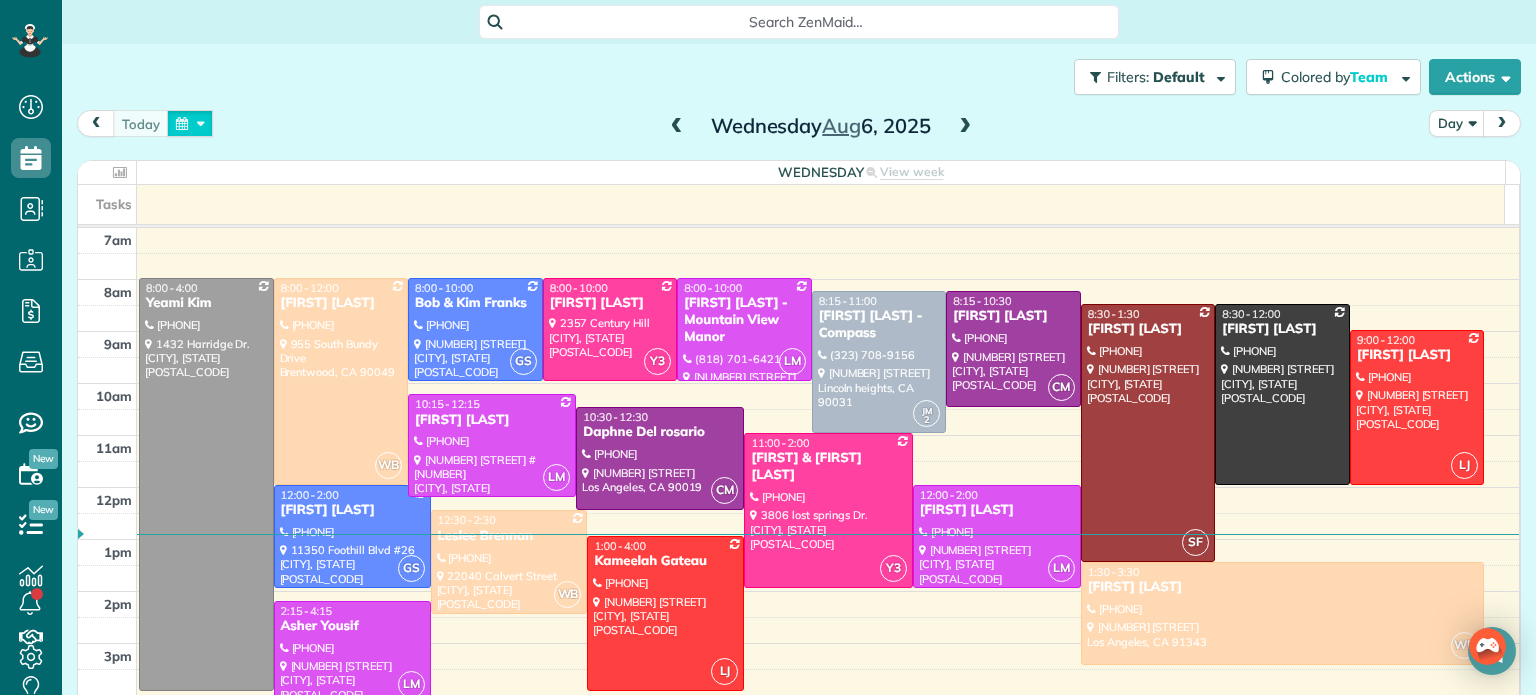 click at bounding box center (190, 123) 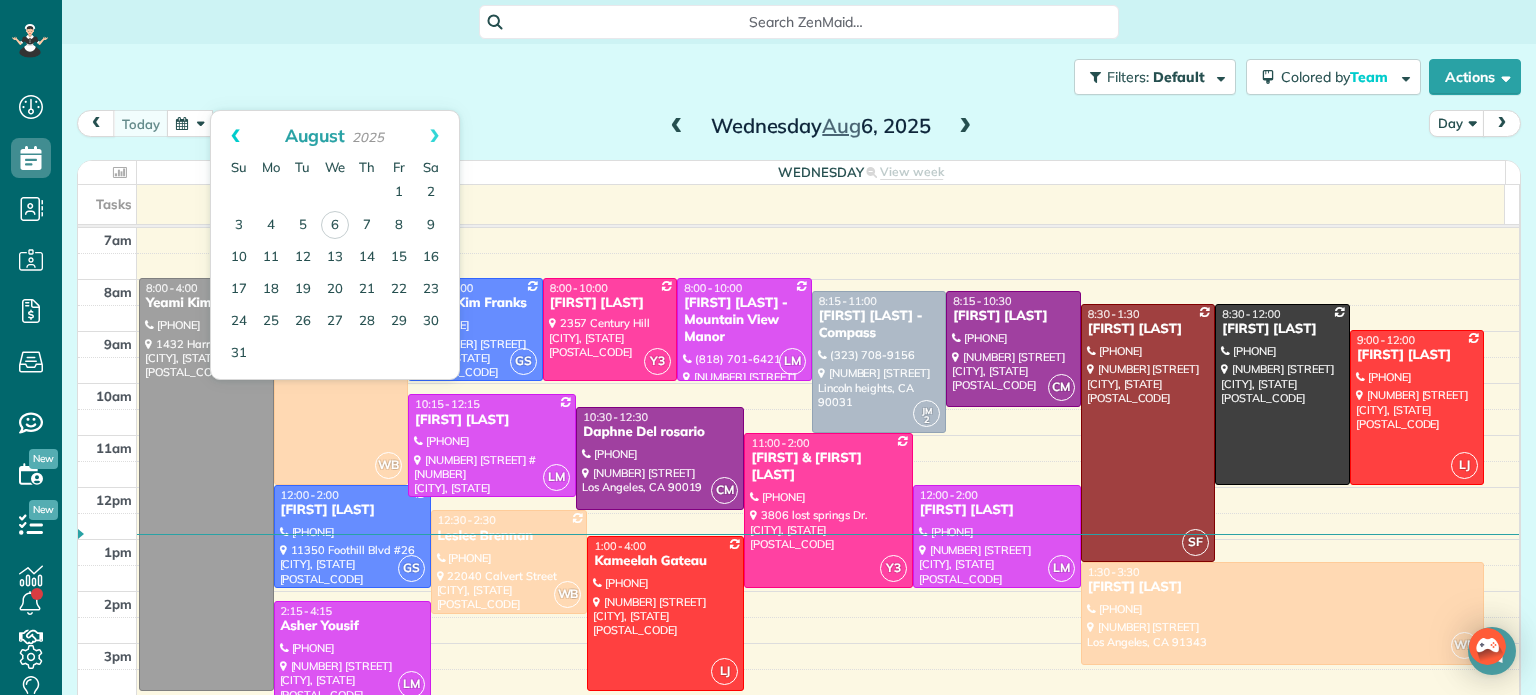 click on "Prev" at bounding box center [235, 136] 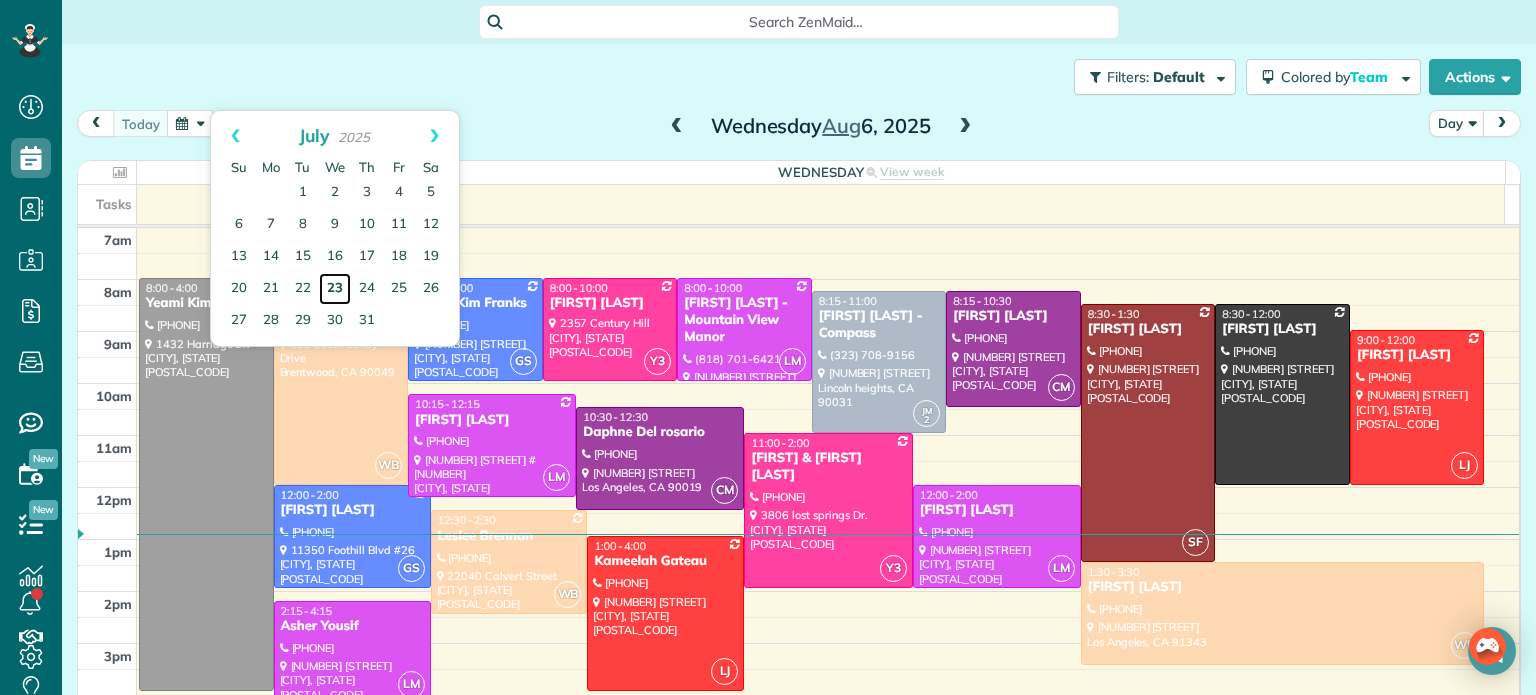 click on "23" at bounding box center [335, 289] 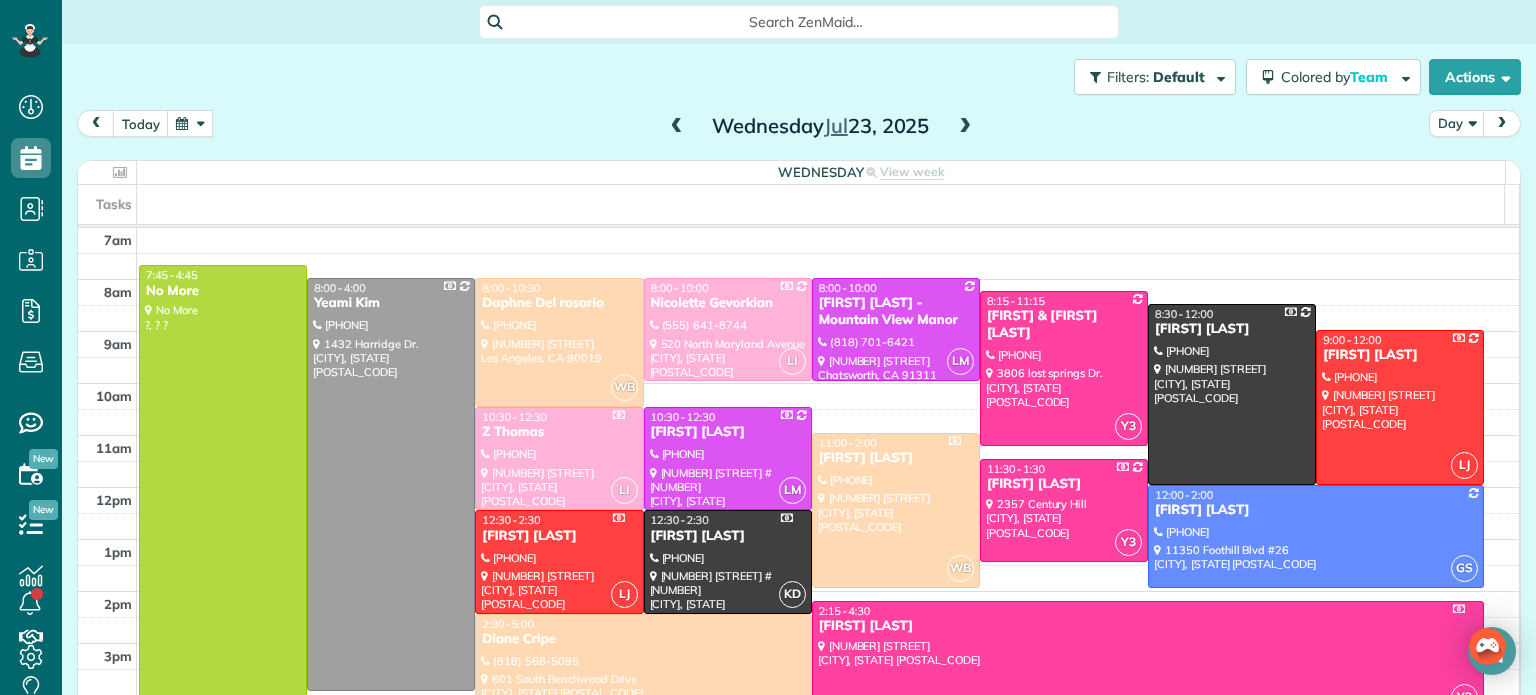 click at bounding box center (965, 127) 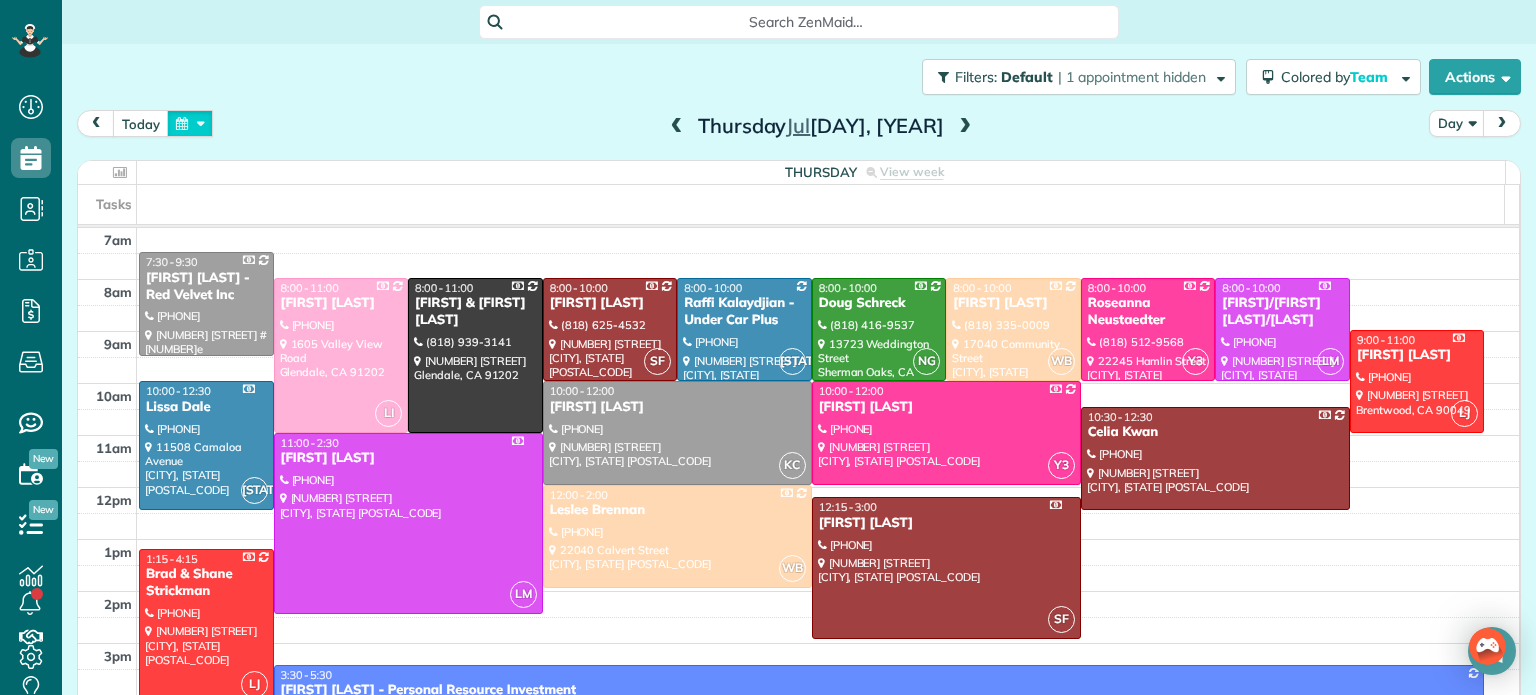 click at bounding box center [190, 123] 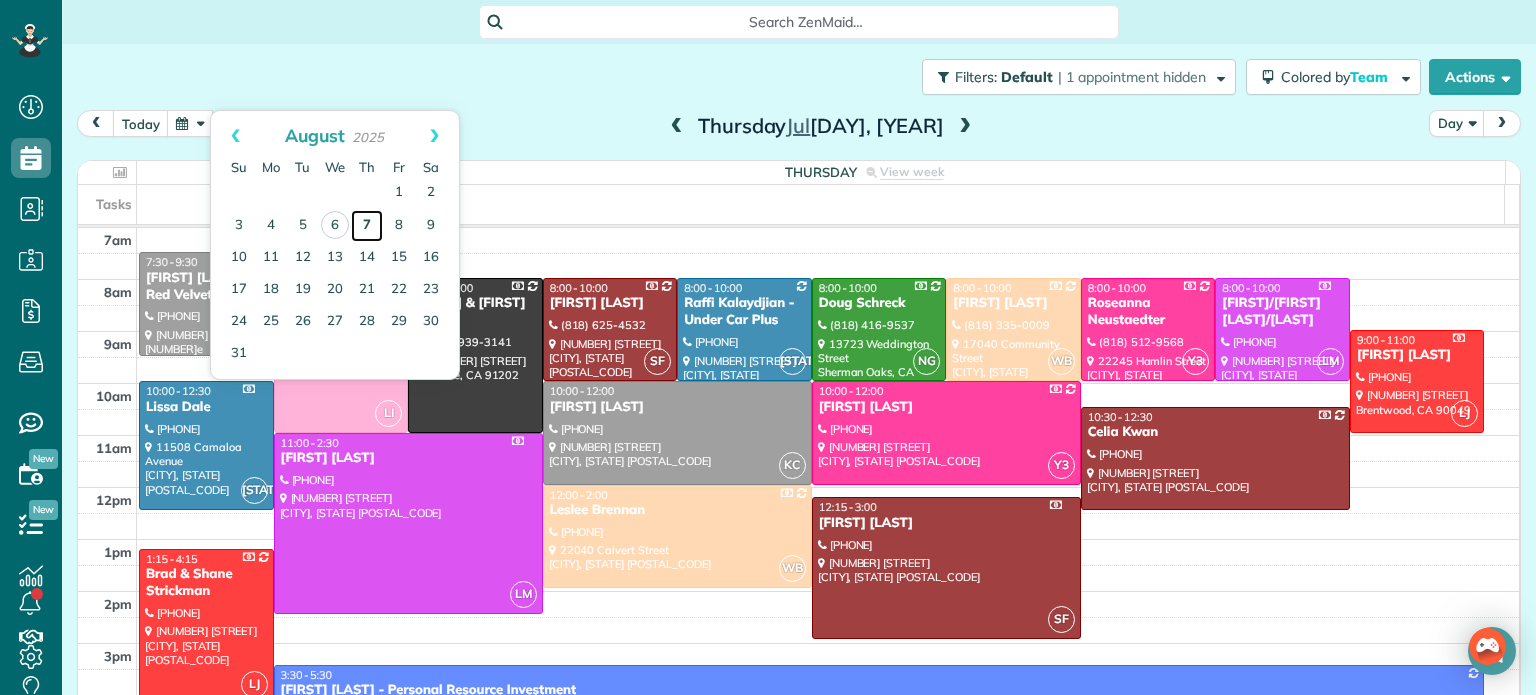 click on "7" at bounding box center (367, 226) 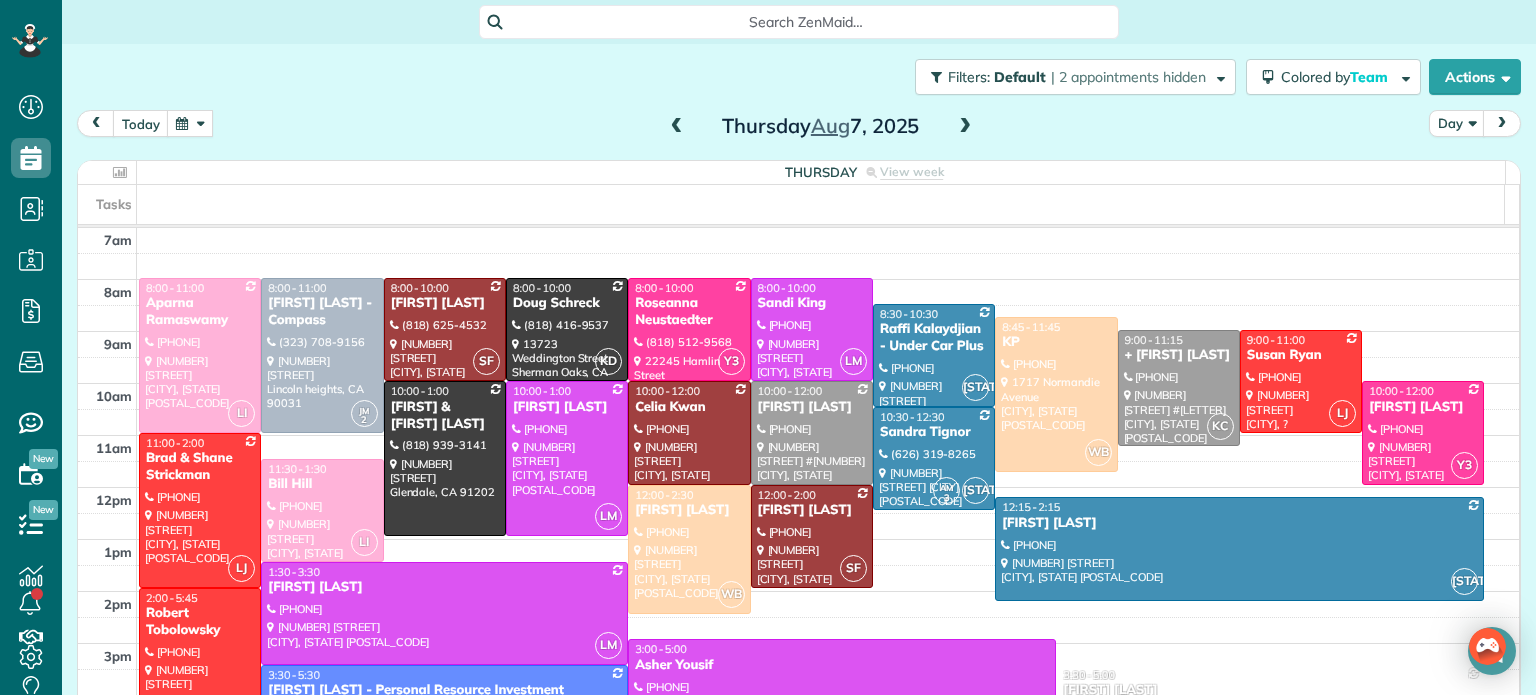 click on "Asher Yousif" at bounding box center (842, 665) 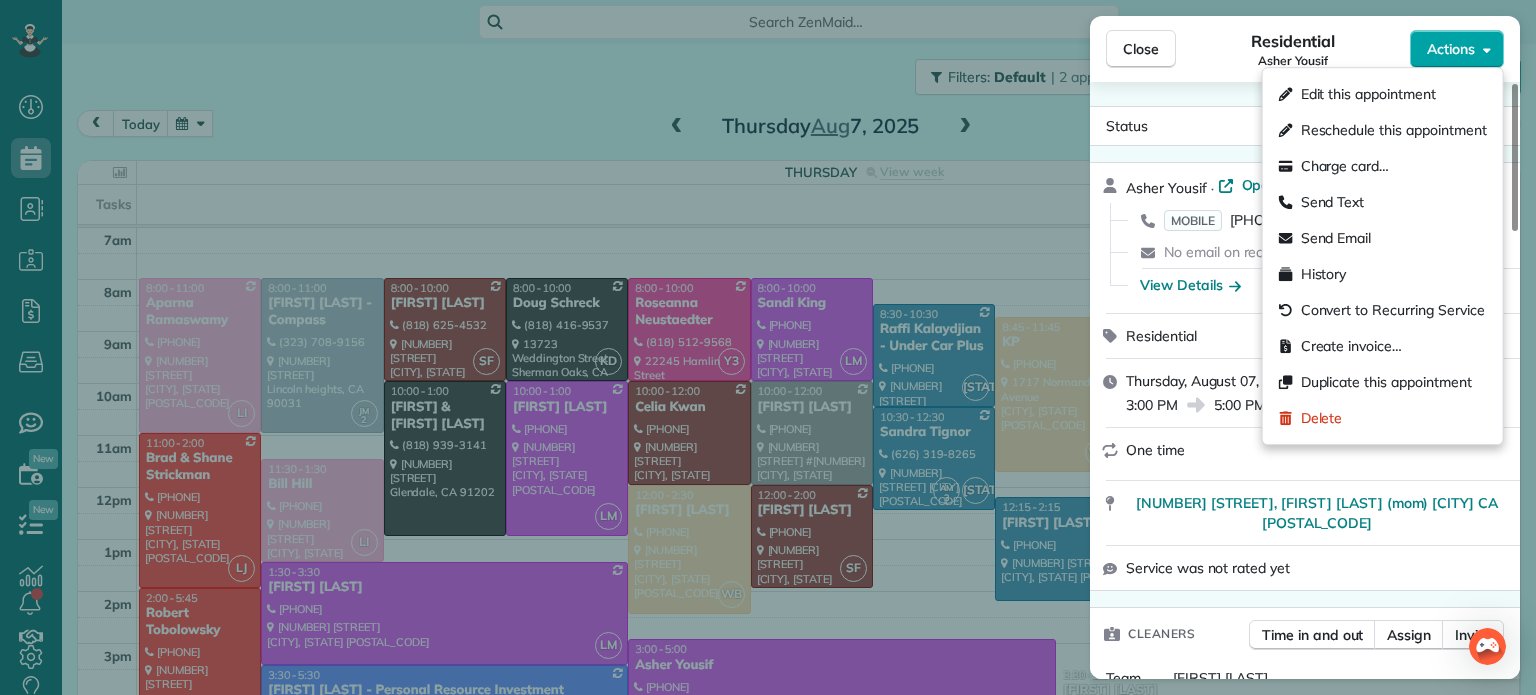 click on "Actions" at bounding box center [1451, 49] 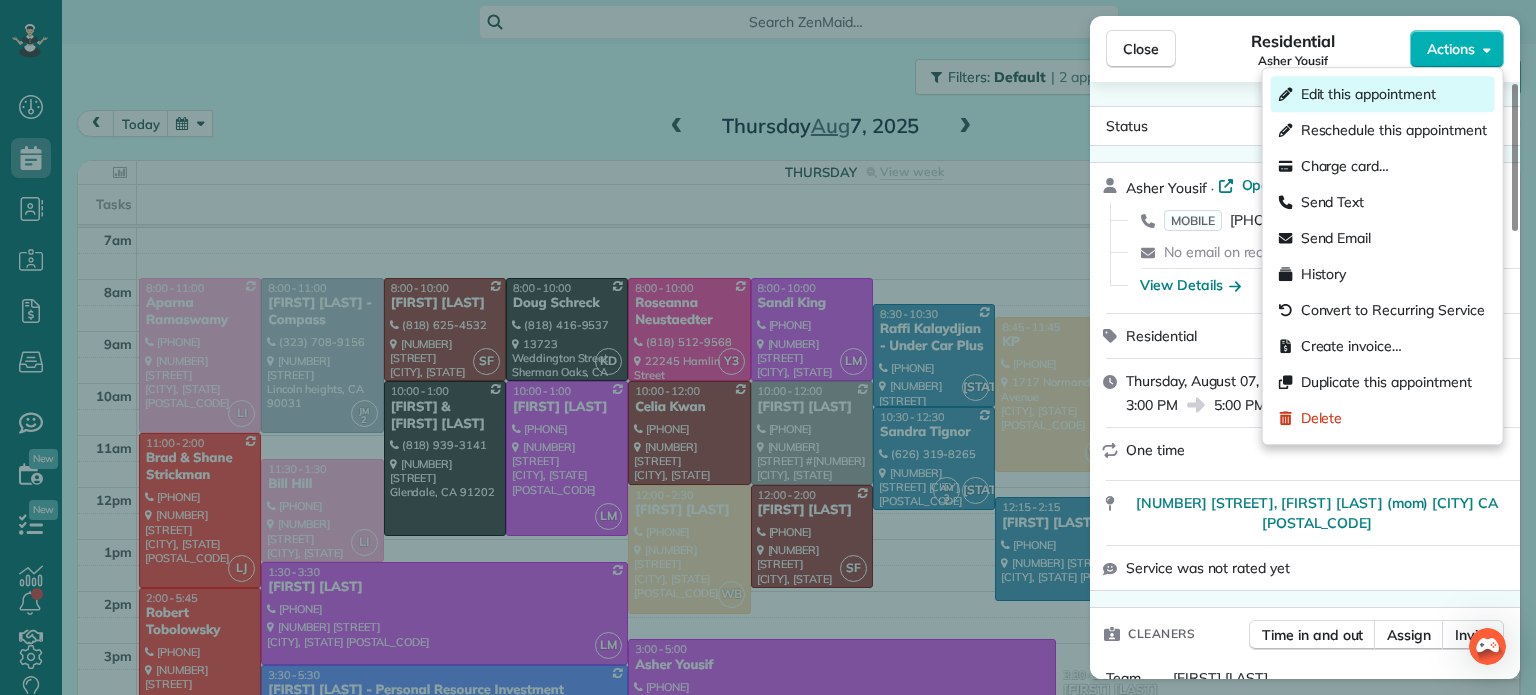 click on "Edit this appointment" at bounding box center (1368, 94) 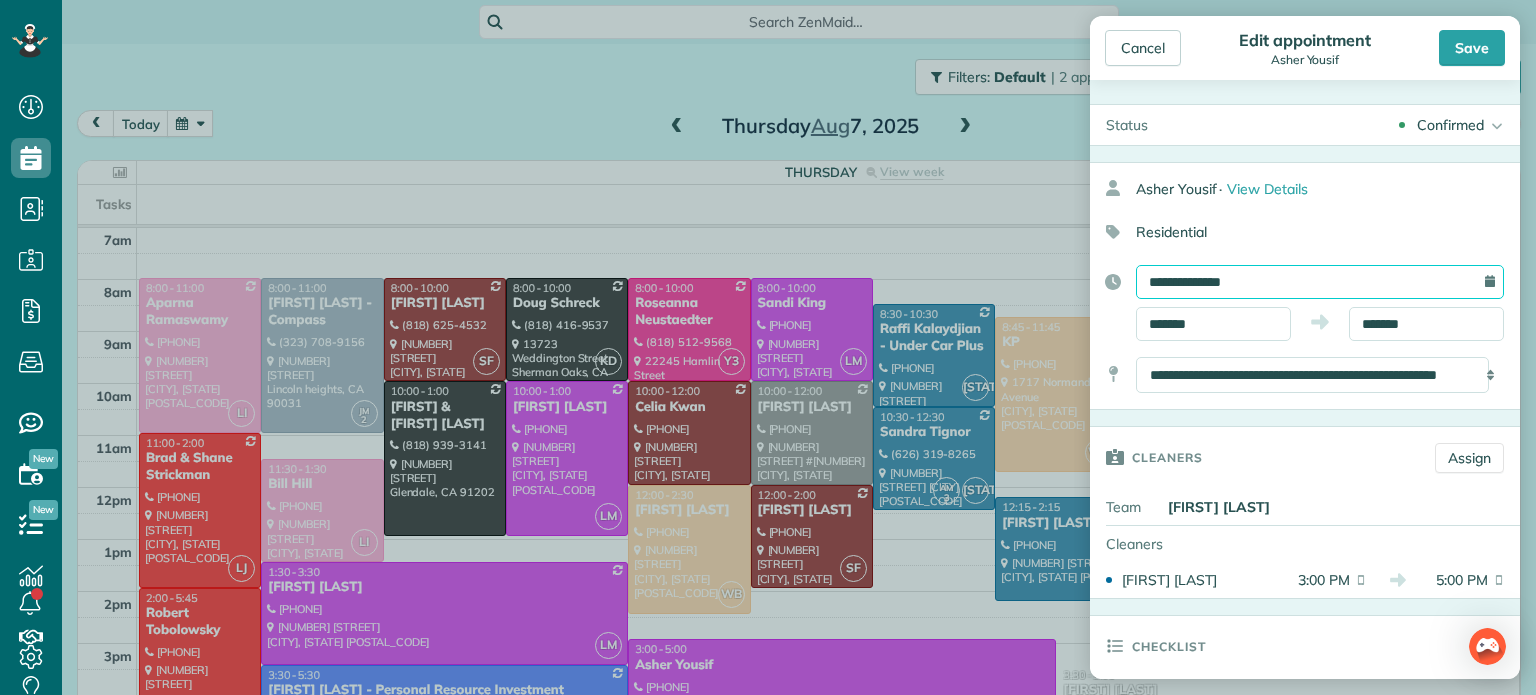click on "**********" at bounding box center [1320, 282] 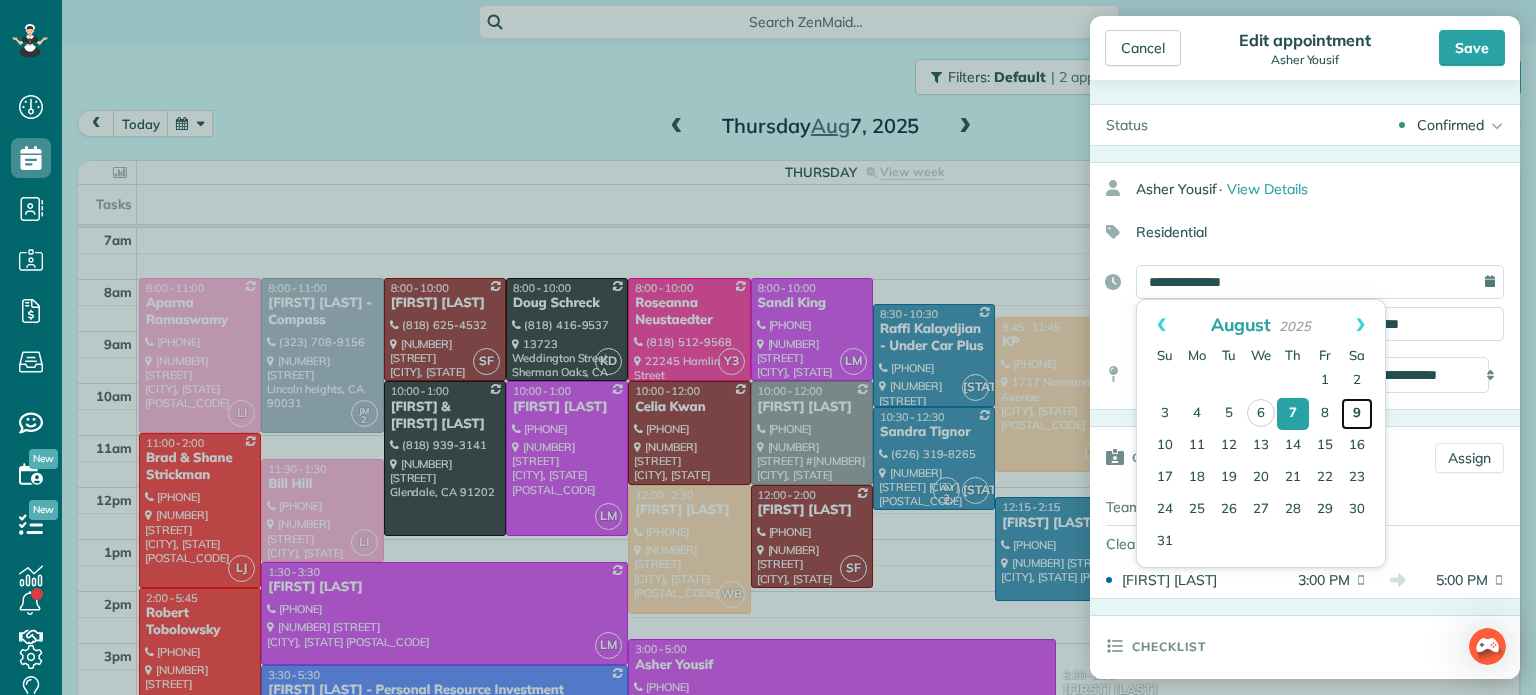 click on "9" at bounding box center (1357, 414) 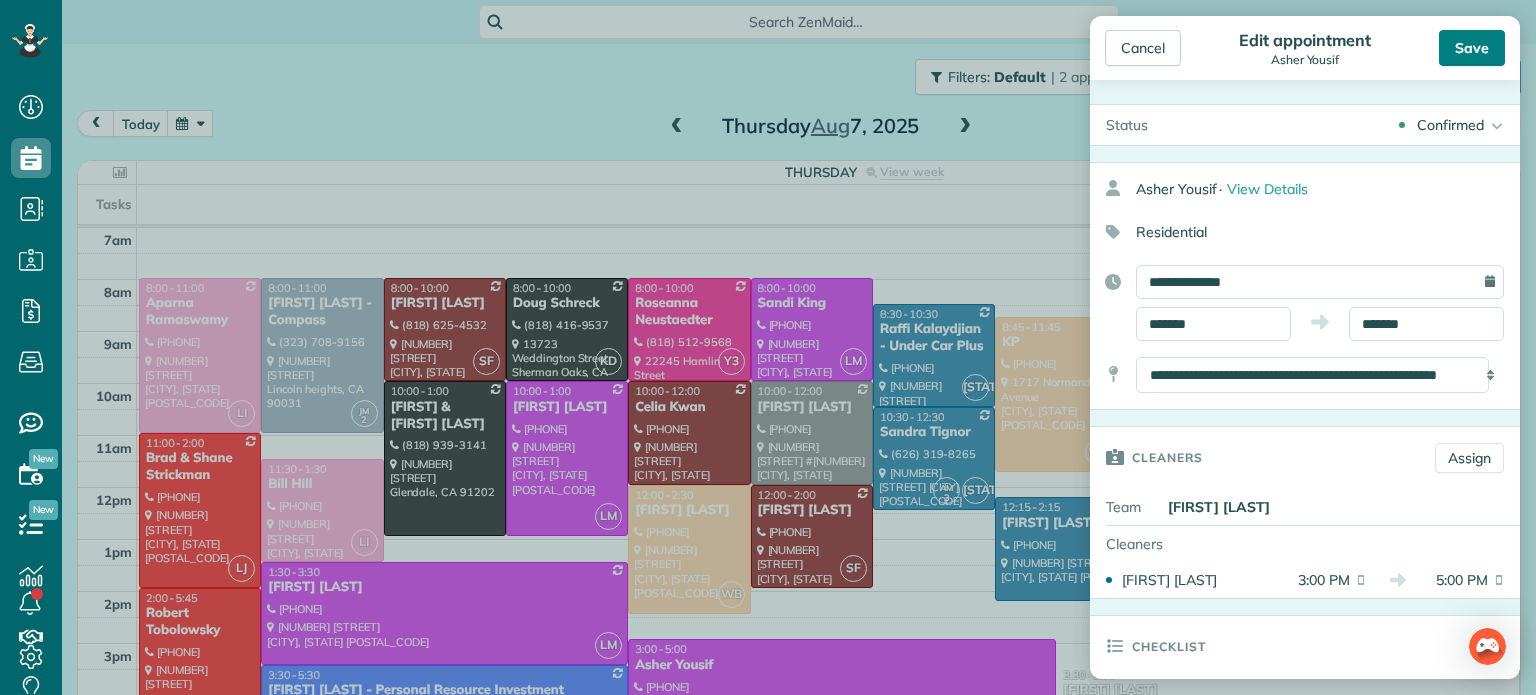 click on "Save" at bounding box center (1472, 48) 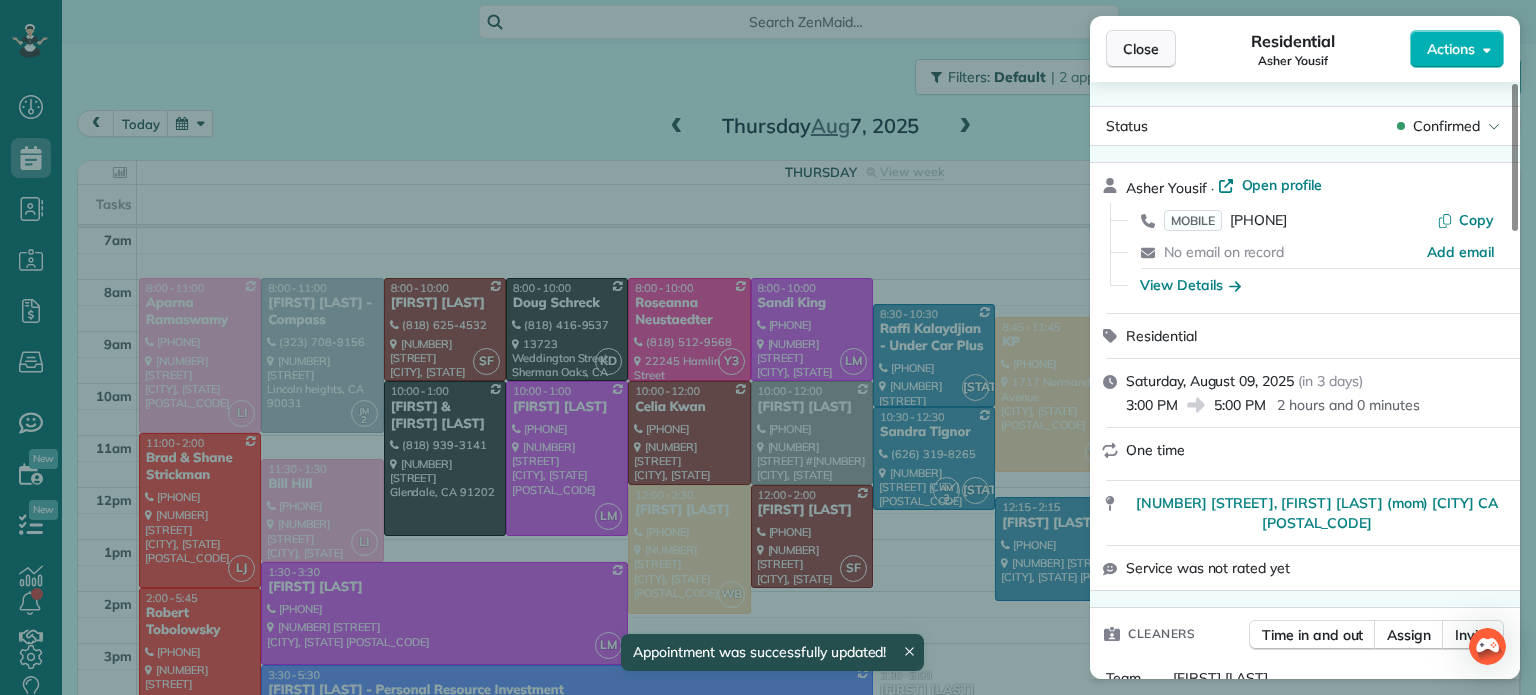 click on "Close" at bounding box center [1141, 49] 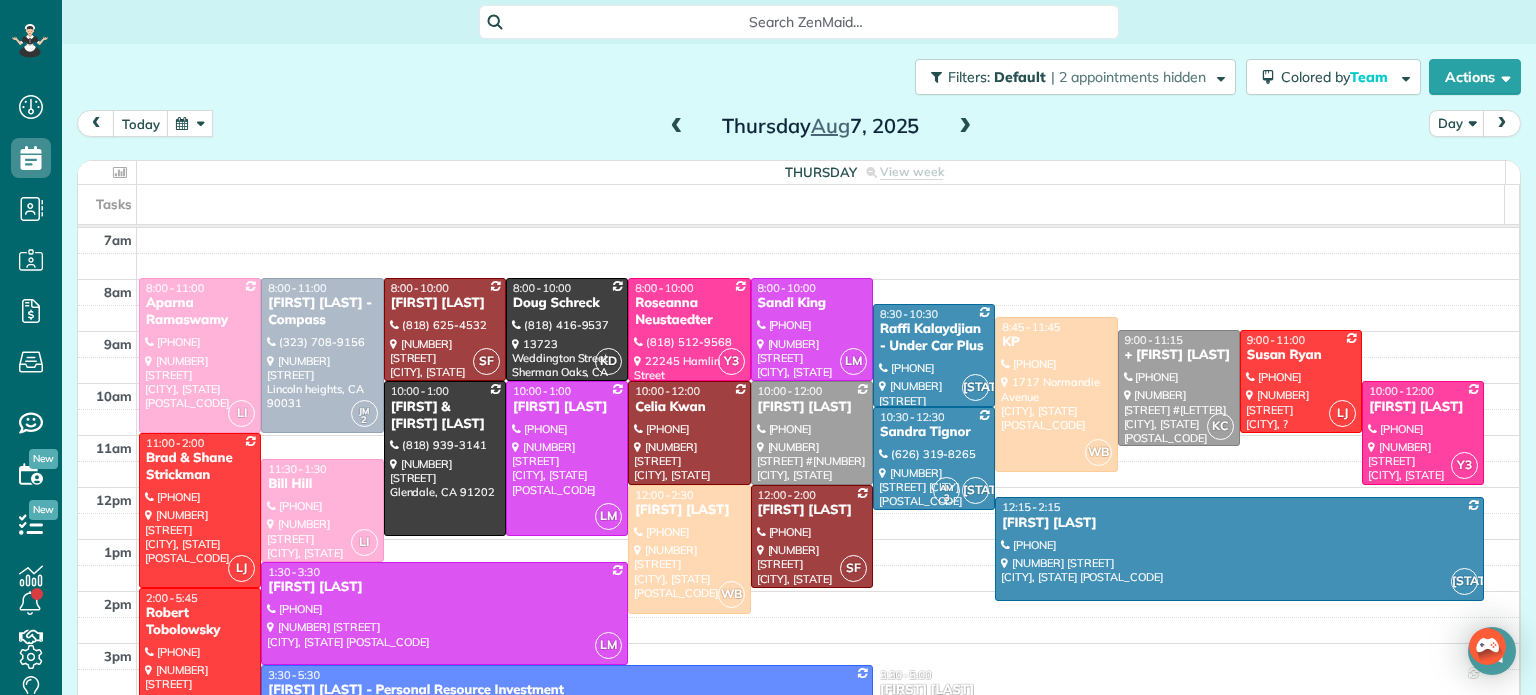 click on "Filters:   Default
|  2 appointments hidden
Colored by  Team
Color by Cleaner
Color by Team
Color by Status
Color by Recurrence
Color by Paid/Unpaid
Filters  Default
Schedule Changes
Actions
Create Appointment
Create Task
Clock In/Out
Send Work Orders
Print Route Sheets
Today's Emails/Texts
View Metrics" at bounding box center [799, 77] 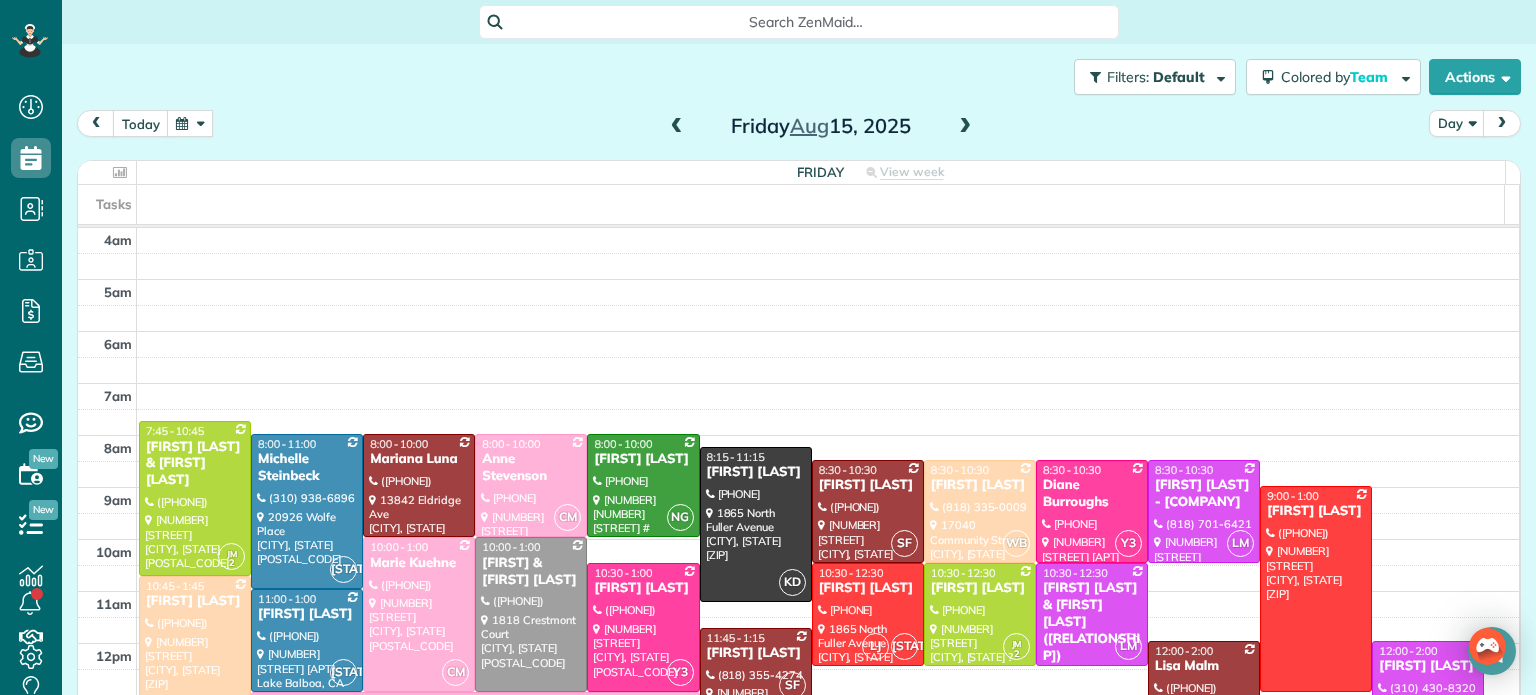 scroll, scrollTop: 0, scrollLeft: 0, axis: both 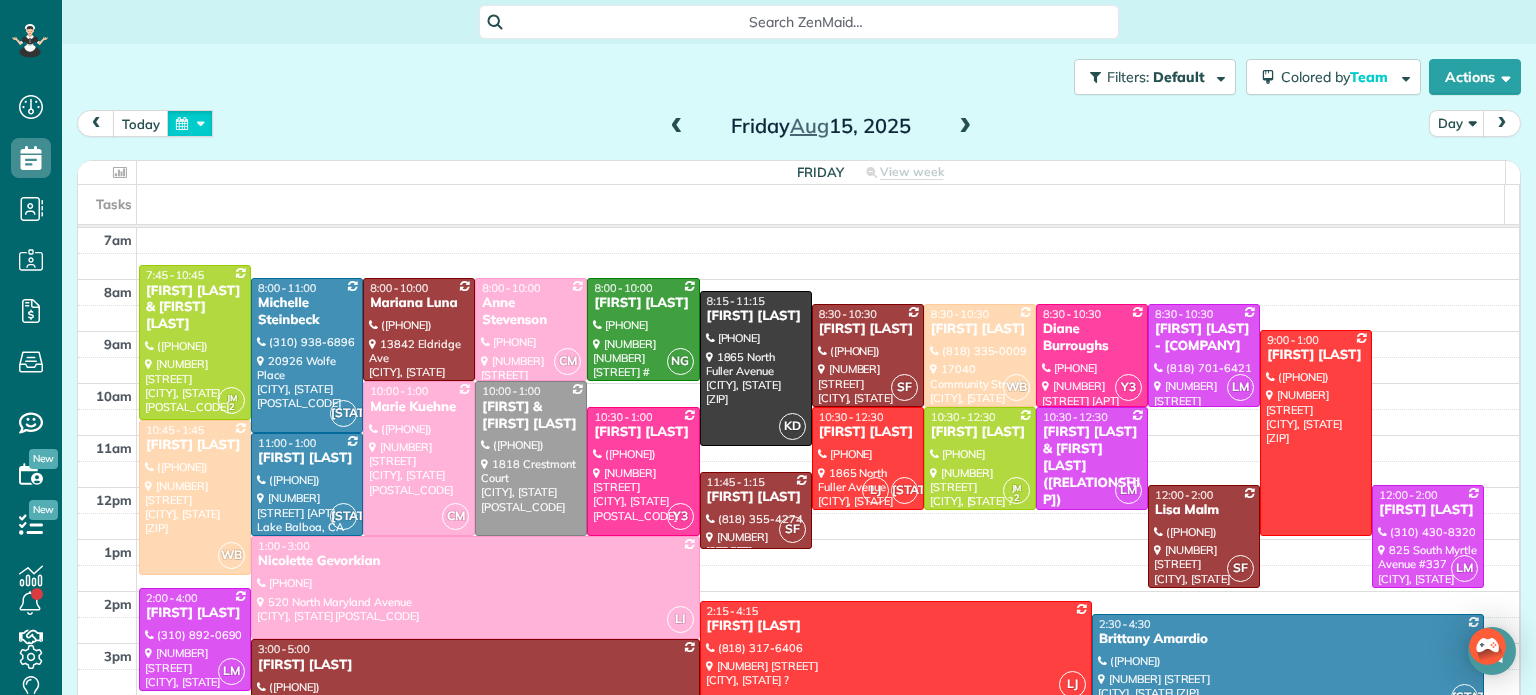 click at bounding box center [190, 123] 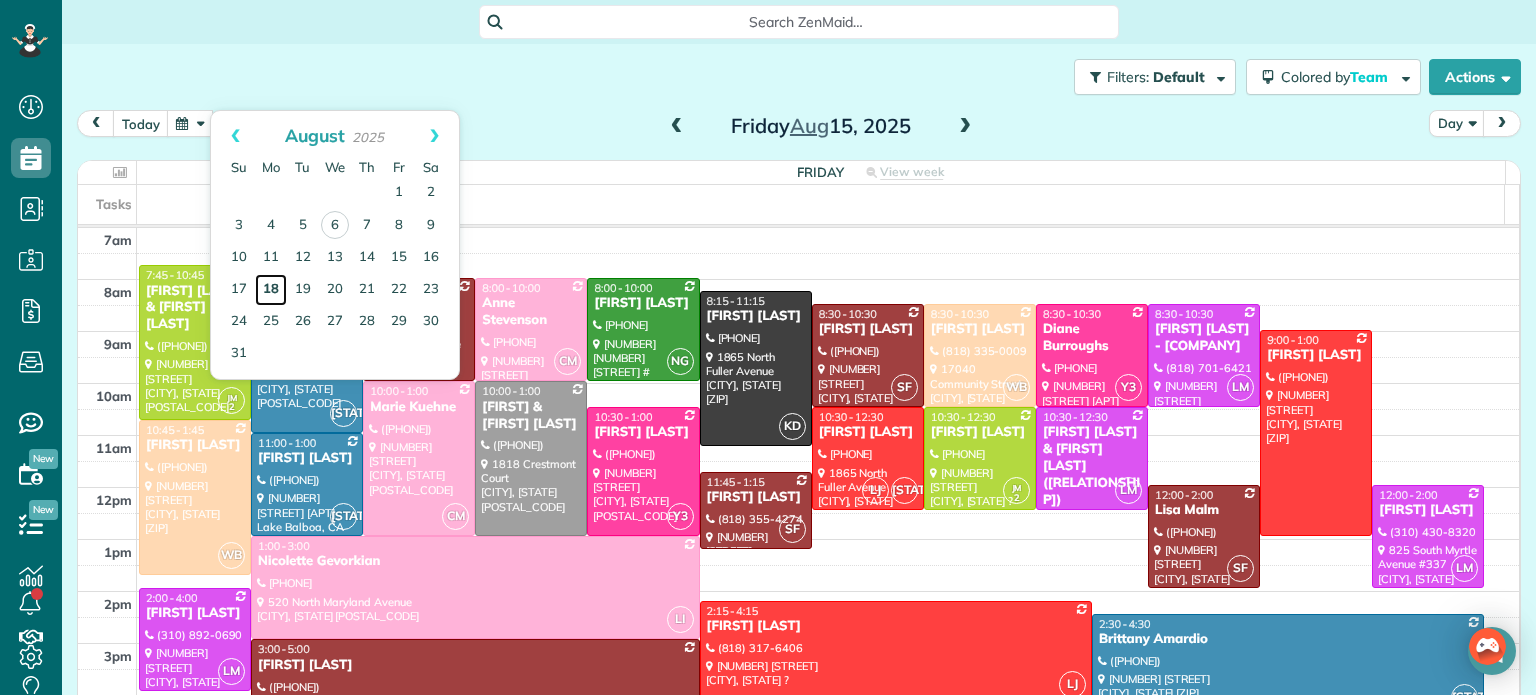 click on "18" at bounding box center (271, 290) 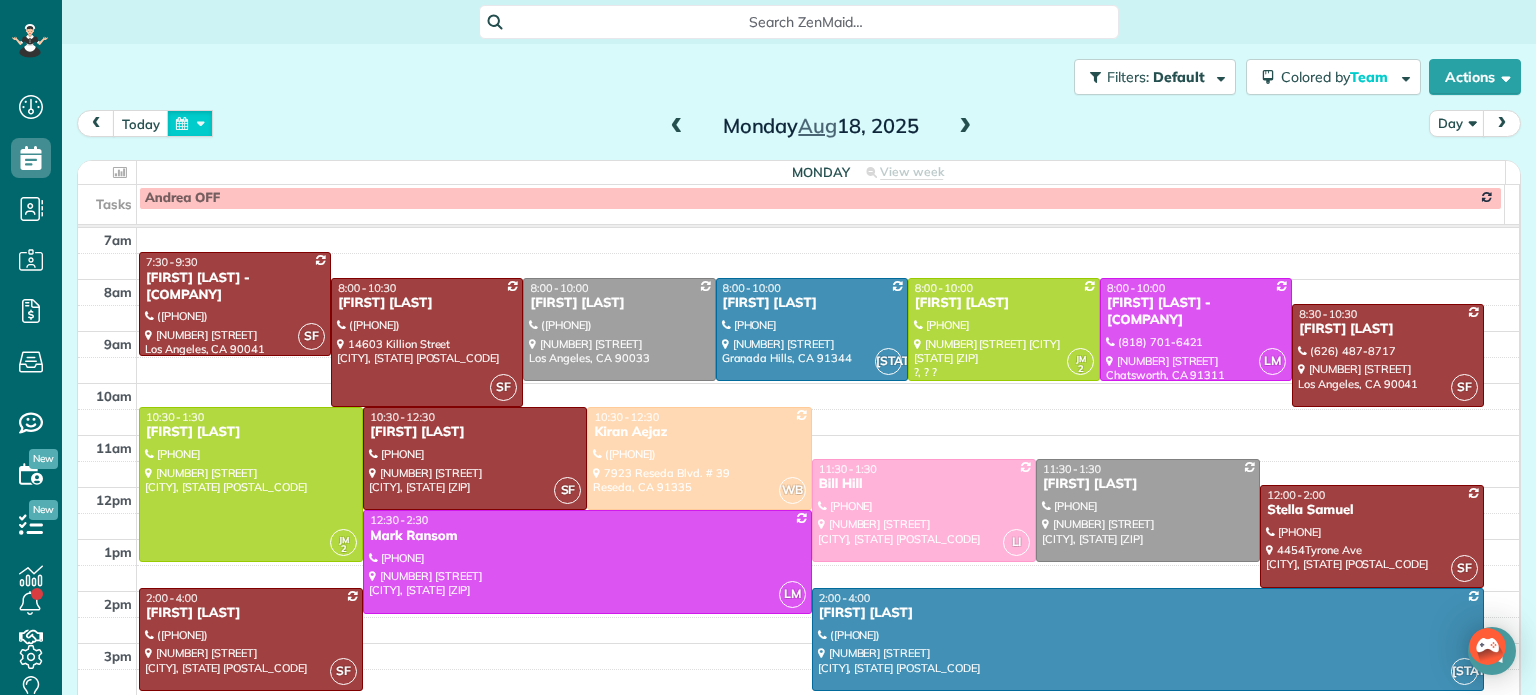click at bounding box center [190, 123] 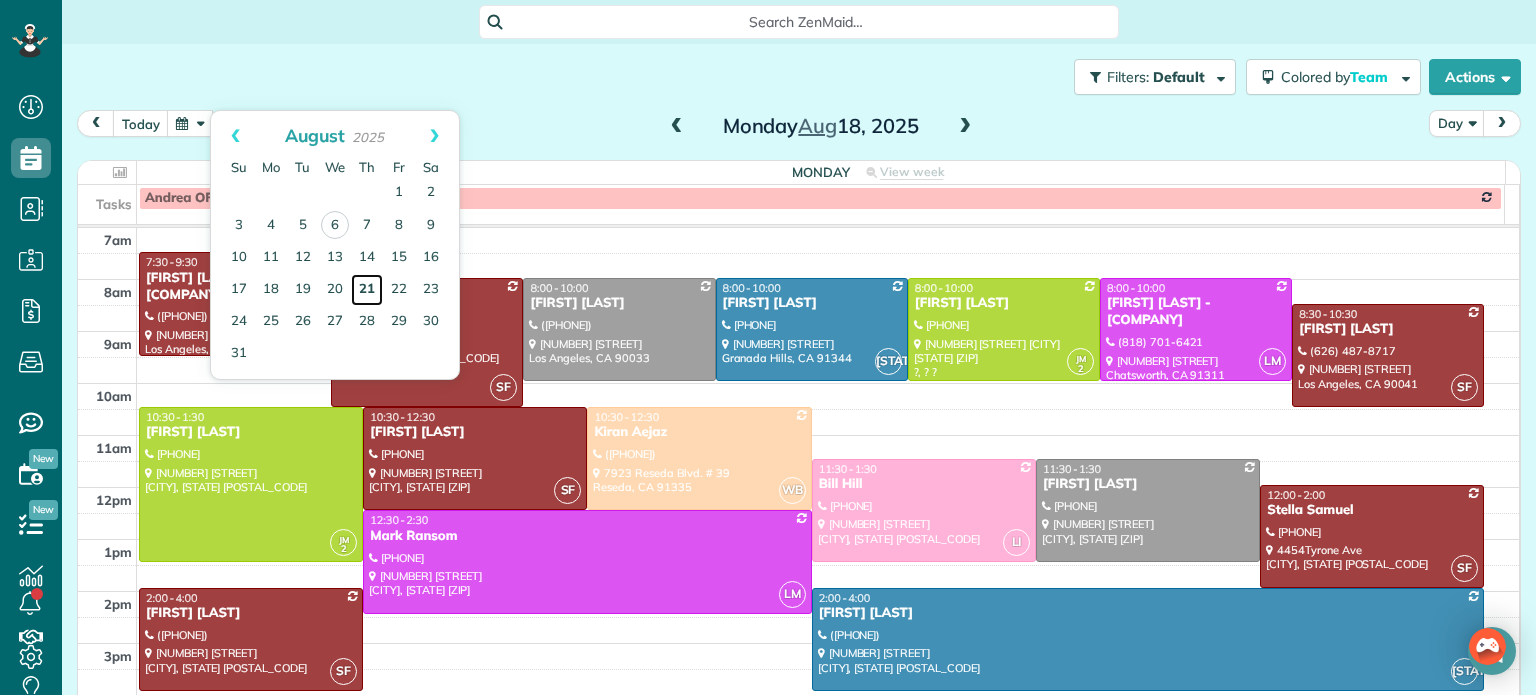 click on "21" at bounding box center (367, 290) 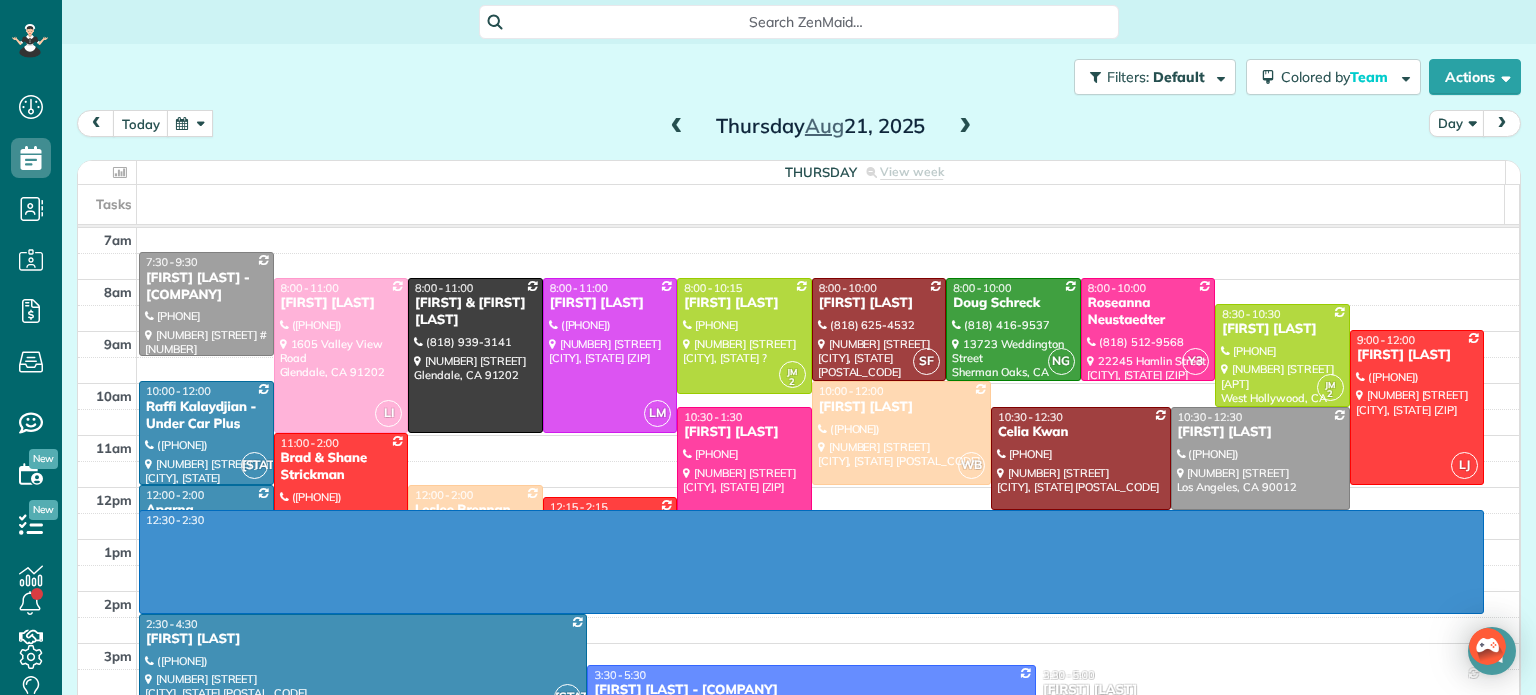 drag, startPoint x: 1066, startPoint y: 515, endPoint x: 1040, endPoint y: 611, distance: 99.458534 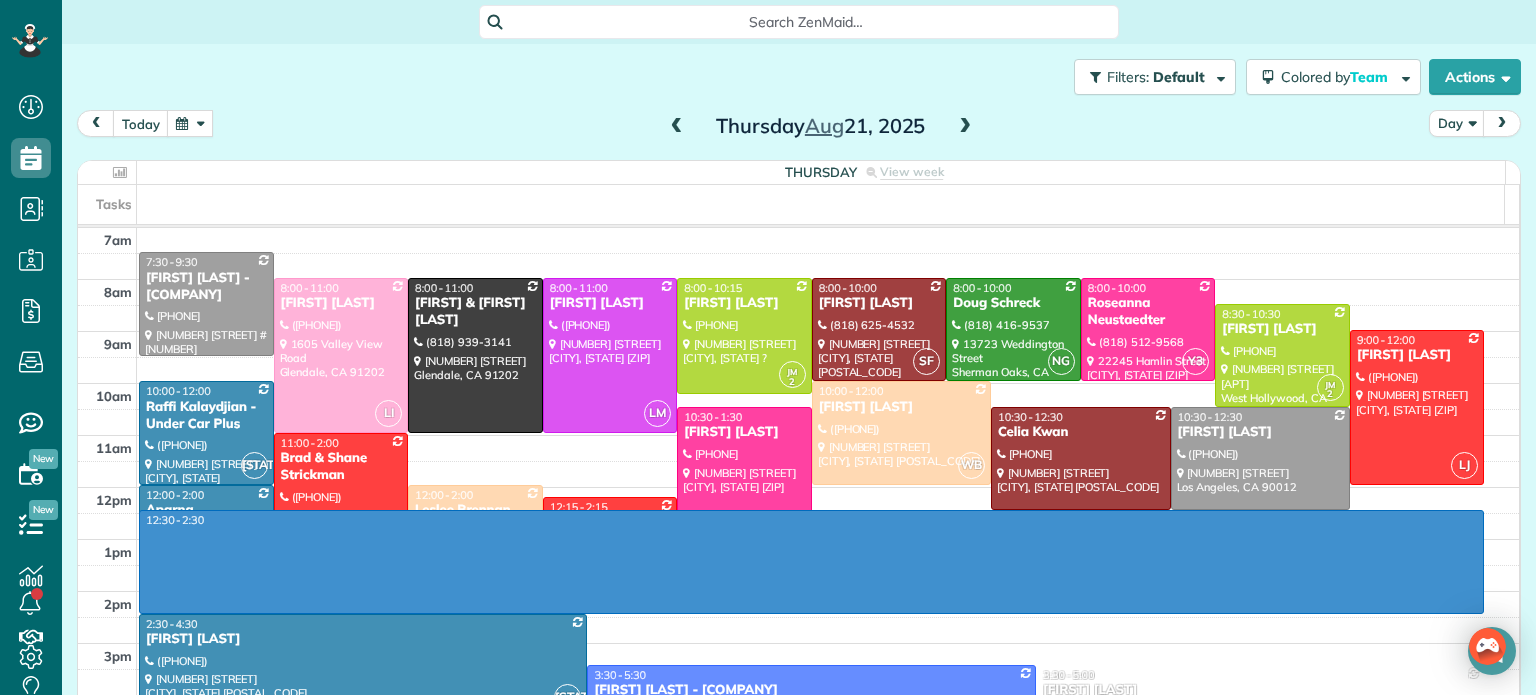 click on "4am 5am 6am 7am 8am 9am 10am 11am 12pm 1pm 2pm 3pm 4pm 5pm 6pm 7pm 8pm 12:30 - 2:30 7:30 - 9:30 [FIRST] [LAST] - [COMPANY] ([PHONE]) [NUMBER] [STREET] [APT] [CITY], [STATE] [ZIP] LI 8:00 - 11:00 [FIRST] [LAST] ([PHONE]) [NUMBER] [STREET] [CITY], [STATE] [ZIP] 8:00 - 11:00 [FIRST] & [FIRST] [LAST] ([PHONE]) [NUMBER] [STREET] [CITY], [STATE] [ZIP] LM 8:00 - 11:00 [FIRST] [LAST] ([PHONE]) [NUMBER] [STREET] [CITY], [STATE] [ZIP] JM 2 8:00 - 10:15 [FIRST] [LAST] ([PHONE]) [NUMBER] [STREET] [CITY], [STATE] ? SF 8:00 - 10:00 [FIRST] [LAST] ([PHONE]) [NUMBER] [STREET] [CITY], [STATE] [ZIP] NG 8:00 - 10:00 [FIRST] [LAST] ([PHONE]) [NUMBER] [STREET] [CITY], [STATE] [ZIP] Y3 8:00 - 10:00 [FIRST] [LAST] ([PHONE]) [NUMBER] [STREET] [CITY], [STATE] [ZIP] JM 2 8:30 - 10:30 [FIRST] [LAST] ([PHONE]) [NUMBER] [STREET] [APT] [CITY], [STATE] [ZIP] LJ 9:00 - 12:00 [FIRST] [LAST] ([PHONE]) [NUMBER] [STREET] [CITY], [STATE] [ZIP] CT 10:00 - 12:00 ([PHONE])" at bounding box center [798, 513] 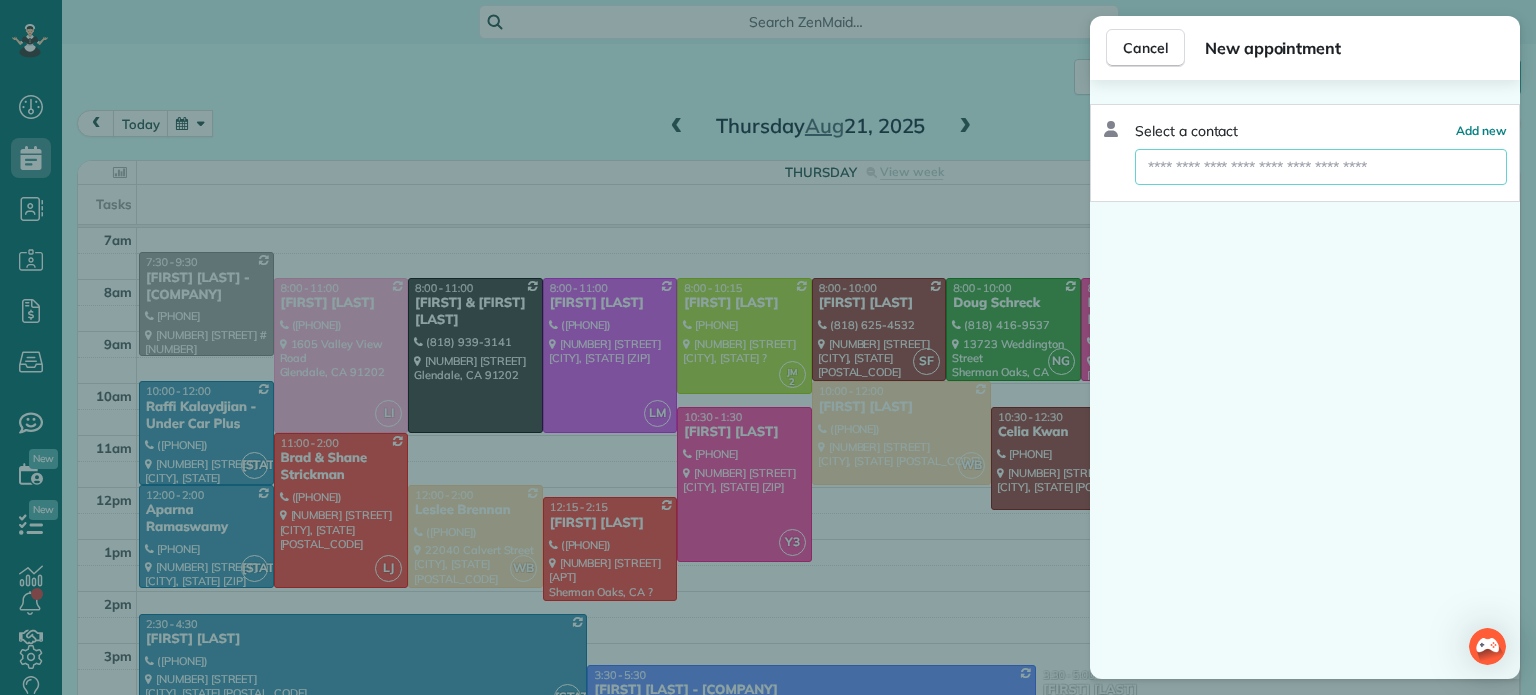 click at bounding box center (1321, 167) 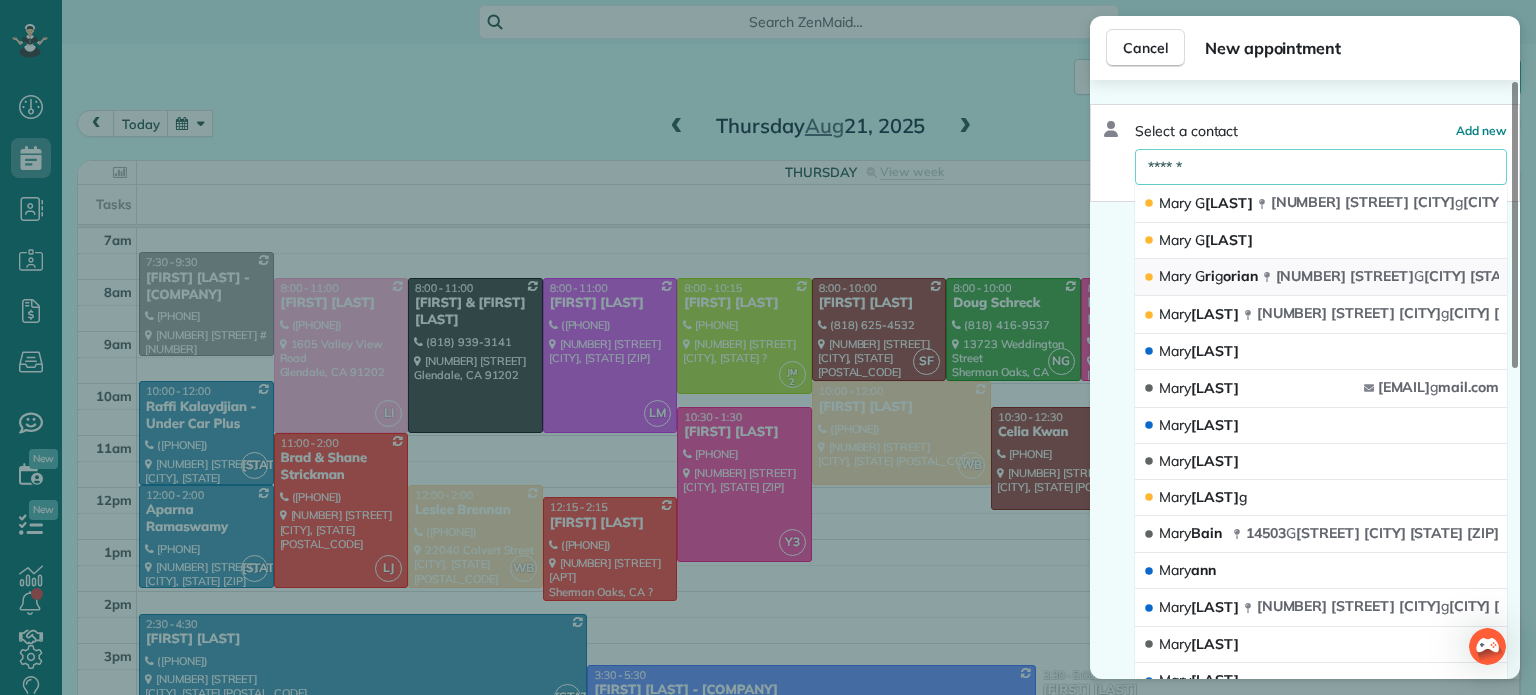 type on "******" 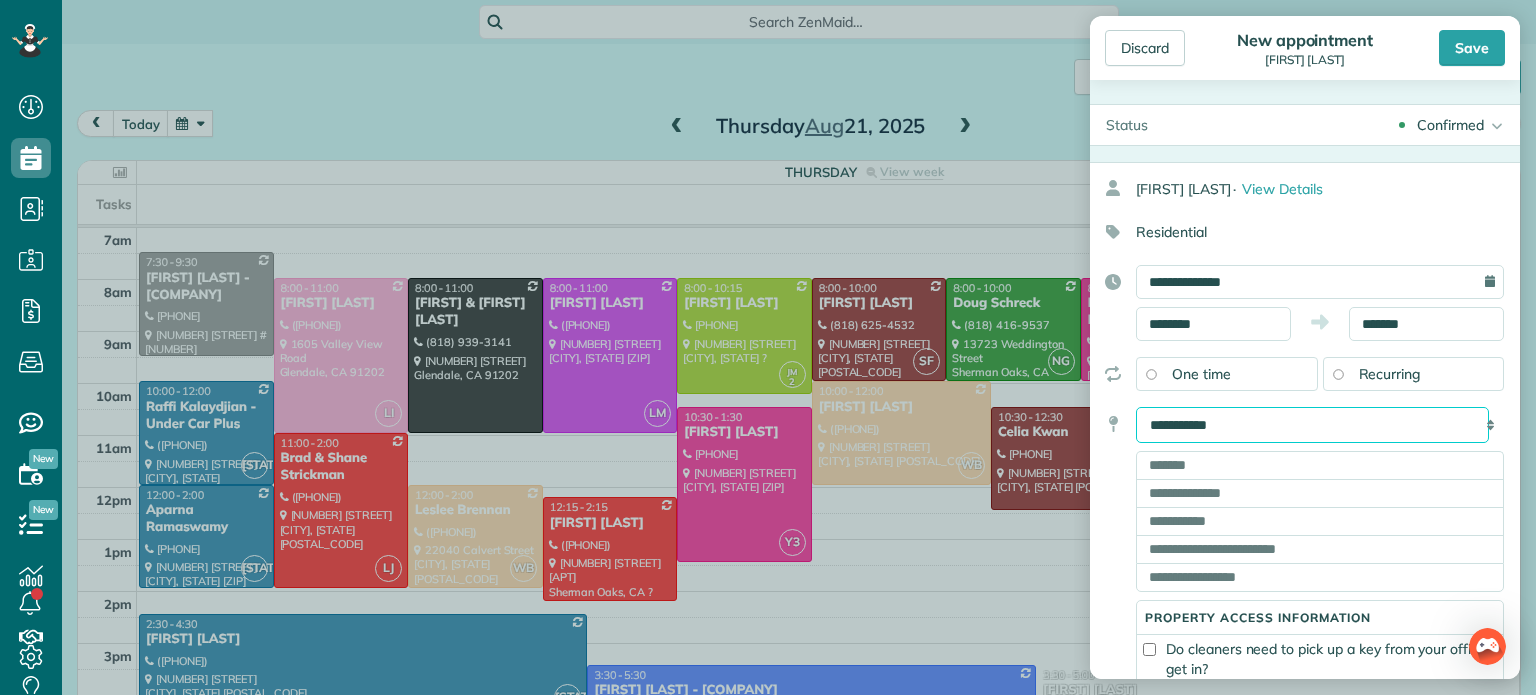click on "**********" at bounding box center (1312, 425) 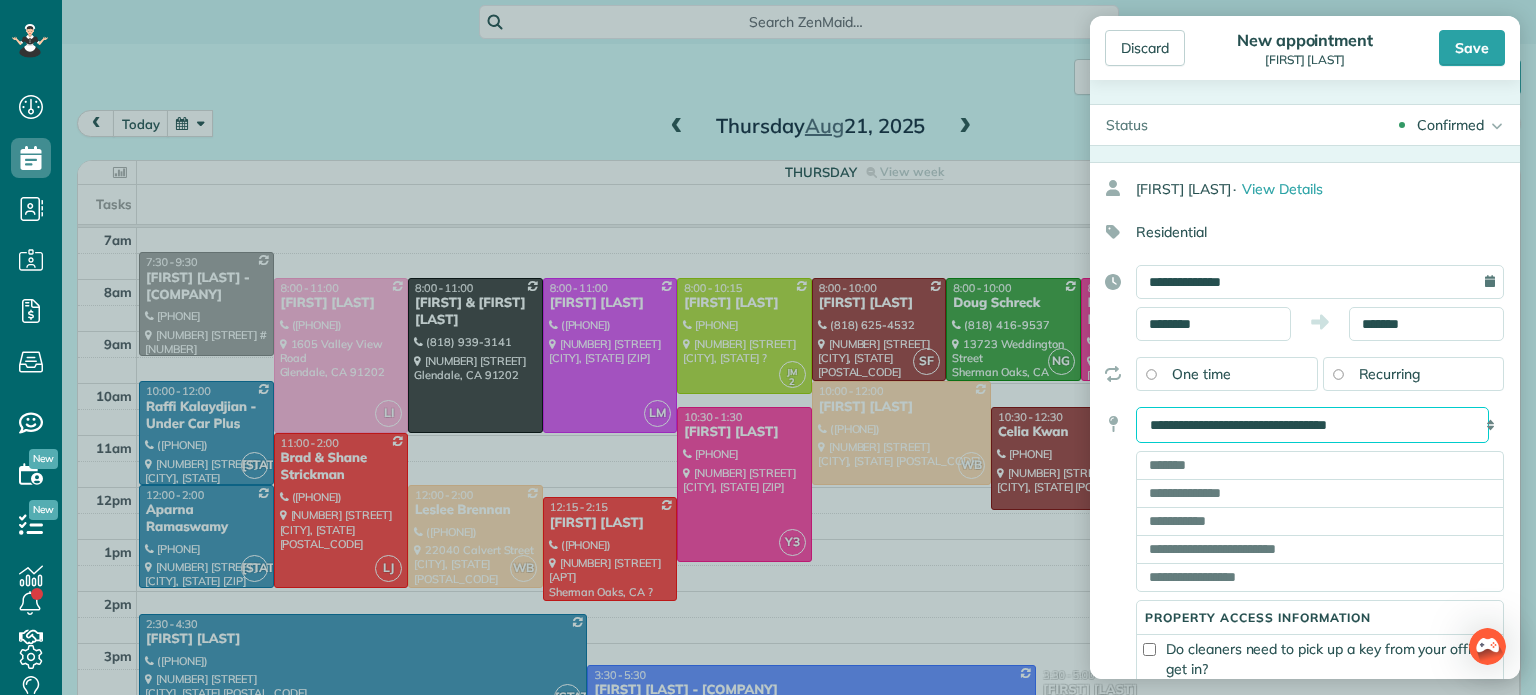 click on "**********" at bounding box center [1312, 425] 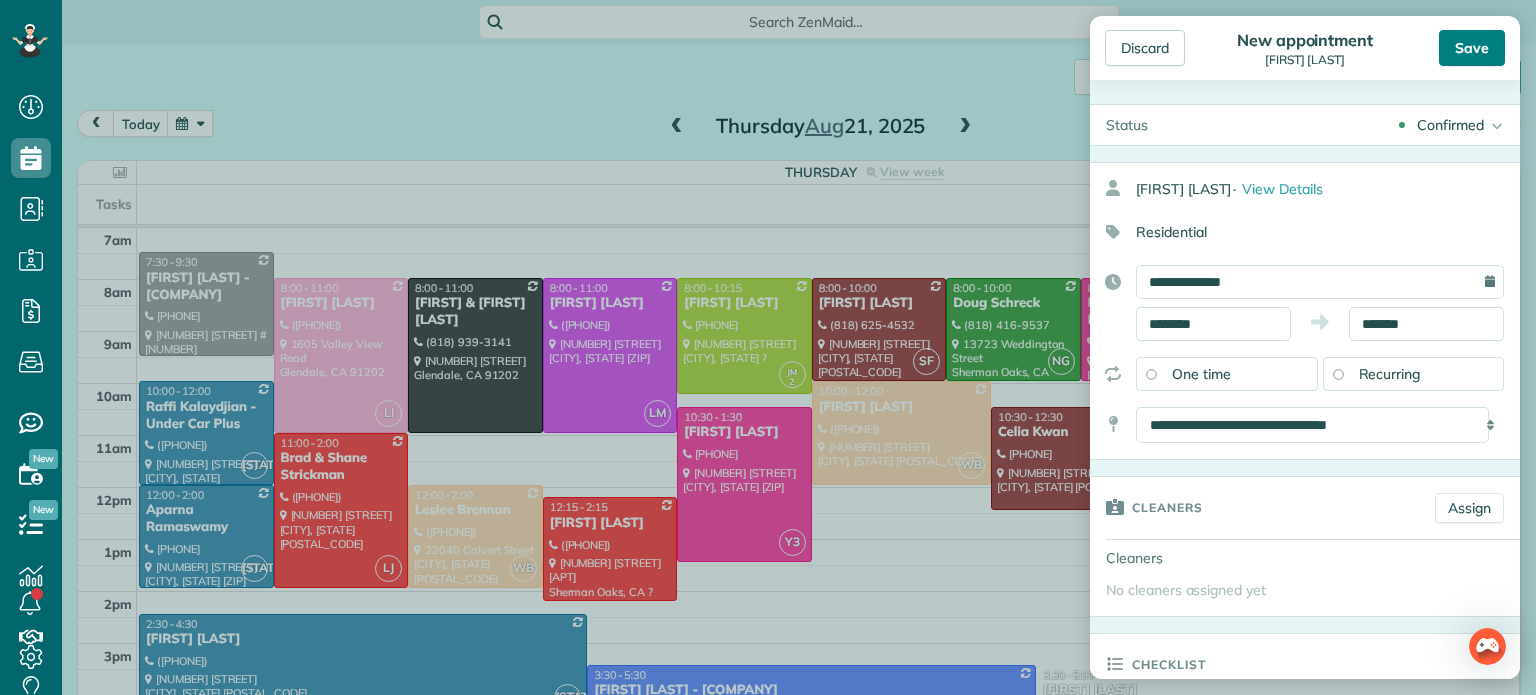 click on "Save" at bounding box center [1472, 48] 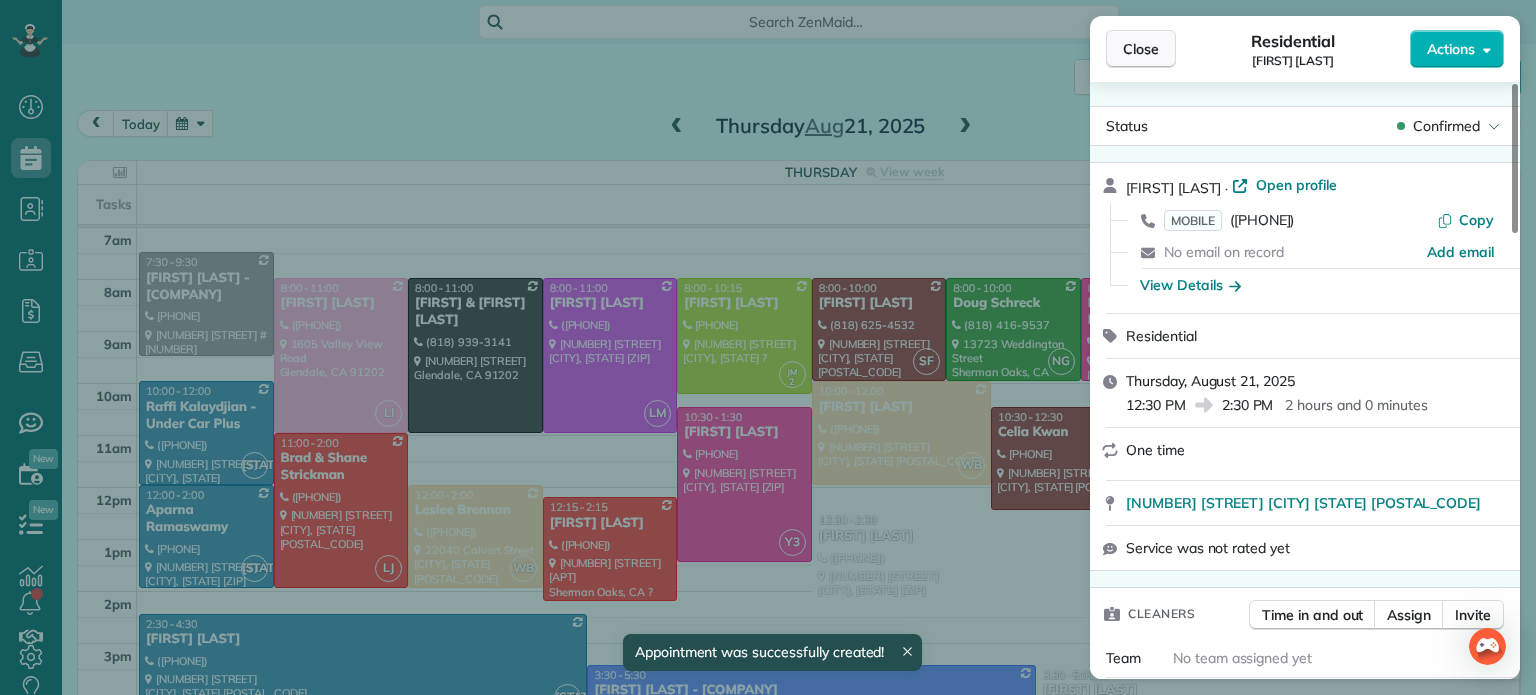click on "Close" at bounding box center (1141, 49) 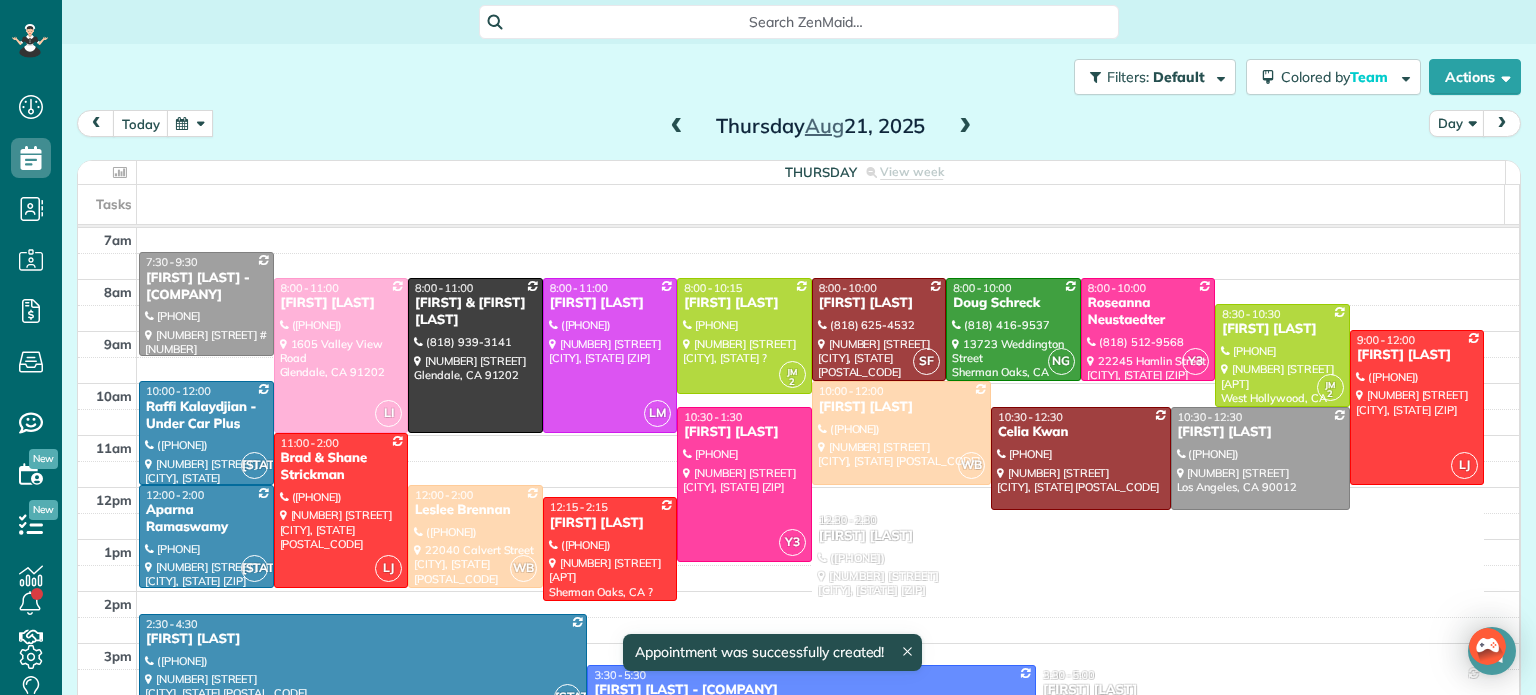 click at bounding box center [1148, 561] 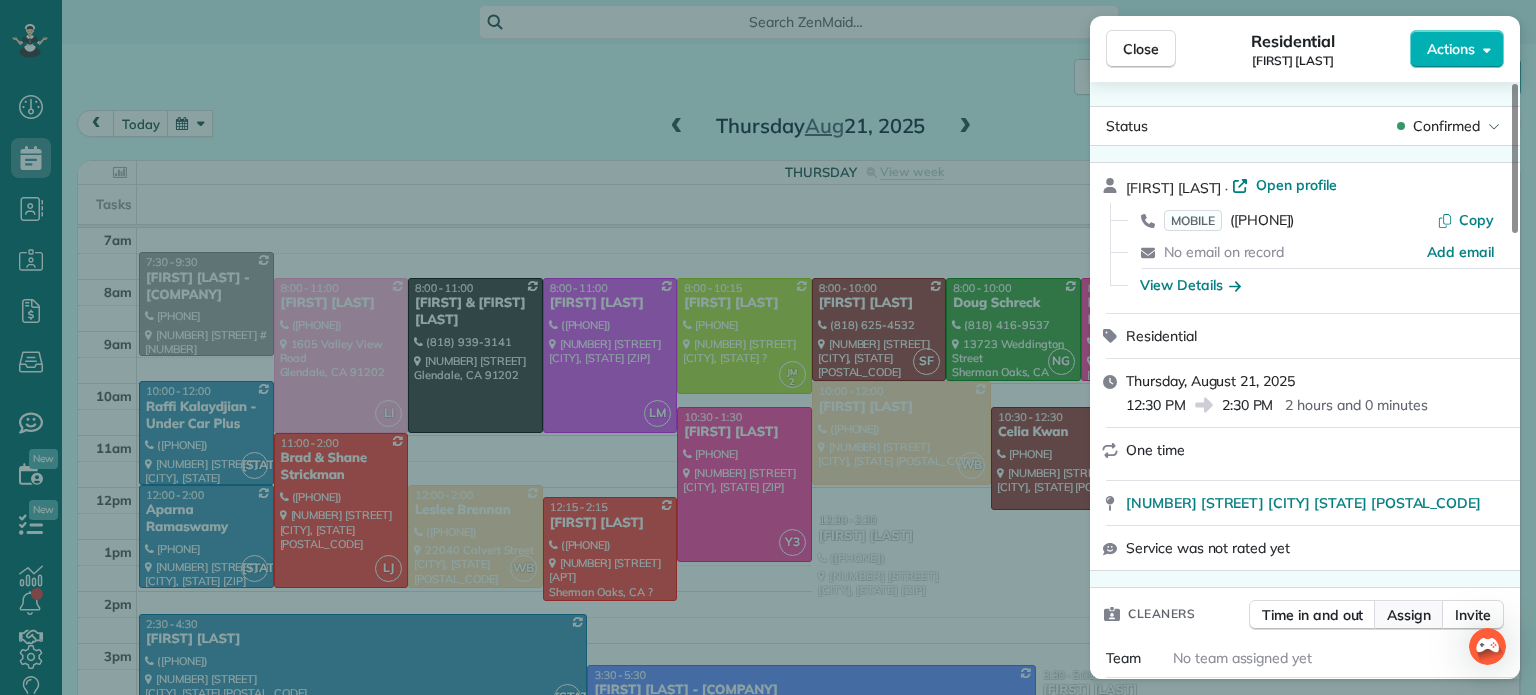 click on "Assign" at bounding box center (1409, 615) 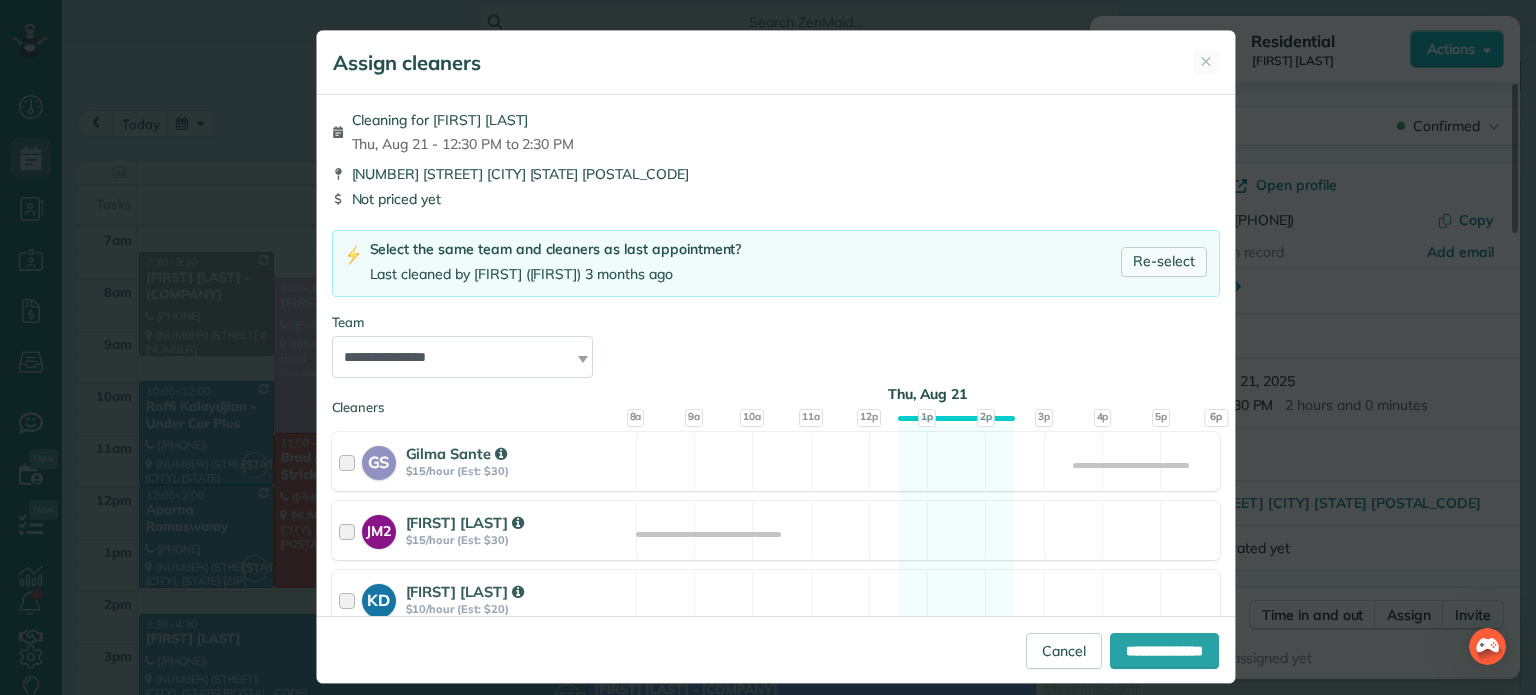 click on "Re-select" at bounding box center (1164, 262) 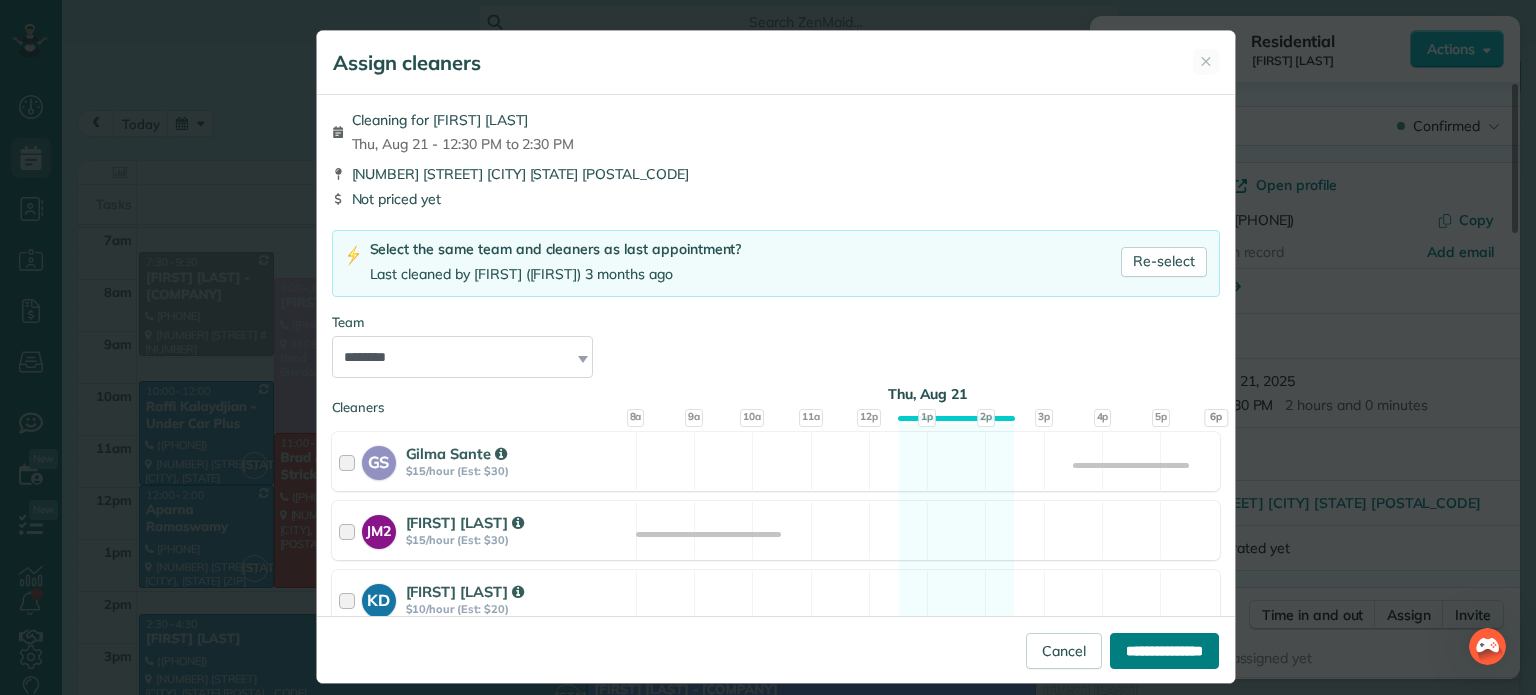 click on "**********" at bounding box center [1164, 651] 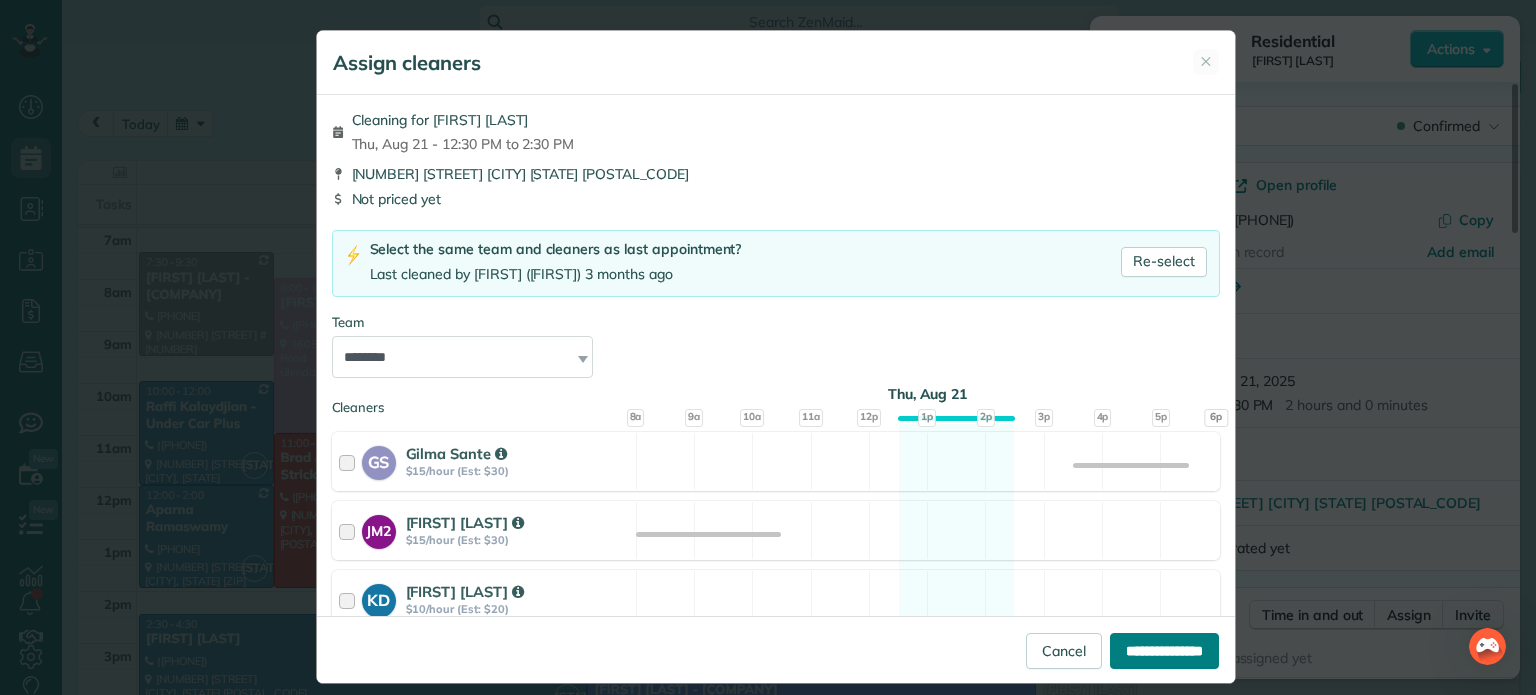 type on "**********" 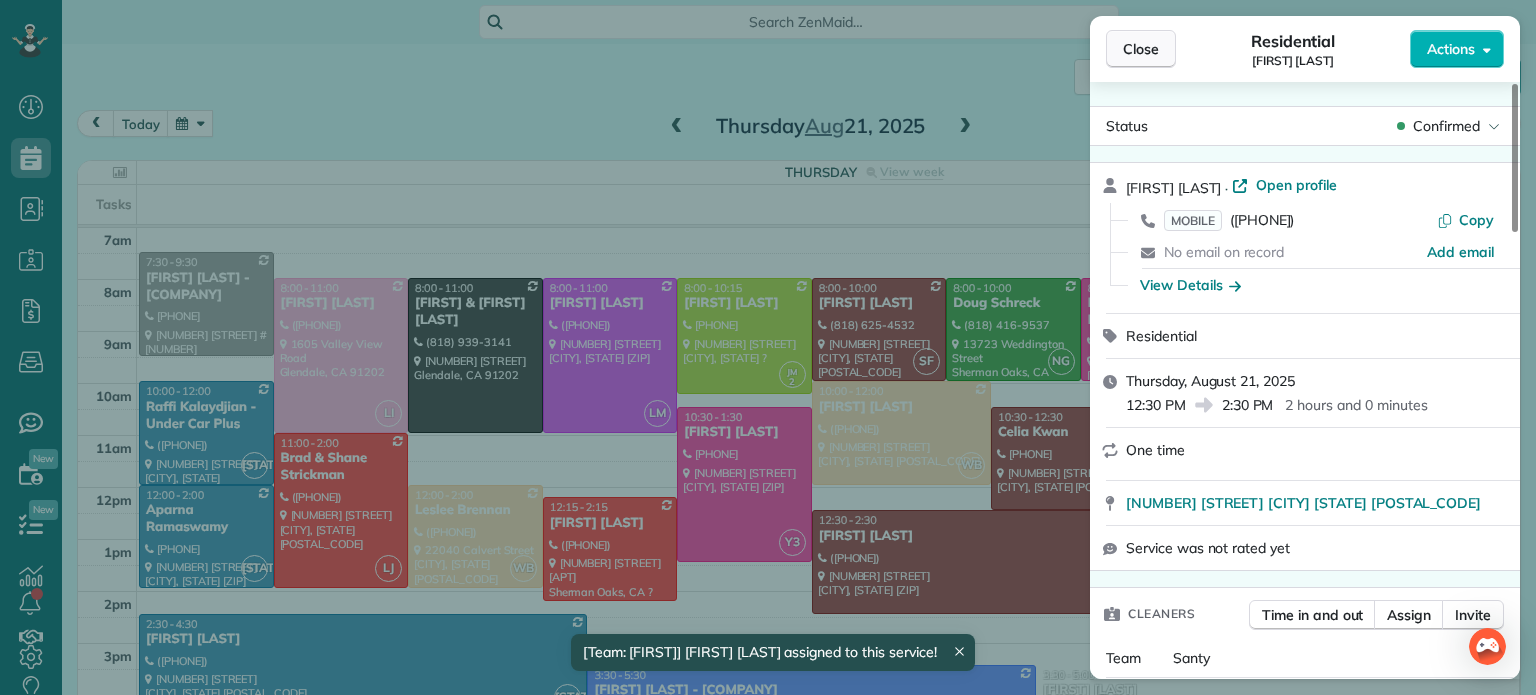 click on "Close" at bounding box center [1141, 49] 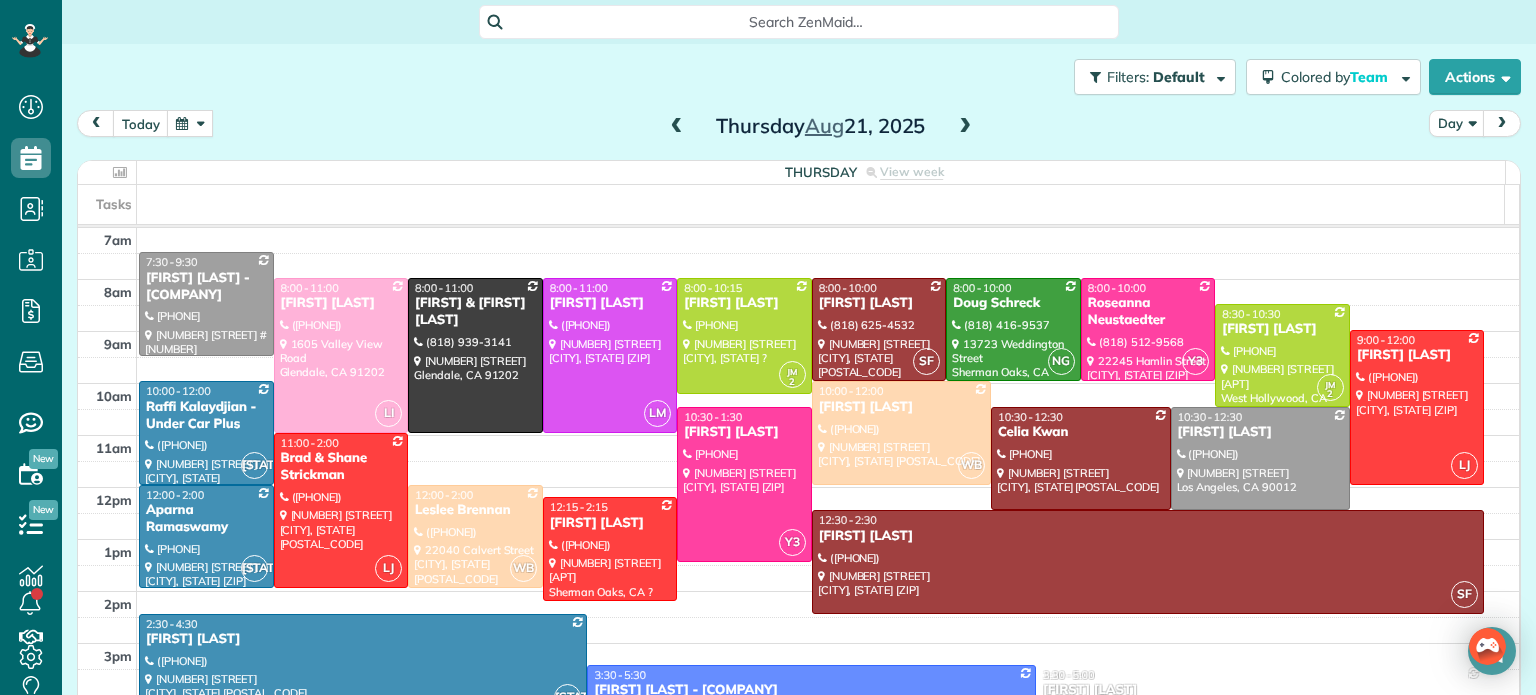 click at bounding box center [190, 123] 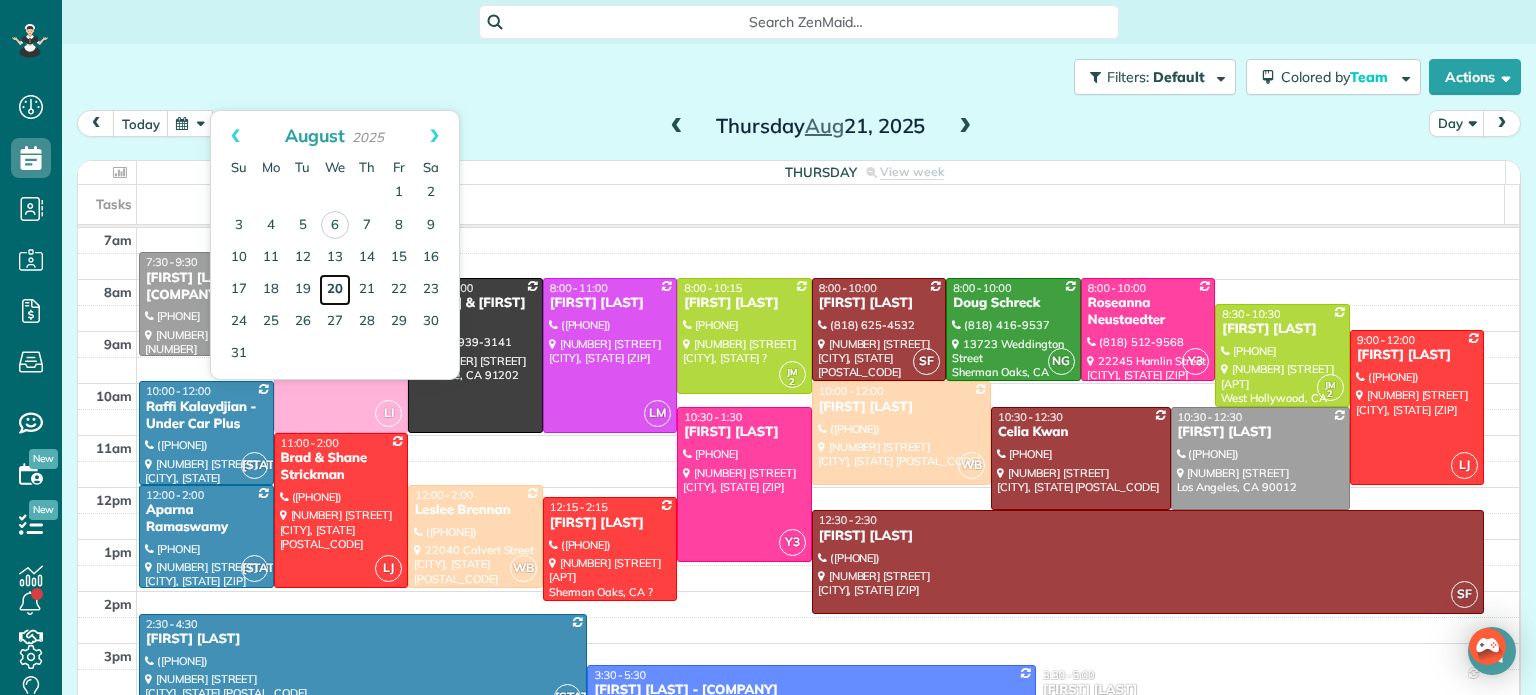 click on "20" at bounding box center (335, 290) 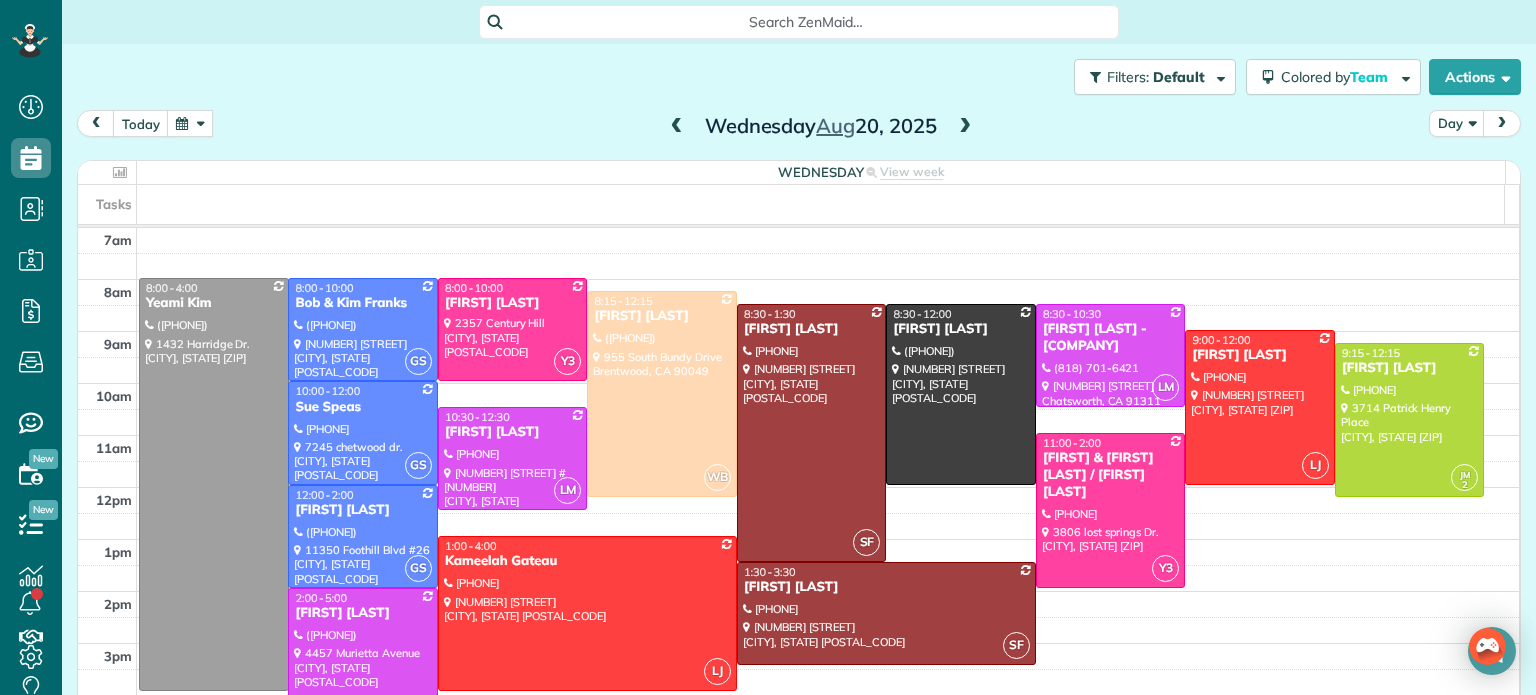 click at bounding box center [965, 127] 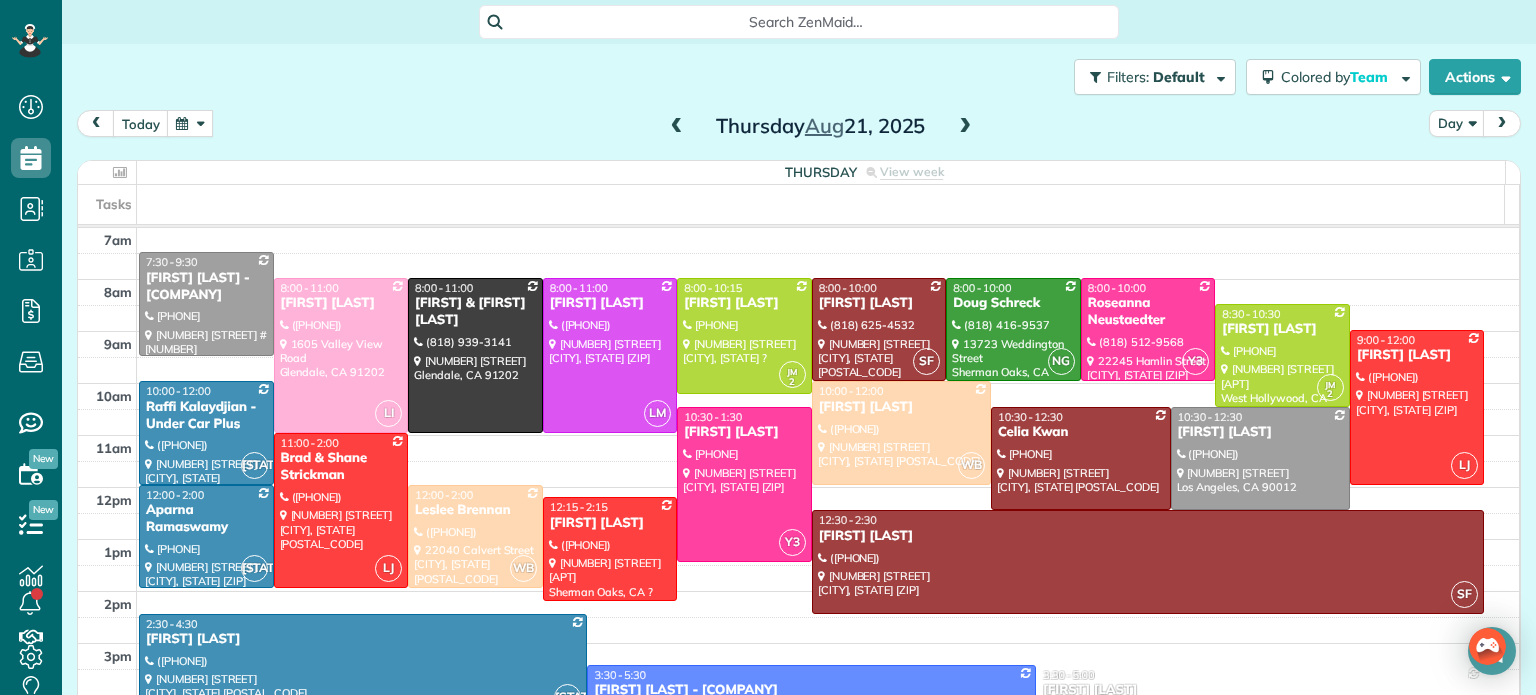 click at bounding box center [965, 127] 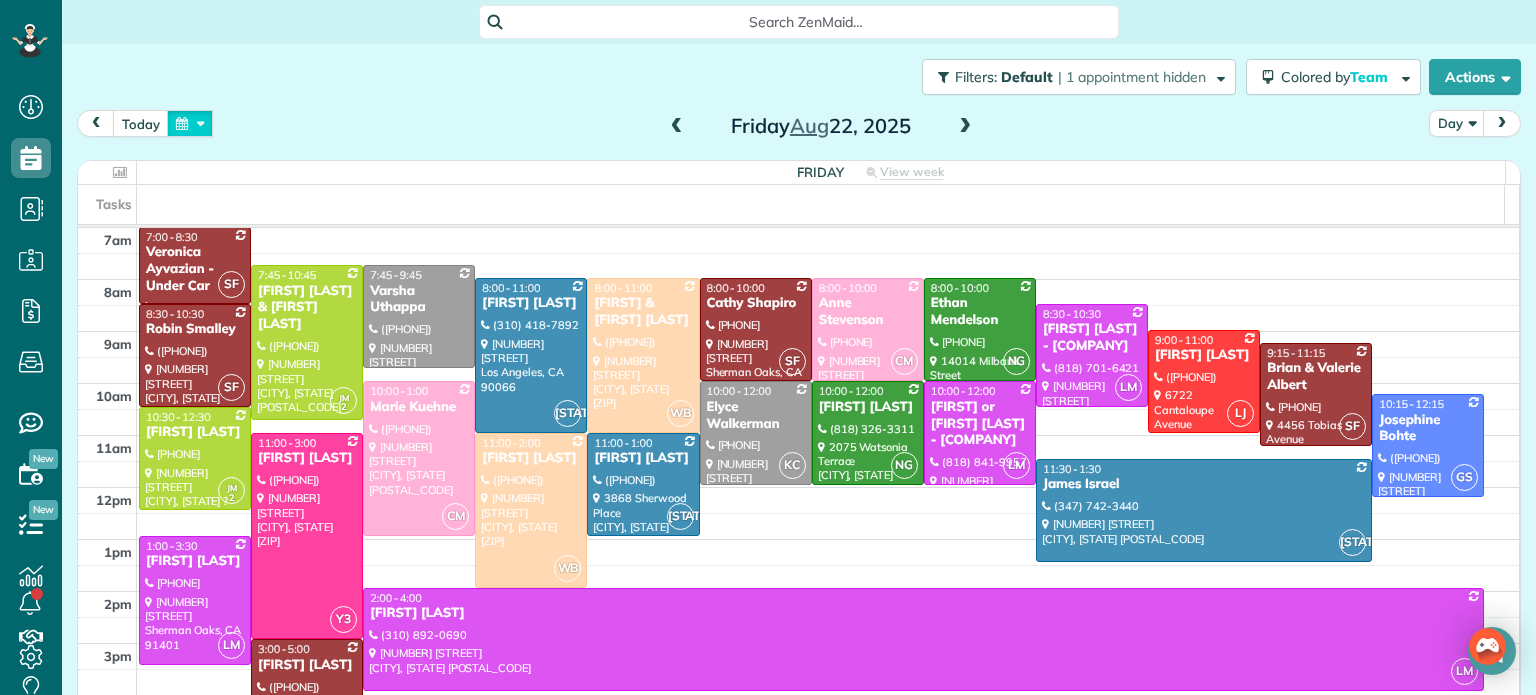 click at bounding box center [190, 123] 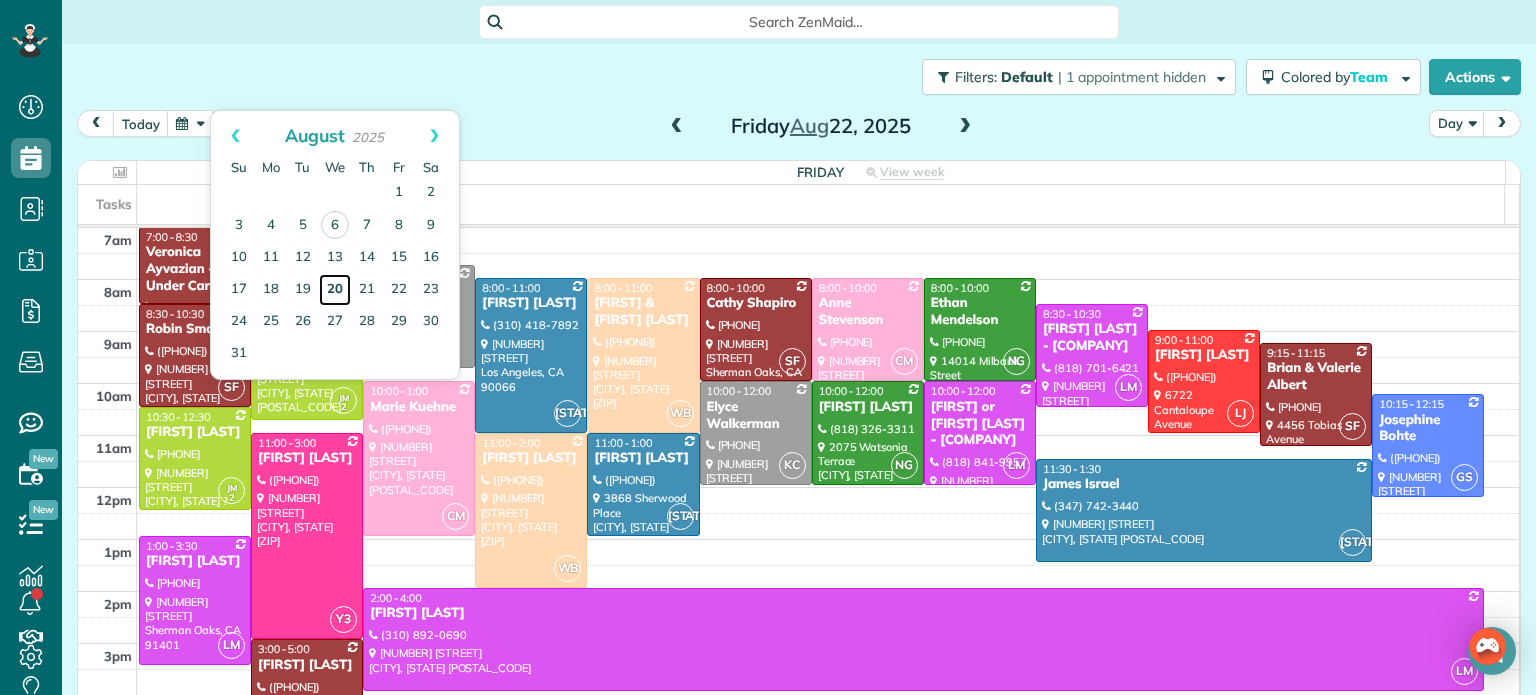 click on "20" at bounding box center (335, 290) 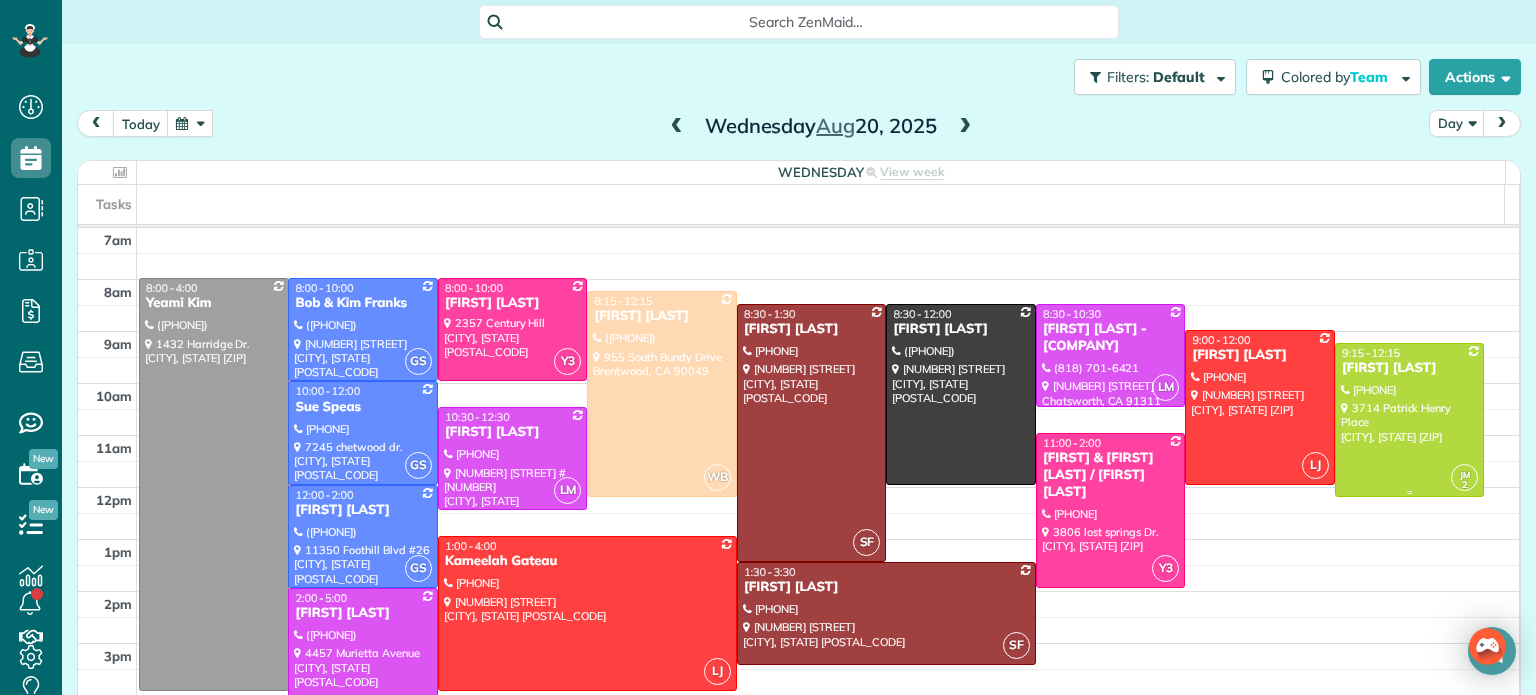 click on "Klaudia Moran" at bounding box center (1410, 368) 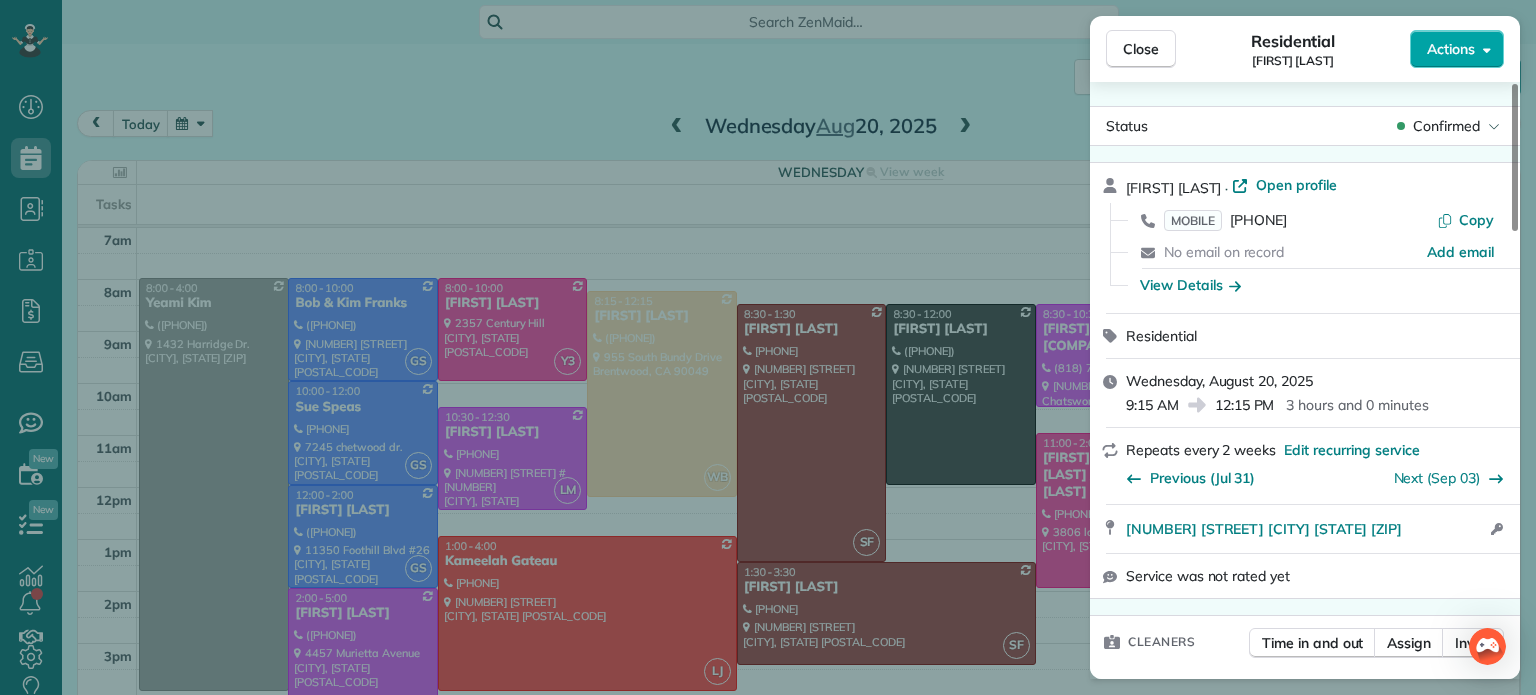 click on "Actions" at bounding box center [1451, 49] 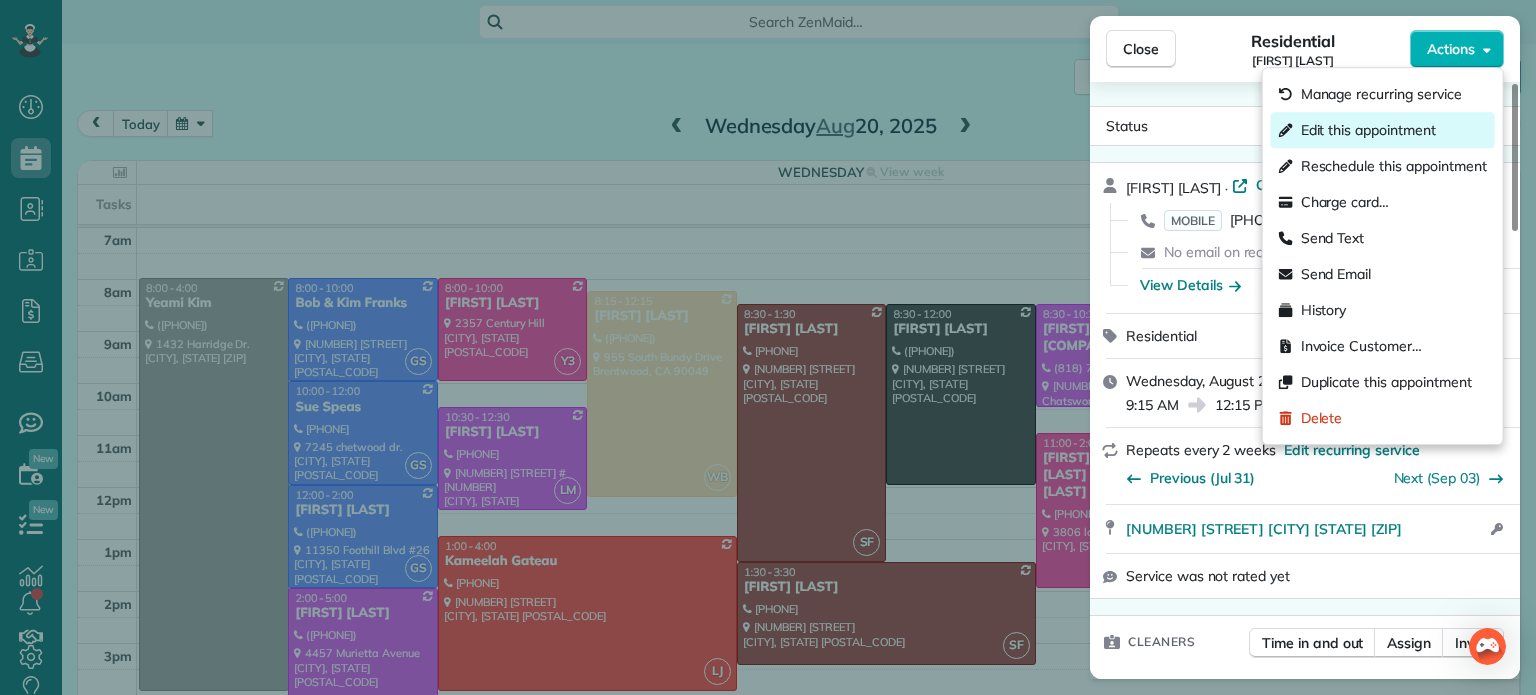 click on "Edit this appointment" at bounding box center [1368, 130] 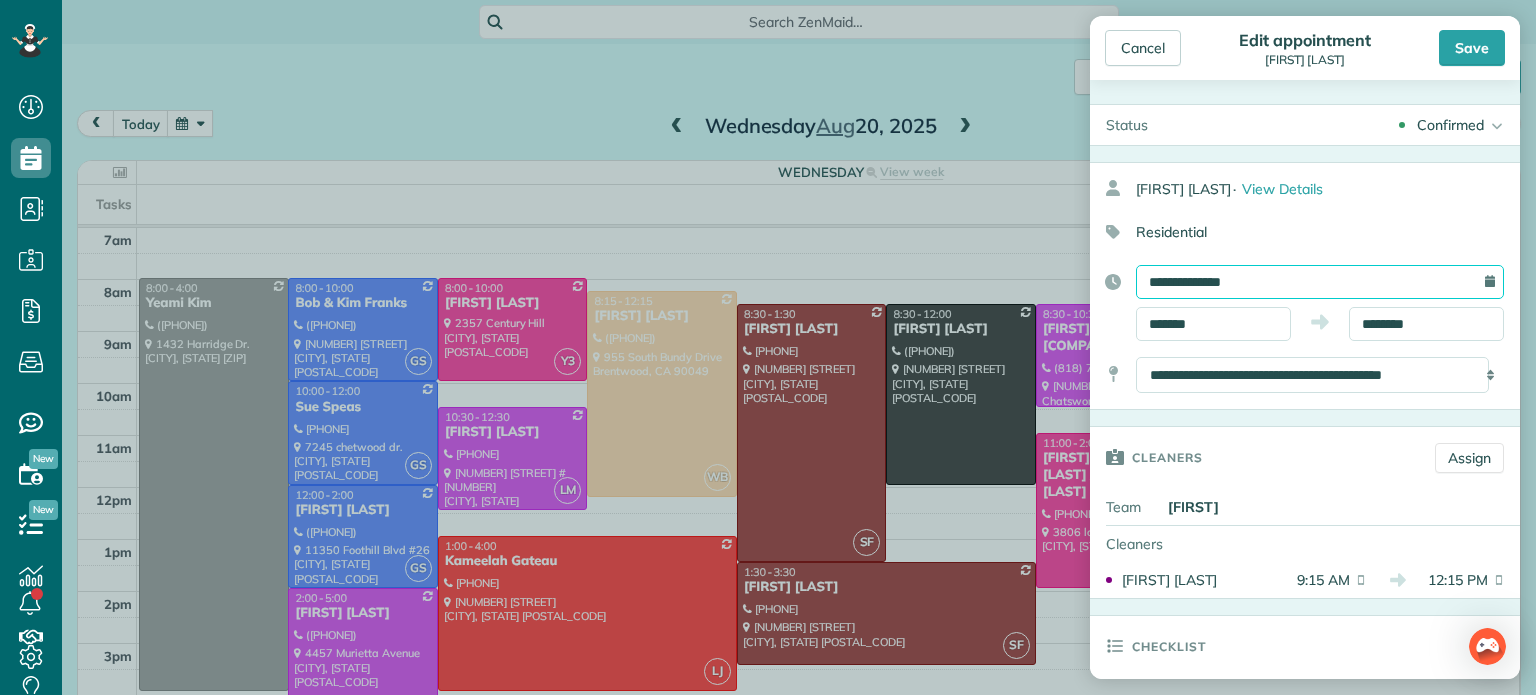 click on "**********" at bounding box center (1320, 282) 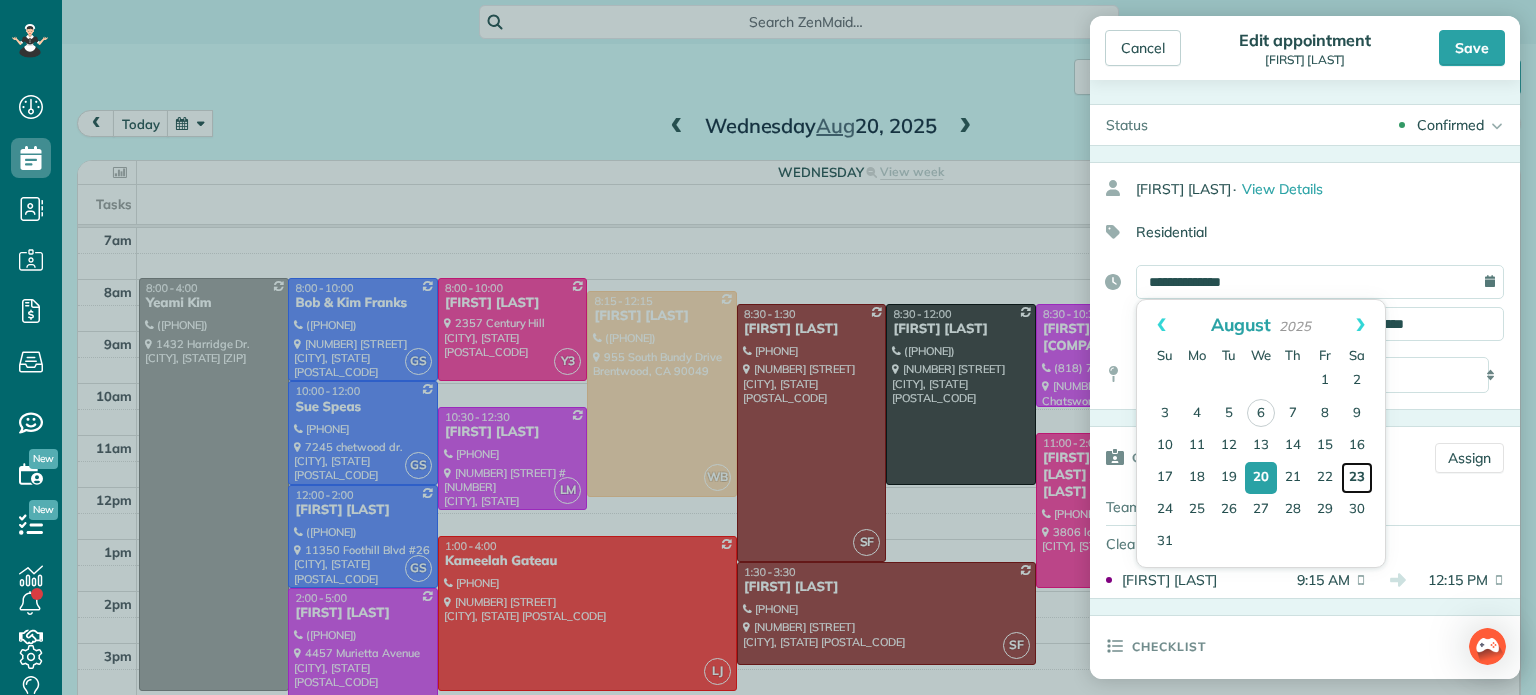 click on "23" at bounding box center [1357, 478] 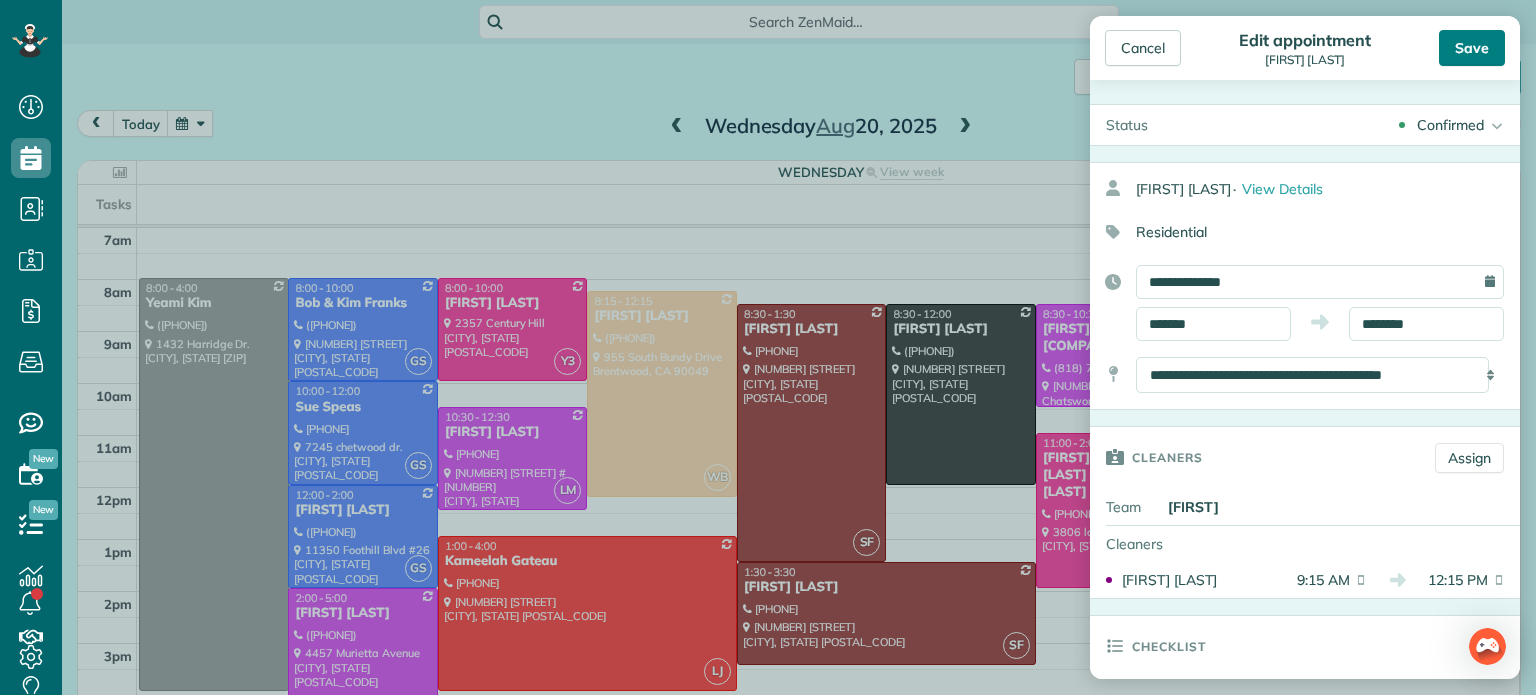 click on "Save" at bounding box center [1472, 48] 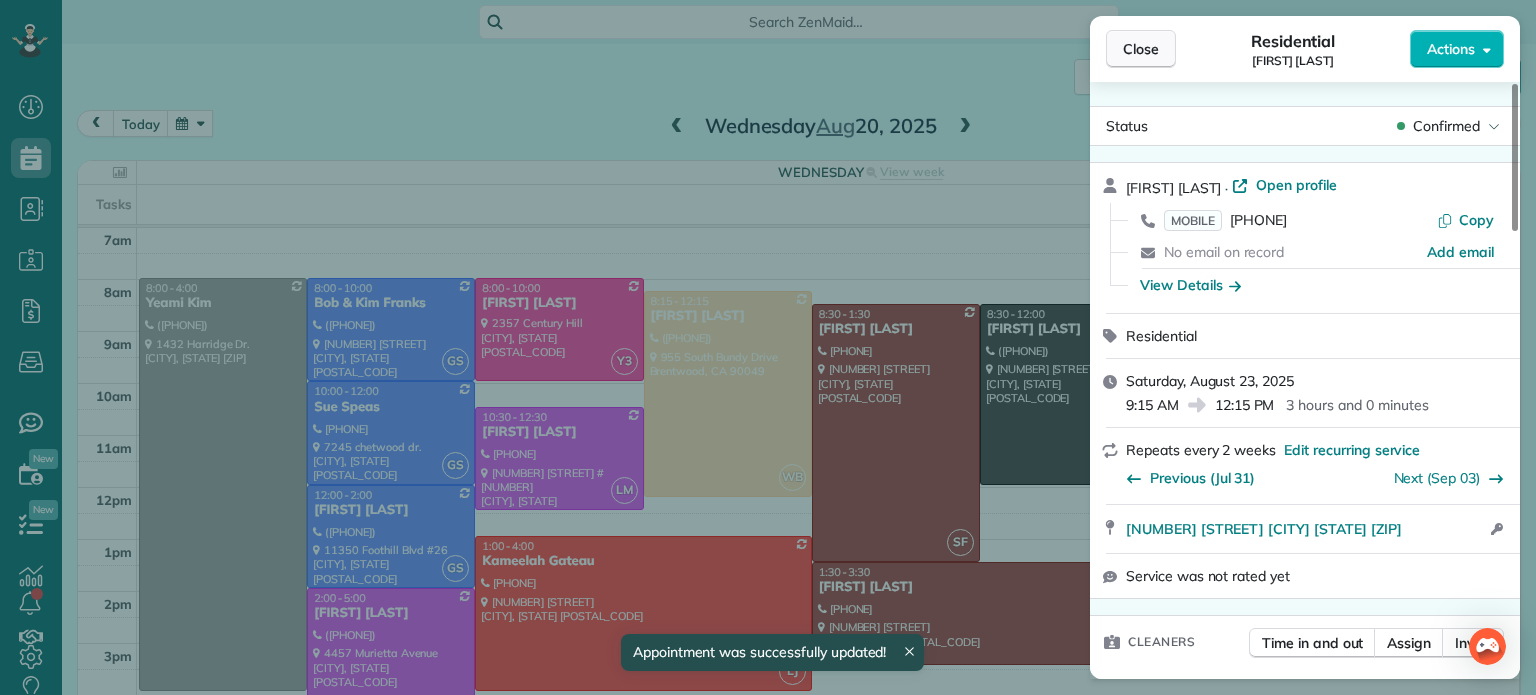 click on "Close" at bounding box center (1141, 49) 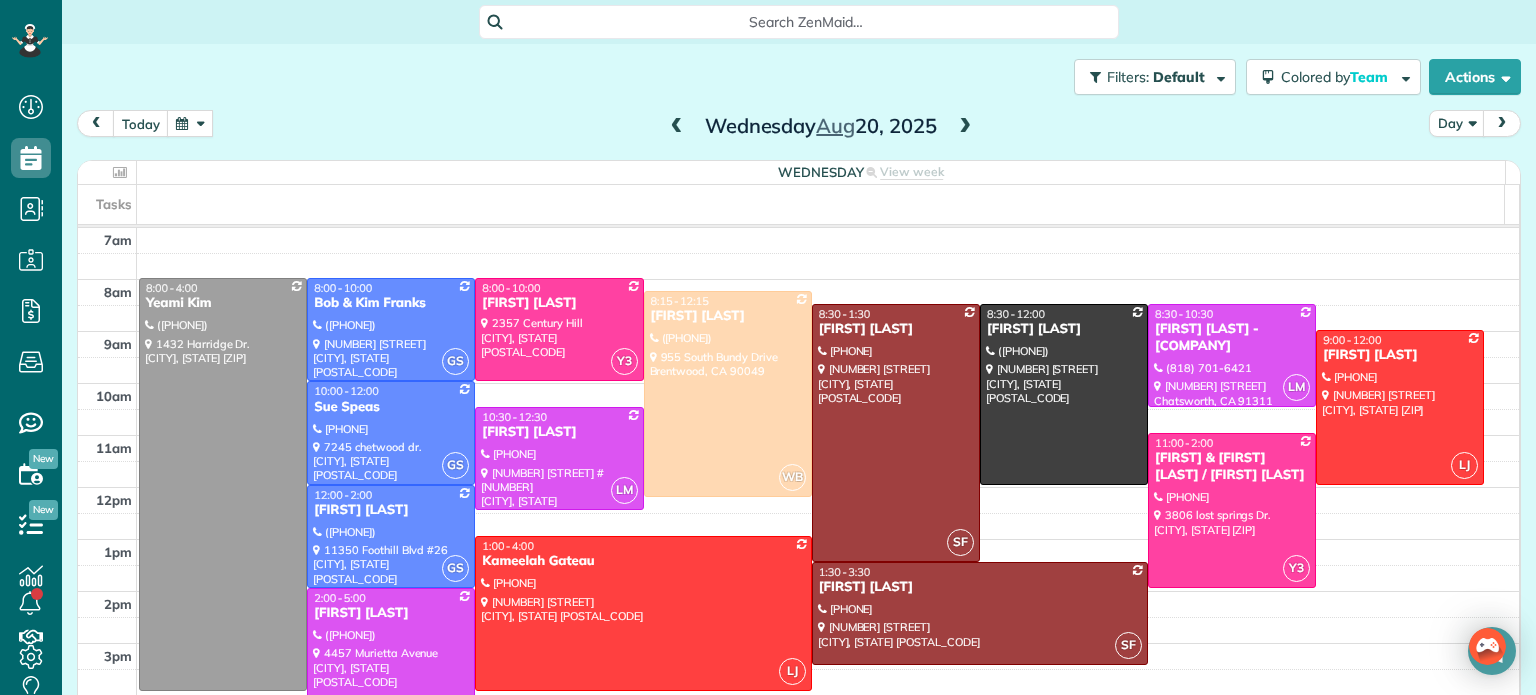 click at bounding box center [190, 123] 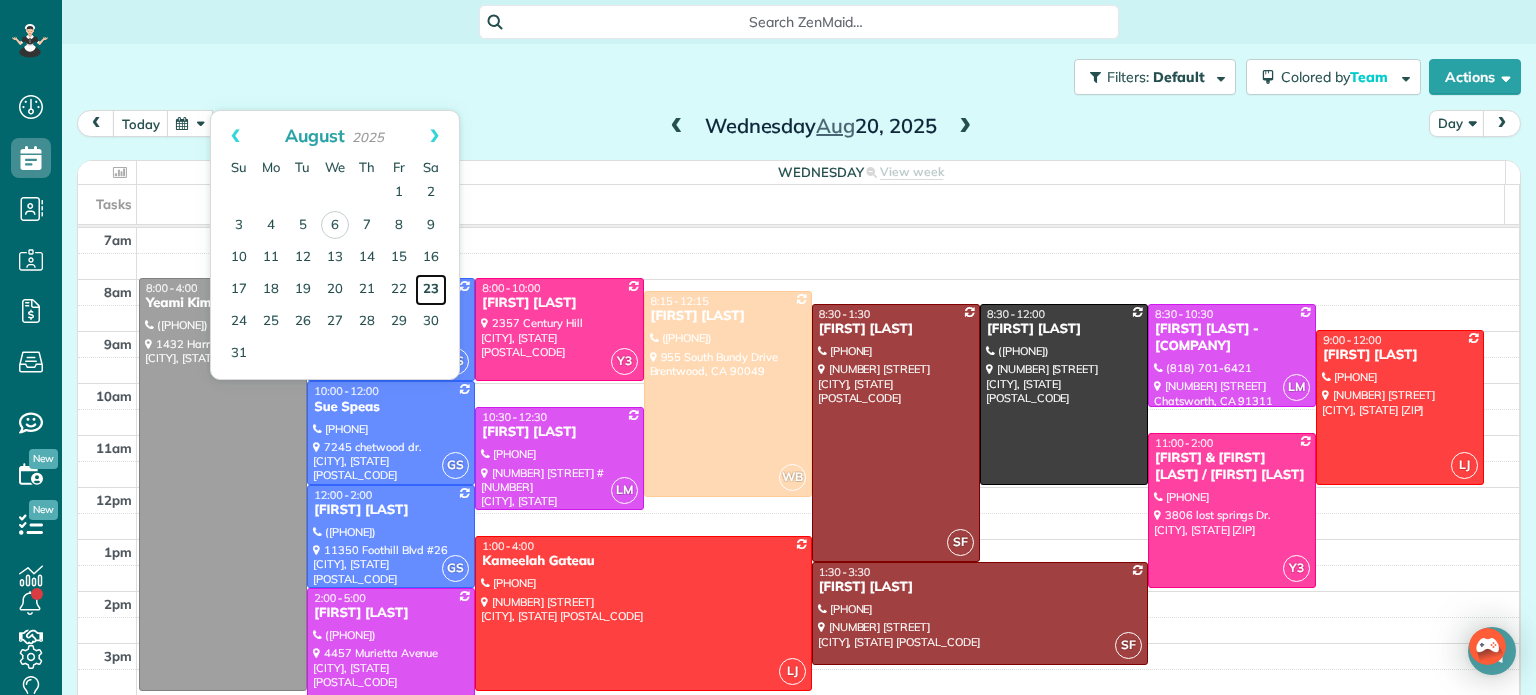 click on "23" at bounding box center [431, 290] 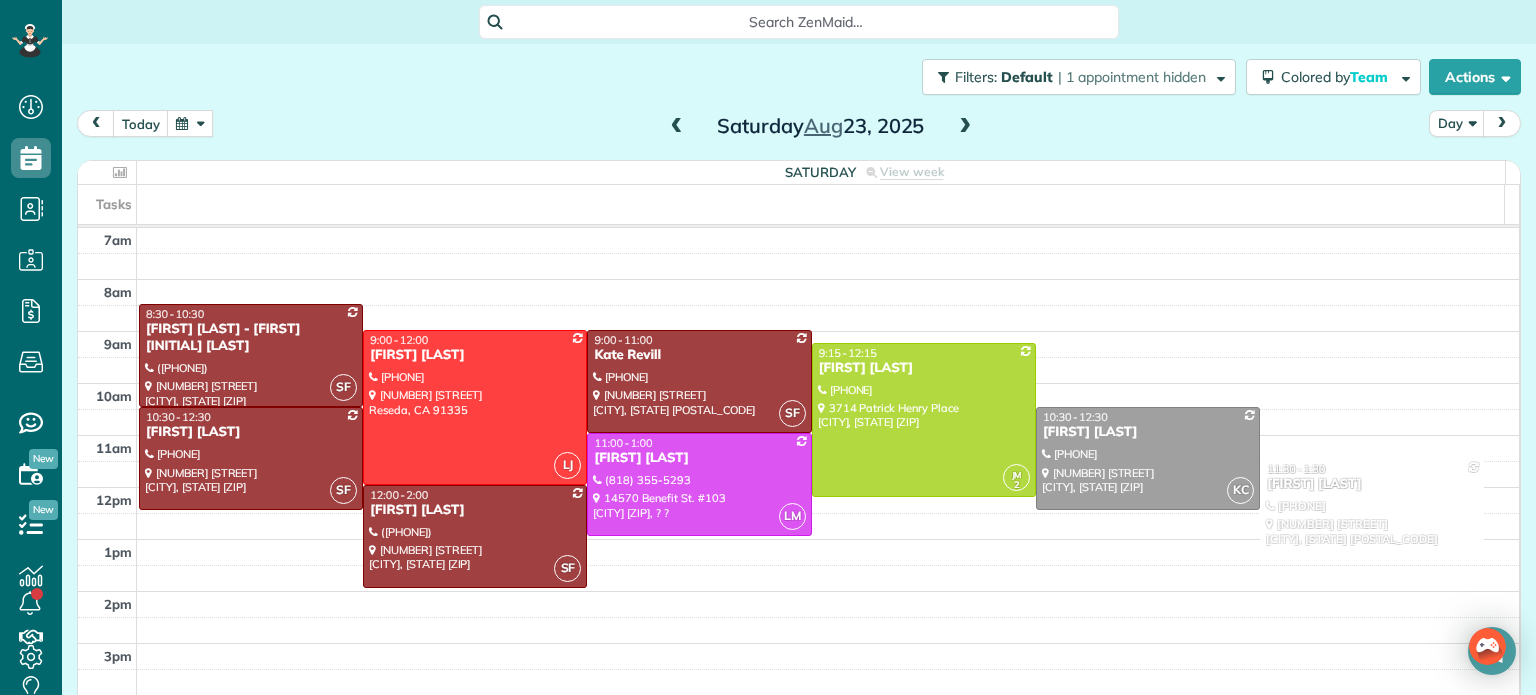 click at bounding box center [190, 123] 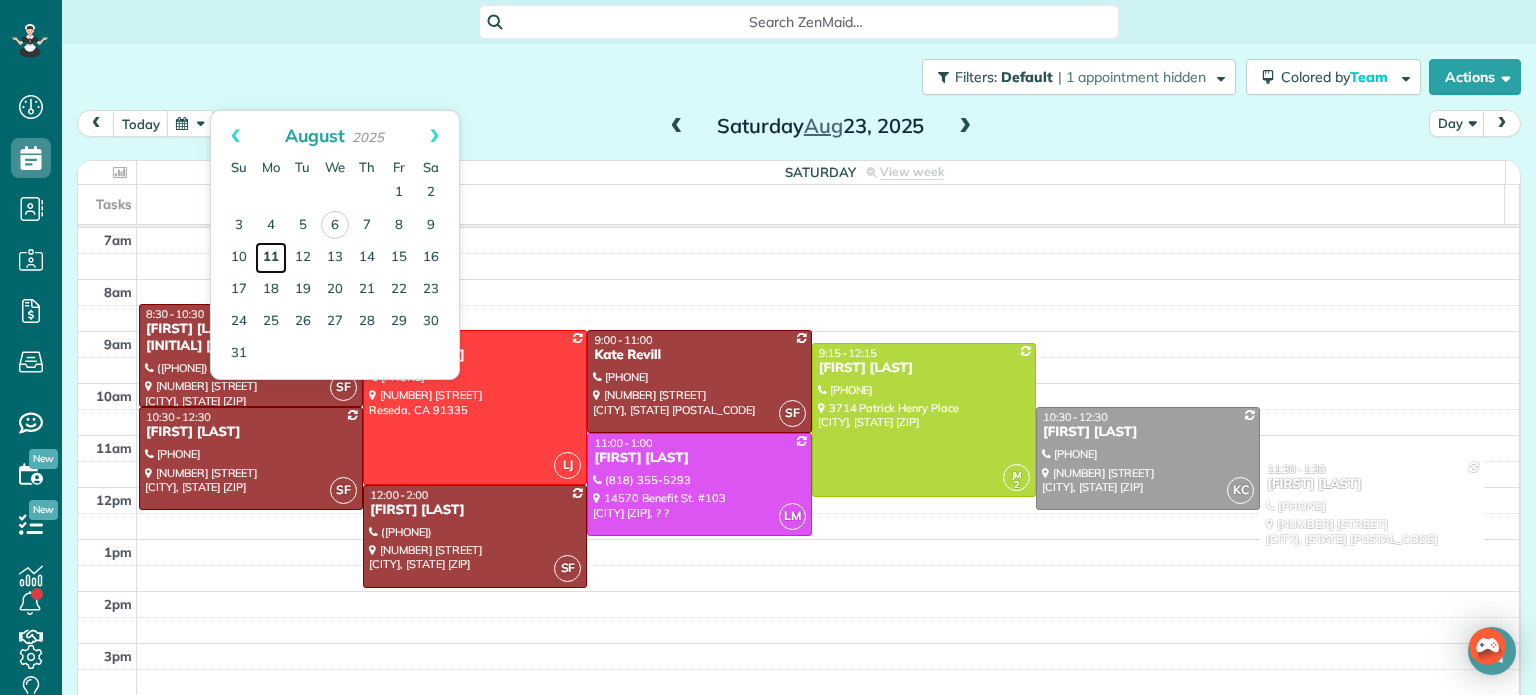 click on "11" at bounding box center [271, 258] 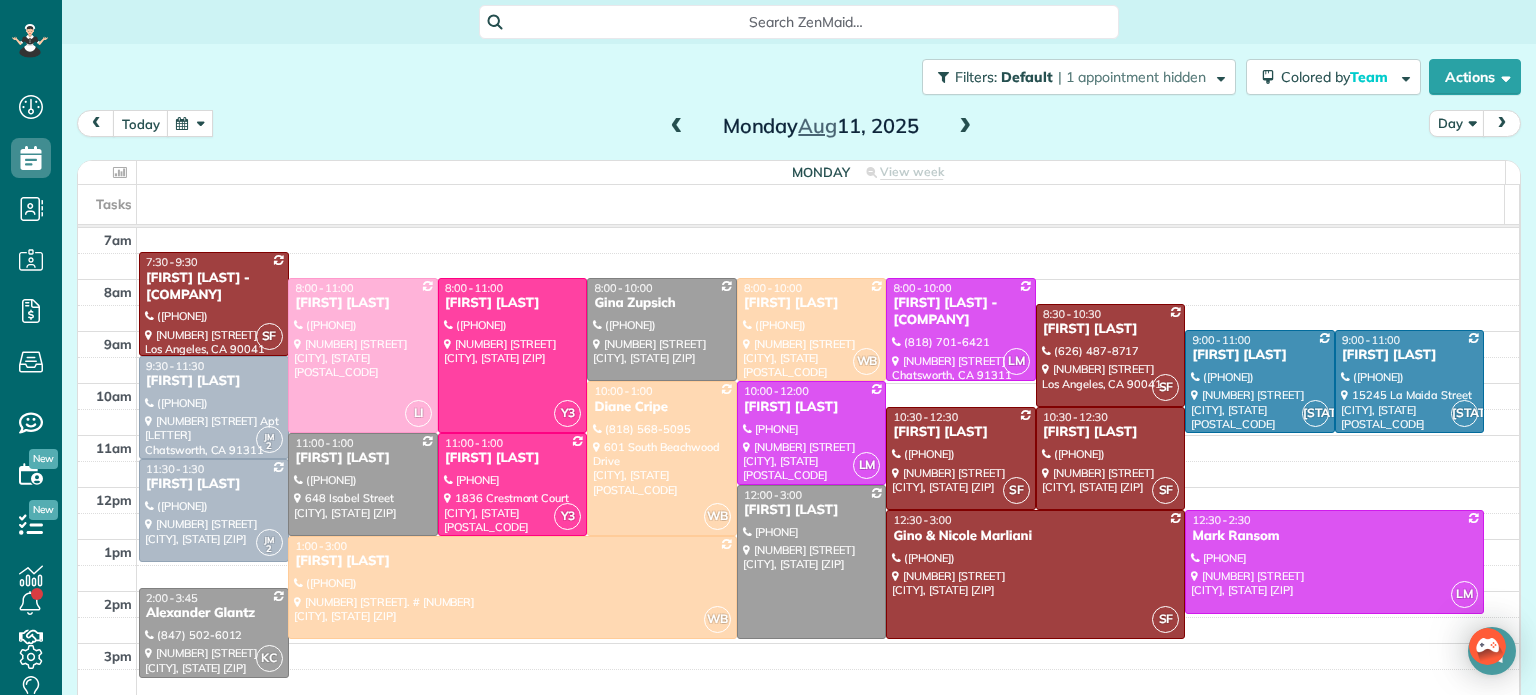 click at bounding box center (965, 127) 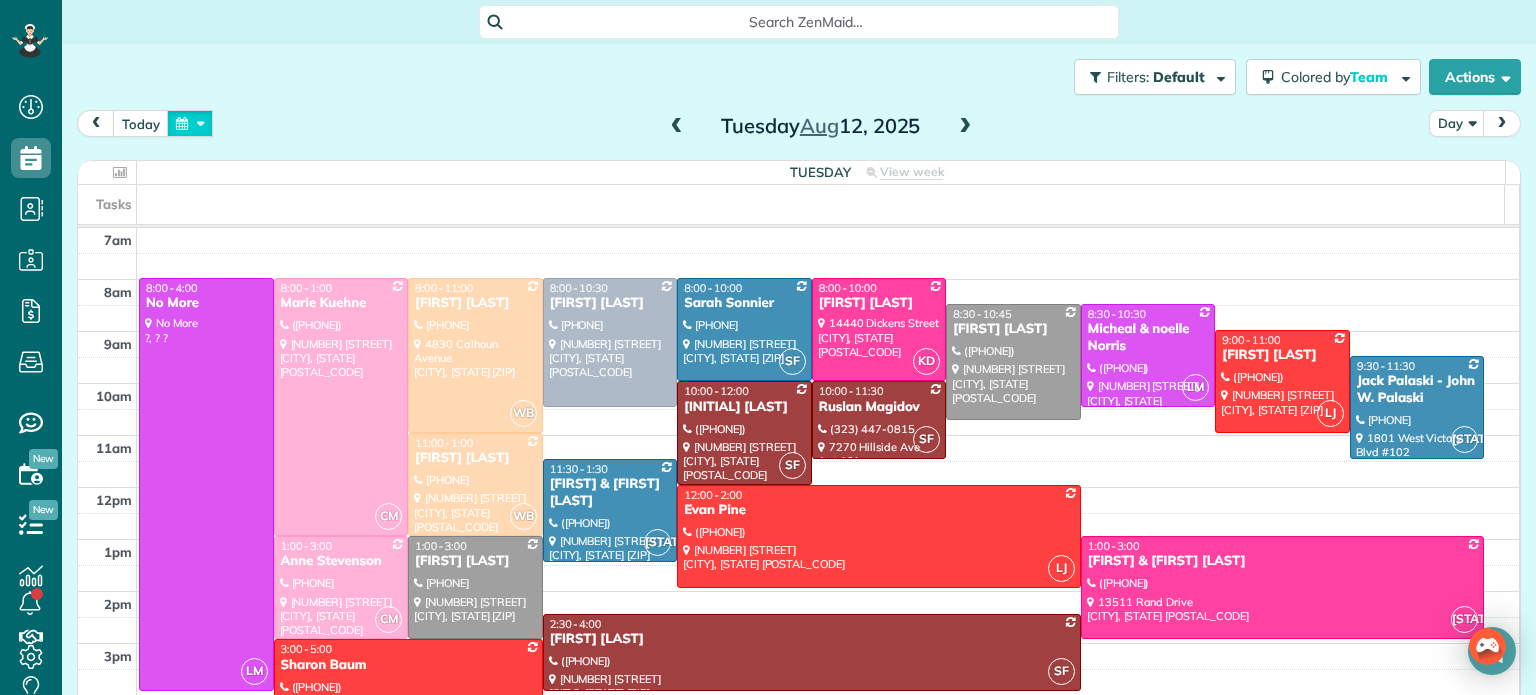 click at bounding box center (190, 123) 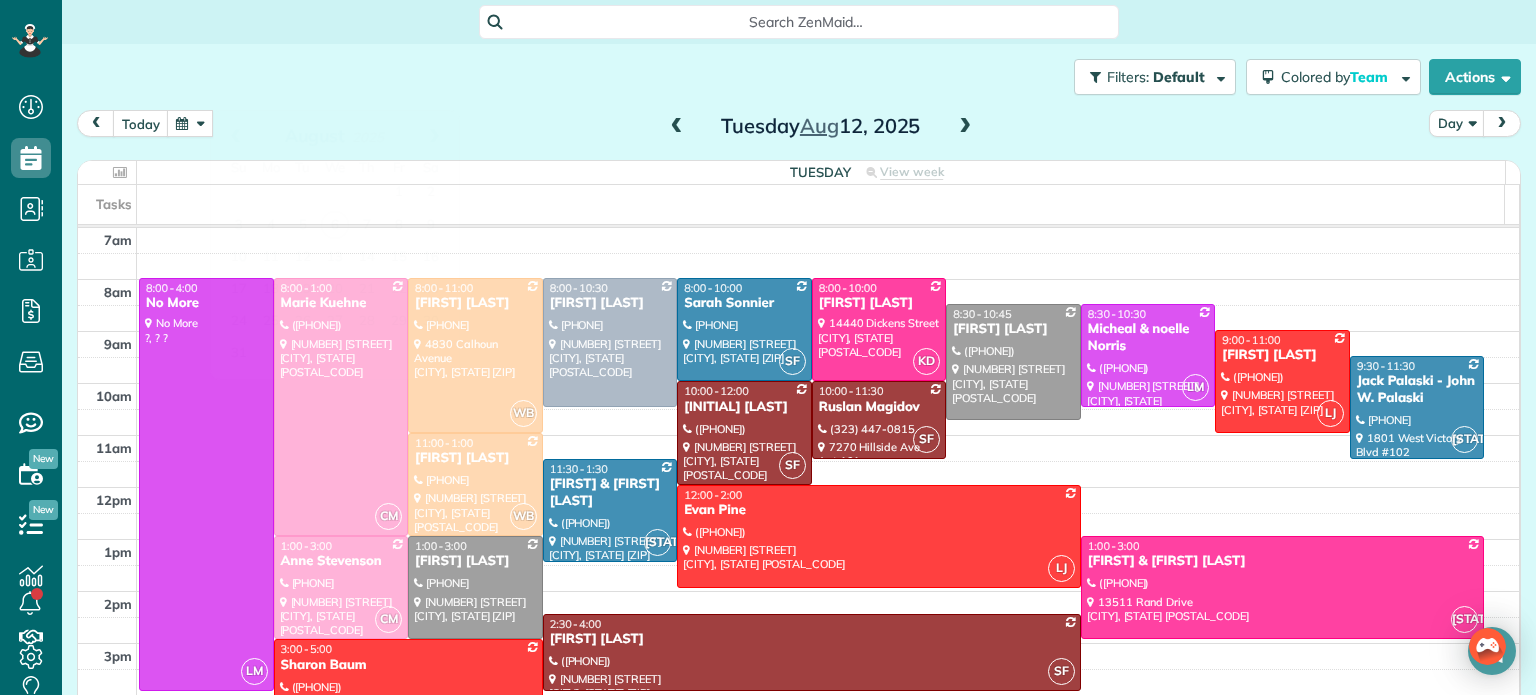click on "Filters:   Default
|  1 appointment hidden
Colored by  Team
Color by Cleaner
Color by Team
Color by Status
Color by Recurrence
Color by Paid/Unpaid
Filters  Default
Schedule Changes
Actions
Create Appointment
Create Task
Clock In/Out
Send Work Orders
Print Route Sheets
Today's Emails/Texts
View Metrics" at bounding box center [799, 77] 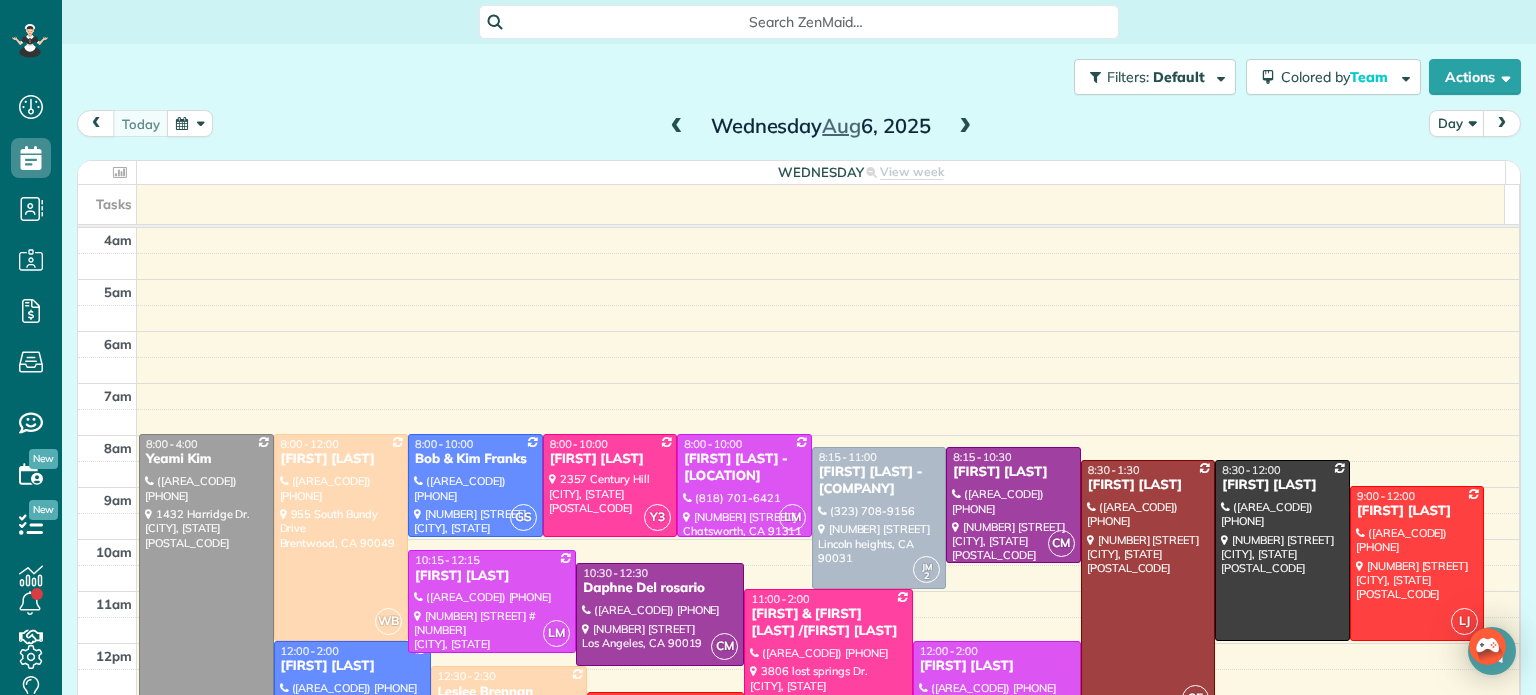scroll, scrollTop: 0, scrollLeft: 0, axis: both 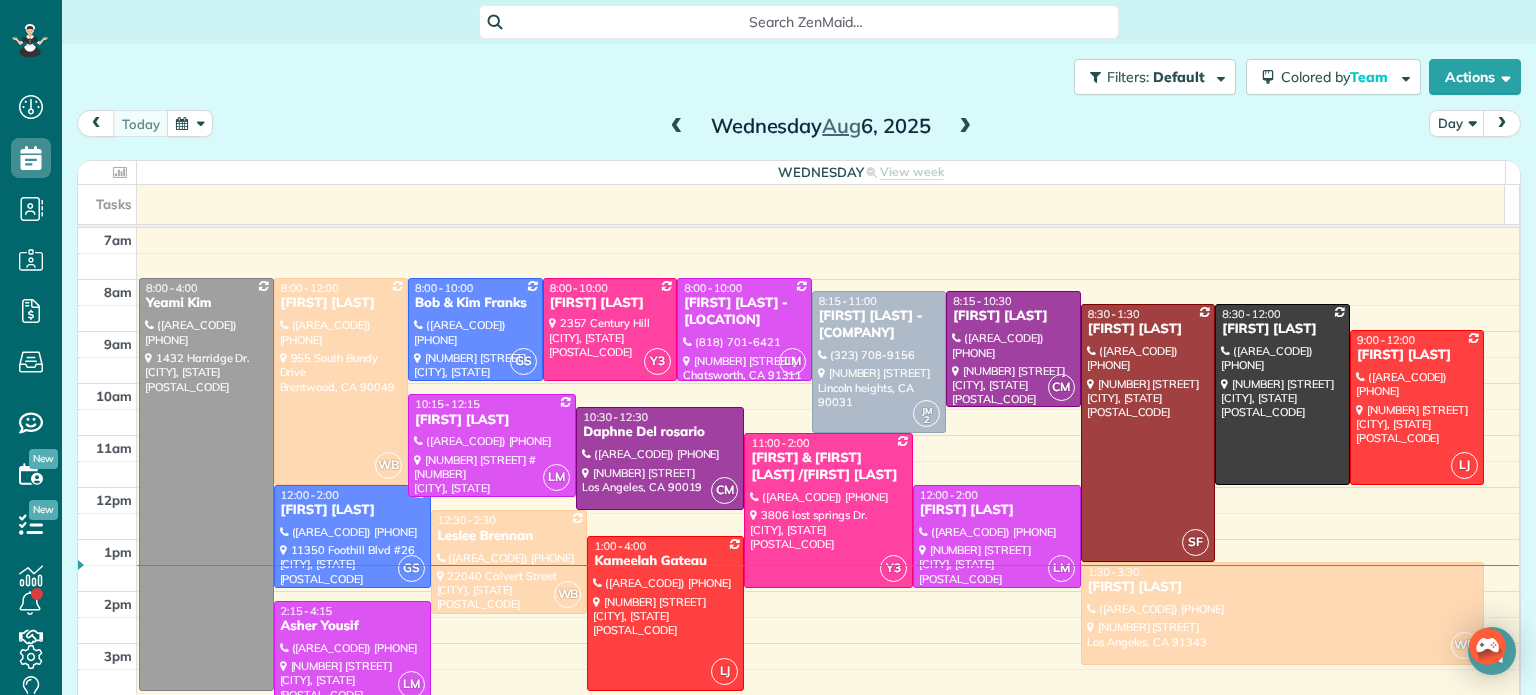 click at bounding box center (677, 127) 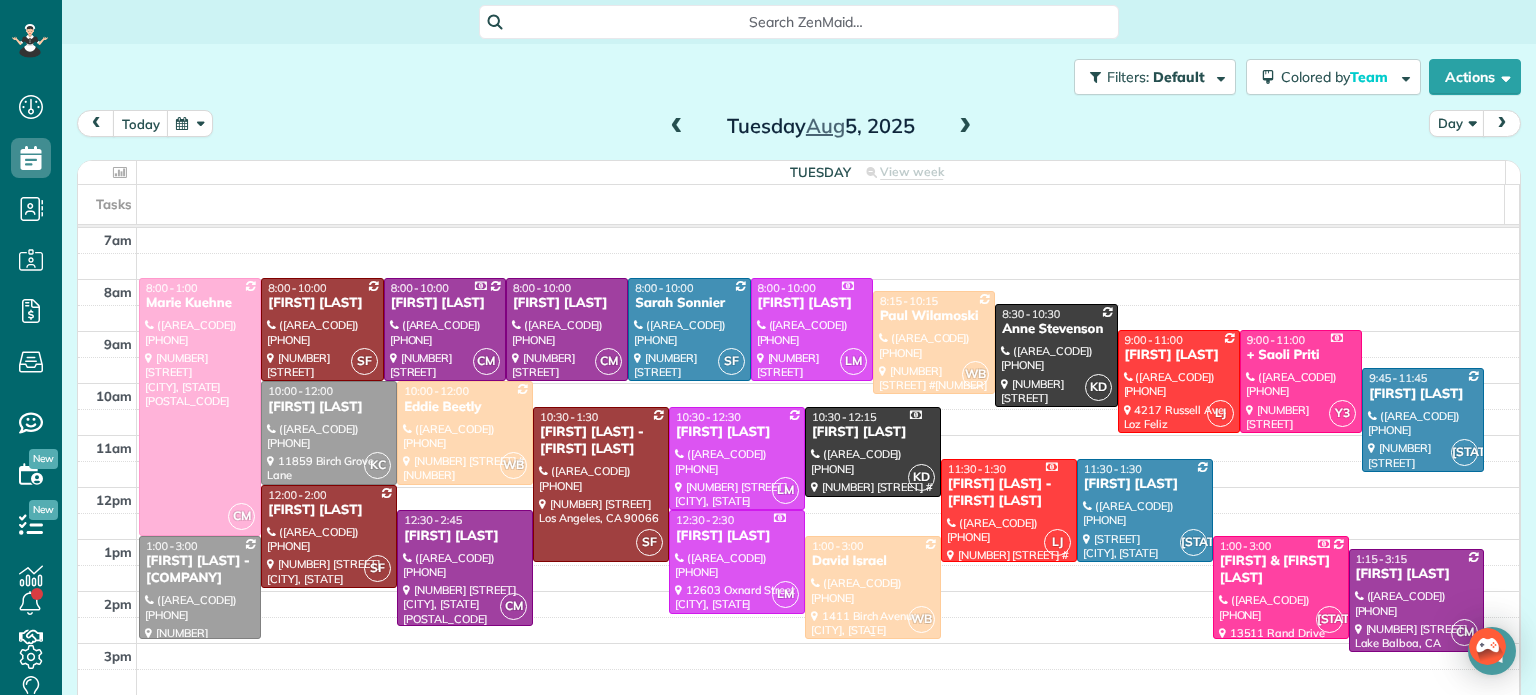 click at bounding box center (873, 587) 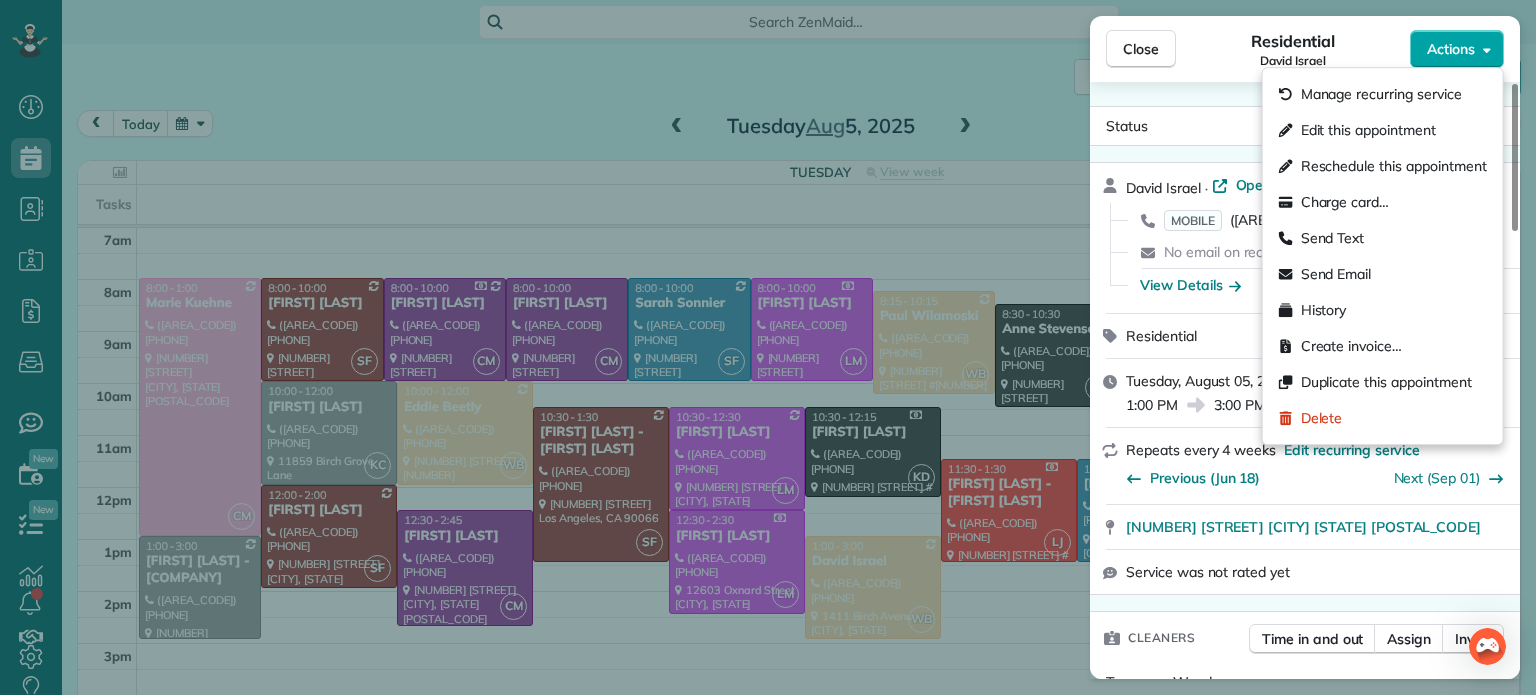 click on "Actions" at bounding box center (1451, 49) 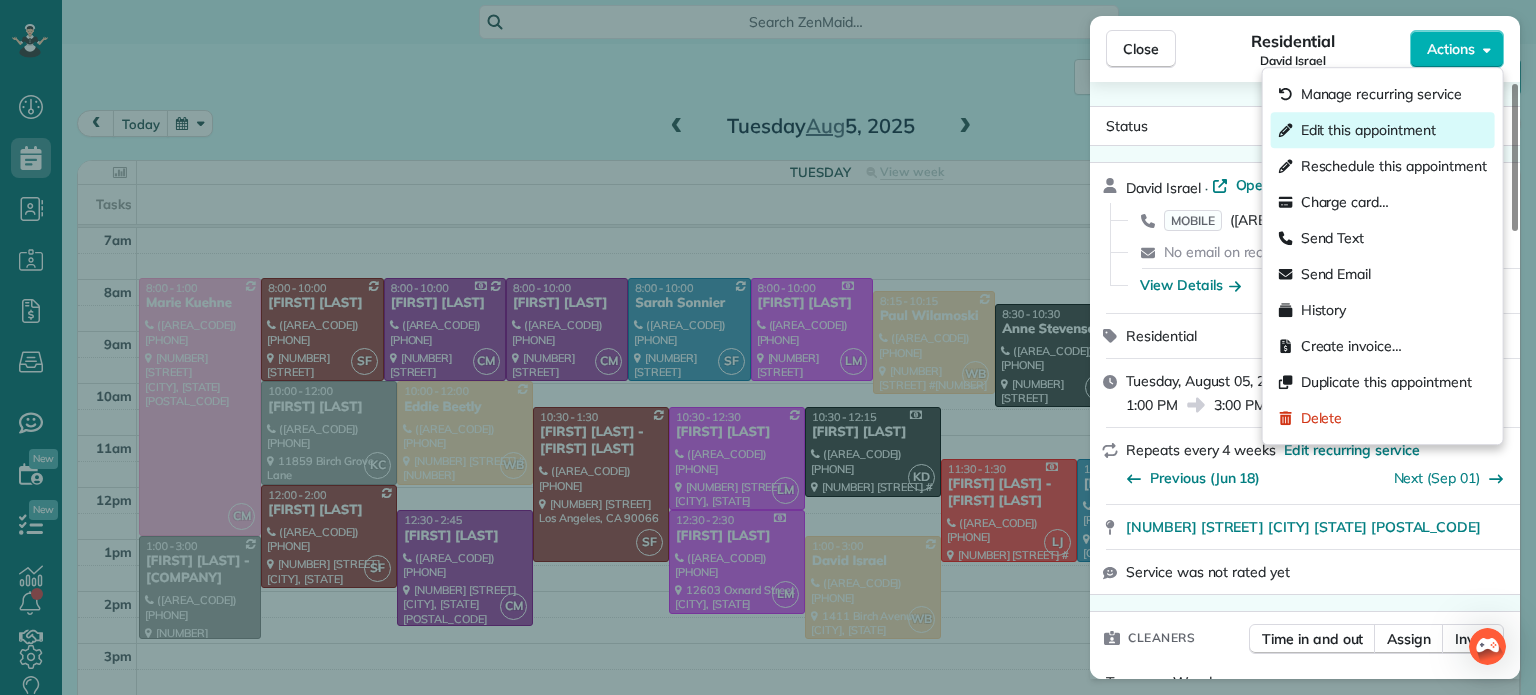 click on "Edit this appointment" at bounding box center [1368, 130] 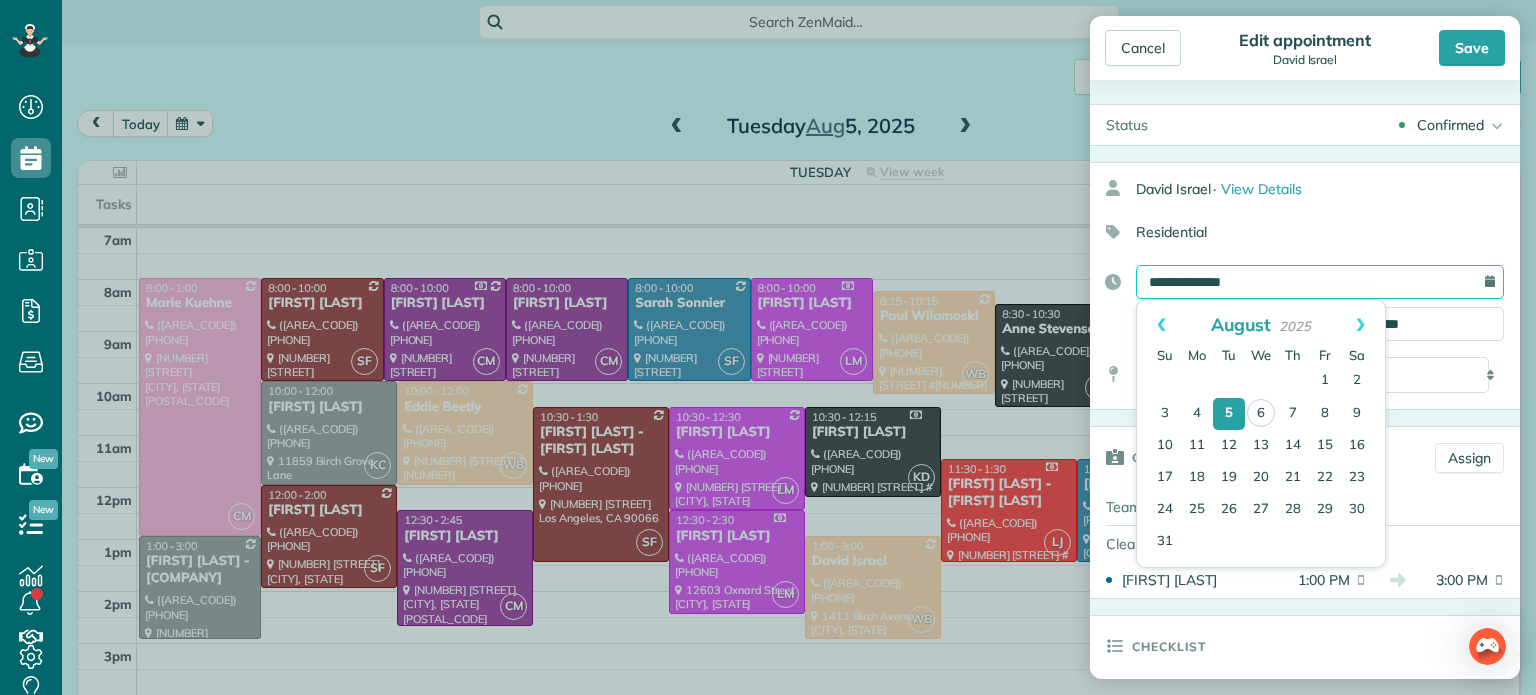 click on "**********" at bounding box center [1320, 282] 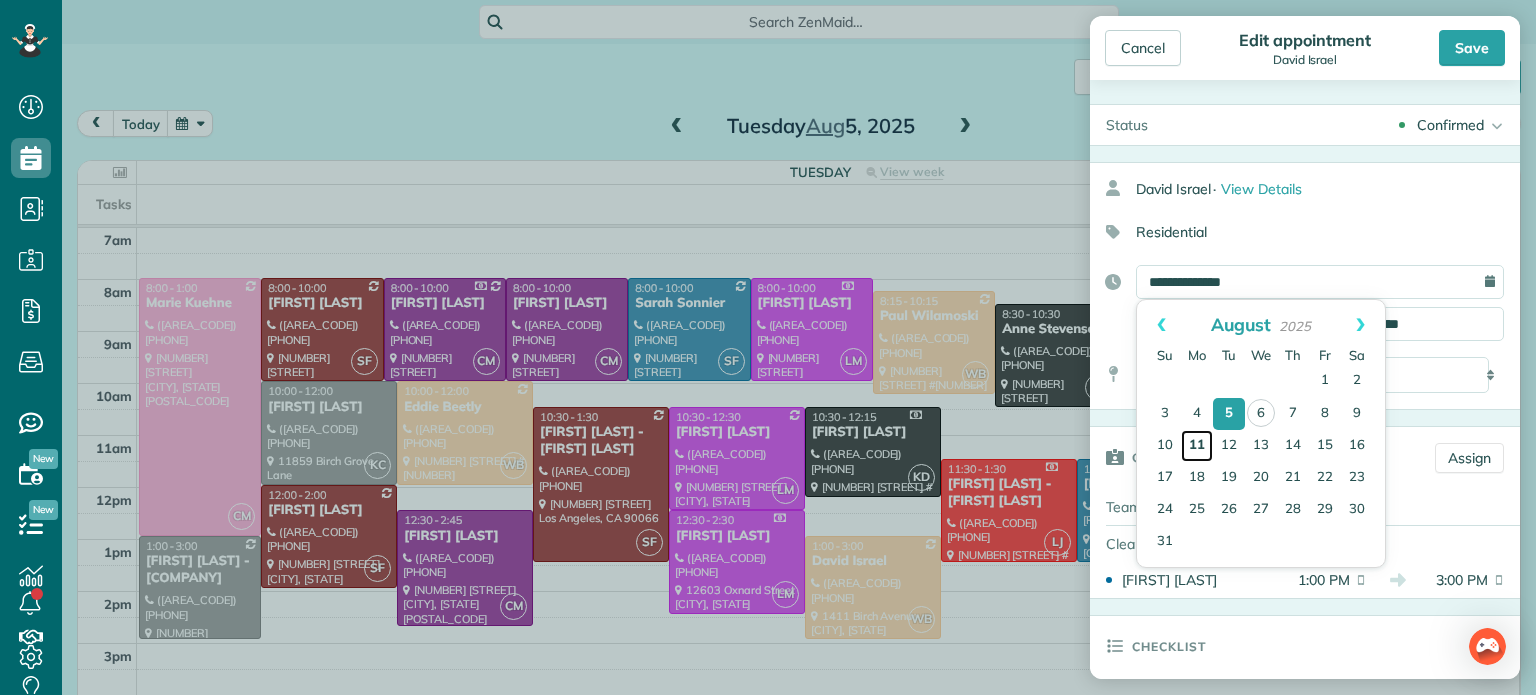 click on "11" at bounding box center [1197, 446] 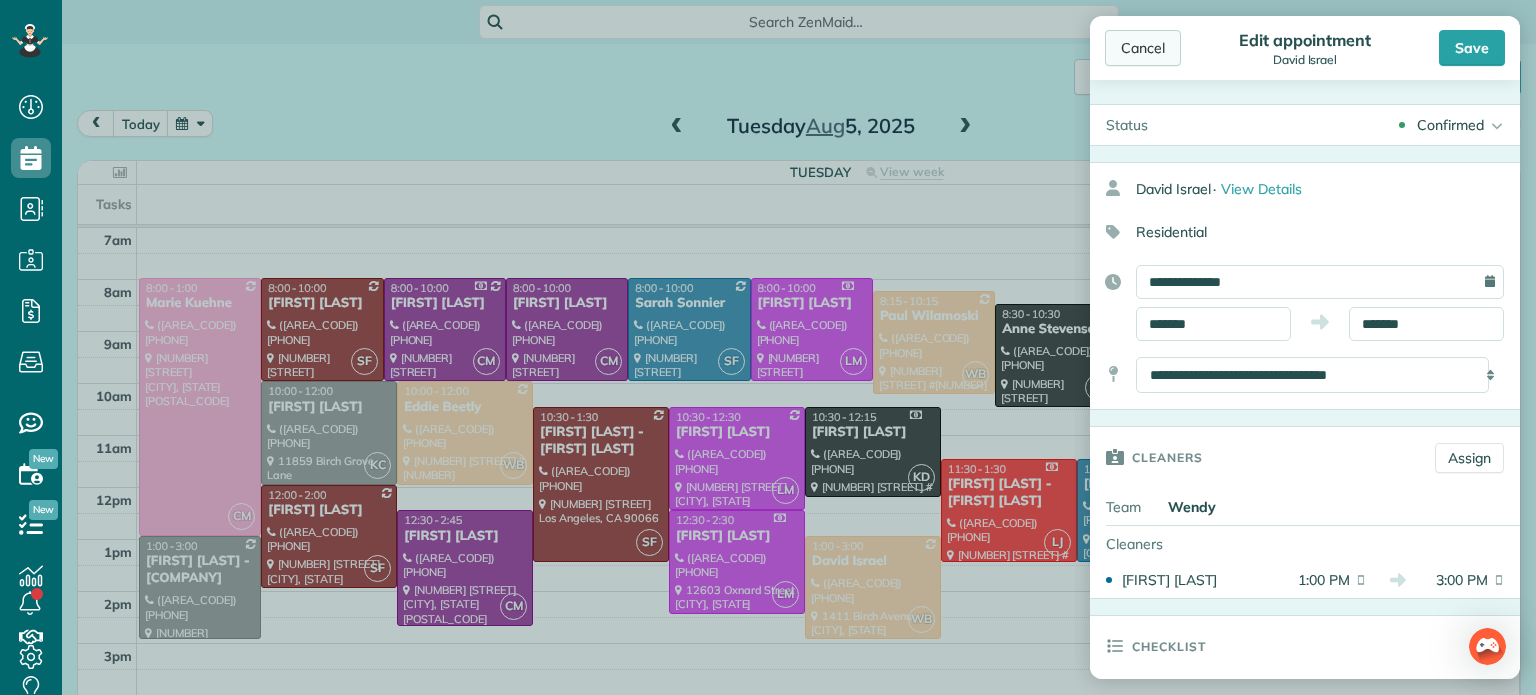 click on "Cancel" at bounding box center [1143, 48] 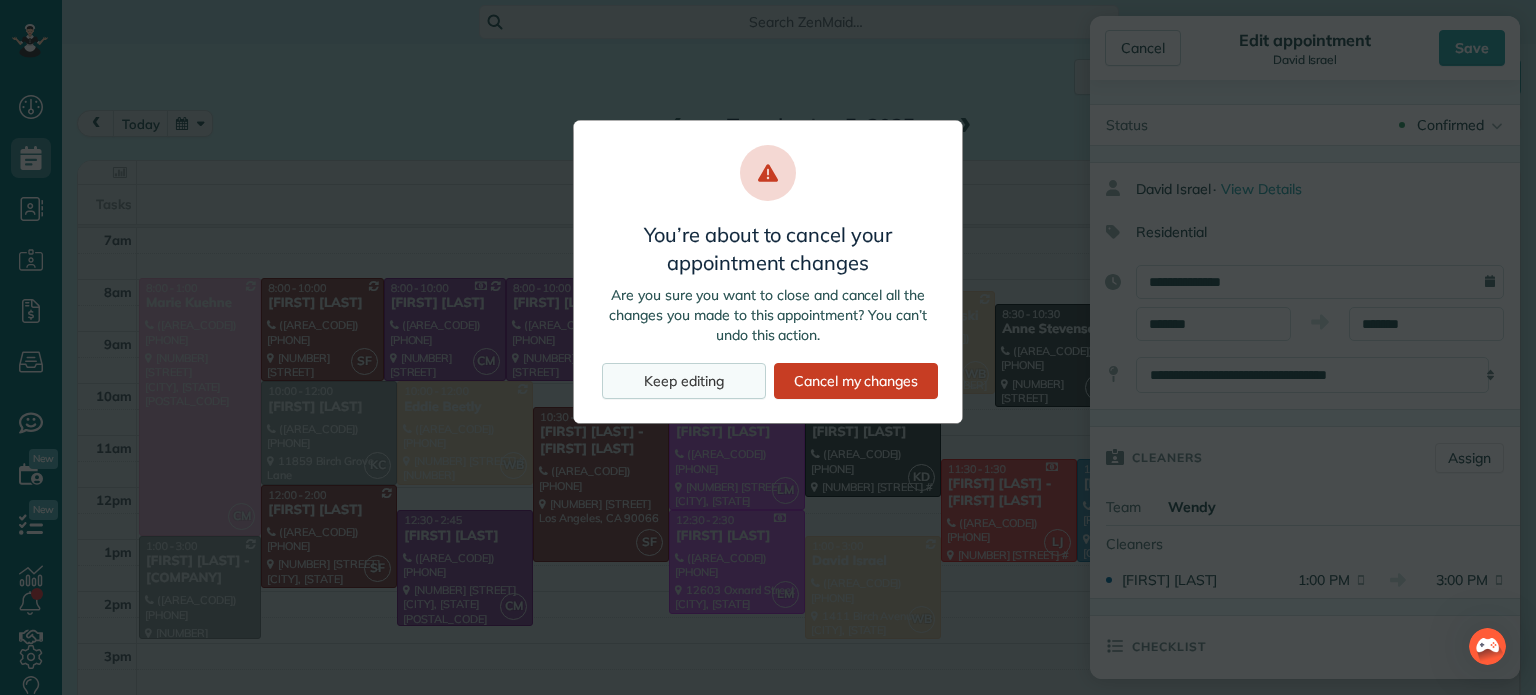 click on "Keep editing" at bounding box center (684, 381) 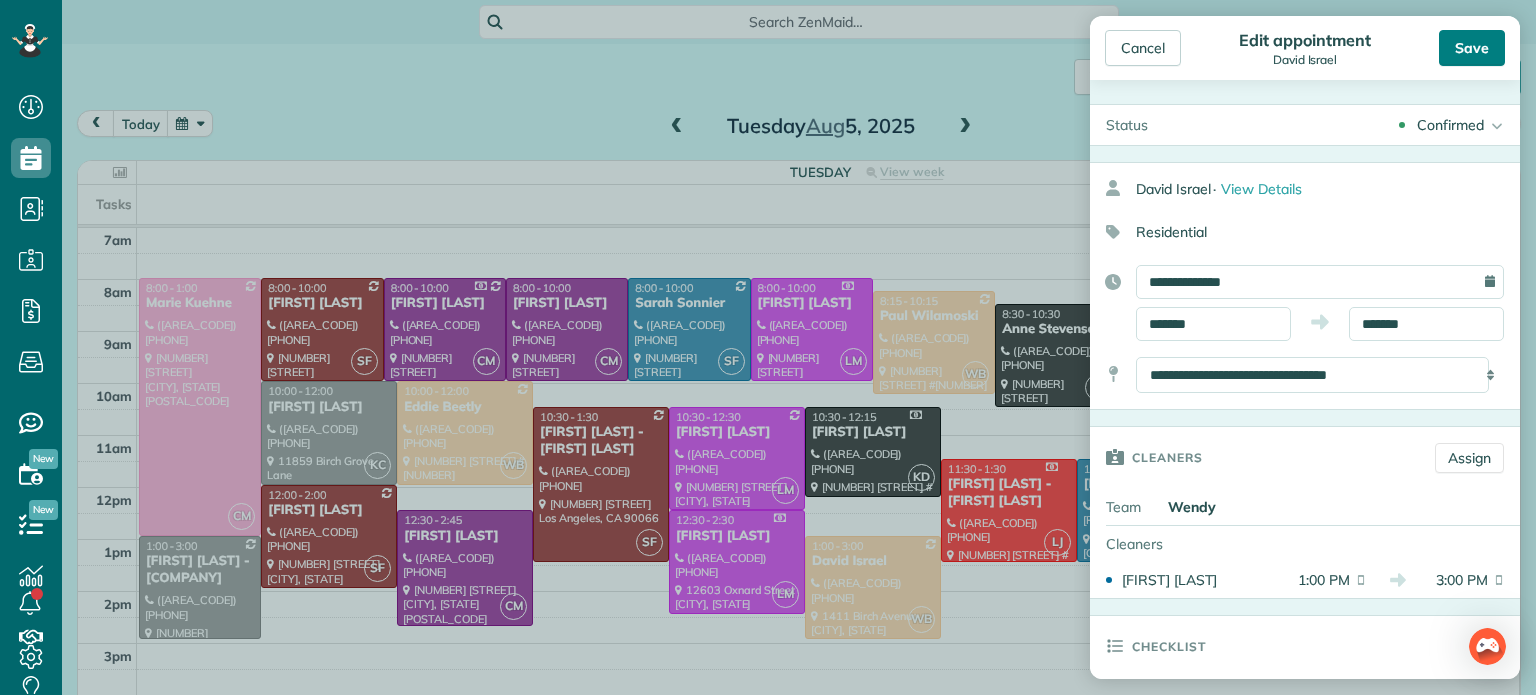 click on "Save" at bounding box center (1472, 48) 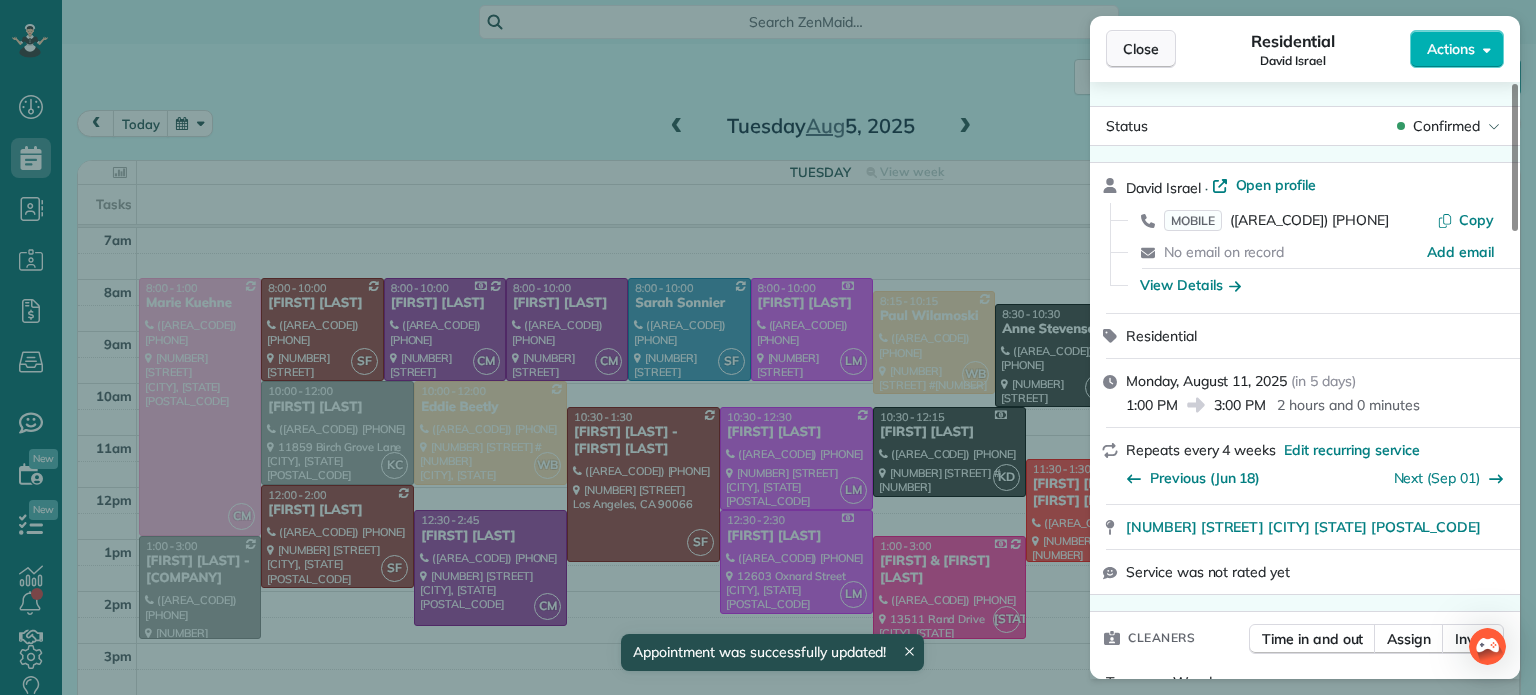 click on "Close" at bounding box center (1141, 49) 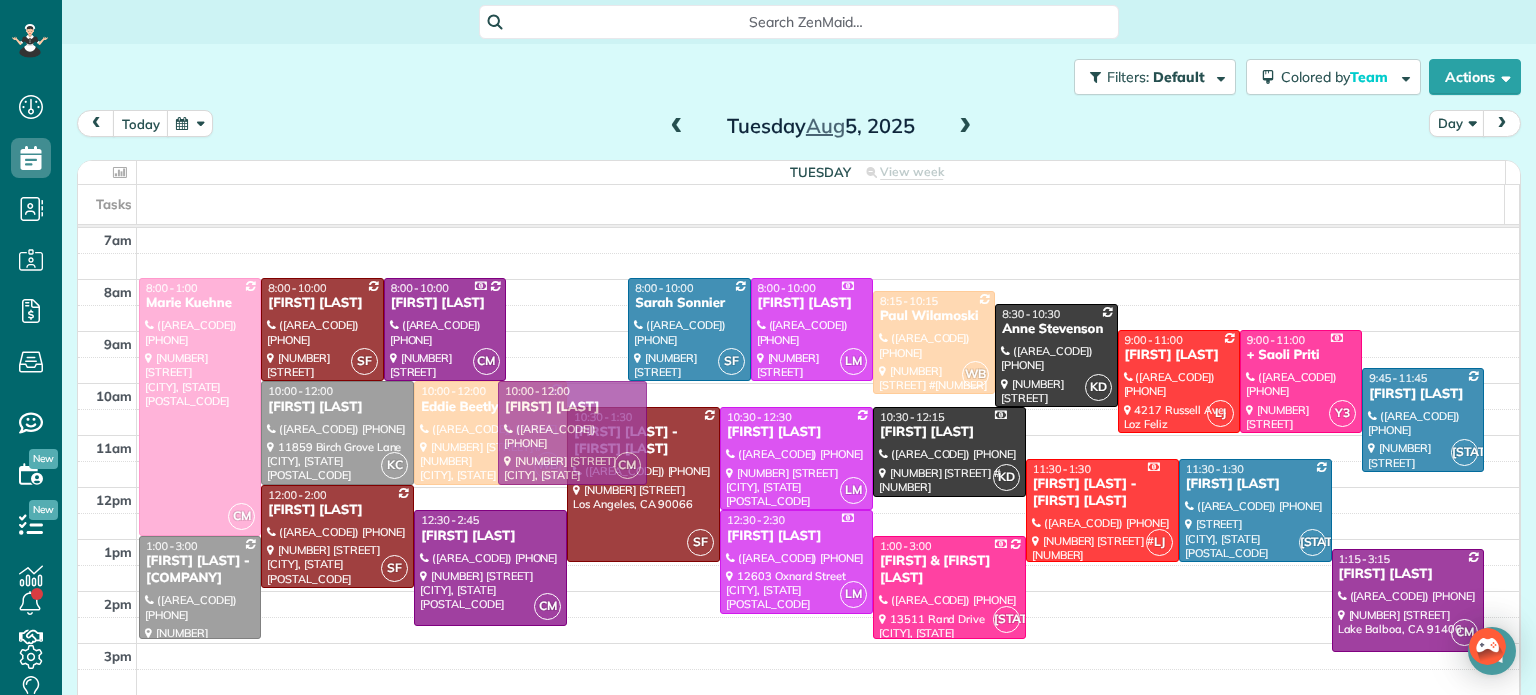 drag, startPoint x: 521, startPoint y: 315, endPoint x: 523, endPoint y: 418, distance: 103.01942 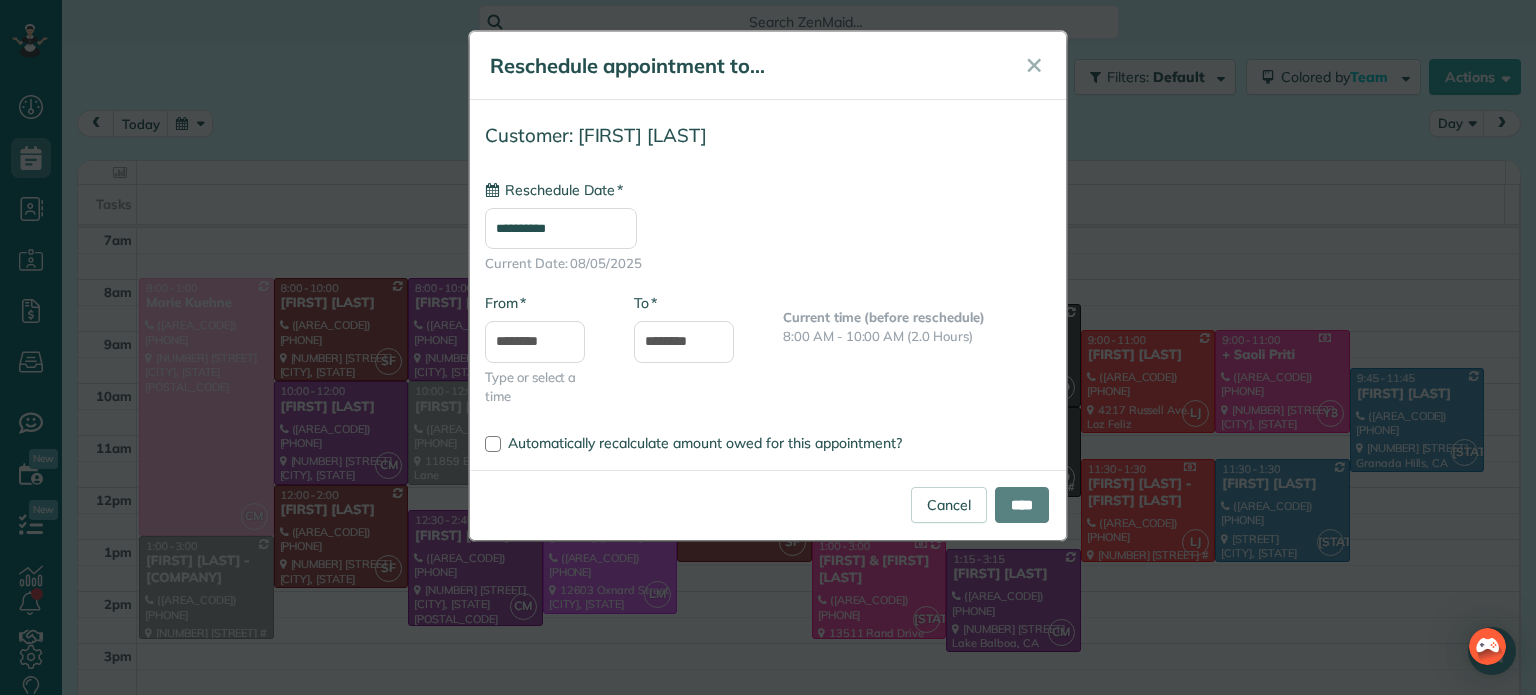 type on "**********" 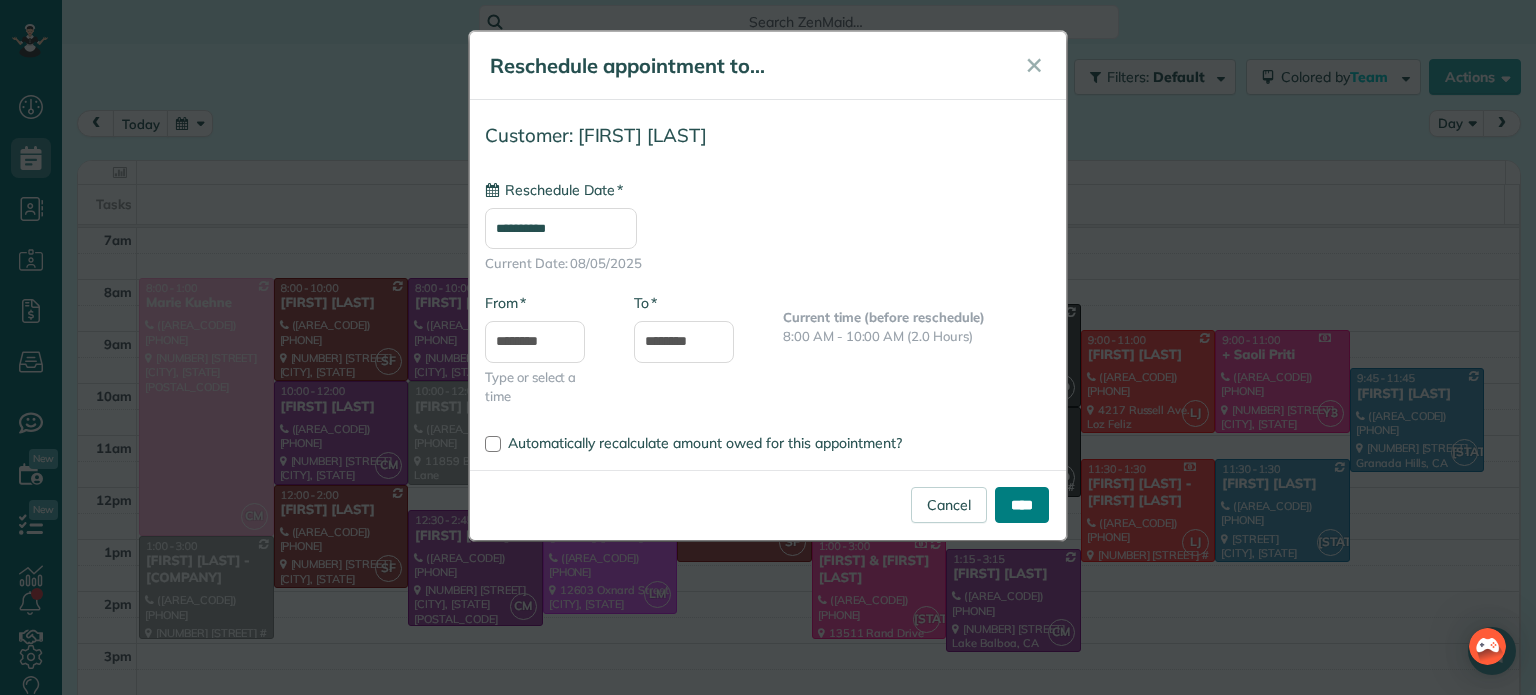 click on "****" at bounding box center [1022, 505] 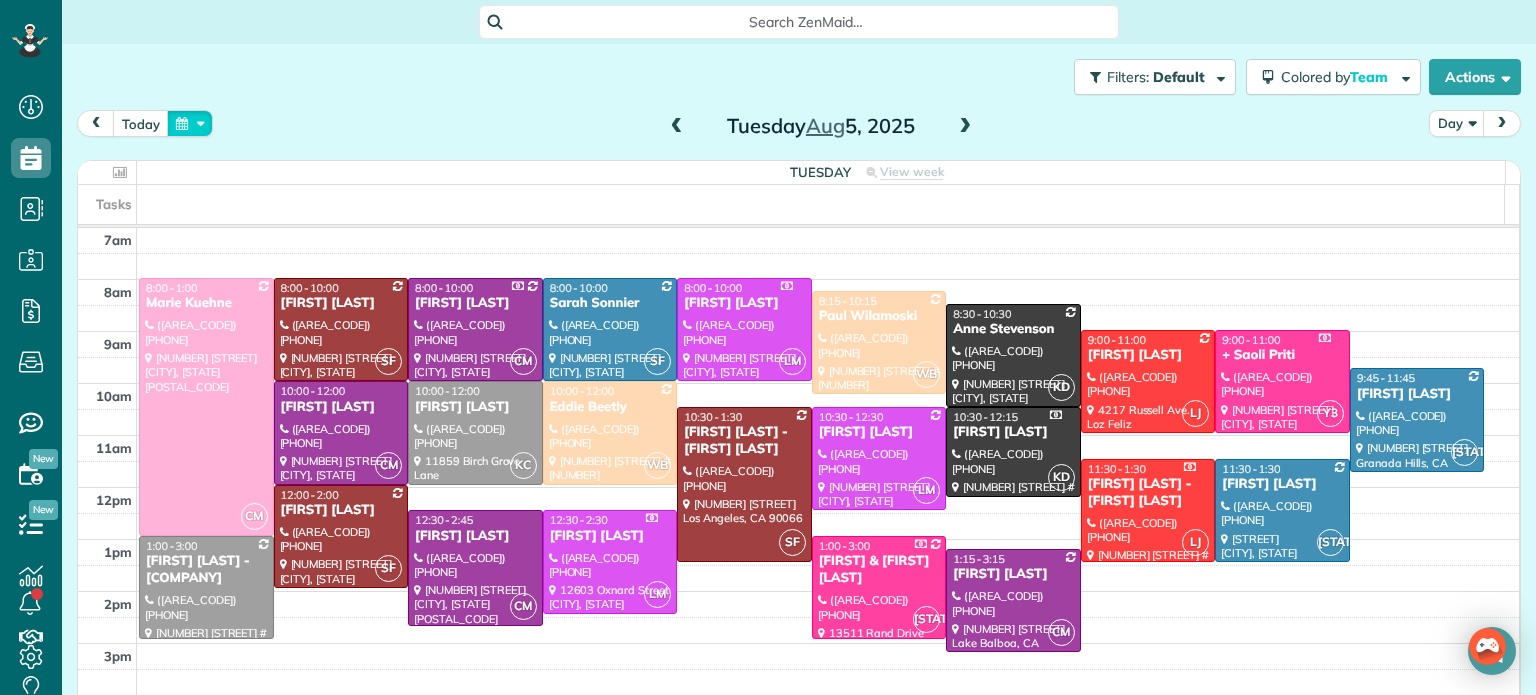 click at bounding box center (190, 123) 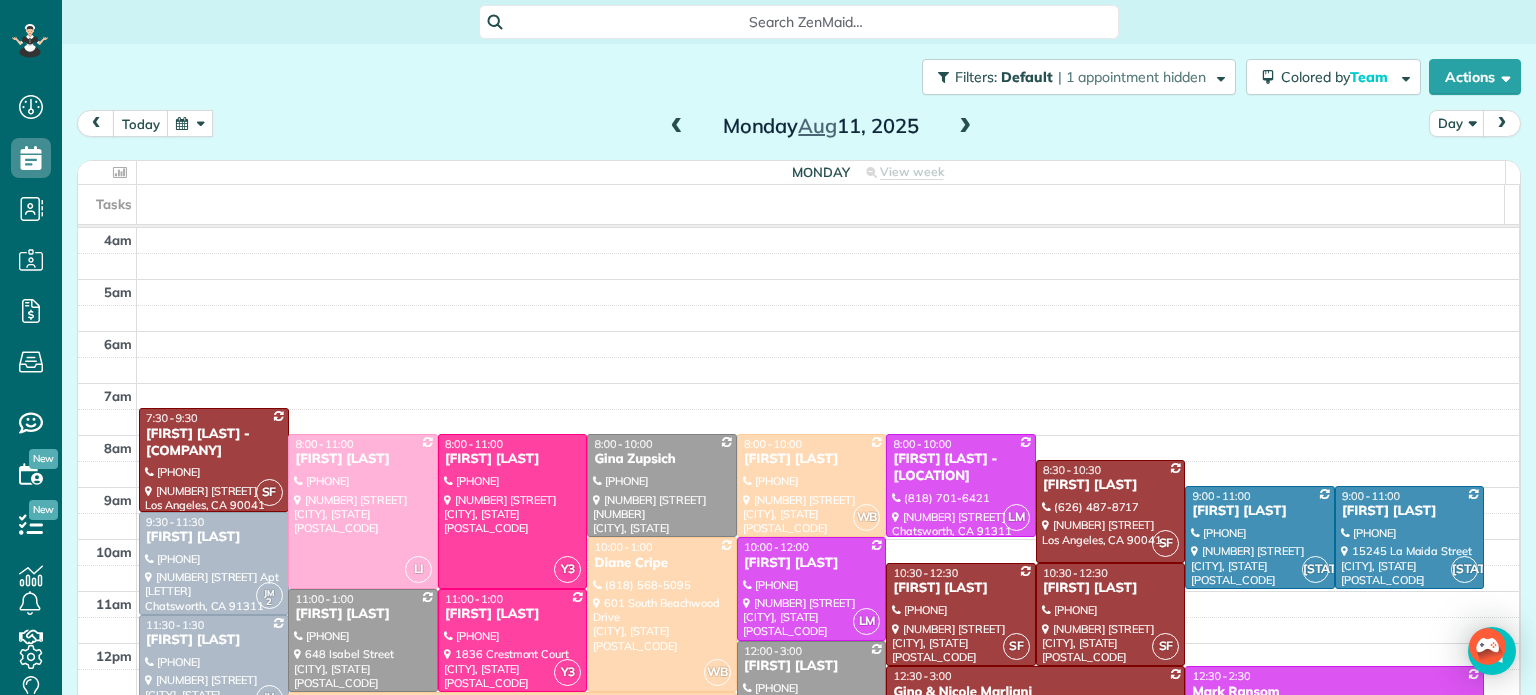 scroll, scrollTop: 0, scrollLeft: 0, axis: both 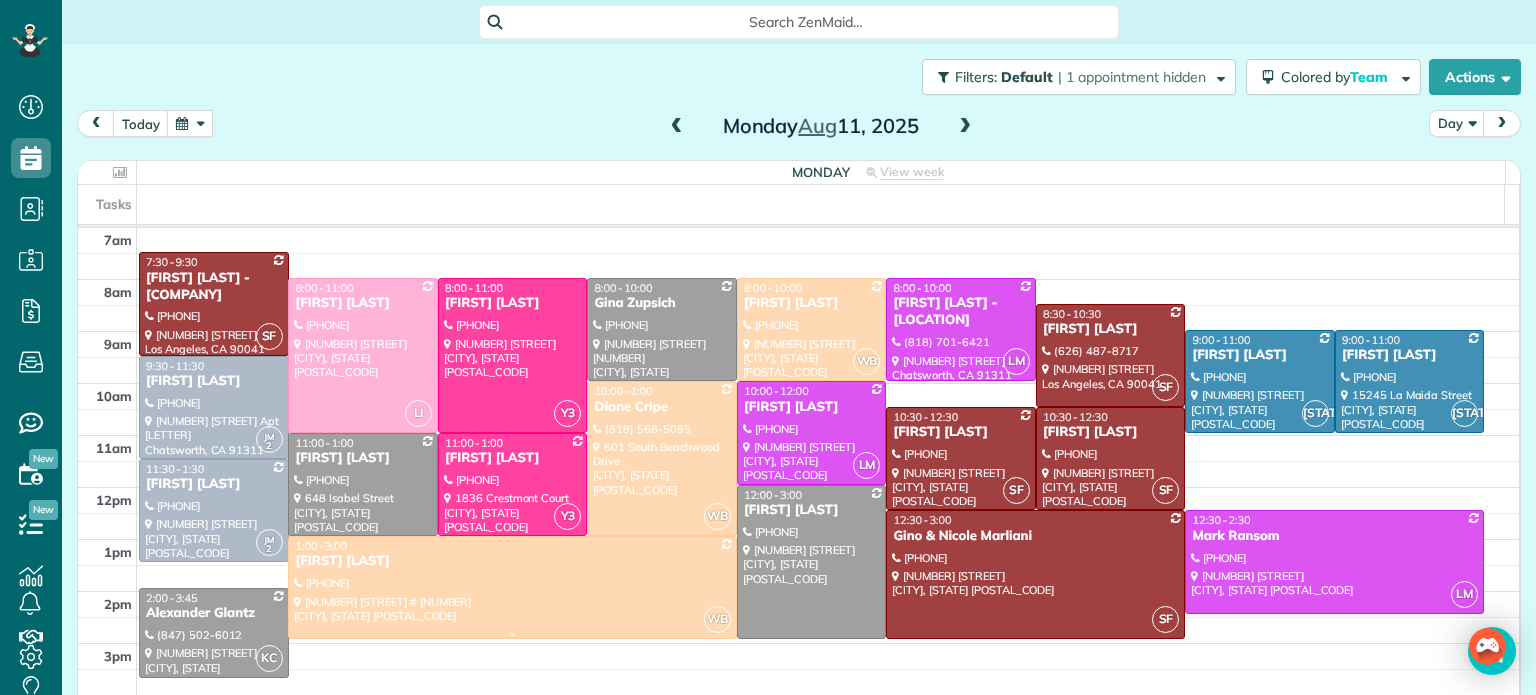 click at bounding box center [512, 587] 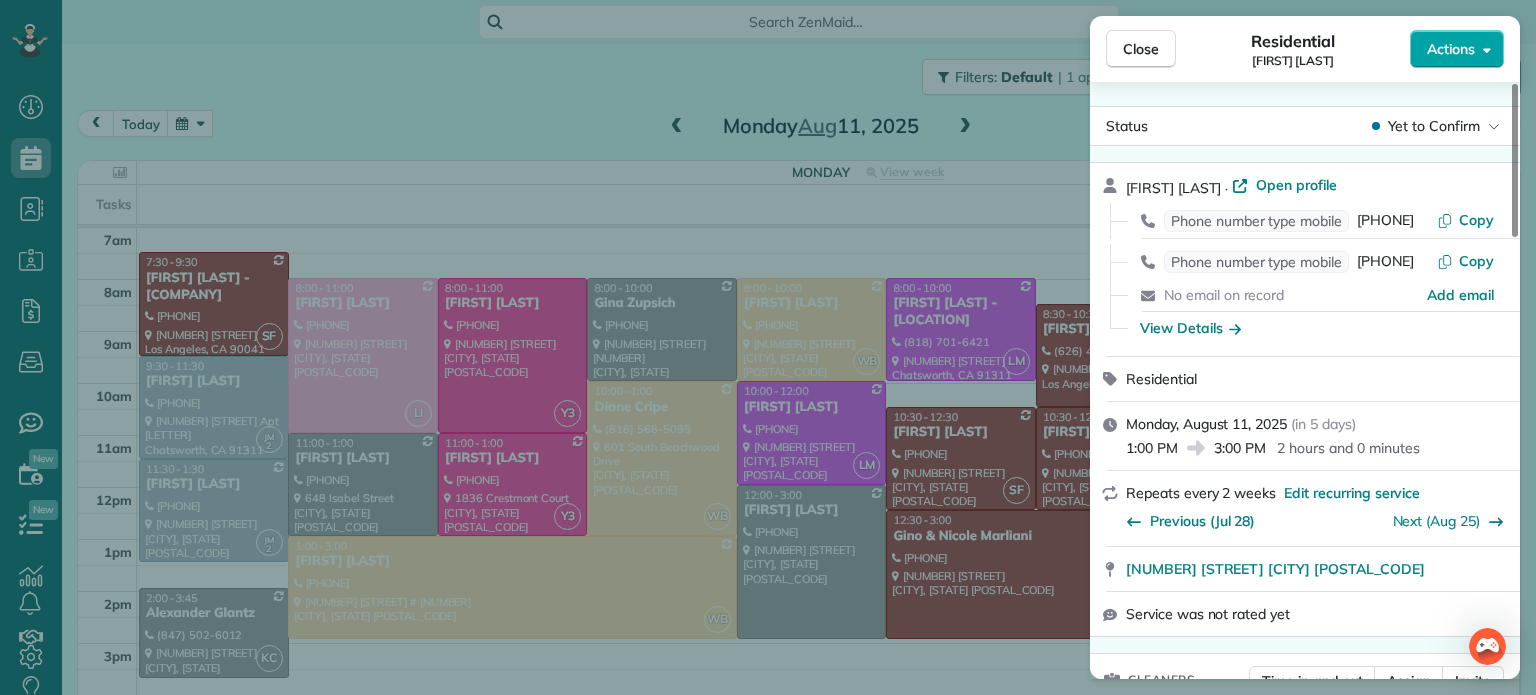 click on "Actions" at bounding box center [1451, 49] 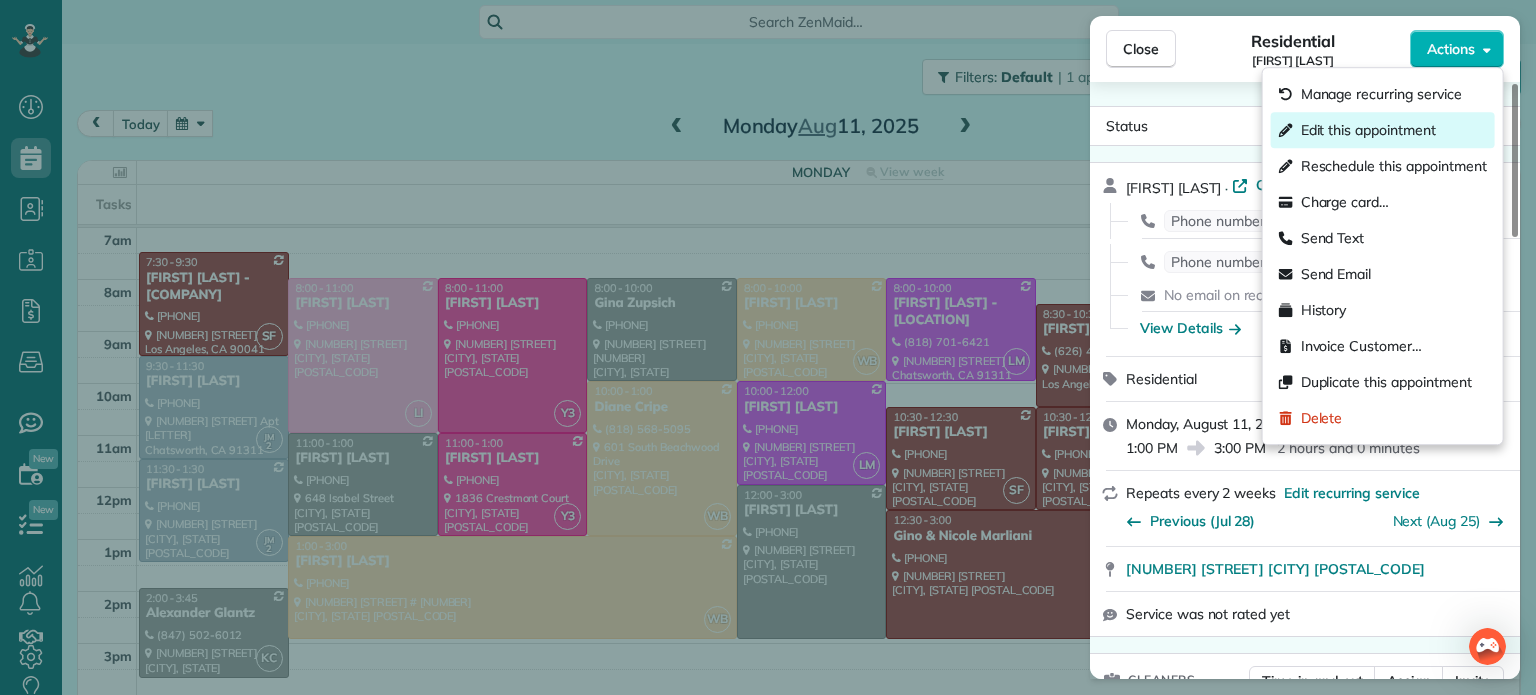 click on "Edit this appointment" at bounding box center (1368, 130) 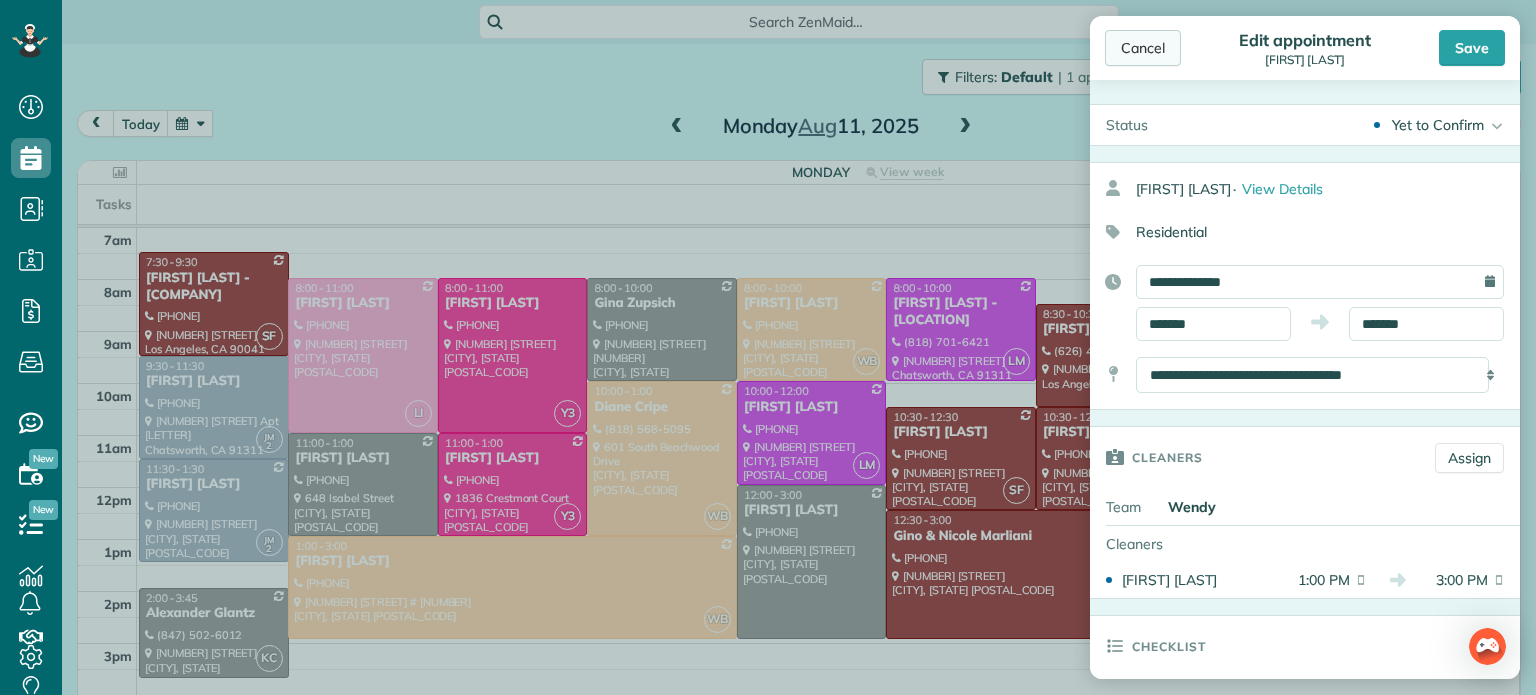 click on "Cancel" at bounding box center [1143, 48] 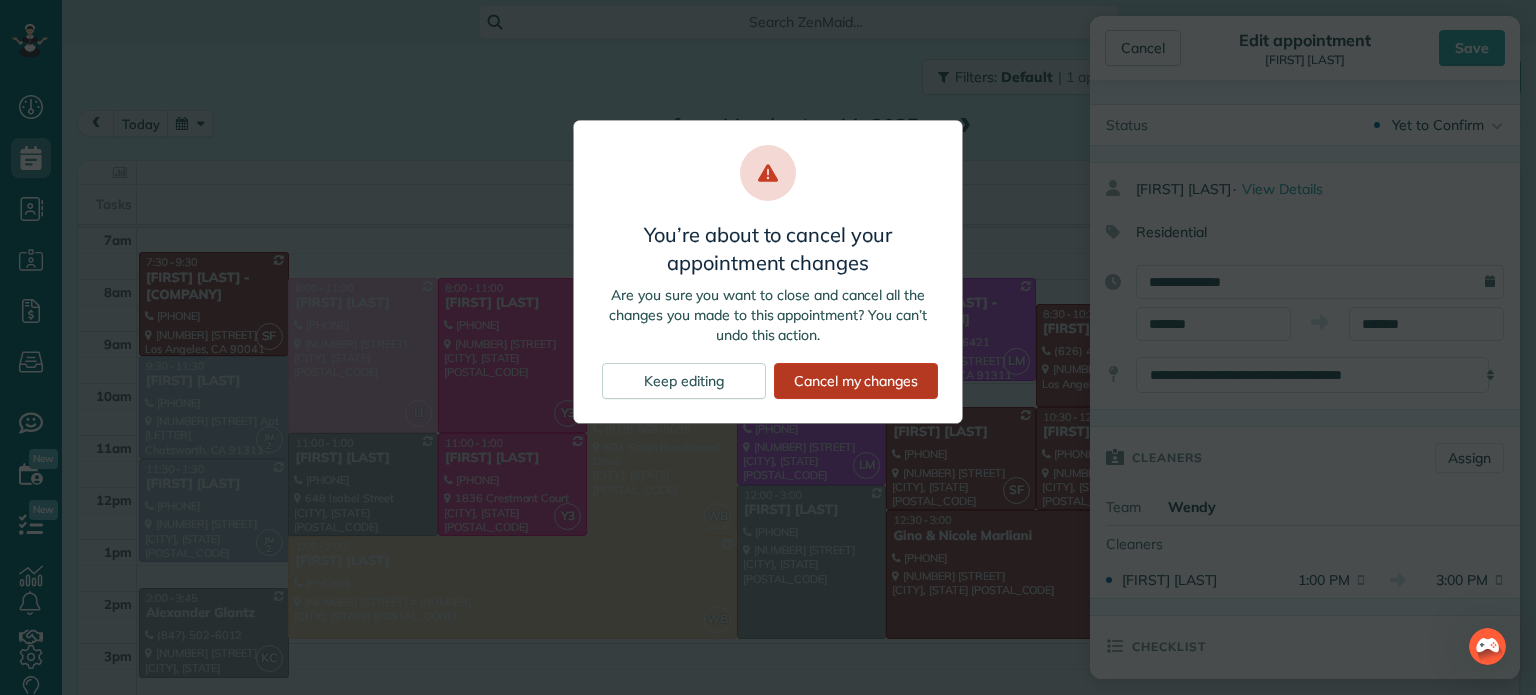 click on "Cancel my changes" at bounding box center [856, 381] 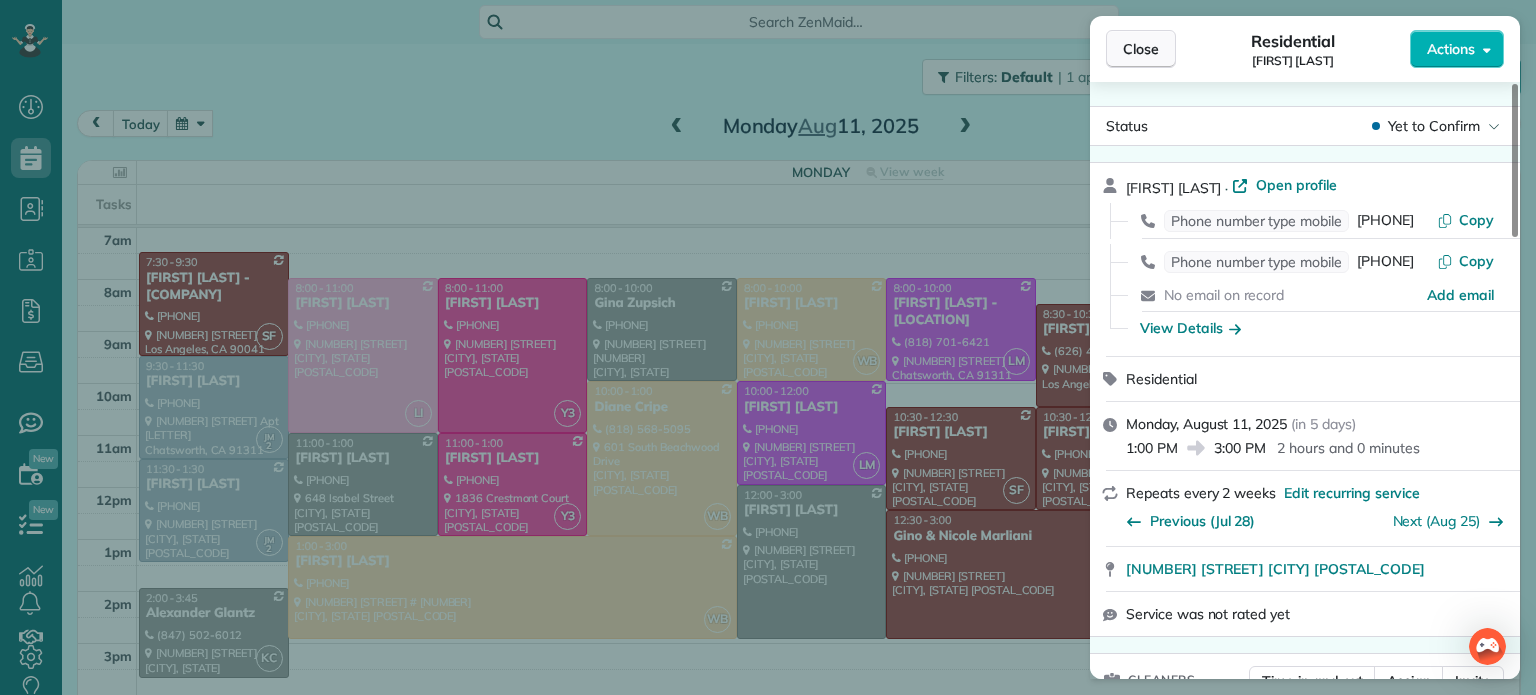 click on "Close" at bounding box center [1141, 49] 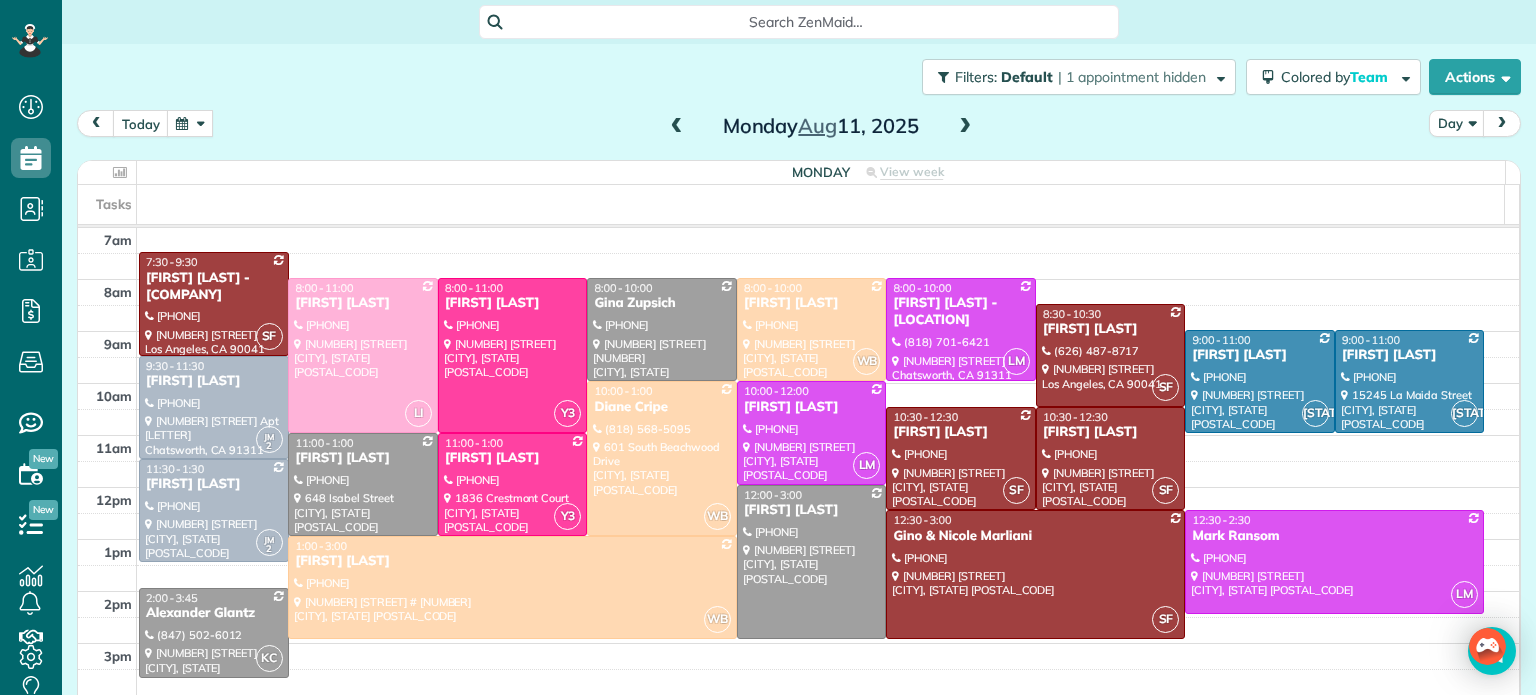 click on "today   Day Monday  Aug  11, 2025" at bounding box center (799, 128) 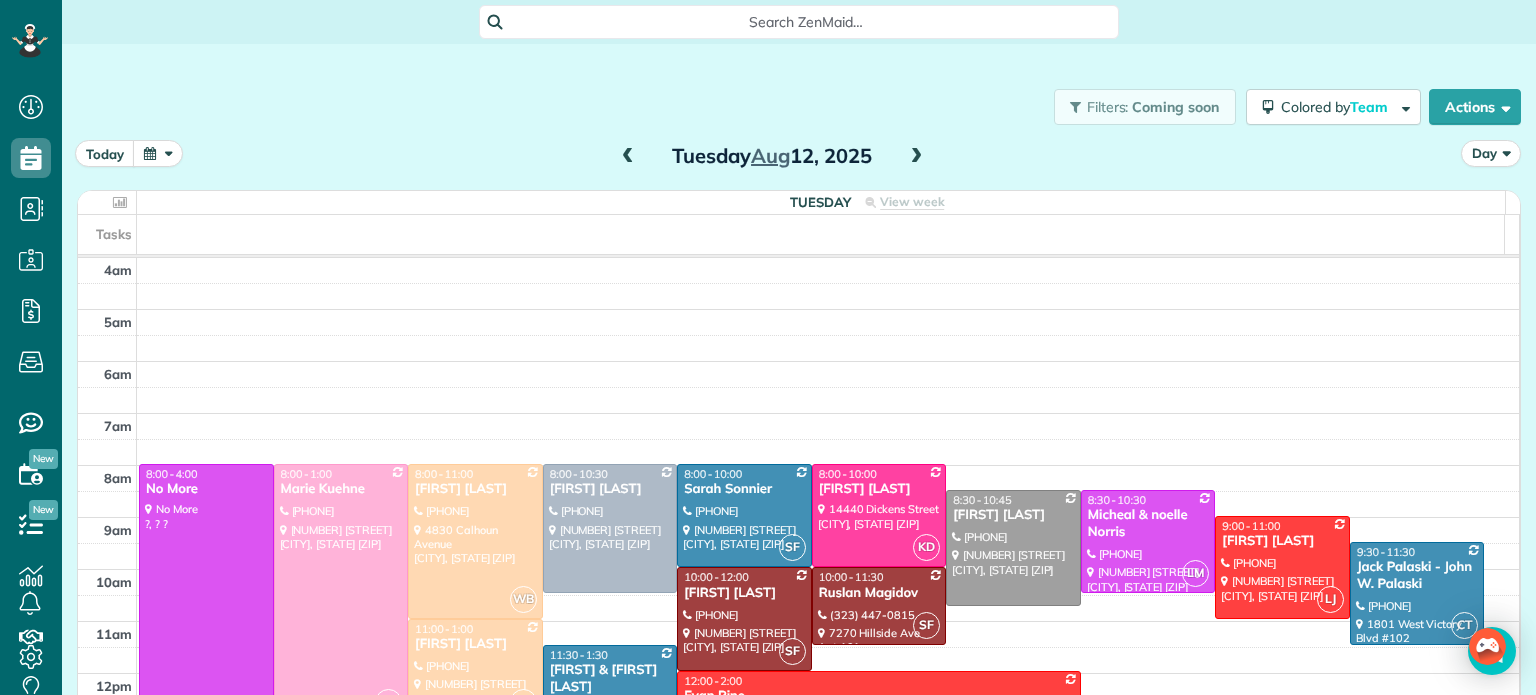 scroll, scrollTop: 0, scrollLeft: 0, axis: both 